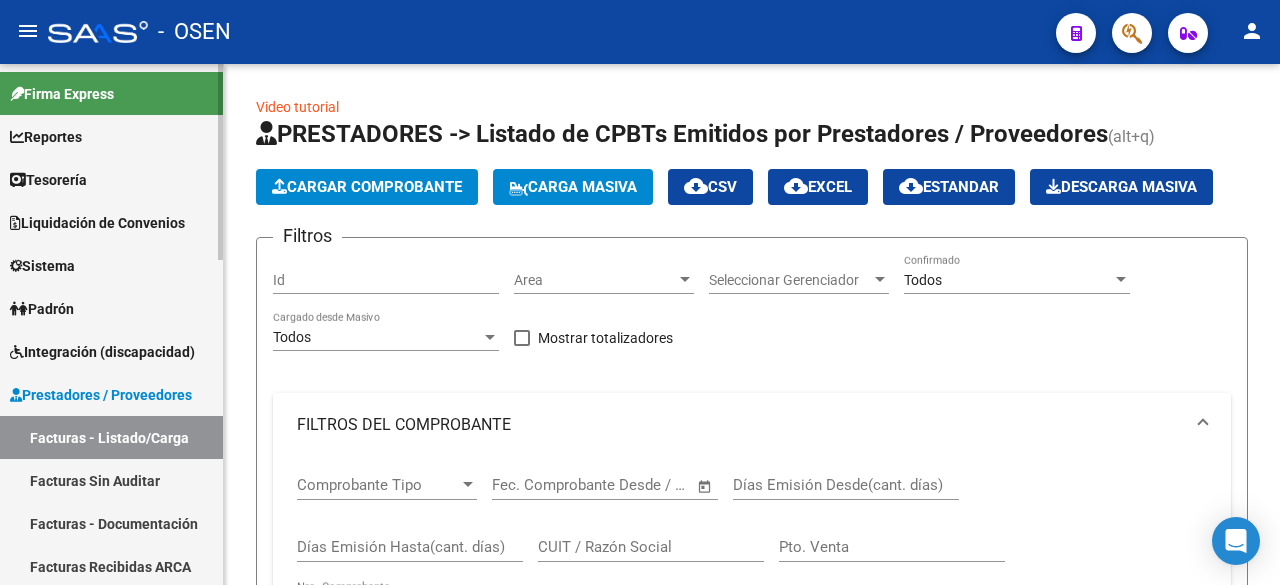 scroll, scrollTop: 0, scrollLeft: 0, axis: both 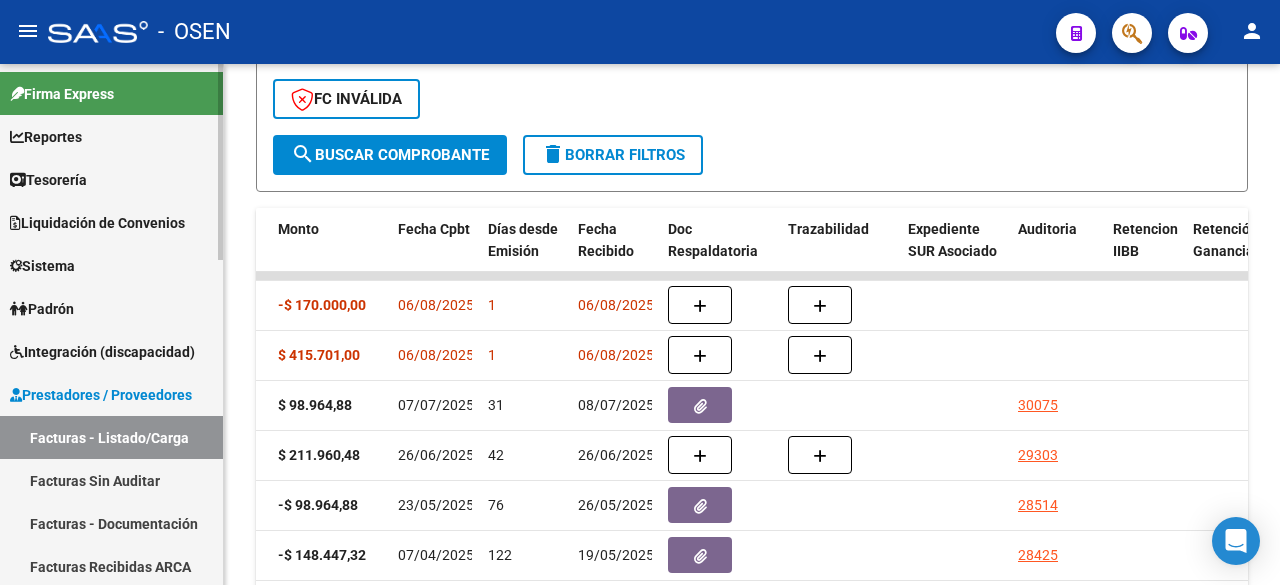 click on "Tesorería" at bounding box center [111, 179] 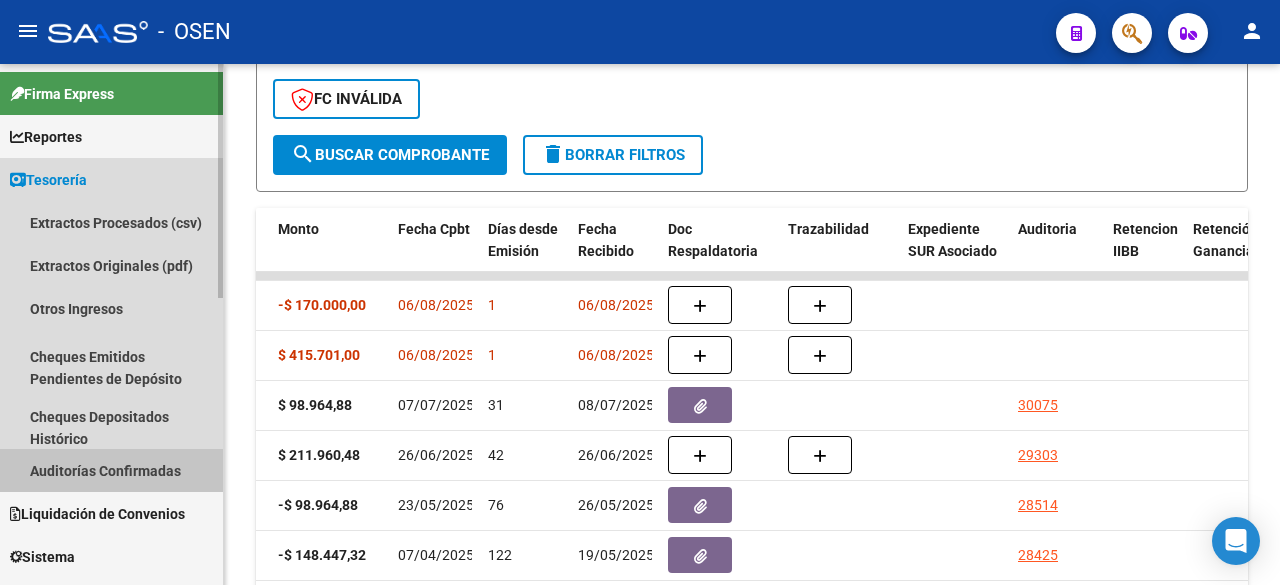 click on "Auditorías Confirmadas" at bounding box center (111, 470) 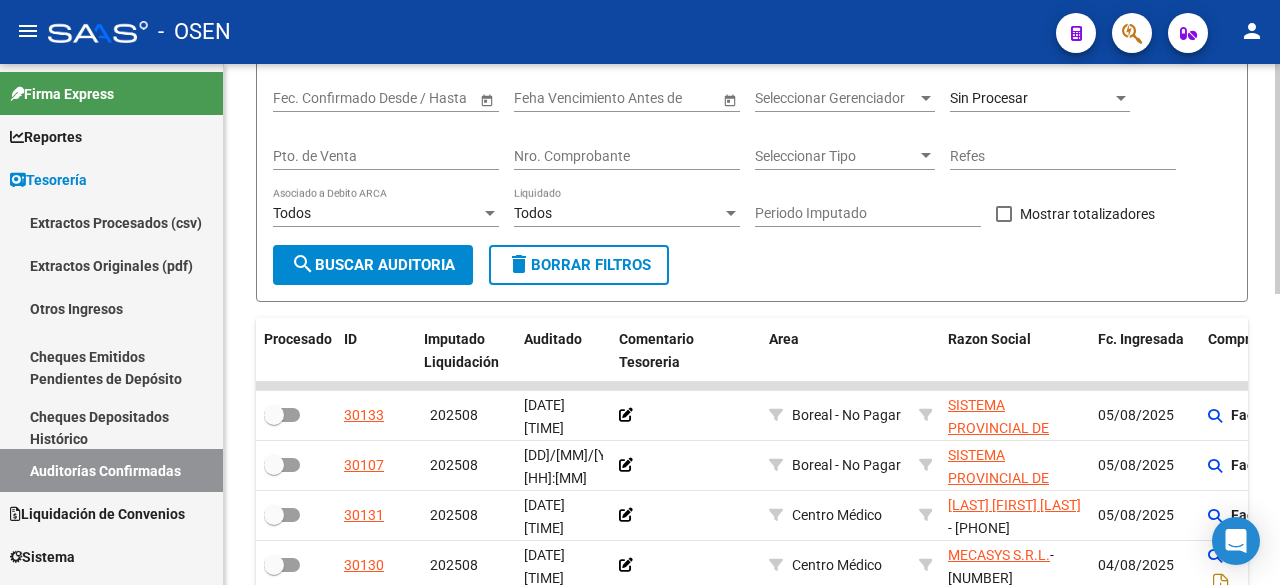 scroll, scrollTop: 0, scrollLeft: 0, axis: both 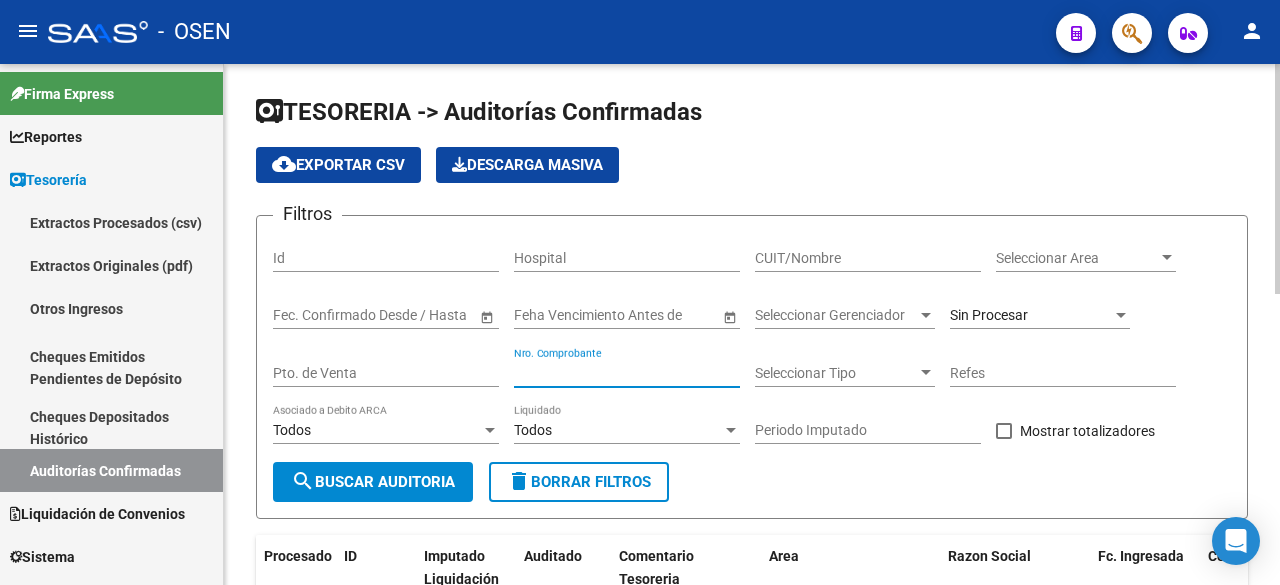 click on "Nro. Comprobante" at bounding box center [627, 373] 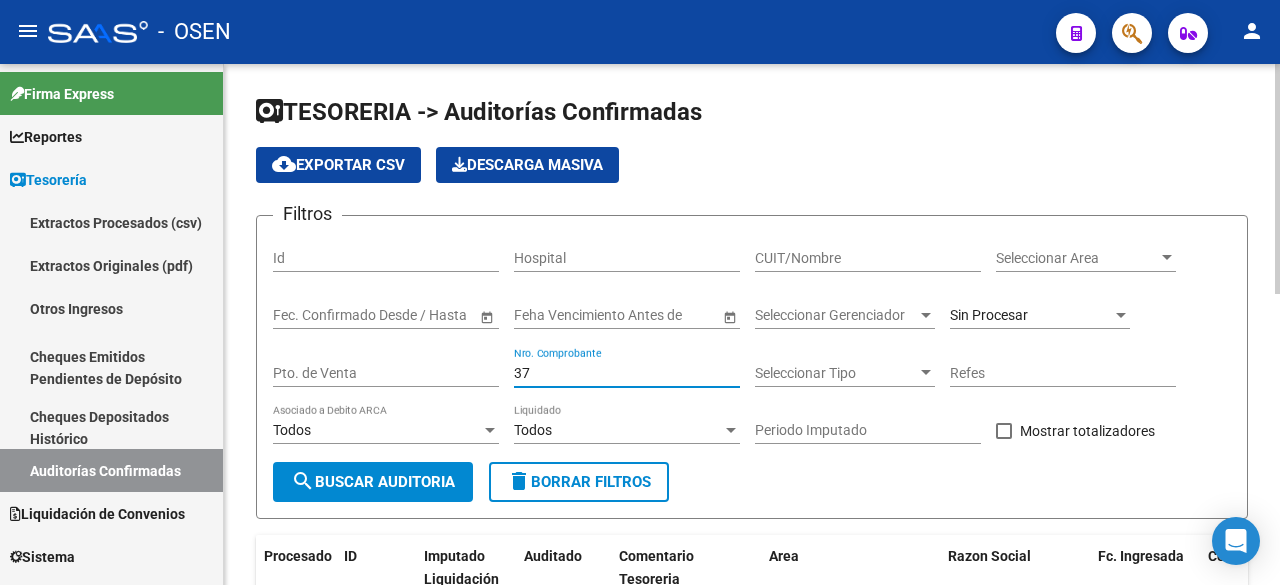click on "search  Buscar Auditoria" 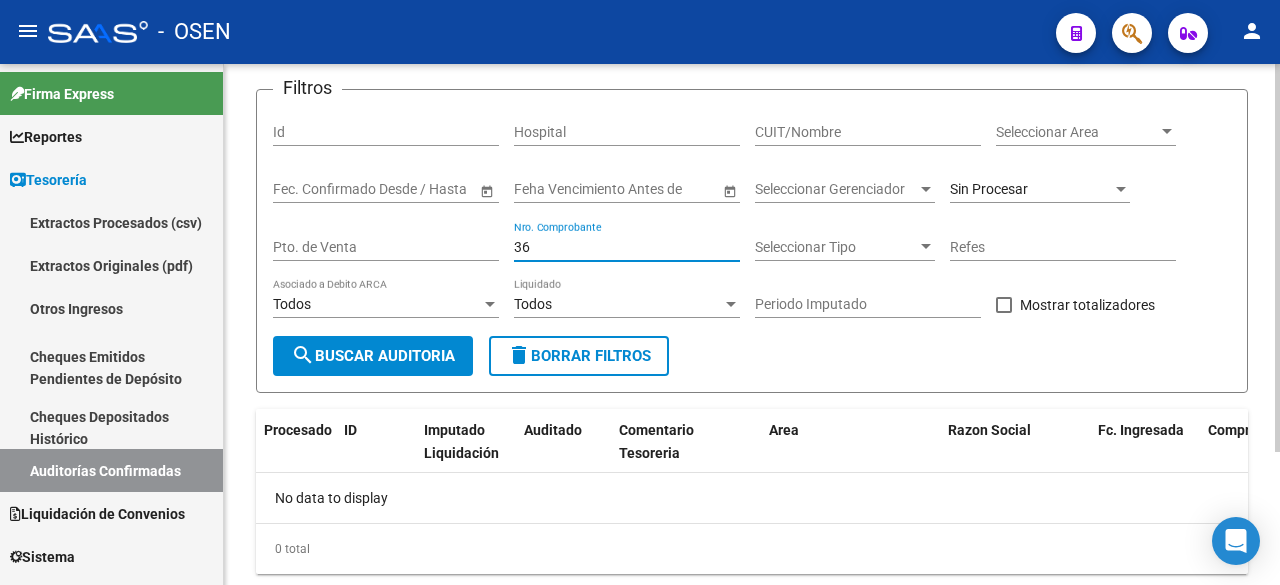 scroll, scrollTop: 0, scrollLeft: 0, axis: both 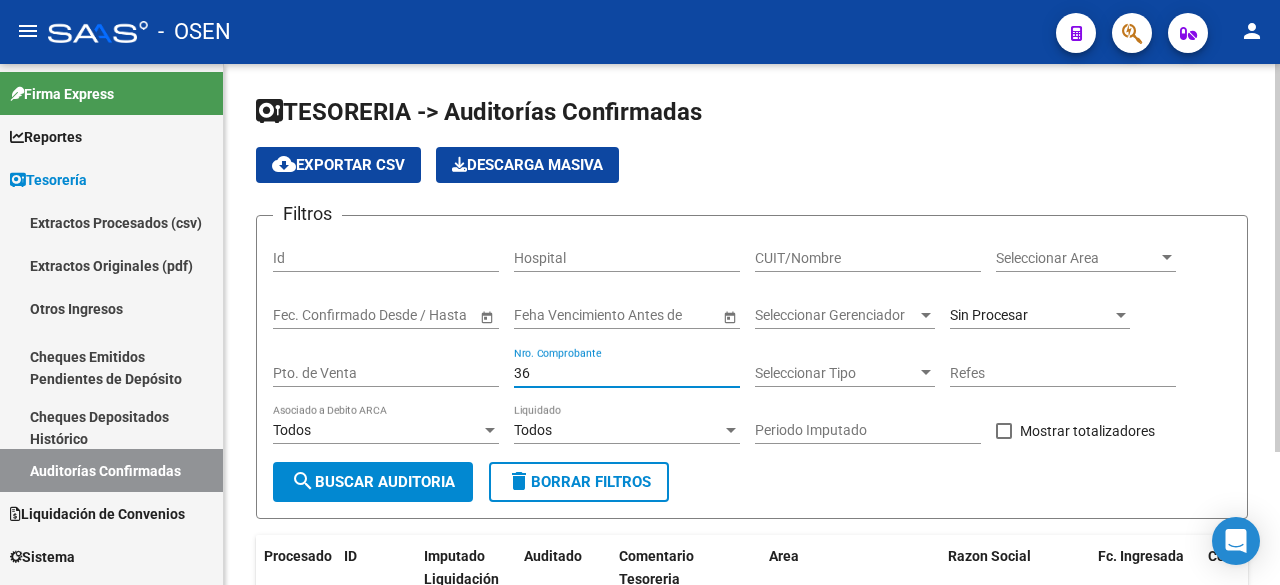 click on "Sin Procesar" at bounding box center (989, 315) 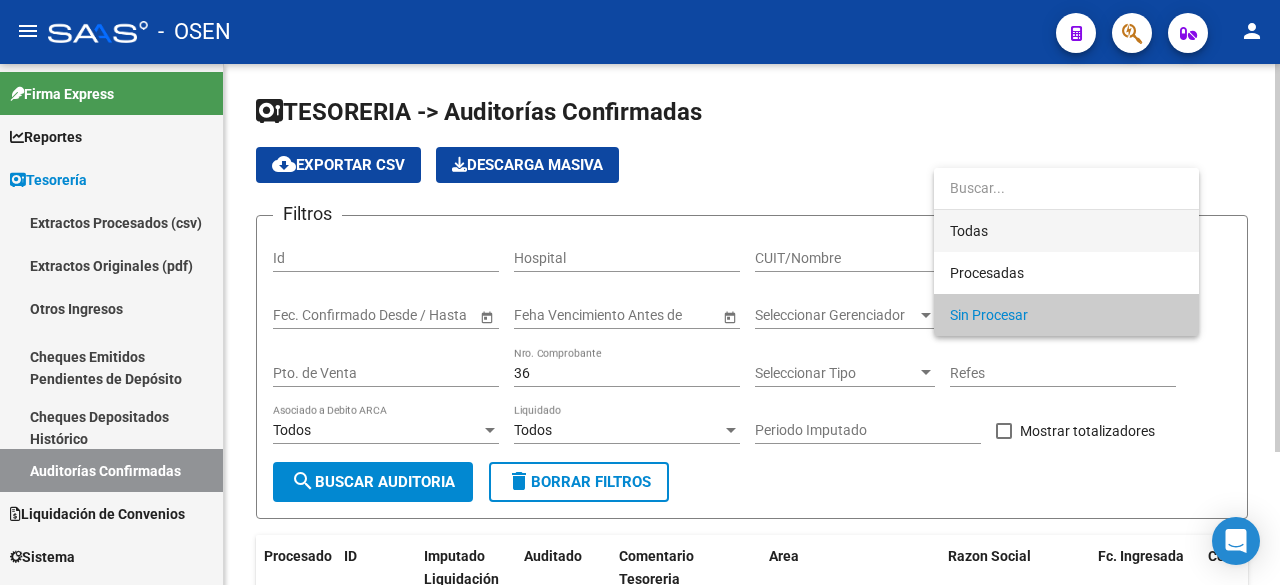 drag, startPoint x: 985, startPoint y: 229, endPoint x: 740, endPoint y: 351, distance: 273.6951 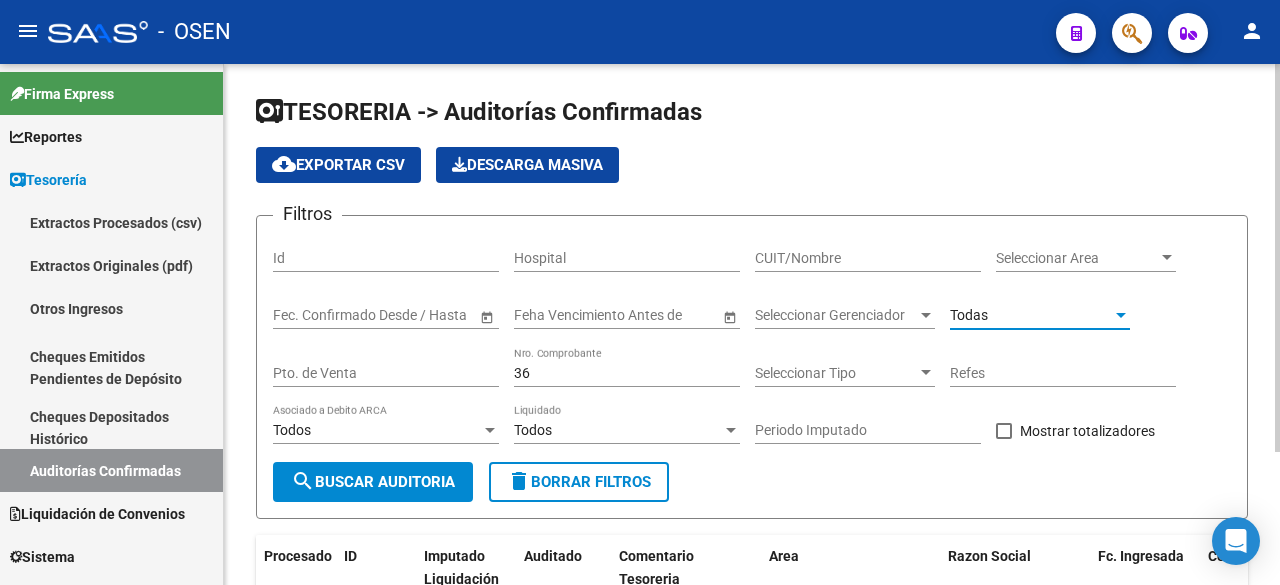 click on "search  Buscar Auditoria" 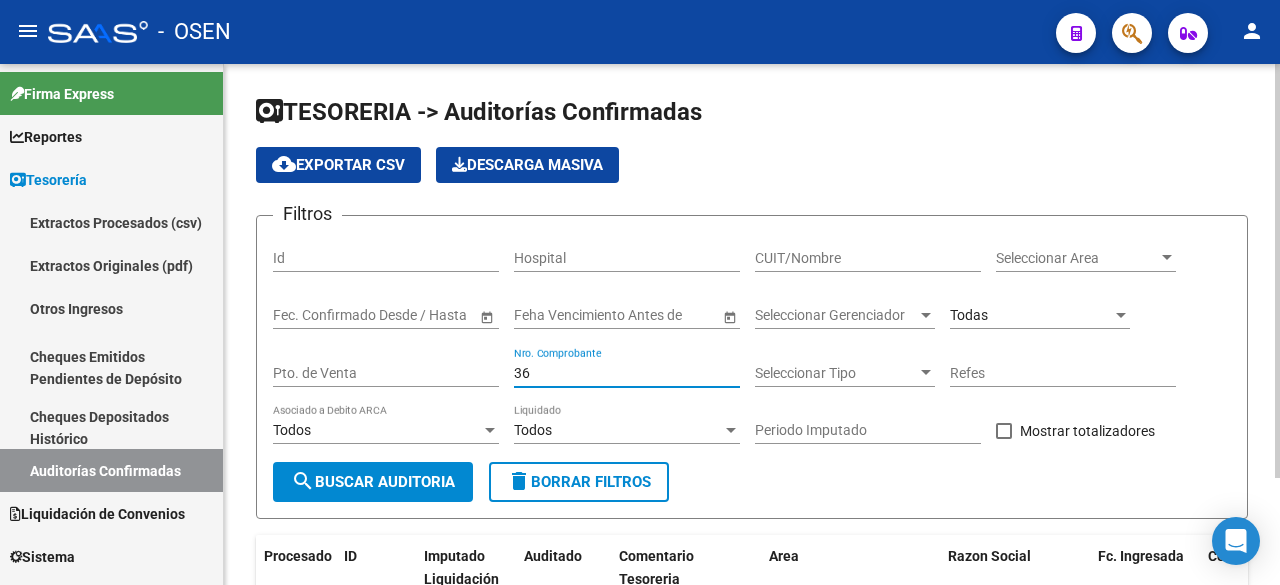 click on "36" at bounding box center [627, 373] 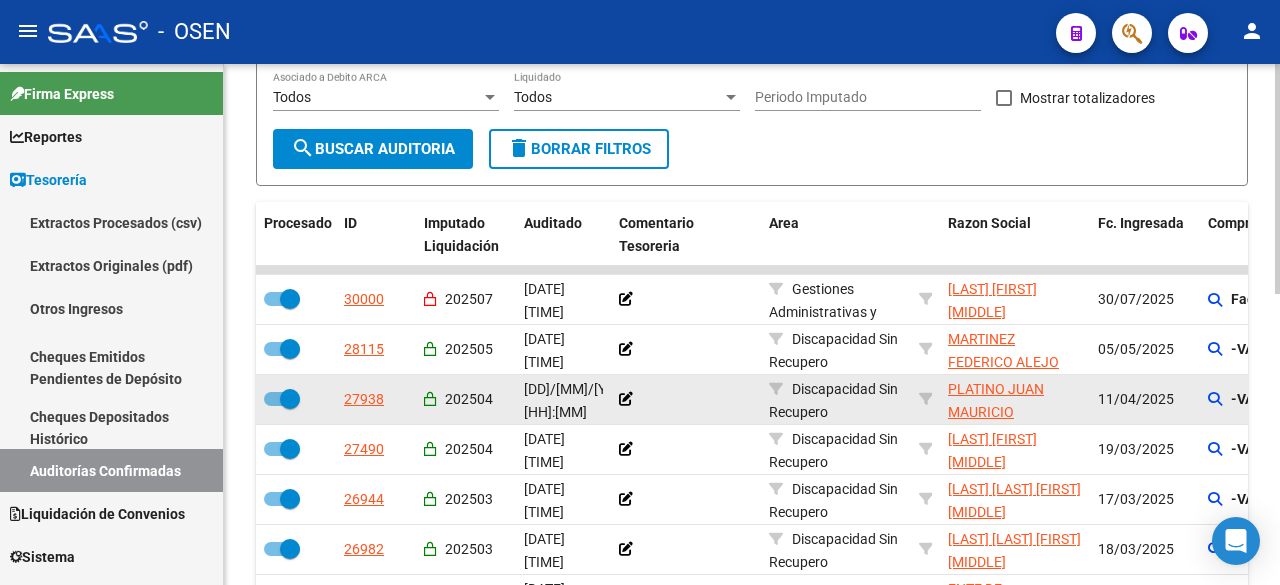 scroll, scrollTop: 660, scrollLeft: 0, axis: vertical 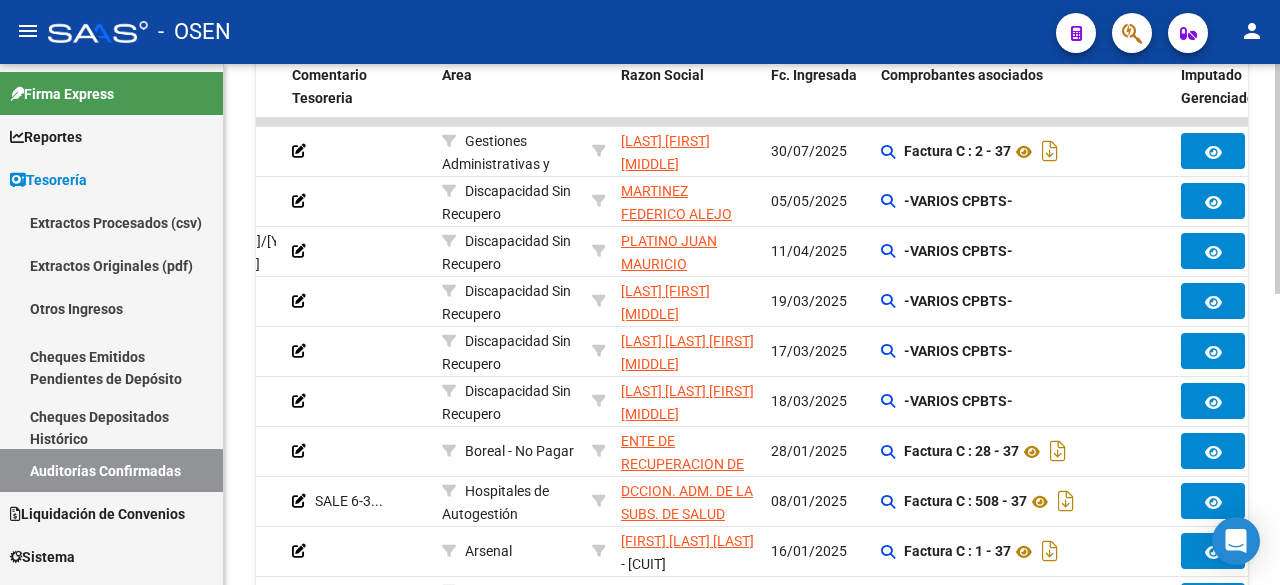 click on "TESORERIA -> Auditorías Confirmadas cloud_download  Exportar CSV   Descarga Masiva
Filtros Id Hospital CUIT/Nombre Seleccionar Area Seleccionar Area Start date – End date Fec. Confirmado Desde / Hasta Feha Vencimiento Antes de Seleccionar Gerenciador Seleccionar Gerenciador Todas Pto. de Venta 37 Nro. Comprobante Seleccionar Tipo Seleccionar Tipo Refes Todos Asociado a Debito ARCA Todos Liquidado Periodo Imputado    Mostrar totalizadores search  Buscar Auditoria  delete  Borrar Filtros  Procesado ID Imputado Liquidación Auditado Comentario Tesoreria Area Razon Social Fc. Ingresada Comprobantes asociados Imputado Gerenciador Importe Aprobado Importe Debitado Importe Comprobantes Vencimiento FC Usuario Confirmado Por Comentario Auditor Fecha Debitado x ARCA Monto Debitado x ARCA   30000     202507 [DATE] [TIME]         Gestiones Administrativas y Otros SANCHEZ CRISTIAN SANTIAGO  - [PHONE] [DATE]      Factura C : 2 - 37 $ 456.259,11 $ 0,00 $ 456.259,11 Paula Cazzolla Paula Cazzolla" 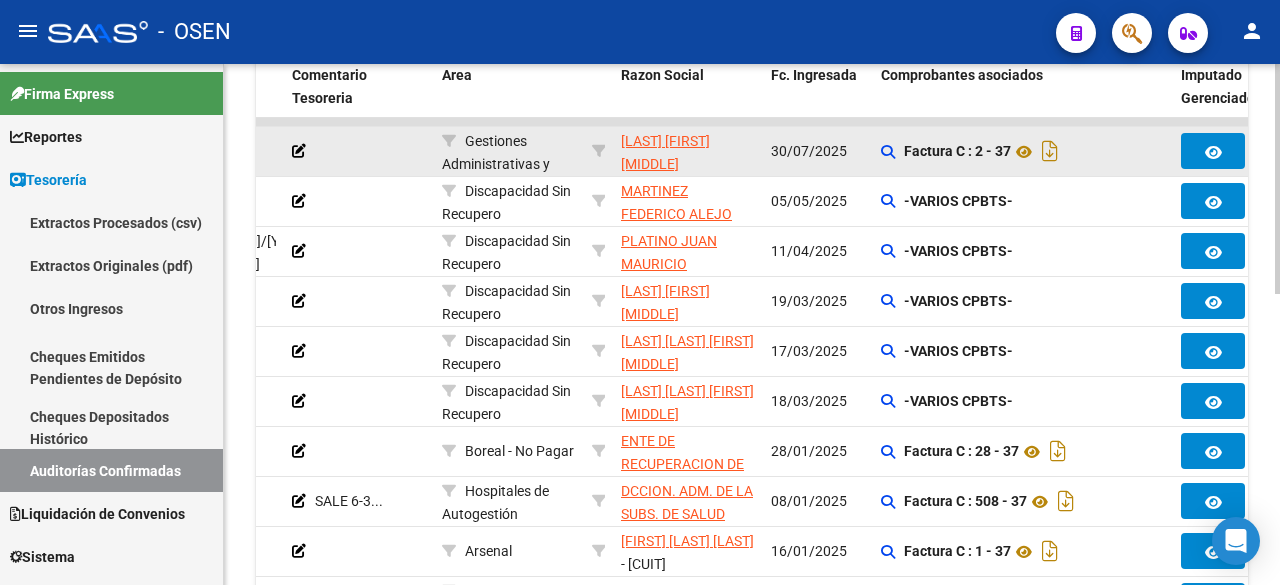 scroll, scrollTop: 474, scrollLeft: 0, axis: vertical 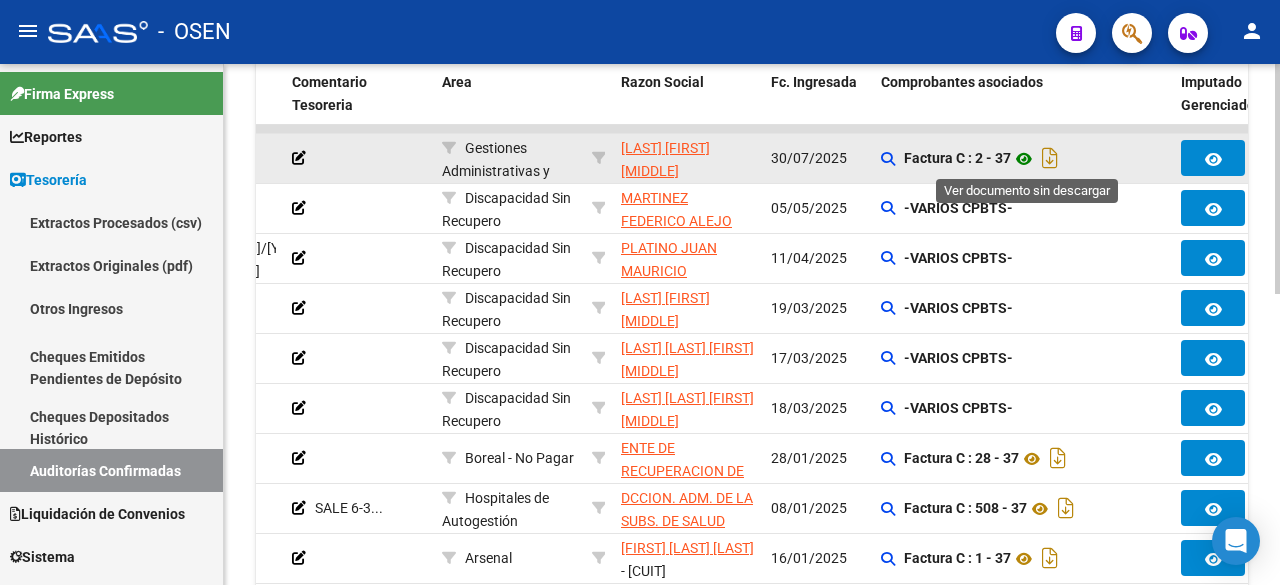 click 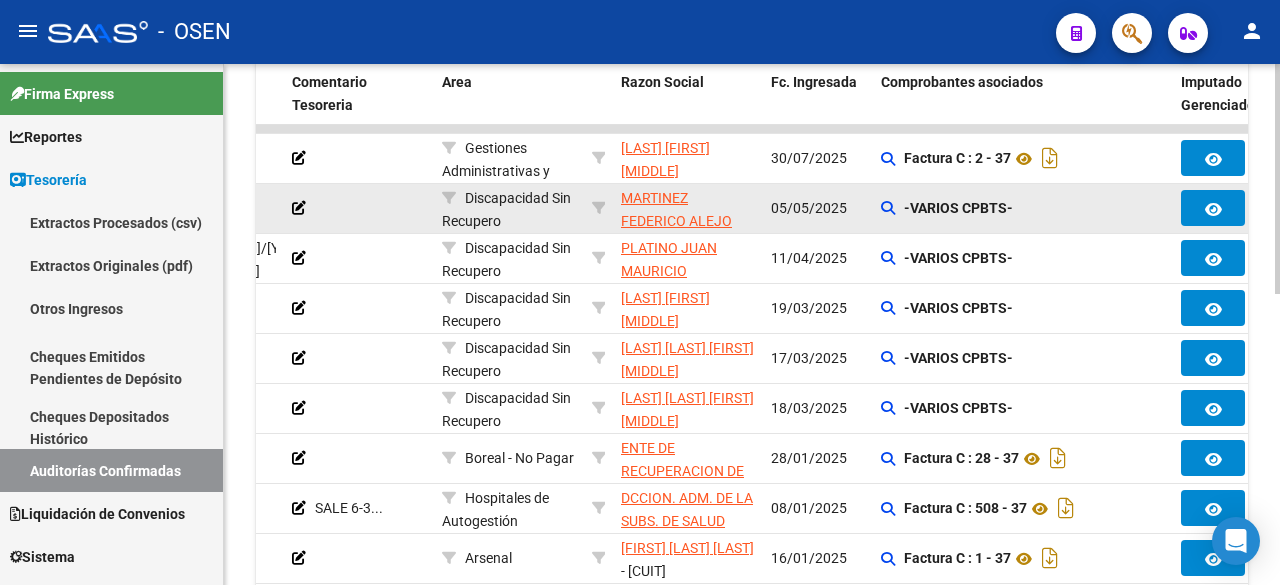 scroll, scrollTop: 0, scrollLeft: 0, axis: both 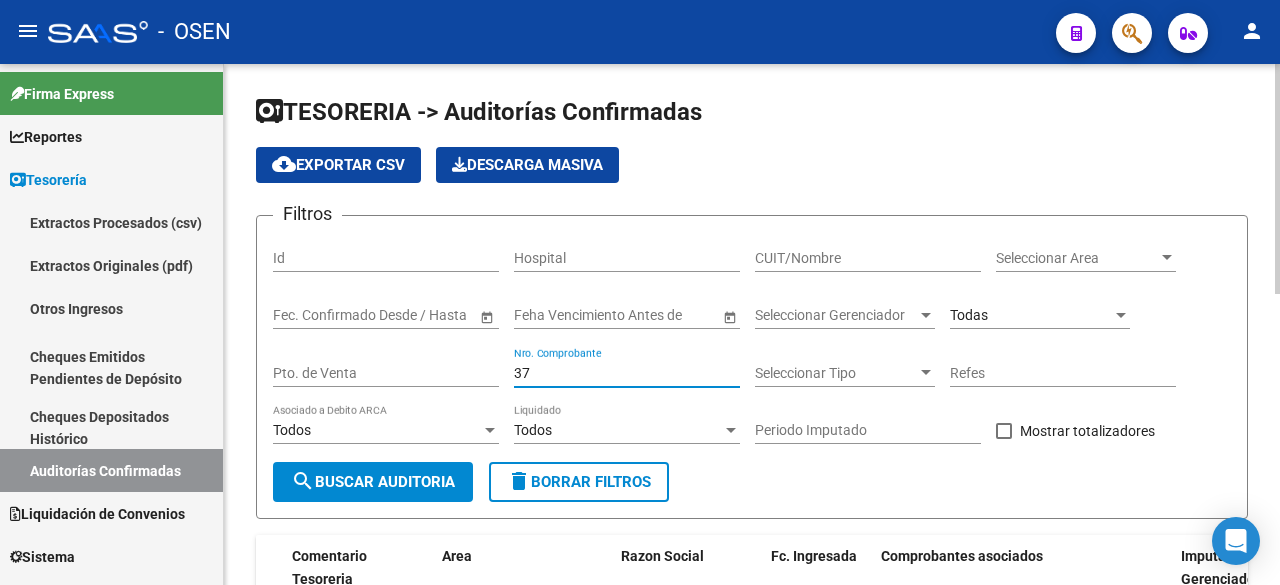 drag, startPoint x: 592, startPoint y: 374, endPoint x: 495, endPoint y: 374, distance: 97 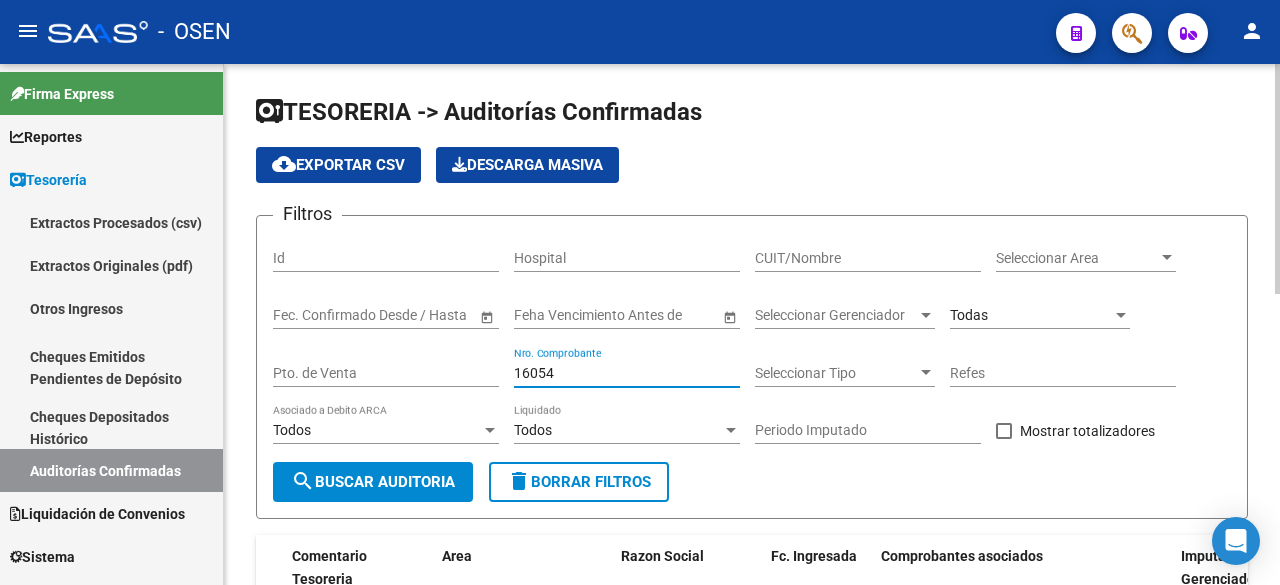 type on "160544" 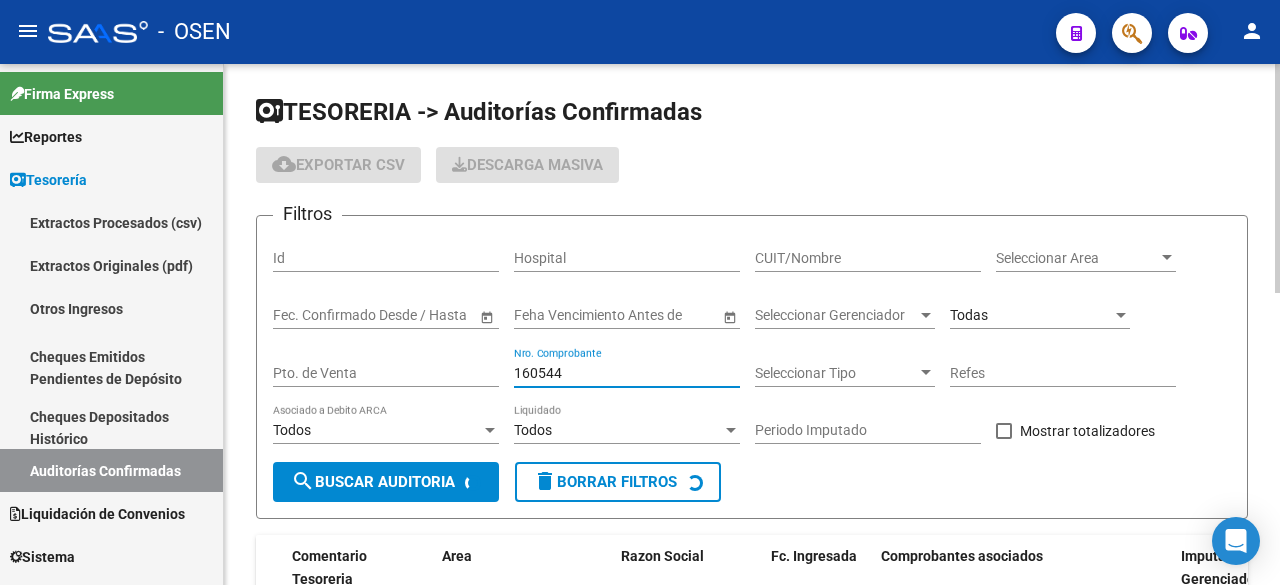 checkbox on "false" 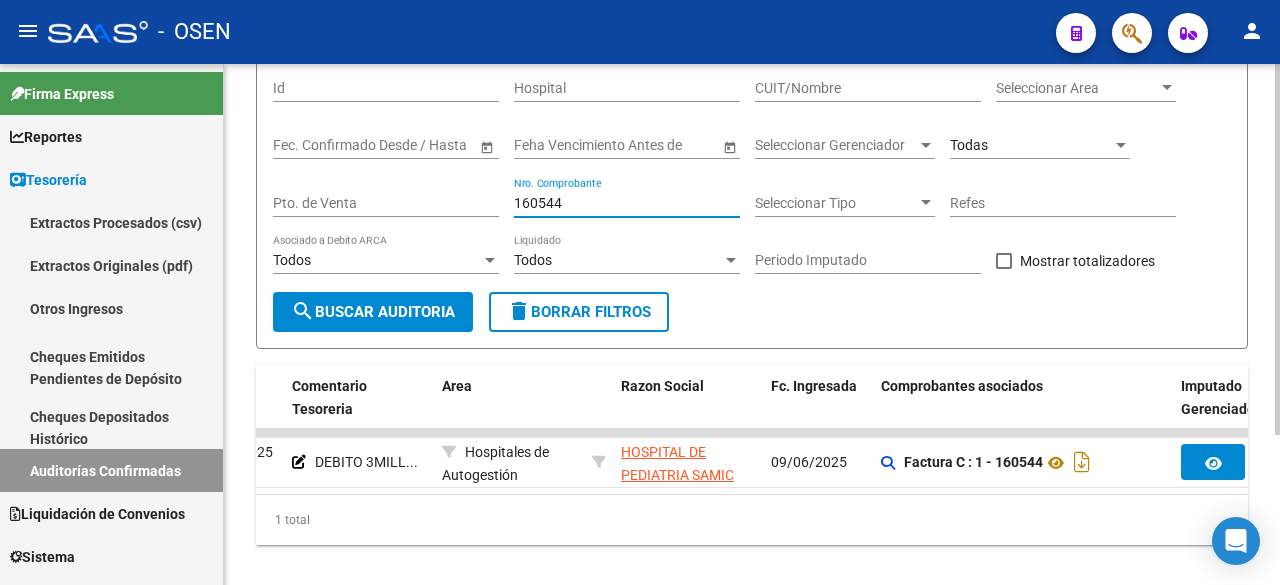 scroll, scrollTop: 210, scrollLeft: 0, axis: vertical 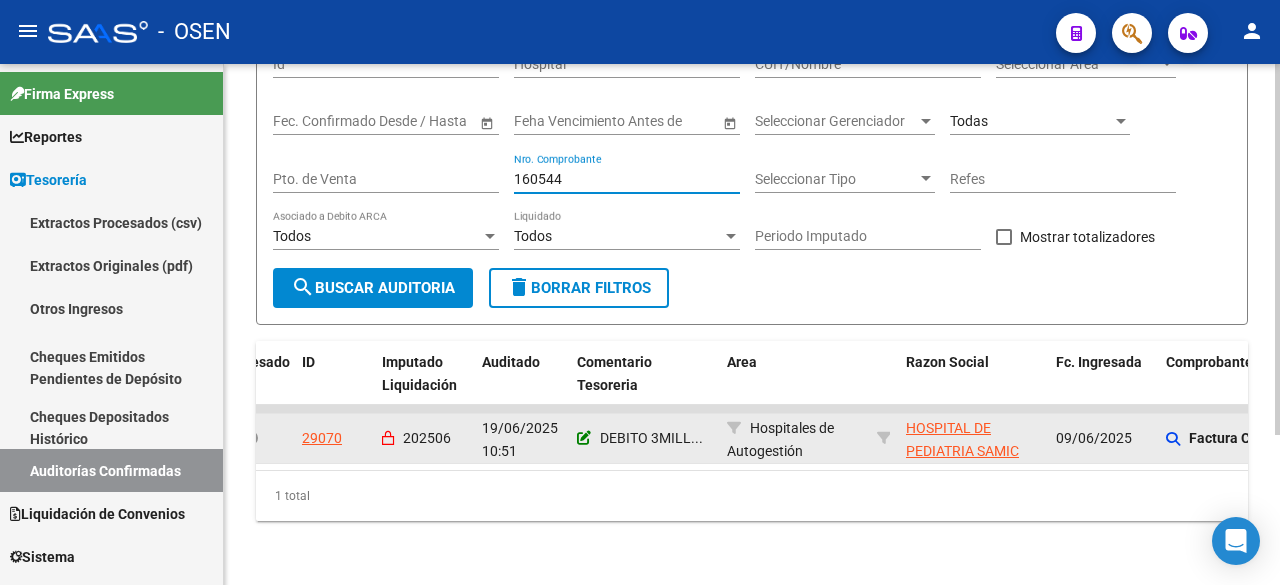 type on "160544" 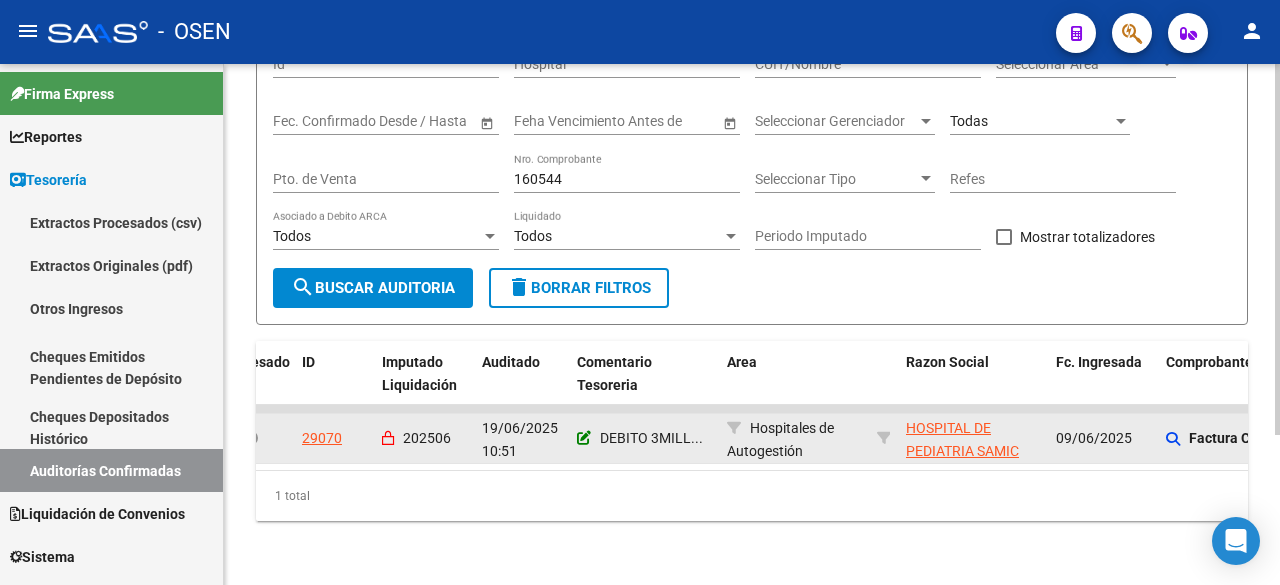 click 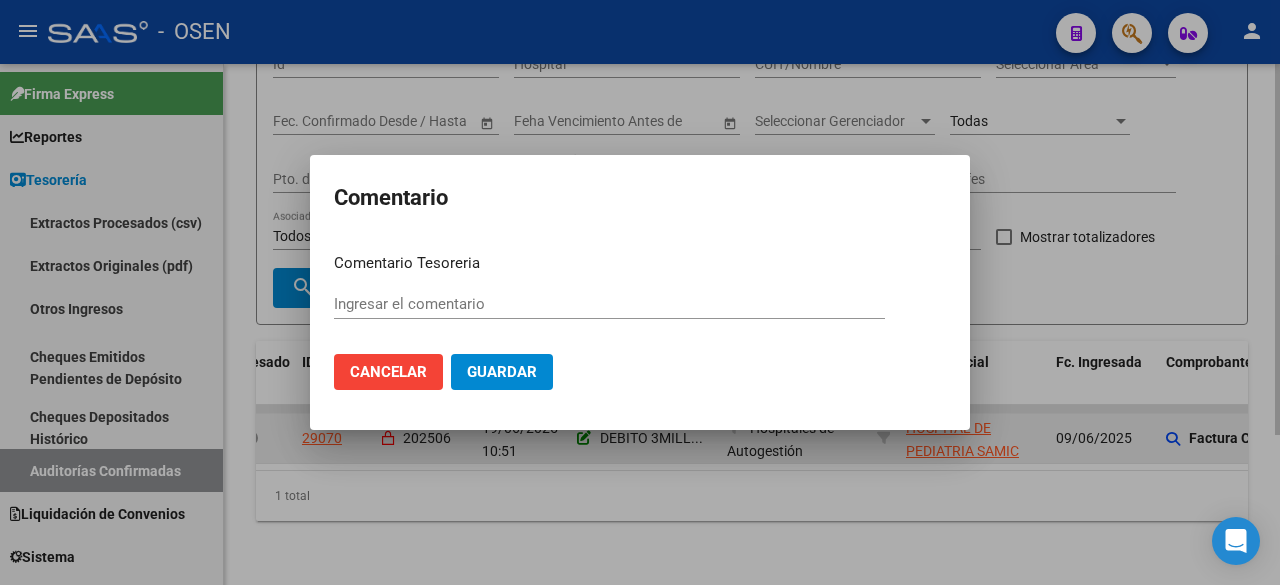 type on "DEBITO 3MILLONES 5-8" 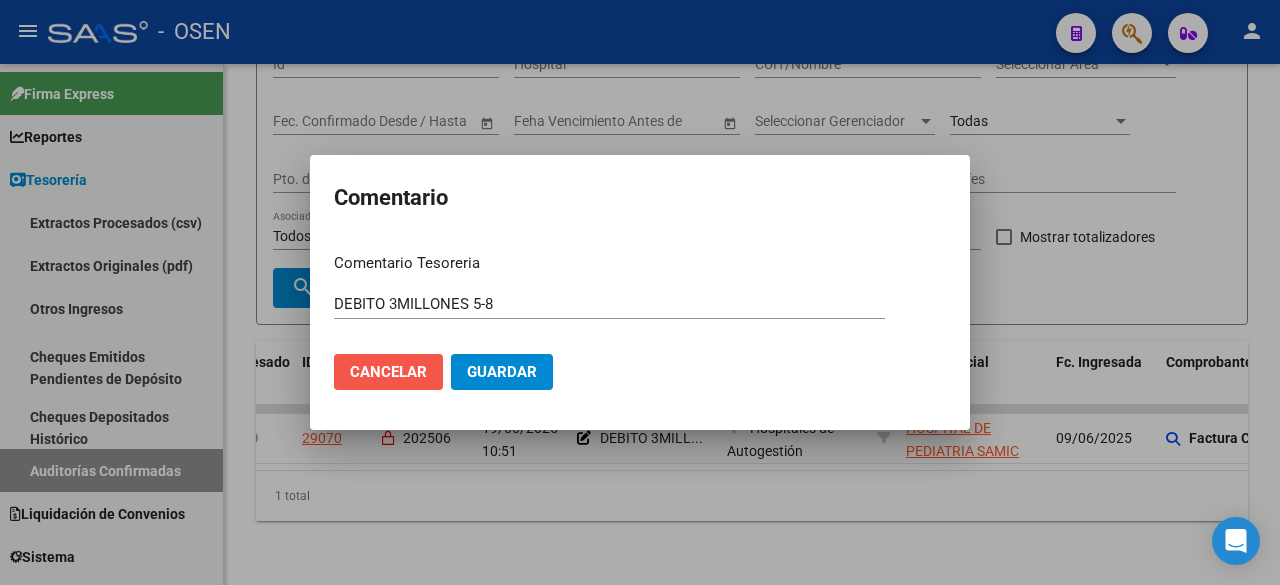click on "Cancelar" 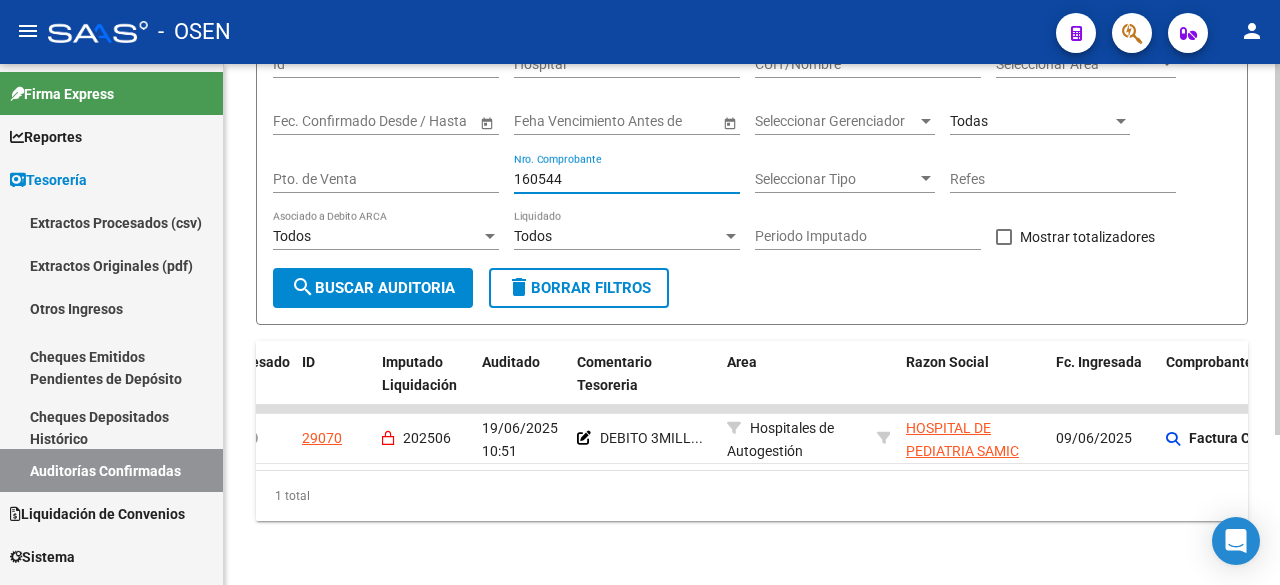 click on "160544" at bounding box center [627, 179] 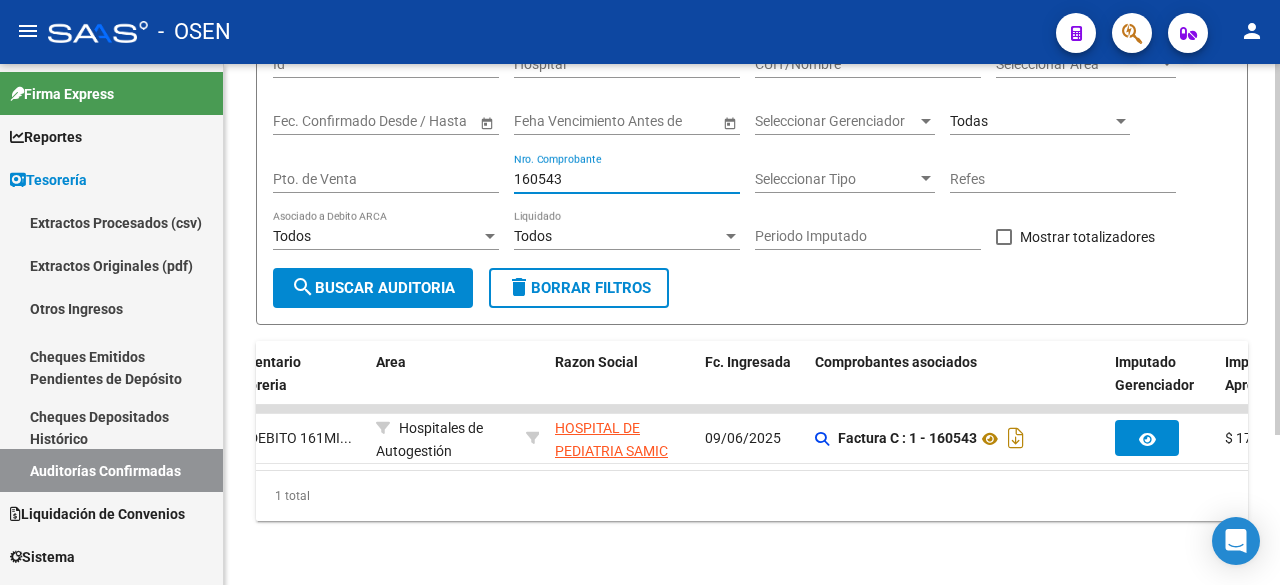 scroll, scrollTop: 0, scrollLeft: 537, axis: horizontal 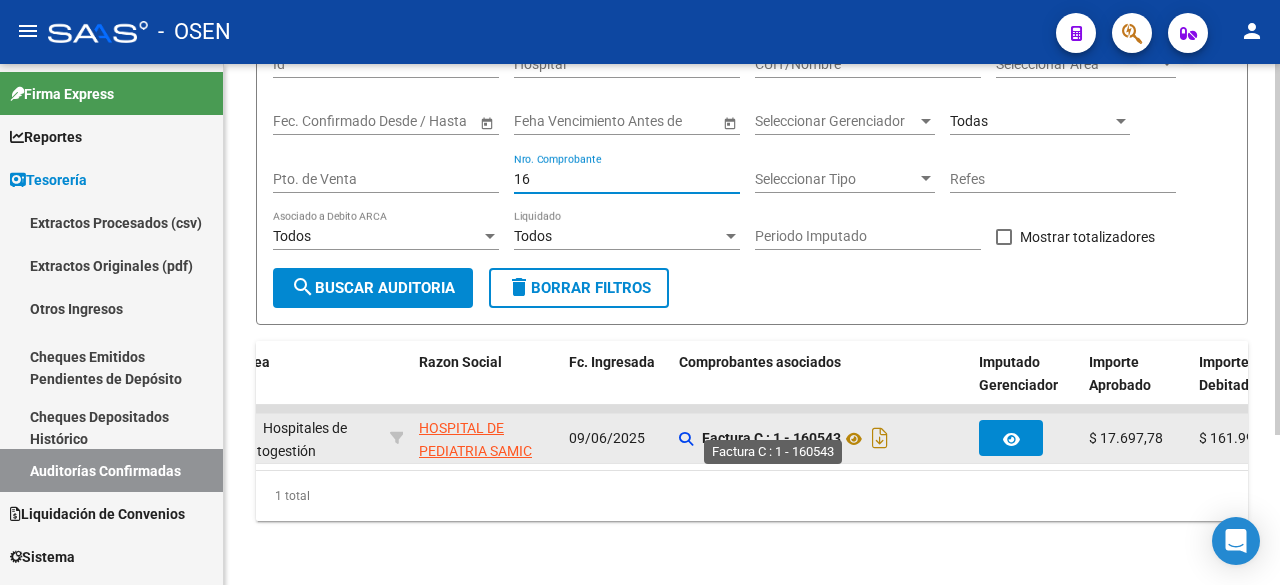 type on "1" 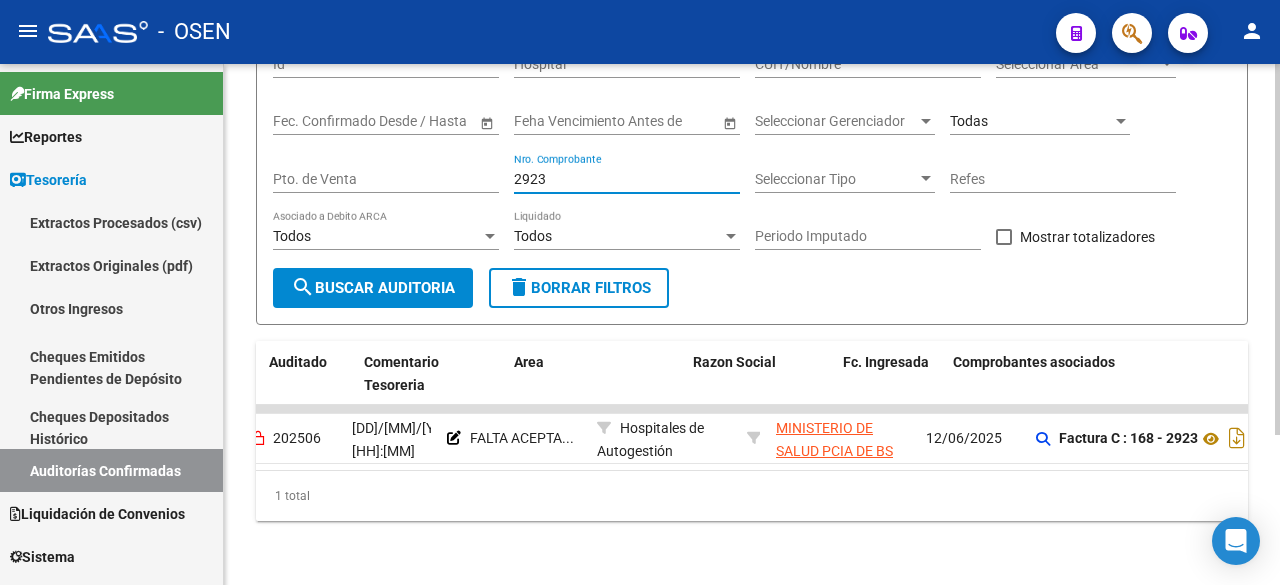 scroll, scrollTop: 0, scrollLeft: 75, axis: horizontal 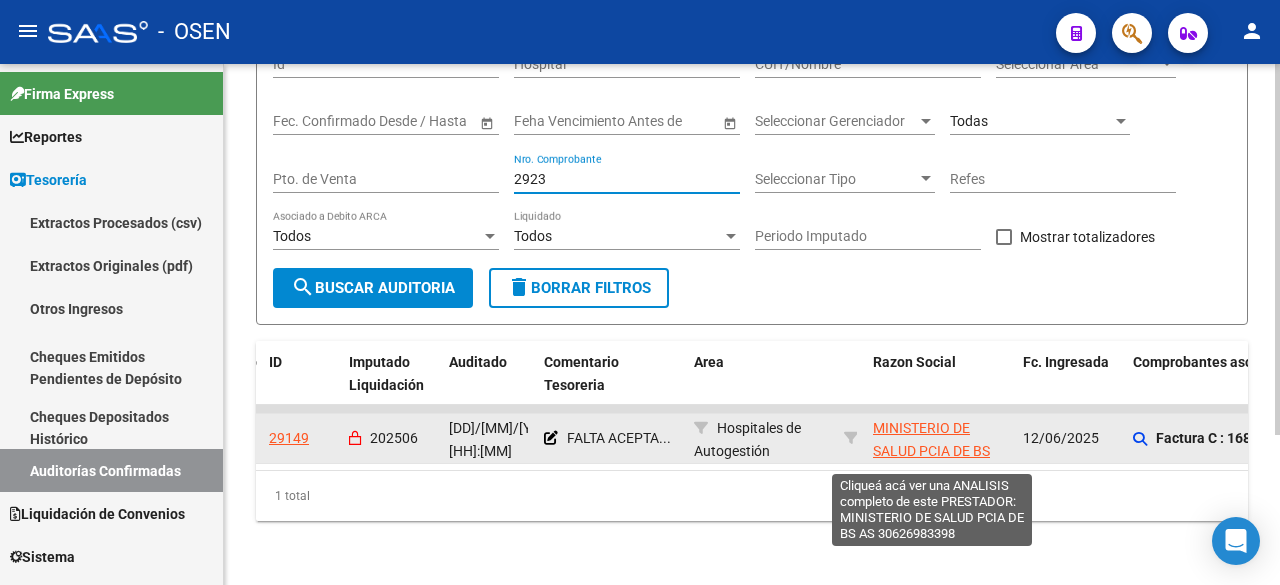 type on "2923" 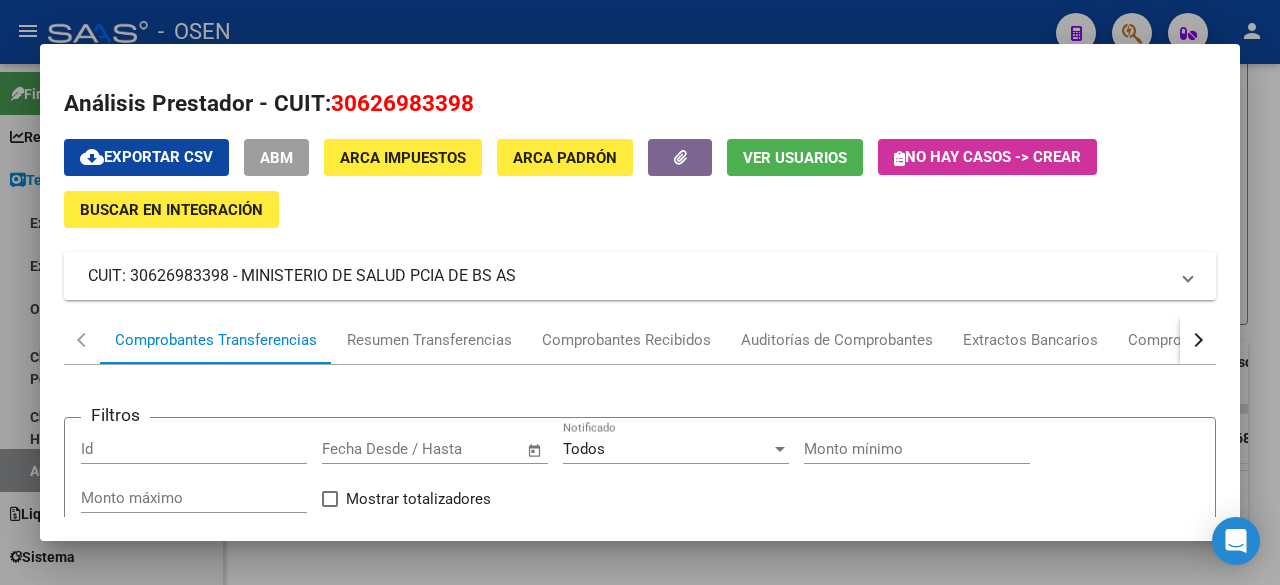 drag, startPoint x: 332, startPoint y: 109, endPoint x: 573, endPoint y: 53, distance: 247.4207 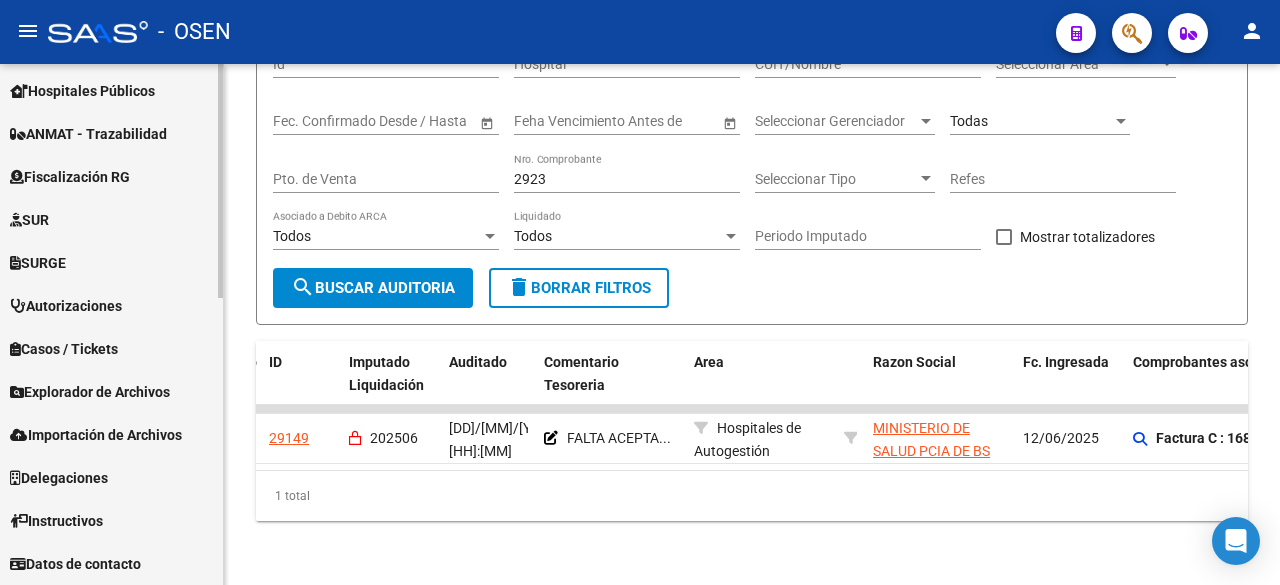 scroll, scrollTop: 305, scrollLeft: 0, axis: vertical 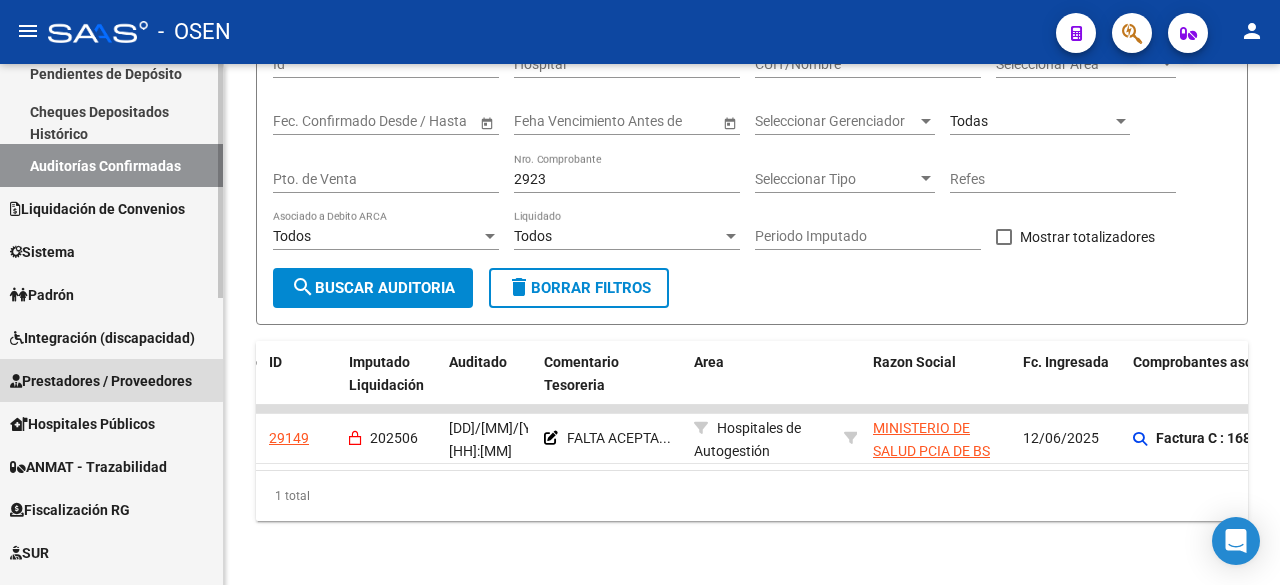 click on "Prestadores / Proveedores" at bounding box center (101, 381) 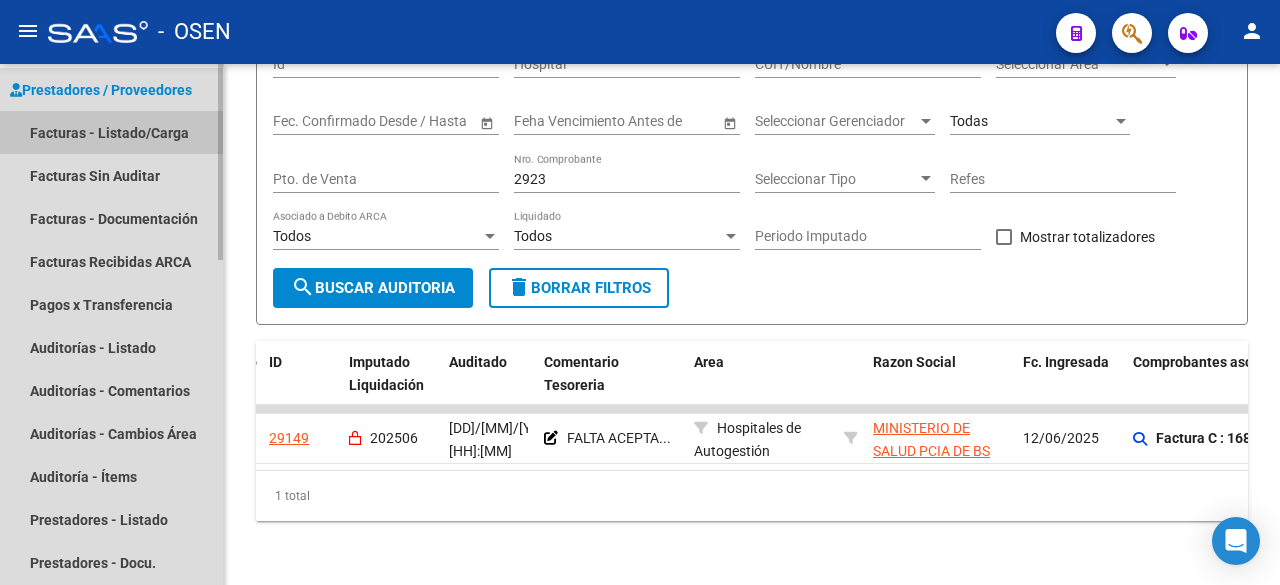 click on "Facturas - Listado/Carga" at bounding box center [111, 132] 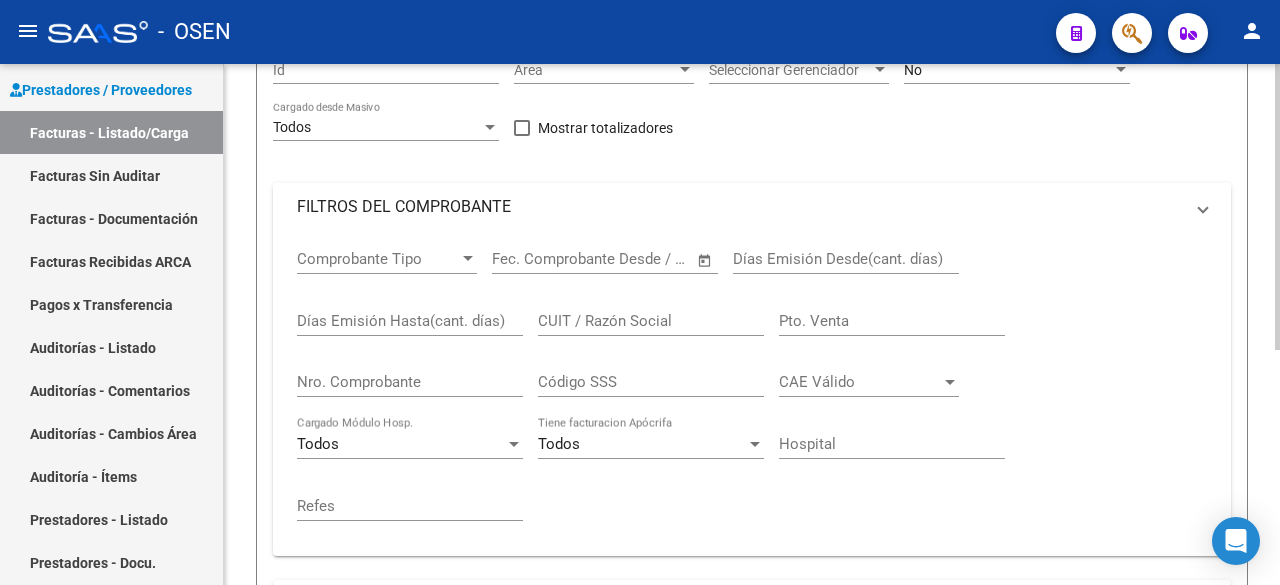 scroll, scrollTop: 0, scrollLeft: 0, axis: both 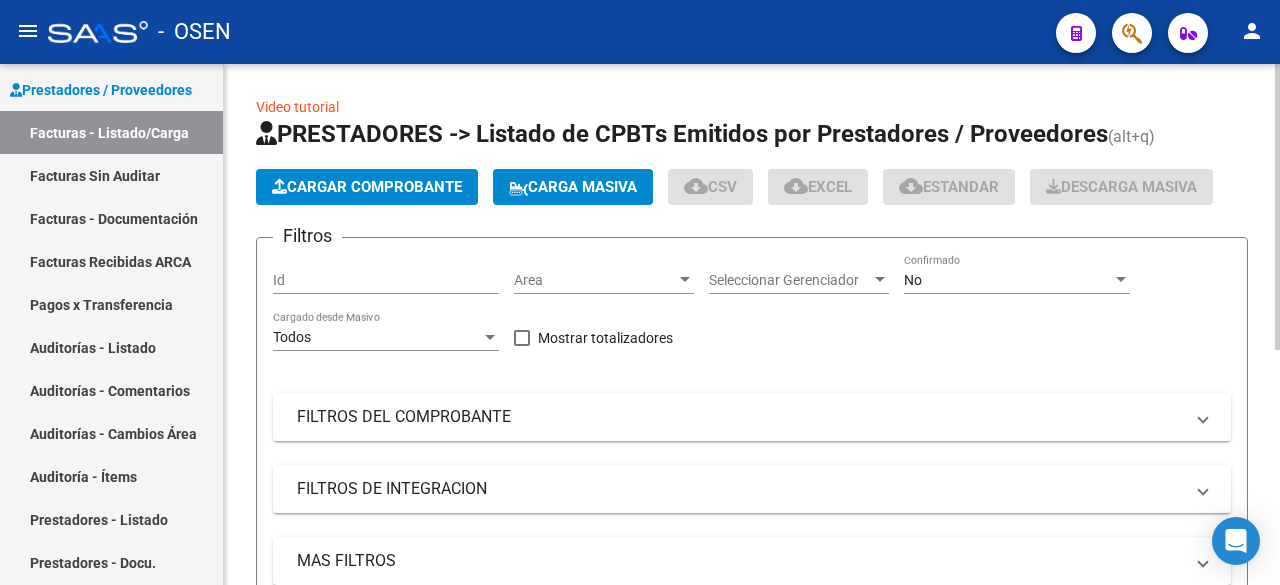 click on "FILTROS DEL COMPROBANTE" at bounding box center (740, 417) 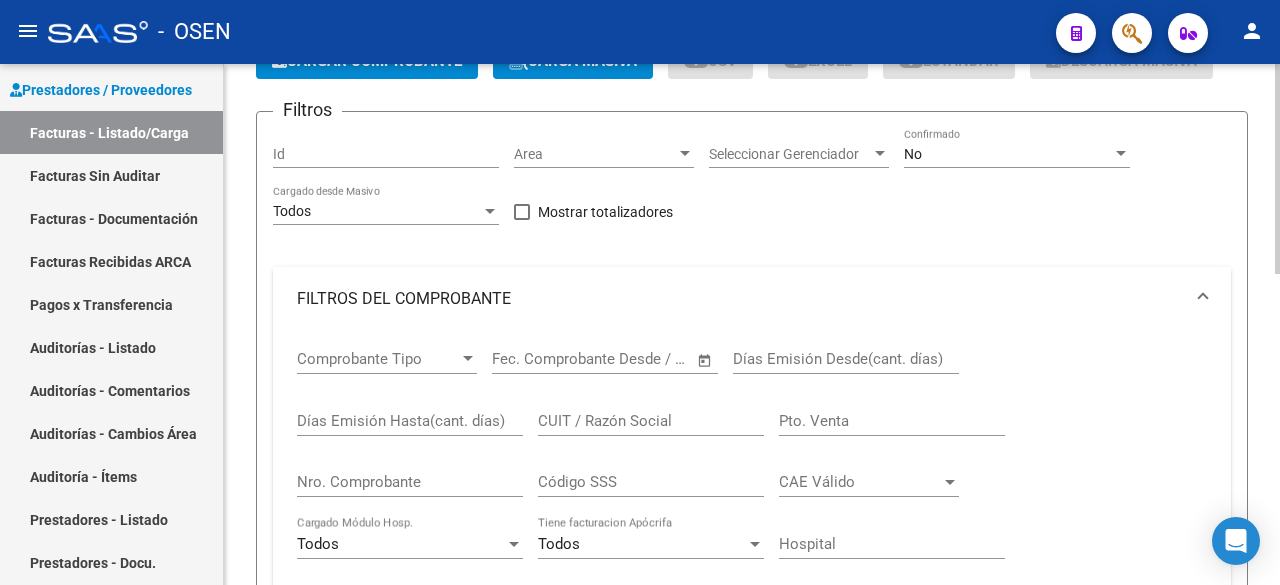 click on "Video tutorial   PRESTADORES -> Listado de CPBTs Emitidos por Prestadores / Proveedores (alt+q)   Cargar Comprobante
Carga Masiva  cloud_download  CSV  cloud_download  EXCEL  cloud_download  Estandar   Descarga Masiva
Filtros Id Area Area Seleccionar Gerenciador Seleccionar Gerenciador No Confirmado Todos Cargado desde Masivo   Mostrar totalizadores   FILTROS DEL COMPROBANTE  Comprobante Tipo Comprobante Tipo Start date – End date Fec. Comprobante Desde / Hasta Días Emisión Desde(cant. días) Días Emisión Hasta(cant. días) CUIT / Razón Social Pto. Venta Nro. Comprobante Código SSS CAE Válido CAE Válido Todos Cargado Módulo Hosp. Todos Tiene facturacion Apócrifa Hospital Refes  FILTROS DE INTEGRACION  Todos Cargado en Para Enviar SSS Período De Prestación Campos del Archivo de Rendición Devuelto x SSS (dr_envio) Todos Rendido x SSS (dr_envio) Tipo de Registro Tipo de Registro Período Presentación Período Presentación Campos del Legajo Asociado (preaprobación) Todos  MAS FILTROS  Op" 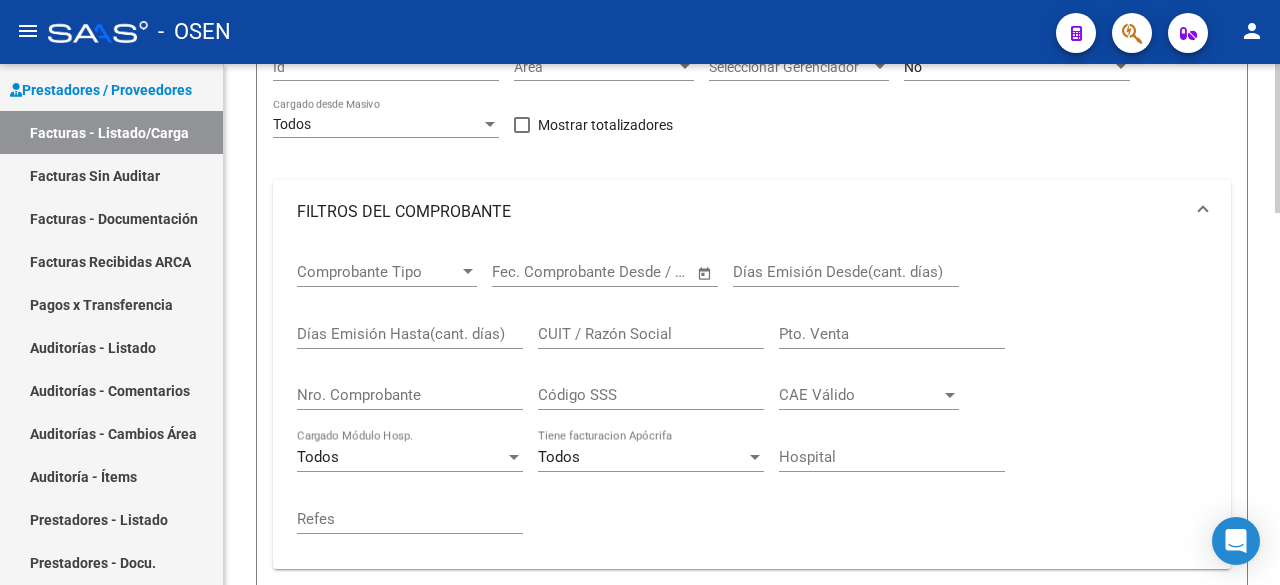 click on "Nro. Comprobante" at bounding box center (410, 395) 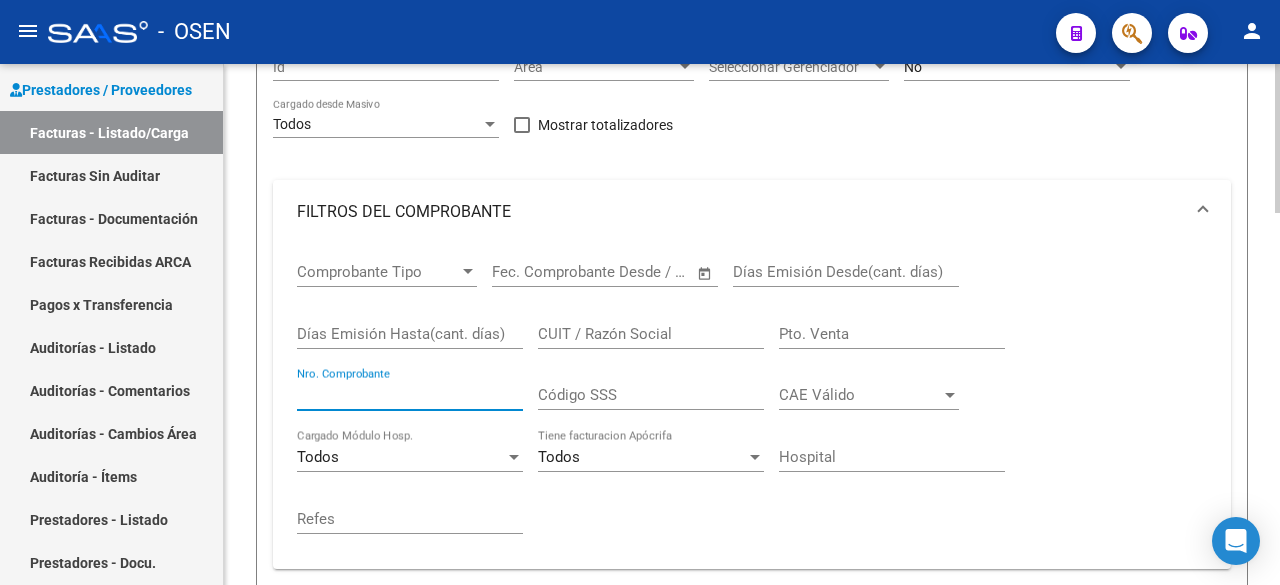 paste on "30626983398" 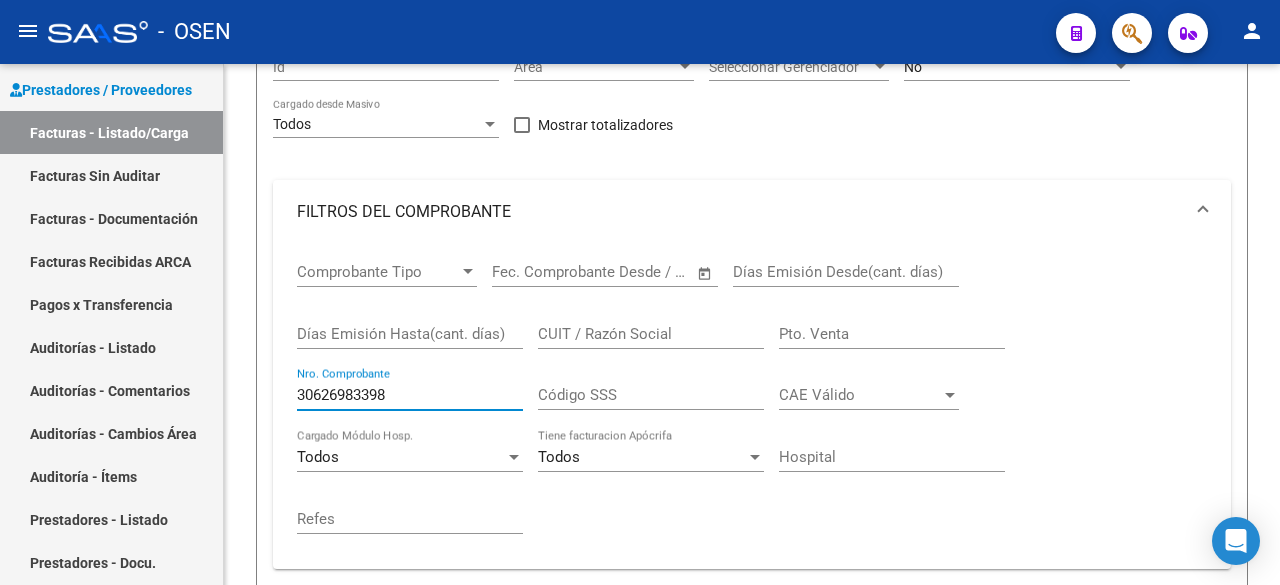 drag, startPoint x: 498, startPoint y: 399, endPoint x: -58, endPoint y: 409, distance: 556.0899 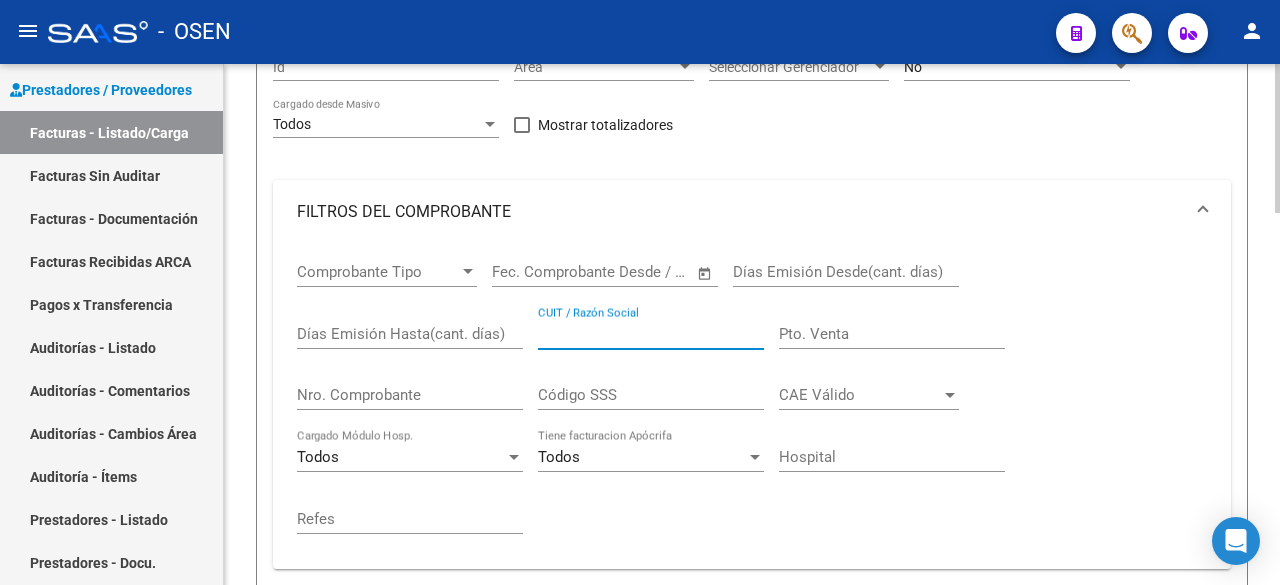 click on "CUIT / Razón Social" at bounding box center [651, 334] 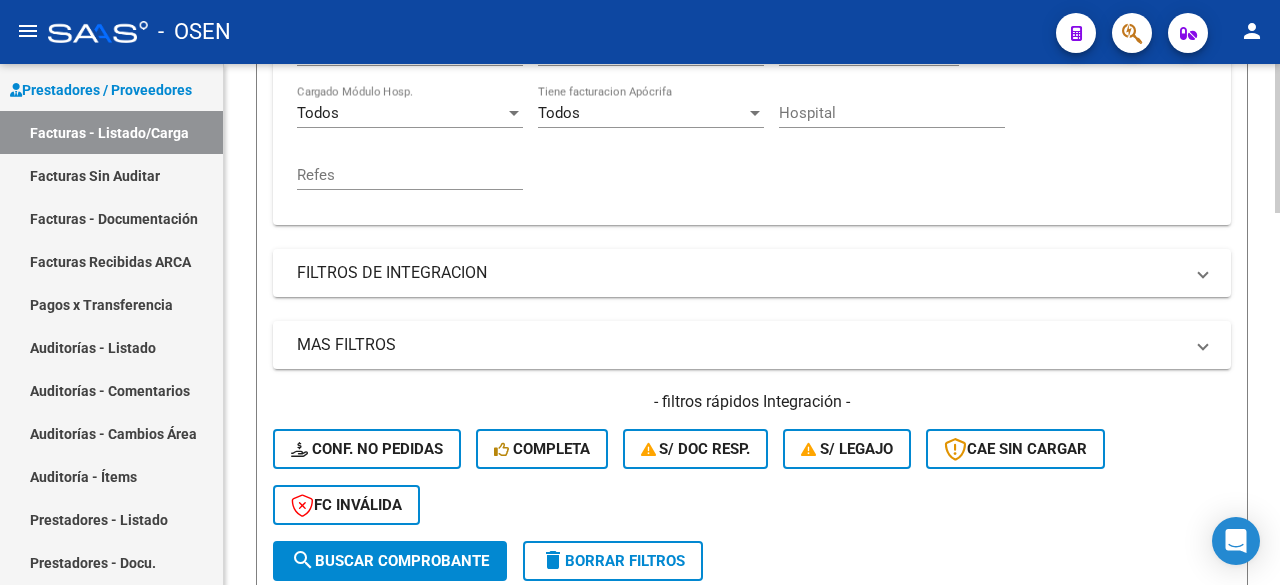 scroll, scrollTop: 880, scrollLeft: 0, axis: vertical 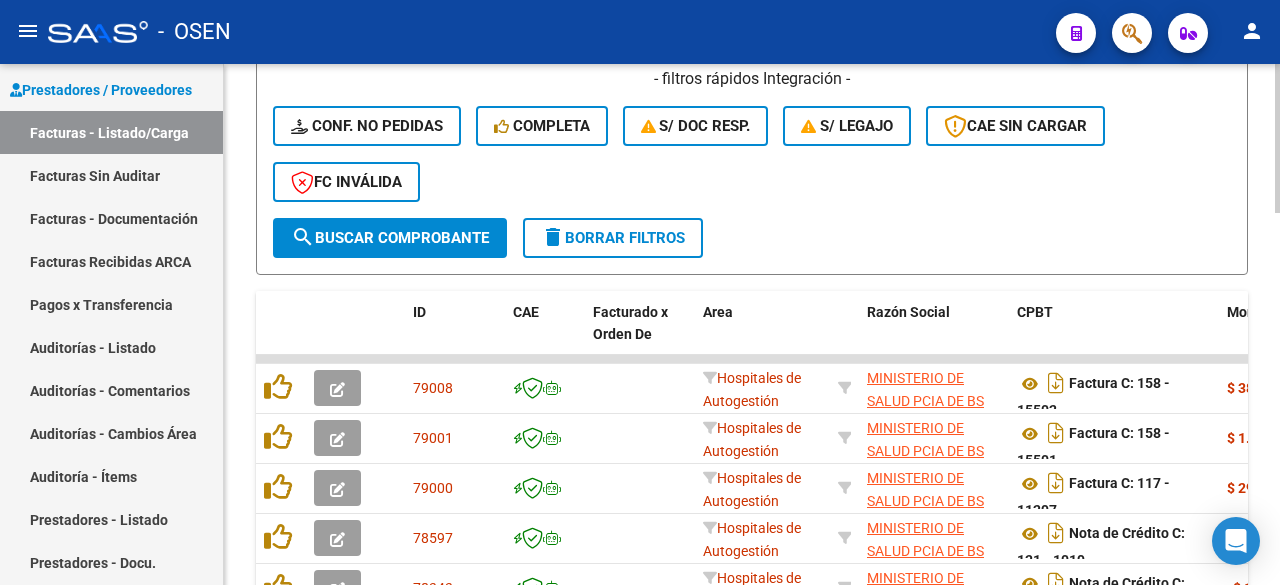 type on "30626983398" 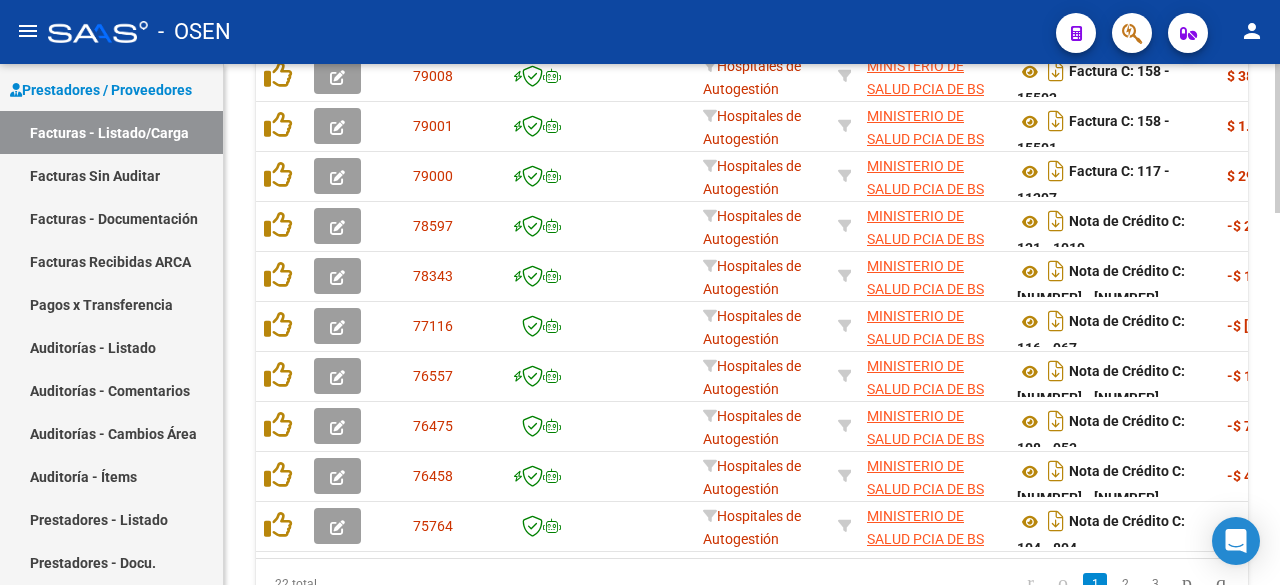 scroll, scrollTop: 1213, scrollLeft: 0, axis: vertical 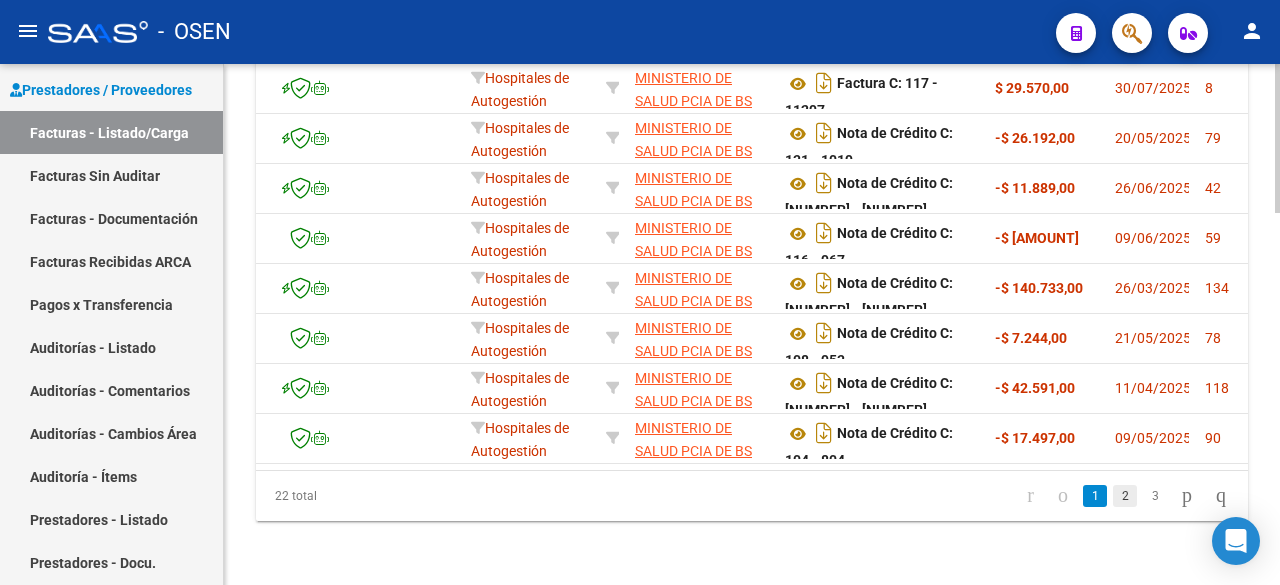 click on "2" 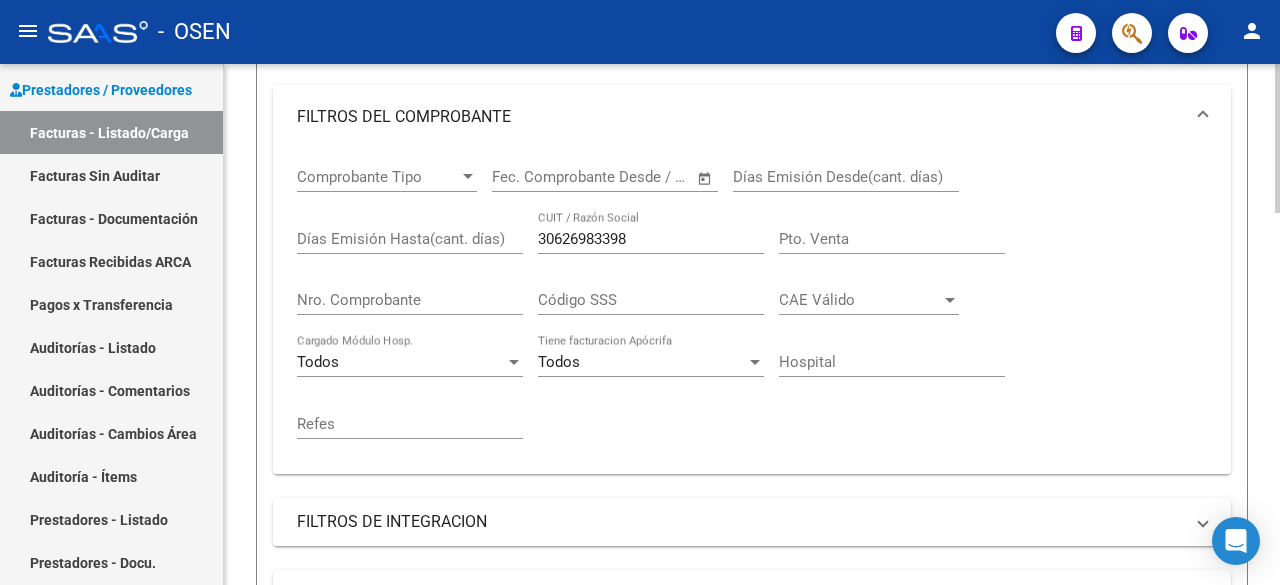 scroll, scrollTop: 296, scrollLeft: 0, axis: vertical 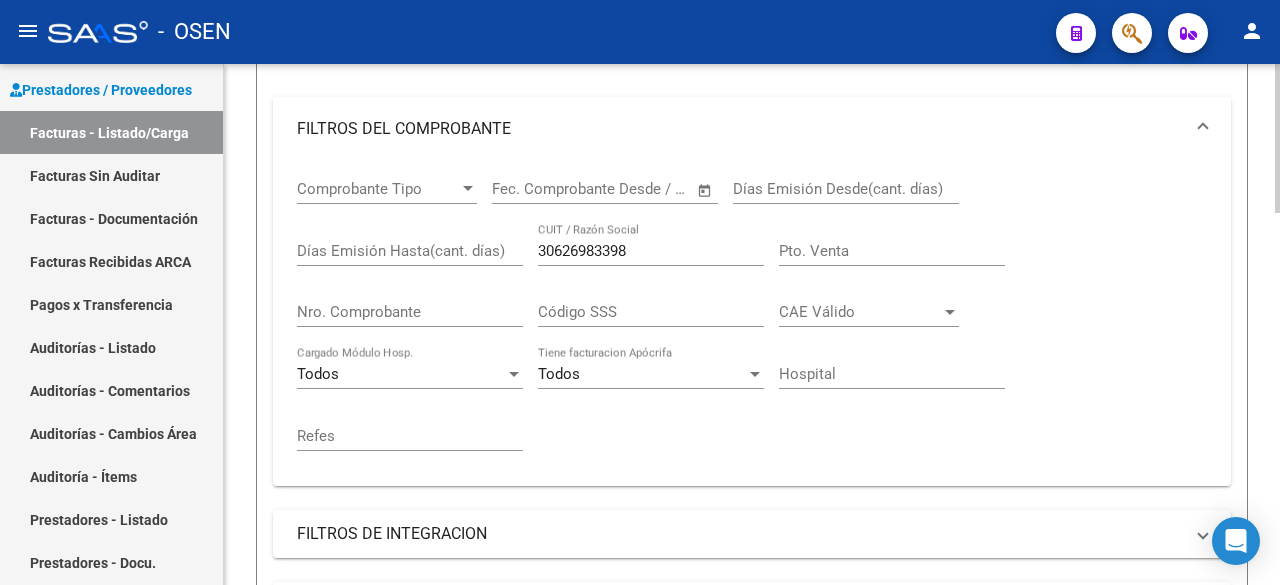 click on "Nro. Comprobante" at bounding box center [410, 312] 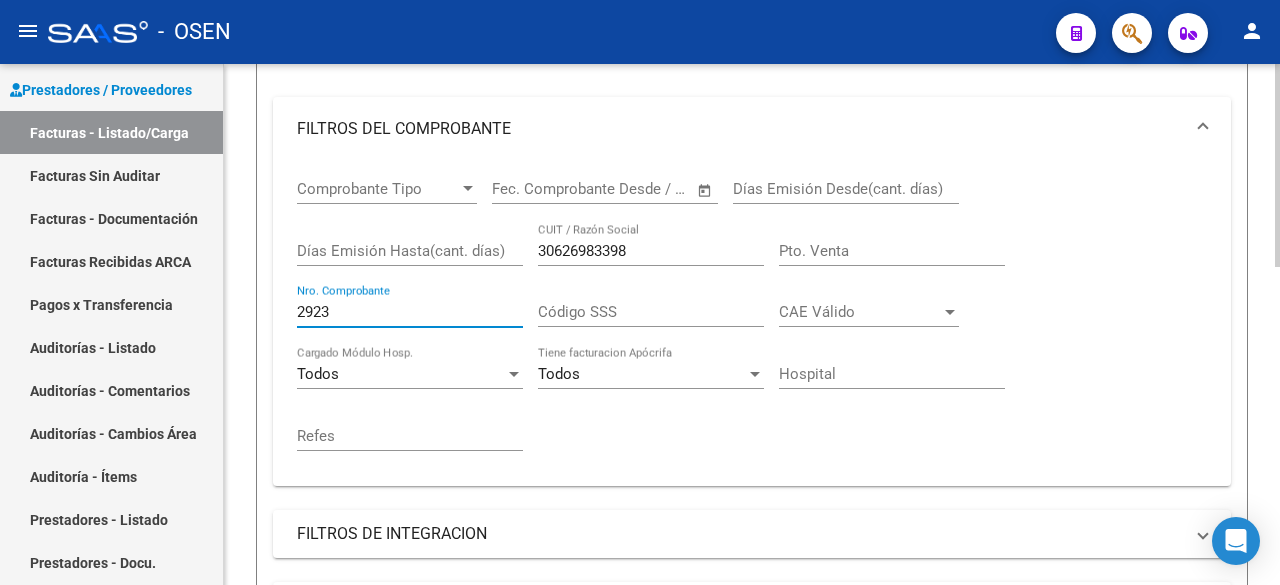 scroll, scrollTop: 0, scrollLeft: 0, axis: both 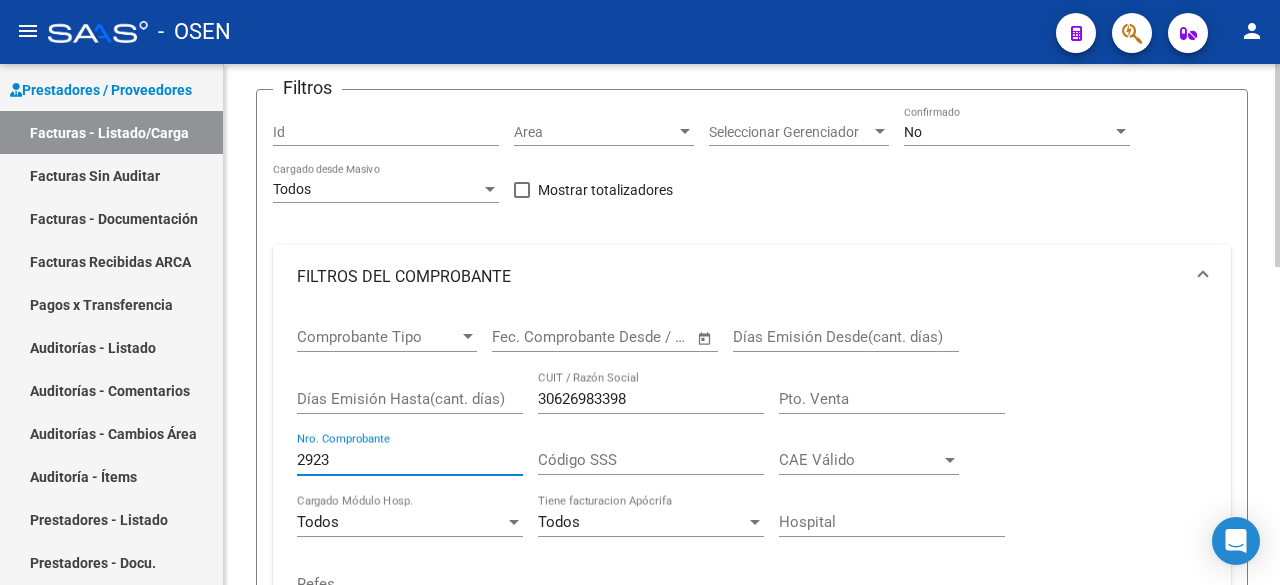 type on "2923" 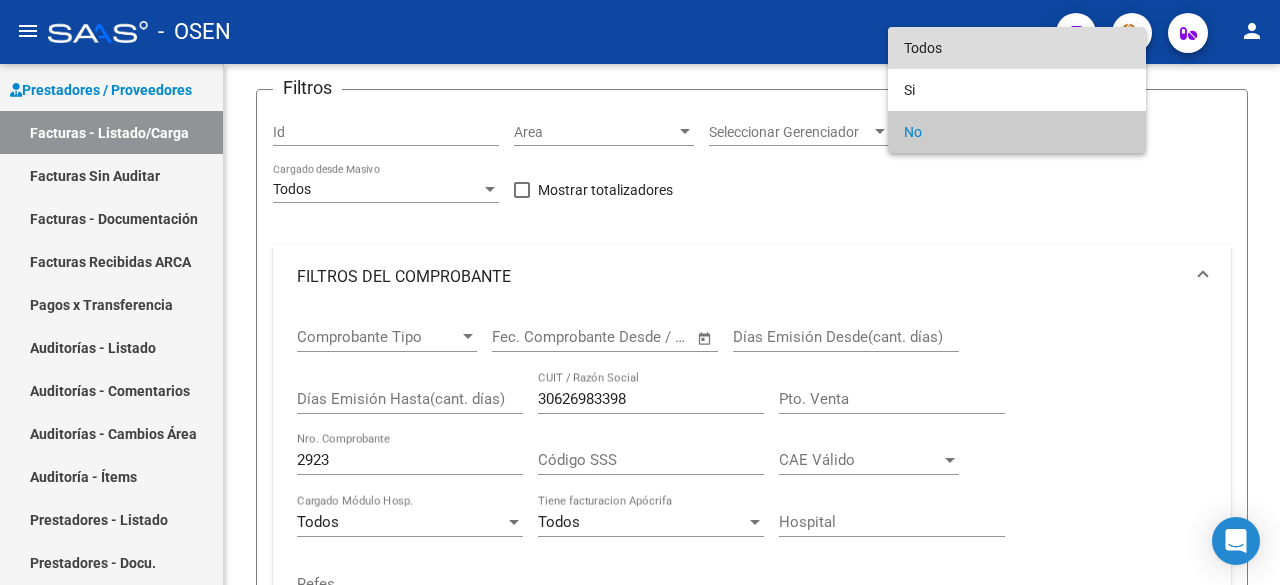 click on "Todos" at bounding box center [1017, 48] 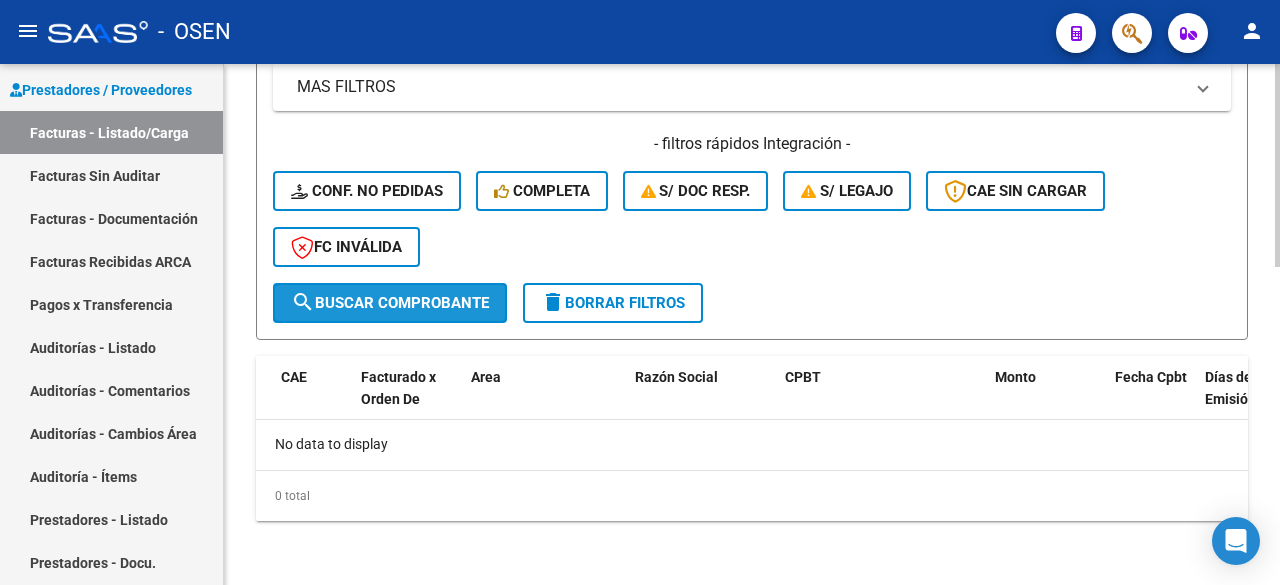 click on "search  Buscar Comprobante" 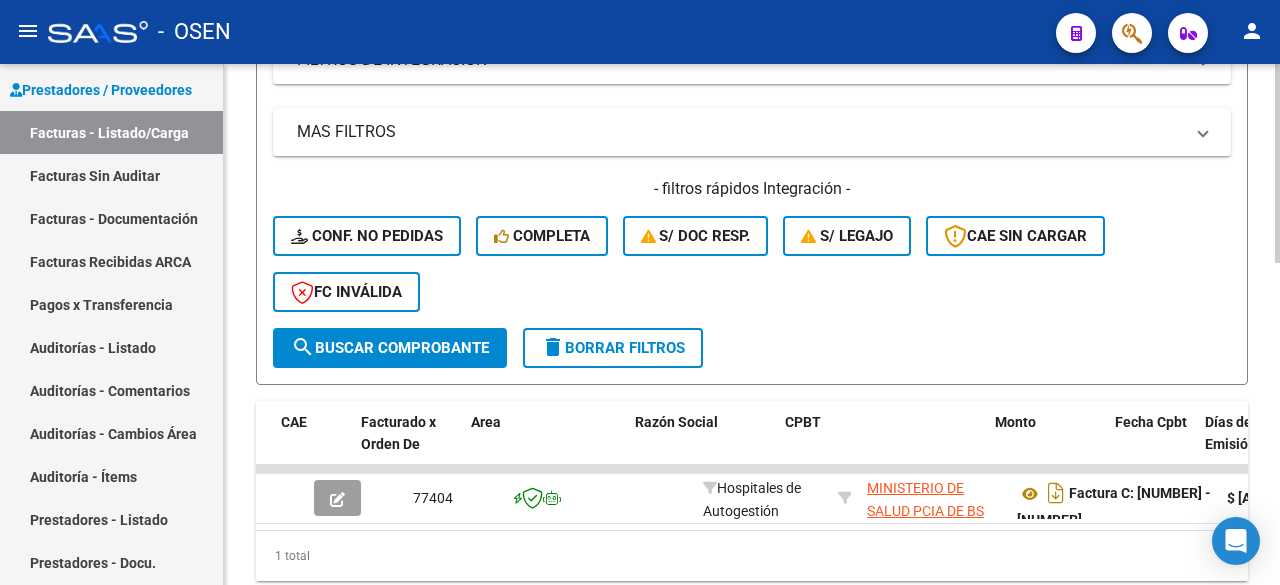 scroll, scrollTop: 815, scrollLeft: 0, axis: vertical 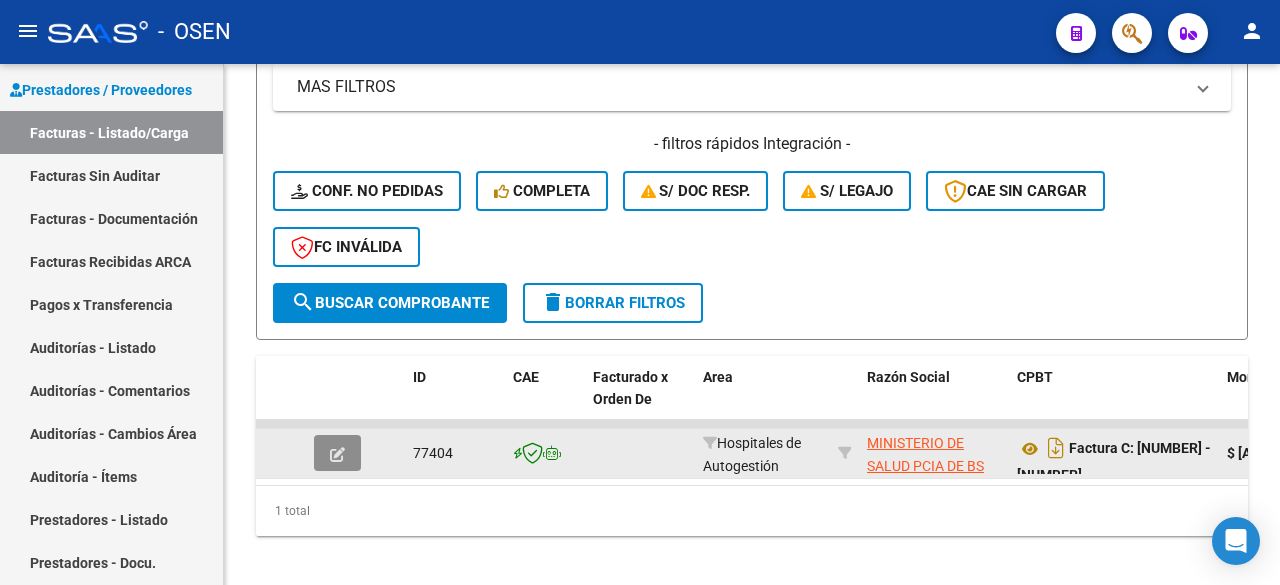 click 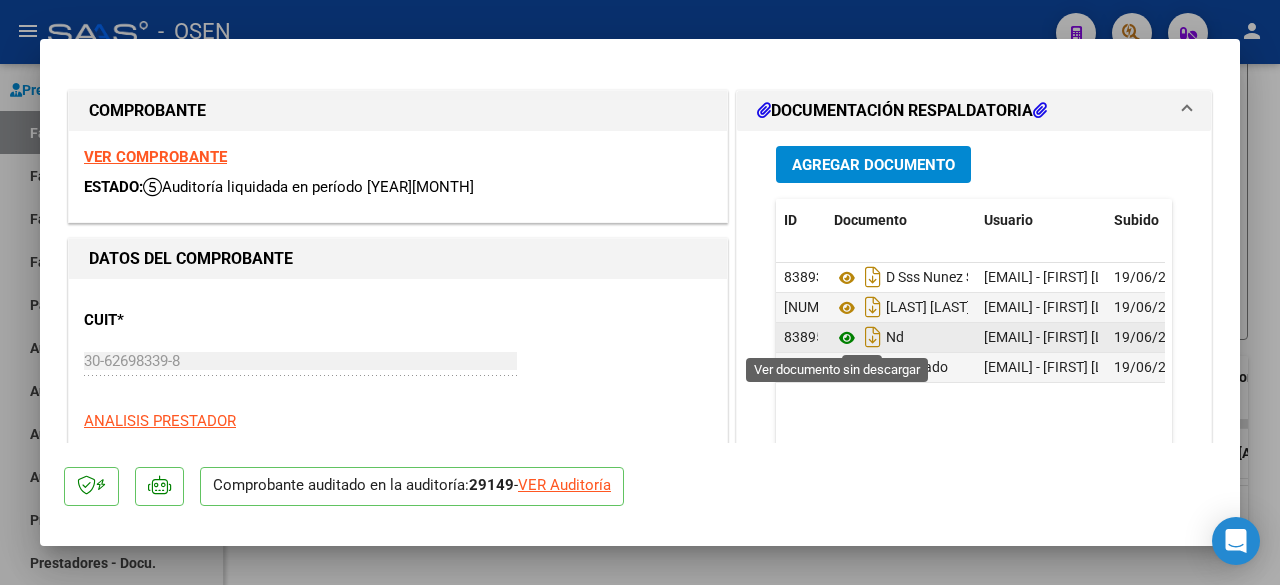 click 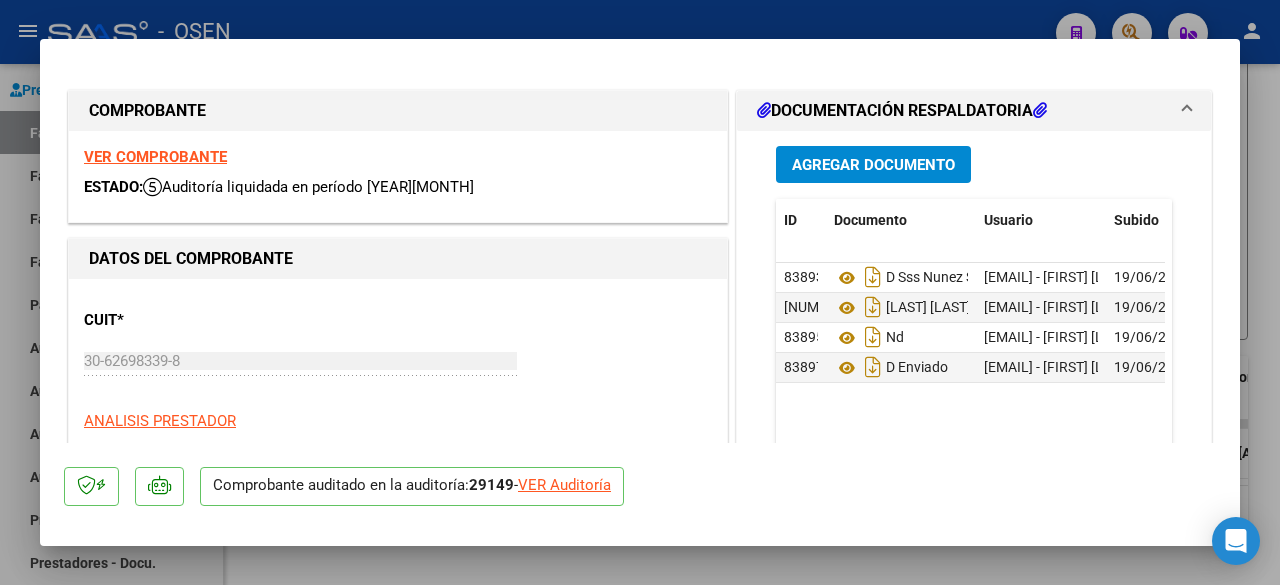 type 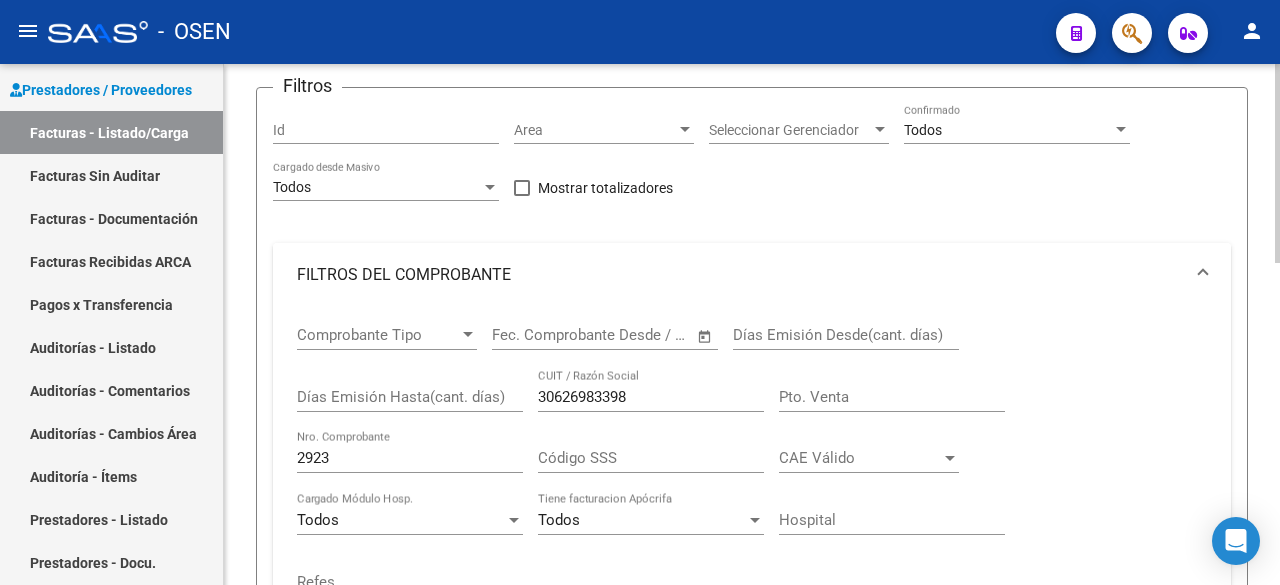 scroll, scrollTop: 148, scrollLeft: 0, axis: vertical 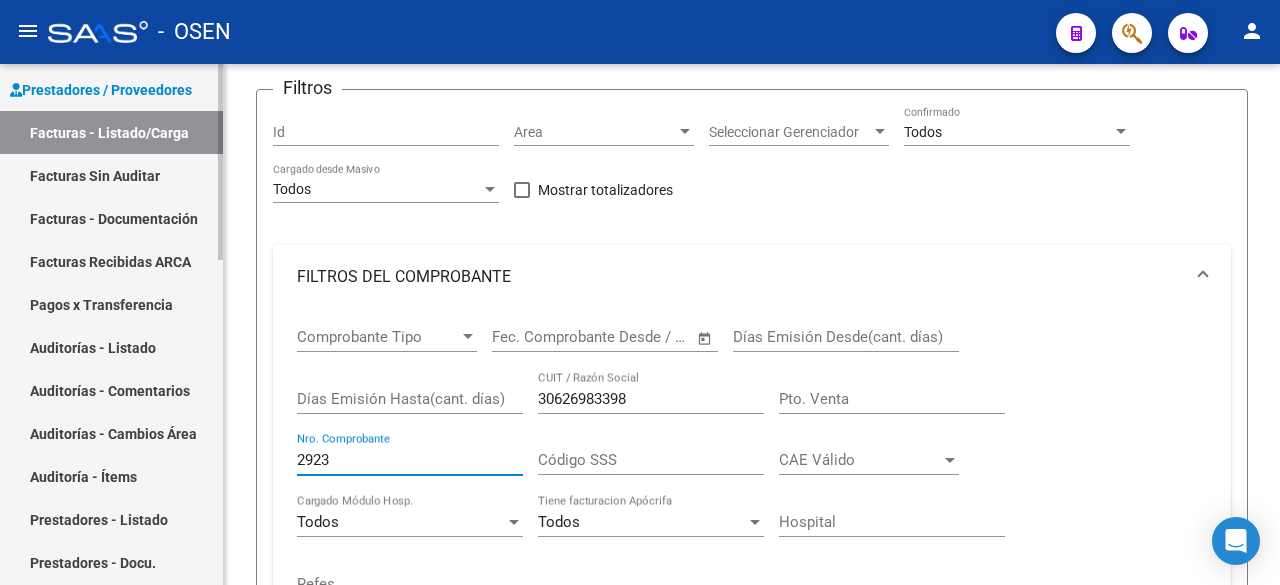 drag, startPoint x: 341, startPoint y: 457, endPoint x: 26, endPoint y: 419, distance: 317.28378 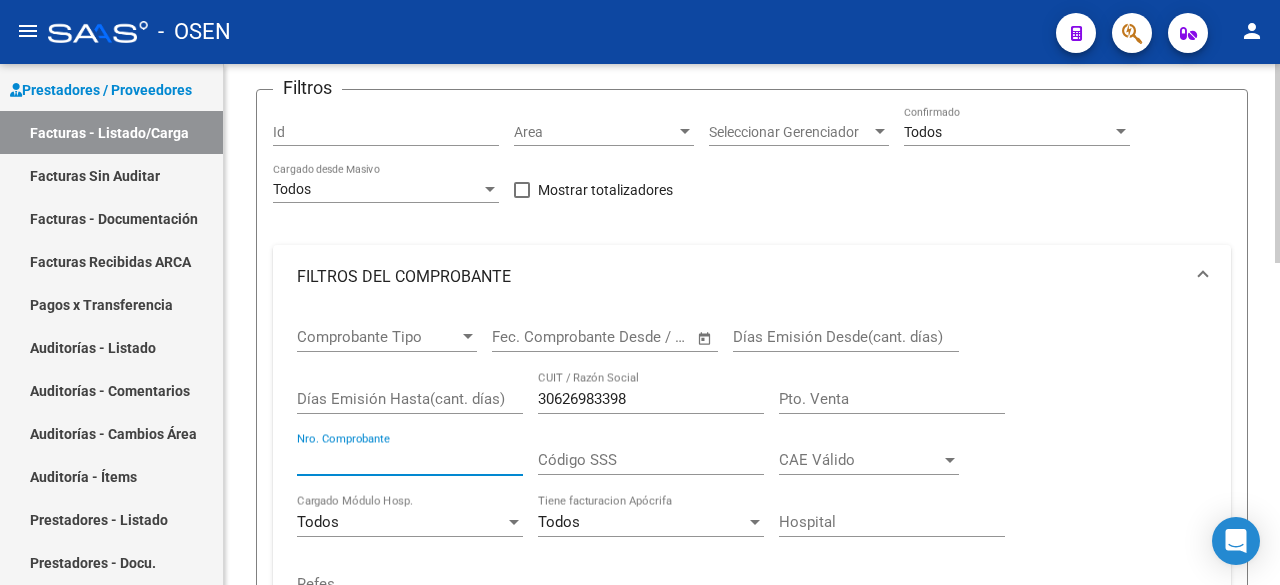 type 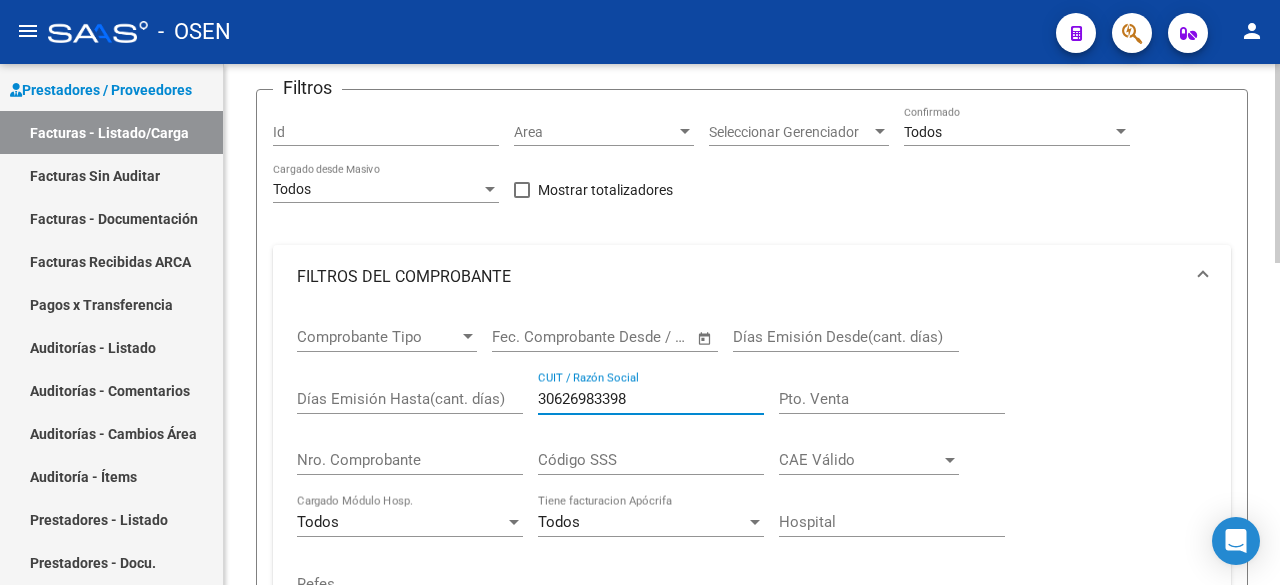 drag, startPoint x: 645, startPoint y: 392, endPoint x: 267, endPoint y: 375, distance: 378.38208 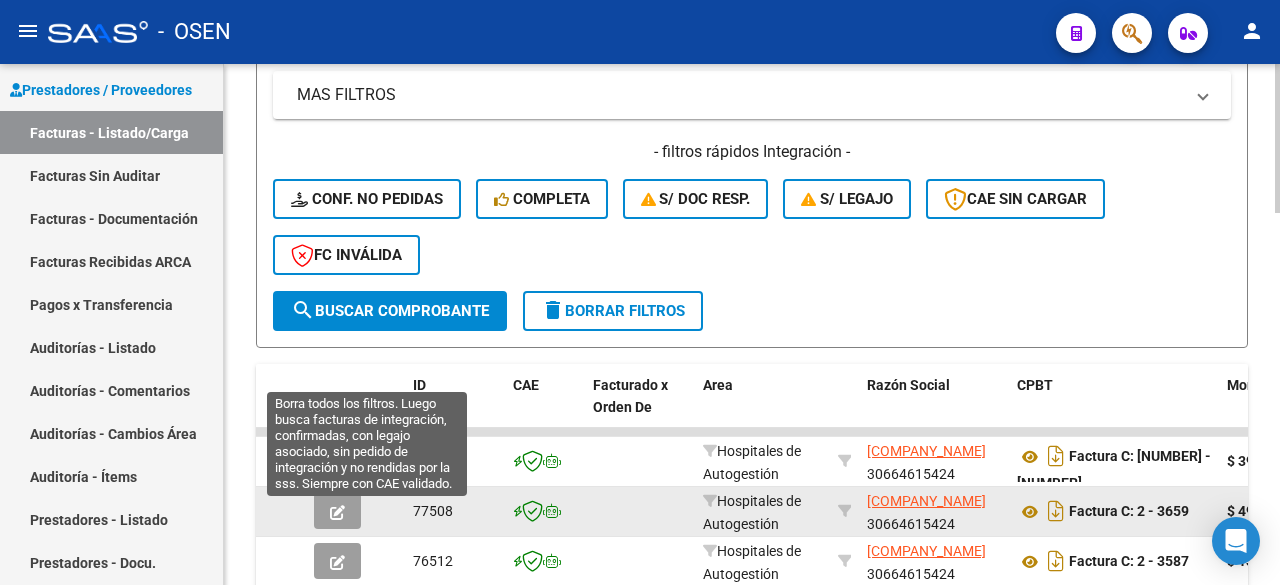 scroll, scrollTop: 815, scrollLeft: 0, axis: vertical 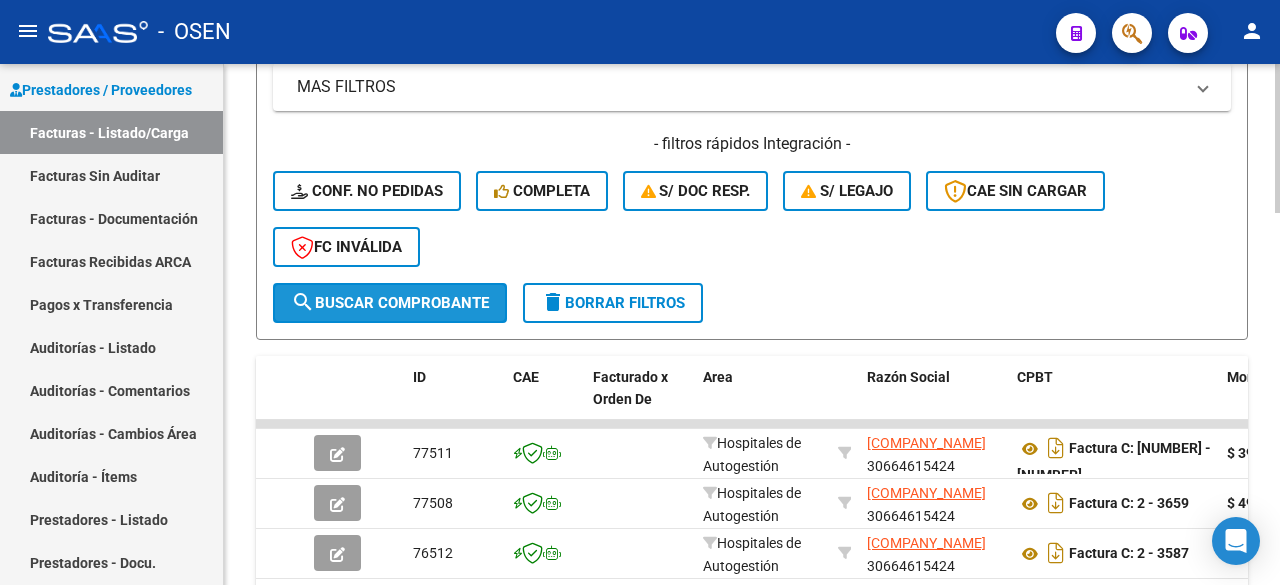 click on "search  Buscar Comprobante" 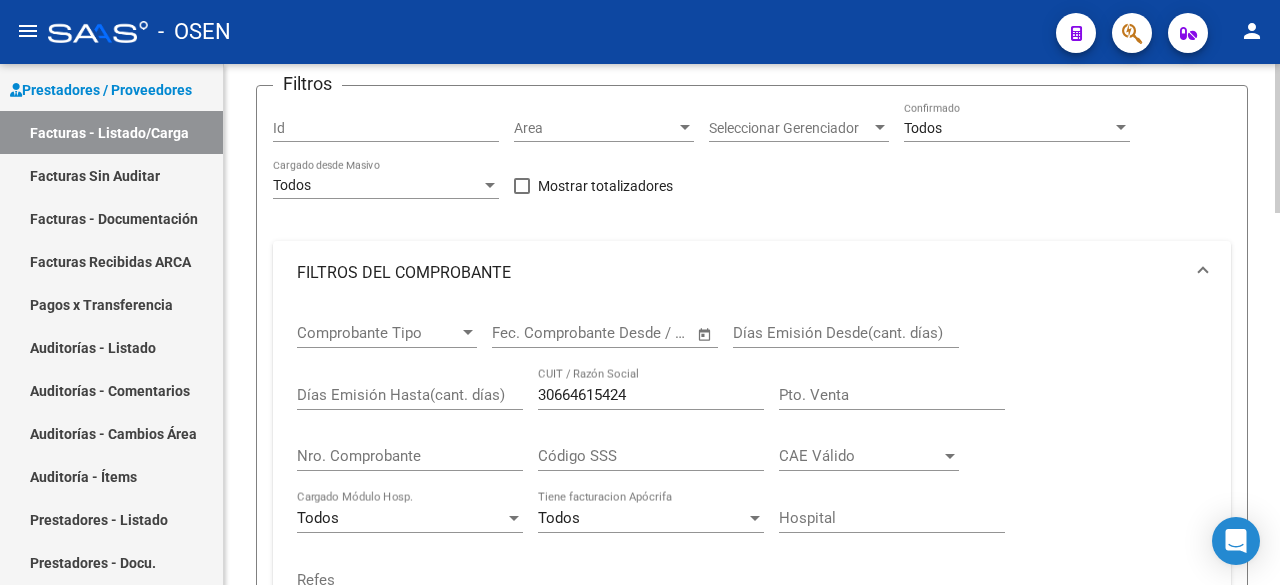 scroll, scrollTop: 148, scrollLeft: 0, axis: vertical 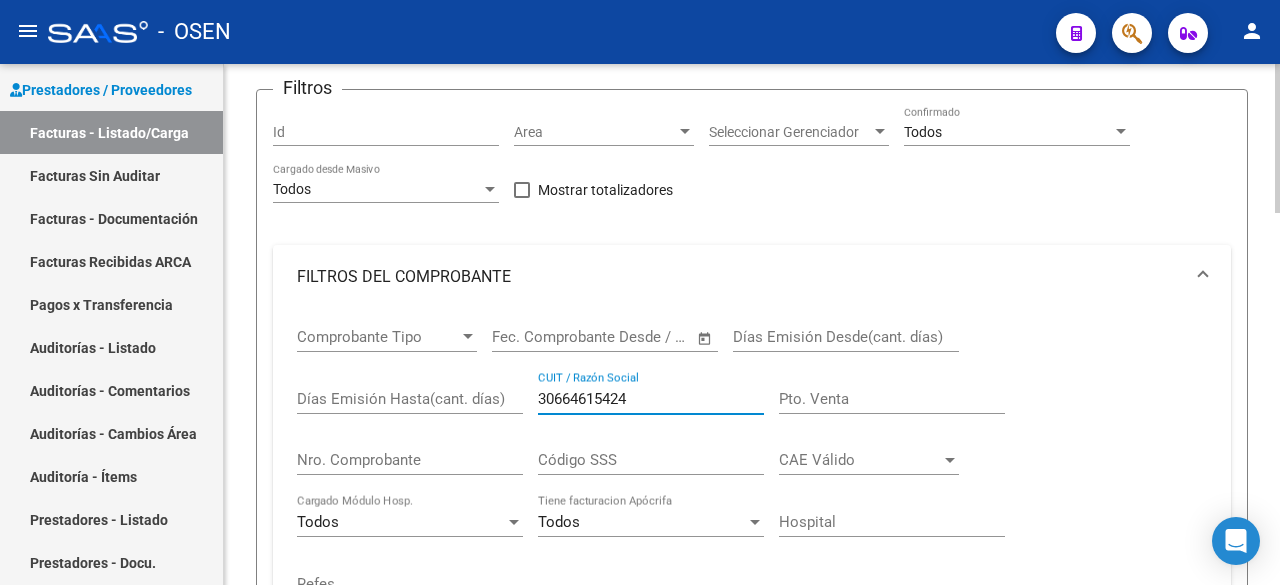 drag, startPoint x: 664, startPoint y: 400, endPoint x: 291, endPoint y: 404, distance: 373.02145 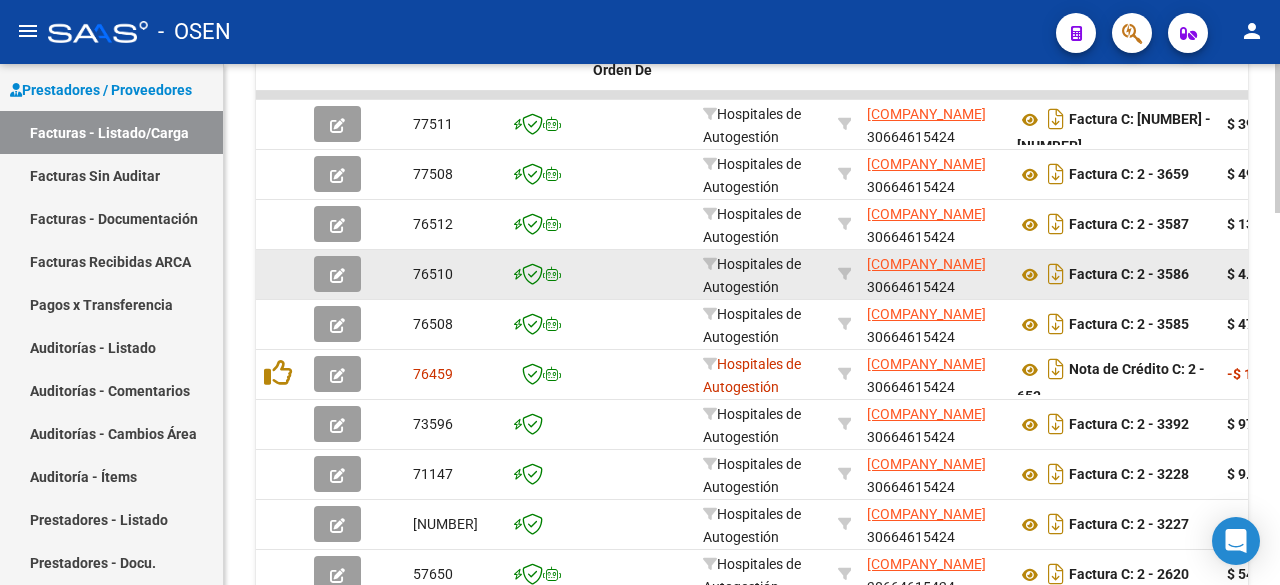 scroll, scrollTop: 1148, scrollLeft: 0, axis: vertical 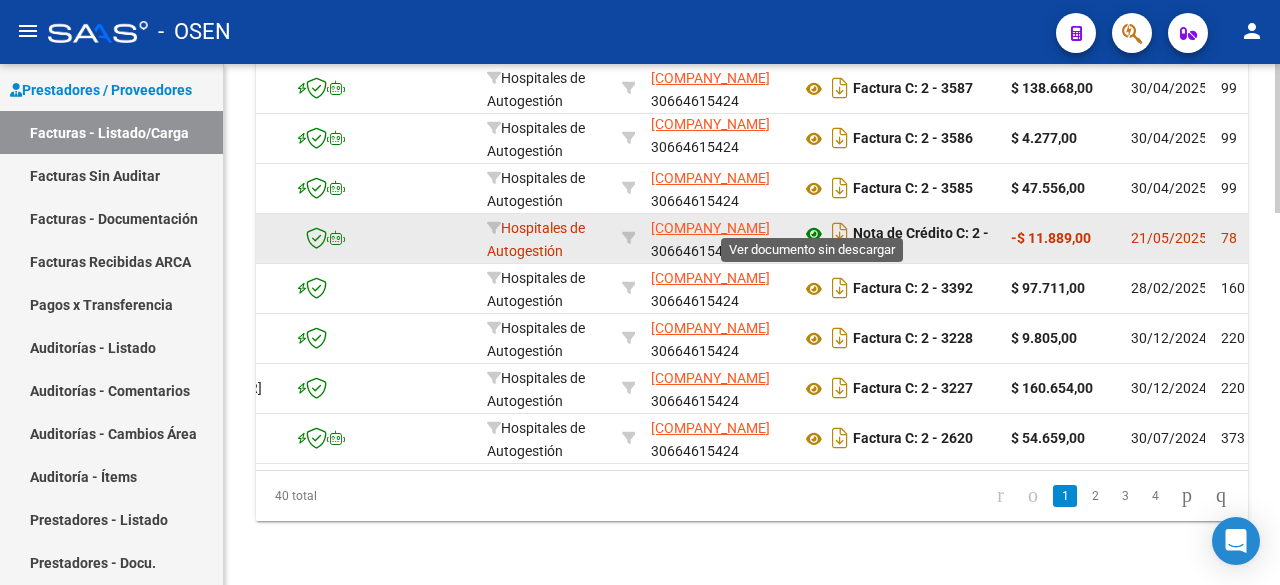 click 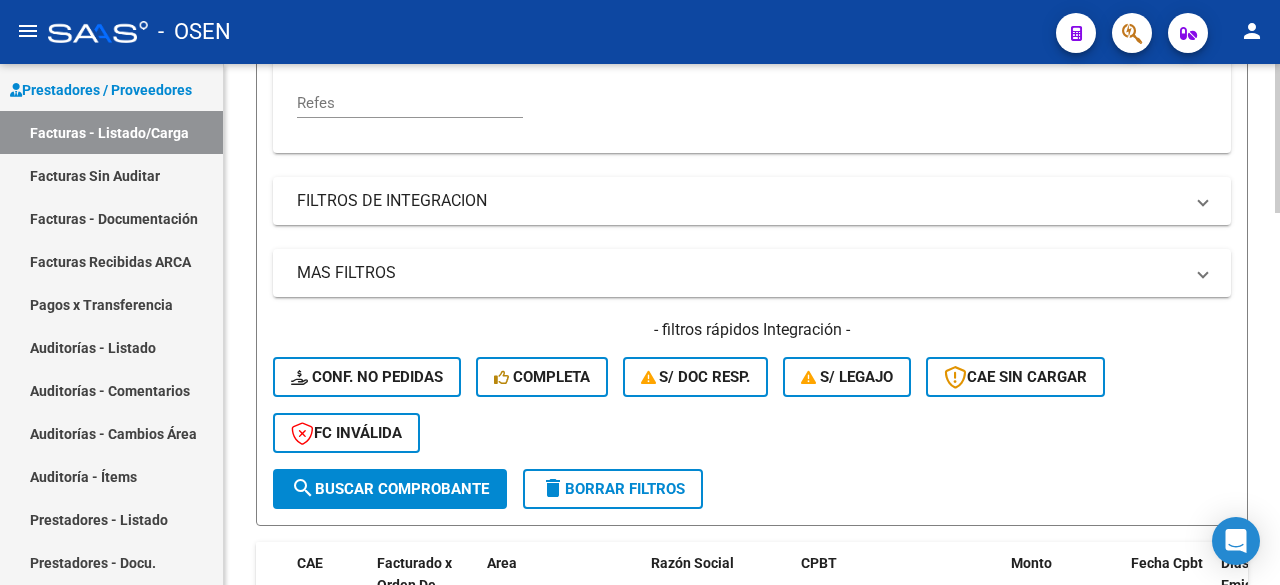 scroll, scrollTop: 296, scrollLeft: 0, axis: vertical 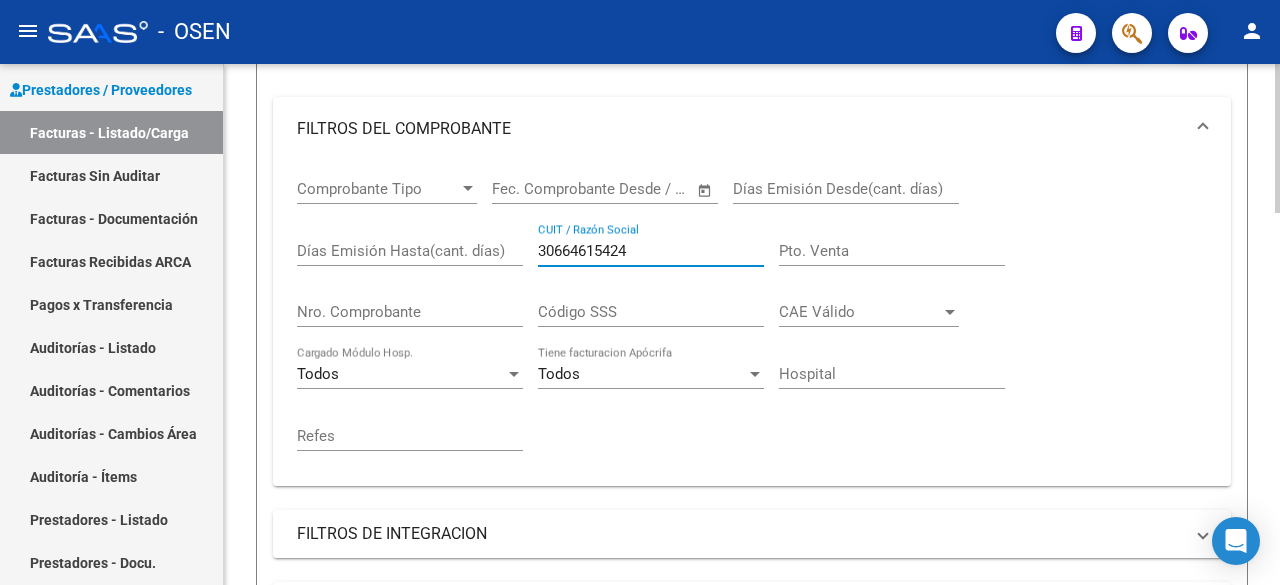 drag, startPoint x: 649, startPoint y: 249, endPoint x: 361, endPoint y: 251, distance: 288.00696 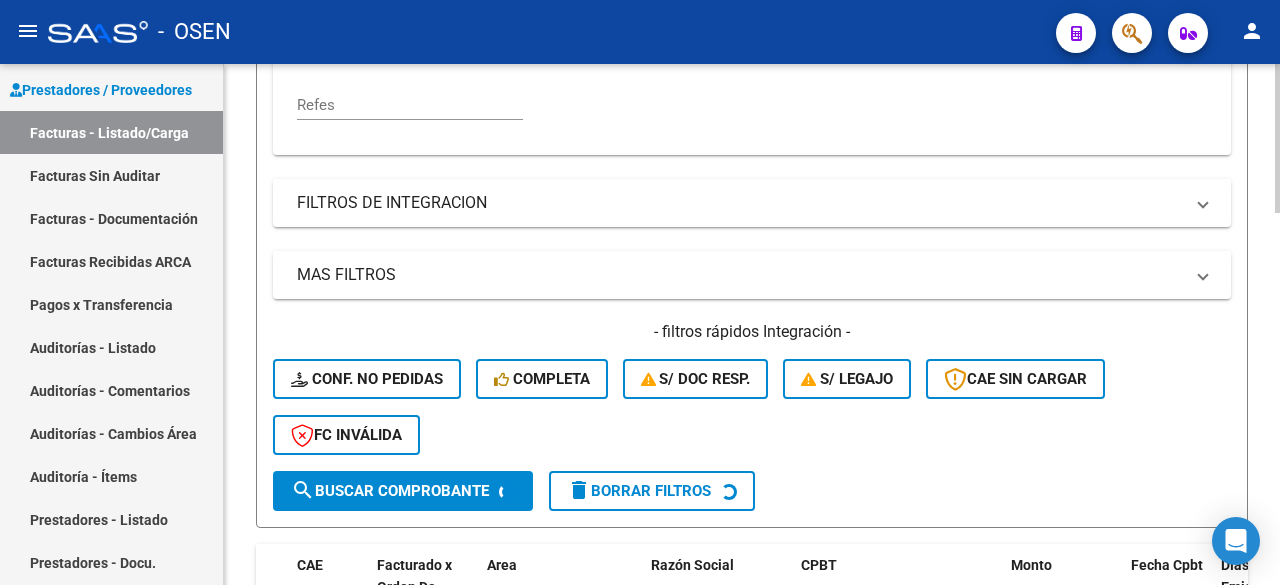 scroll, scrollTop: 629, scrollLeft: 0, axis: vertical 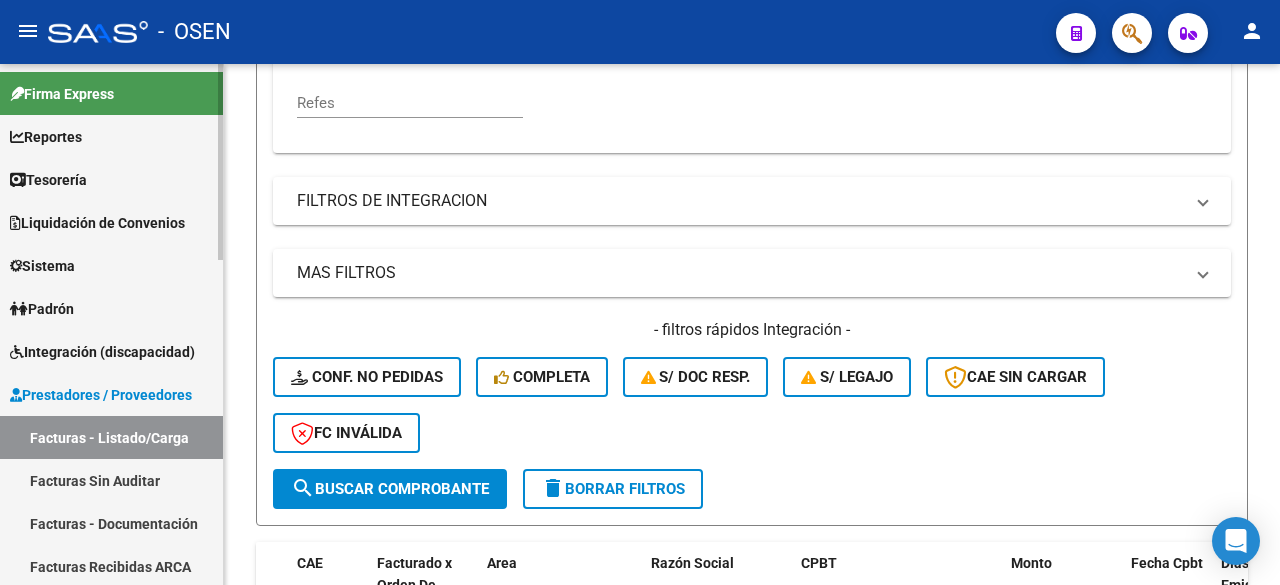type on "30626983398" 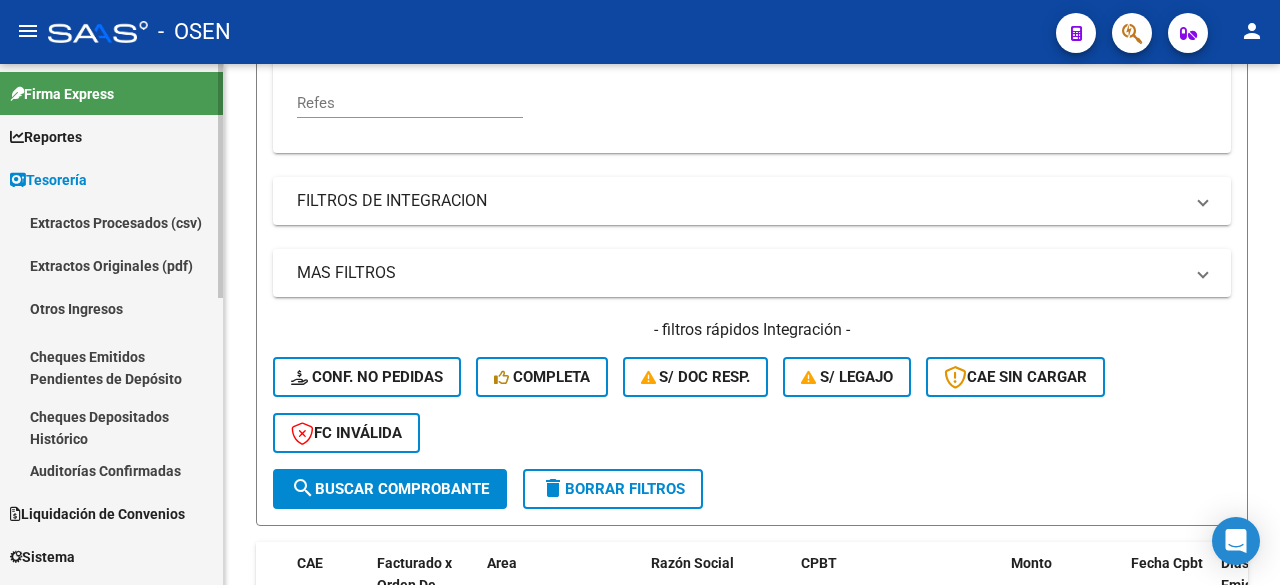 click on "Auditorías Confirmadas" at bounding box center (111, 470) 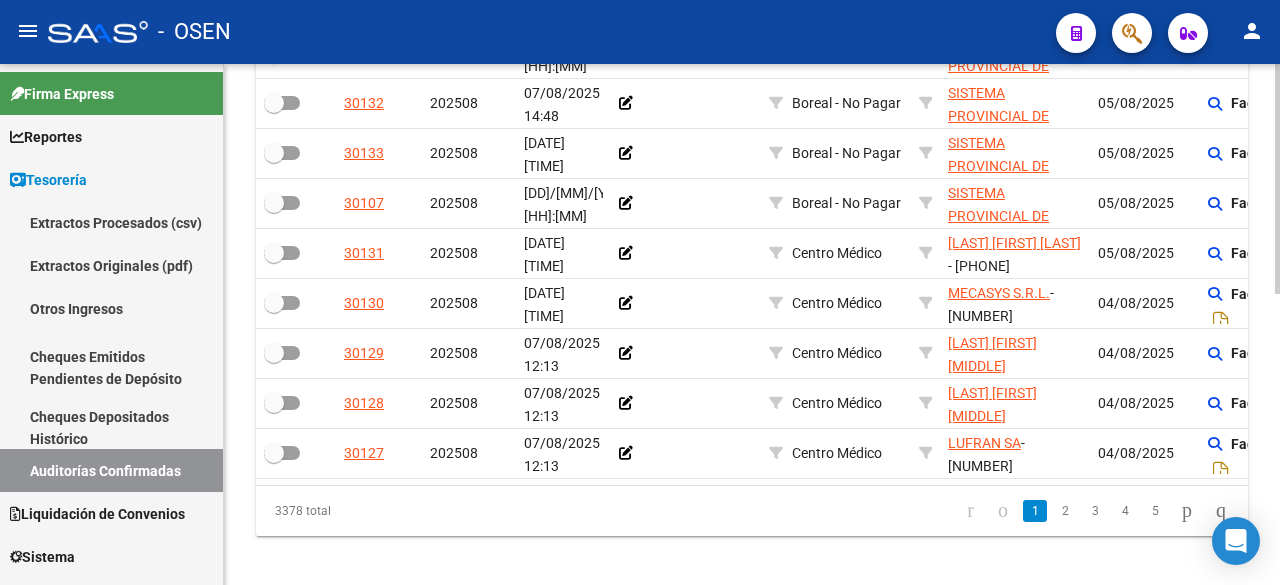 scroll, scrollTop: 0, scrollLeft: 0, axis: both 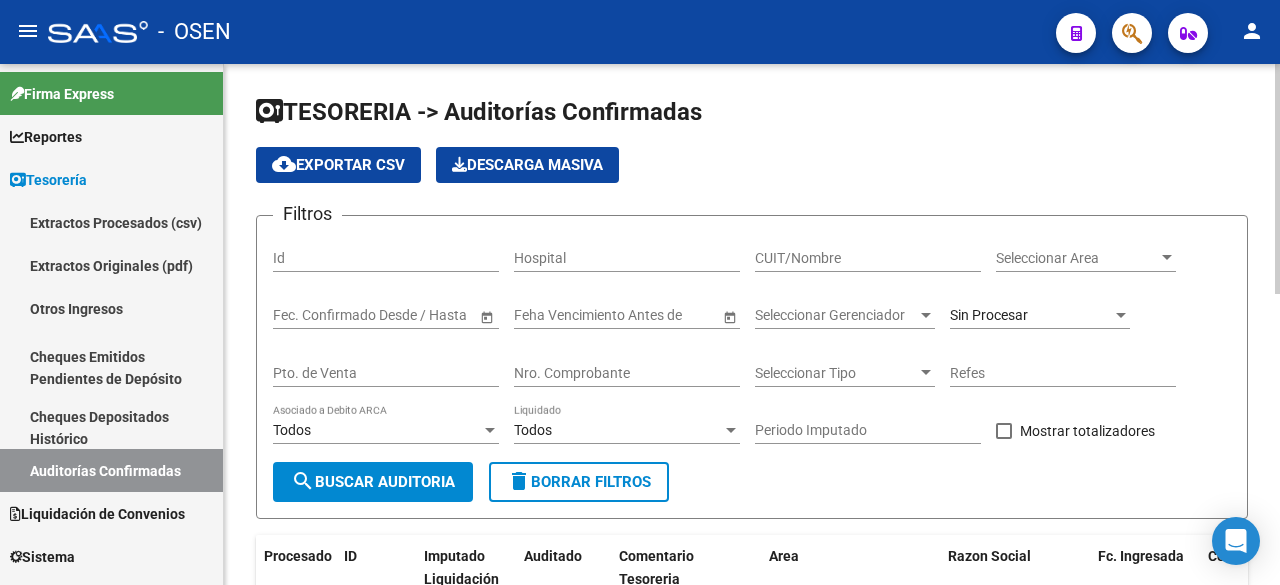 click on "Nro. Comprobante" at bounding box center (627, 373) 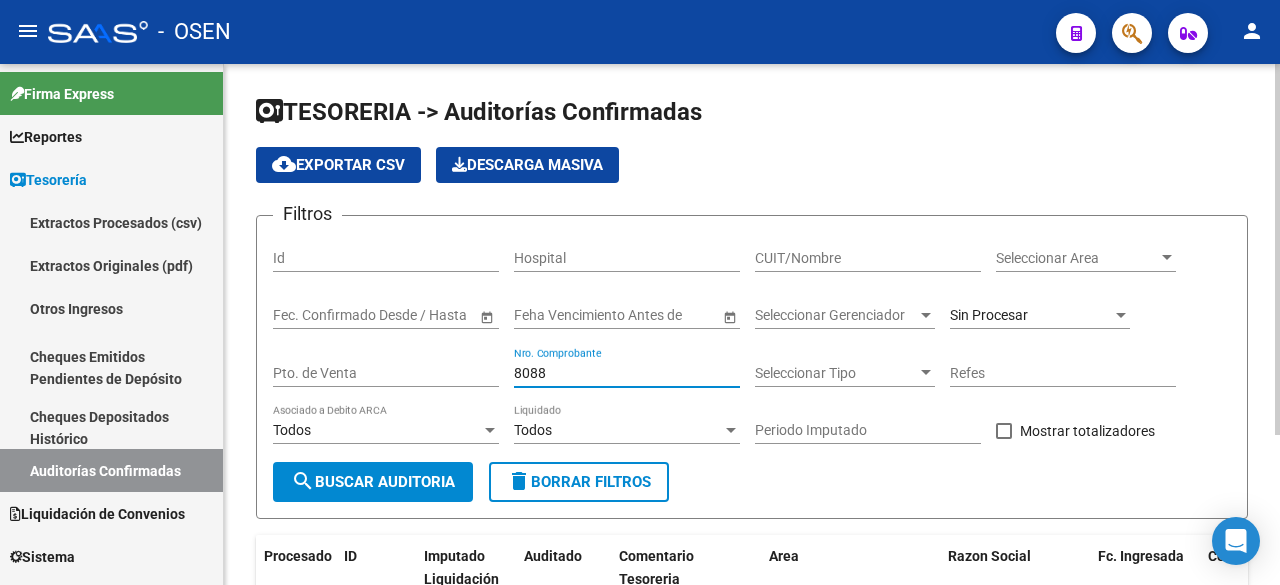 scroll, scrollTop: 210, scrollLeft: 0, axis: vertical 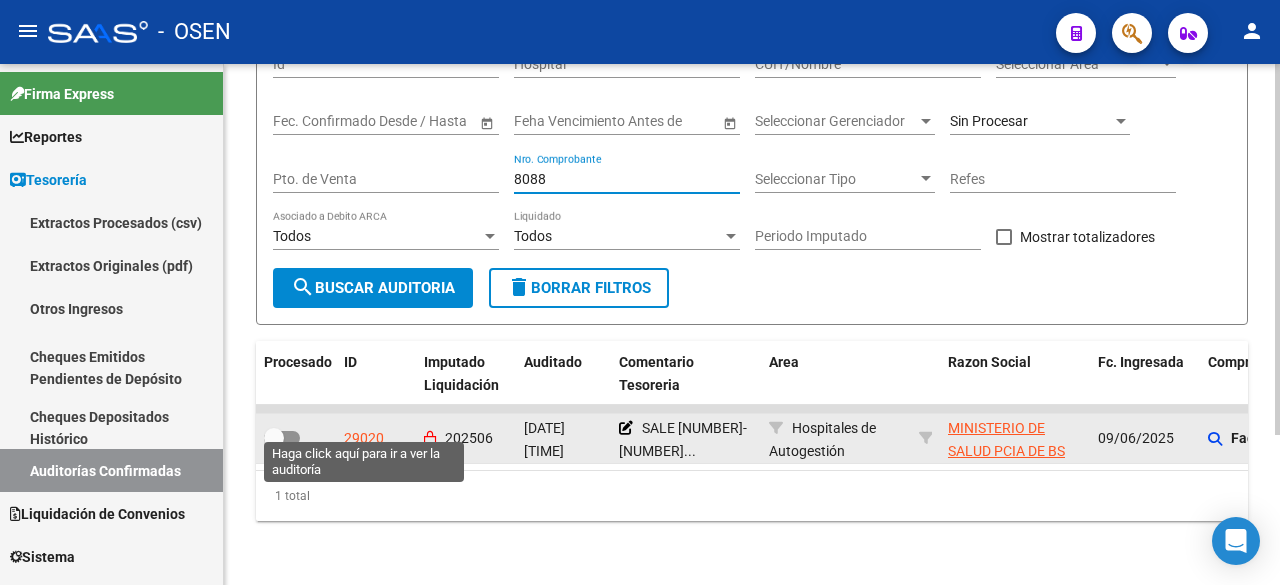 type on "8088" 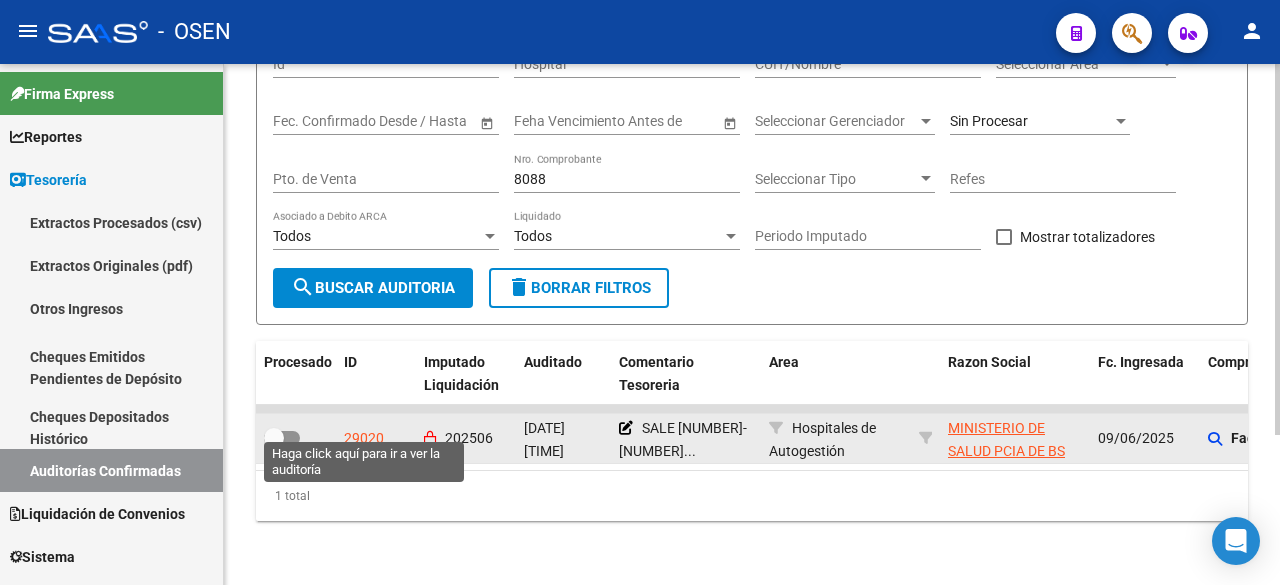 click on "29020" 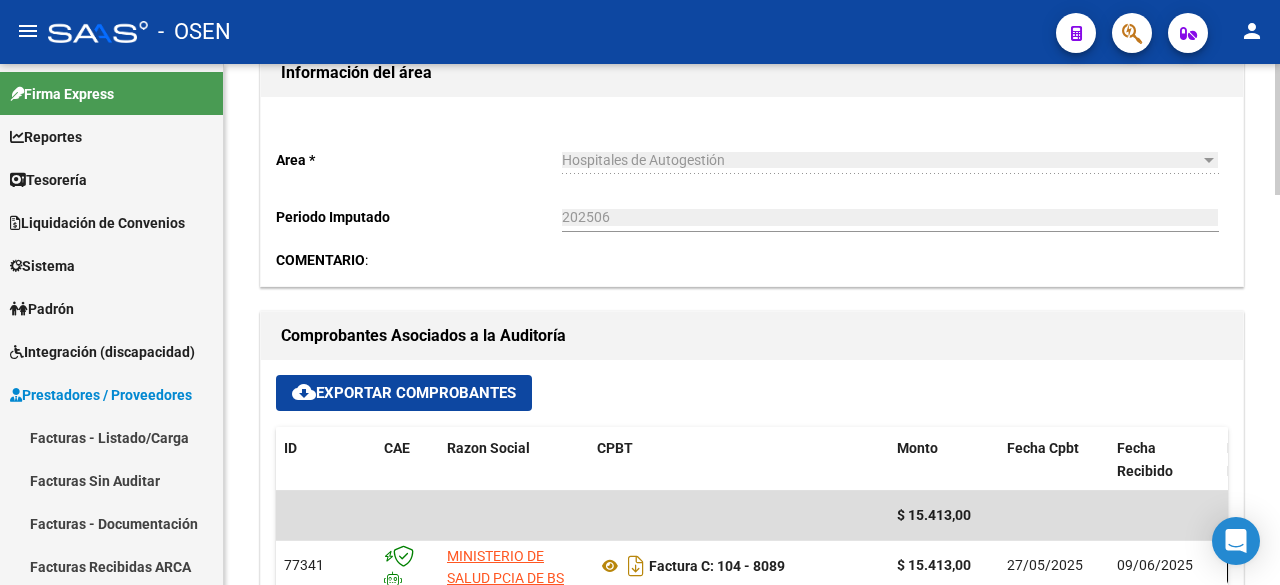 scroll, scrollTop: 1000, scrollLeft: 0, axis: vertical 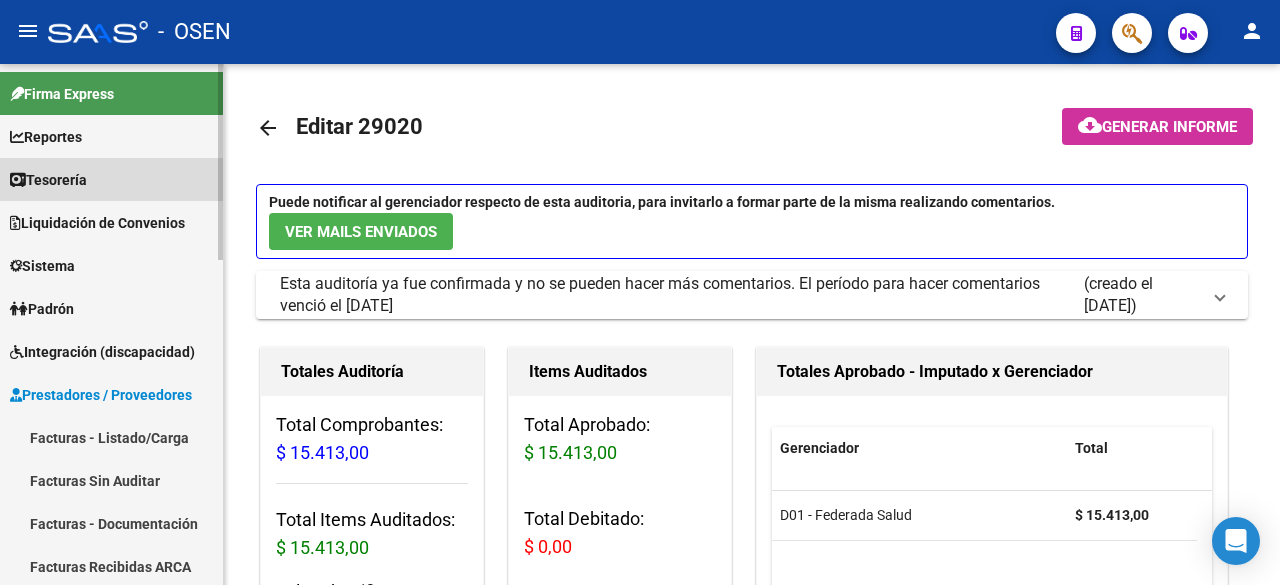 click on "Tesorería" at bounding box center [111, 179] 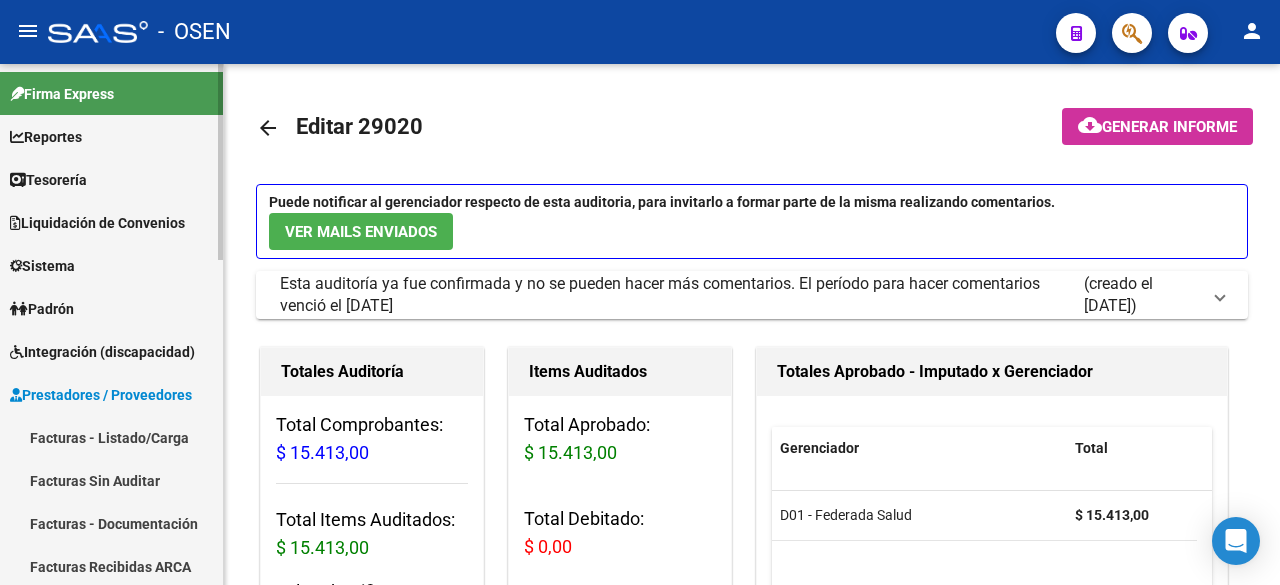 click on "Tesorería" at bounding box center (111, 179) 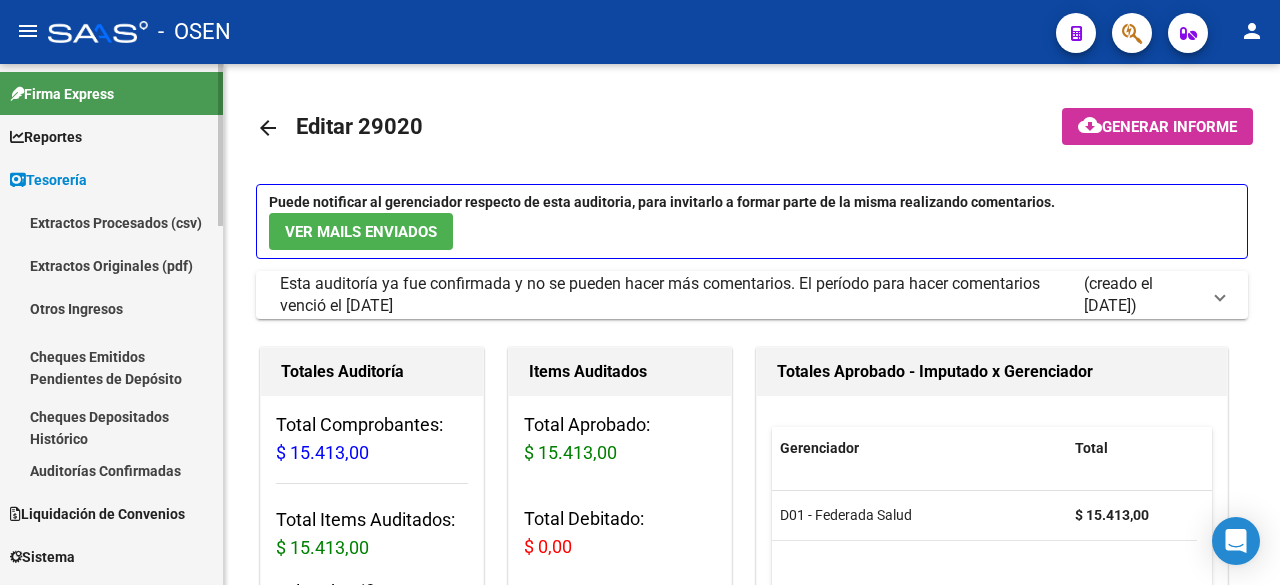 click on "Auditorías Confirmadas" at bounding box center (111, 470) 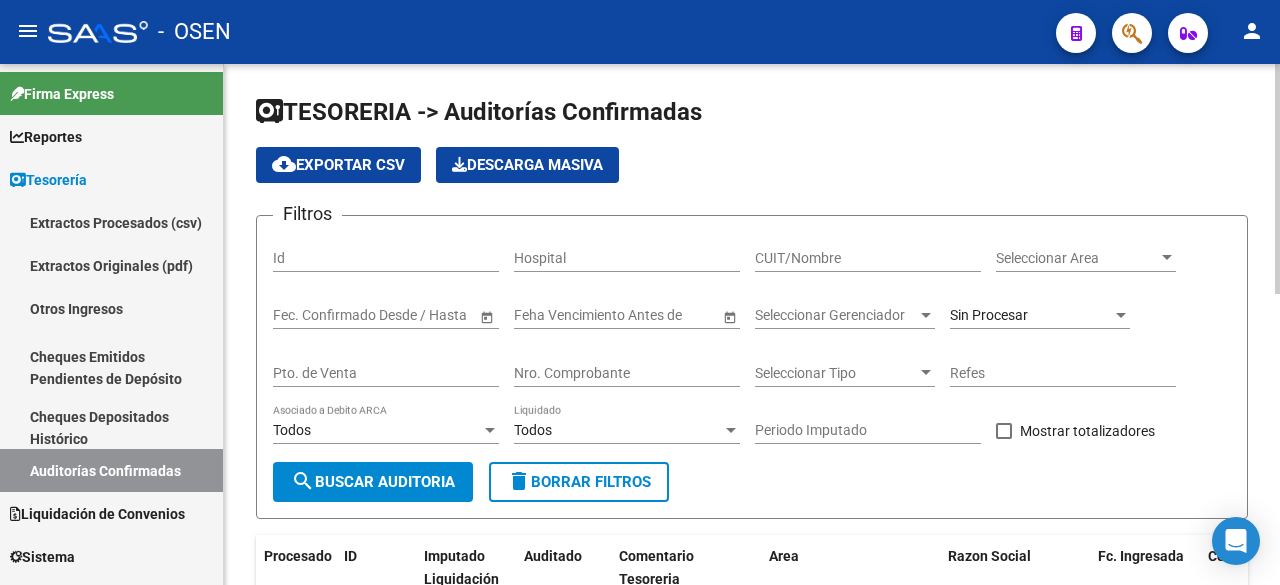 click on "Nro. Comprobante" 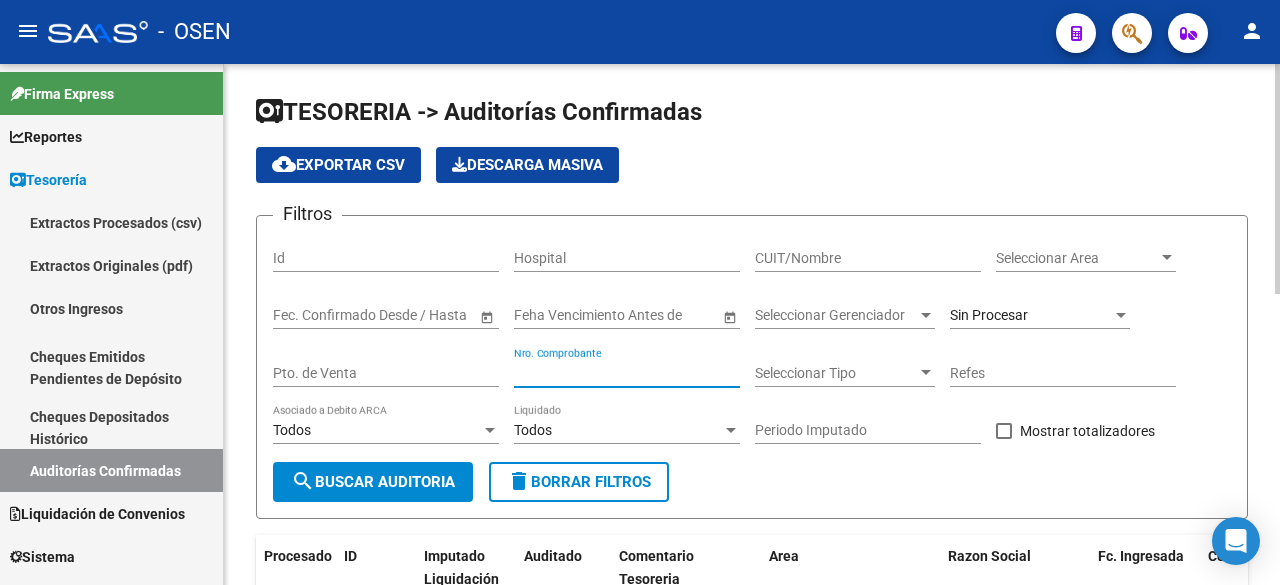 click on "Nro. Comprobante" at bounding box center (627, 373) 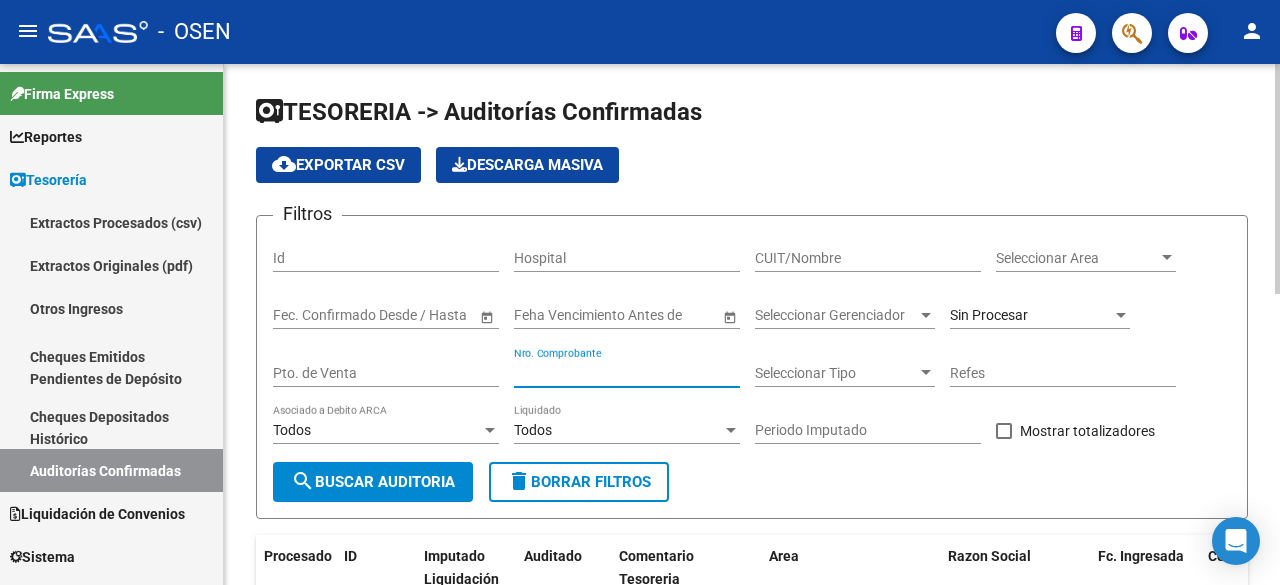 click on "Nro. Comprobante" at bounding box center (627, 373) 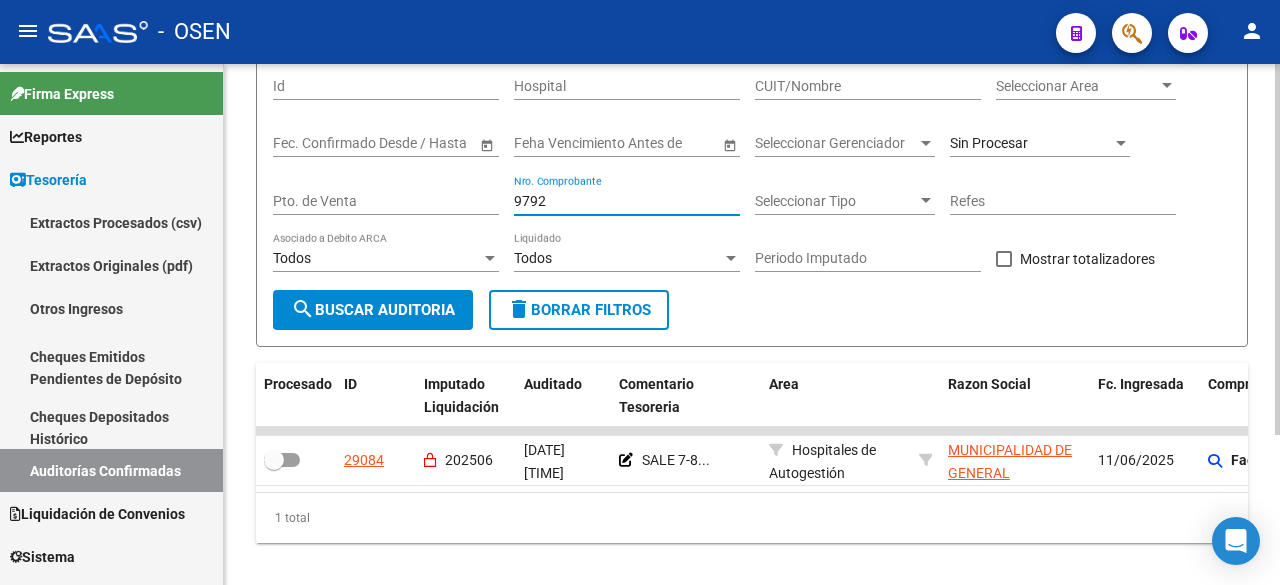 scroll, scrollTop: 210, scrollLeft: 0, axis: vertical 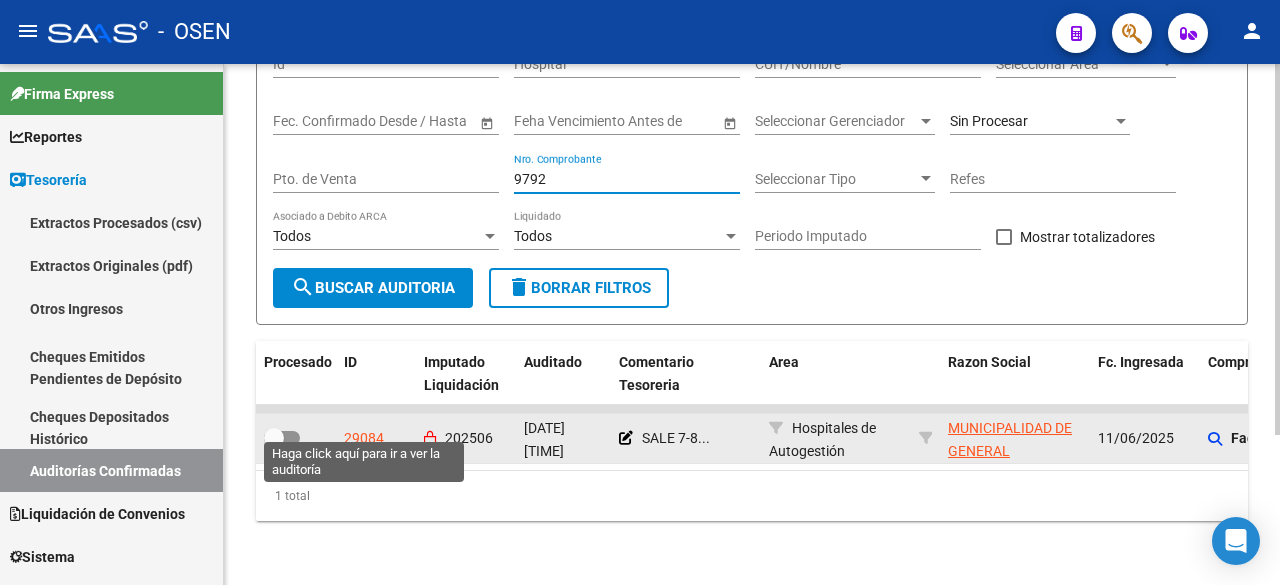 type on "9792" 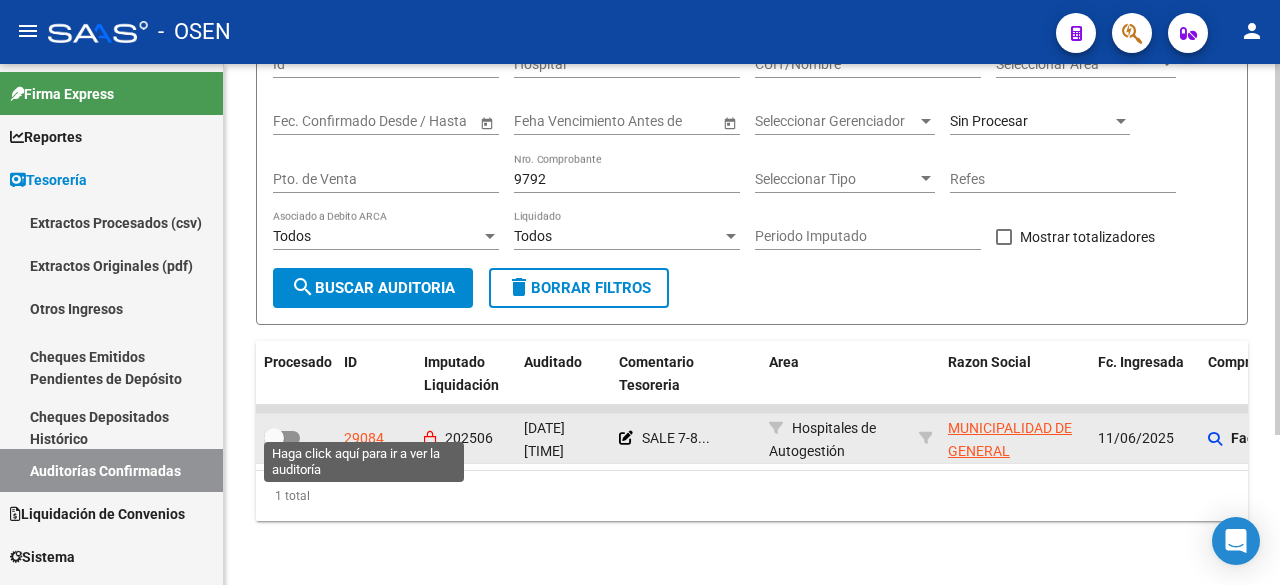 click on "29084" 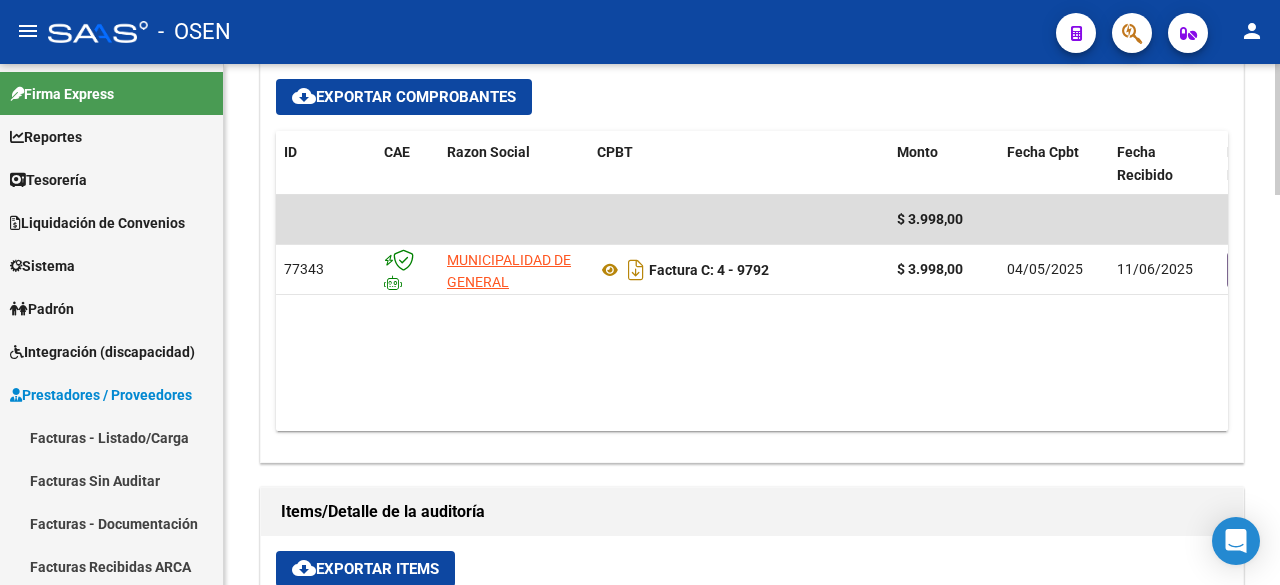 scroll, scrollTop: 1000, scrollLeft: 0, axis: vertical 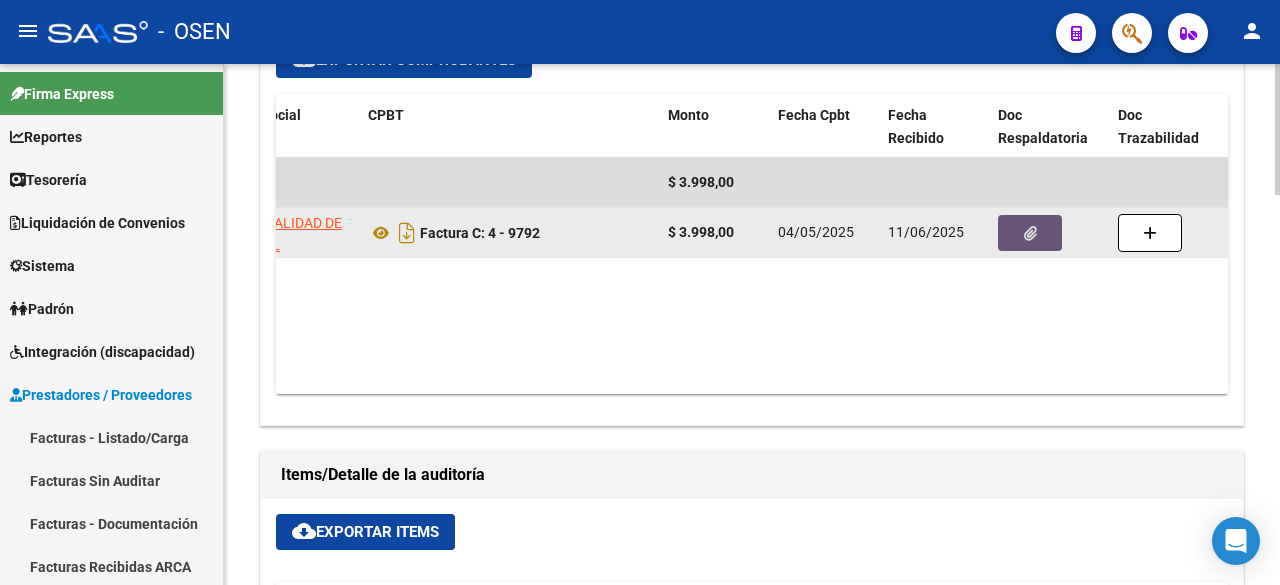 click 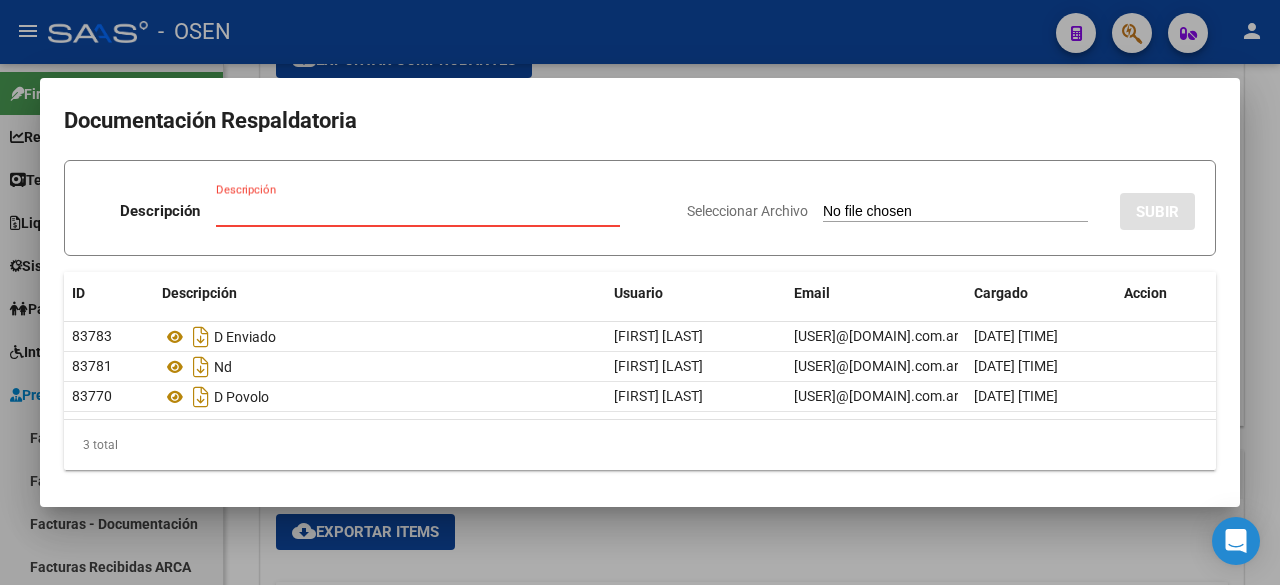 type on "|" 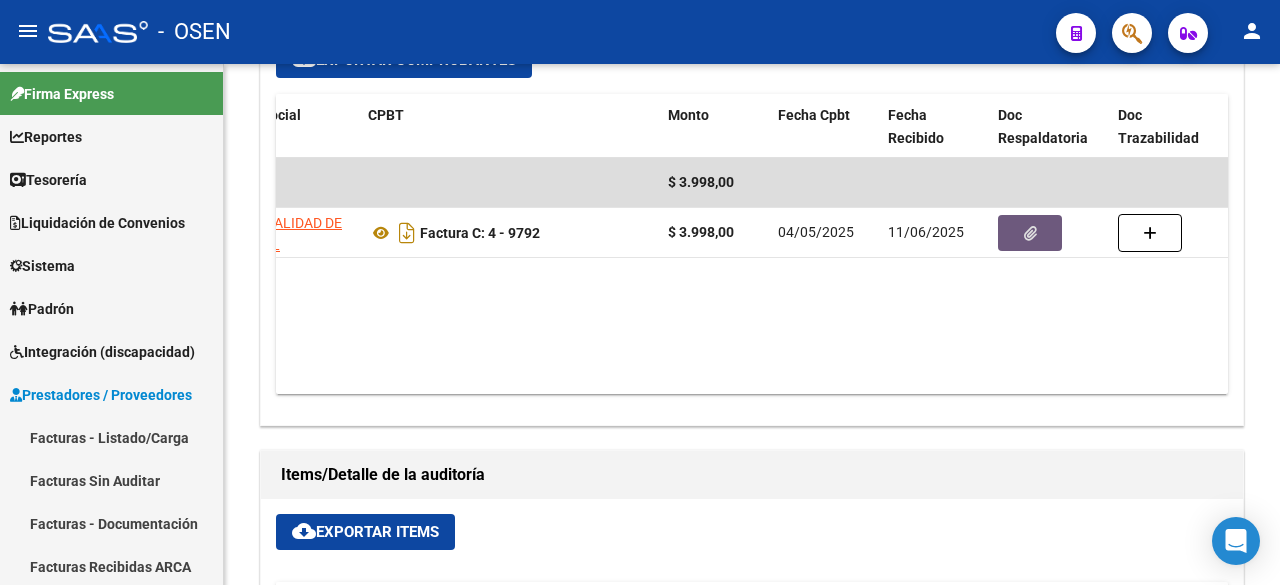 type 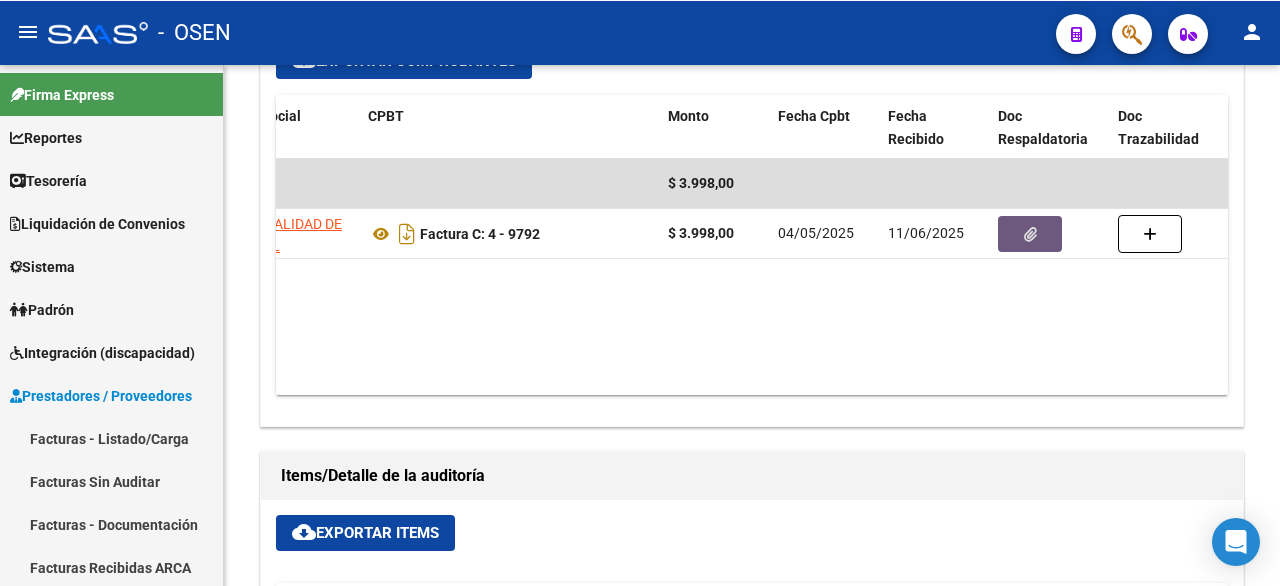 scroll, scrollTop: 1000, scrollLeft: 0, axis: vertical 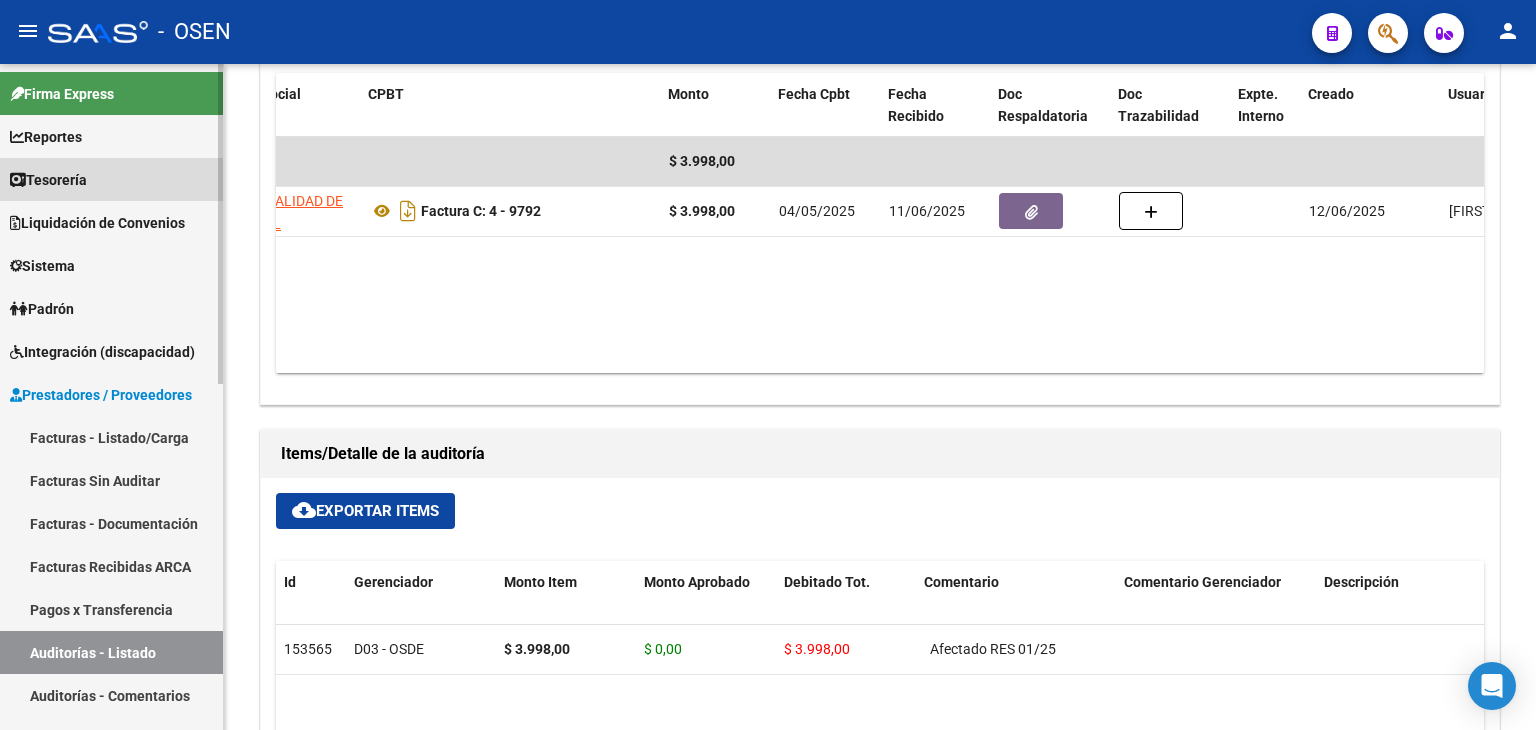 click on "Tesorería" at bounding box center [111, 179] 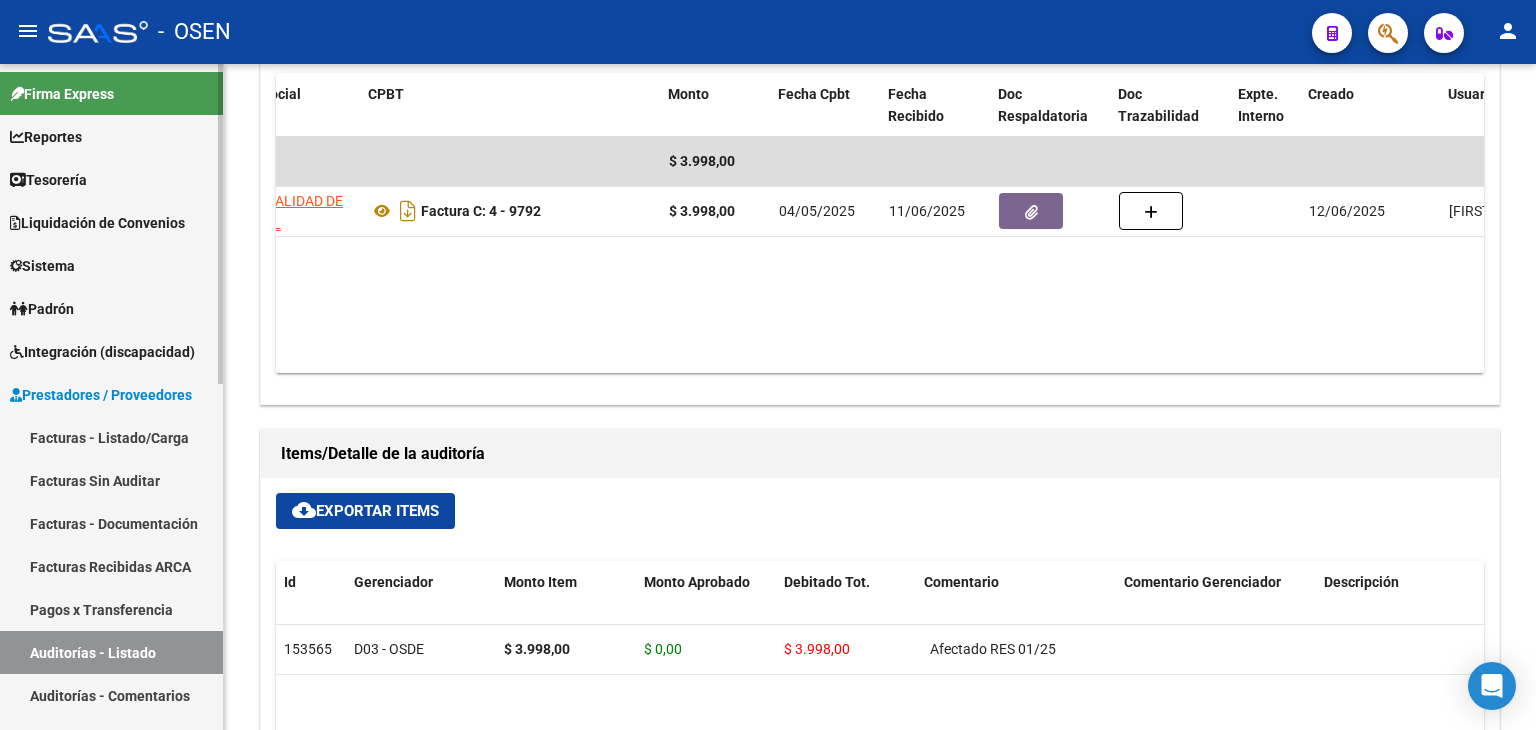 click on "Tesorería" at bounding box center (111, 179) 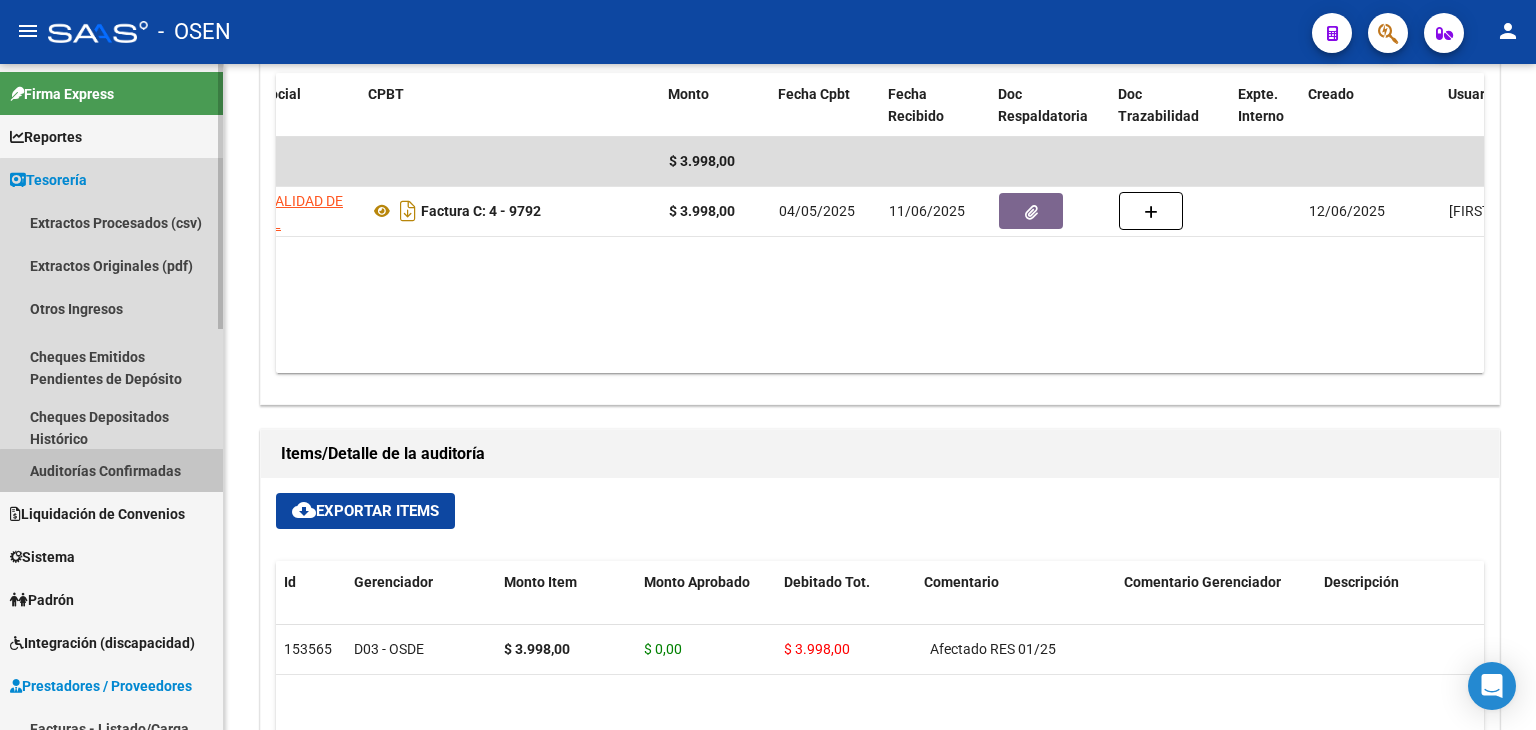click on "Auditorías Confirmadas" at bounding box center (111, 470) 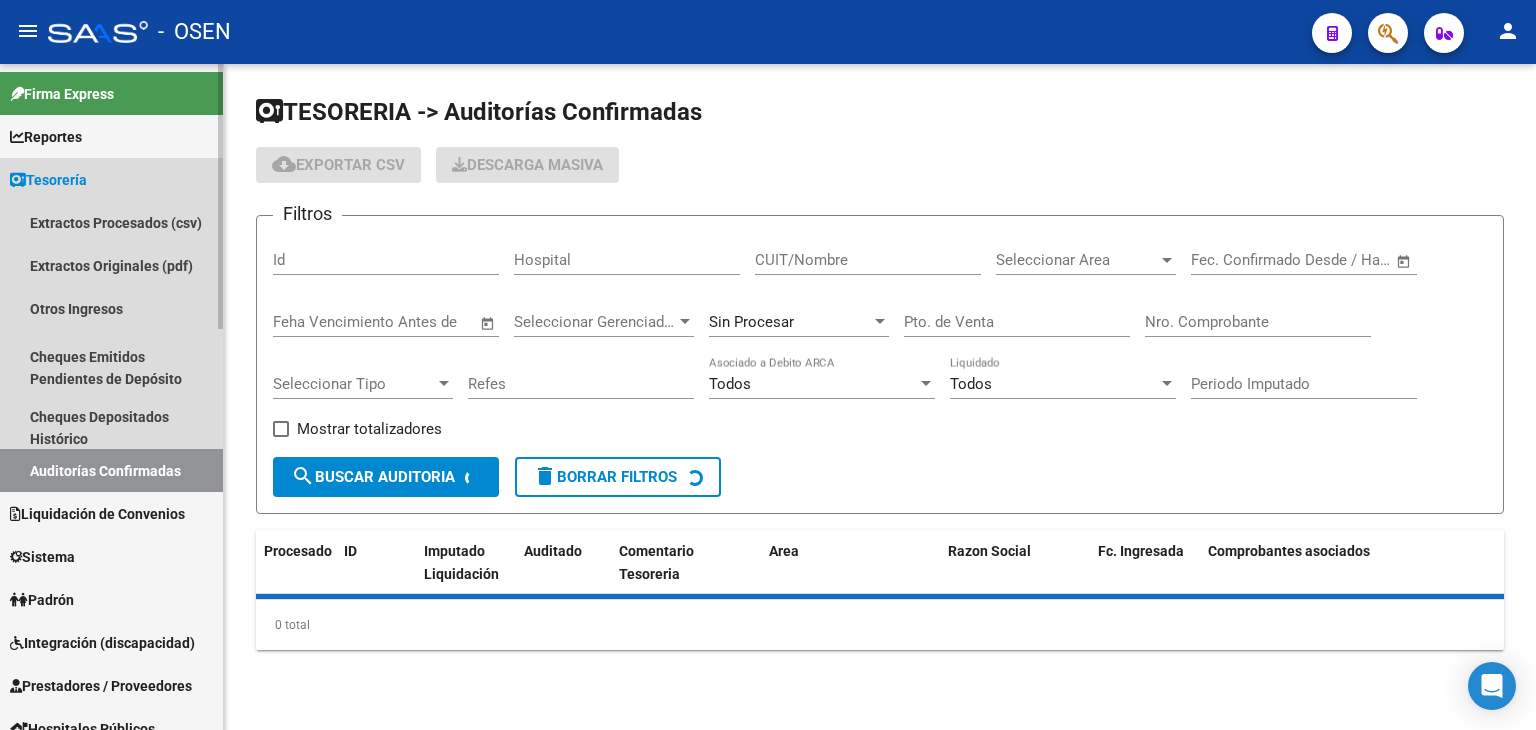 scroll, scrollTop: 0, scrollLeft: 0, axis: both 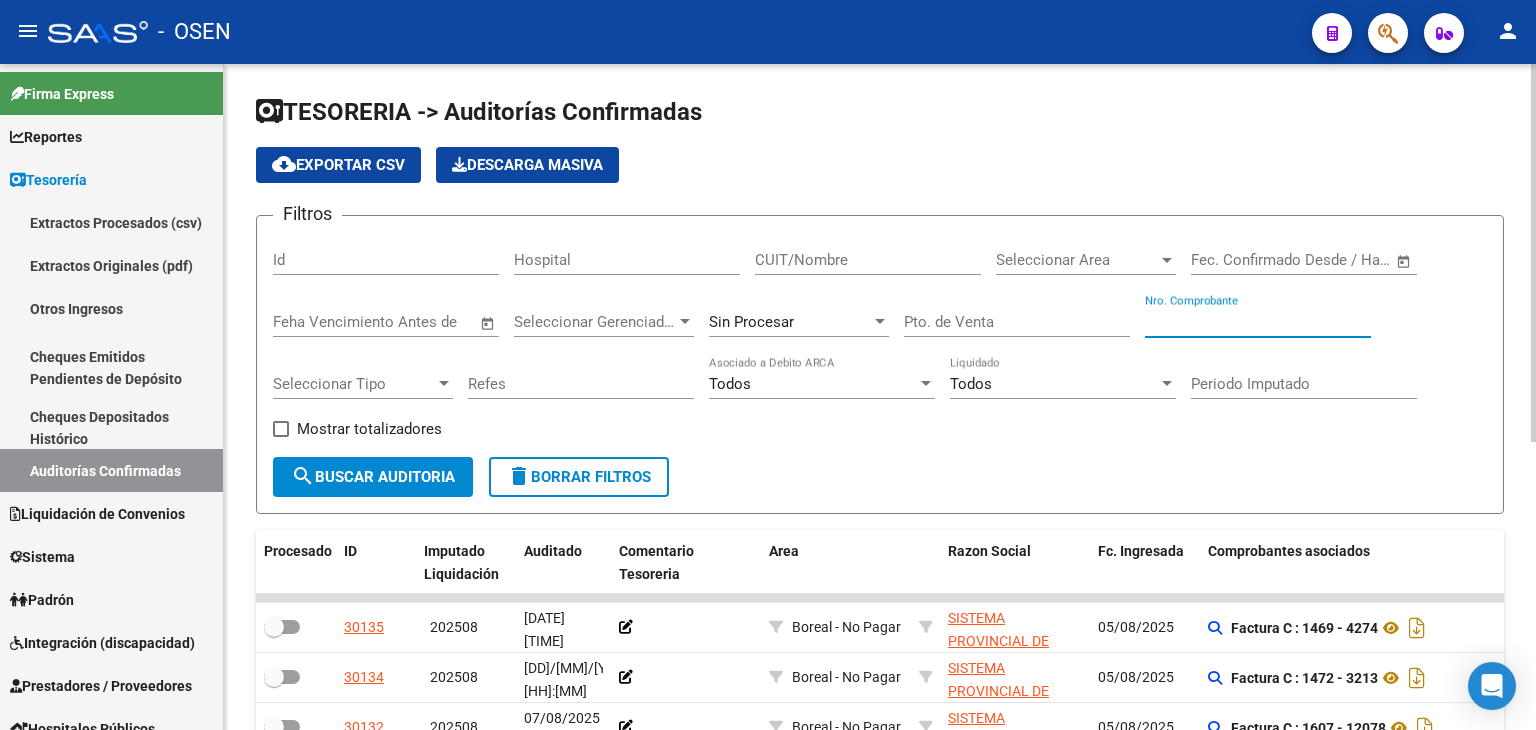 click on "Nro. Comprobante" at bounding box center [1258, 322] 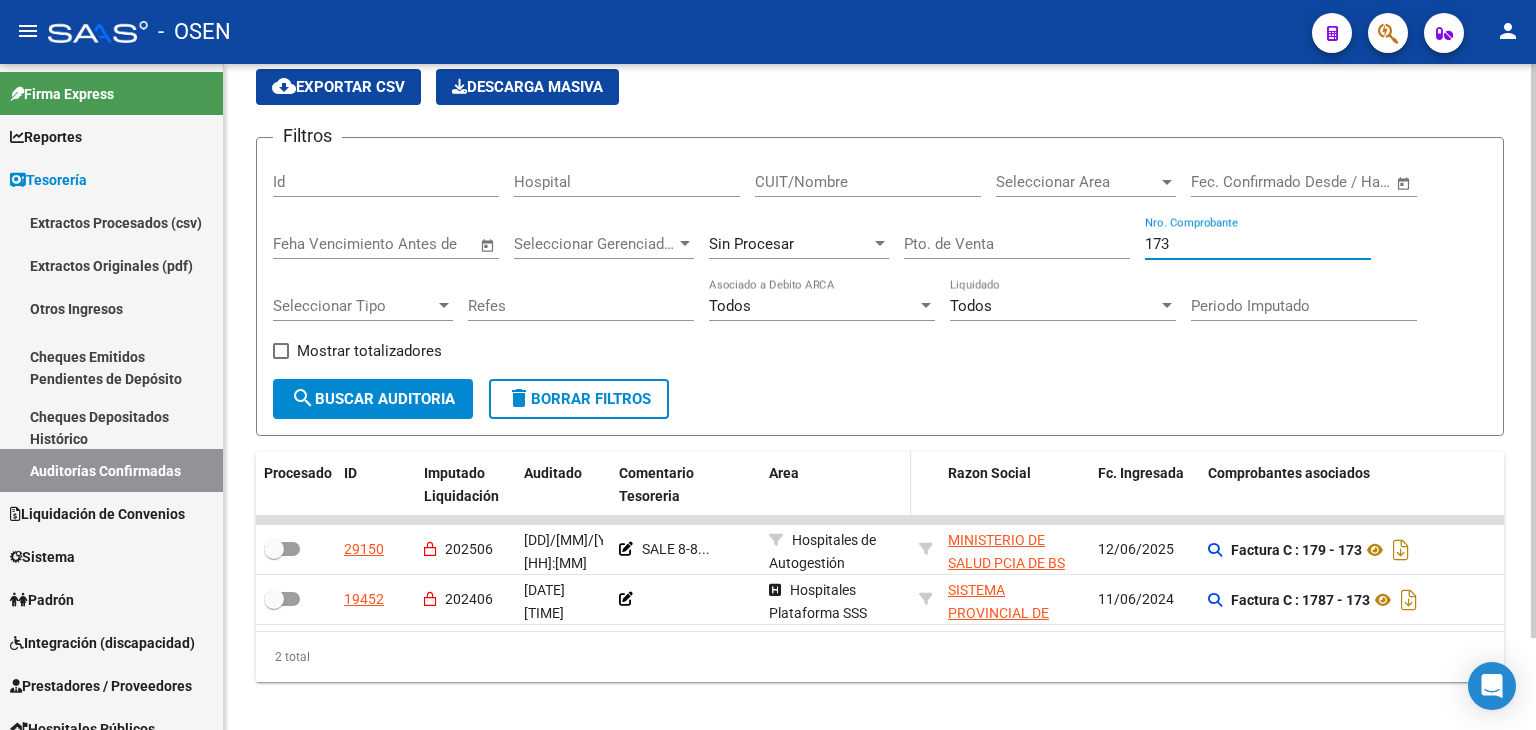scroll, scrollTop: 107, scrollLeft: 0, axis: vertical 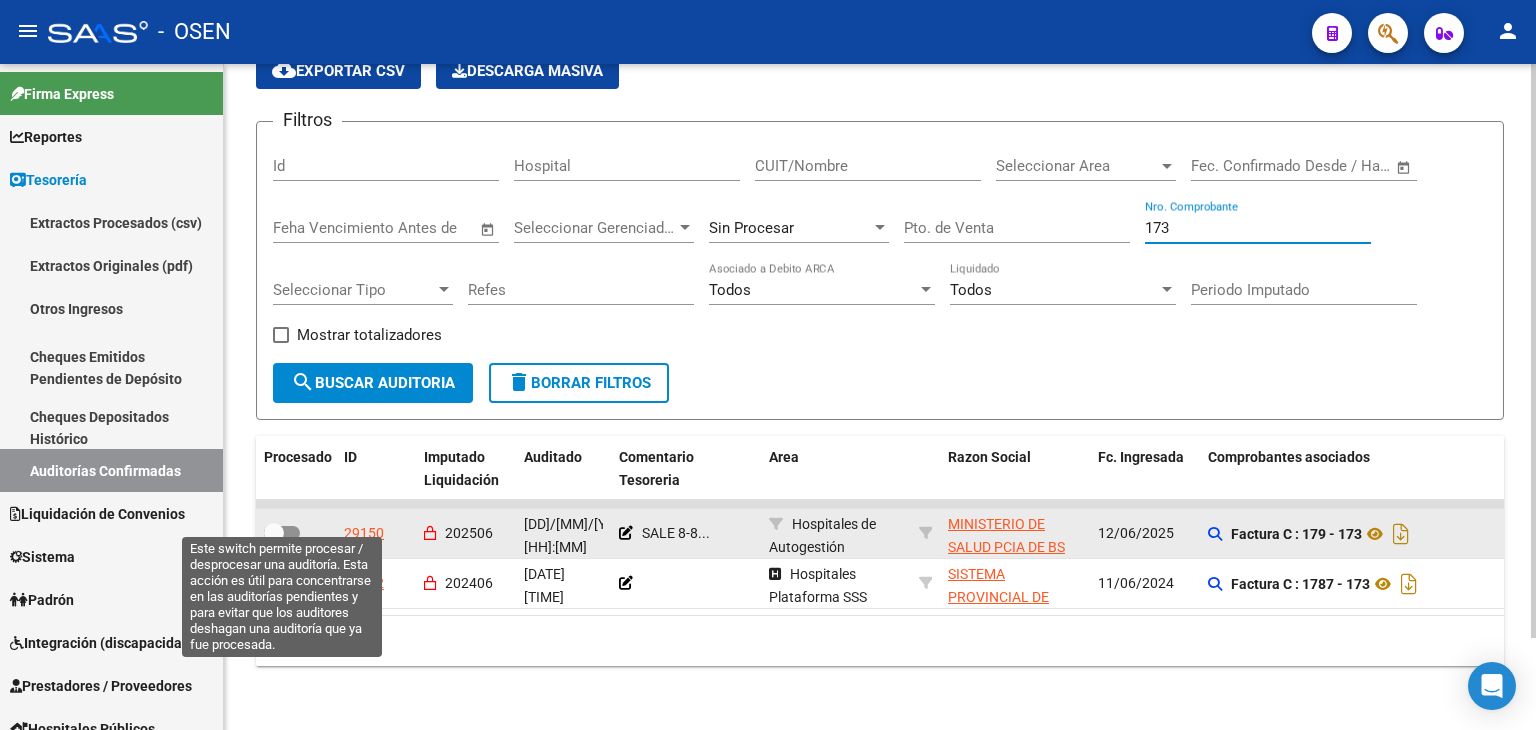 type on "173" 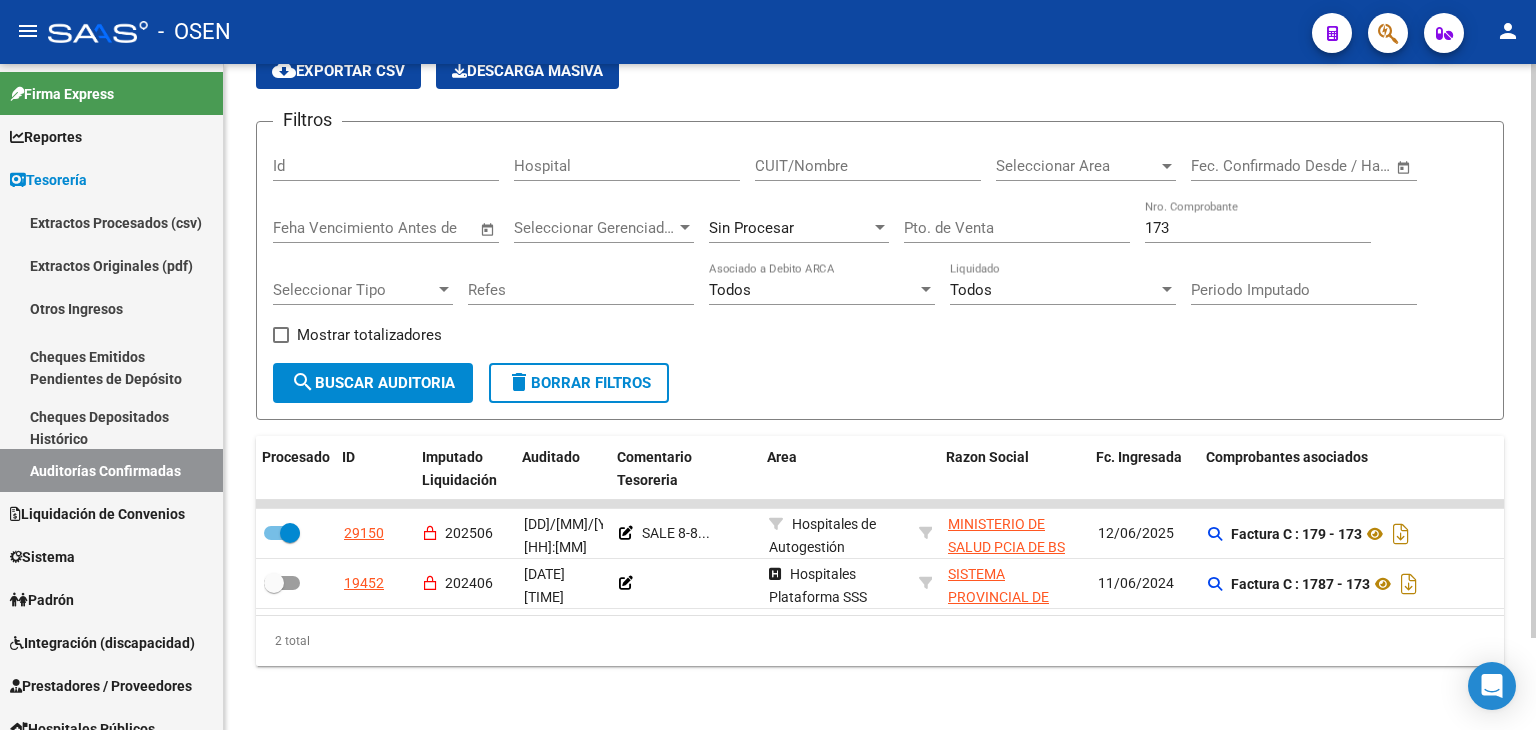 scroll, scrollTop: 0, scrollLeft: 73, axis: horizontal 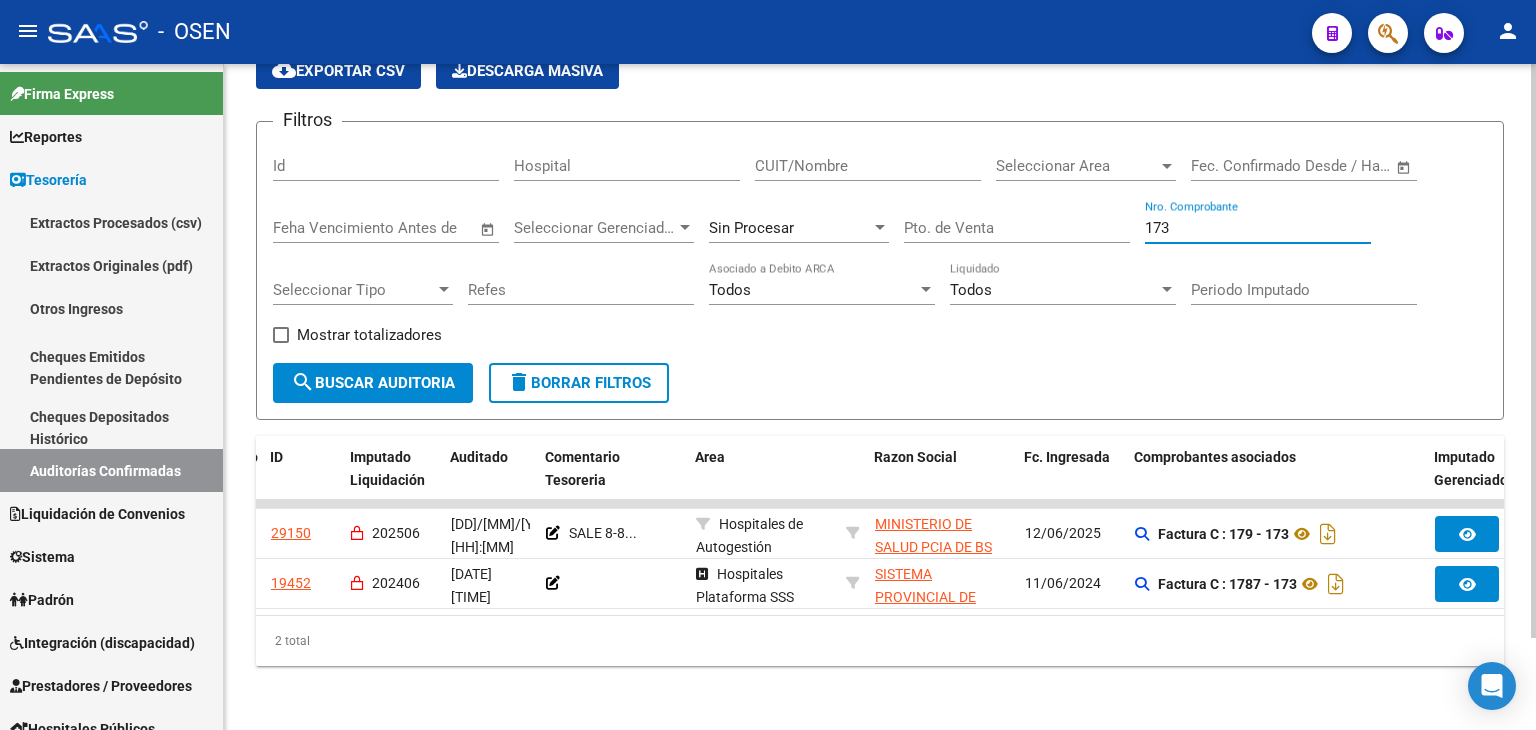 drag, startPoint x: 1208, startPoint y: 213, endPoint x: 989, endPoint y: 197, distance: 219.5837 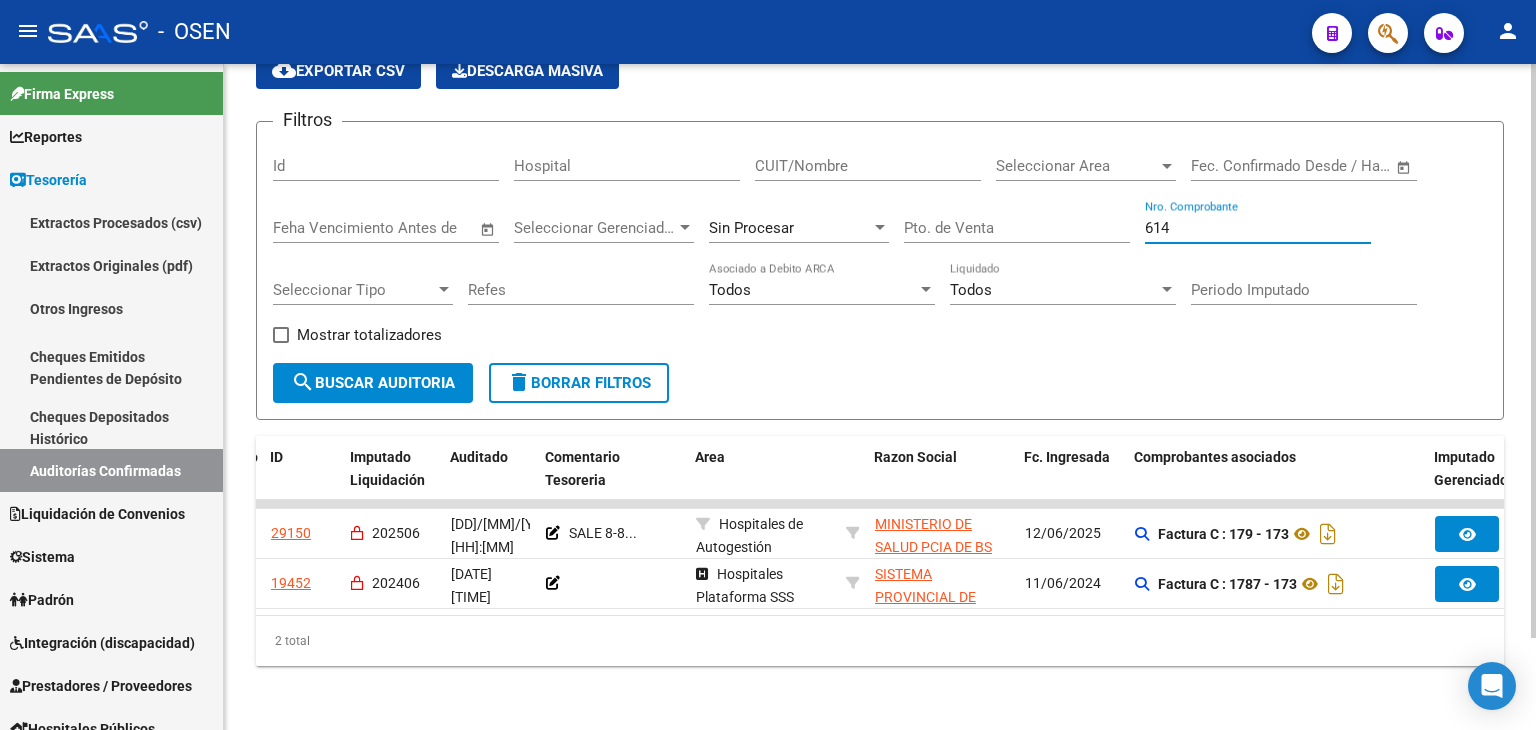 type on "6143" 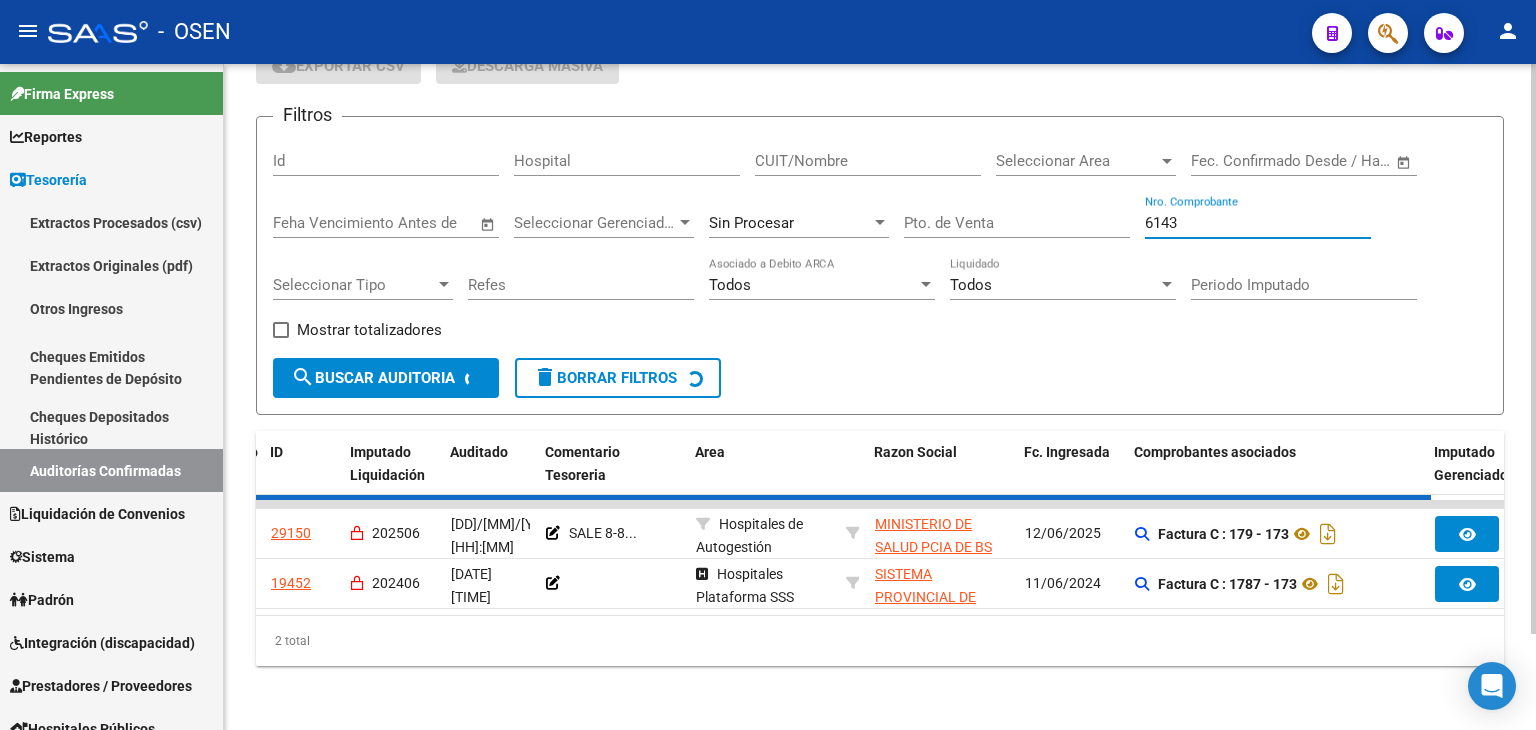 checkbox on "false" 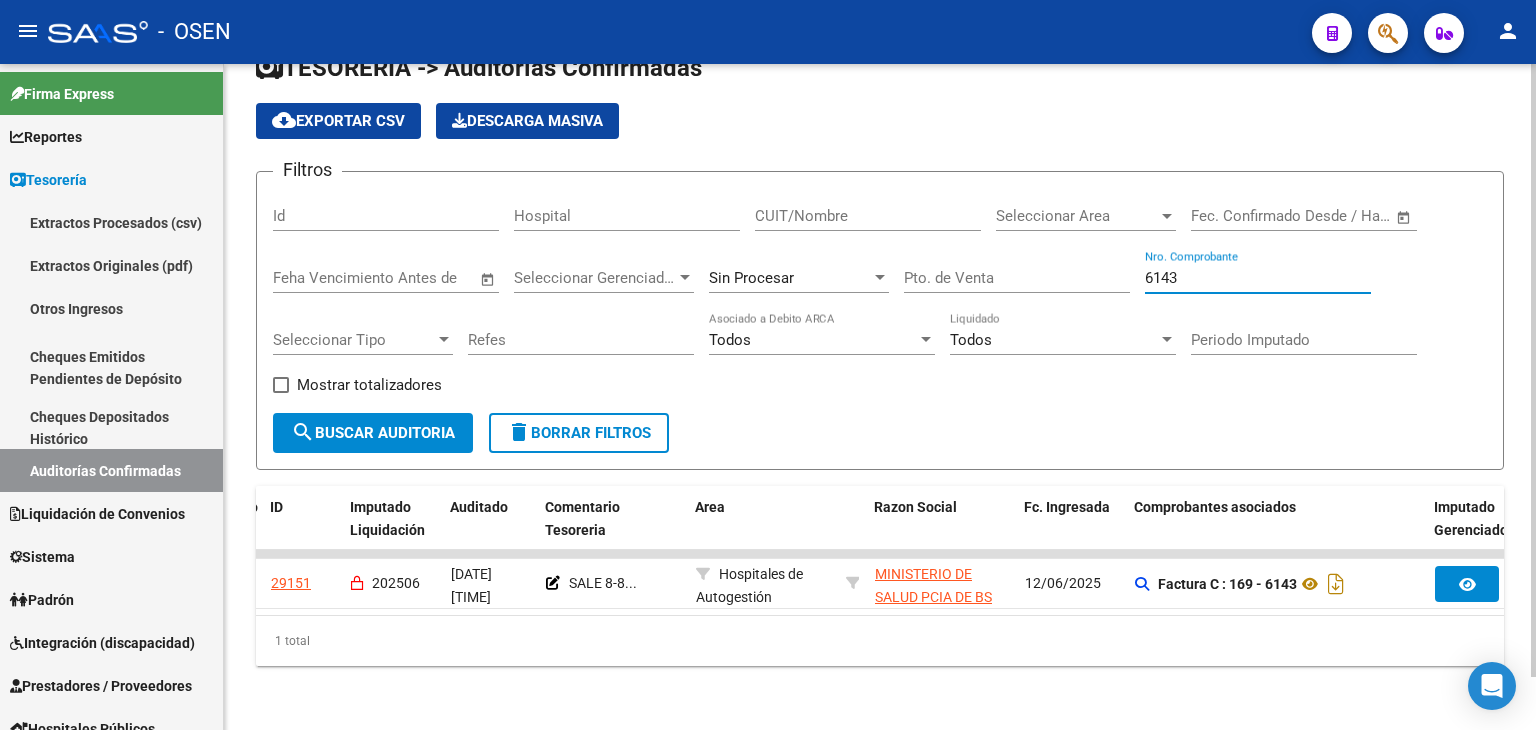 scroll, scrollTop: 56, scrollLeft: 0, axis: vertical 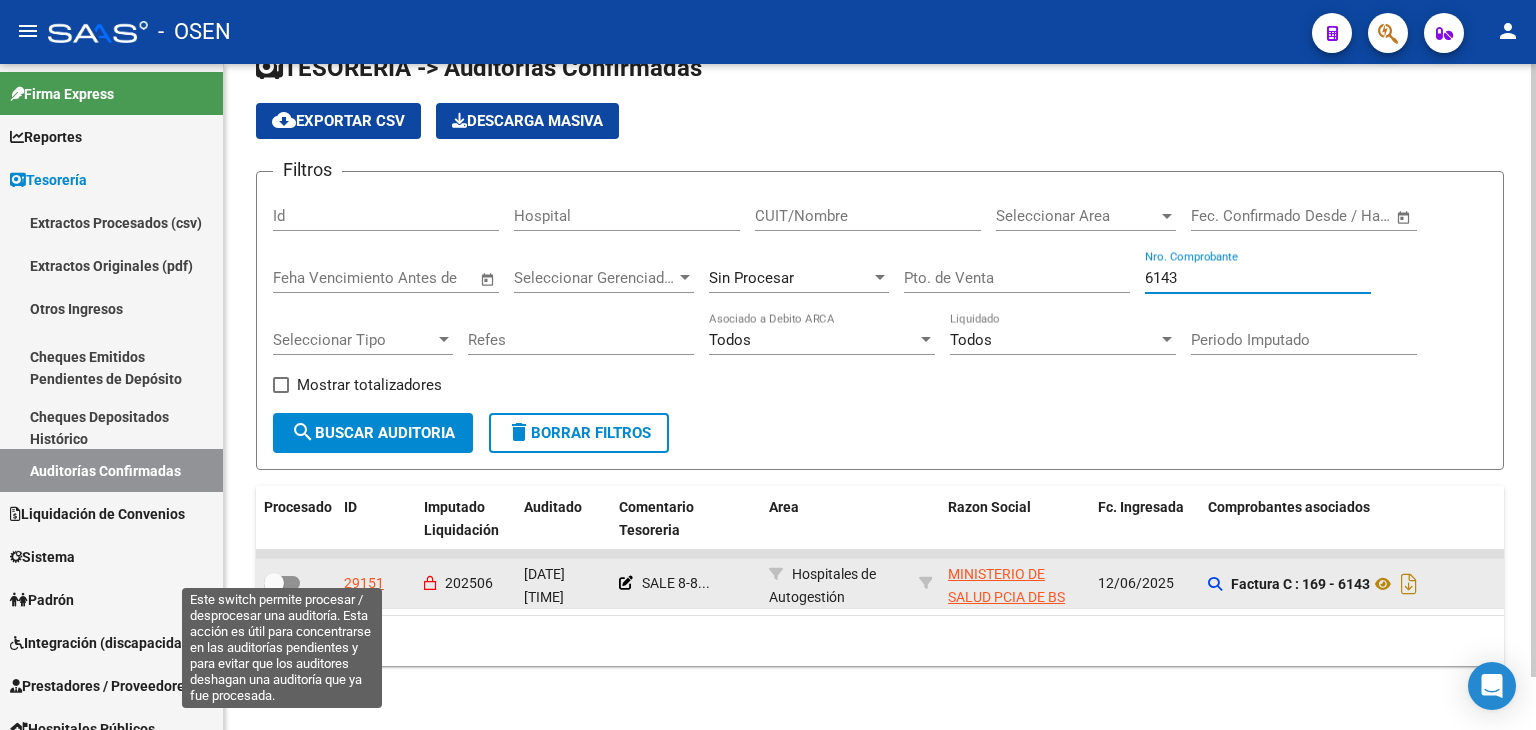 type on "6143" 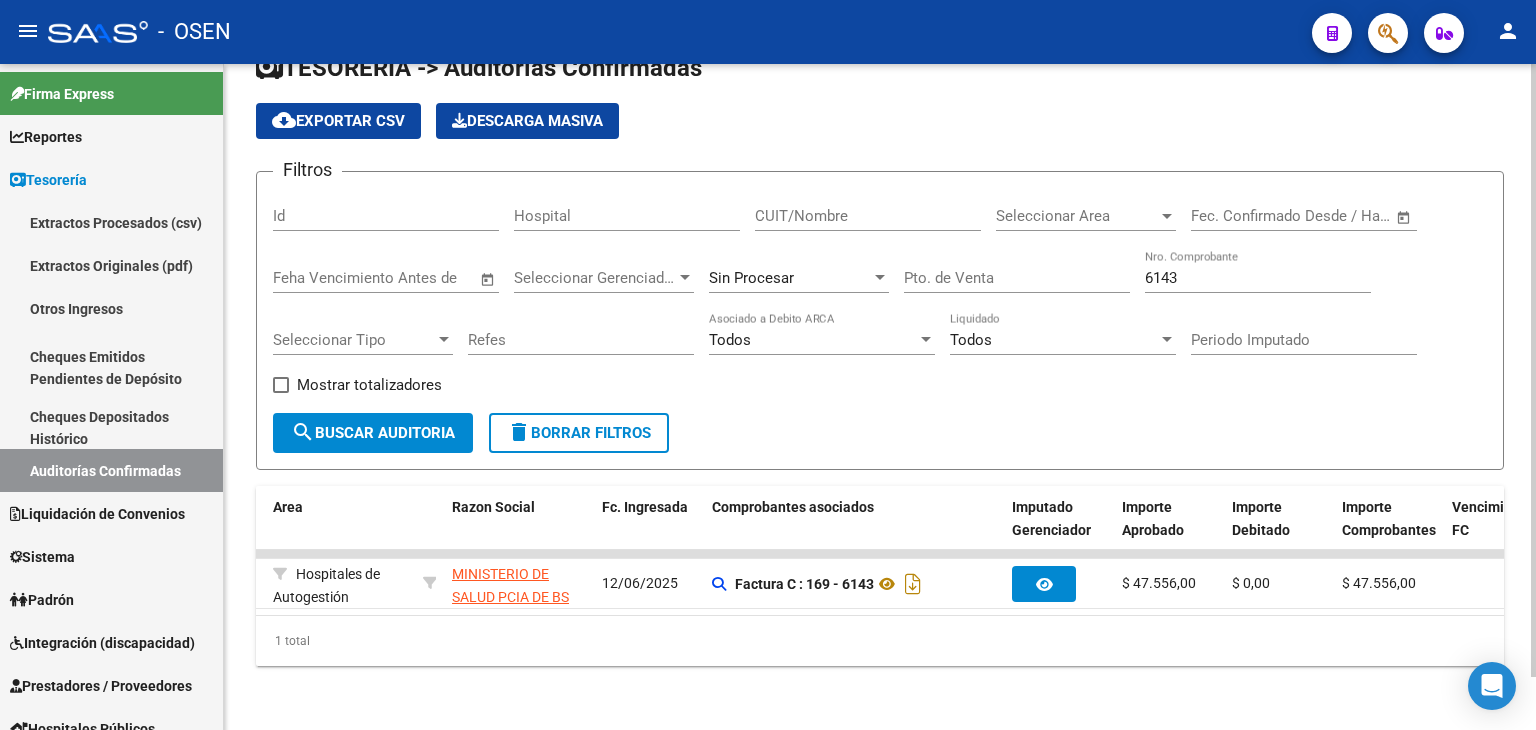 scroll, scrollTop: 0, scrollLeft: 512, axis: horizontal 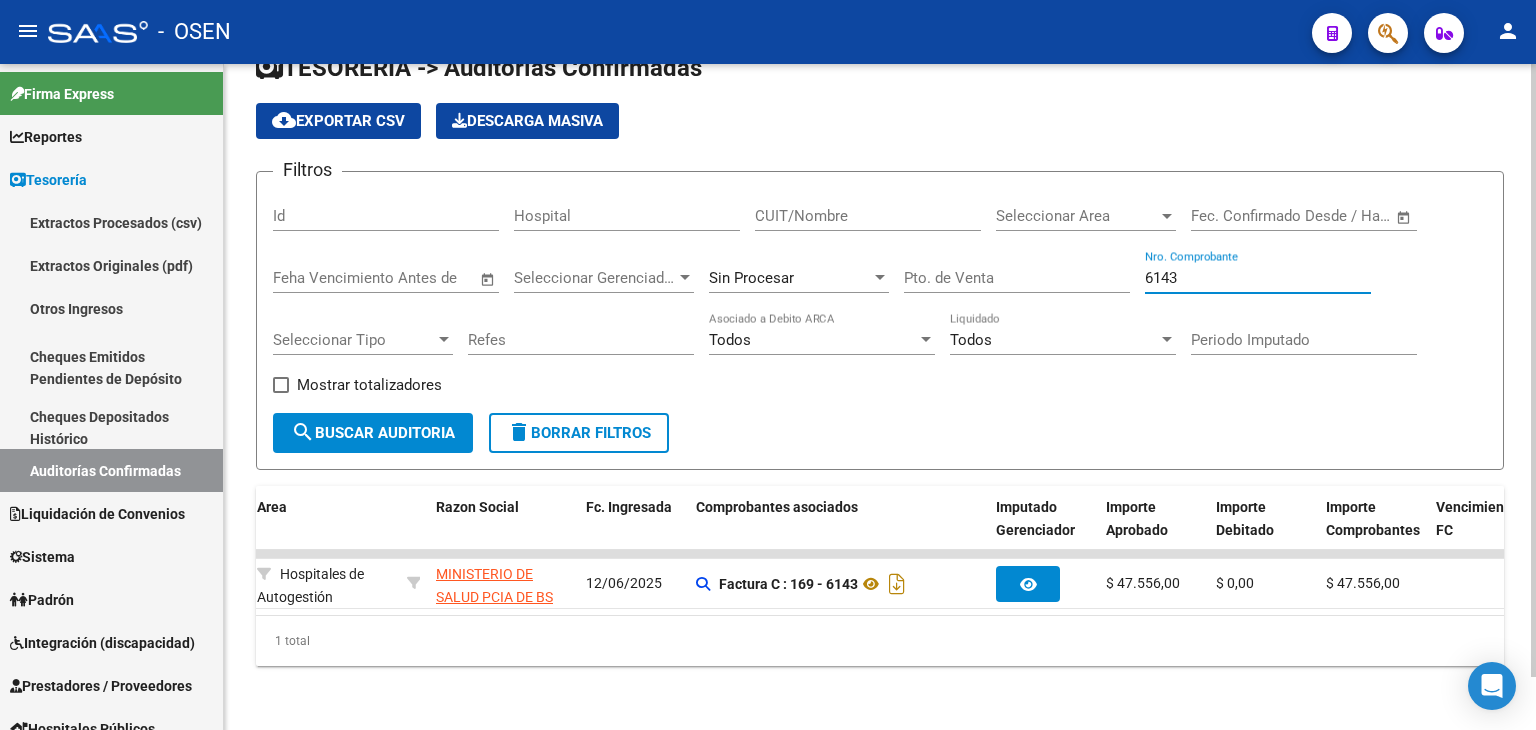 drag, startPoint x: 1218, startPoint y: 265, endPoint x: 1044, endPoint y: 271, distance: 174.10342 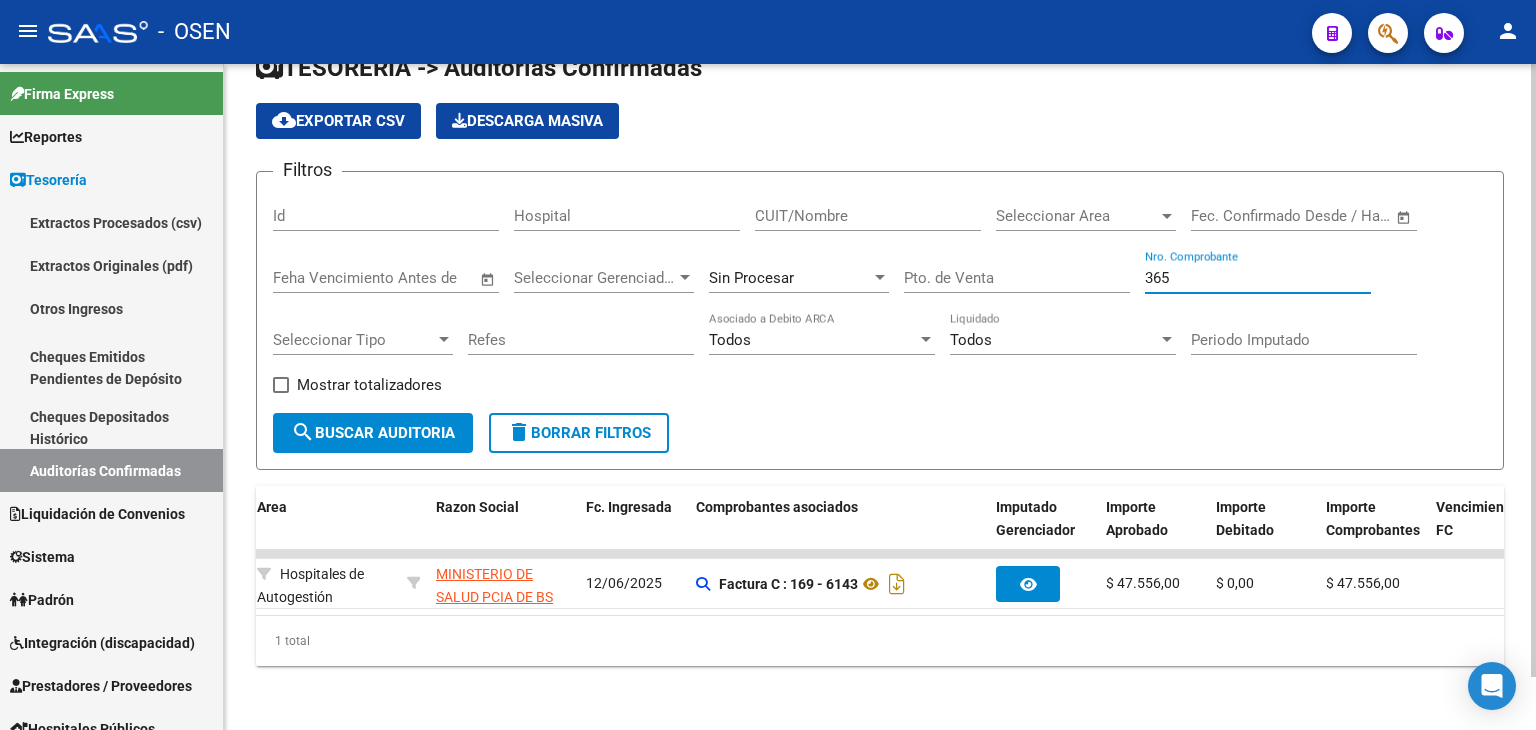 type on "3659" 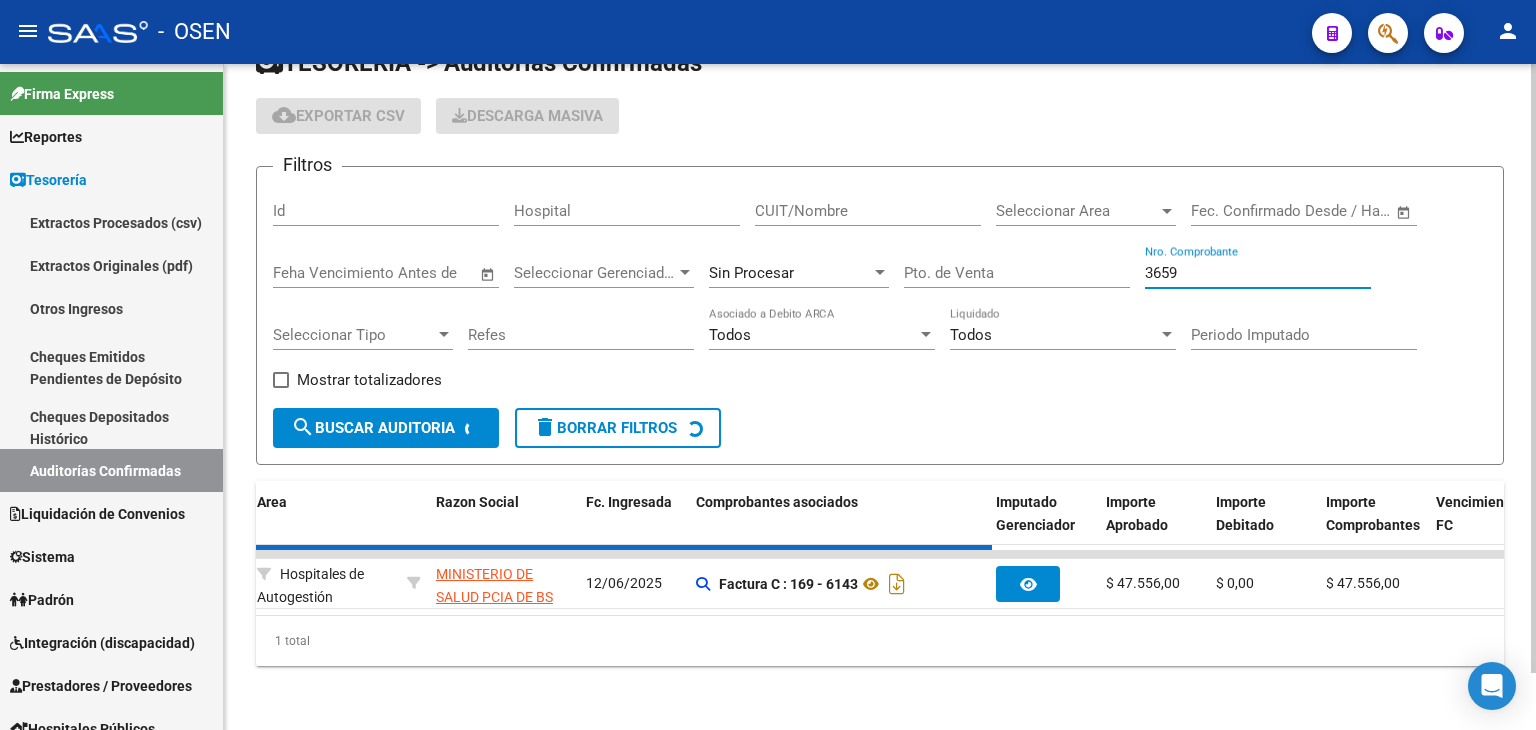 checkbox on "false" 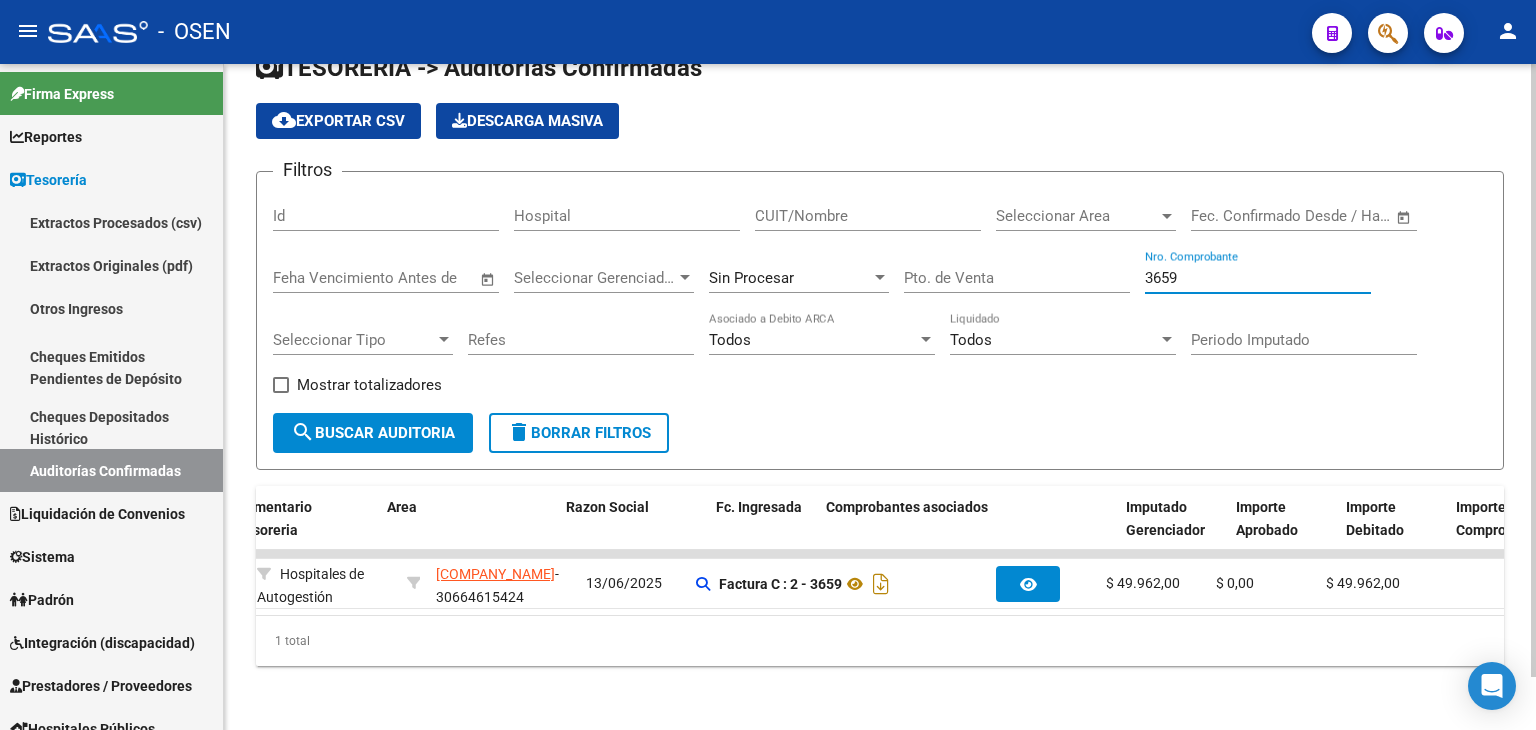 scroll, scrollTop: 0, scrollLeft: 0, axis: both 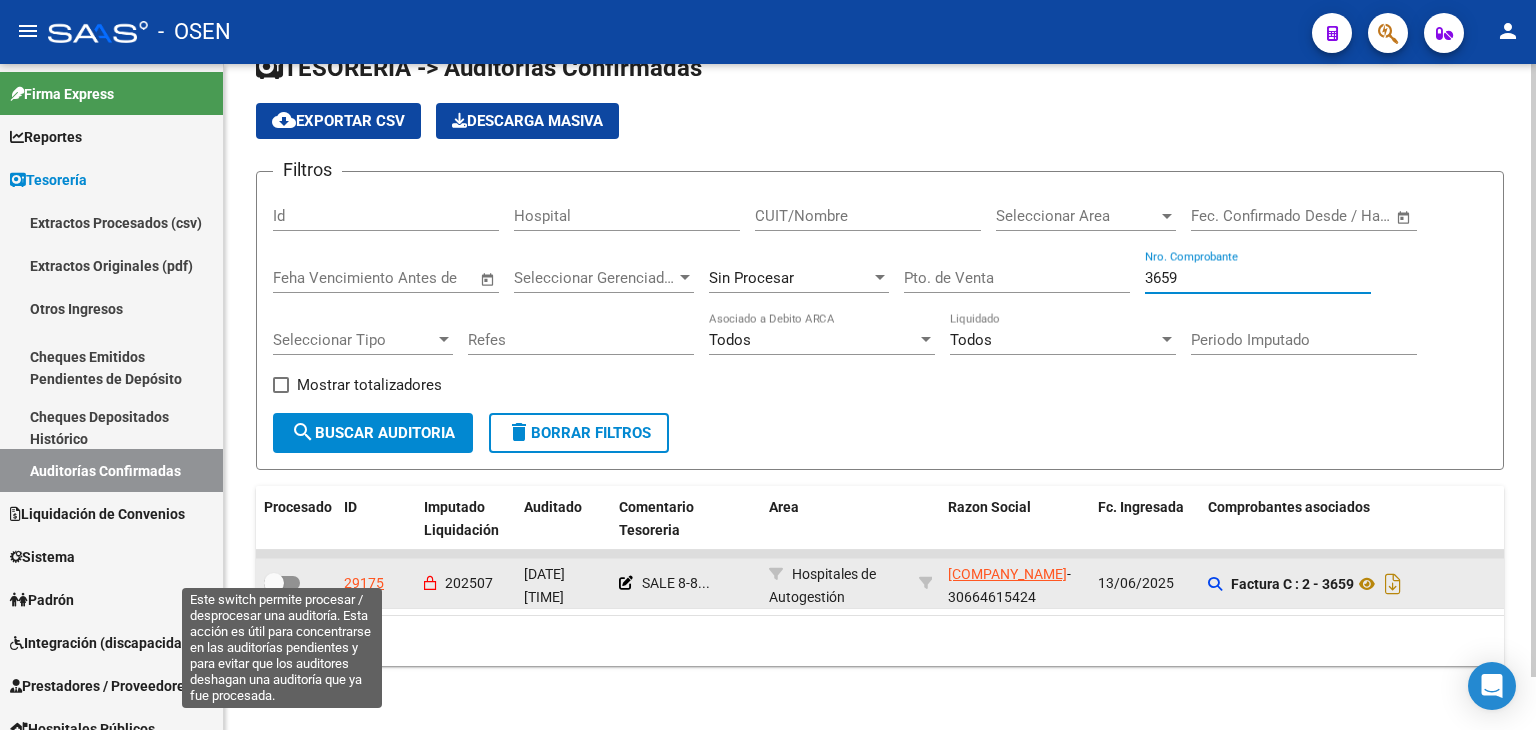 type on "3659" 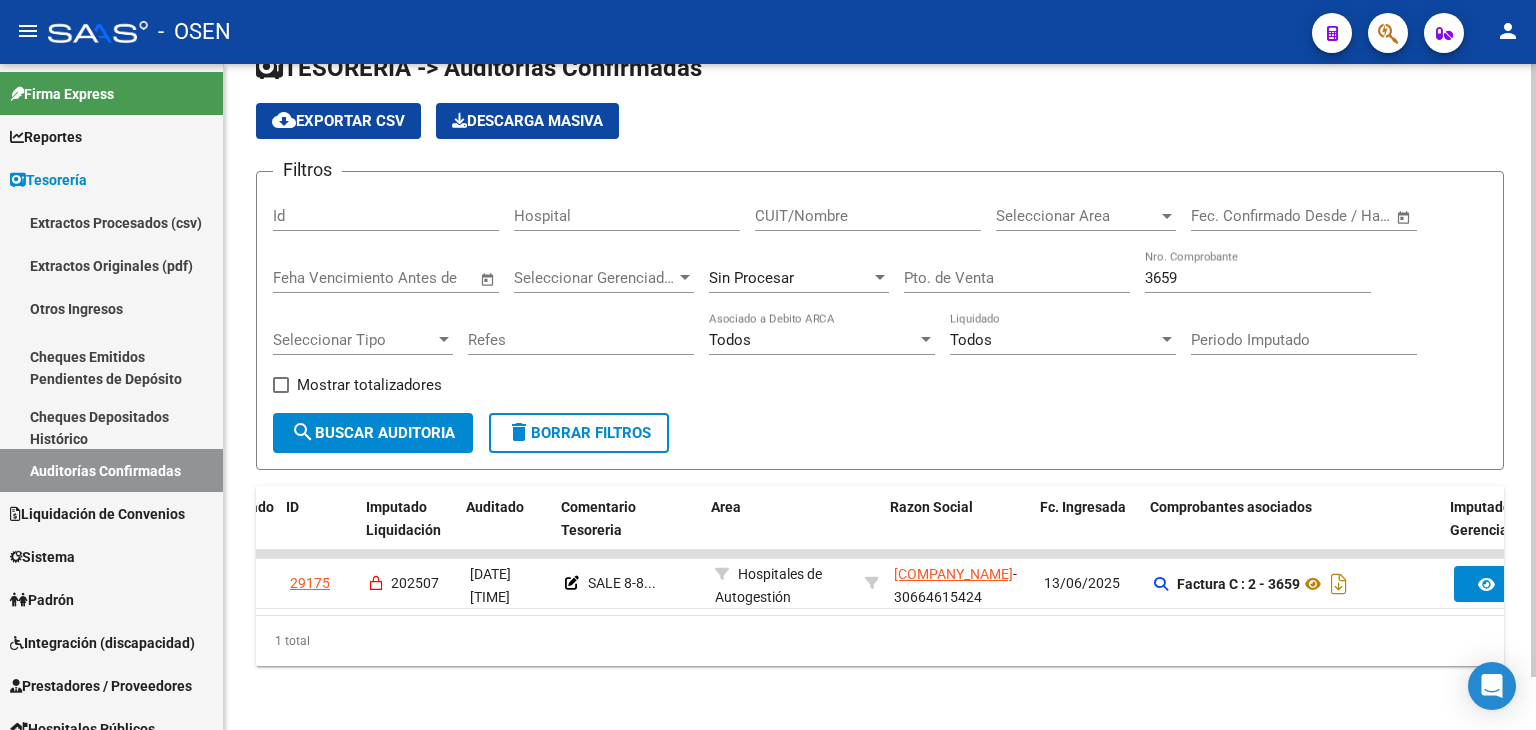 scroll, scrollTop: 0, scrollLeft: 57, axis: horizontal 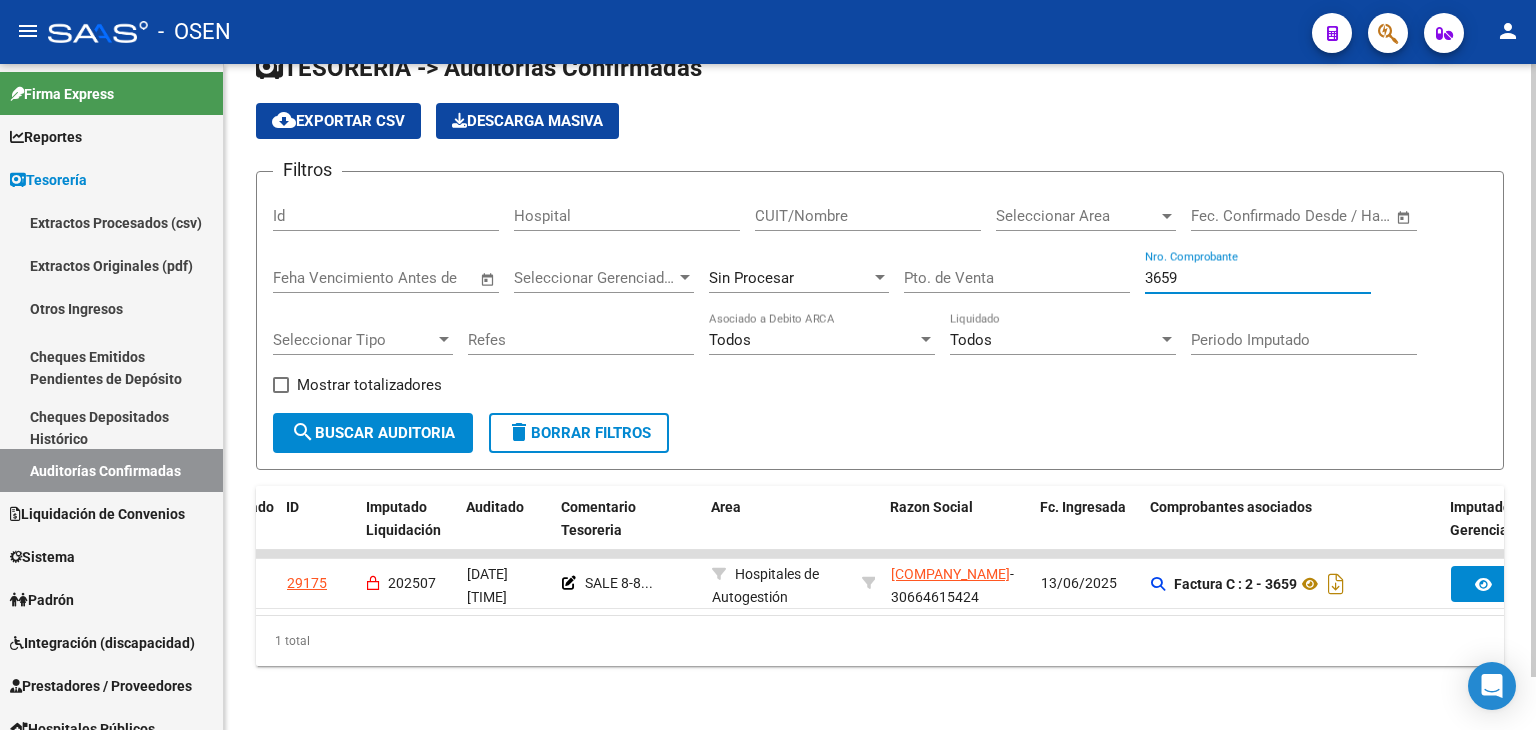 drag, startPoint x: 1200, startPoint y: 269, endPoint x: 1064, endPoint y: 263, distance: 136.1323 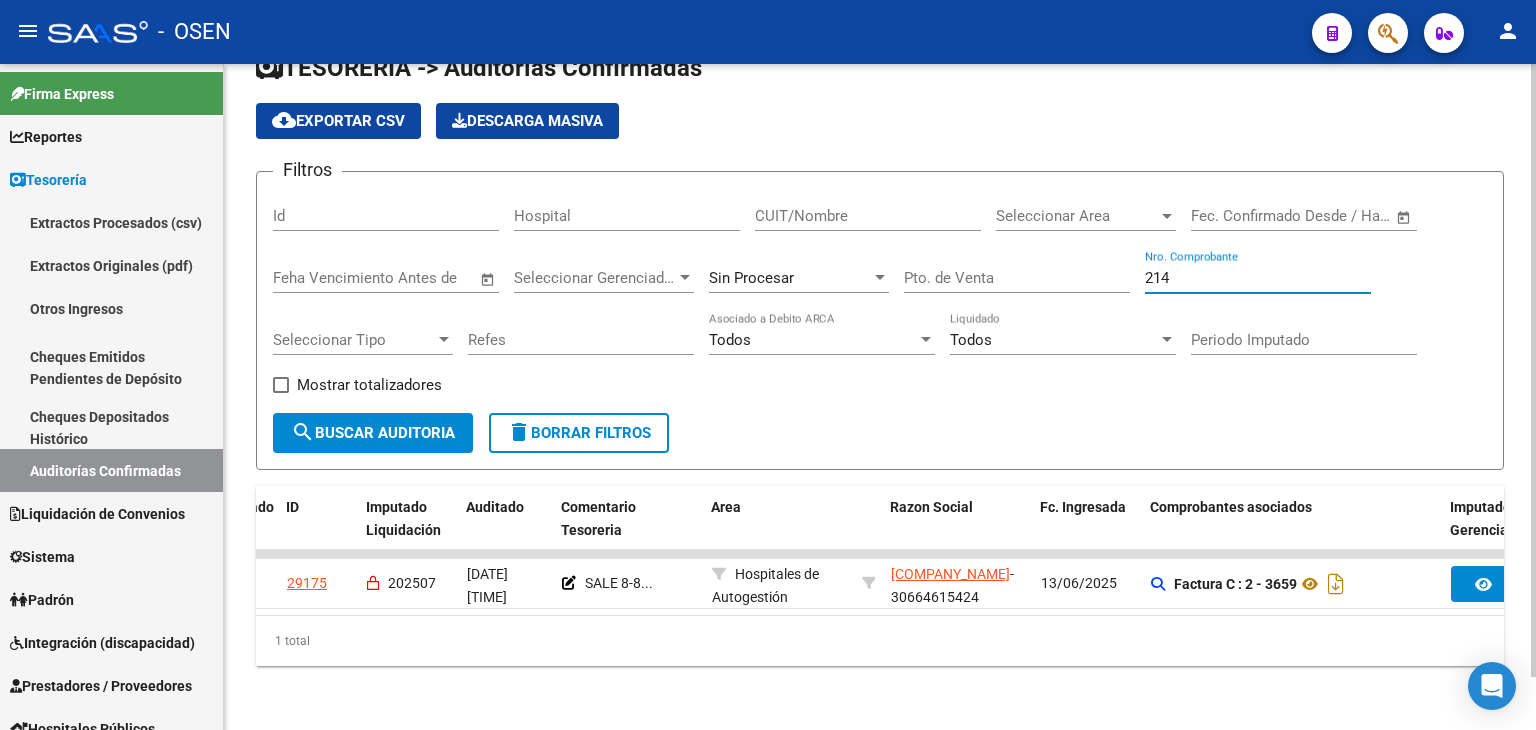 type on "2144" 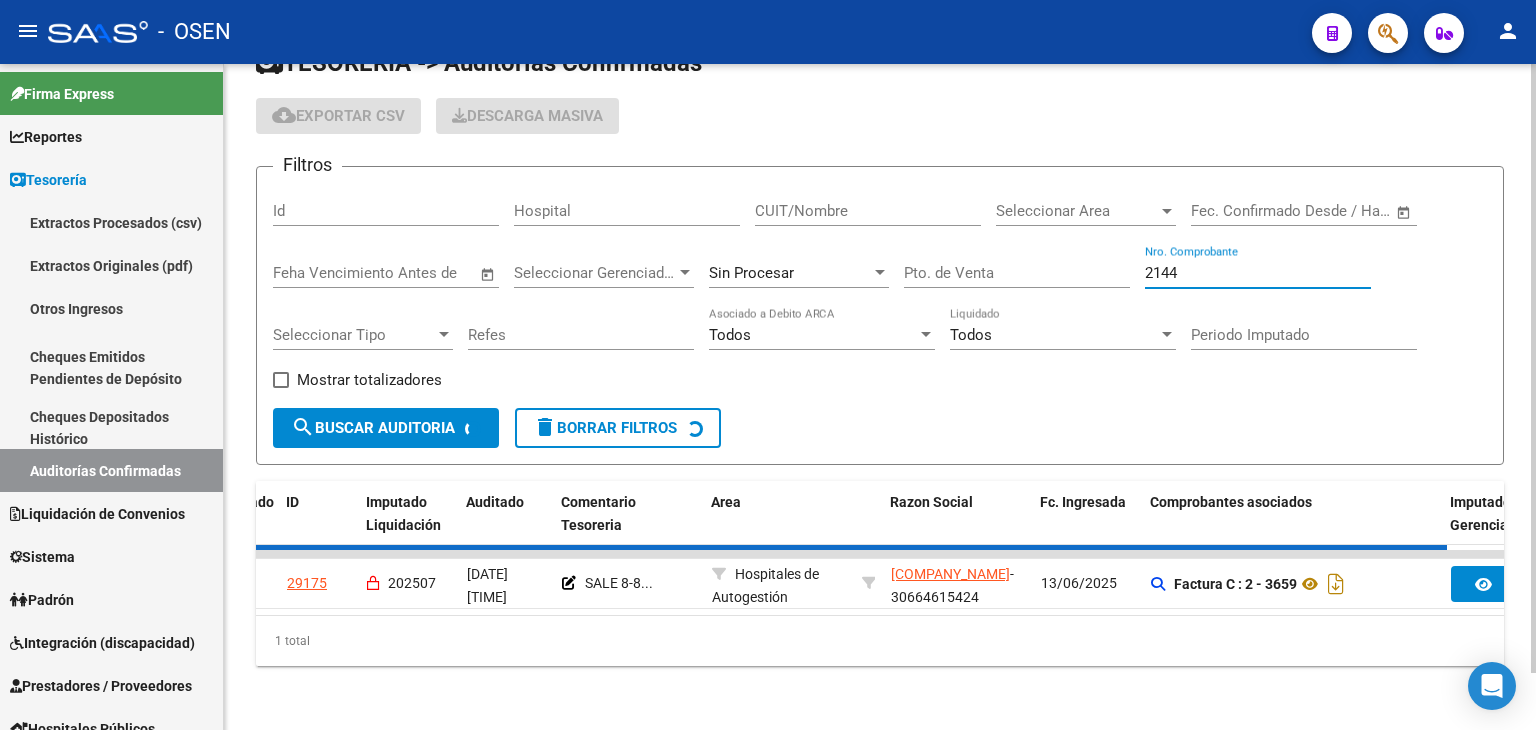 checkbox on "false" 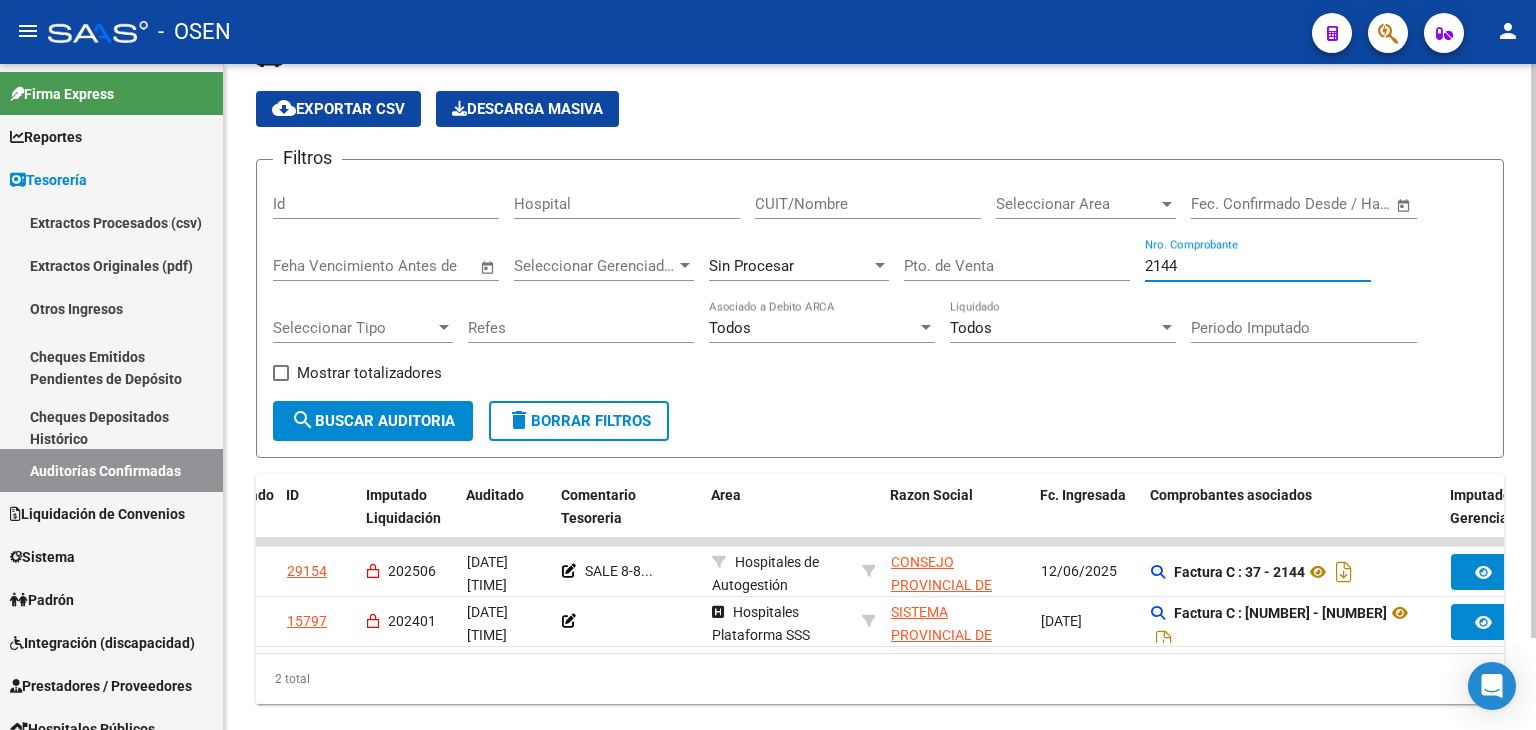 scroll, scrollTop: 0, scrollLeft: 0, axis: both 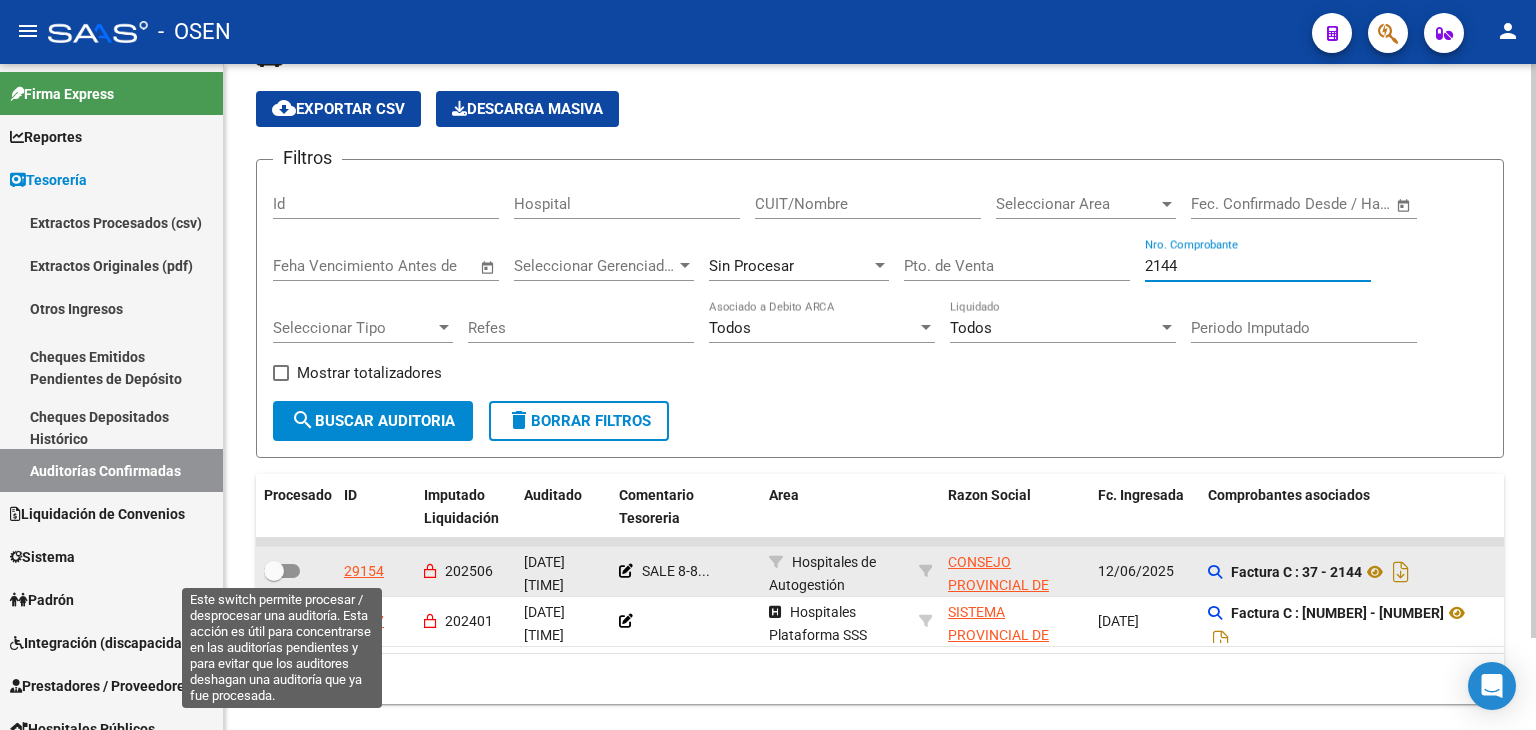 type on "2144" 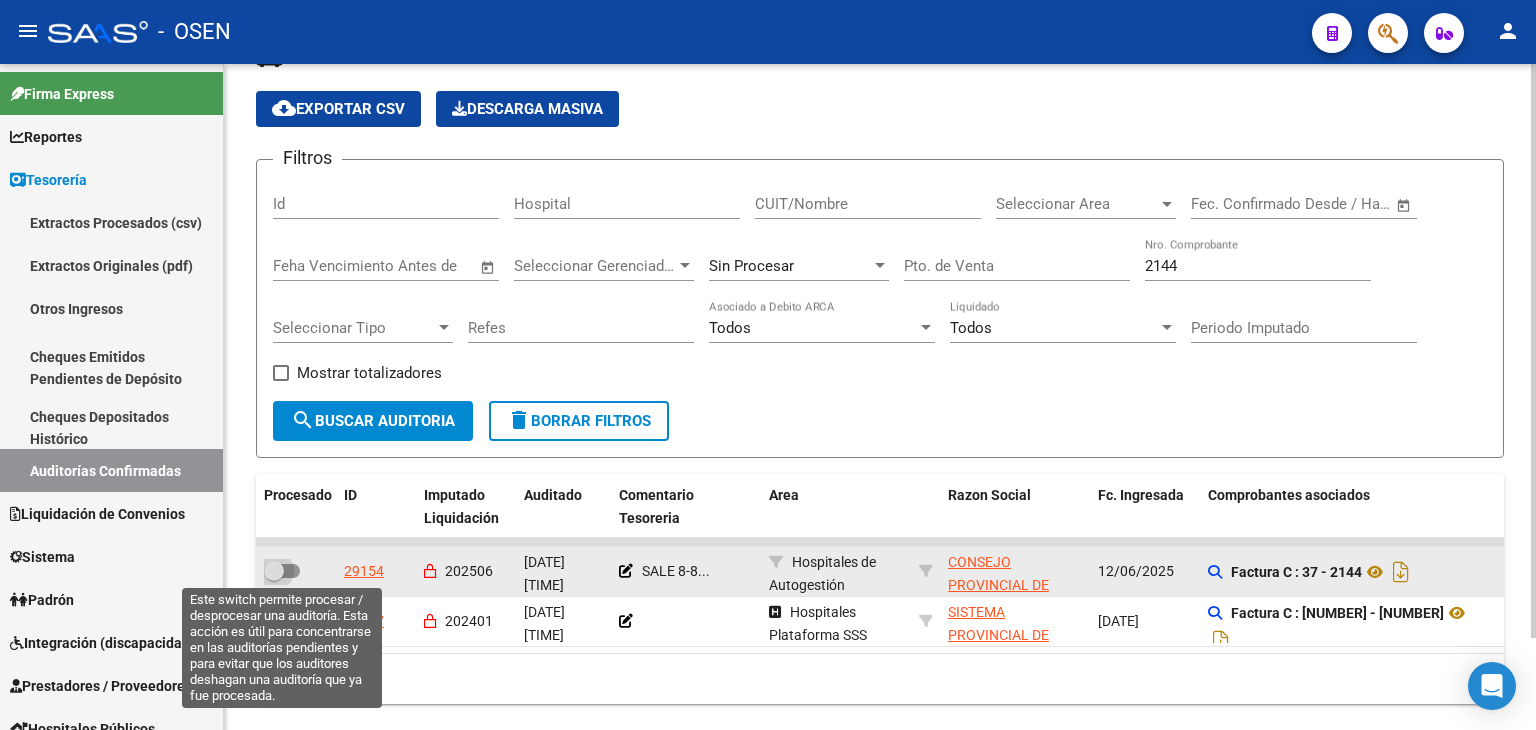 click at bounding box center (282, 571) 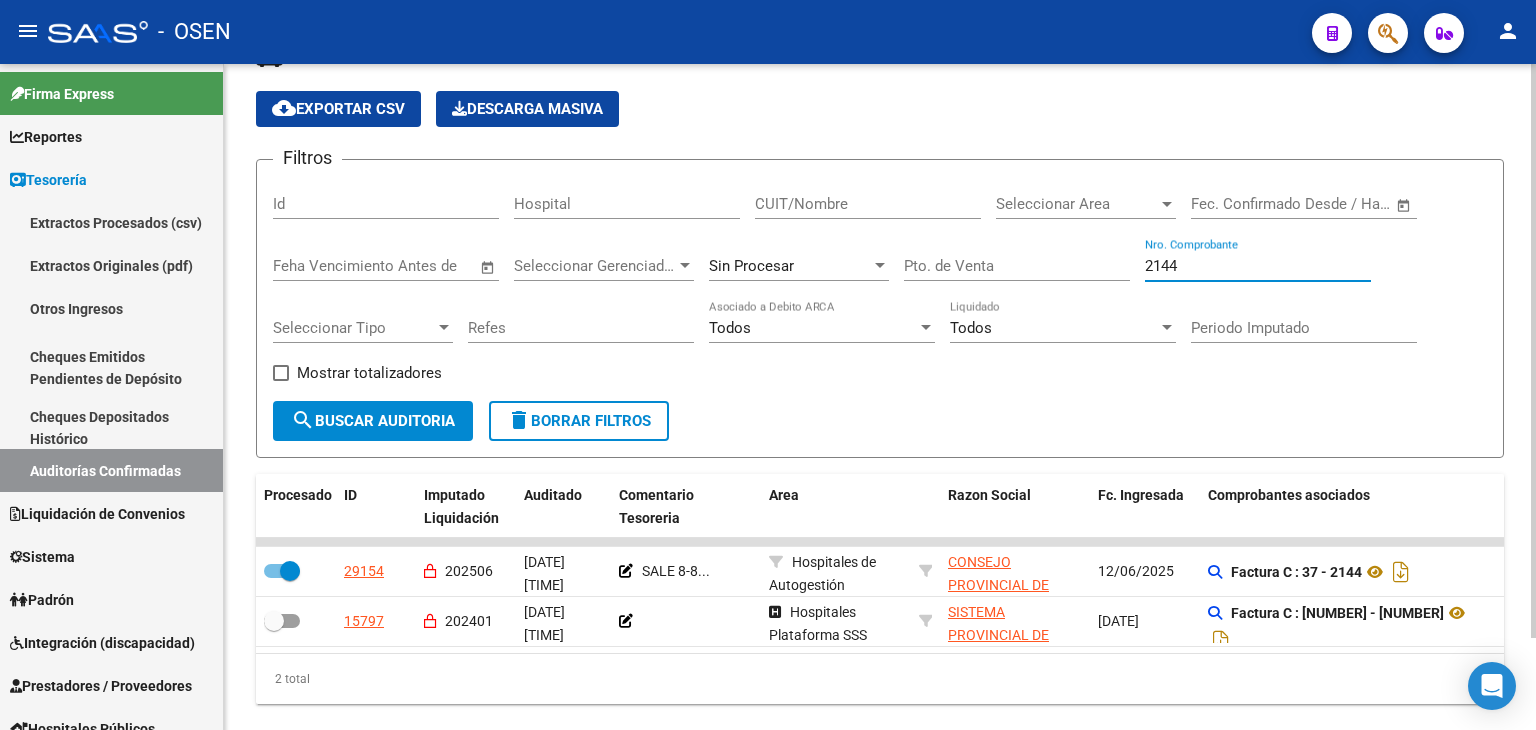 drag, startPoint x: 1209, startPoint y: 261, endPoint x: 1066, endPoint y: 272, distance: 143.42245 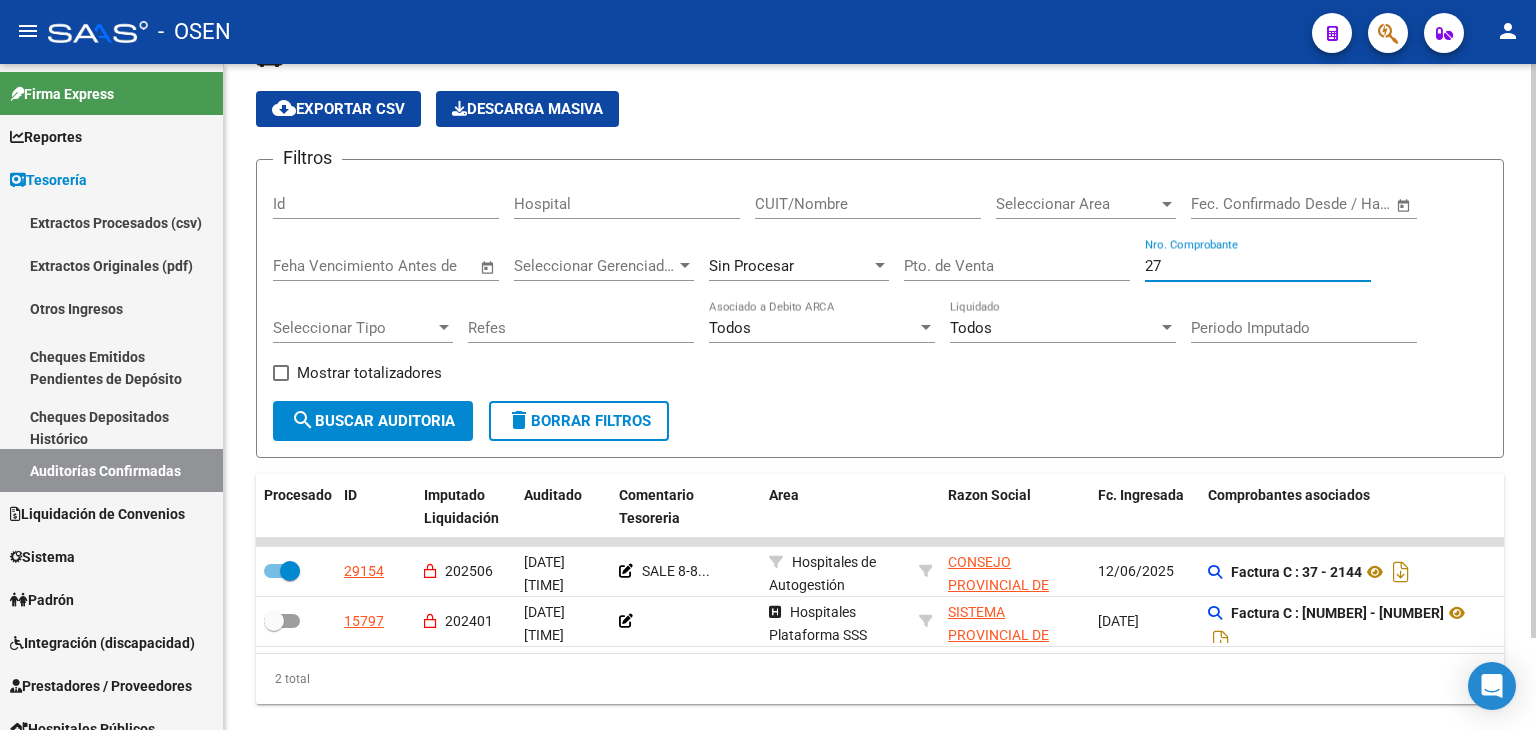 type on "272" 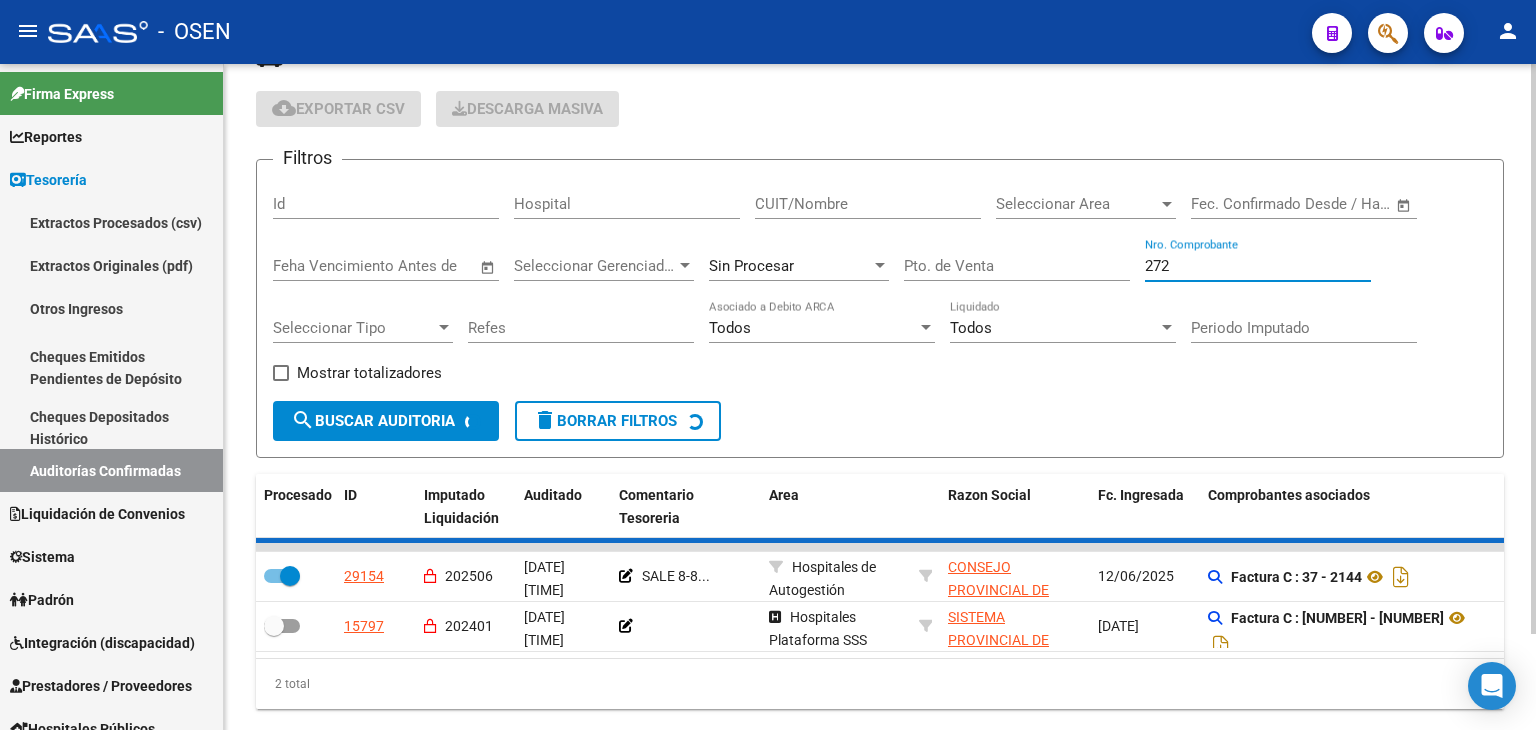 checkbox on "false" 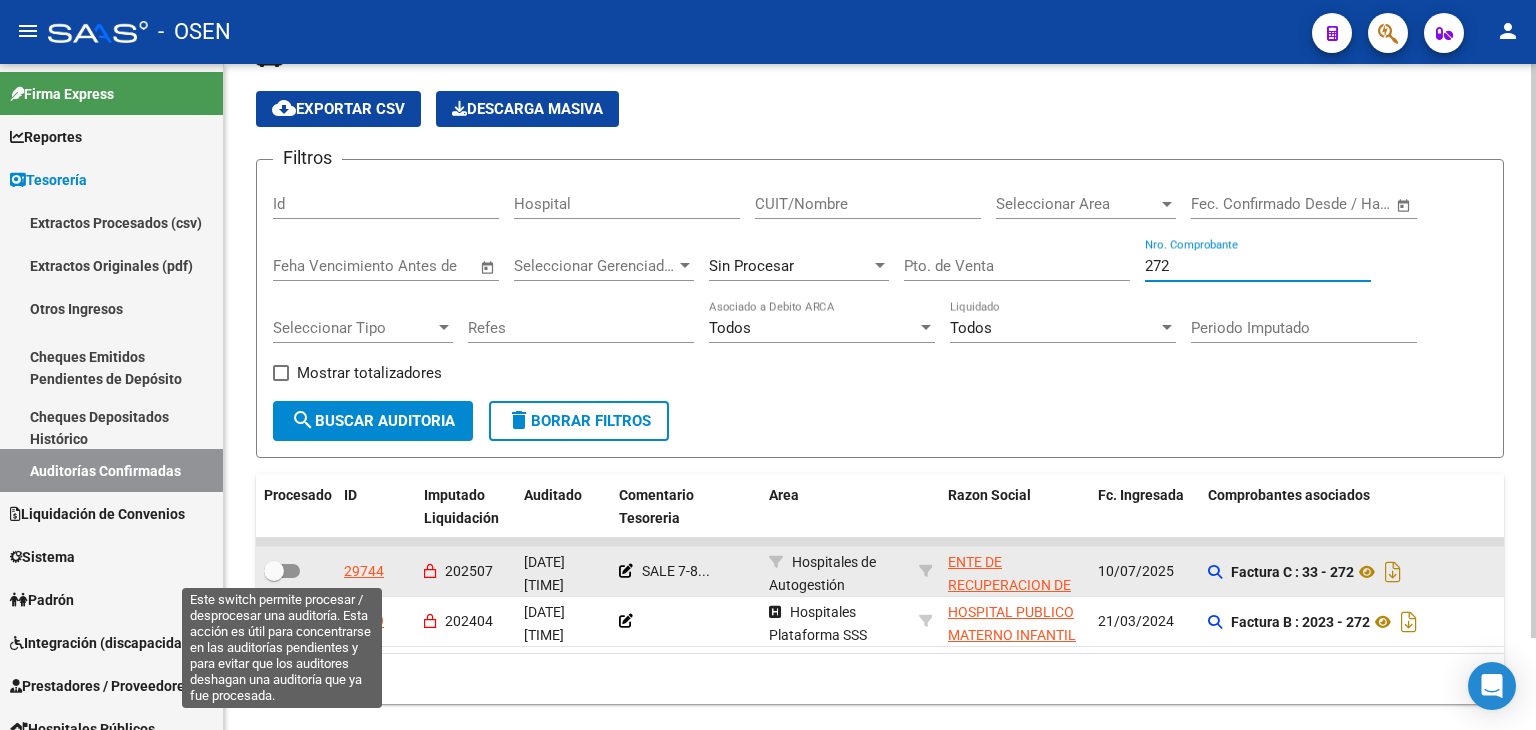 type on "272" 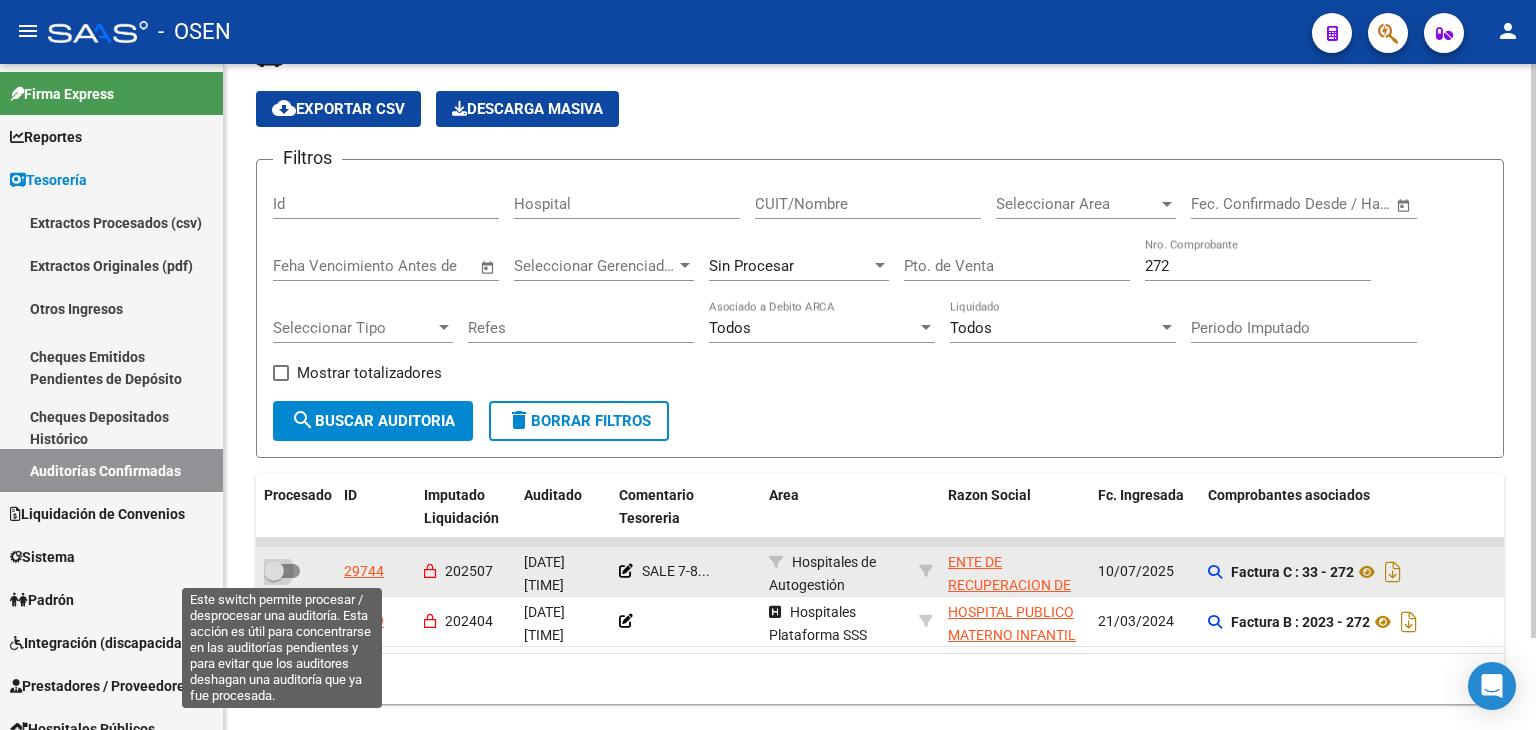 click at bounding box center (274, 571) 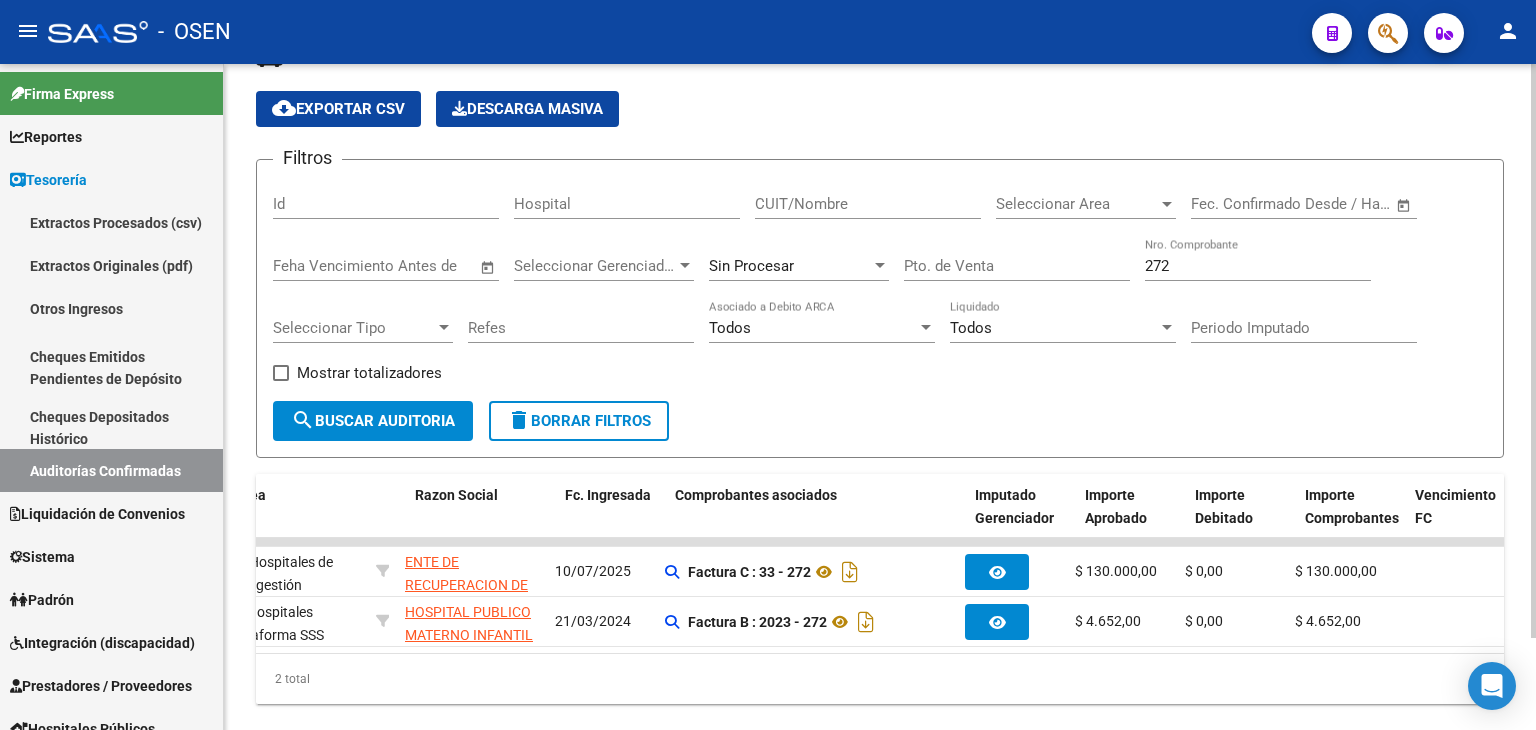 scroll, scrollTop: 0, scrollLeft: 532, axis: horizontal 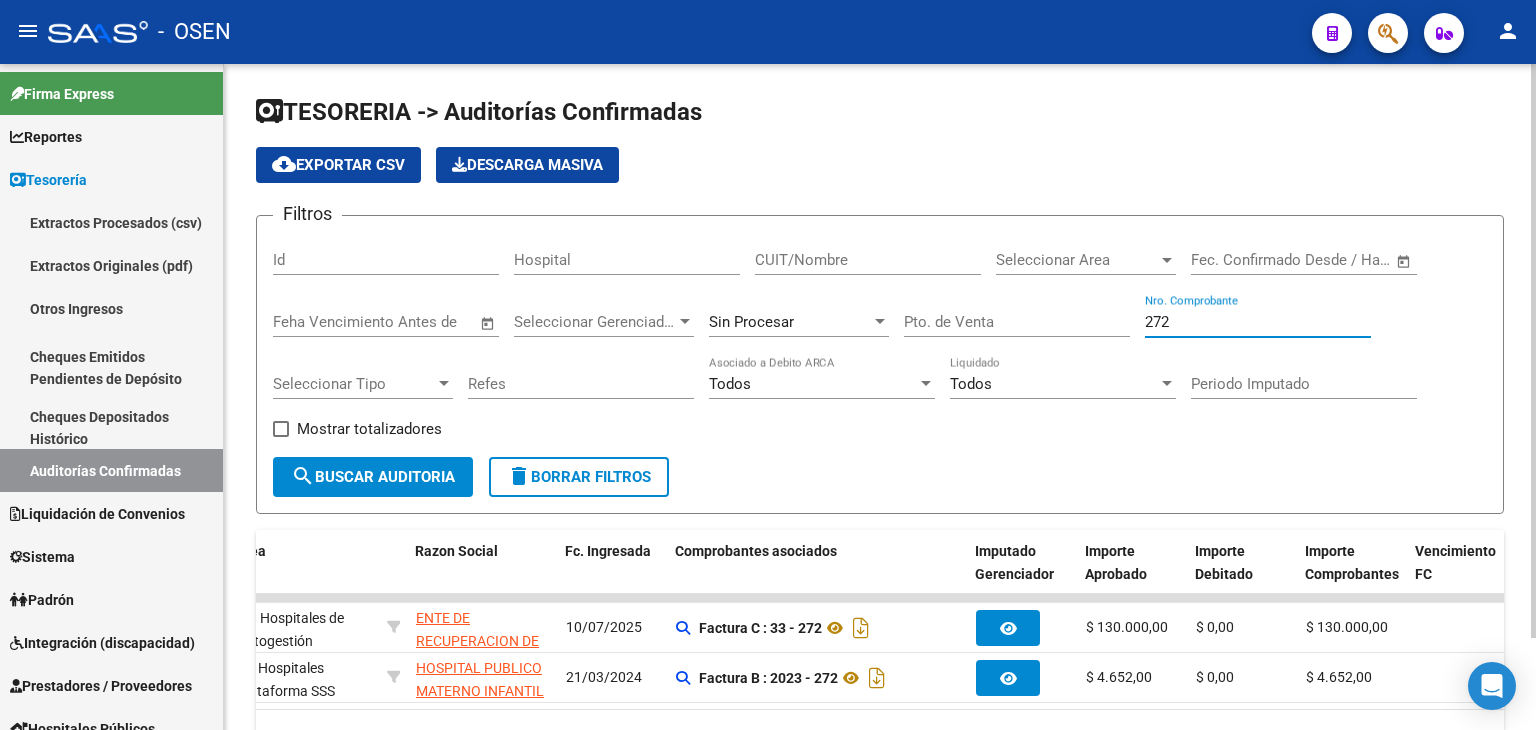 drag, startPoint x: 1190, startPoint y: 326, endPoint x: 1038, endPoint y: 344, distance: 153.06207 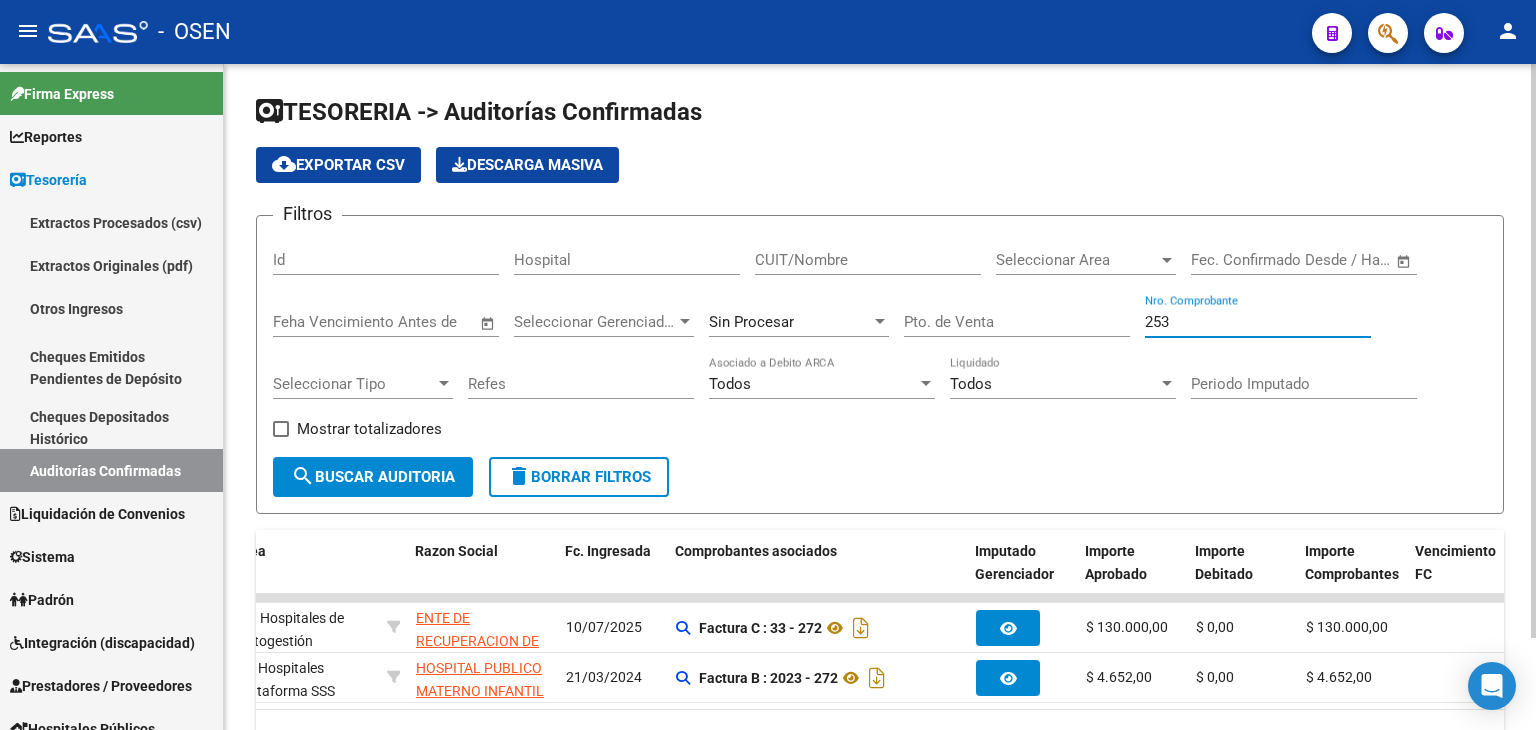 type on "2530" 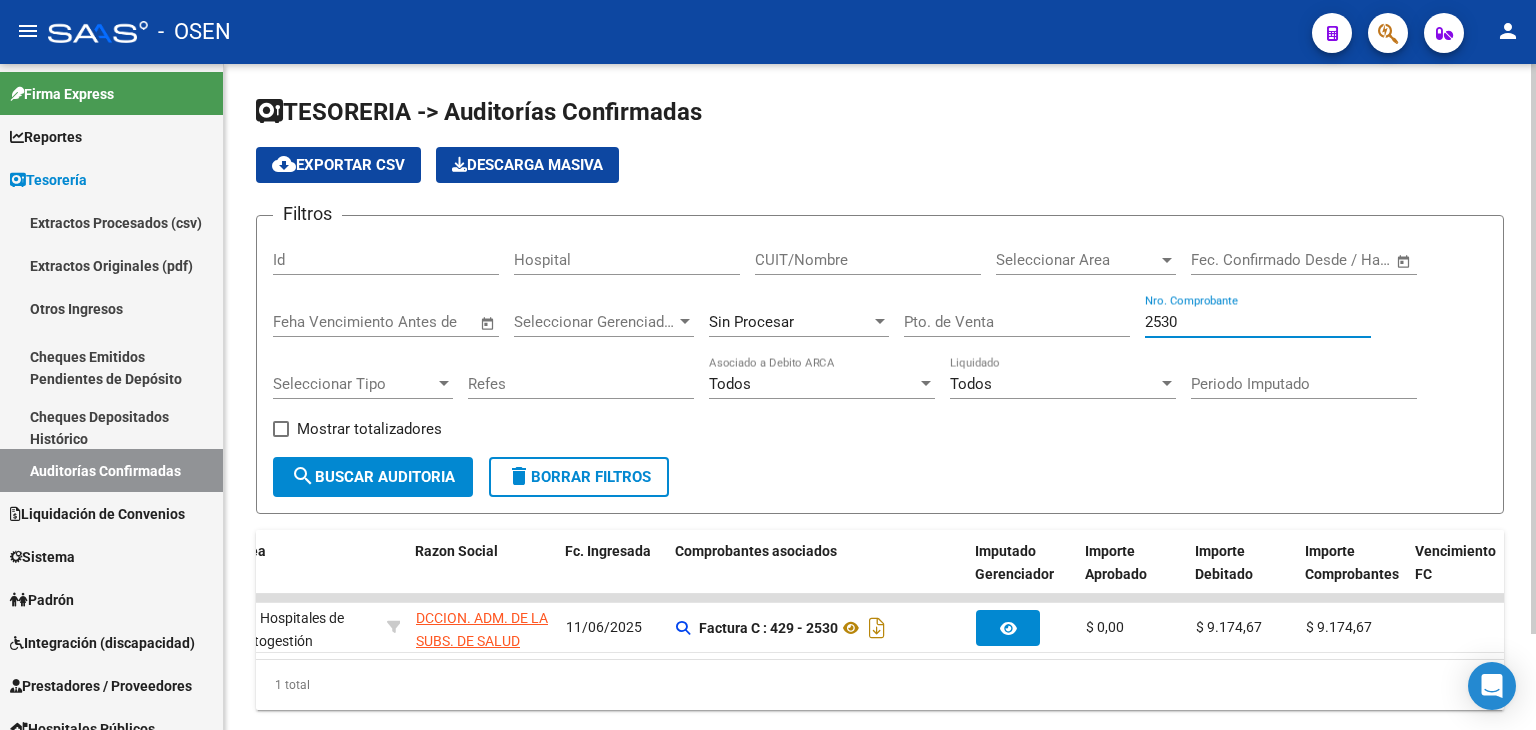 checkbox on "false" 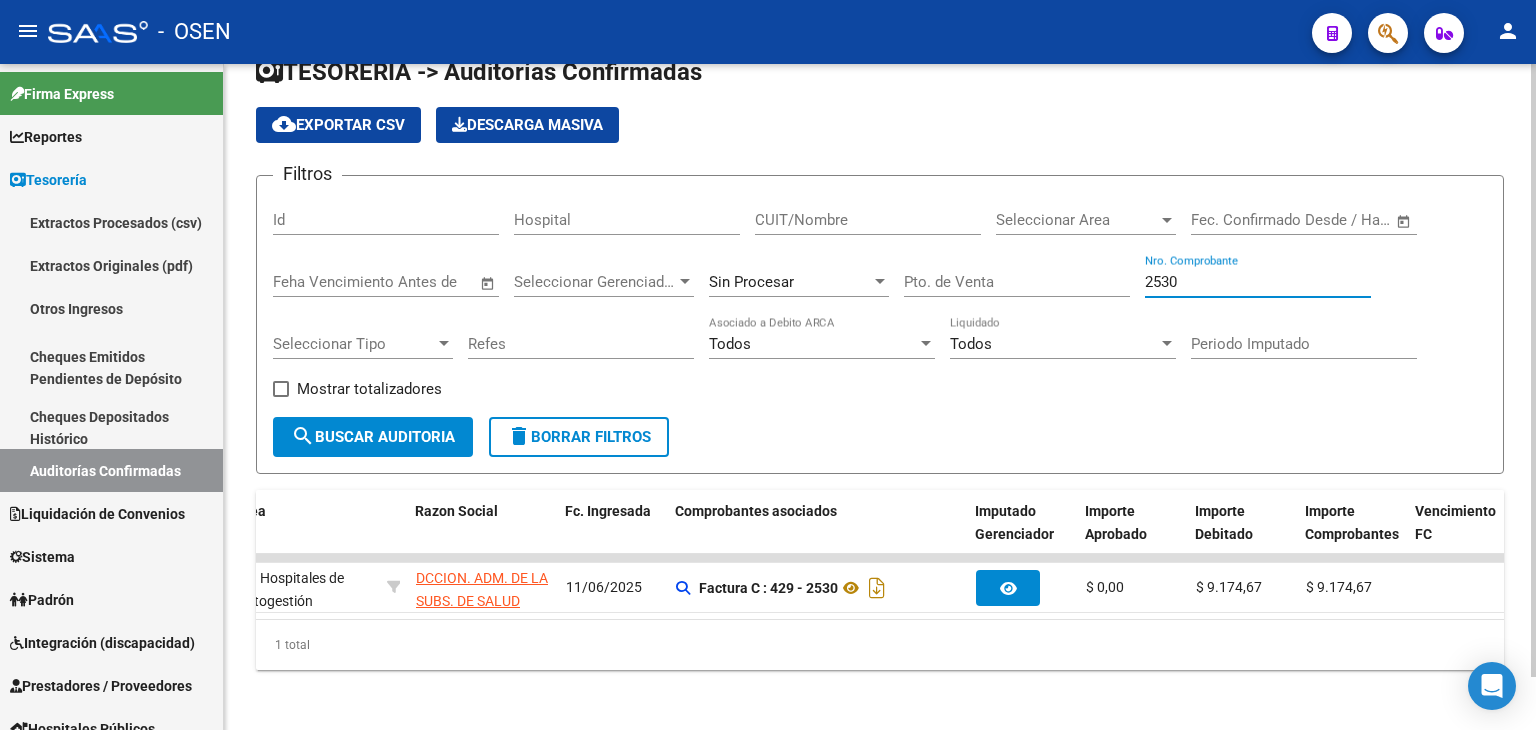 scroll, scrollTop: 56, scrollLeft: 0, axis: vertical 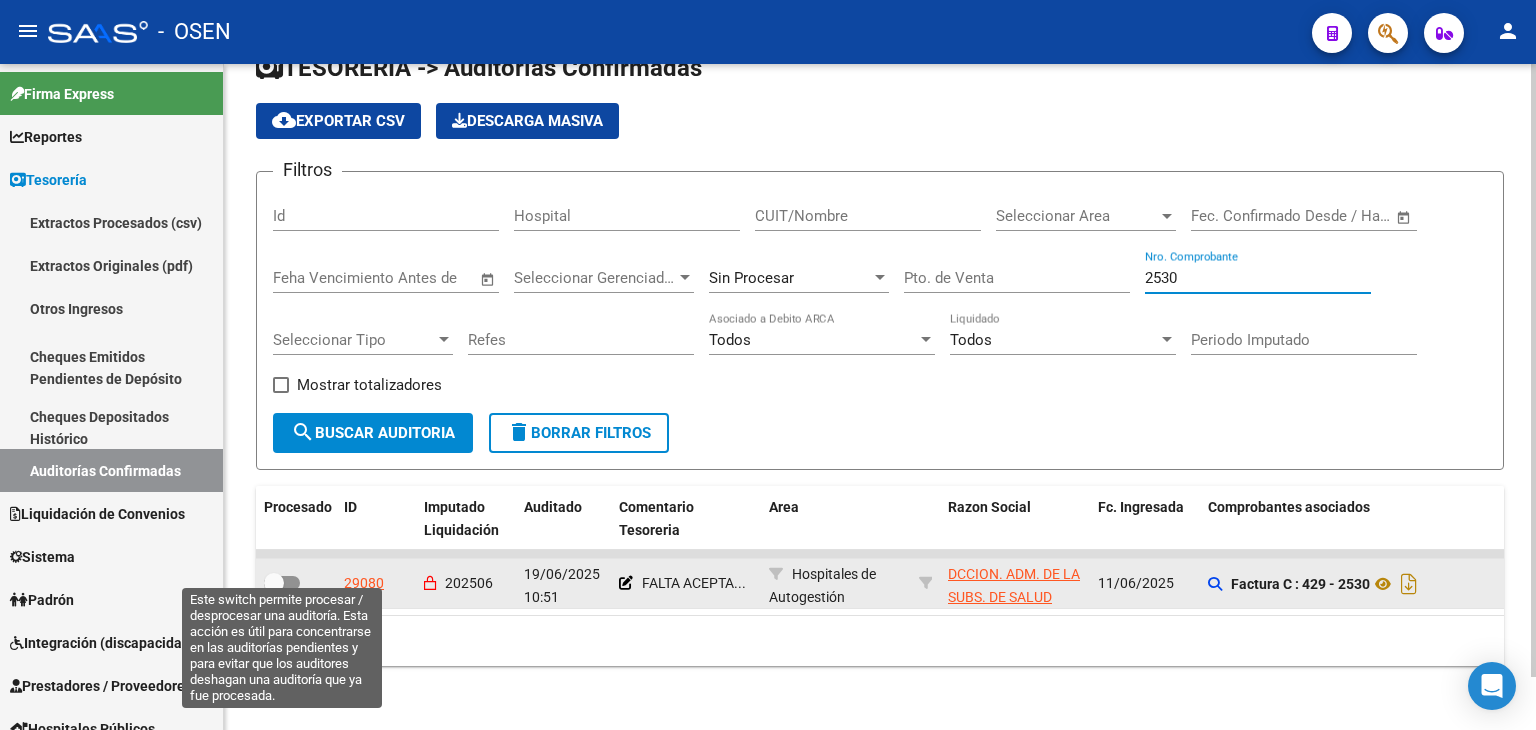 type on "2530" 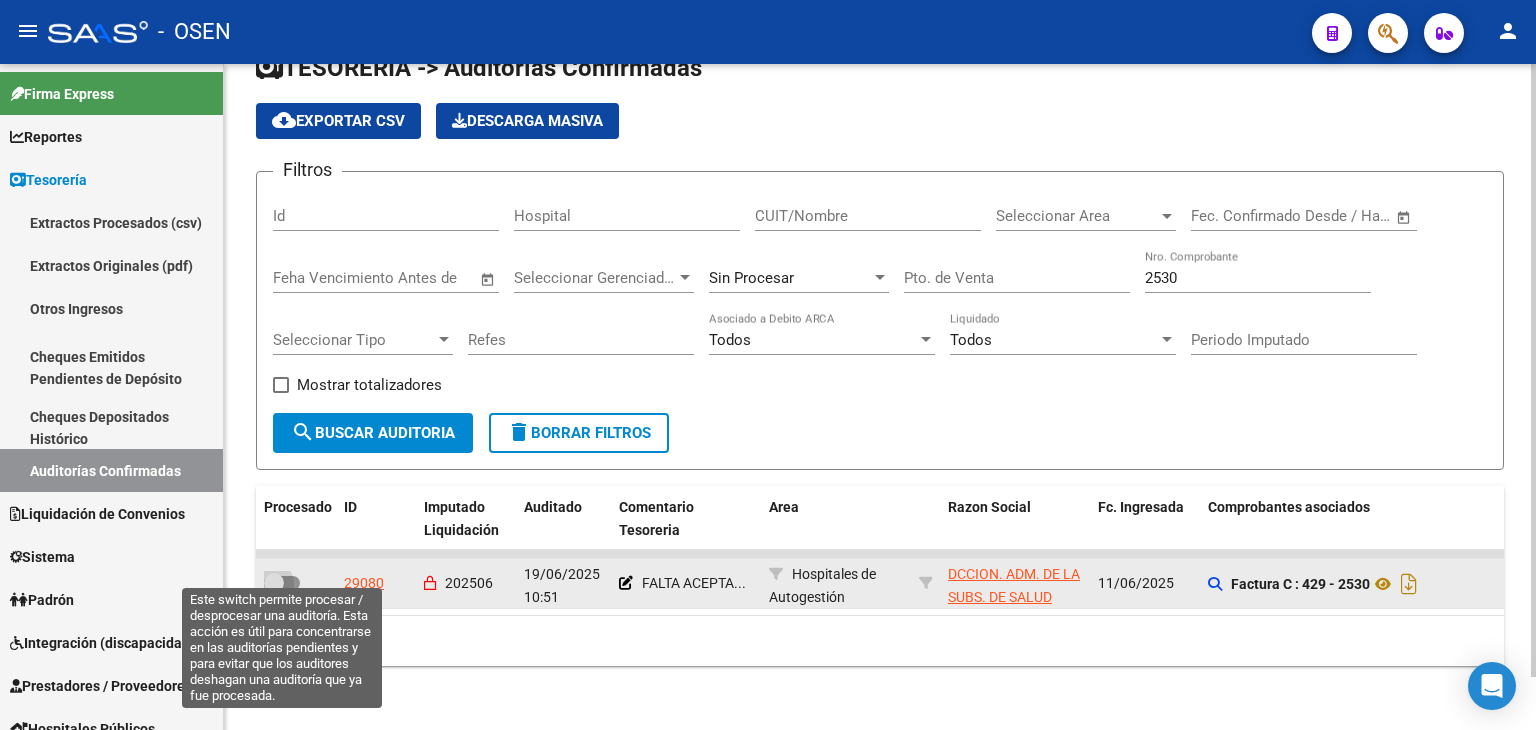 click at bounding box center (274, 583) 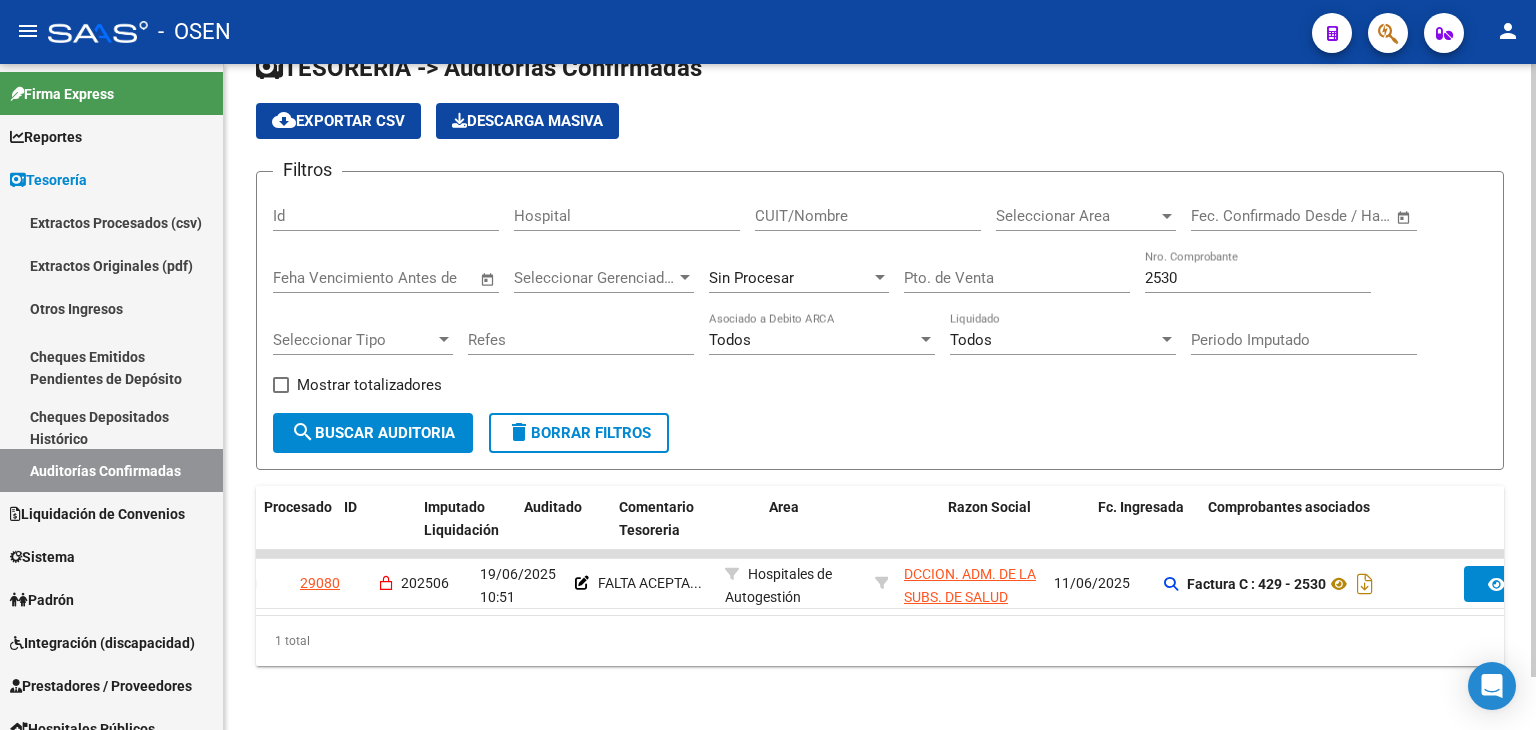 scroll, scrollTop: 0, scrollLeft: 0, axis: both 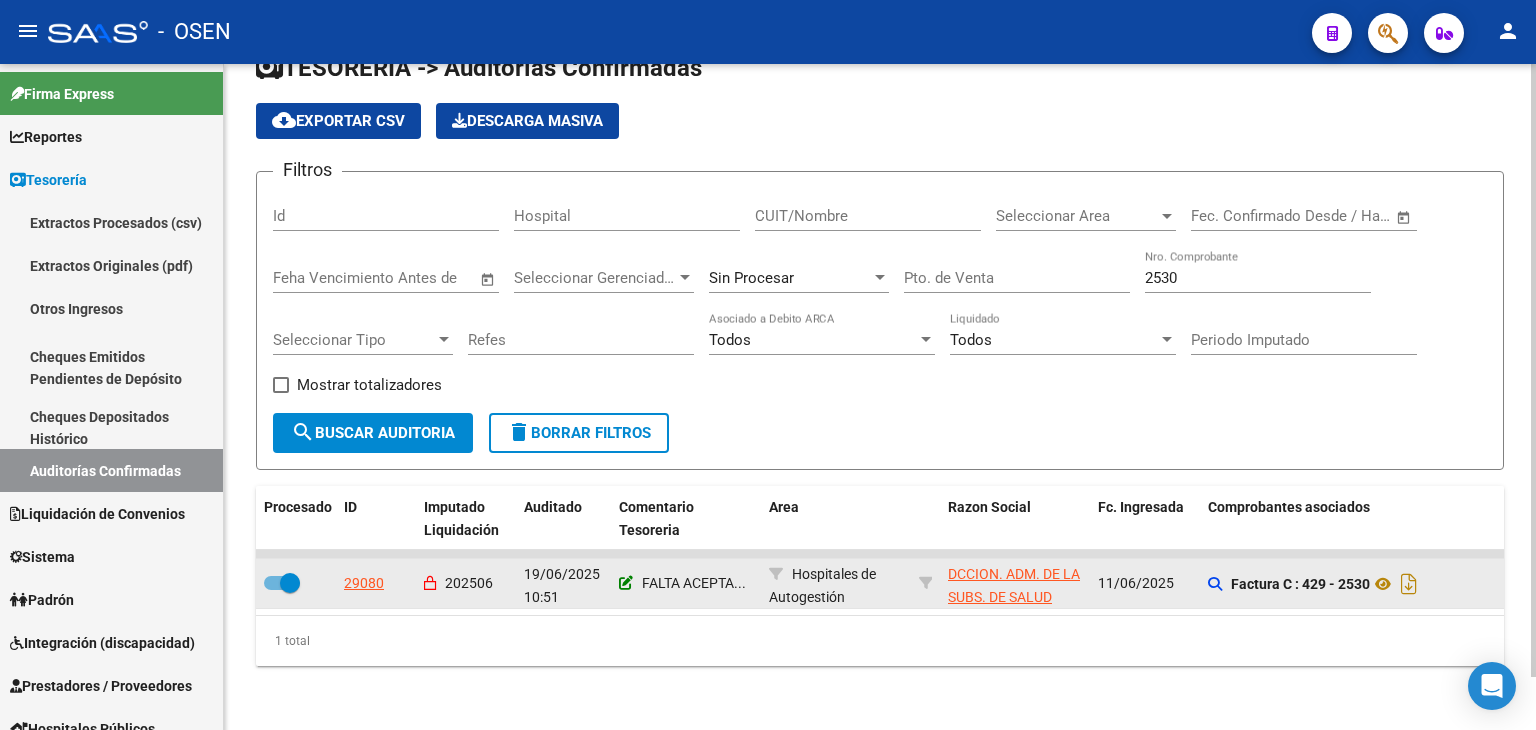 click 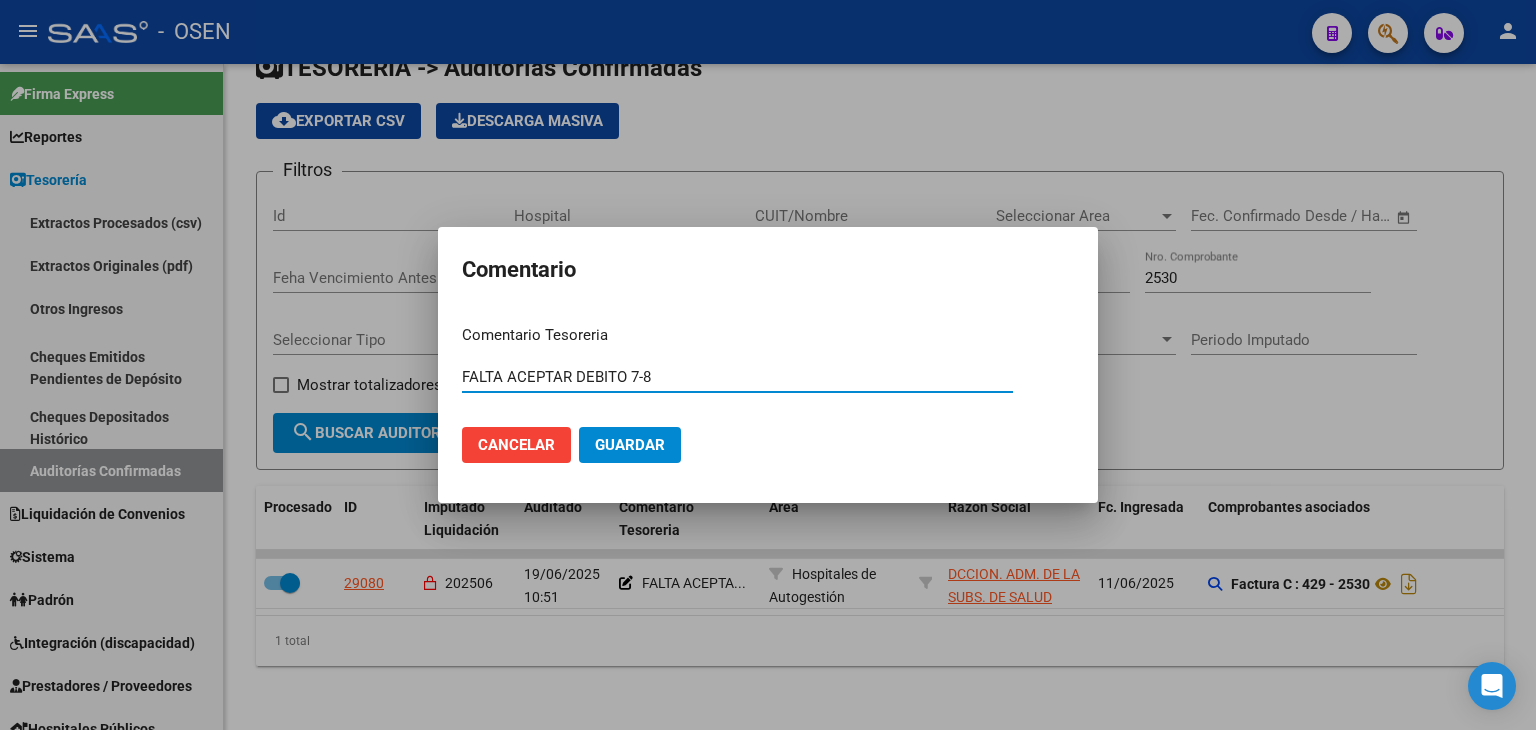 drag, startPoint x: 672, startPoint y: 374, endPoint x: 391, endPoint y: 385, distance: 281.2152 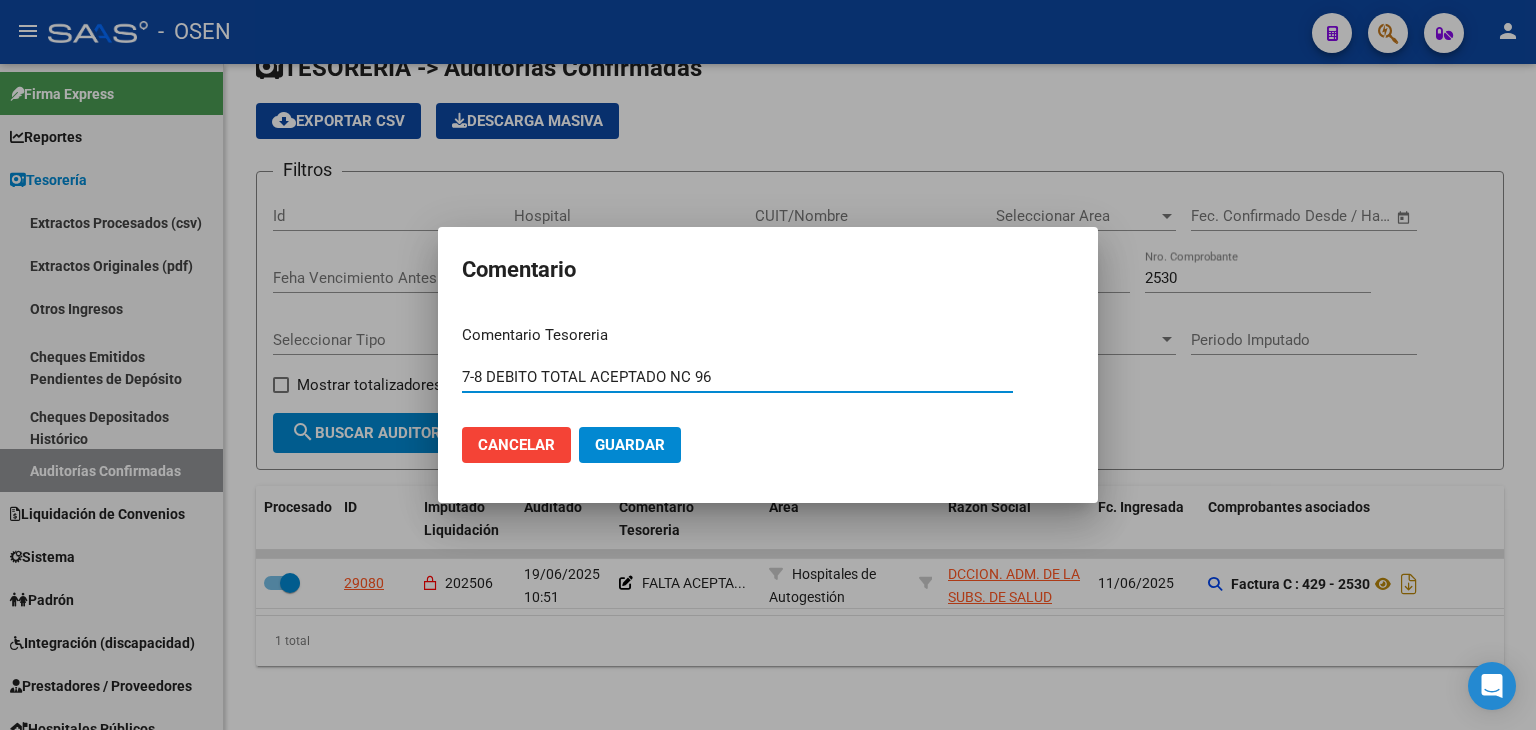 type on "7-8 DEBITO TOTAL ACEPTADO NC 96" 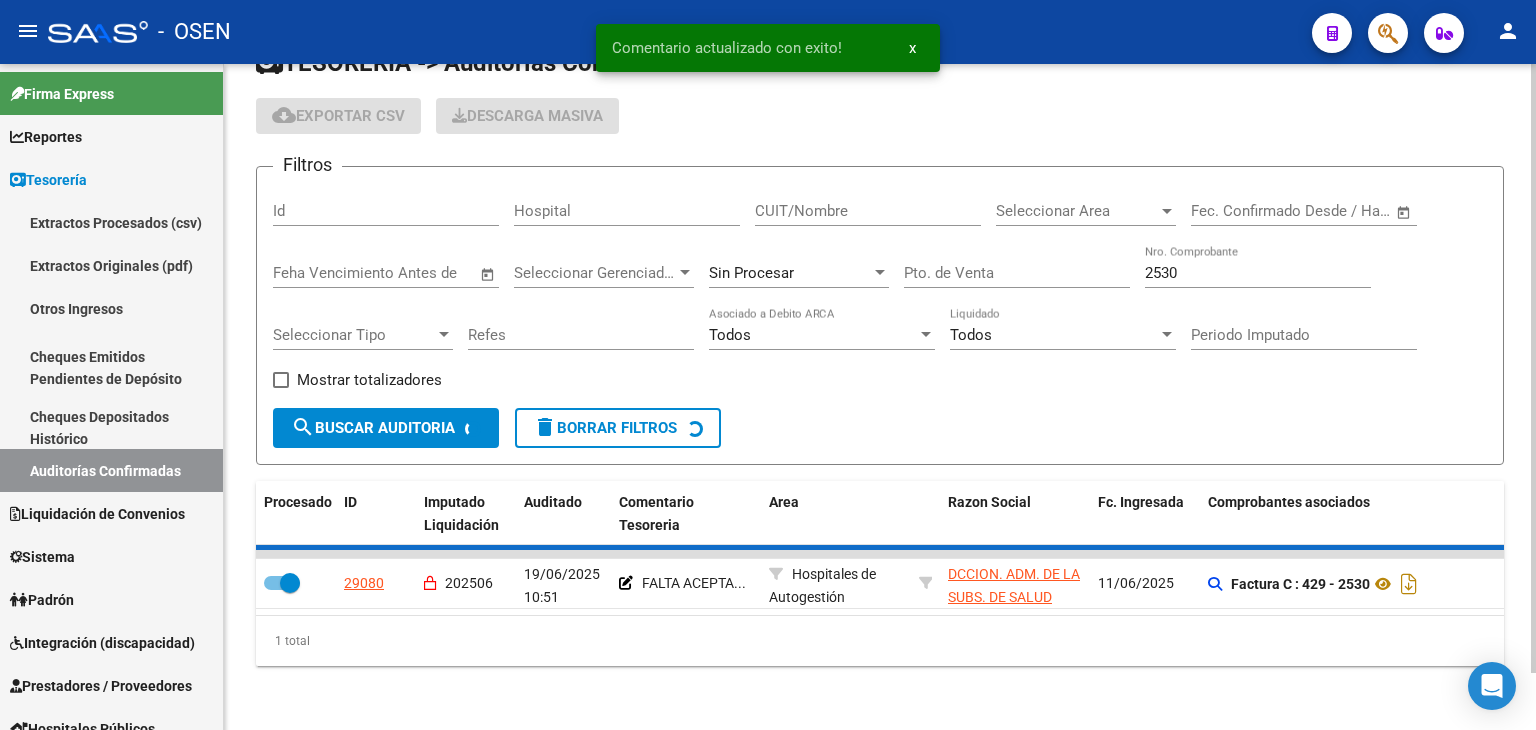 scroll, scrollTop: 27, scrollLeft: 0, axis: vertical 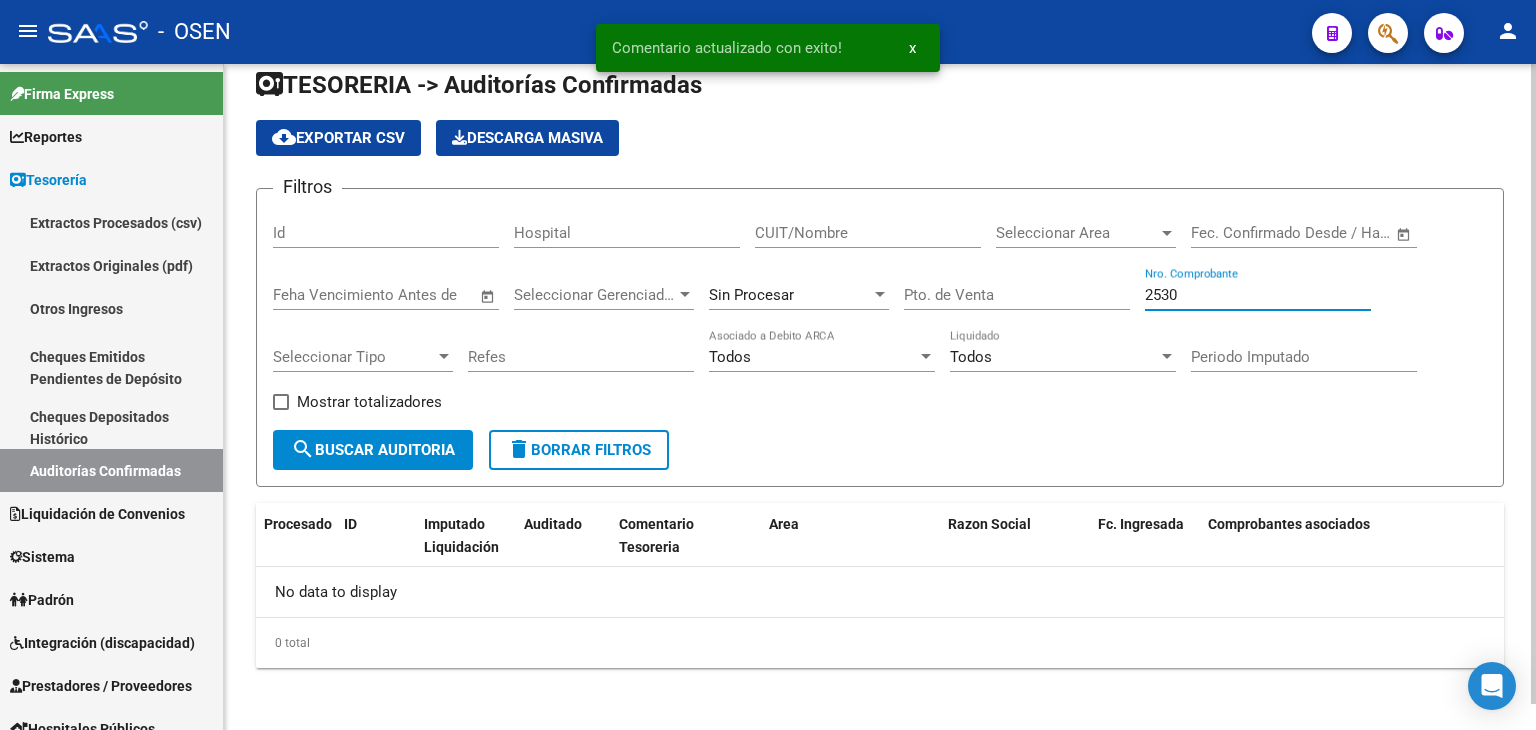 drag, startPoint x: 1241, startPoint y: 299, endPoint x: 1020, endPoint y: 291, distance: 221.14474 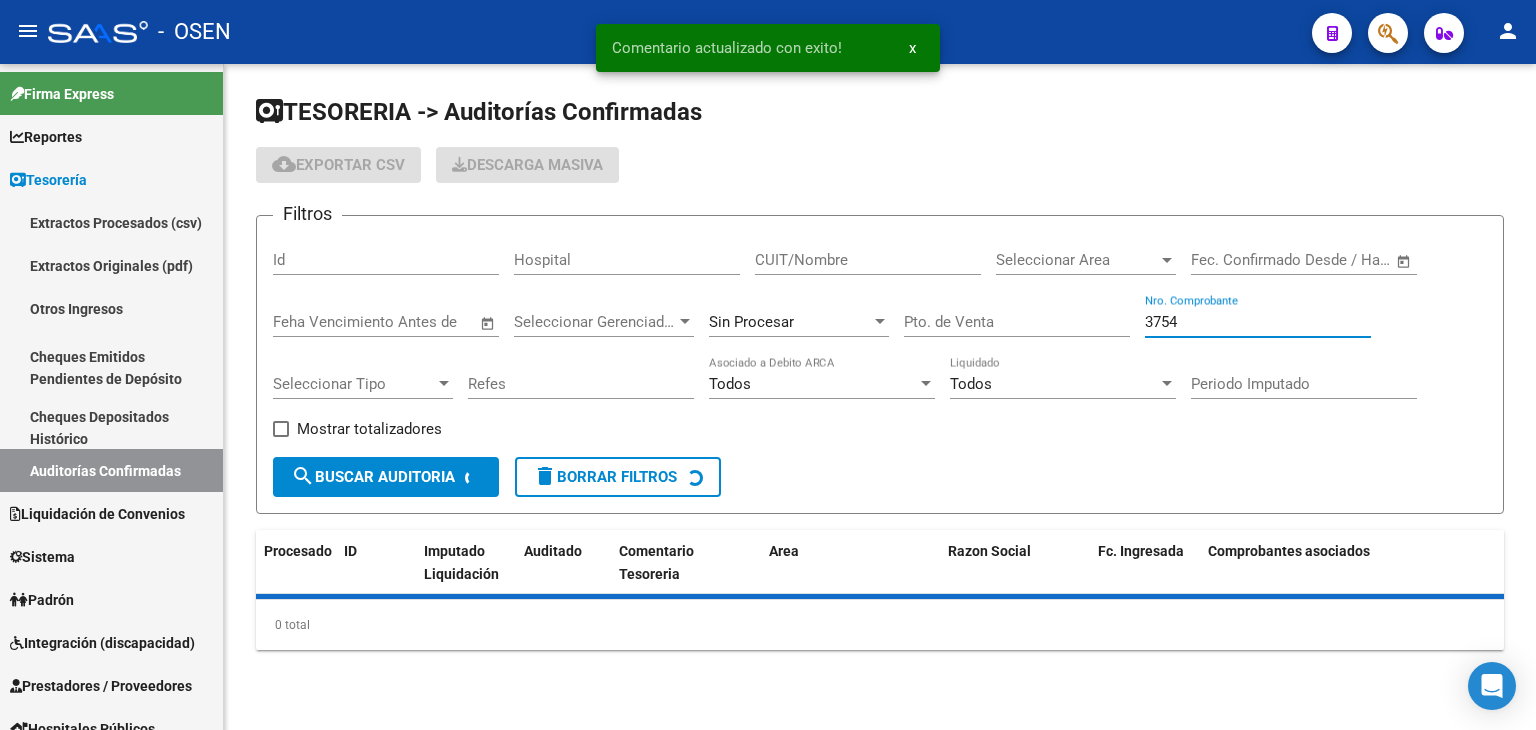 scroll, scrollTop: 0, scrollLeft: 0, axis: both 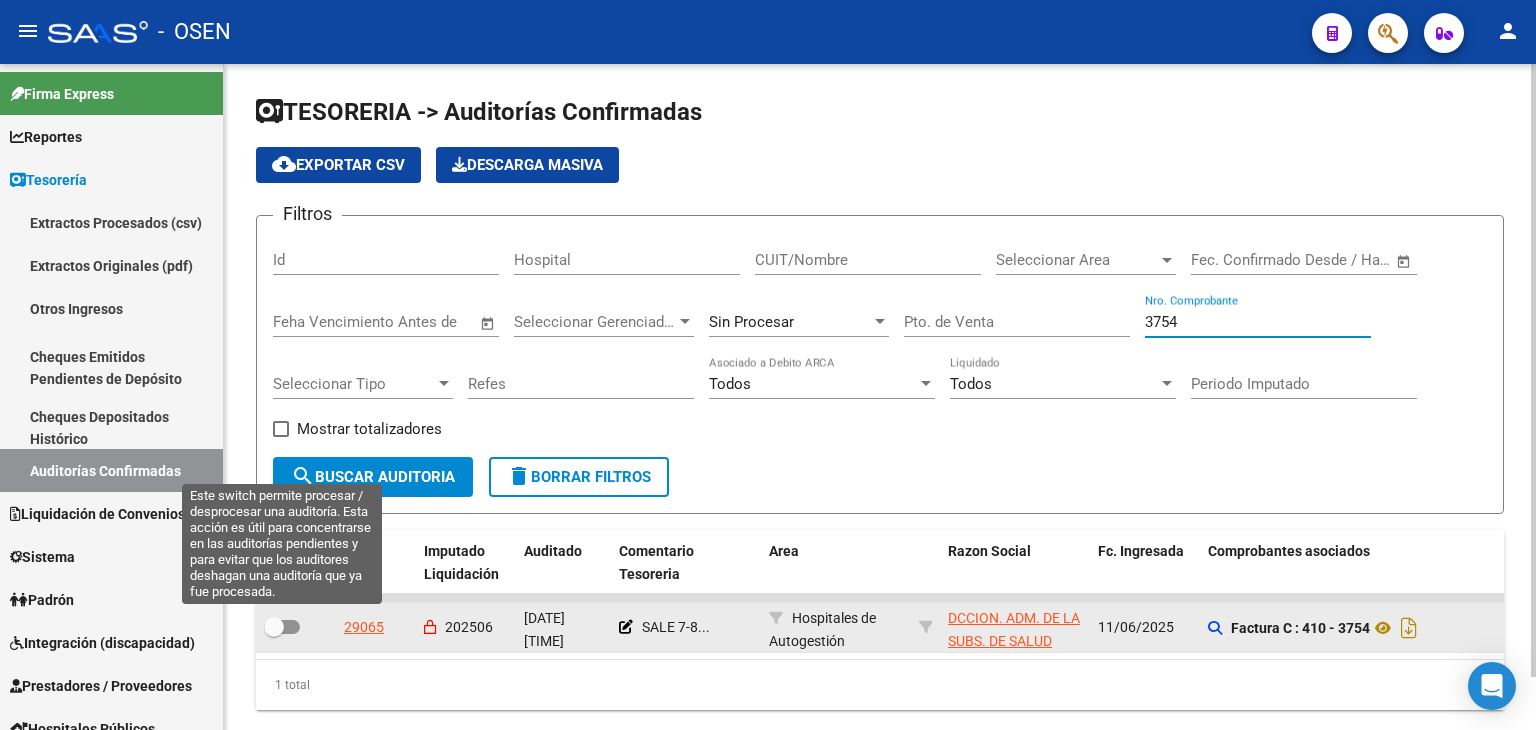 type on "3754" 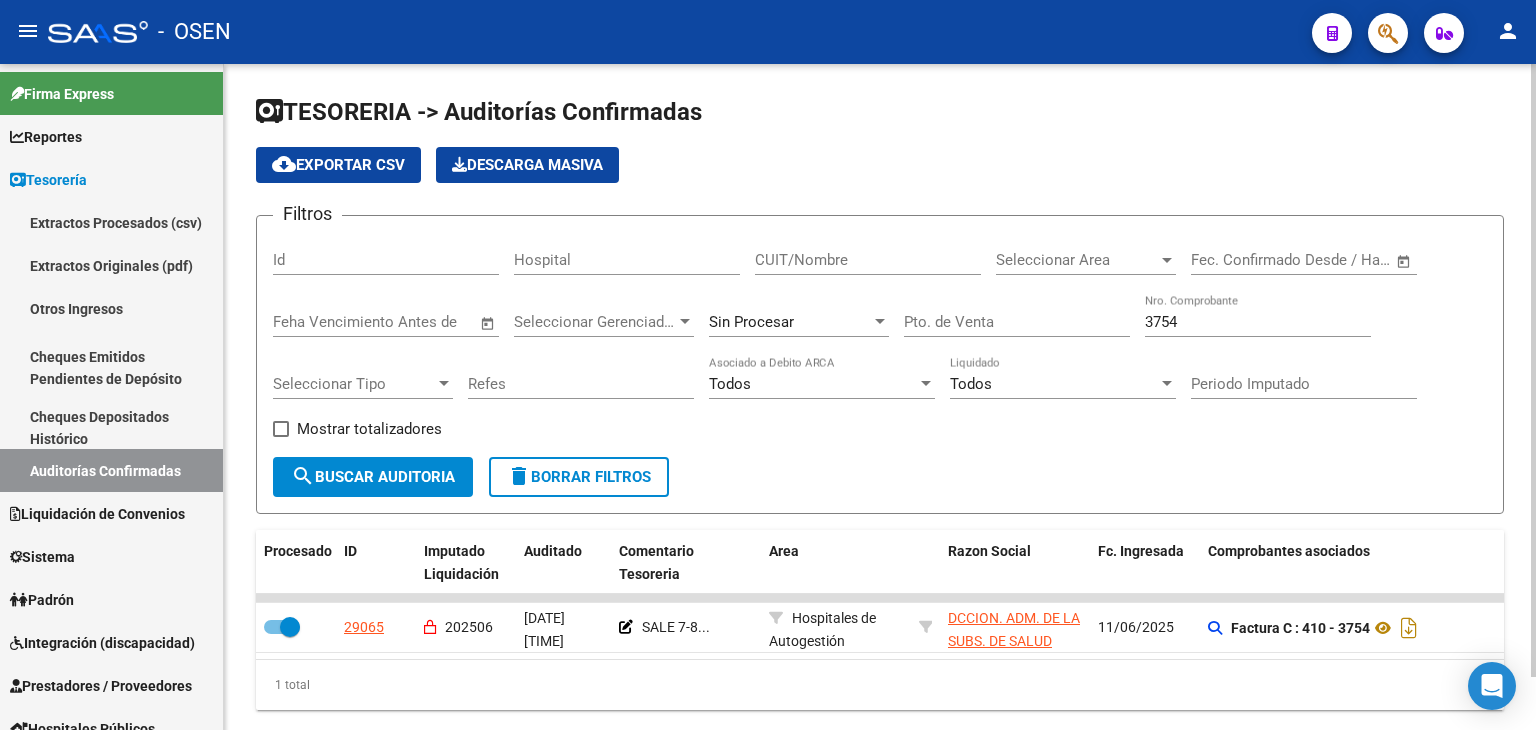 drag, startPoint x: 1227, startPoint y: 328, endPoint x: 981, endPoint y: 325, distance: 246.0183 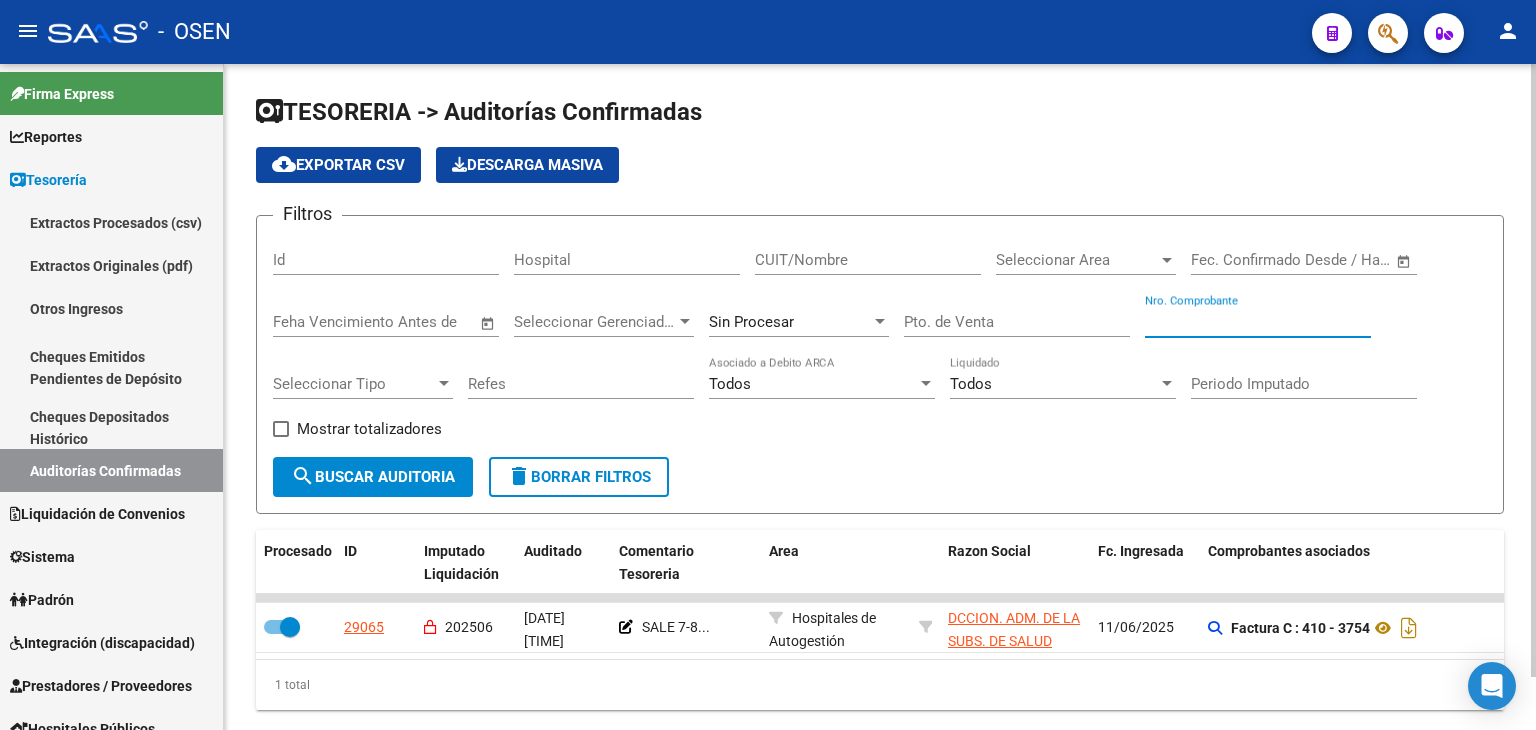 type on "6" 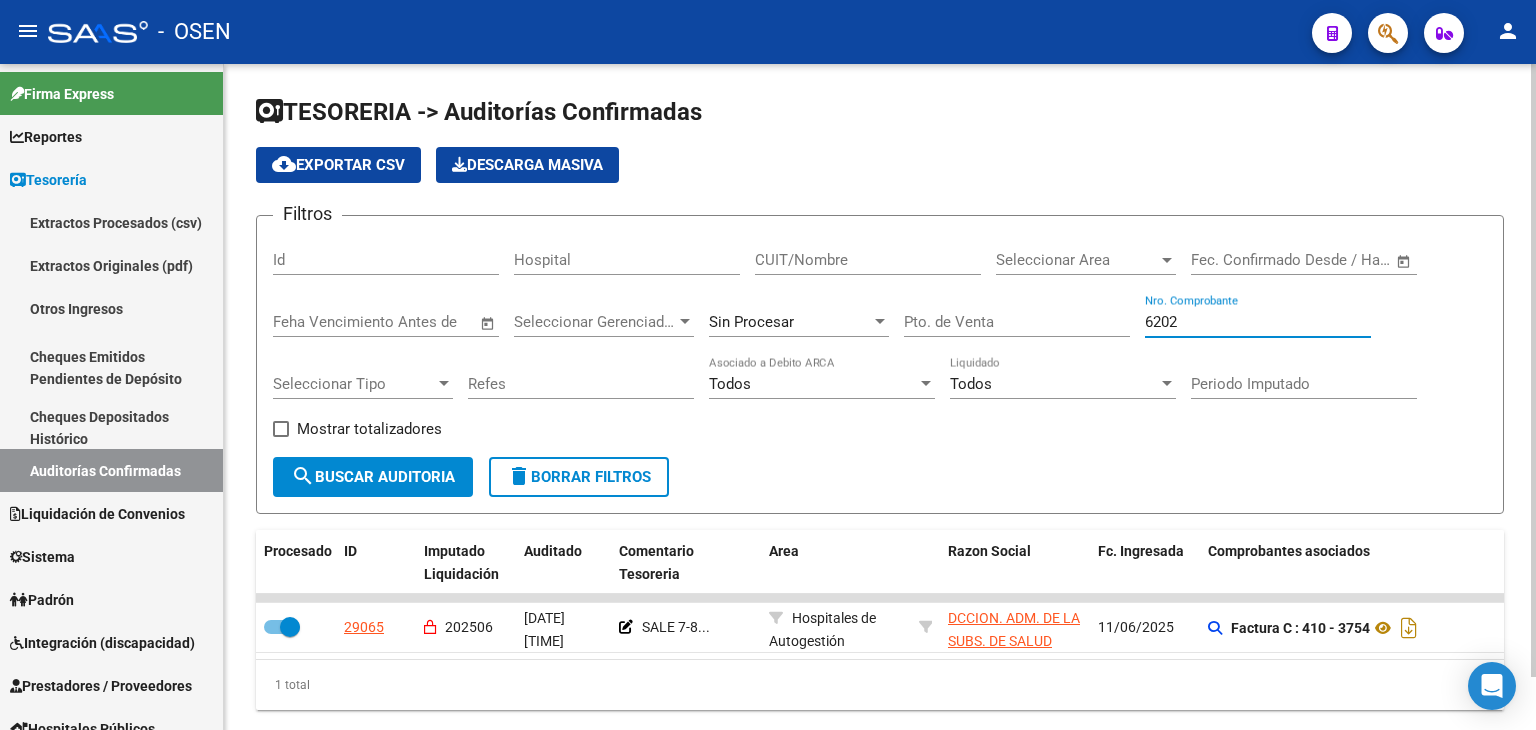 type on "62025" 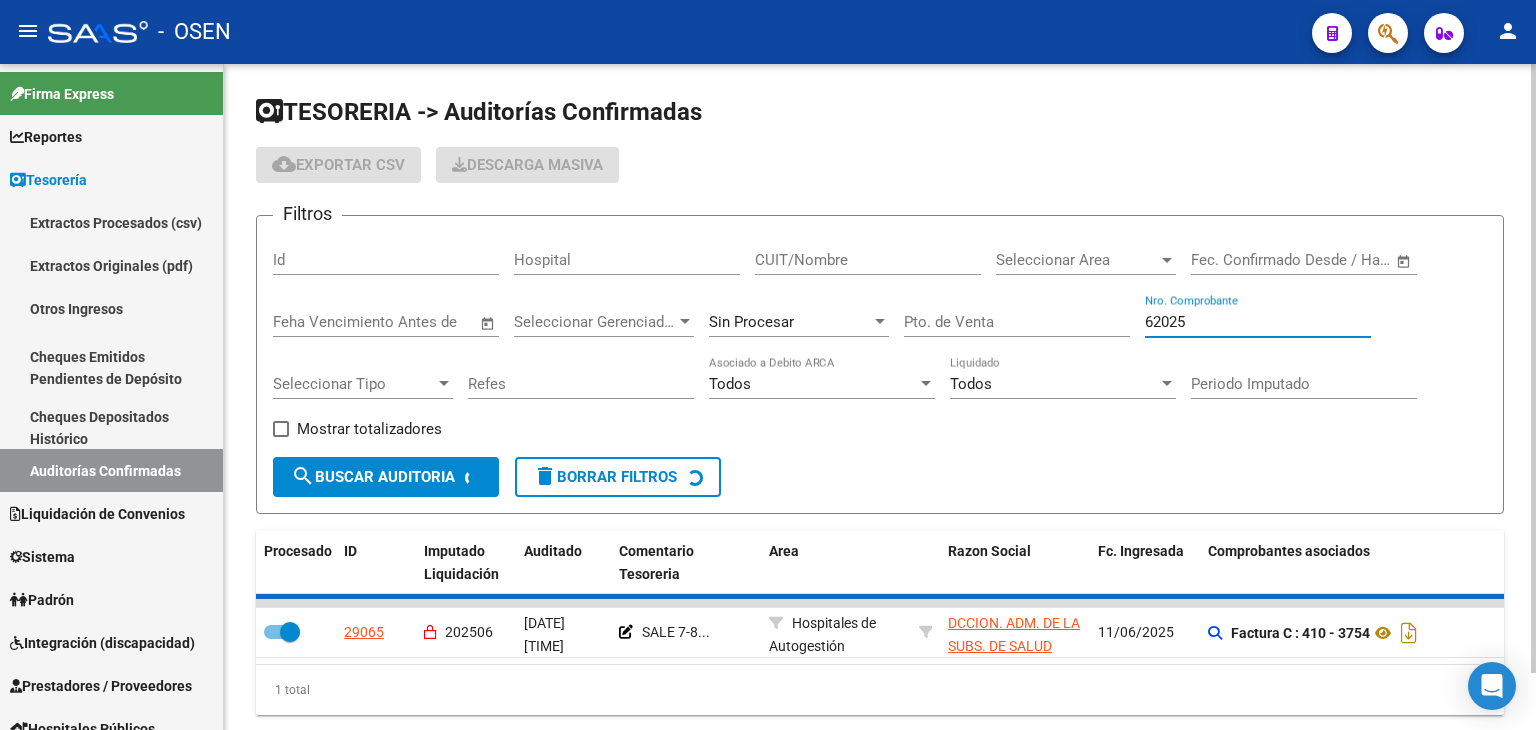 checkbox on "false" 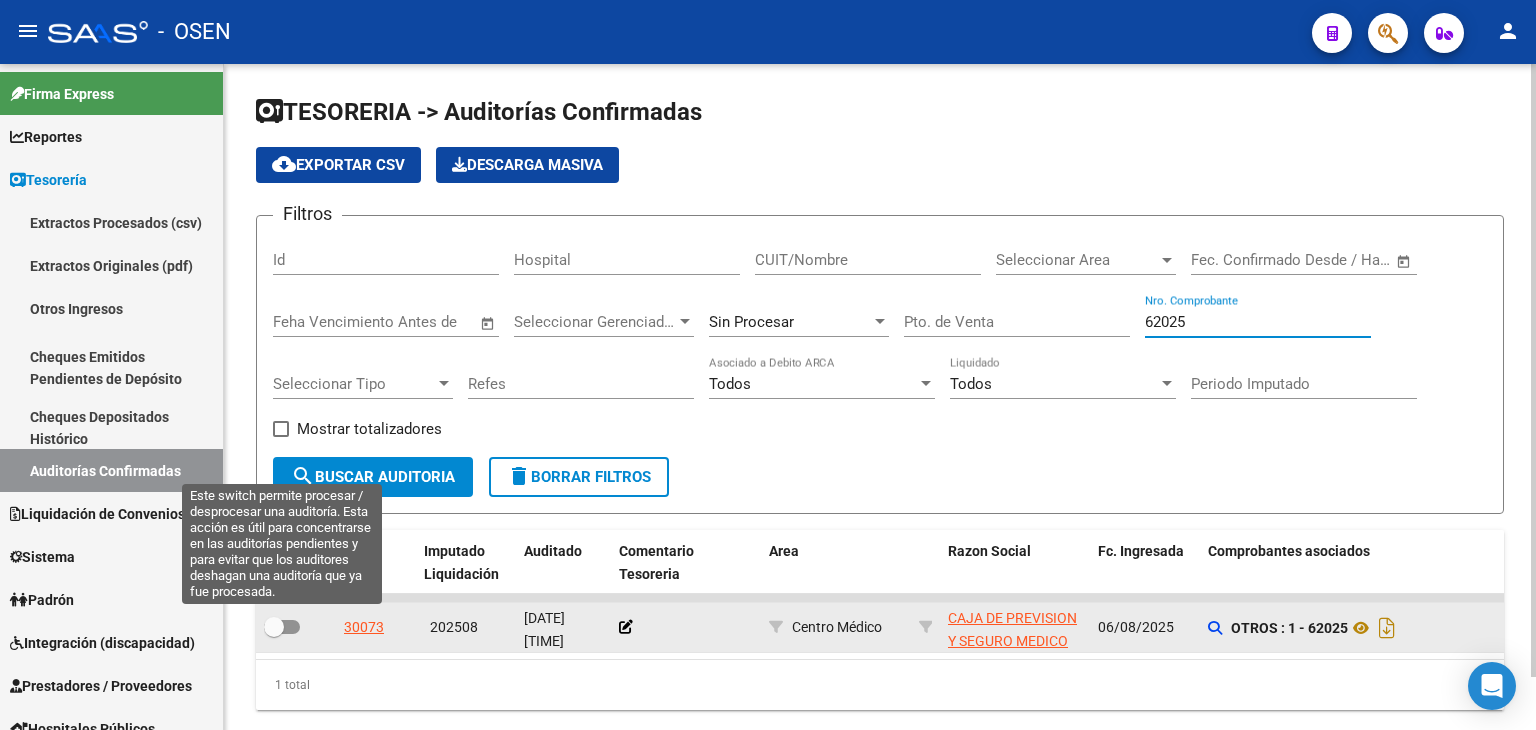 type on "62025" 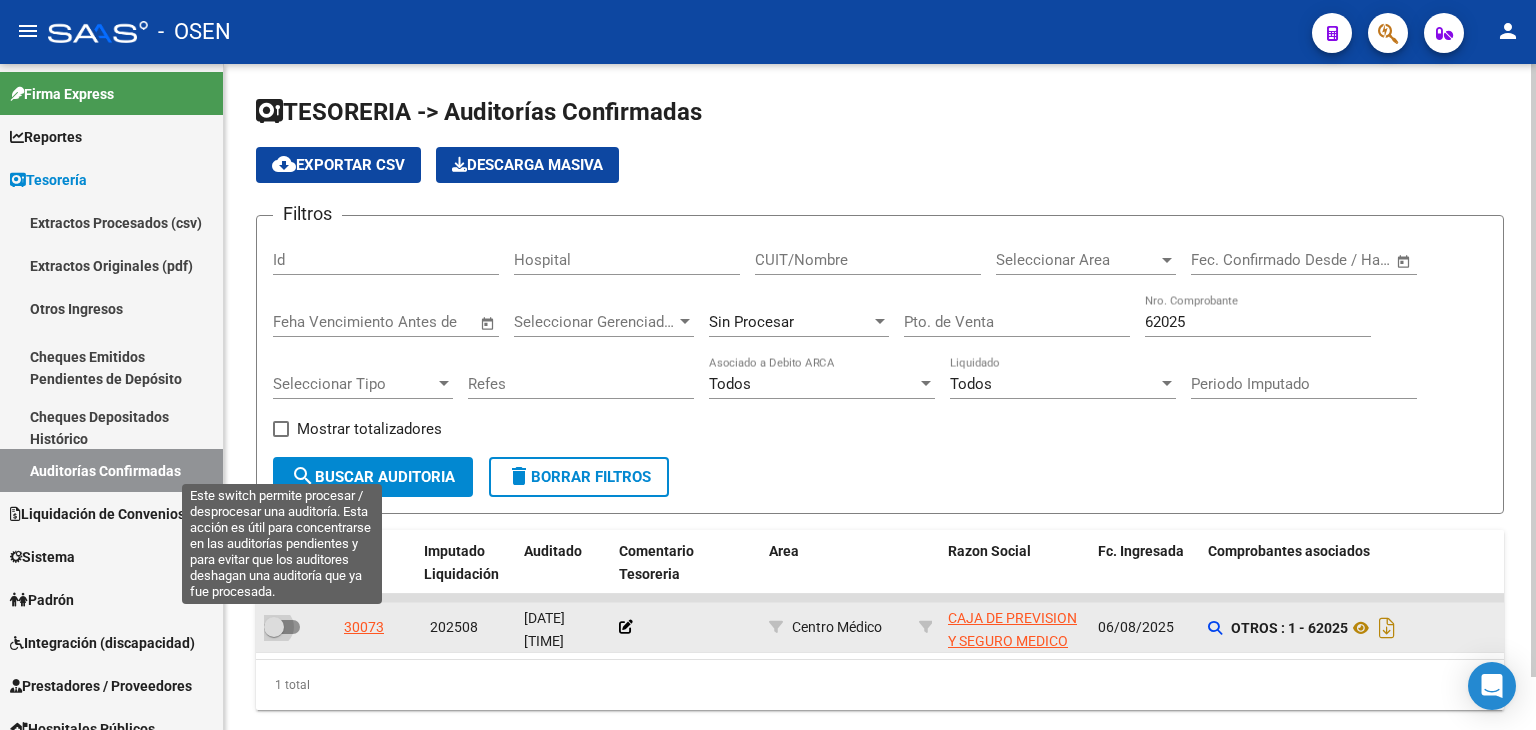 click at bounding box center (274, 627) 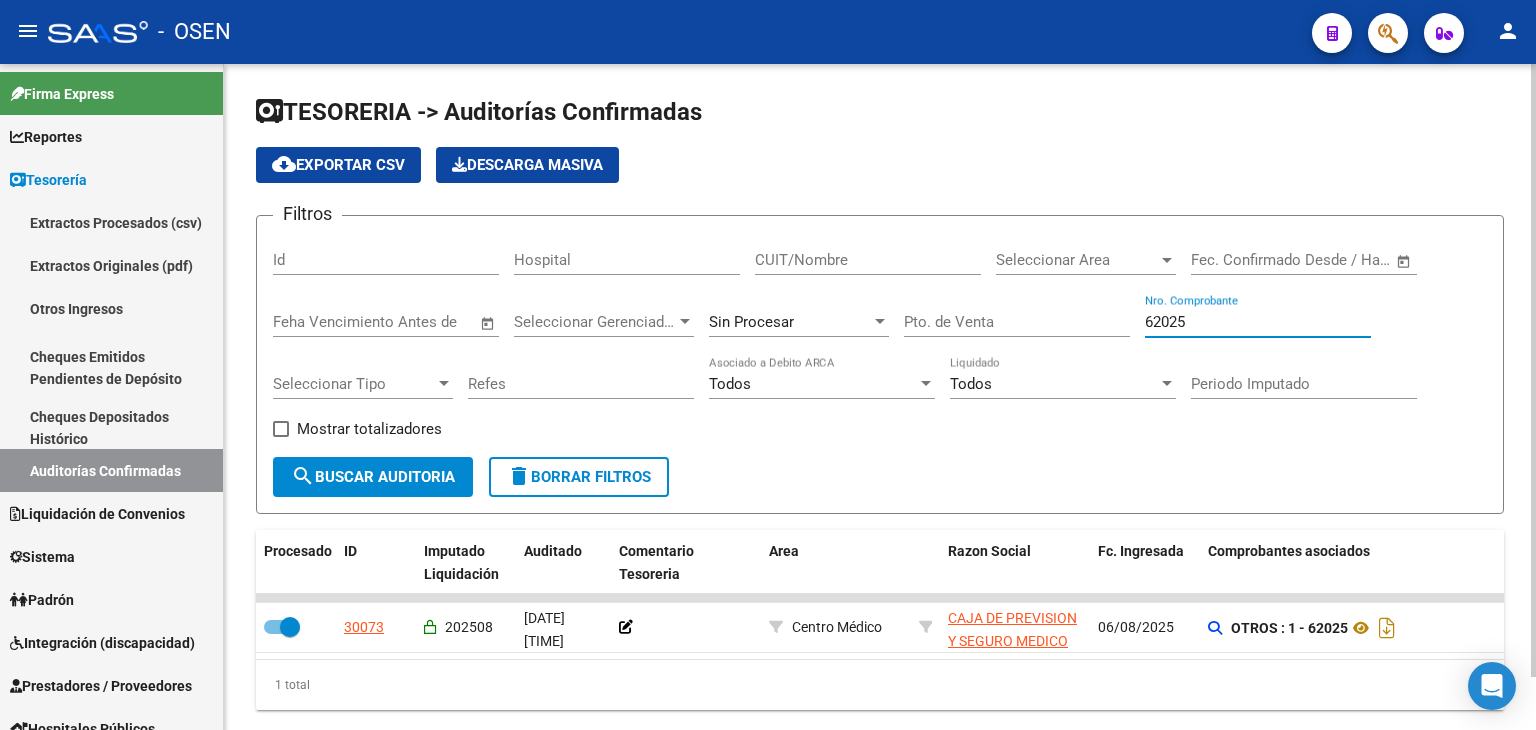 drag, startPoint x: 1189, startPoint y: 316, endPoint x: 1094, endPoint y: 316, distance: 95 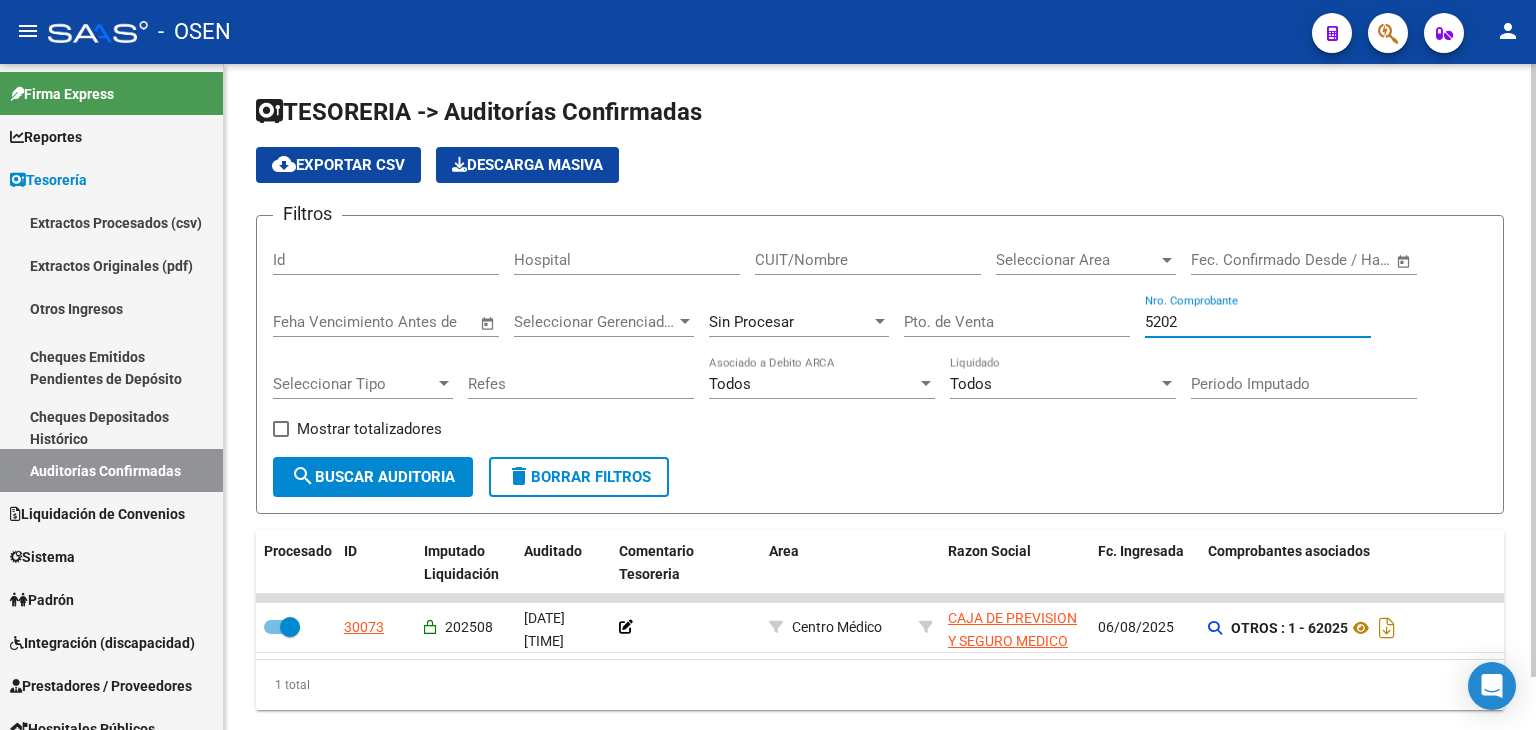type on "52025" 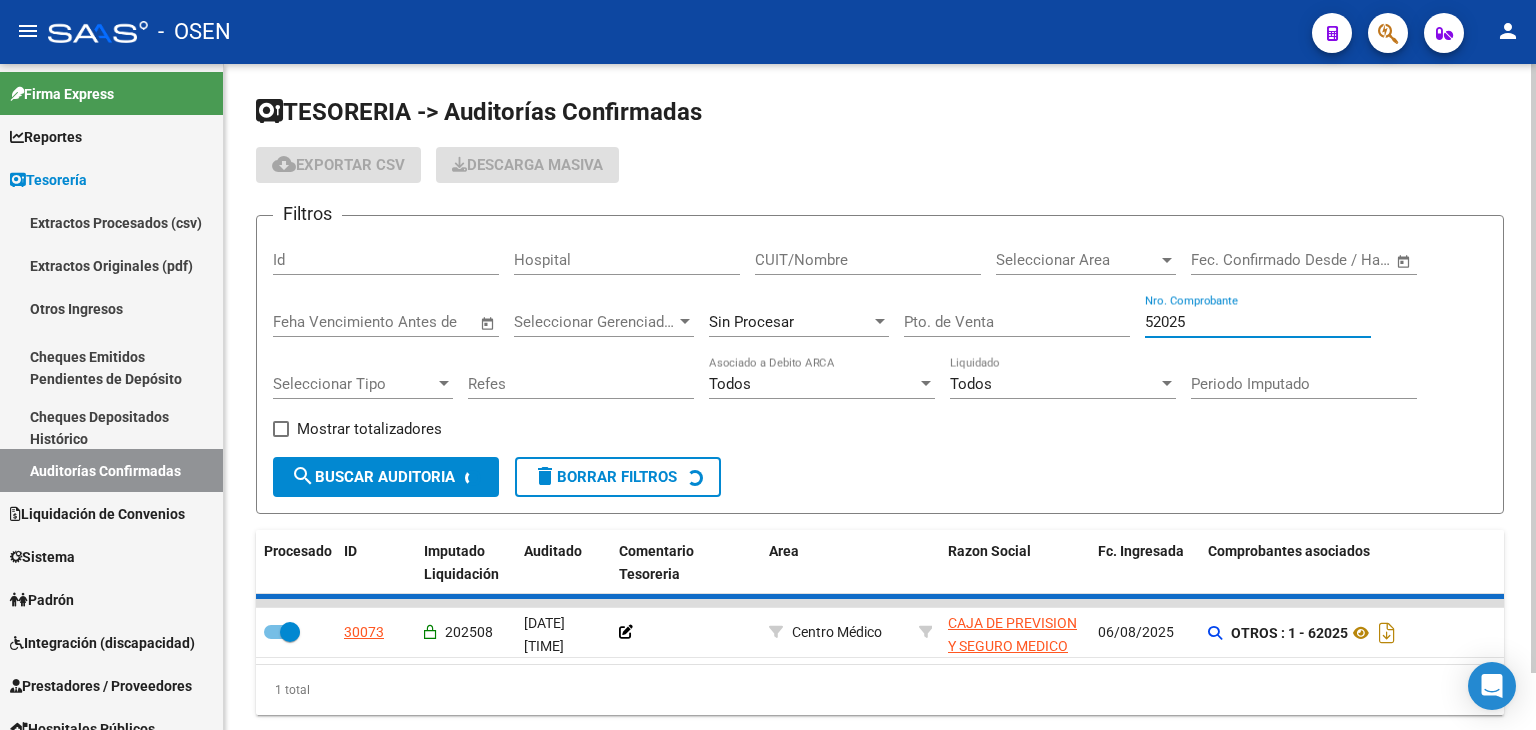 checkbox on "false" 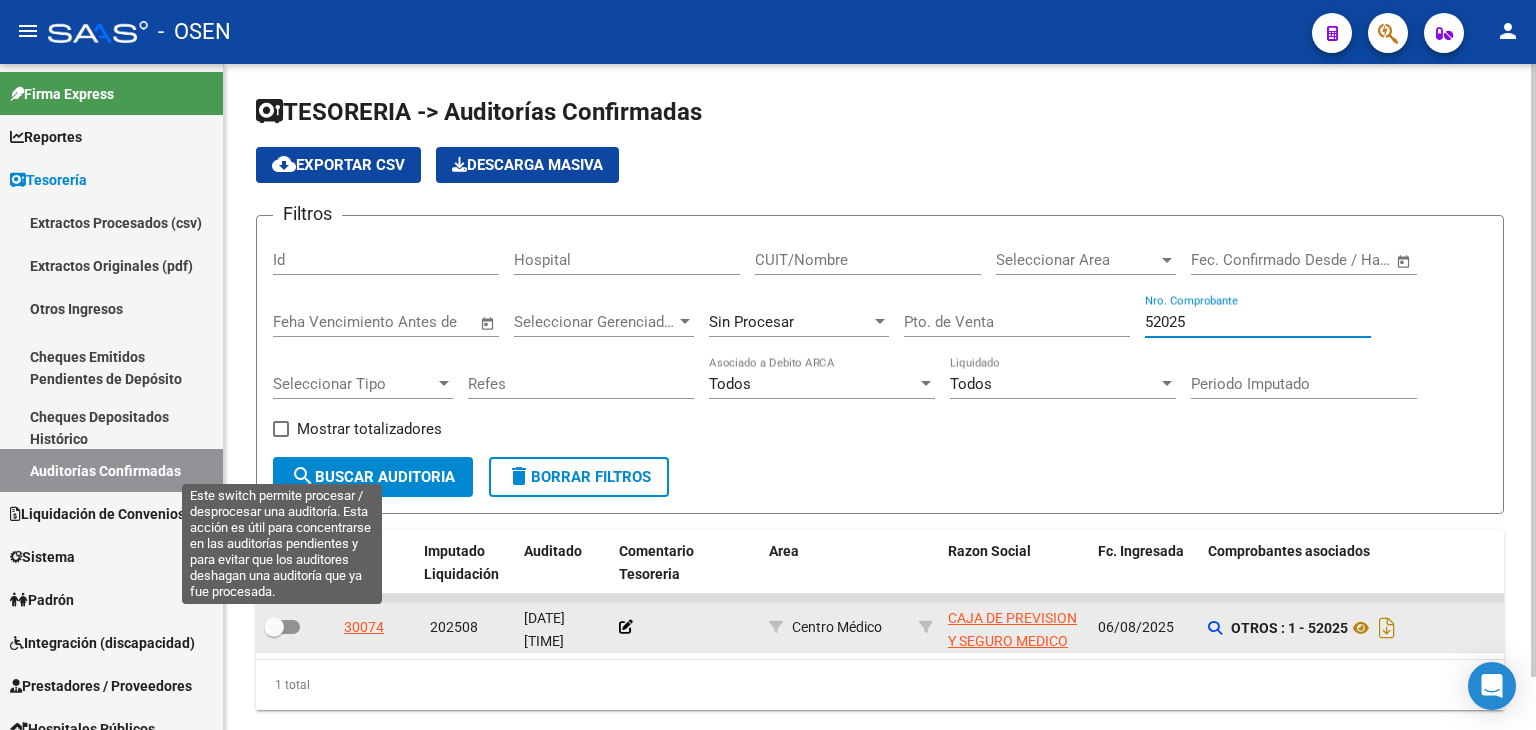 type on "52025" 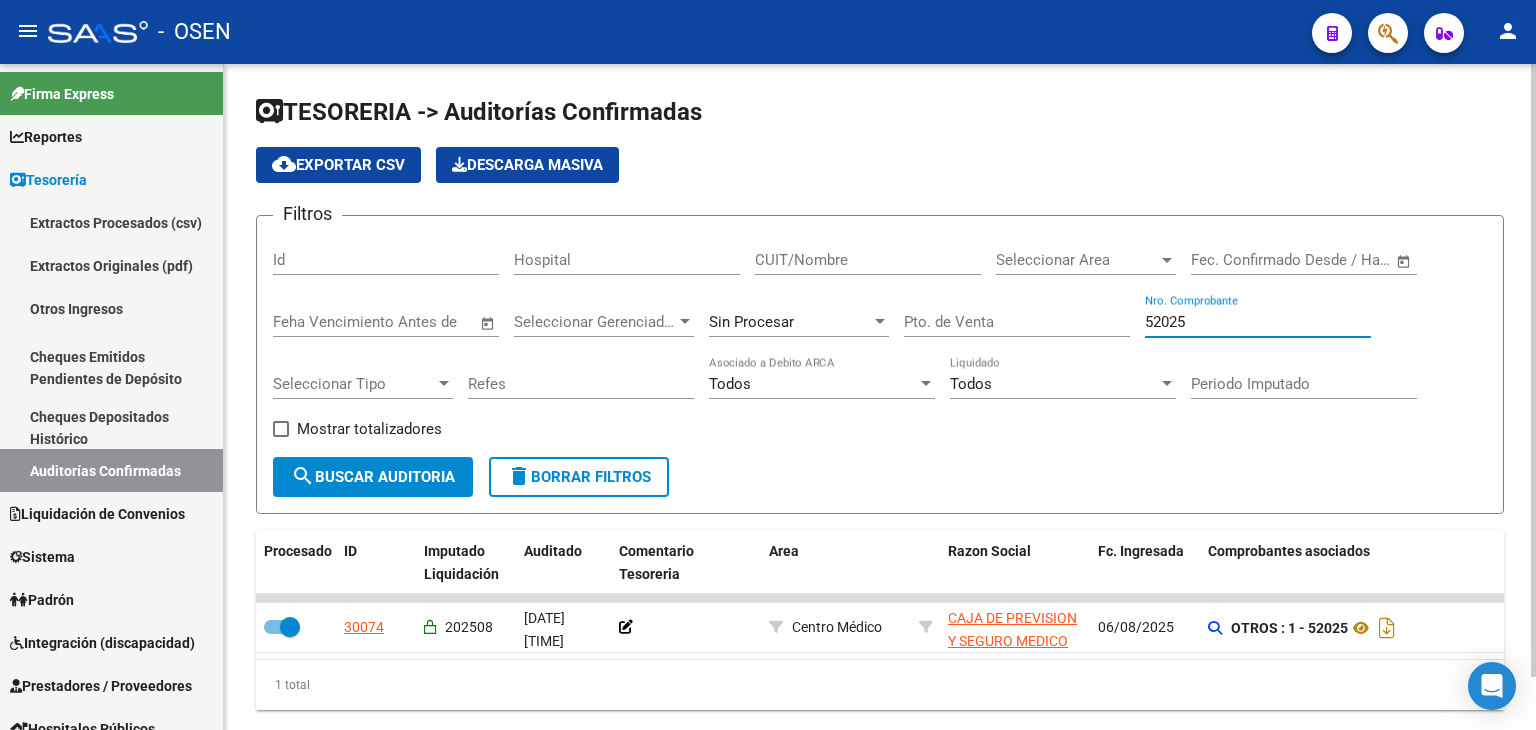 drag, startPoint x: 1200, startPoint y: 322, endPoint x: 1016, endPoint y: 322, distance: 184 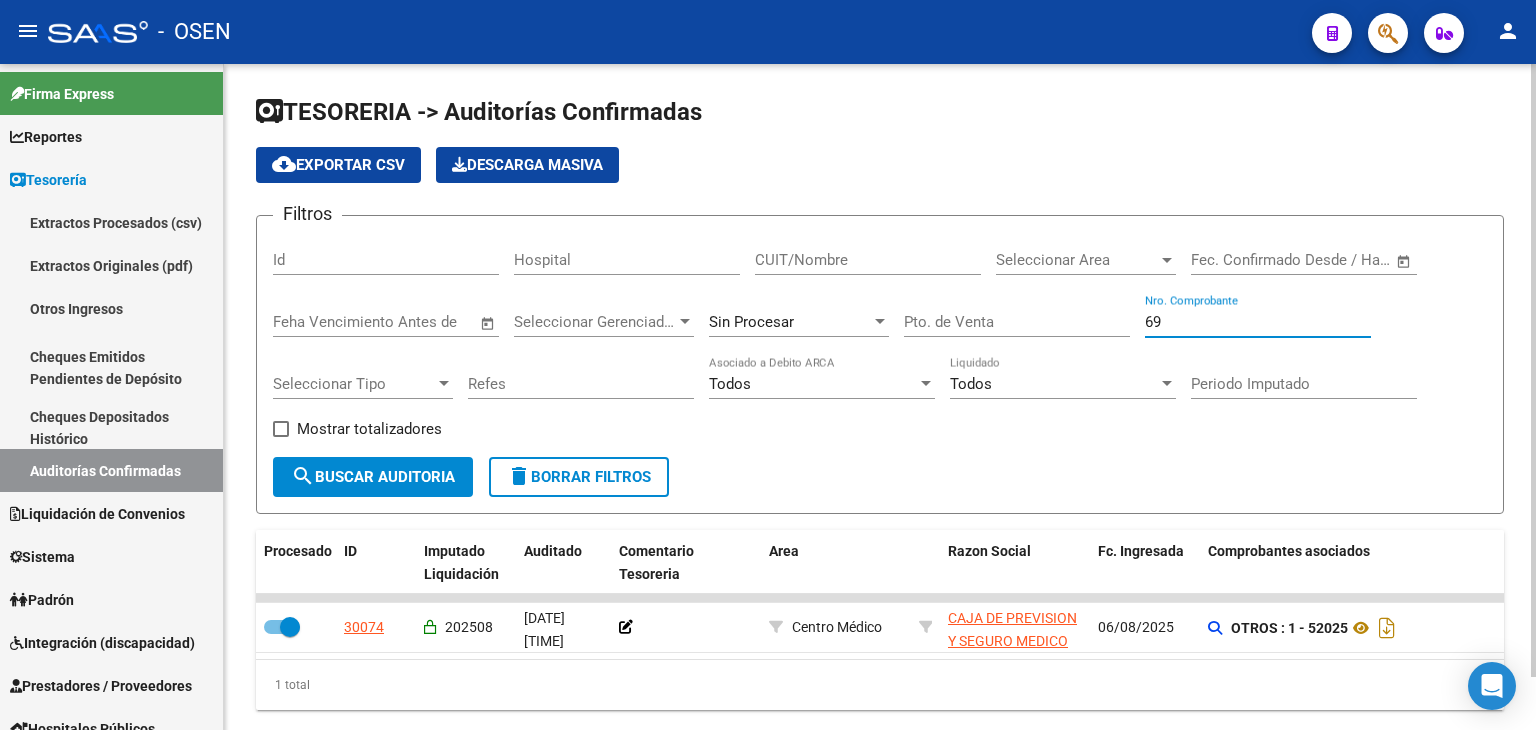 type on "692" 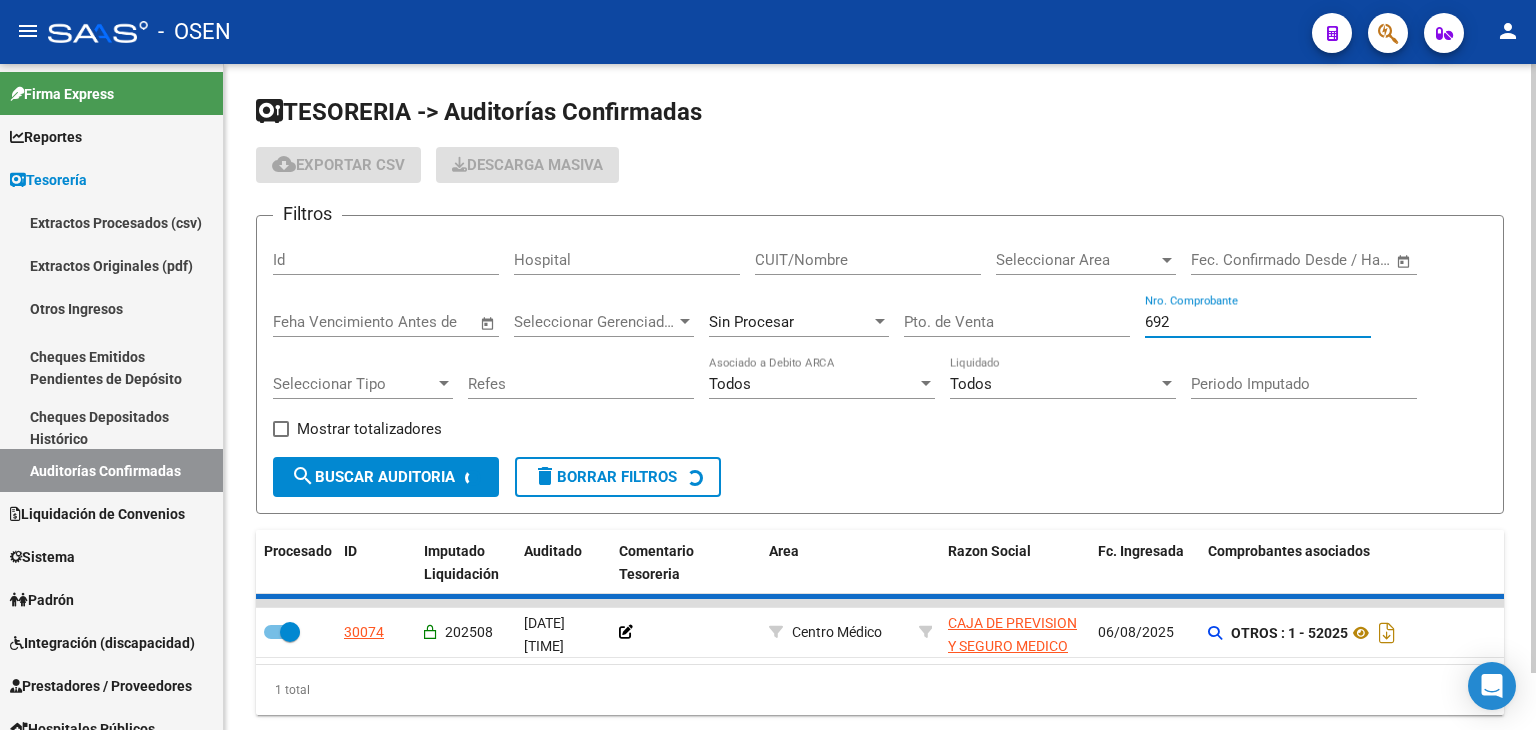 checkbox on "false" 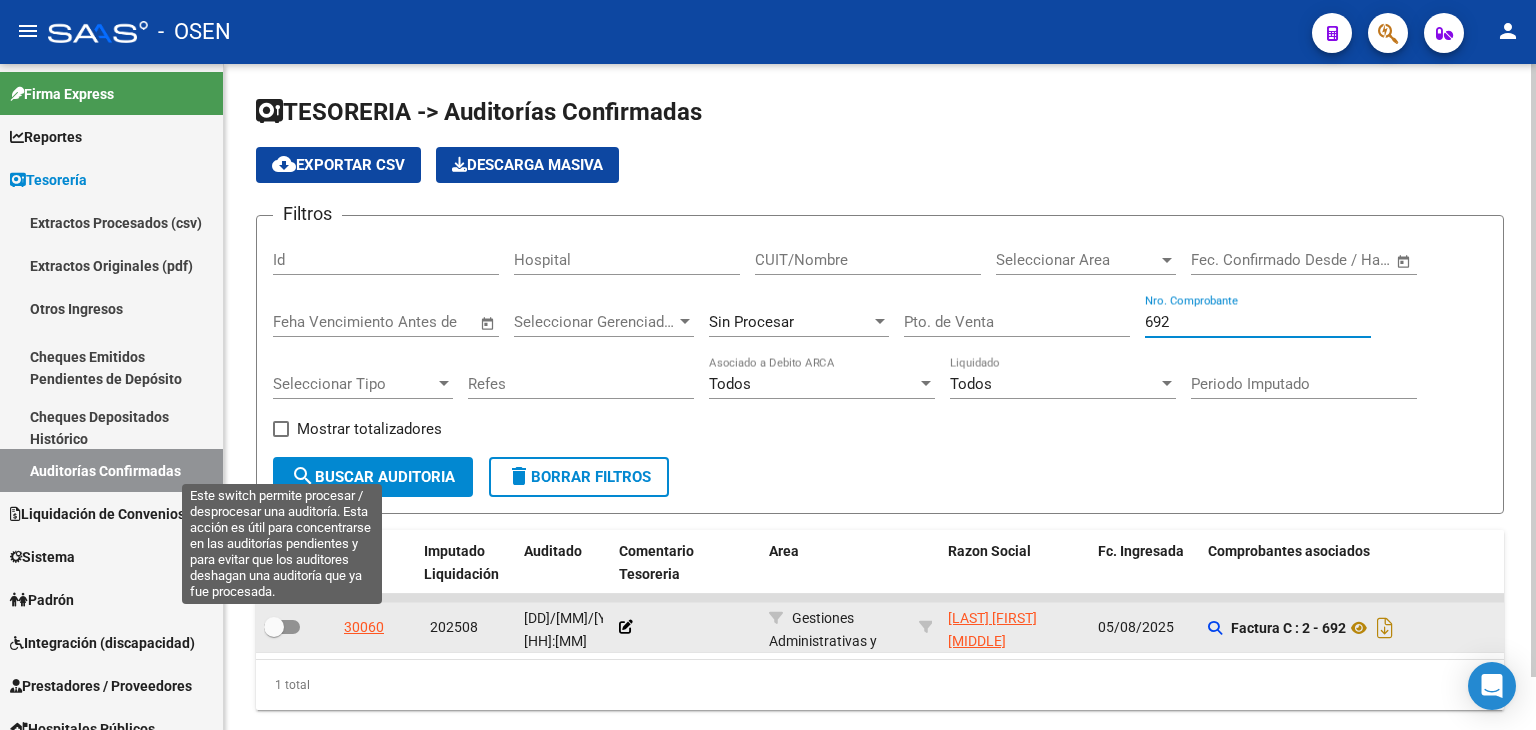 type on "692" 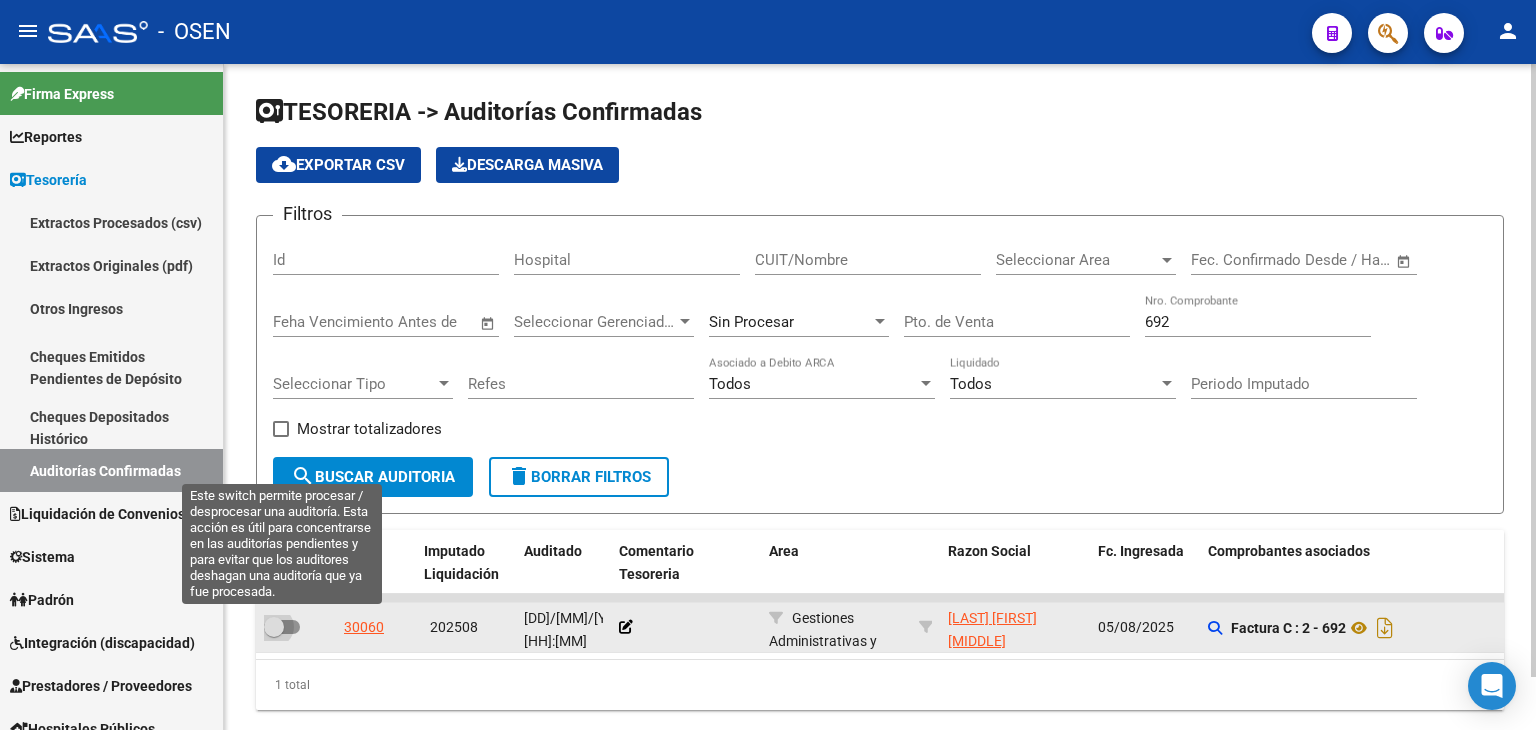 click at bounding box center (274, 627) 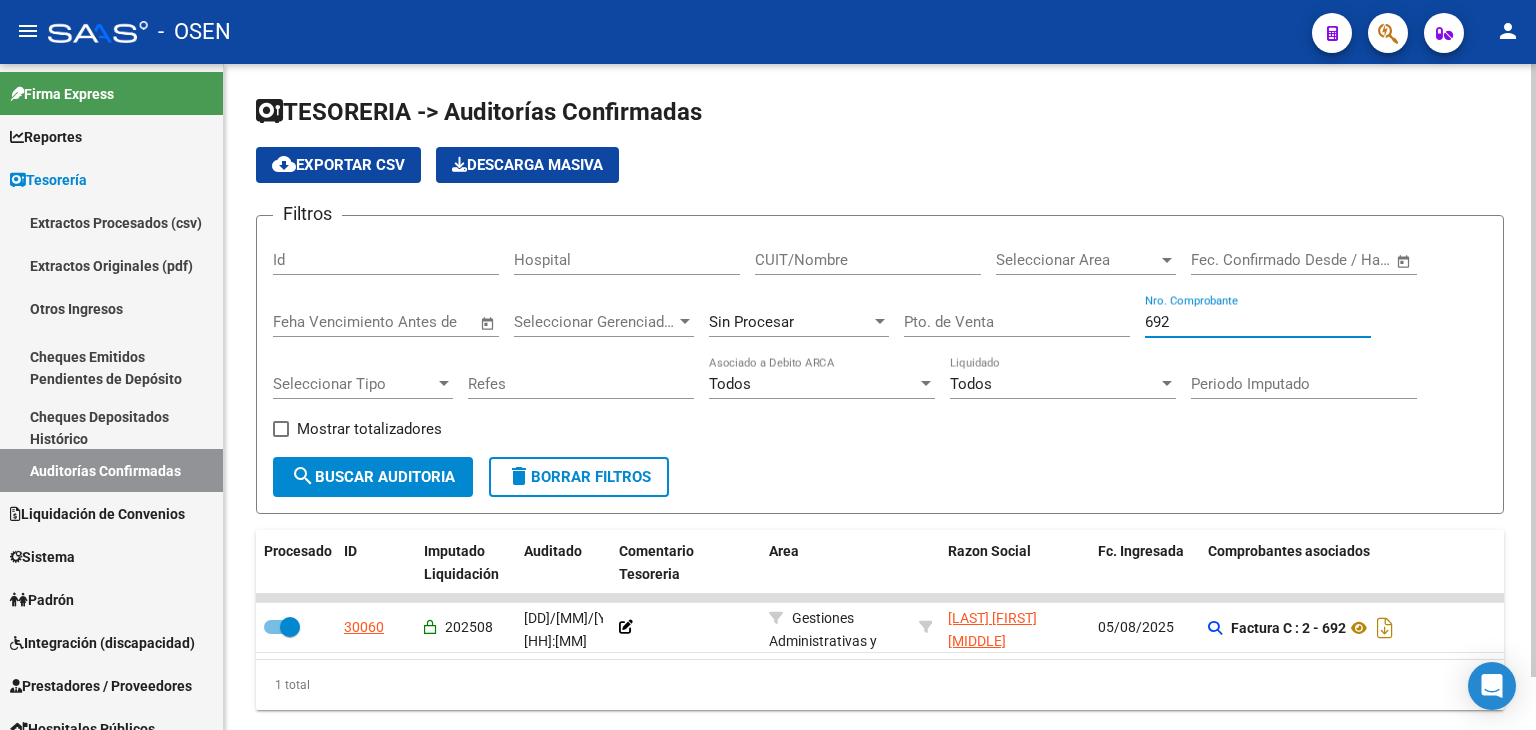 click on "692" at bounding box center [1258, 322] 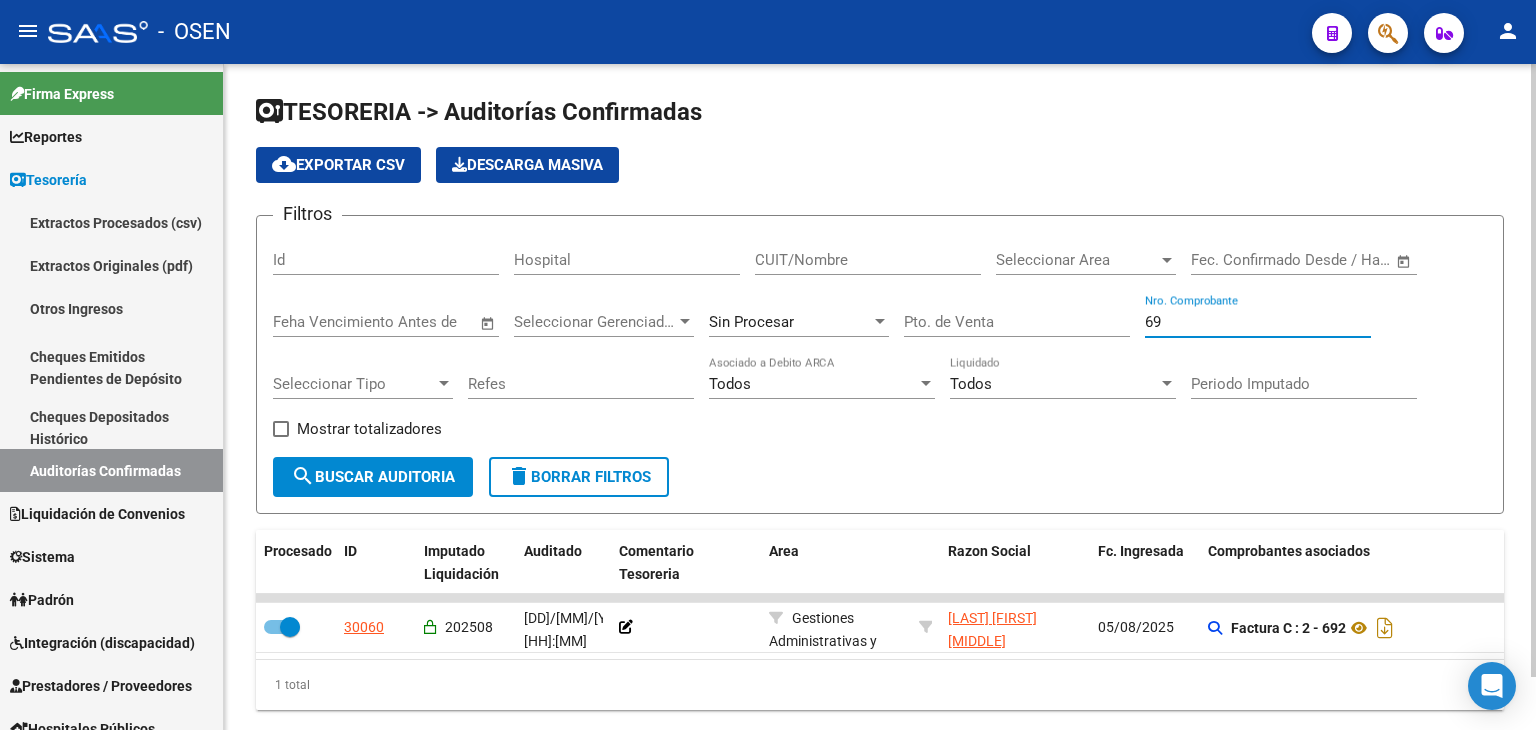 type on "694" 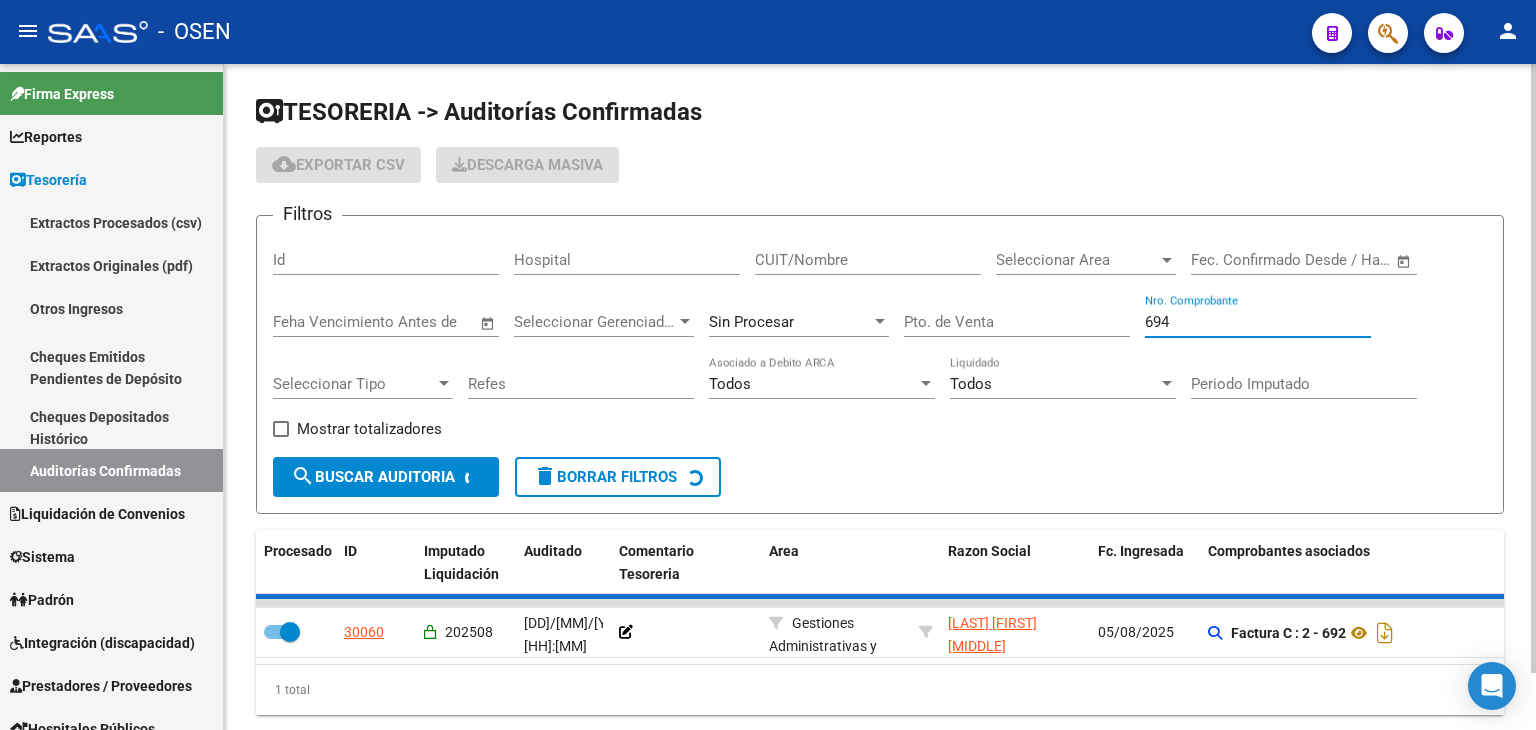checkbox on "false" 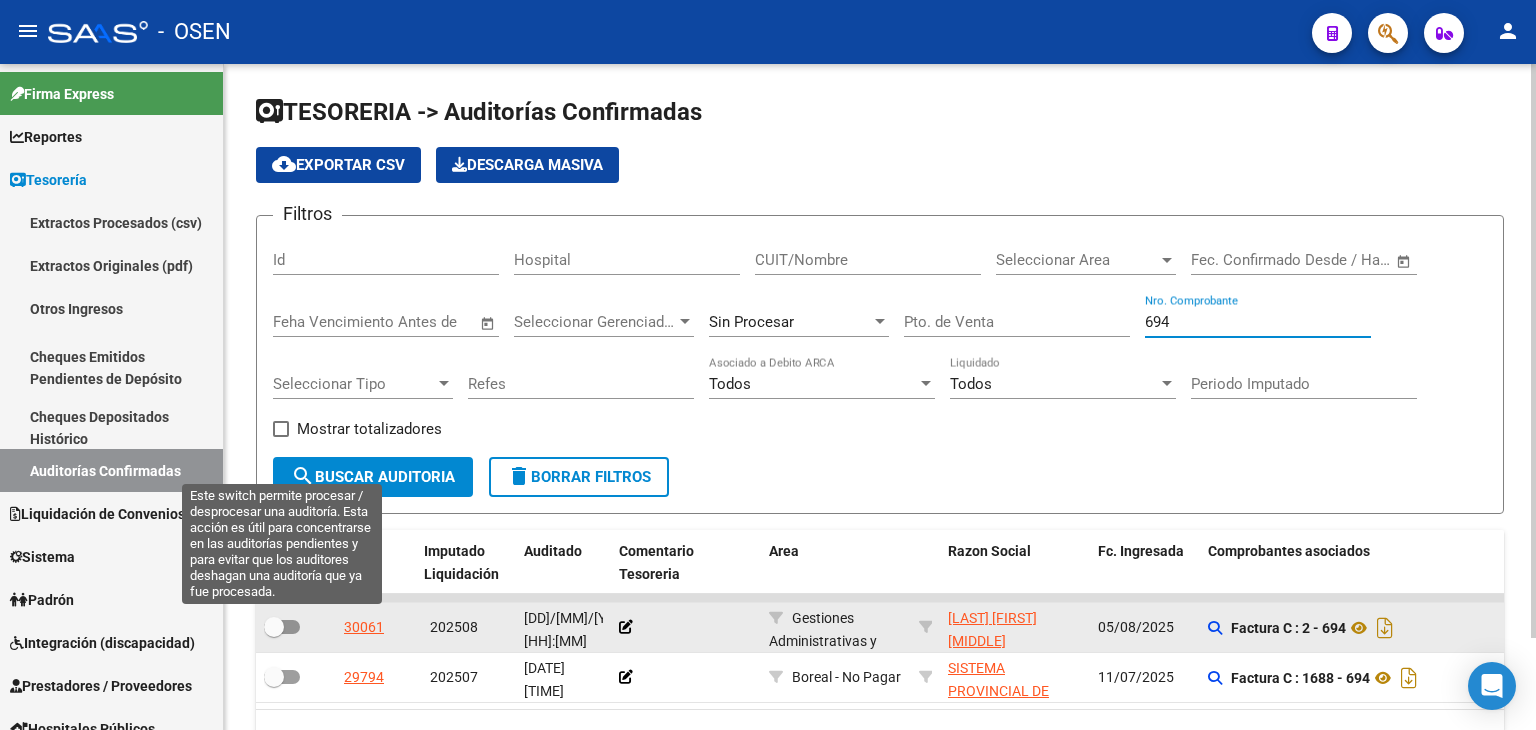 type on "694" 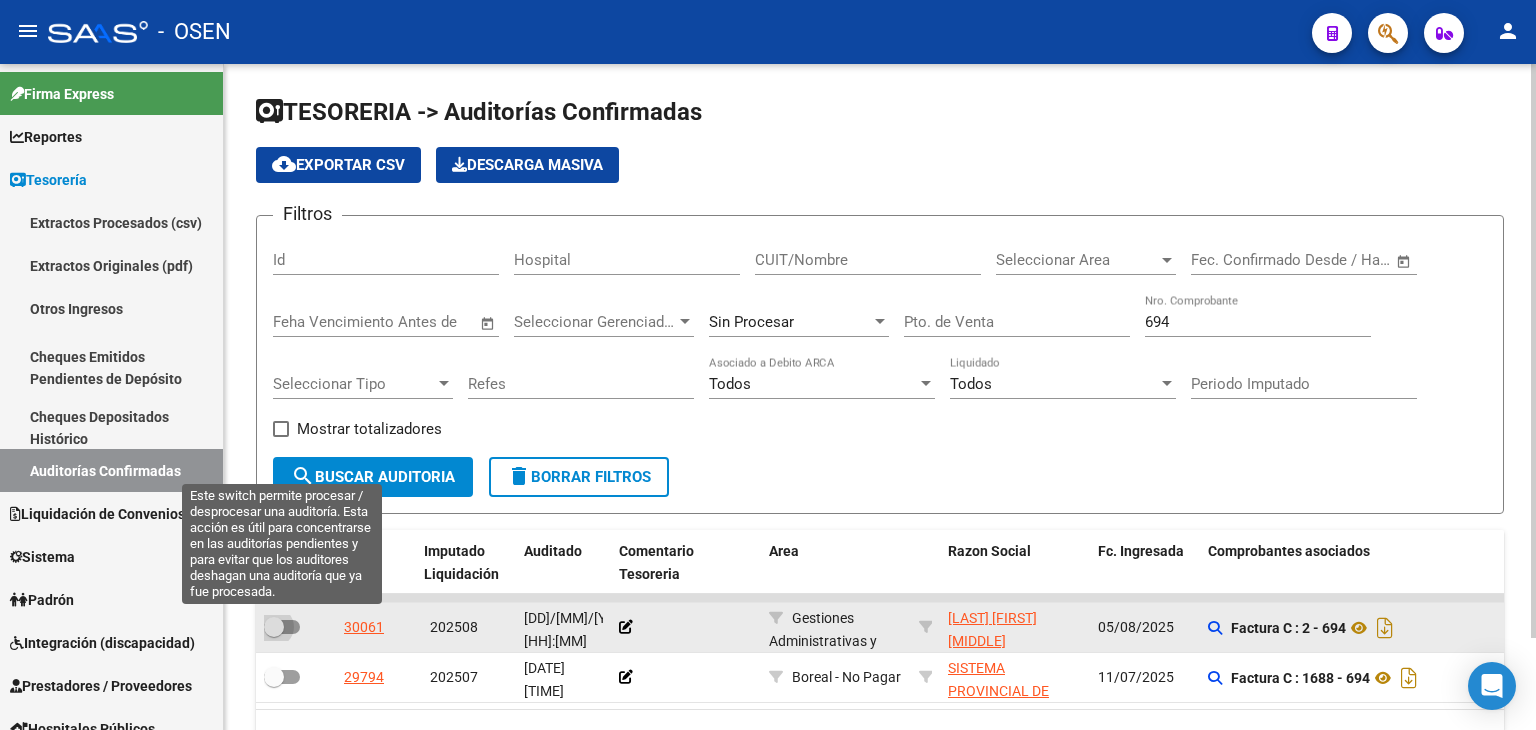 click at bounding box center [274, 627] 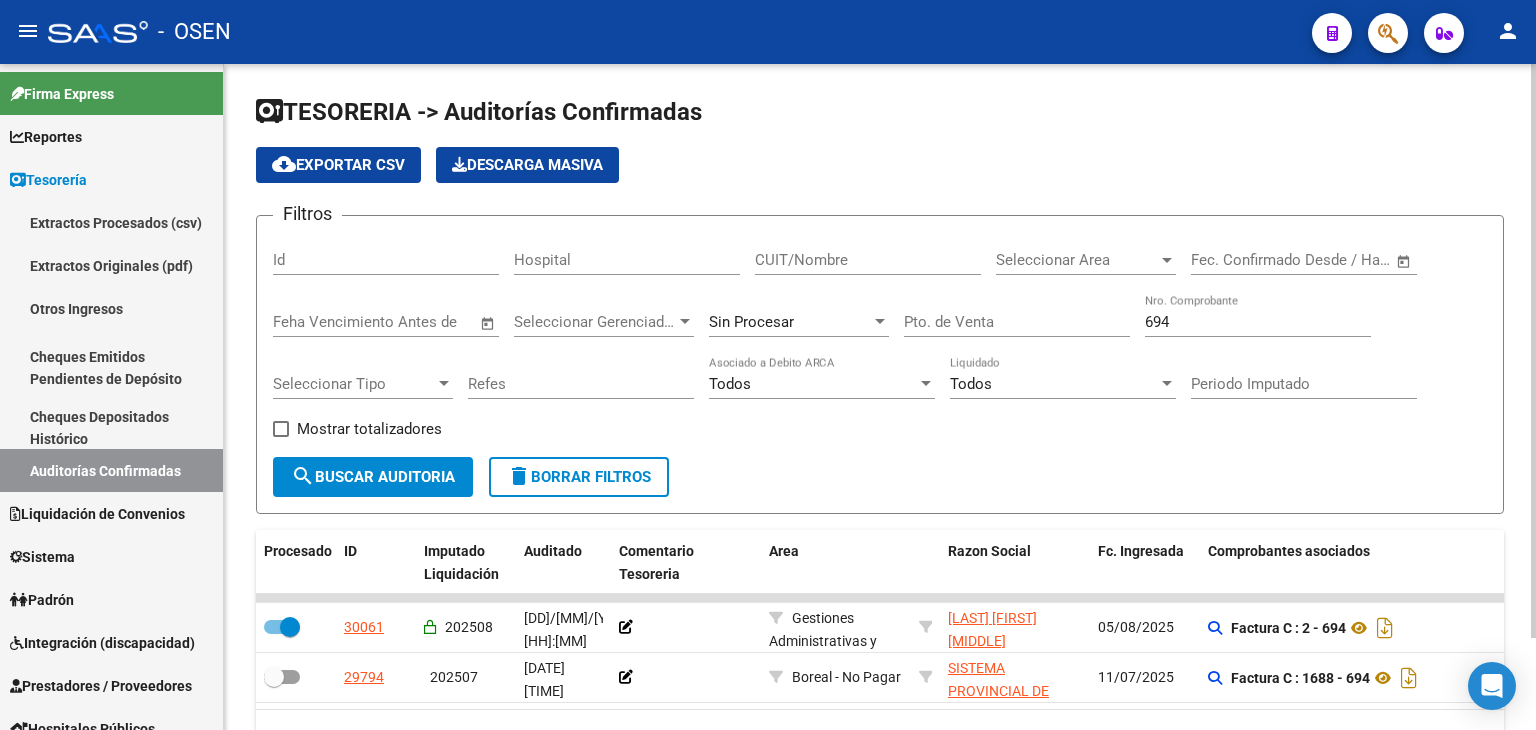 drag, startPoint x: 1198, startPoint y: 318, endPoint x: 1062, endPoint y: 330, distance: 136.52838 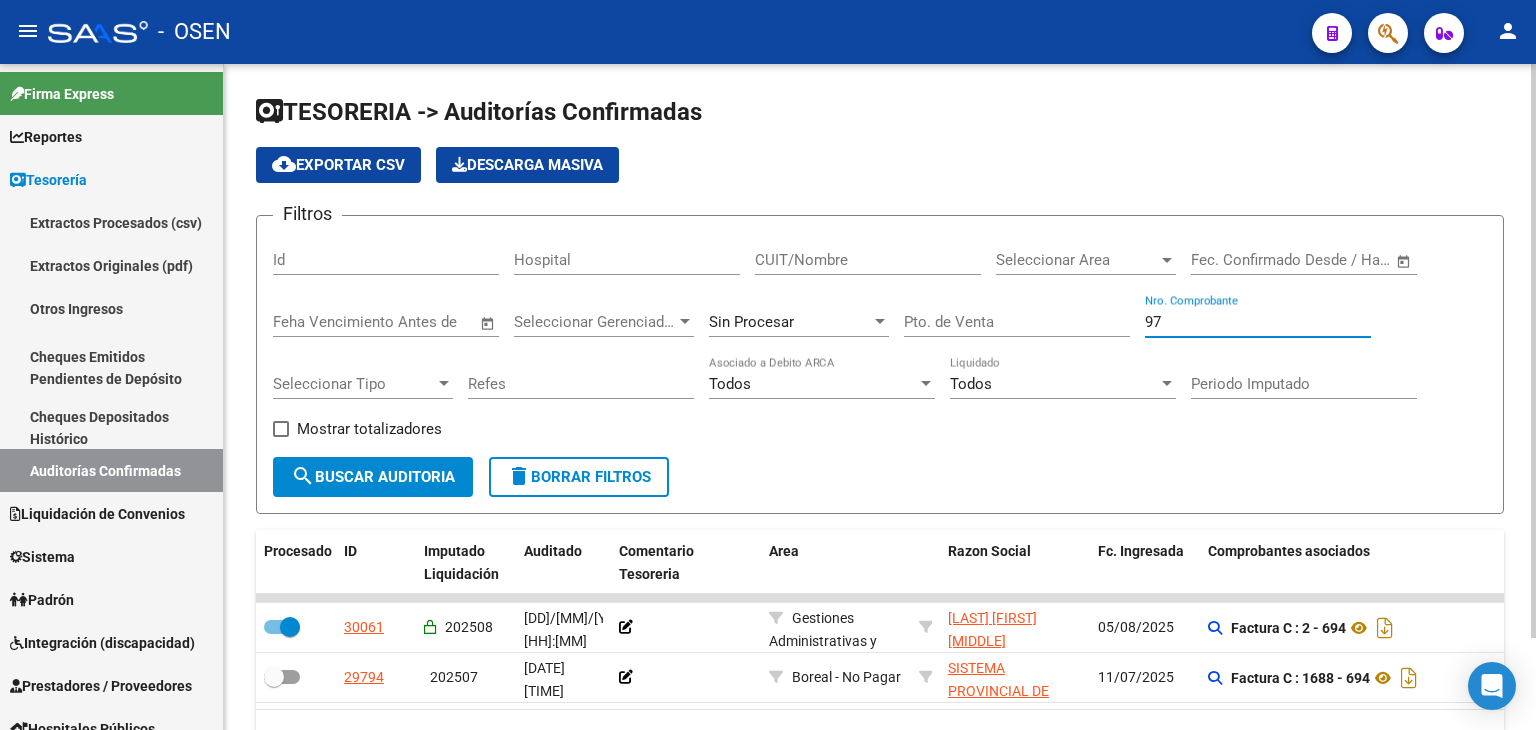 type on "979" 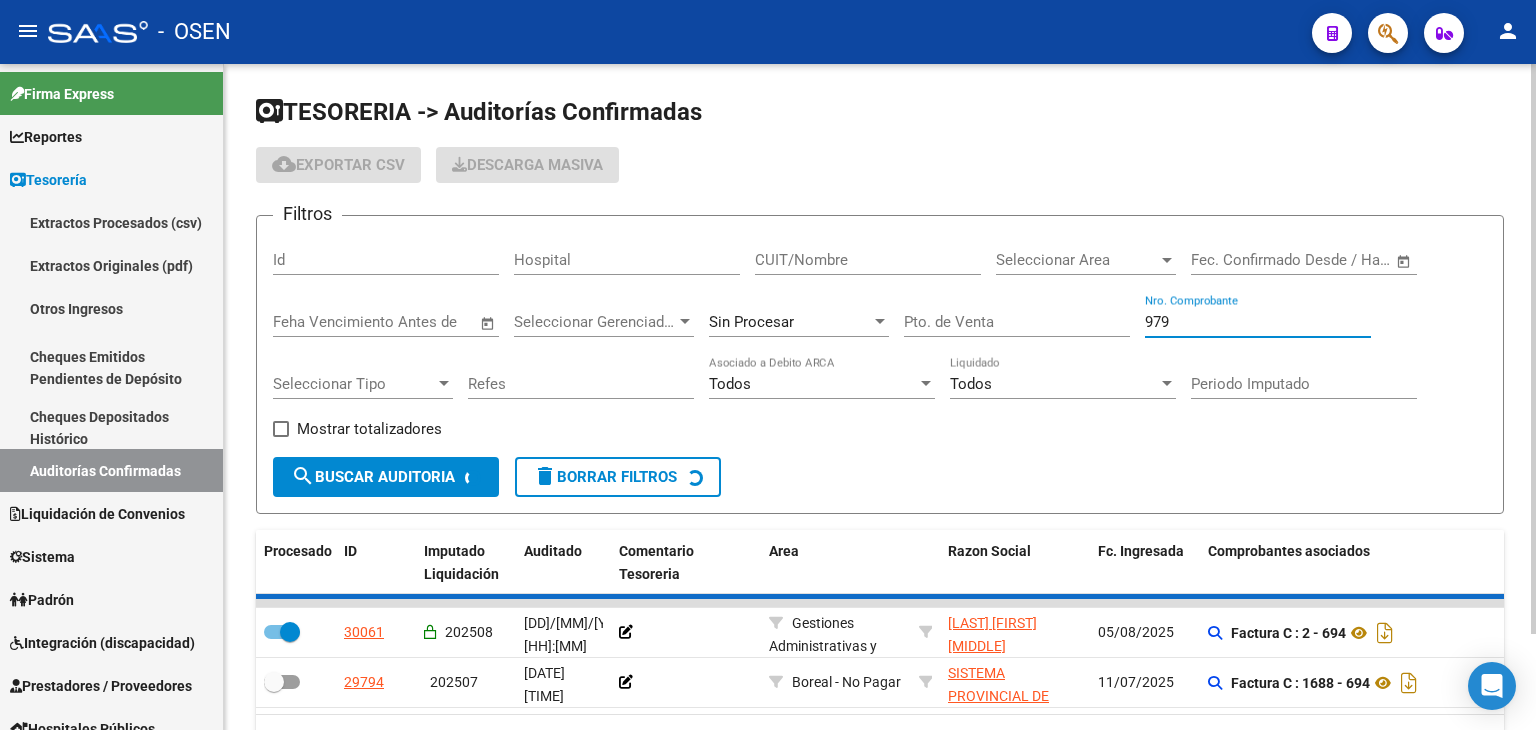 checkbox on "false" 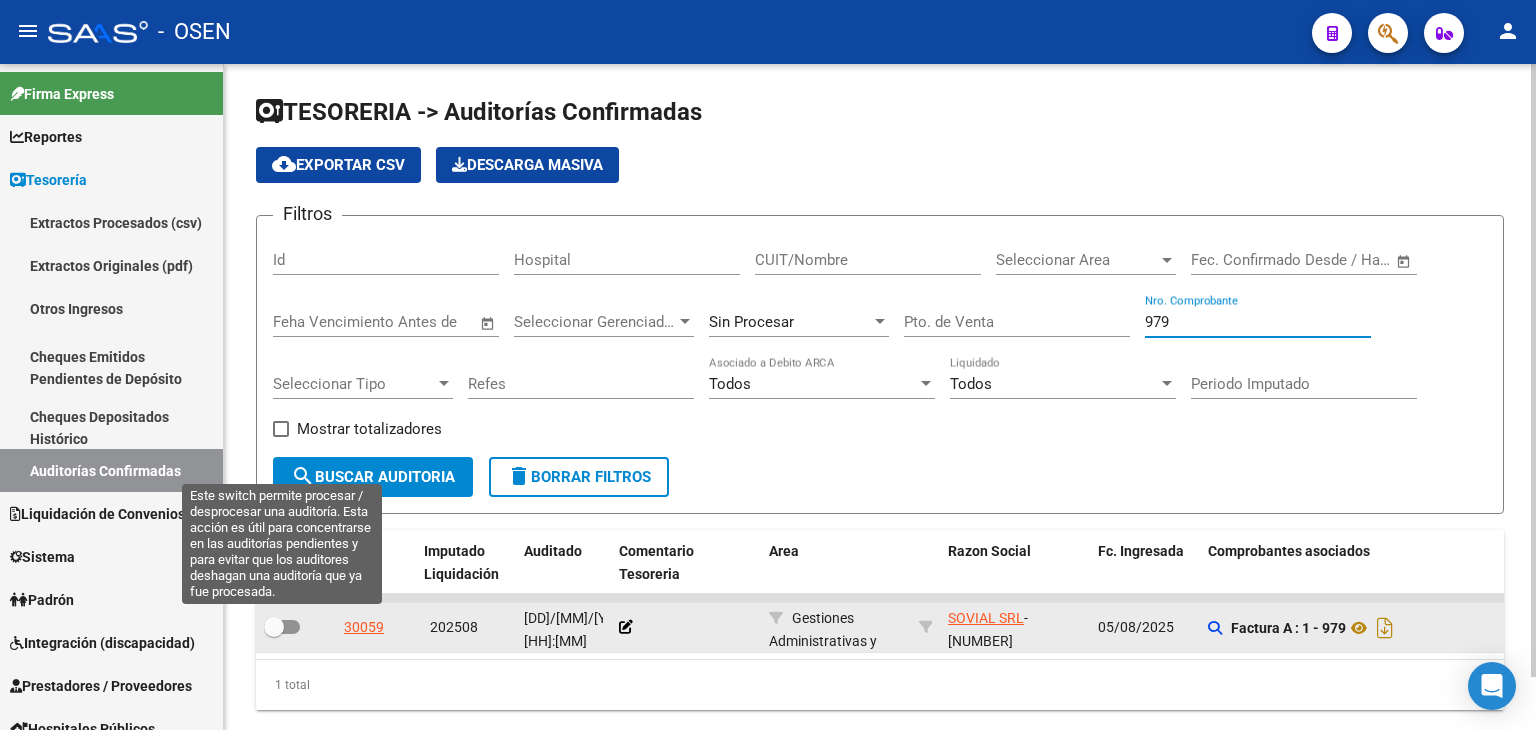 type on "979" 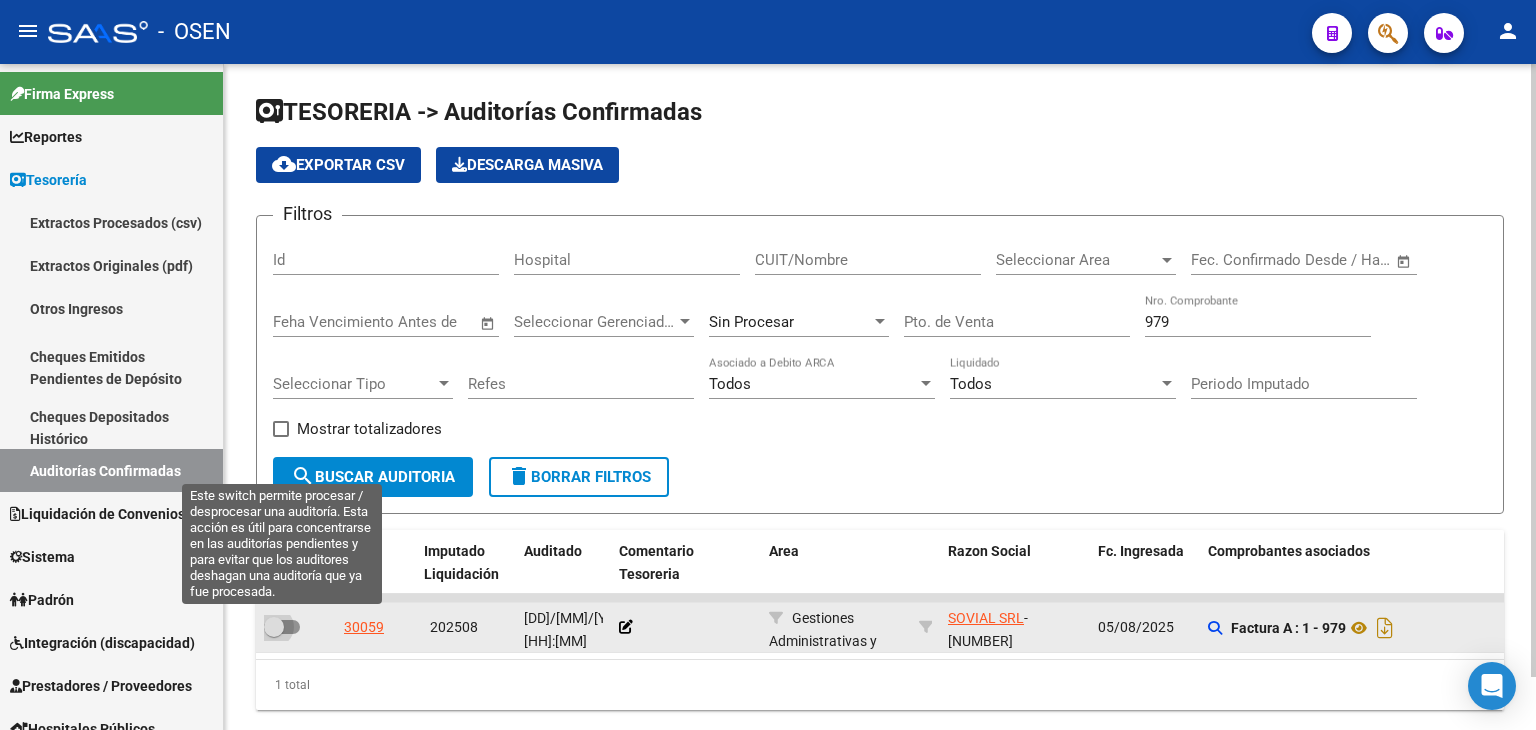 click at bounding box center [274, 627] 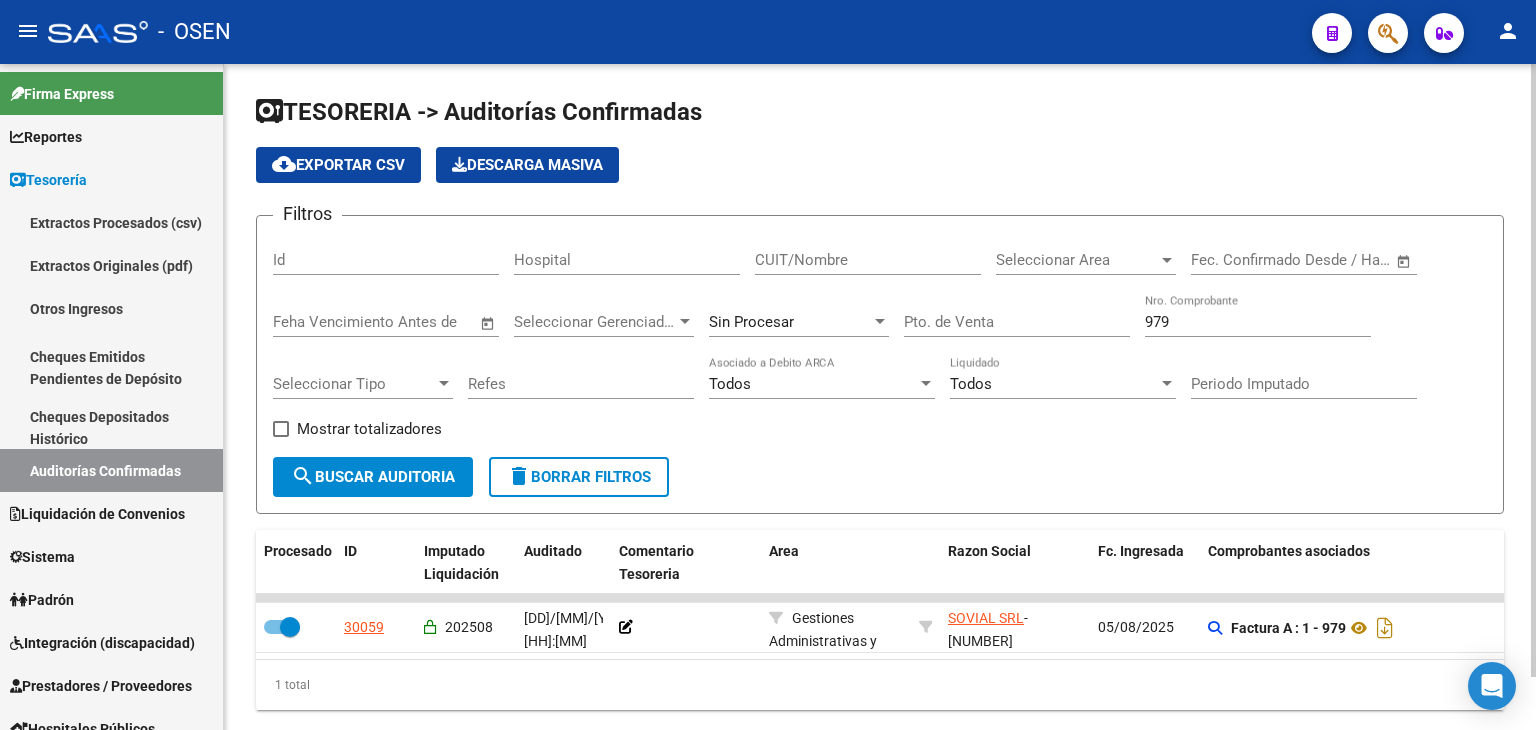 click on "979 Nro. Comprobante" 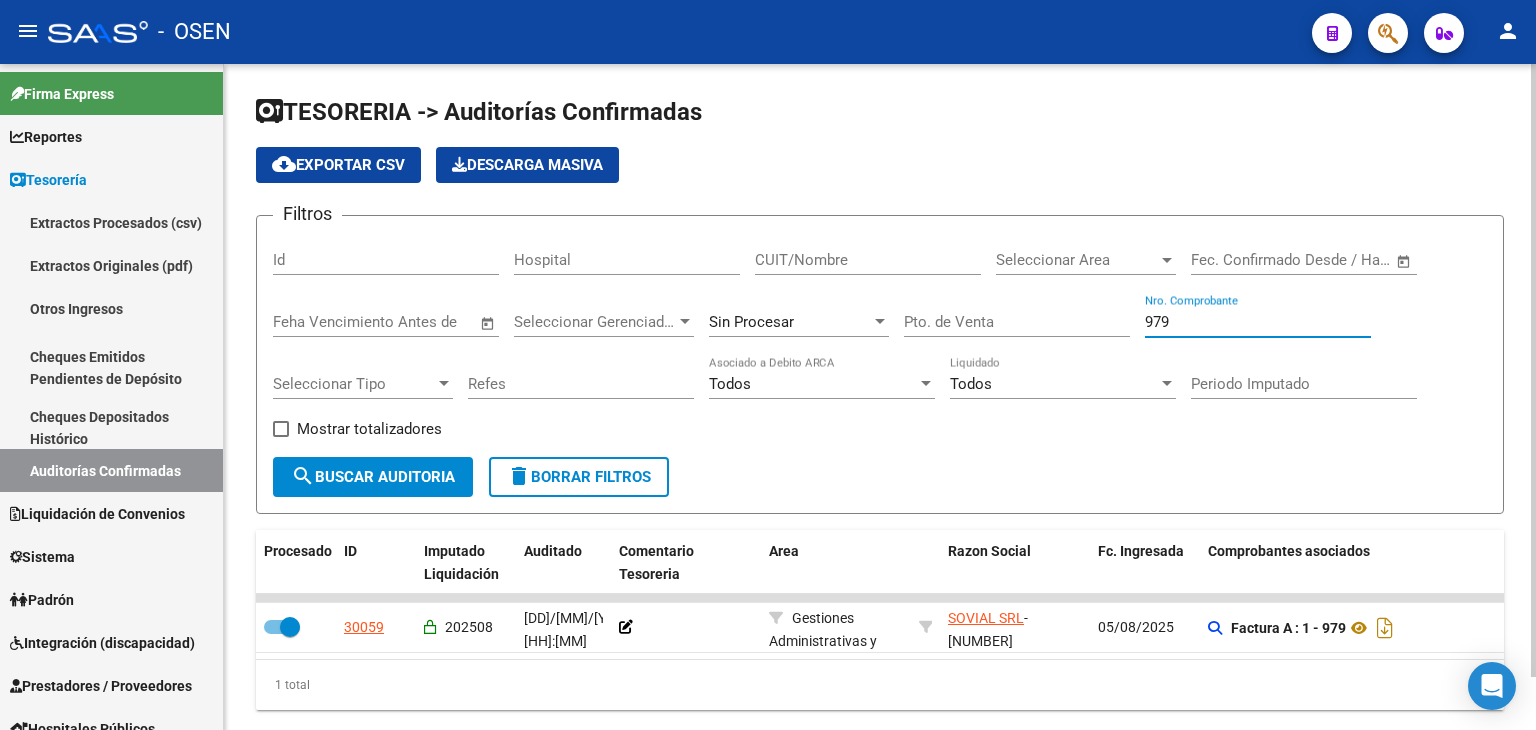 drag, startPoint x: 1184, startPoint y: 316, endPoint x: 997, endPoint y: 355, distance: 191.02356 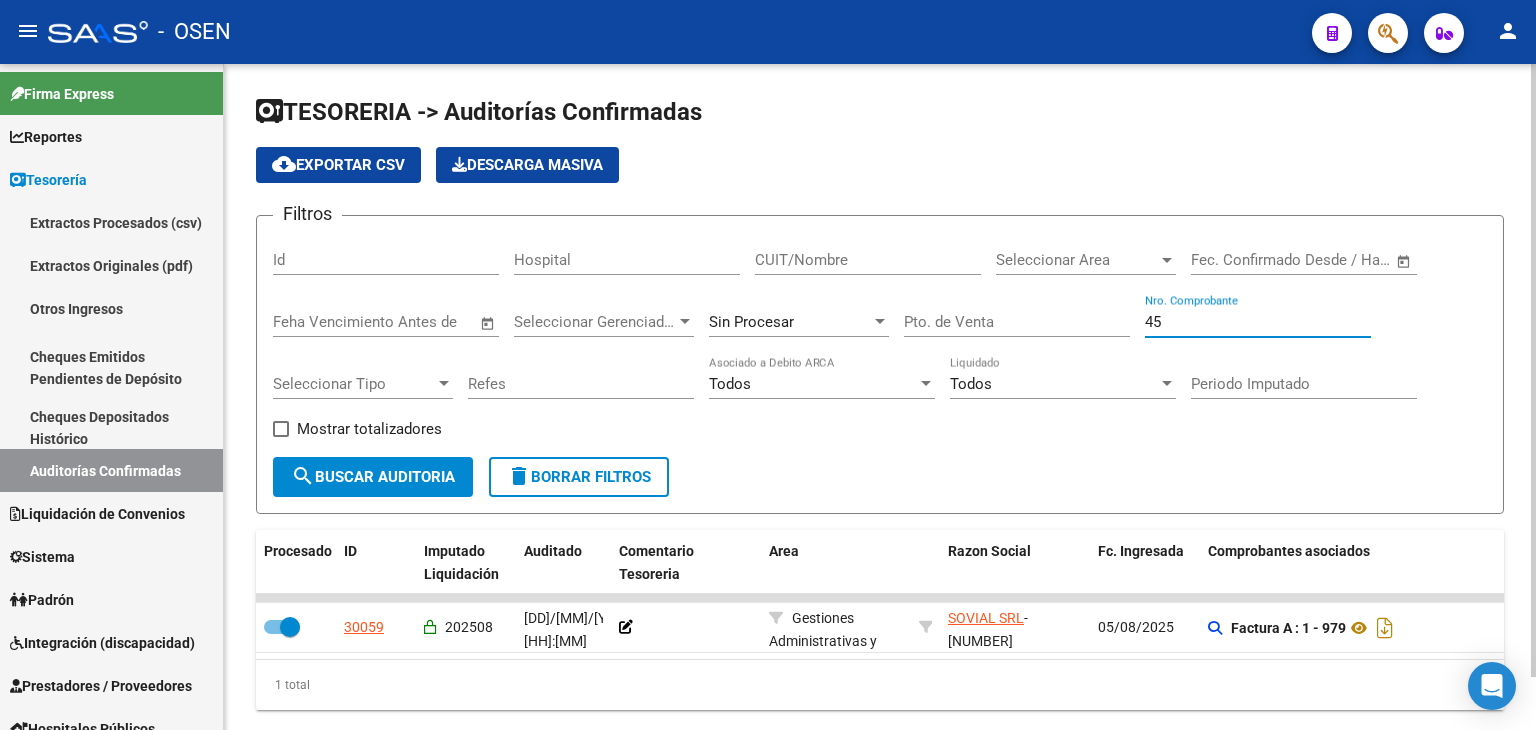 type on "450" 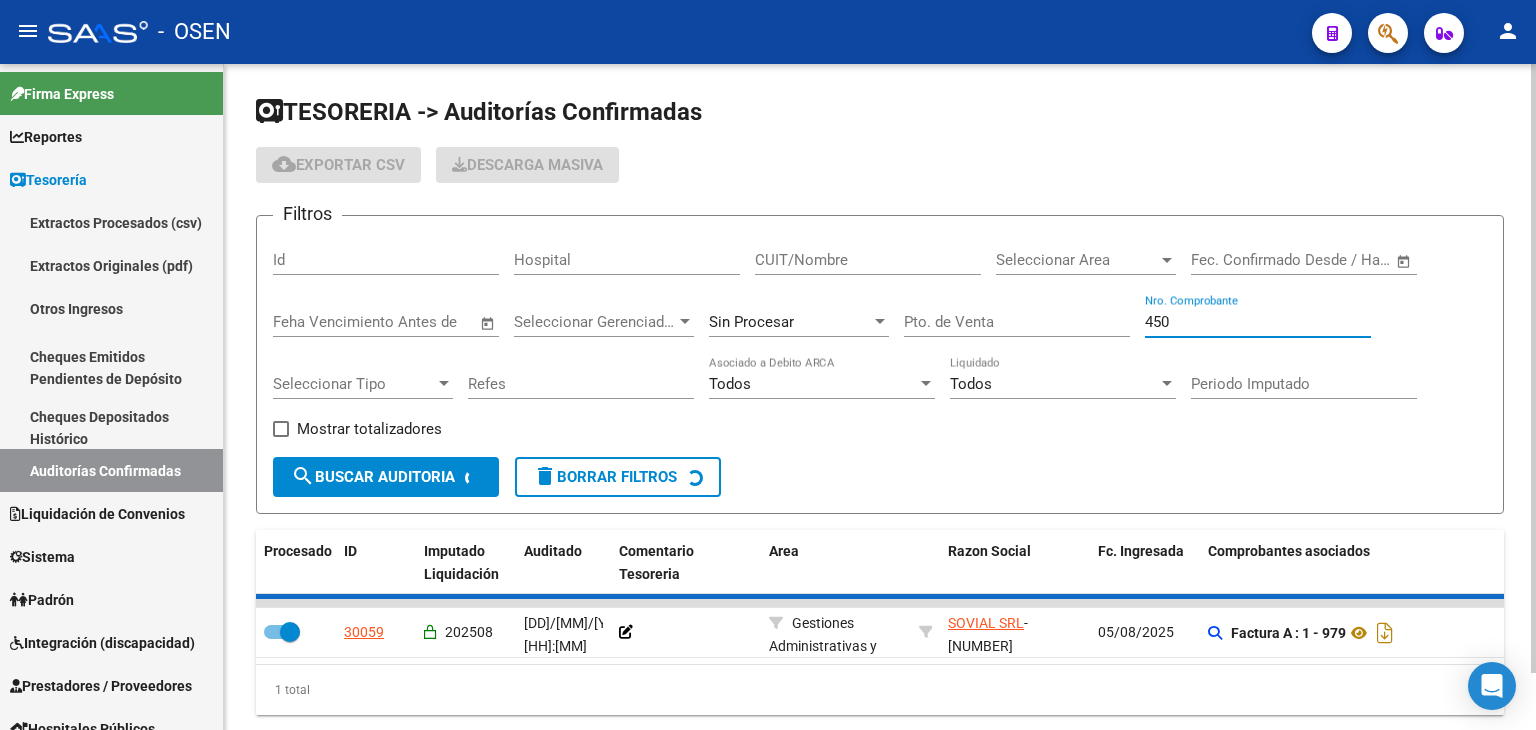 checkbox on "false" 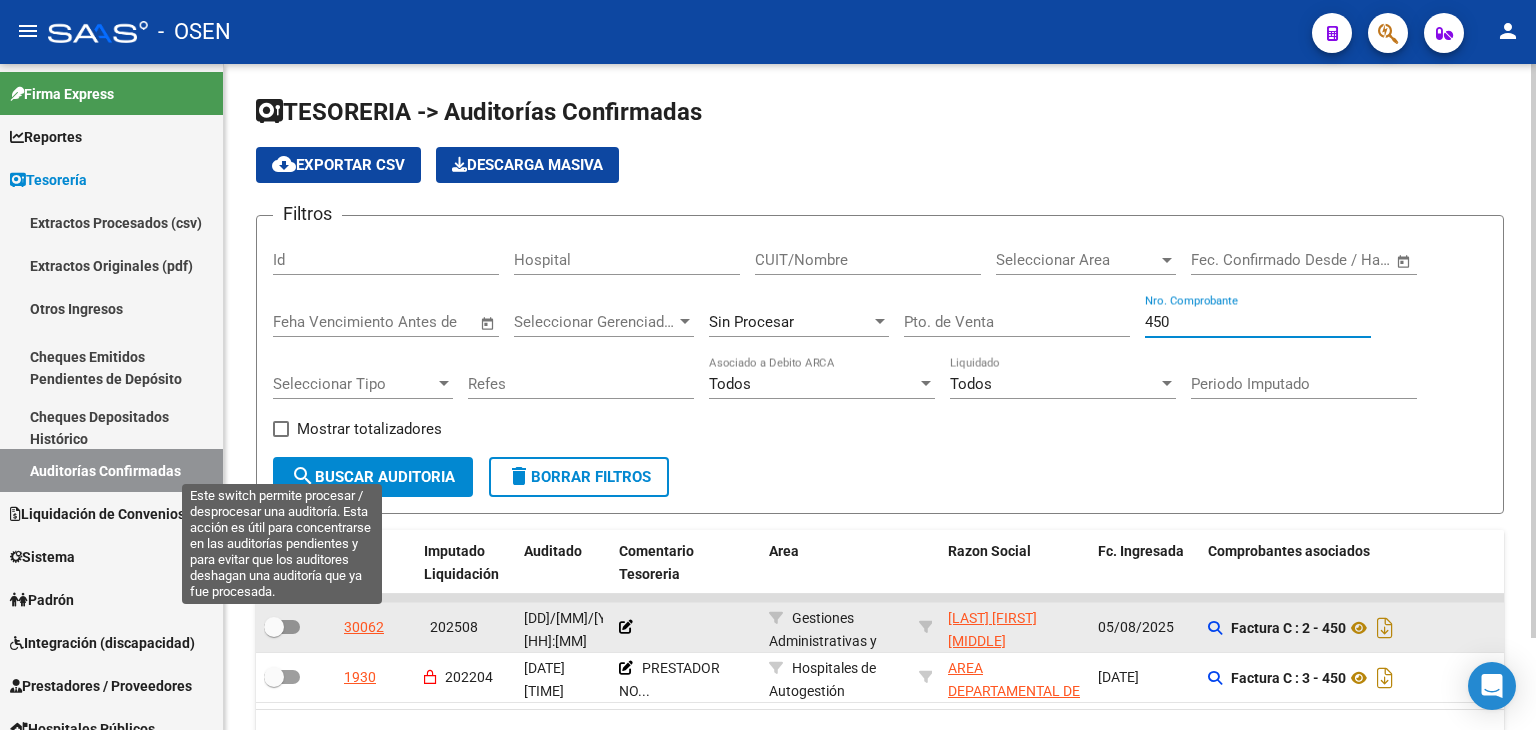 type on "450" 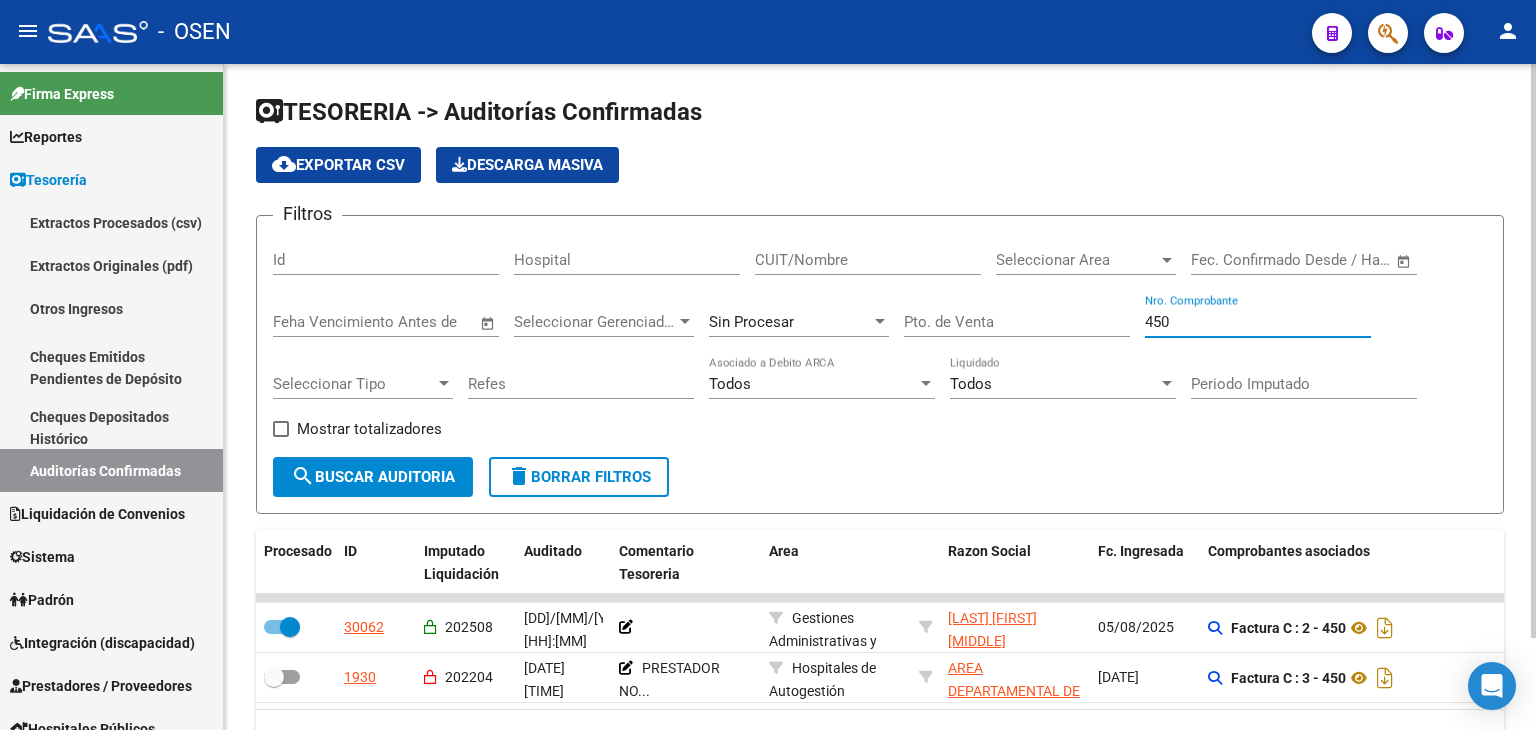drag, startPoint x: 1209, startPoint y: 317, endPoint x: 890, endPoint y: 327, distance: 319.1567 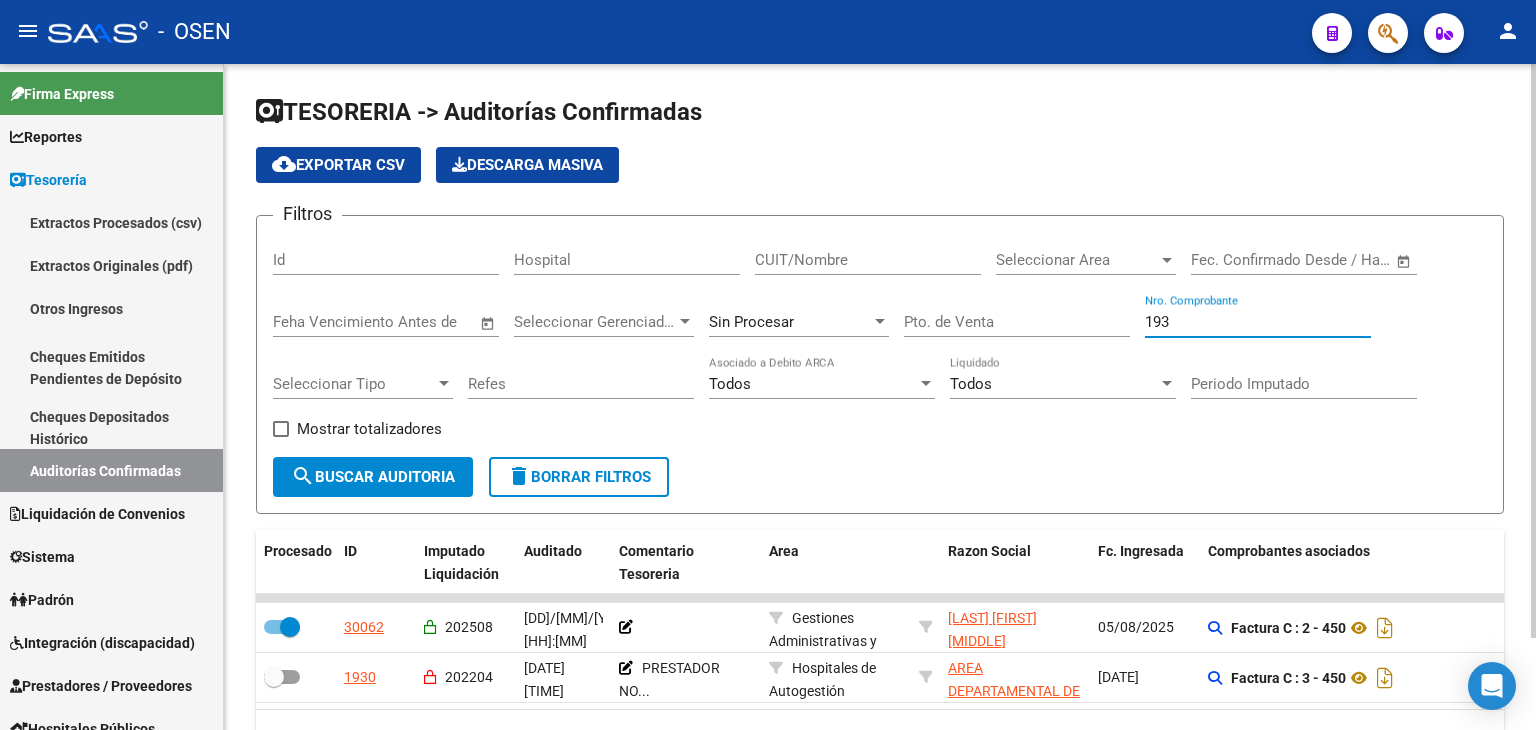 type on "1933" 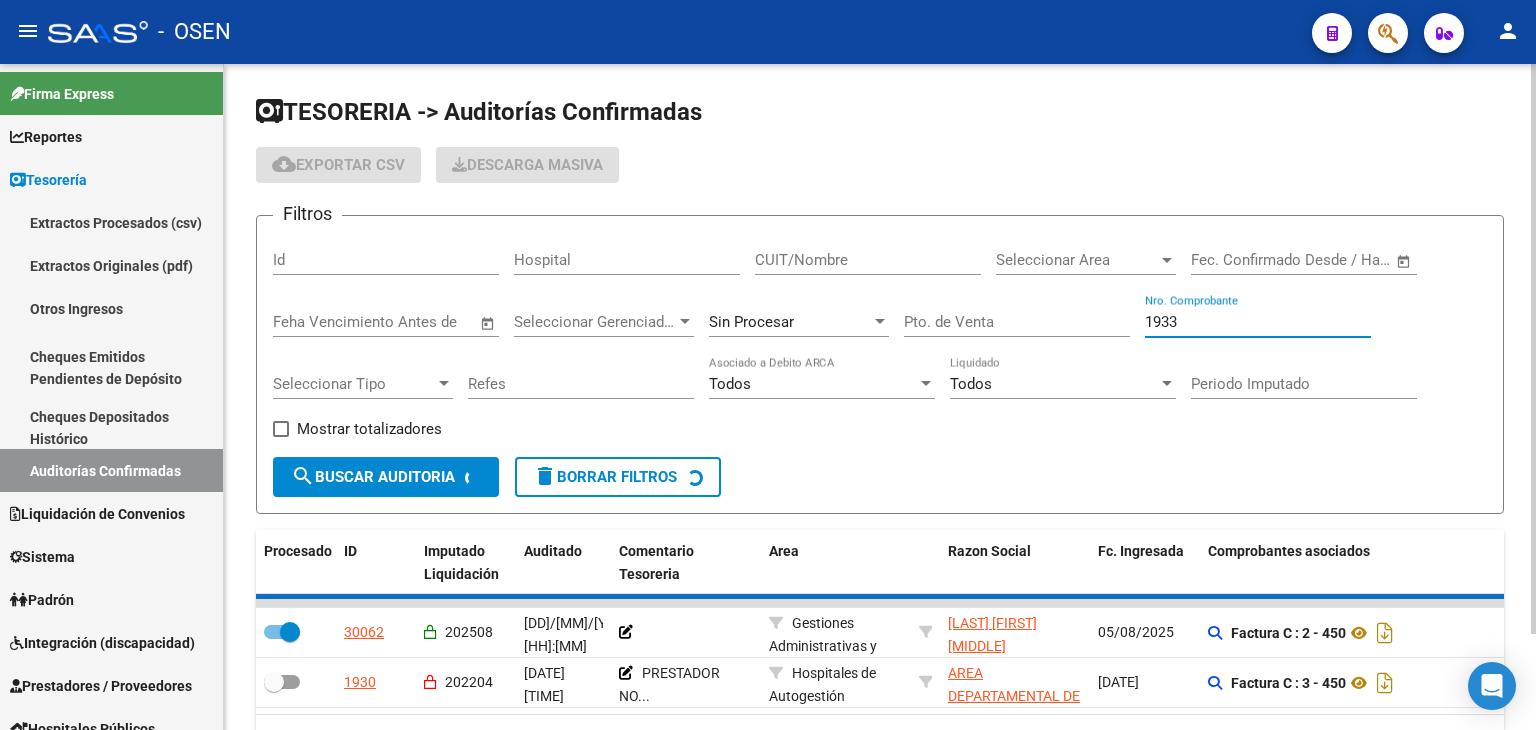 checkbox on "false" 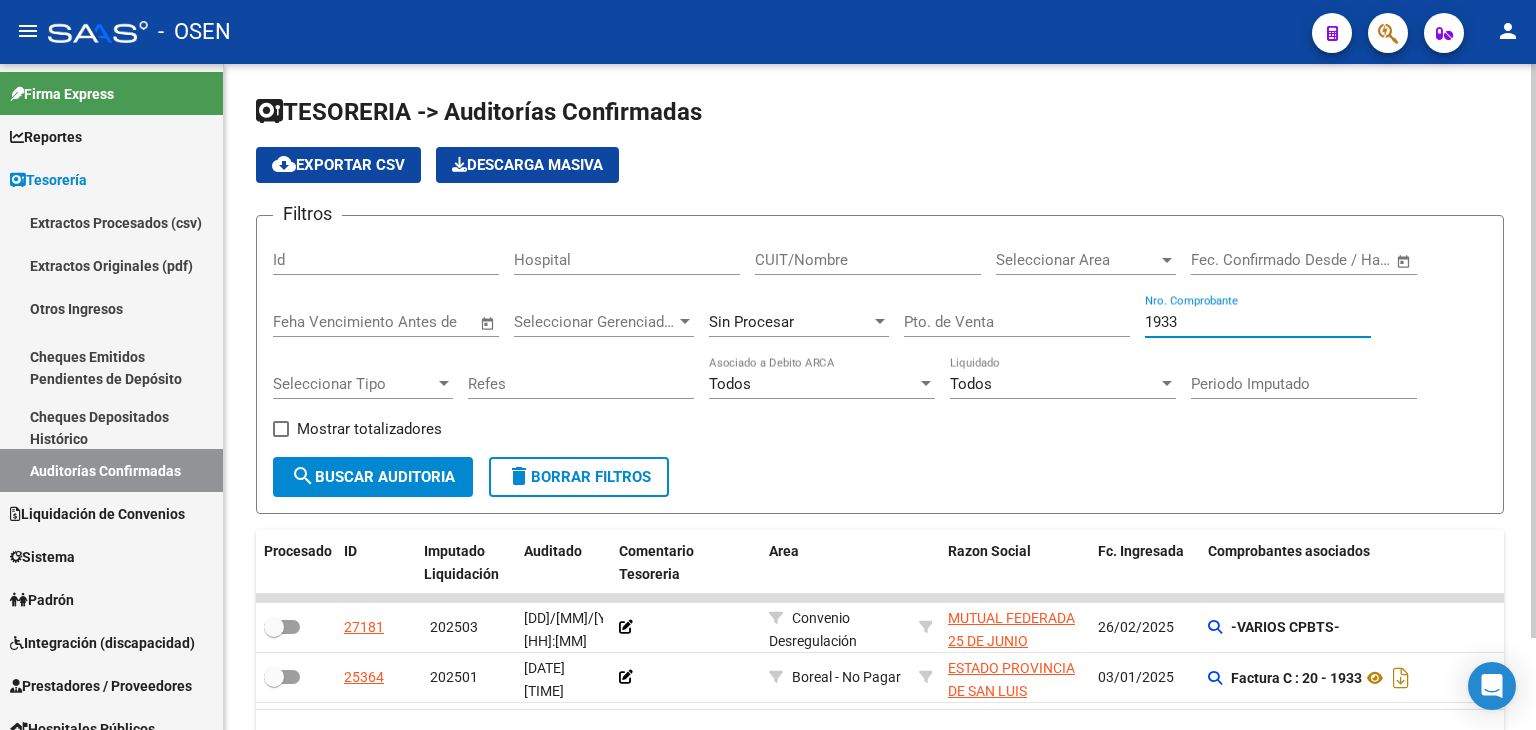 drag, startPoint x: 1199, startPoint y: 313, endPoint x: 1092, endPoint y: 307, distance: 107.16809 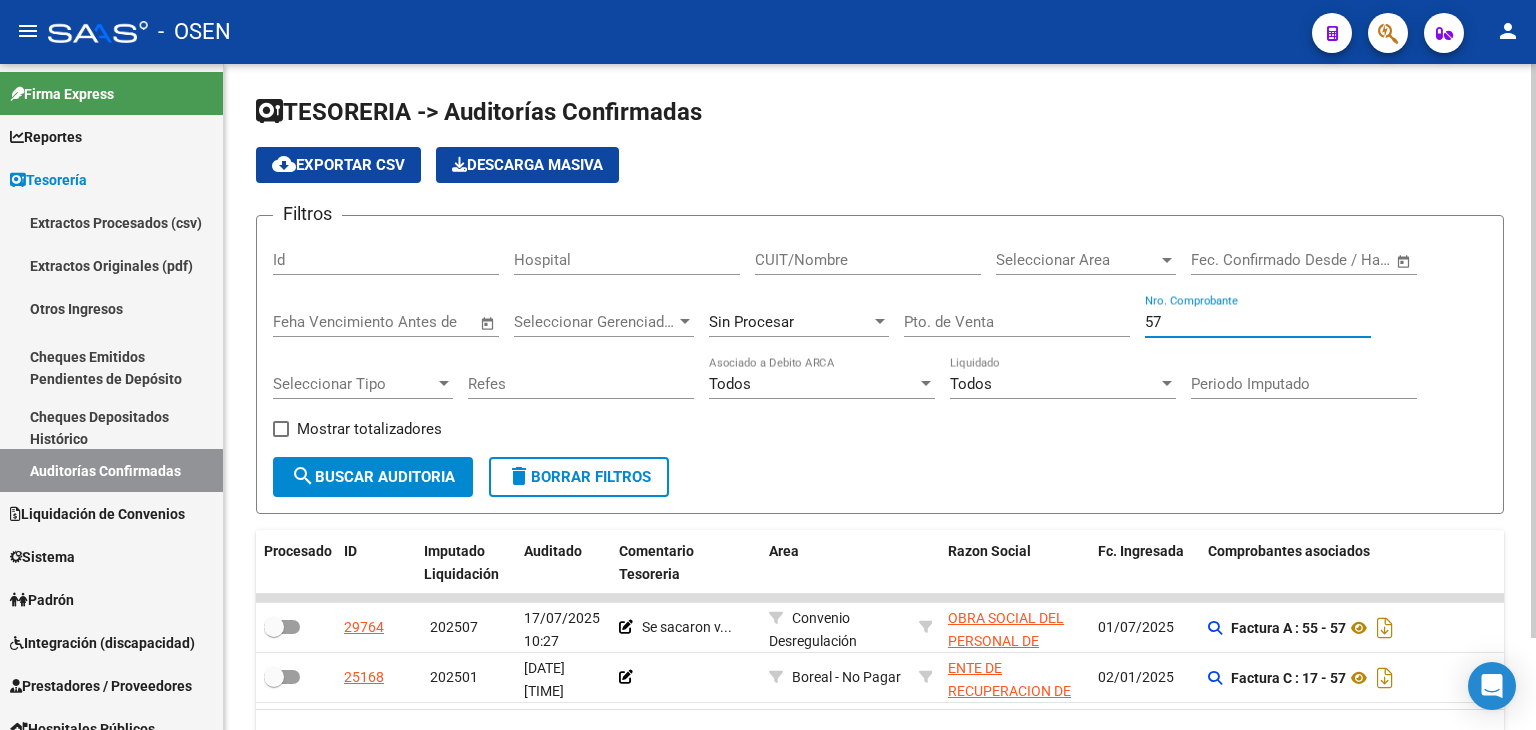 drag, startPoint x: 1174, startPoint y: 325, endPoint x: 974, endPoint y: 322, distance: 200.02249 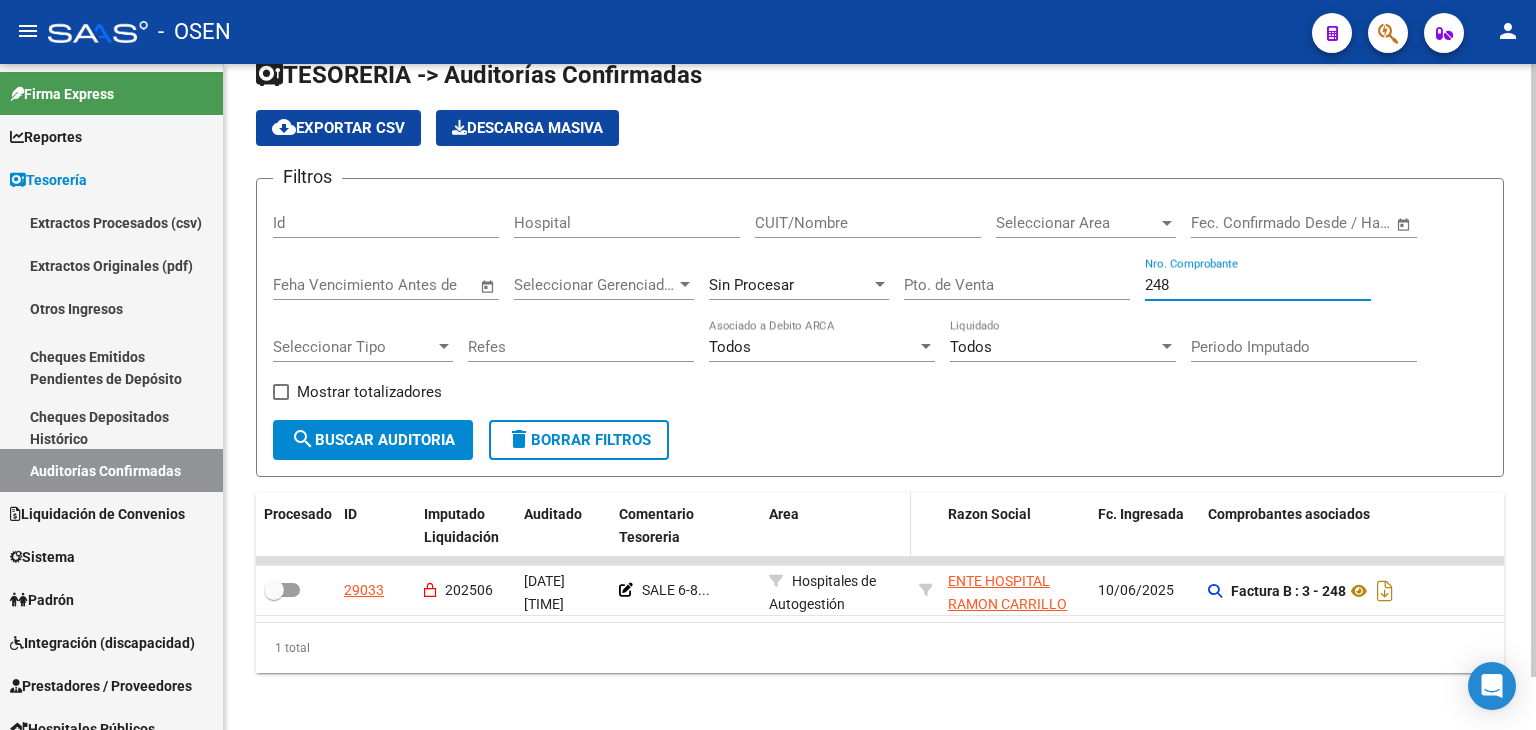 scroll, scrollTop: 56, scrollLeft: 0, axis: vertical 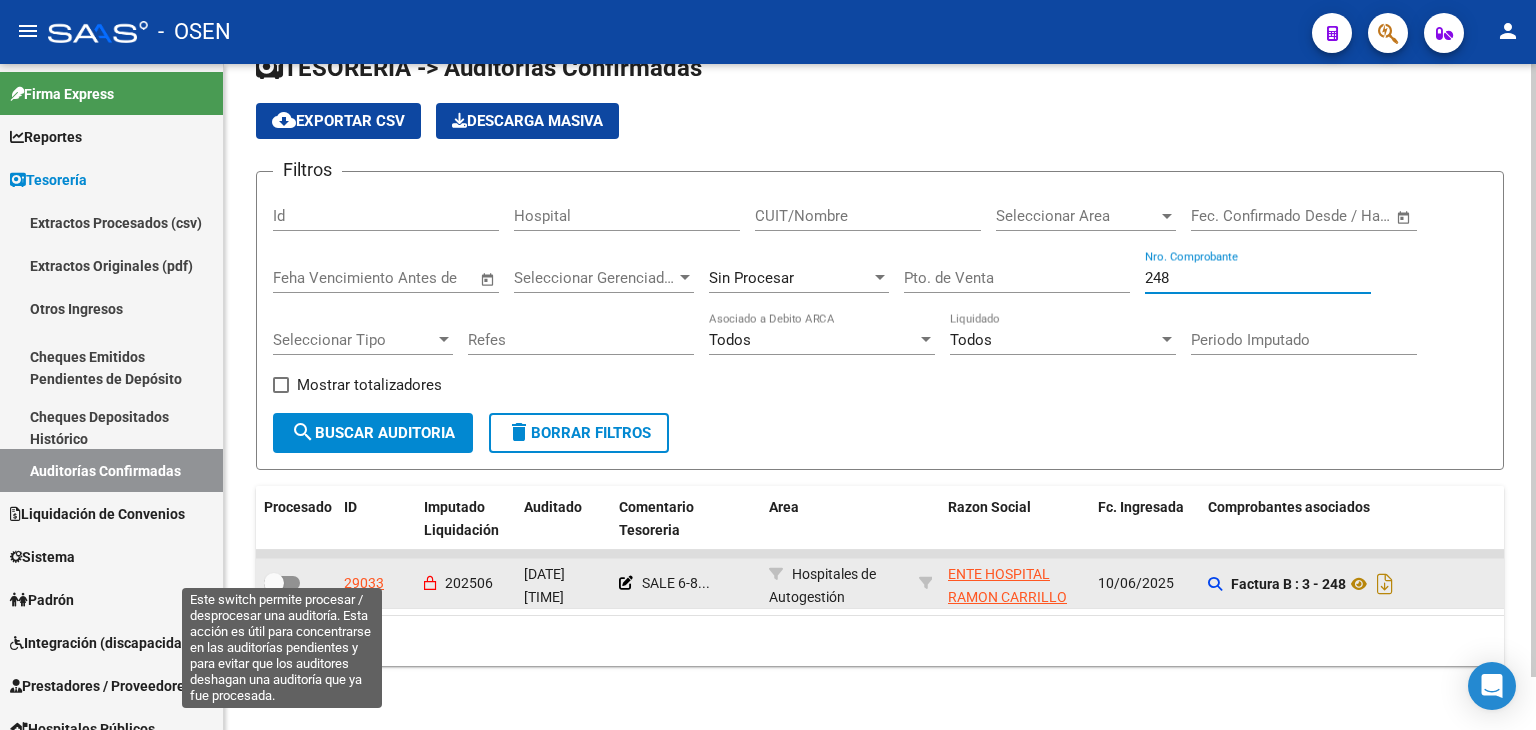 type on "248" 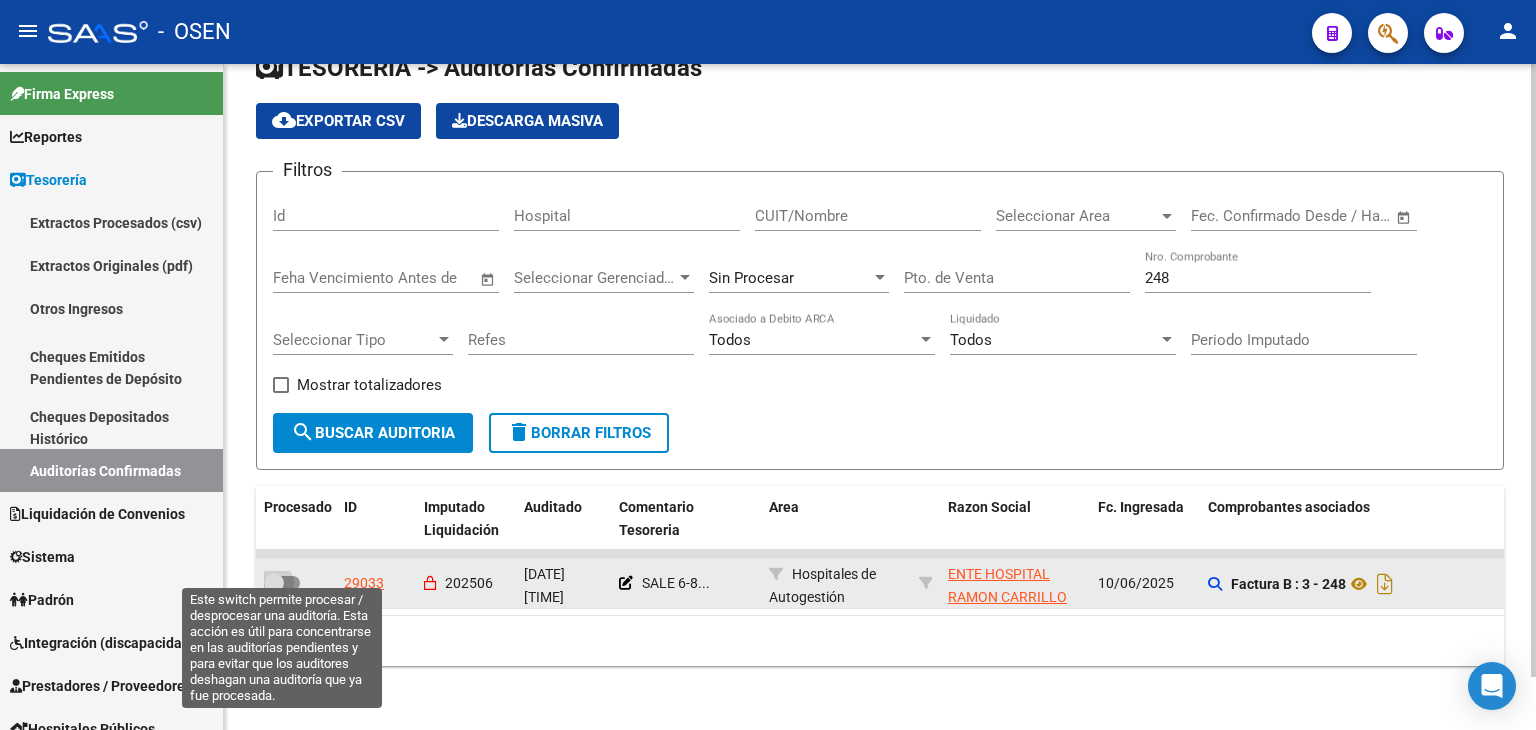 click at bounding box center (274, 583) 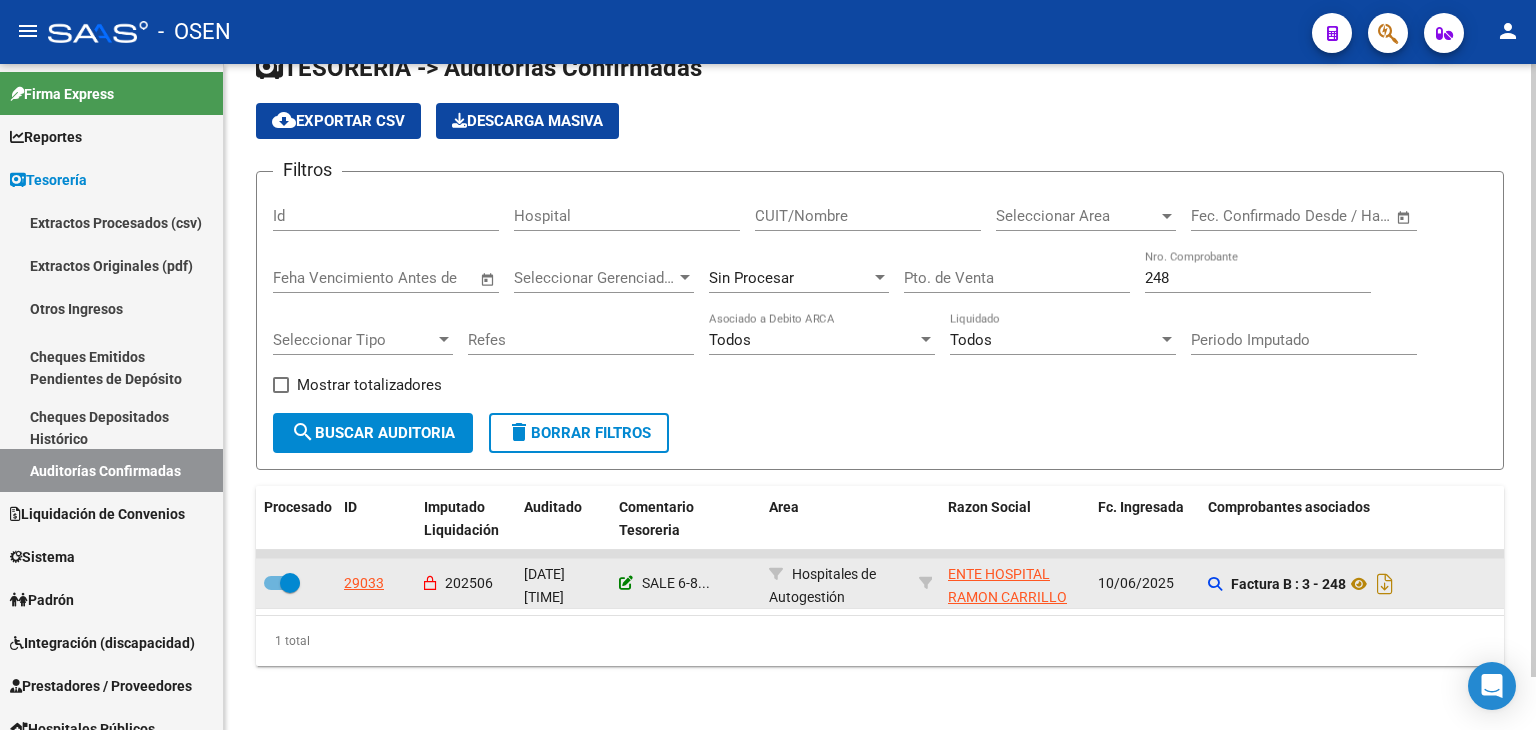 click 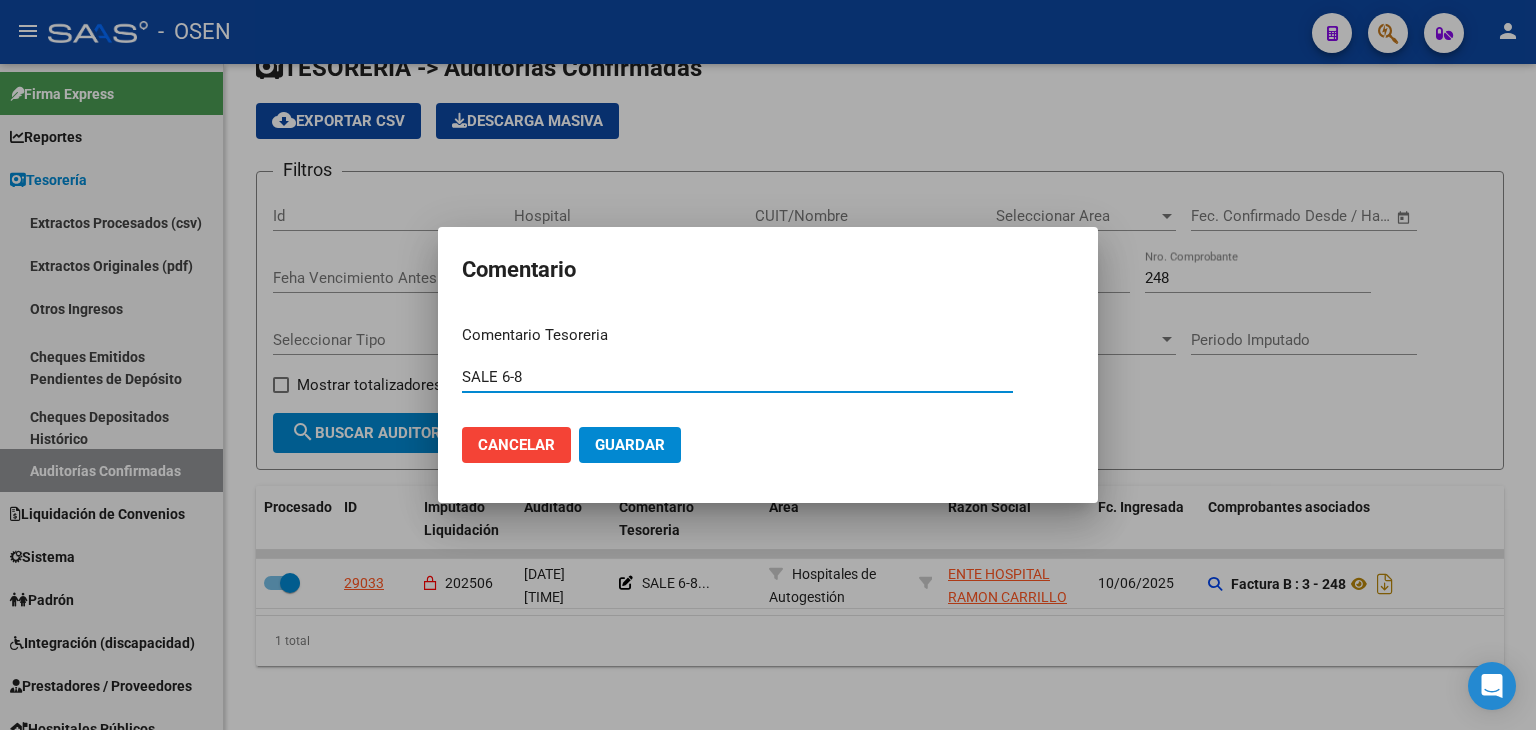 click on "SALE 6-8" at bounding box center (737, 377) 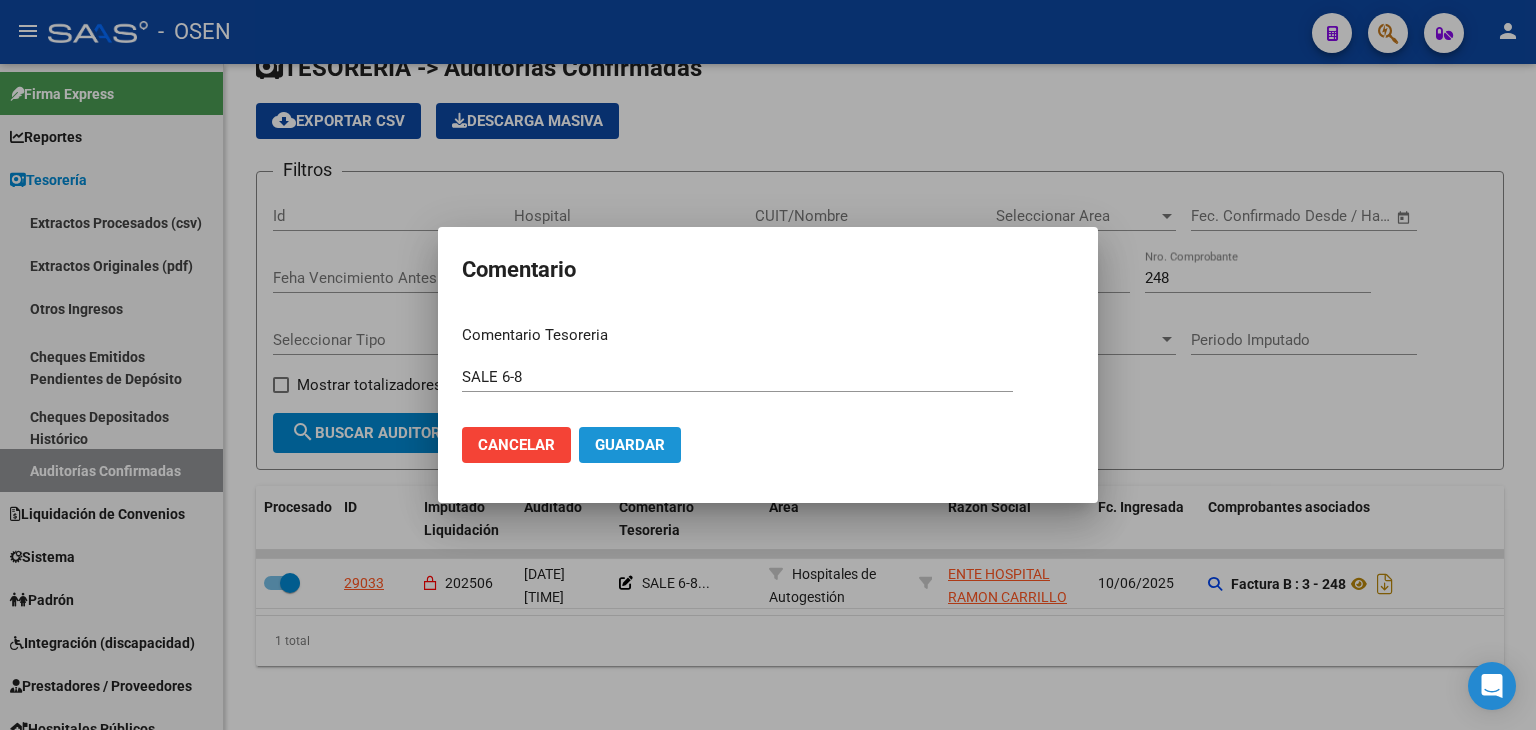 click on "Guardar" 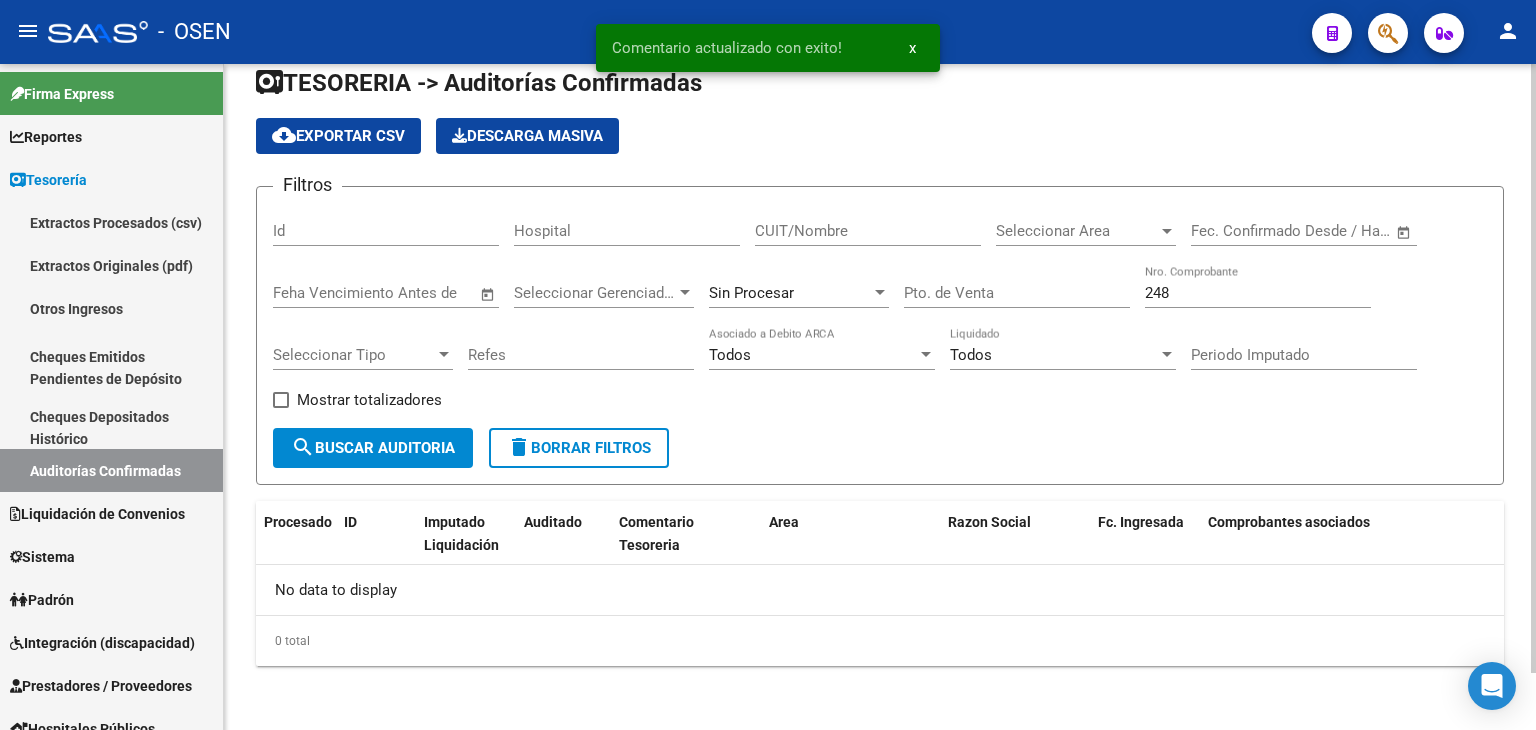 scroll, scrollTop: 27, scrollLeft: 0, axis: vertical 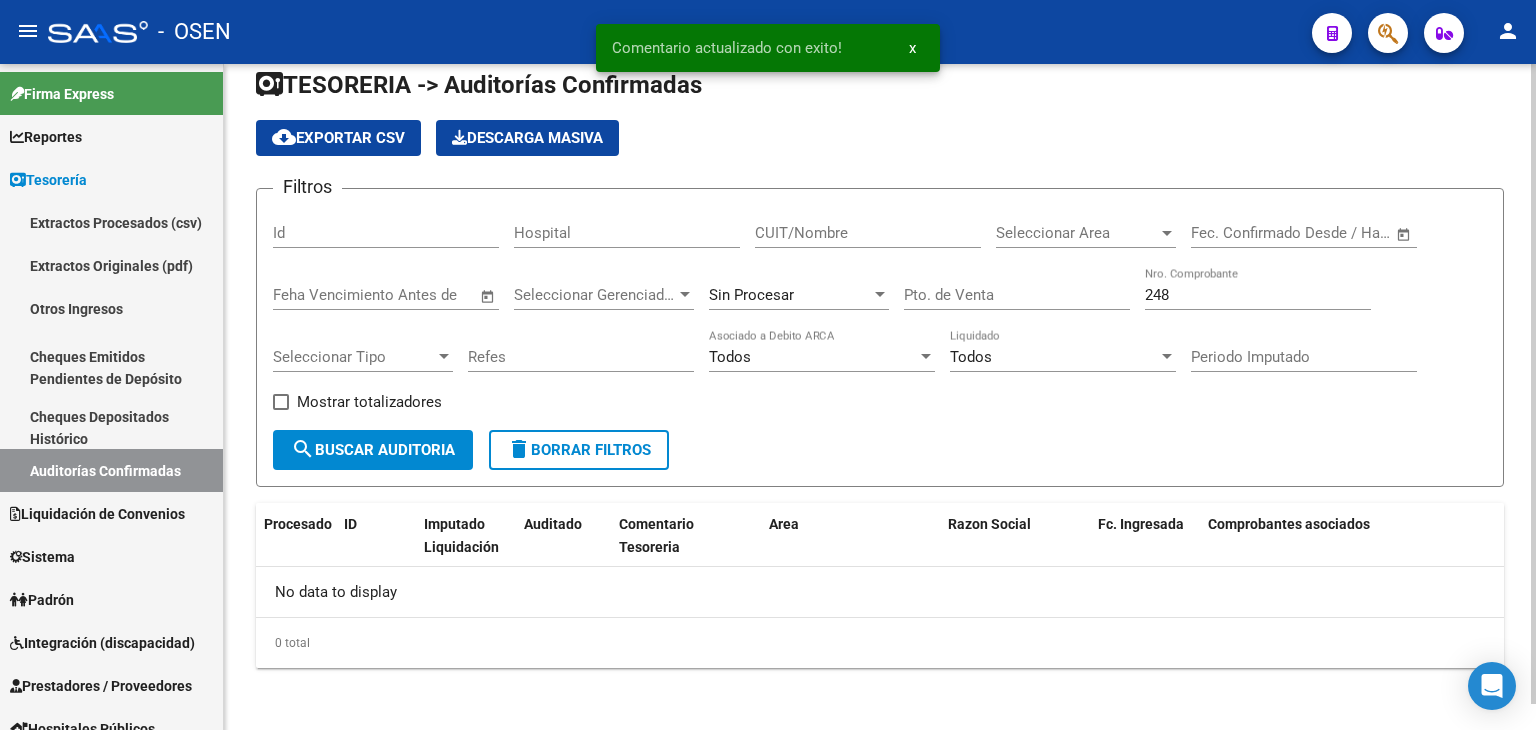 click on "248 Nro. Comprobante" 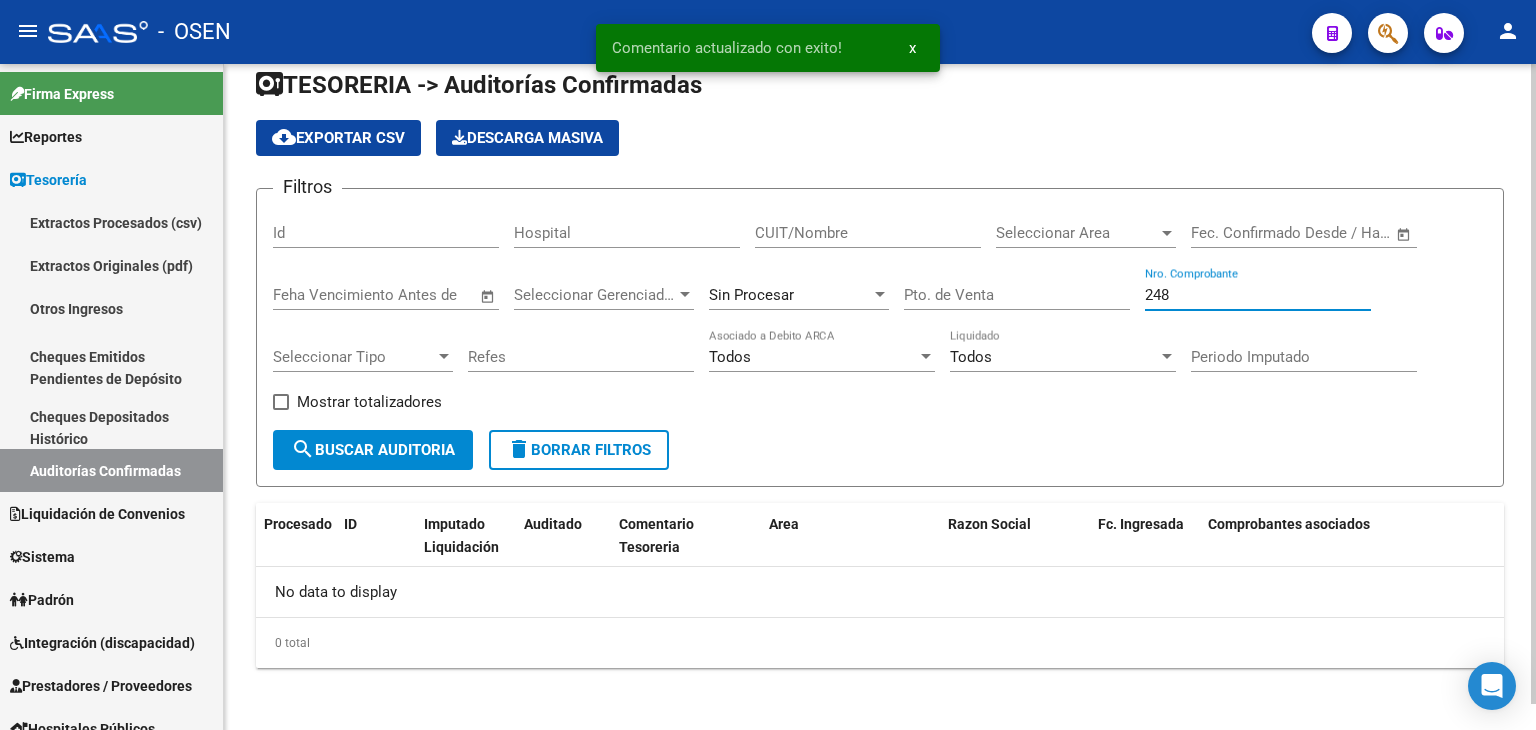 drag, startPoint x: 1175, startPoint y: 289, endPoint x: 1027, endPoint y: 275, distance: 148.66069 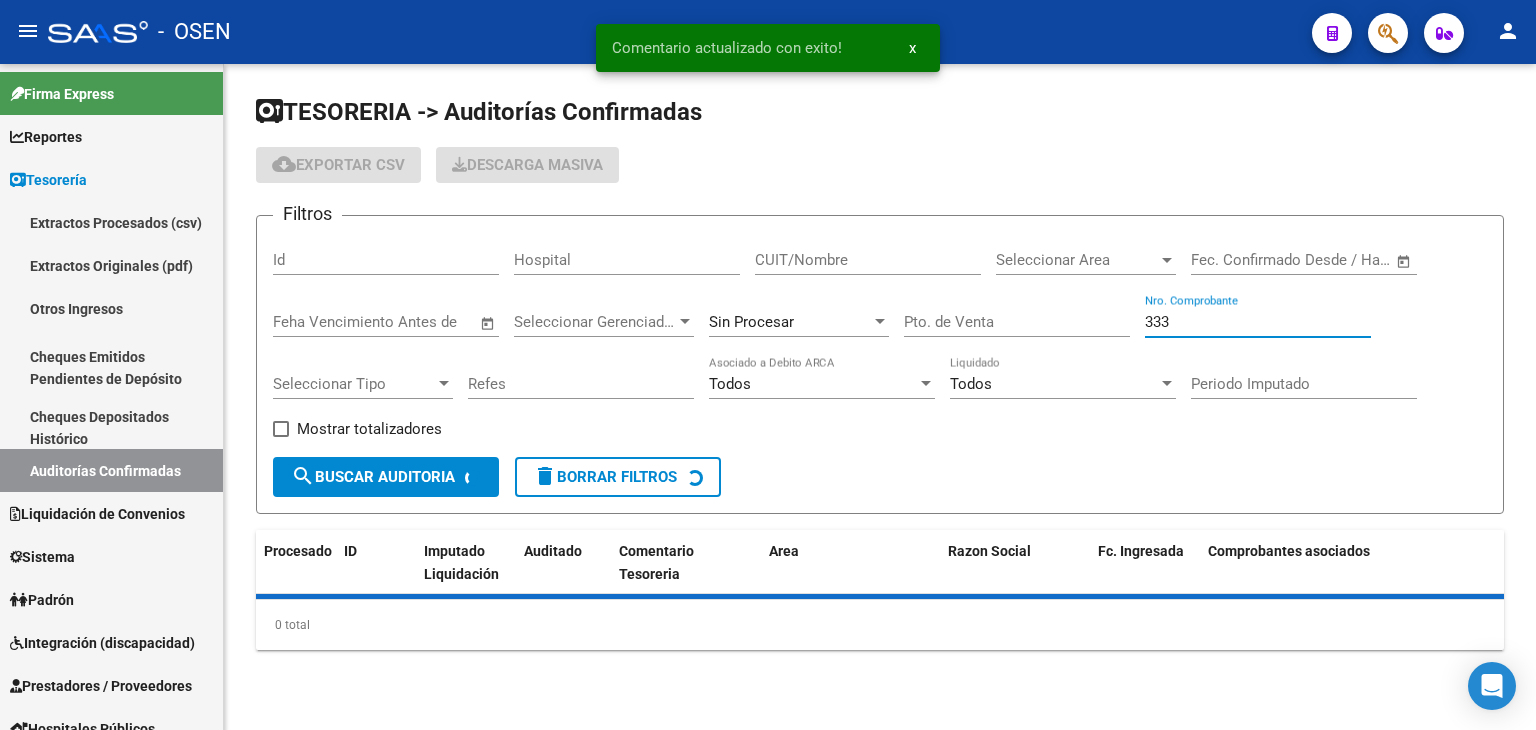 scroll, scrollTop: 0, scrollLeft: 0, axis: both 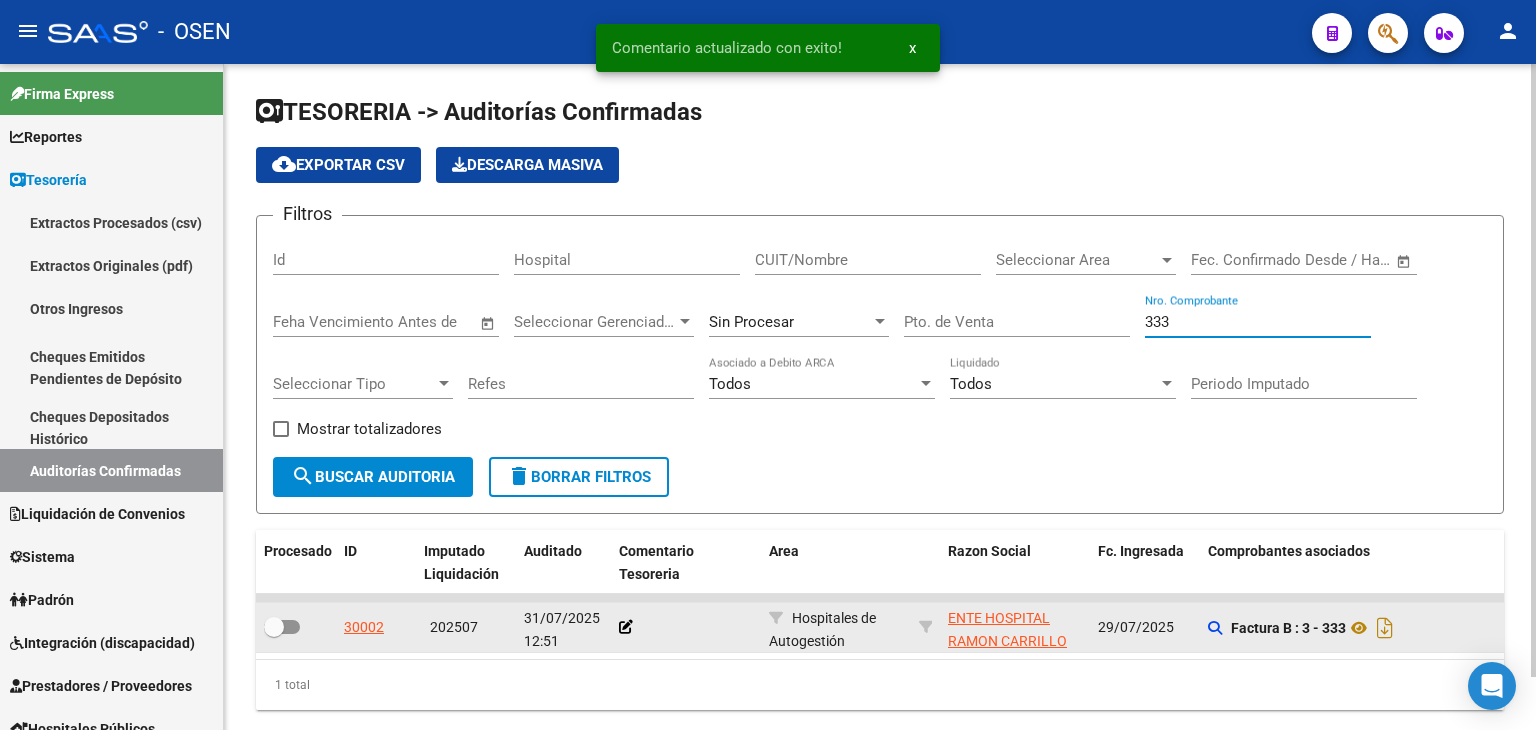 type on "333" 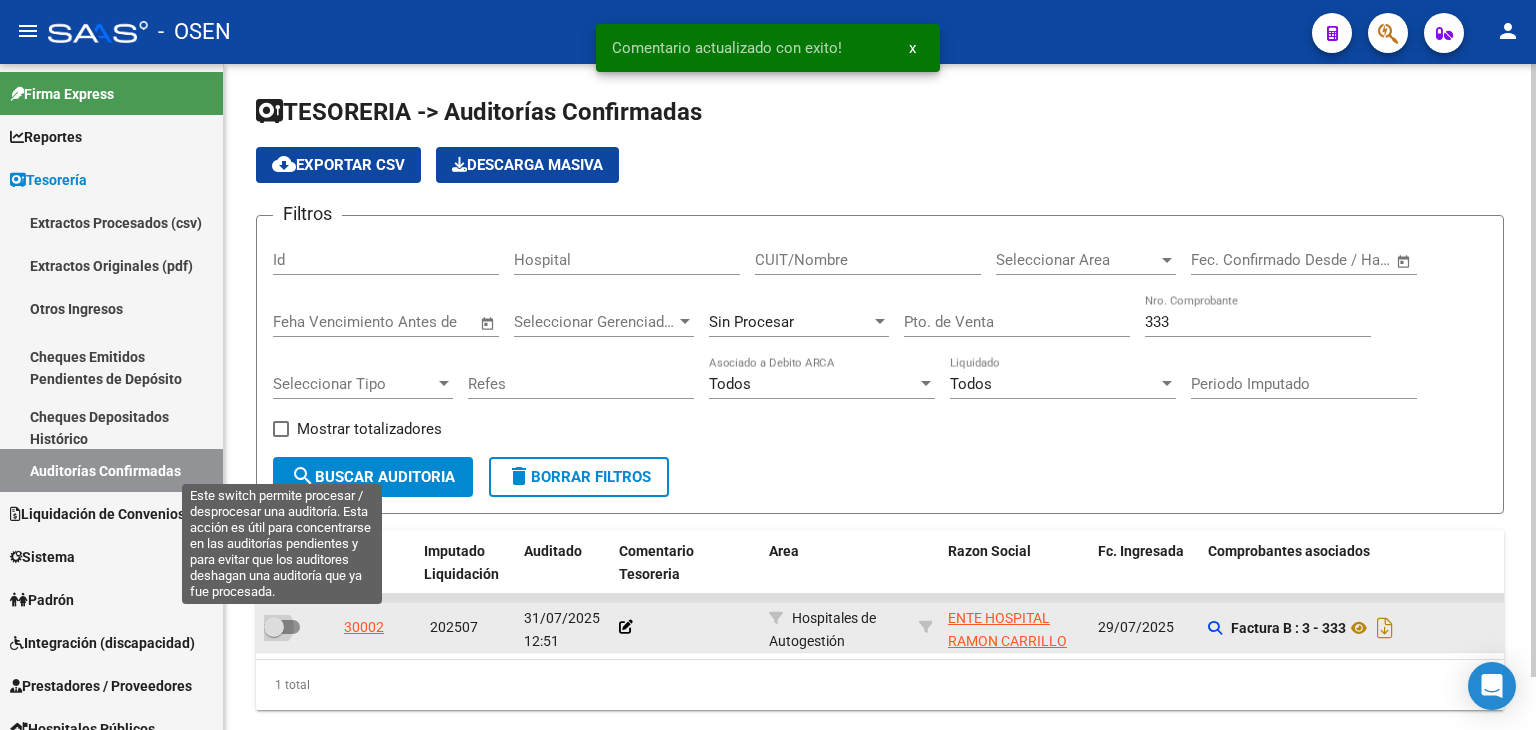 click at bounding box center (274, 627) 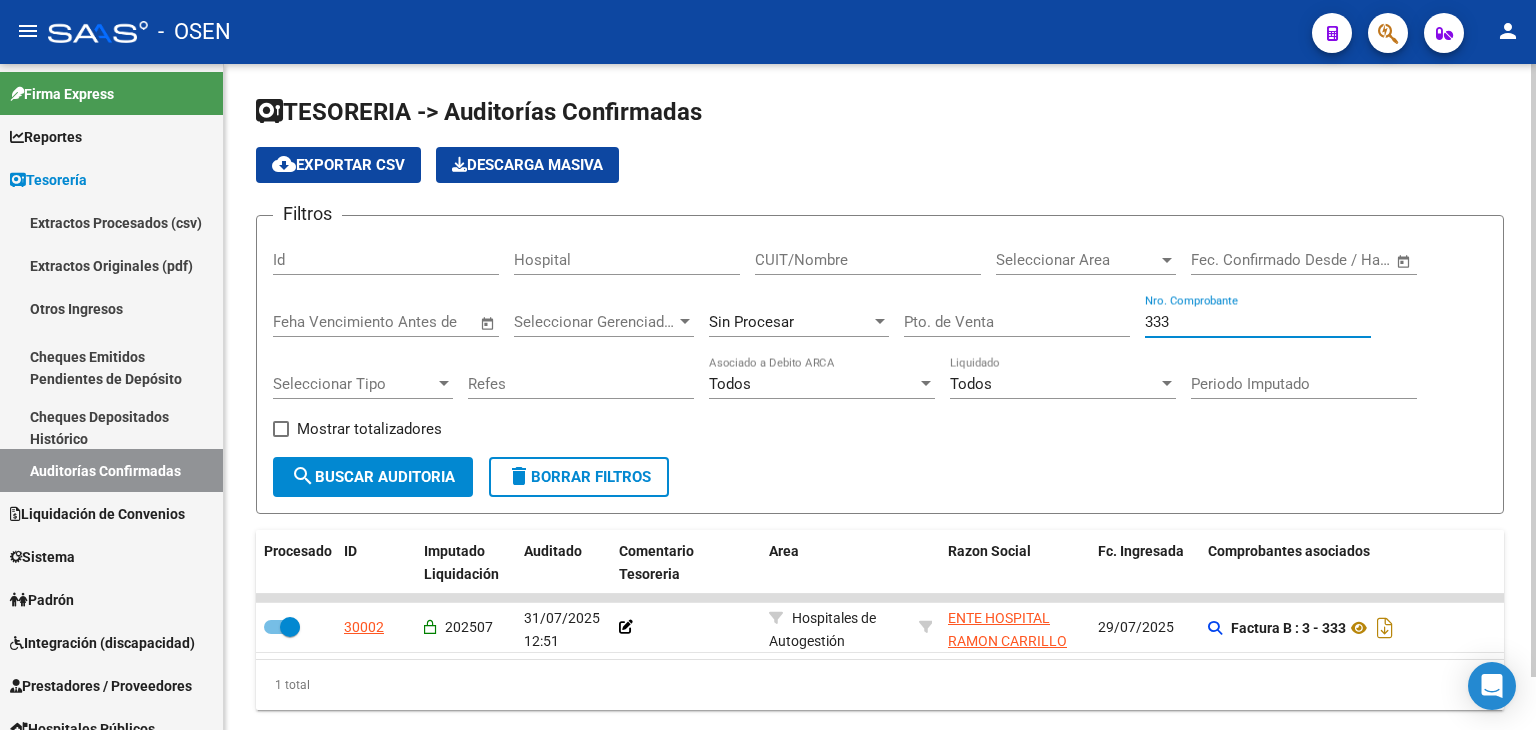 drag, startPoint x: 1134, startPoint y: 325, endPoint x: 1054, endPoint y: 330, distance: 80.1561 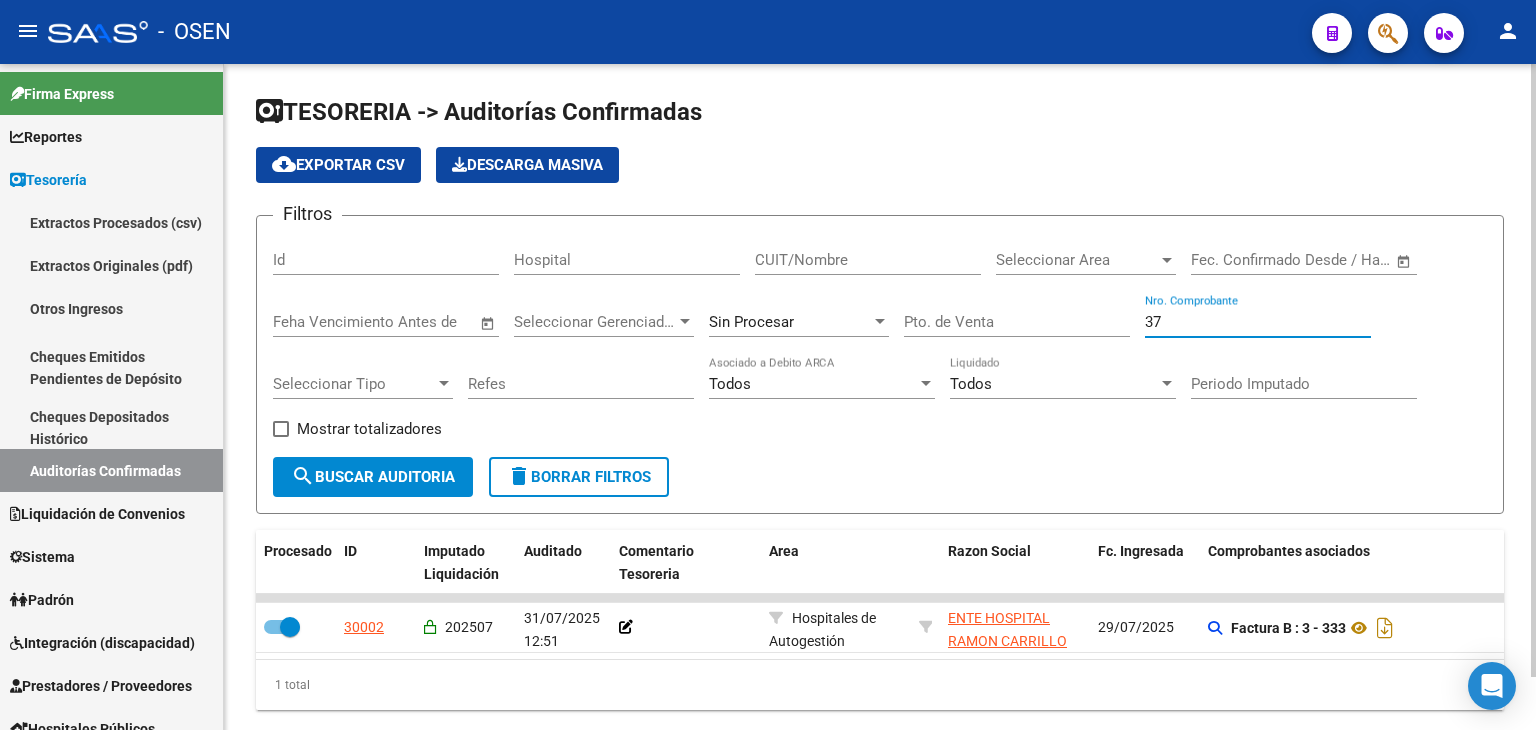type on "375" 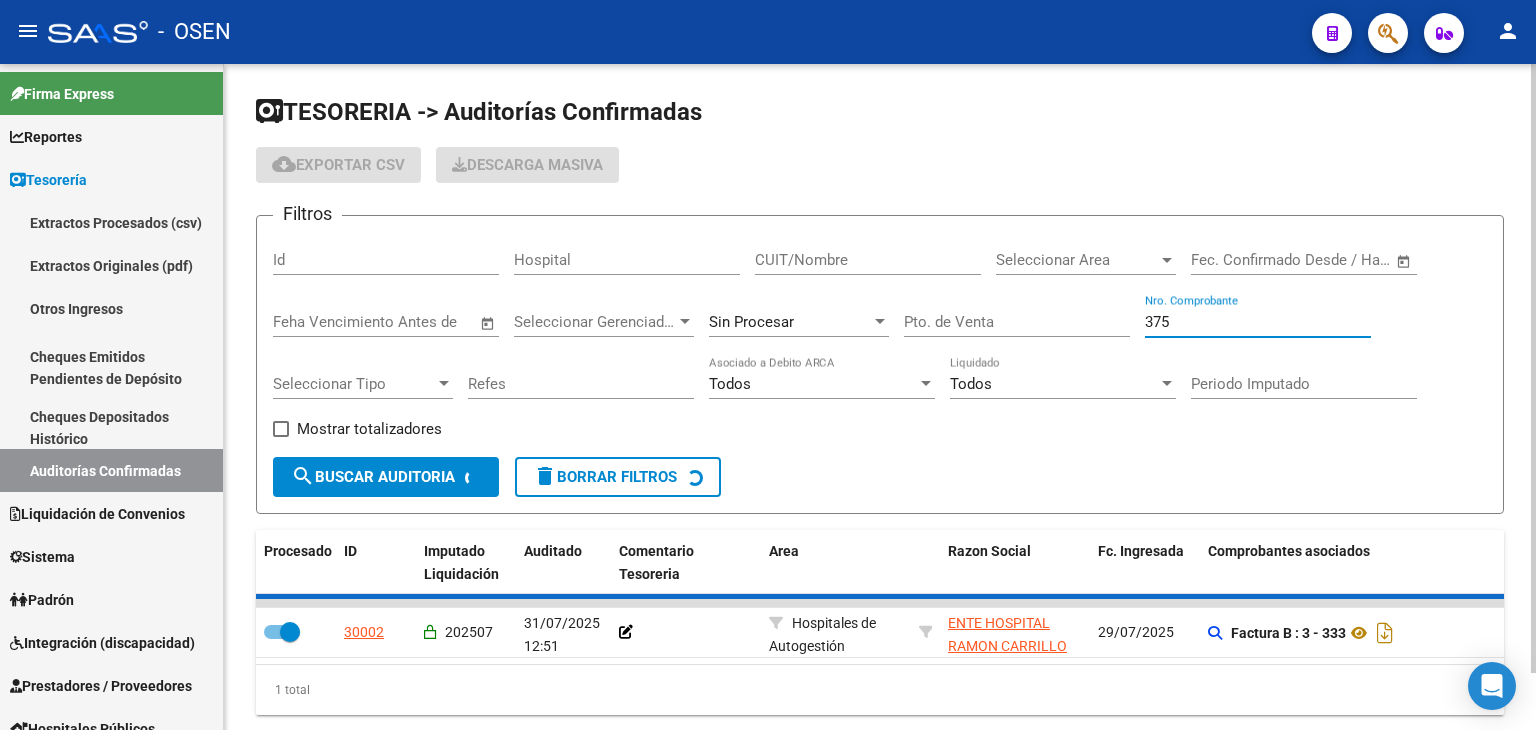 checkbox on "false" 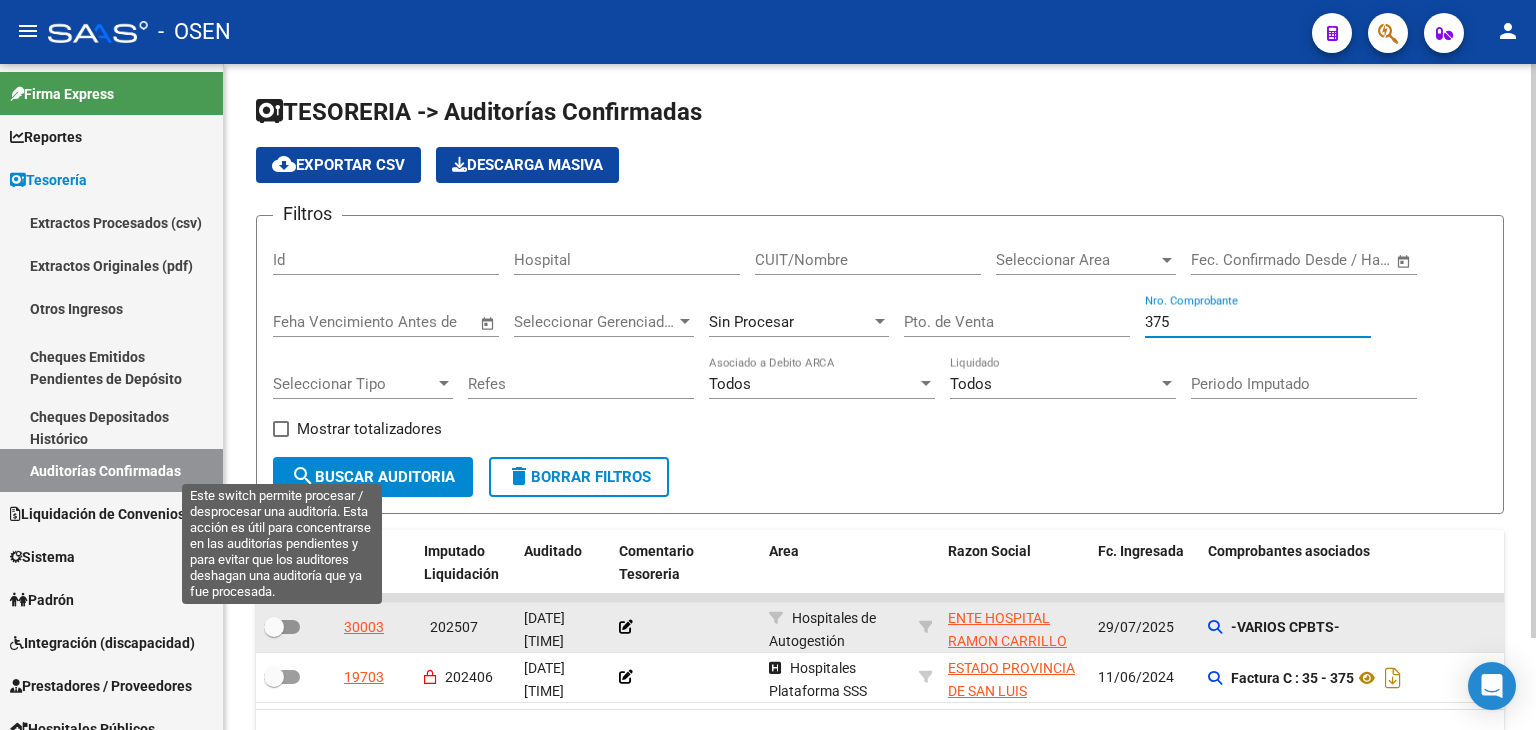 type on "375" 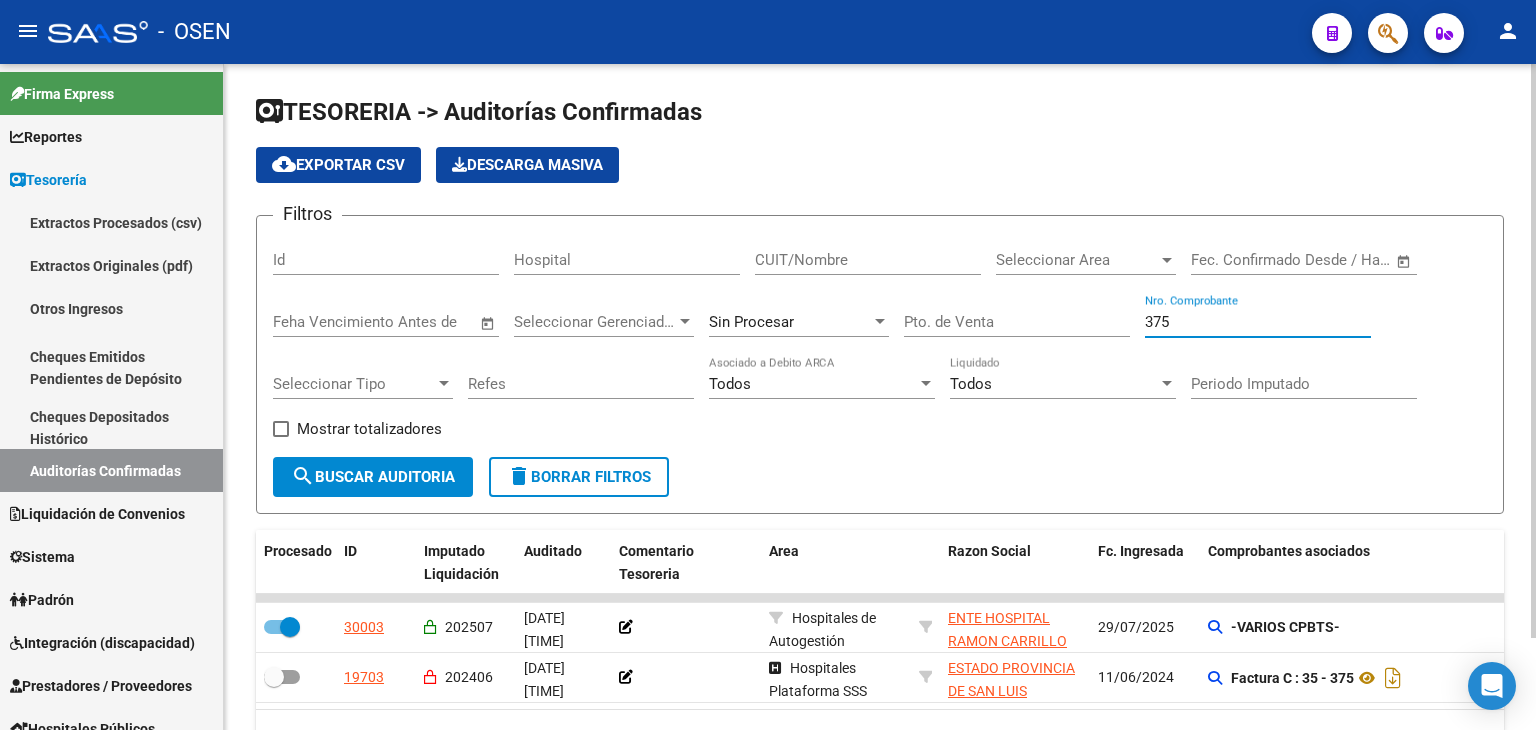 drag, startPoint x: 1192, startPoint y: 323, endPoint x: 987, endPoint y: 323, distance: 205 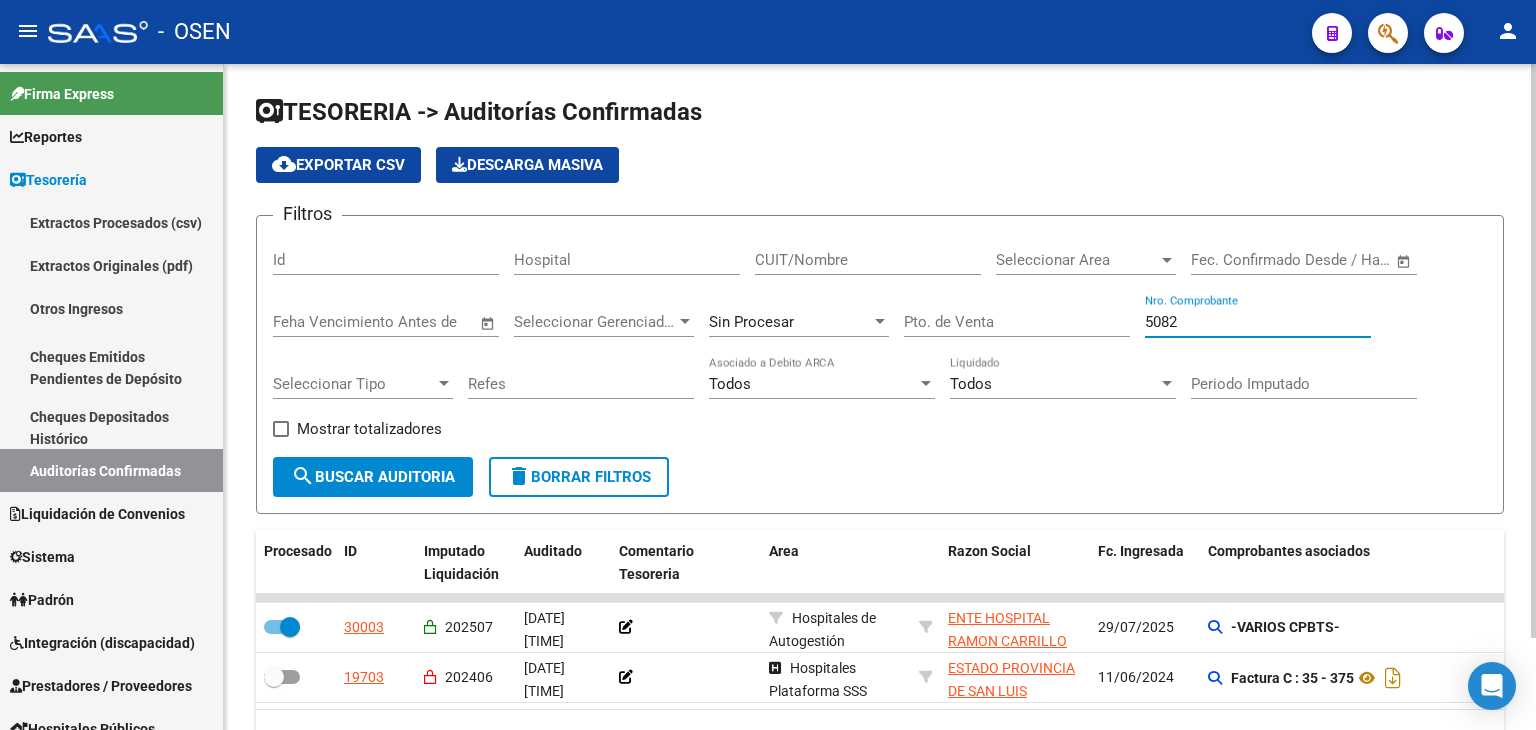type on "50825" 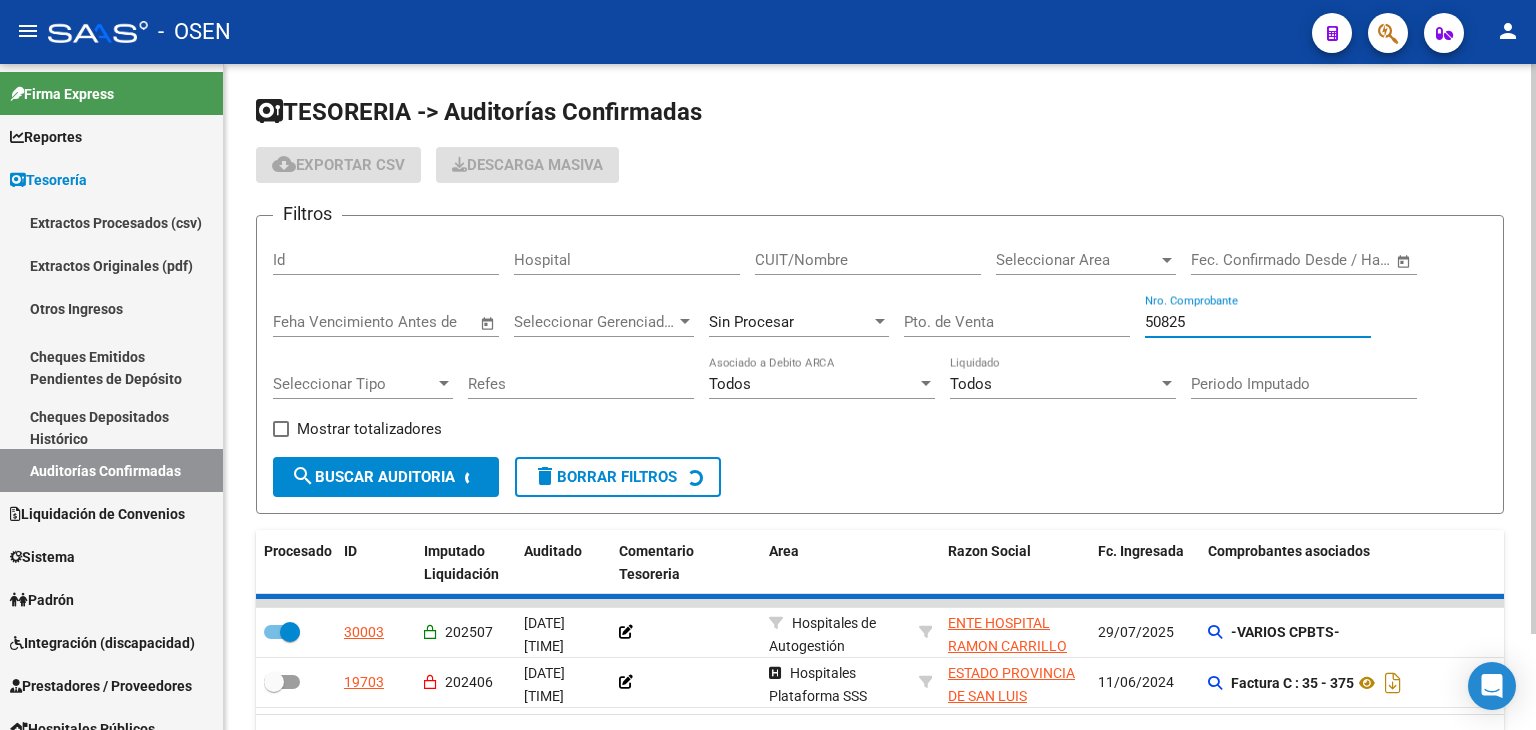 checkbox on "false" 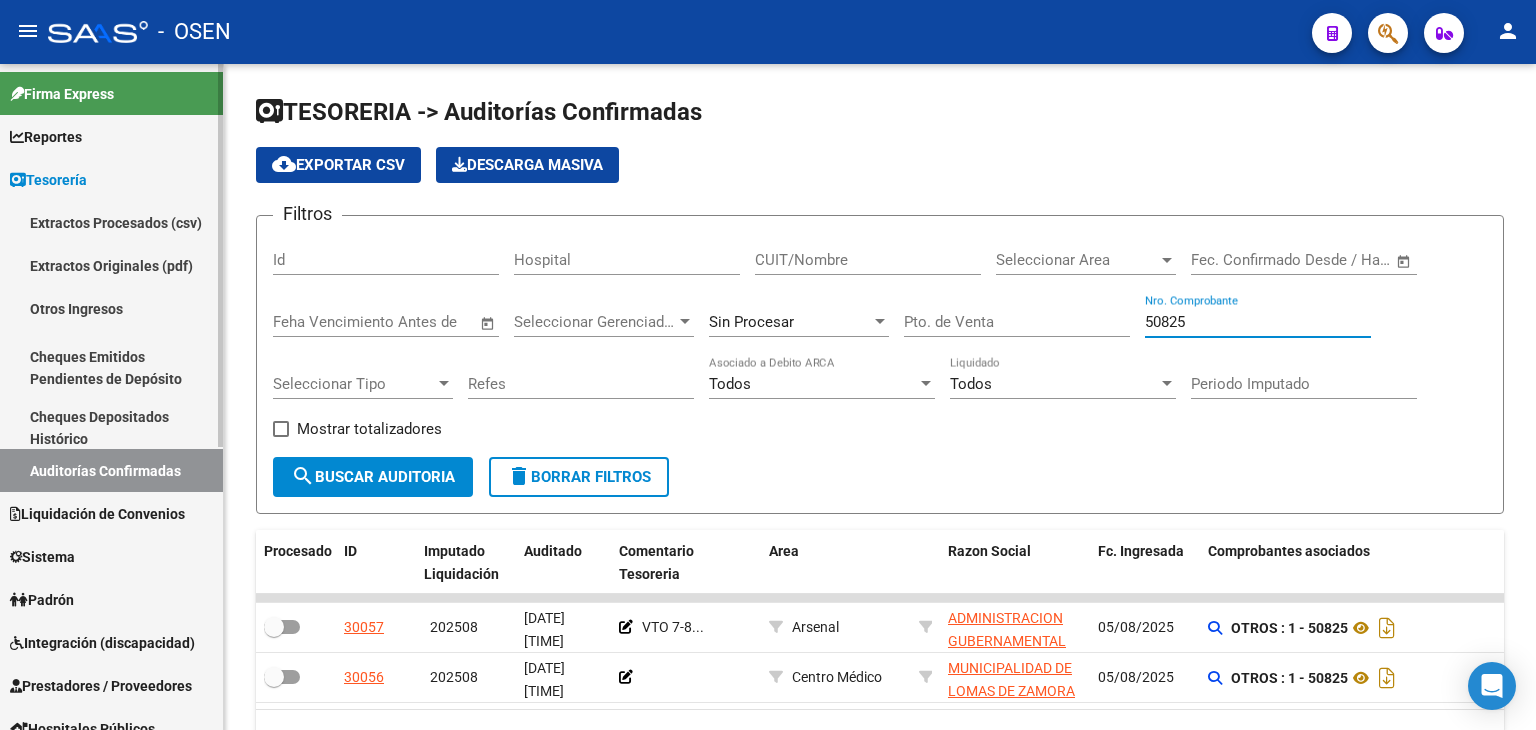 type on "50825" 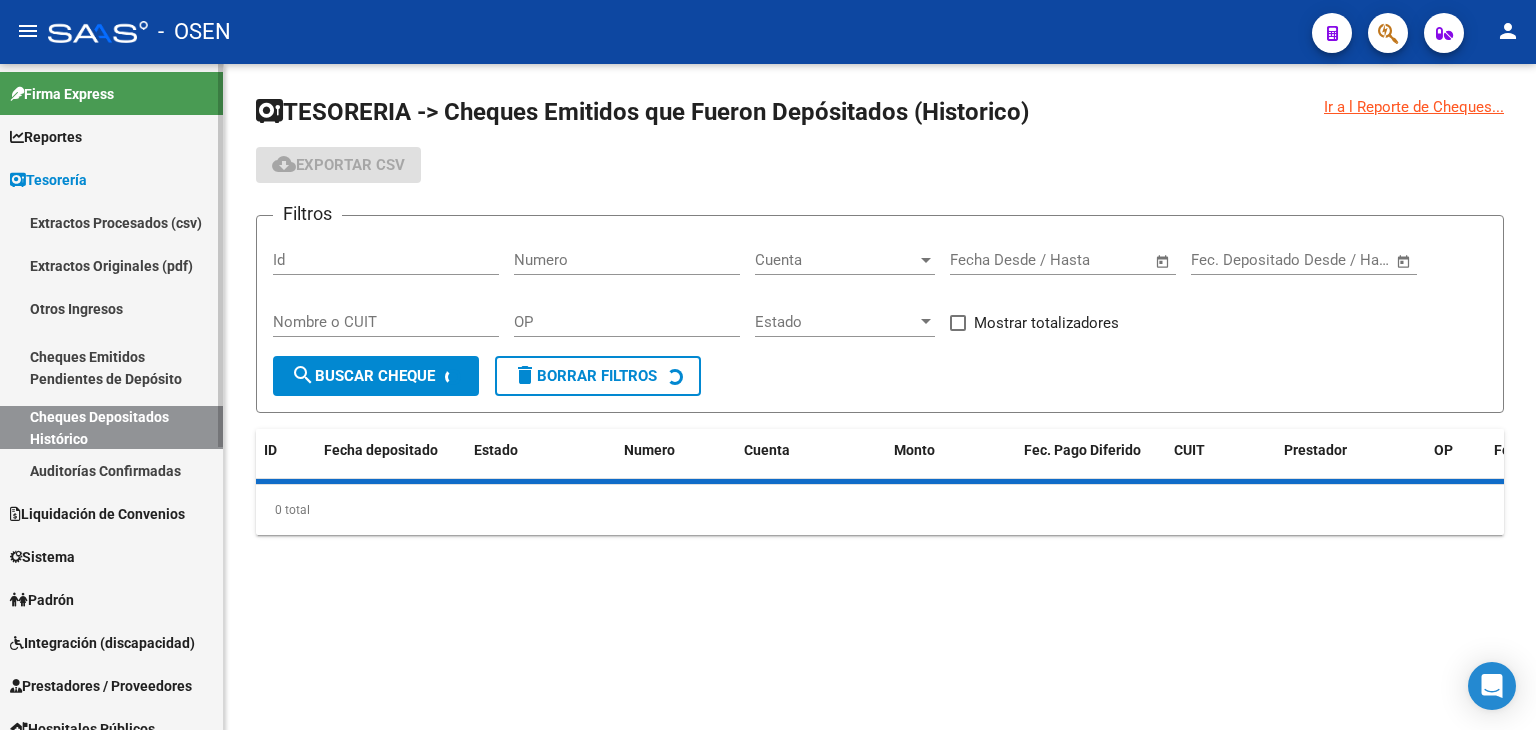 click on "Auditorías Confirmadas" at bounding box center (111, 470) 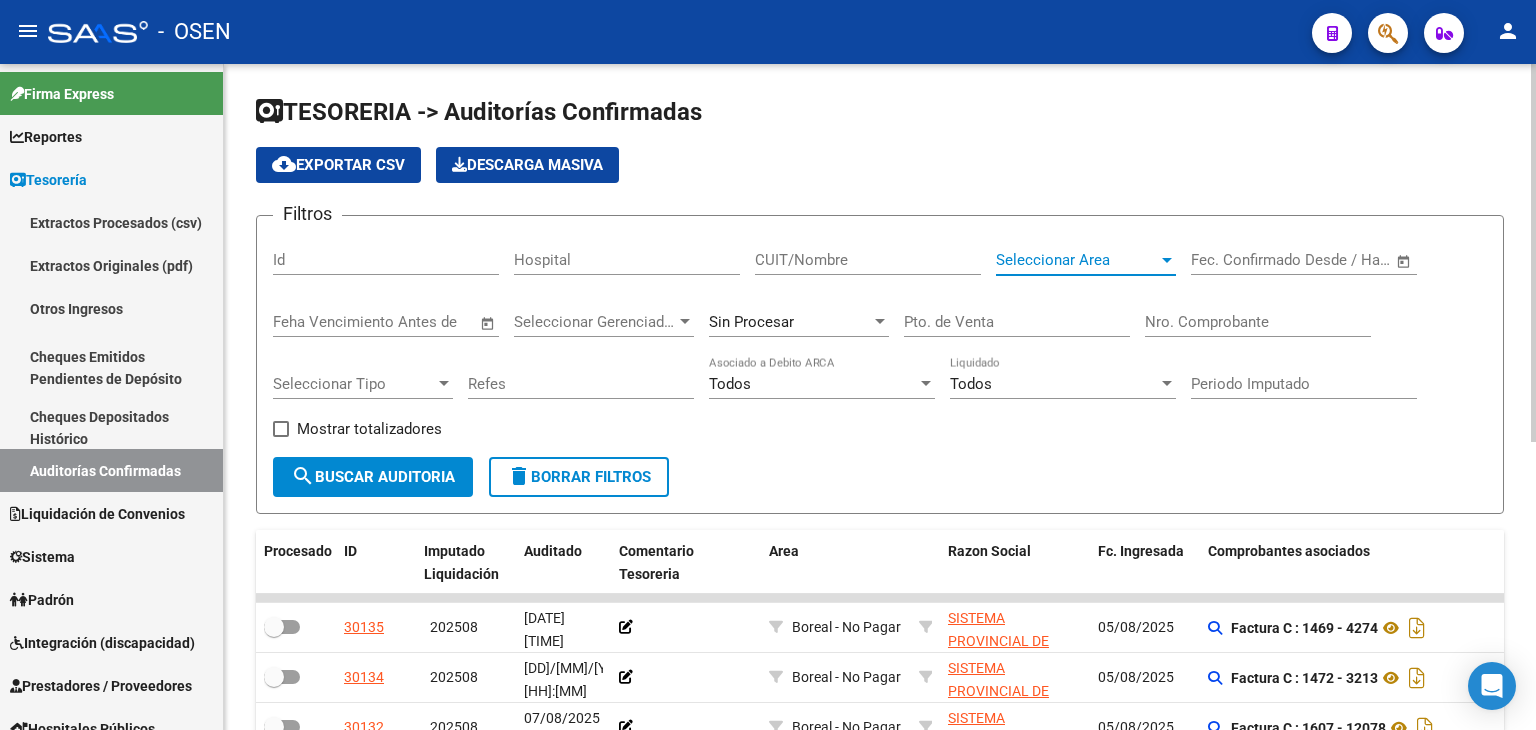 click on "Seleccionar Area" at bounding box center (1077, 260) 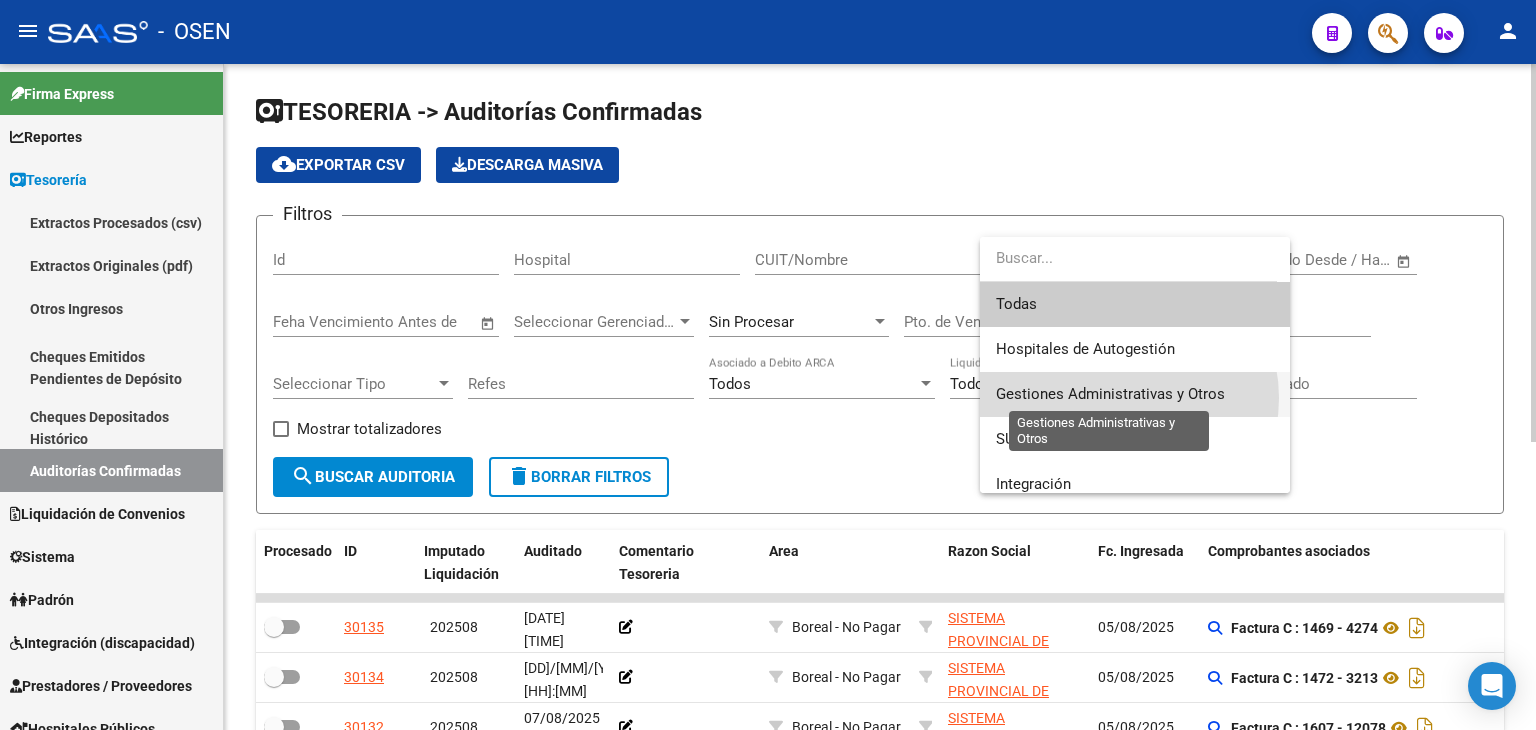 drag, startPoint x: 1117, startPoint y: 398, endPoint x: 584, endPoint y: 481, distance: 539.42377 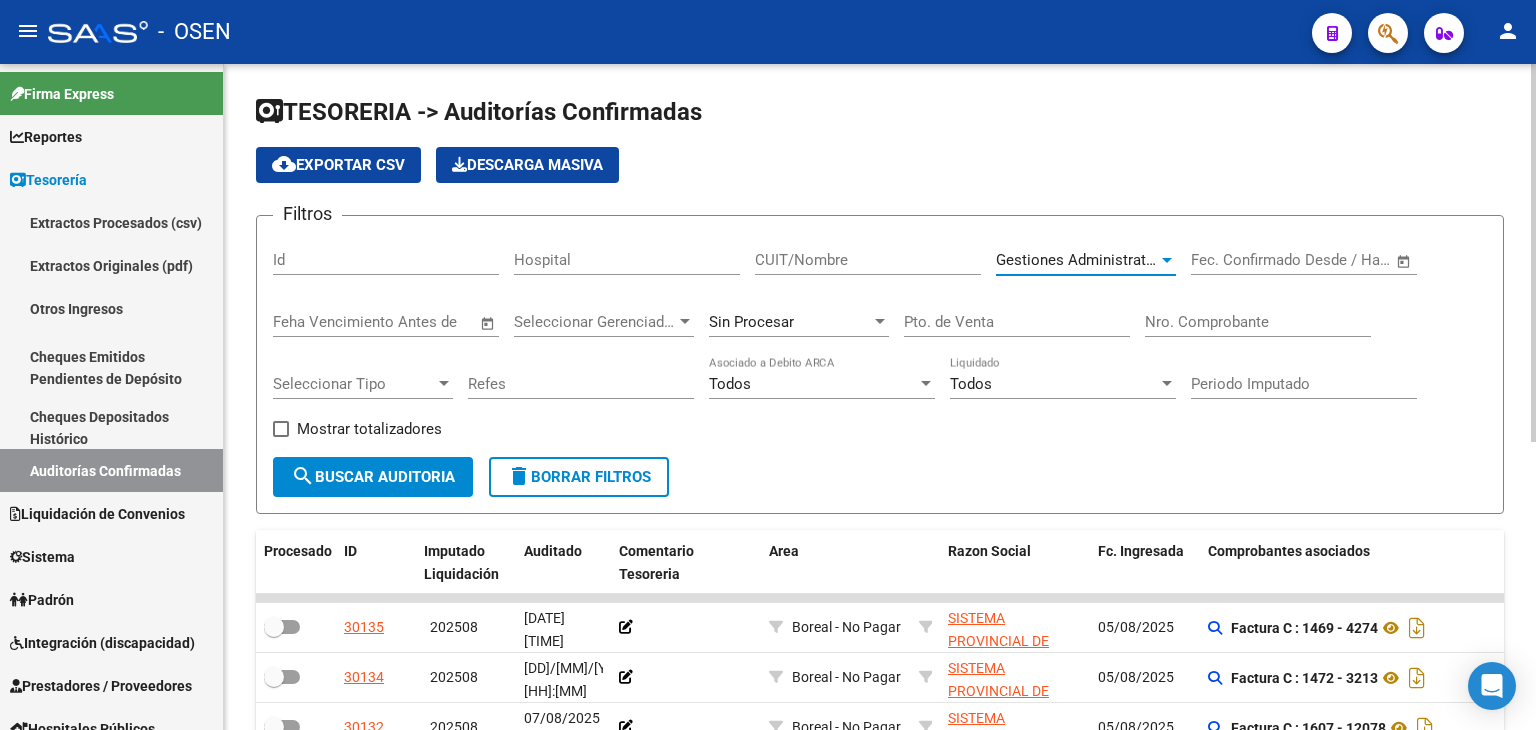click on "search  Buscar Auditoria" 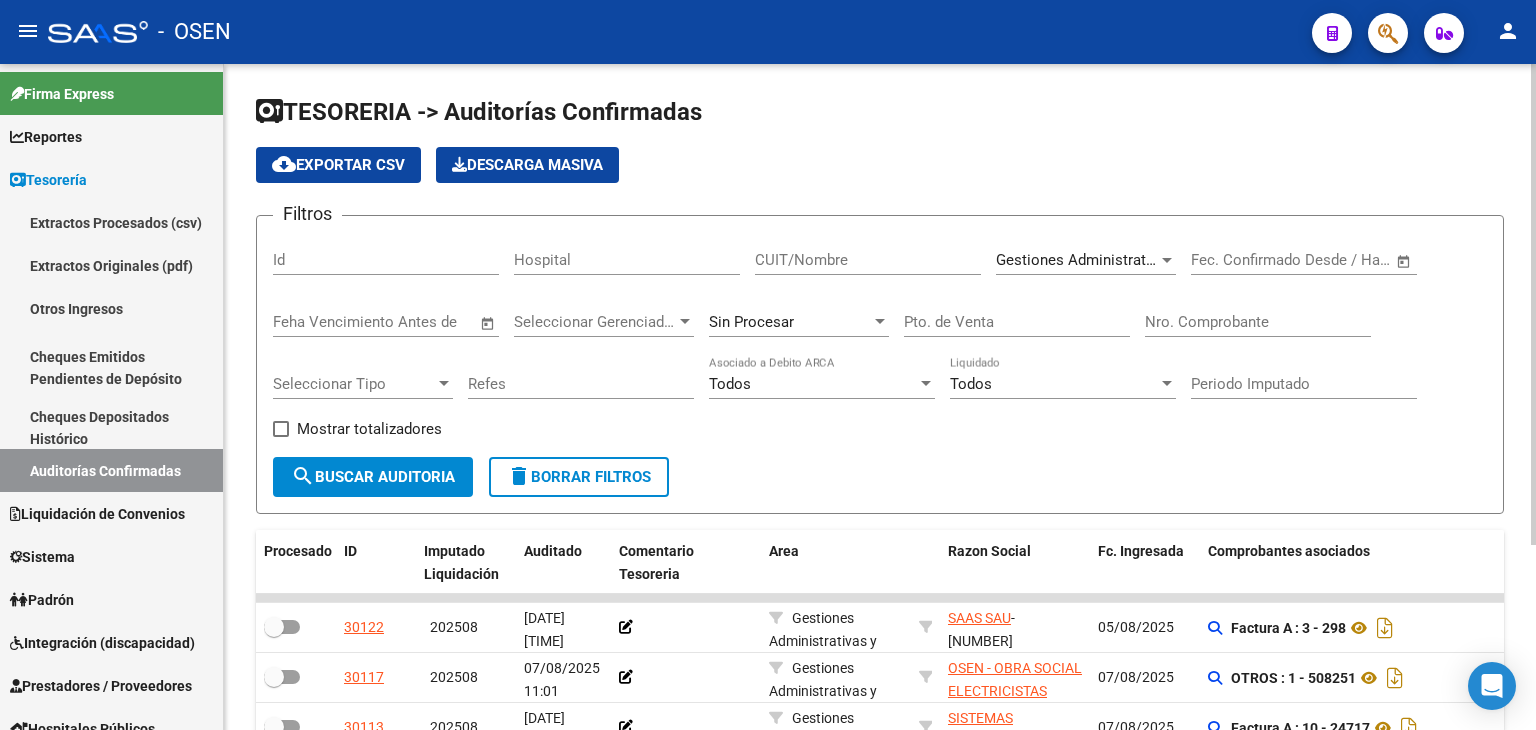 scroll, scrollTop: 256, scrollLeft: 0, axis: vertical 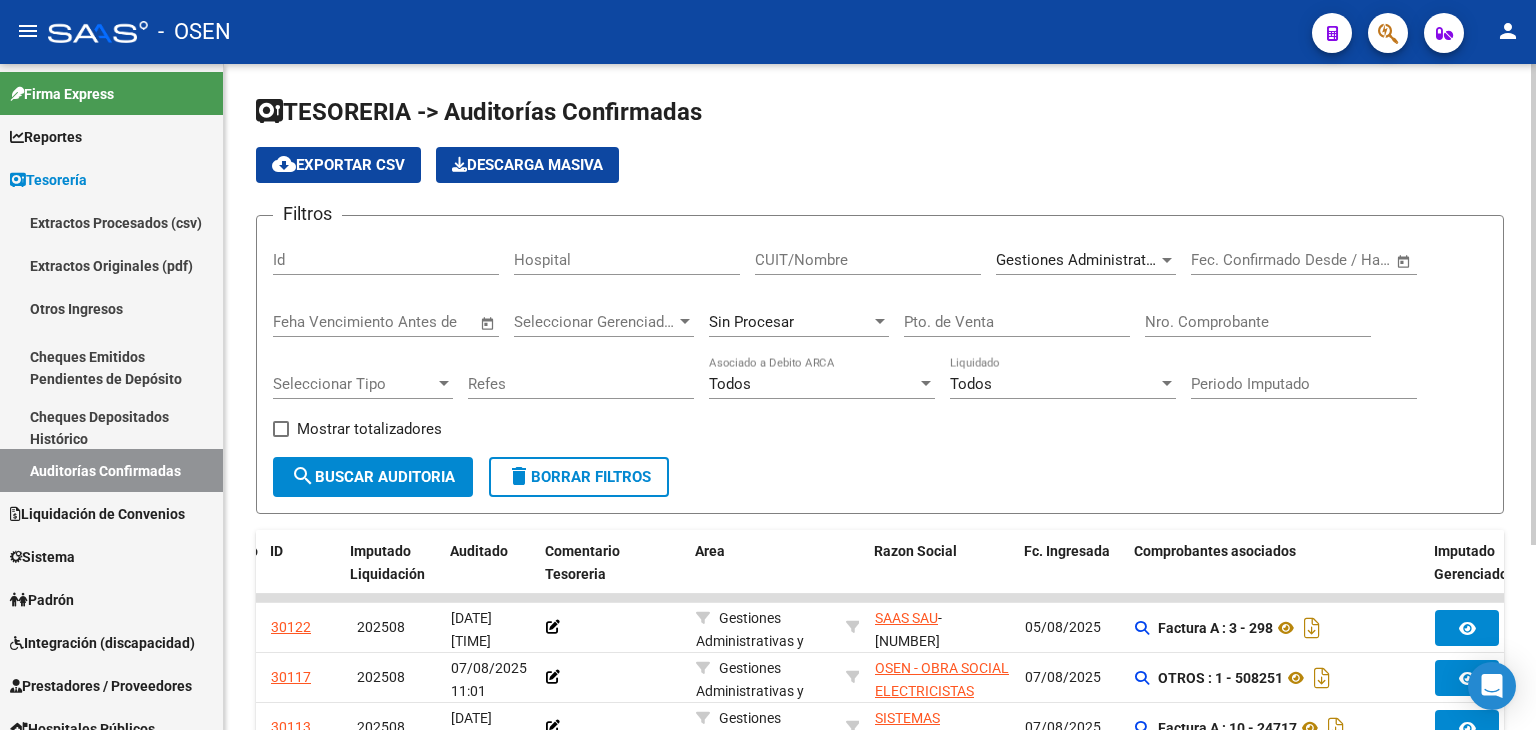 click on "Gestiones Administrativas y Otros" at bounding box center [1110, 260] 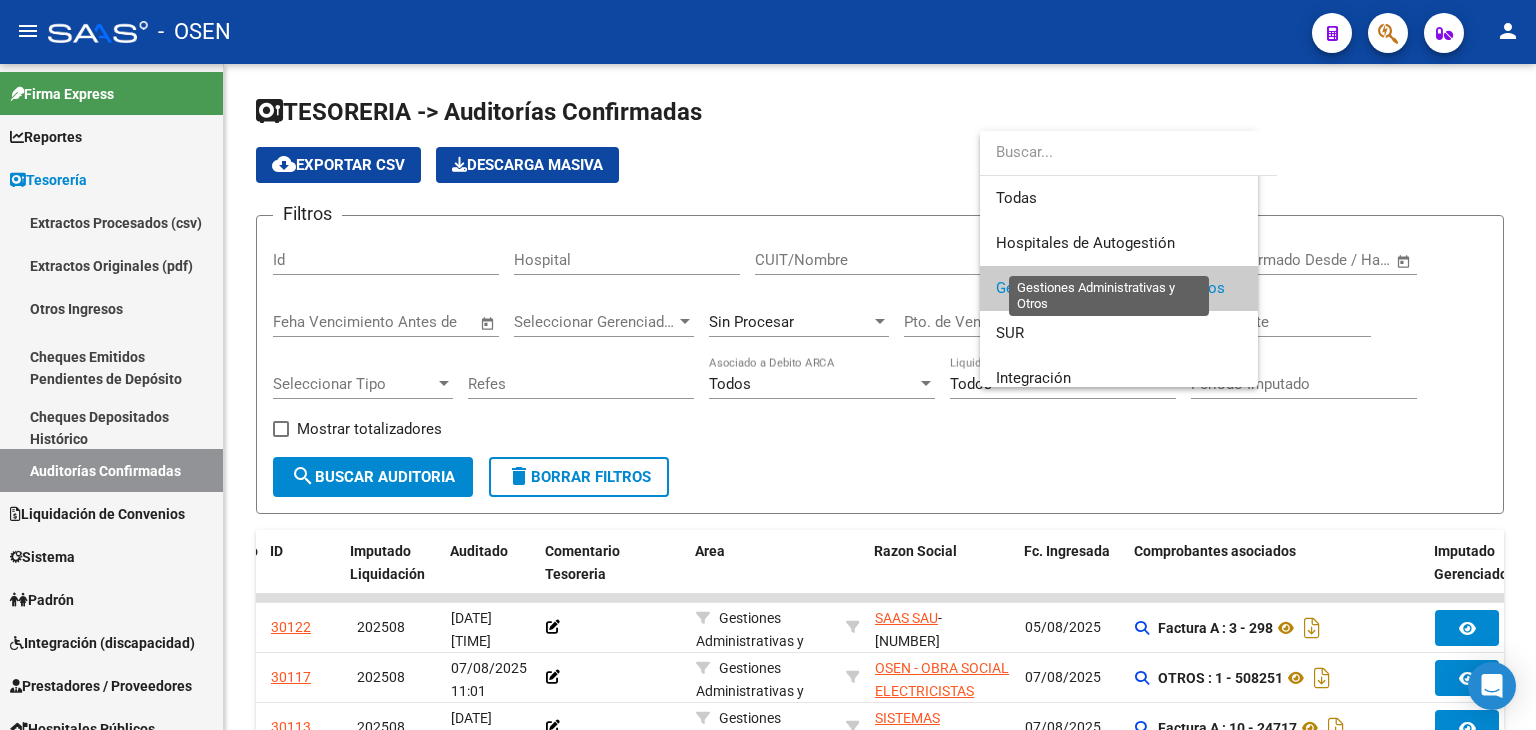 scroll, scrollTop: 29, scrollLeft: 0, axis: vertical 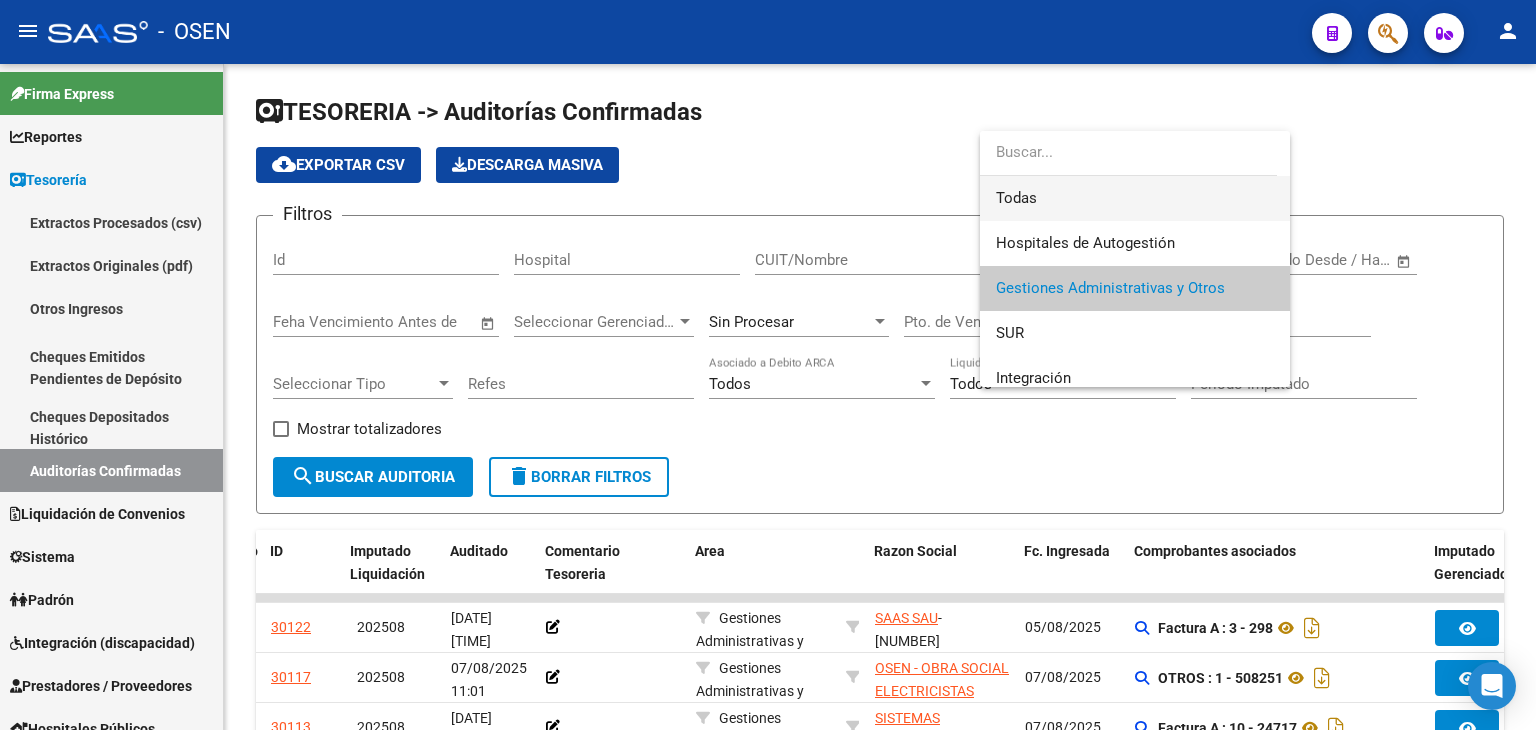 click on "Todas" at bounding box center (1135, 198) 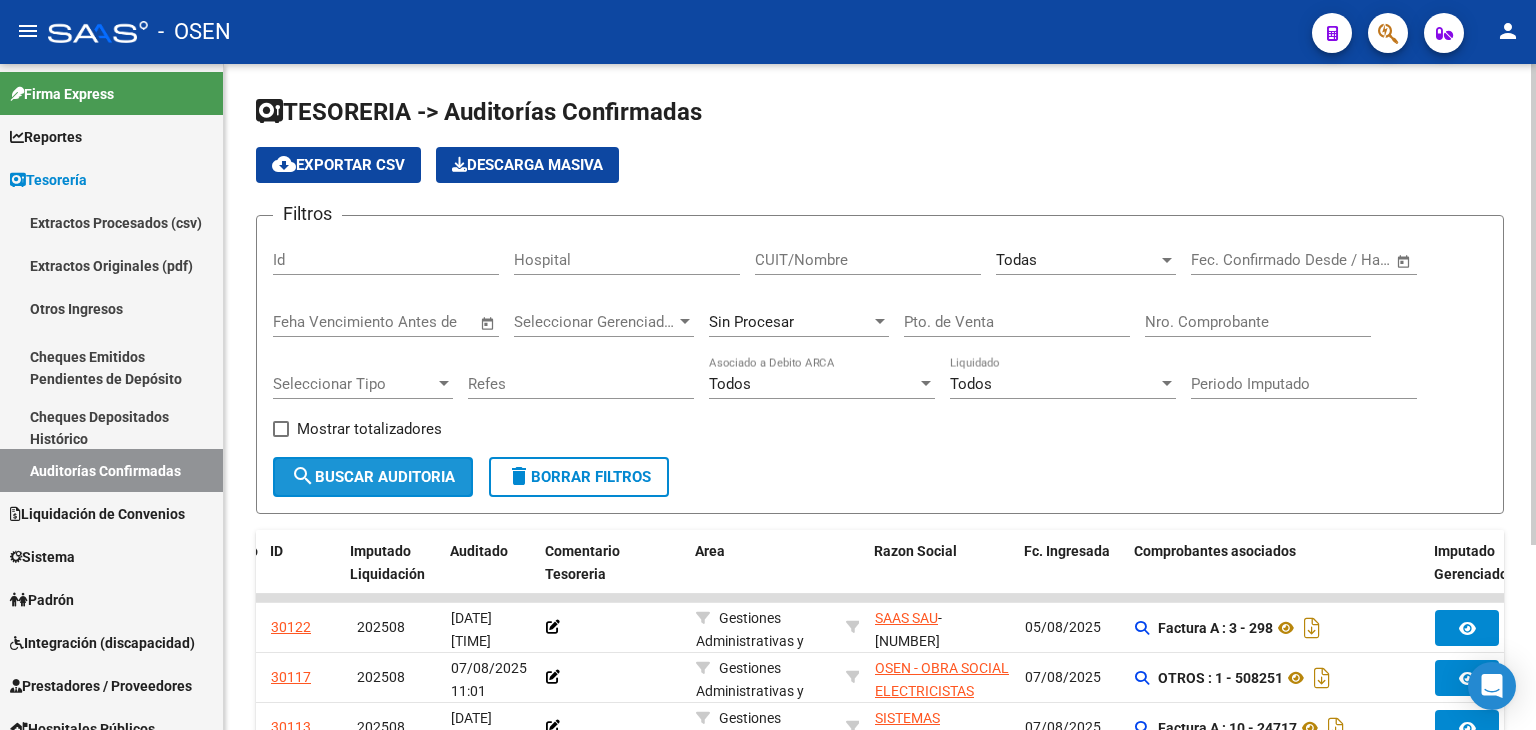 drag, startPoint x: 397, startPoint y: 473, endPoint x: 764, endPoint y: 417, distance: 371.2479 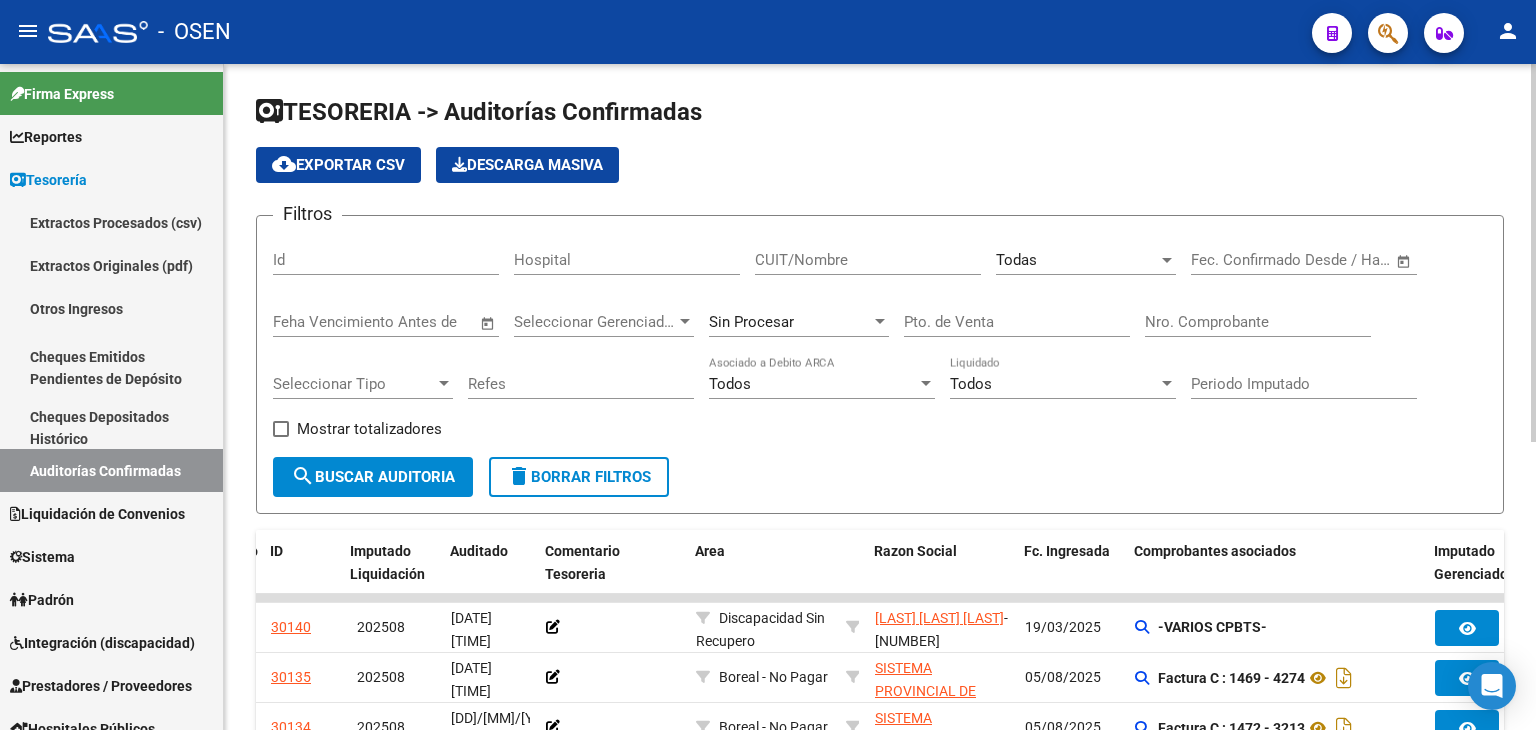 click on "Nro. Comprobante" at bounding box center (1258, 322) 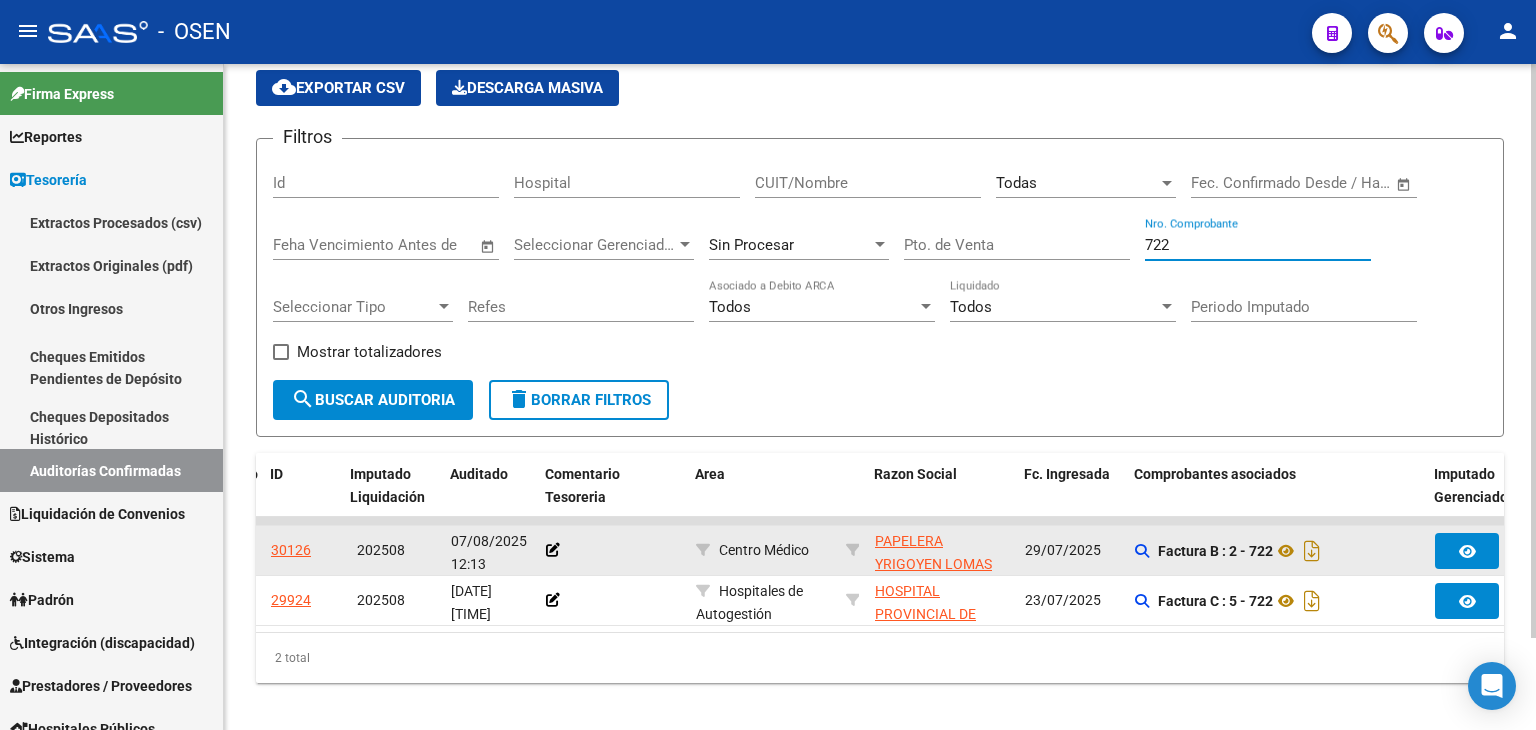 scroll, scrollTop: 107, scrollLeft: 0, axis: vertical 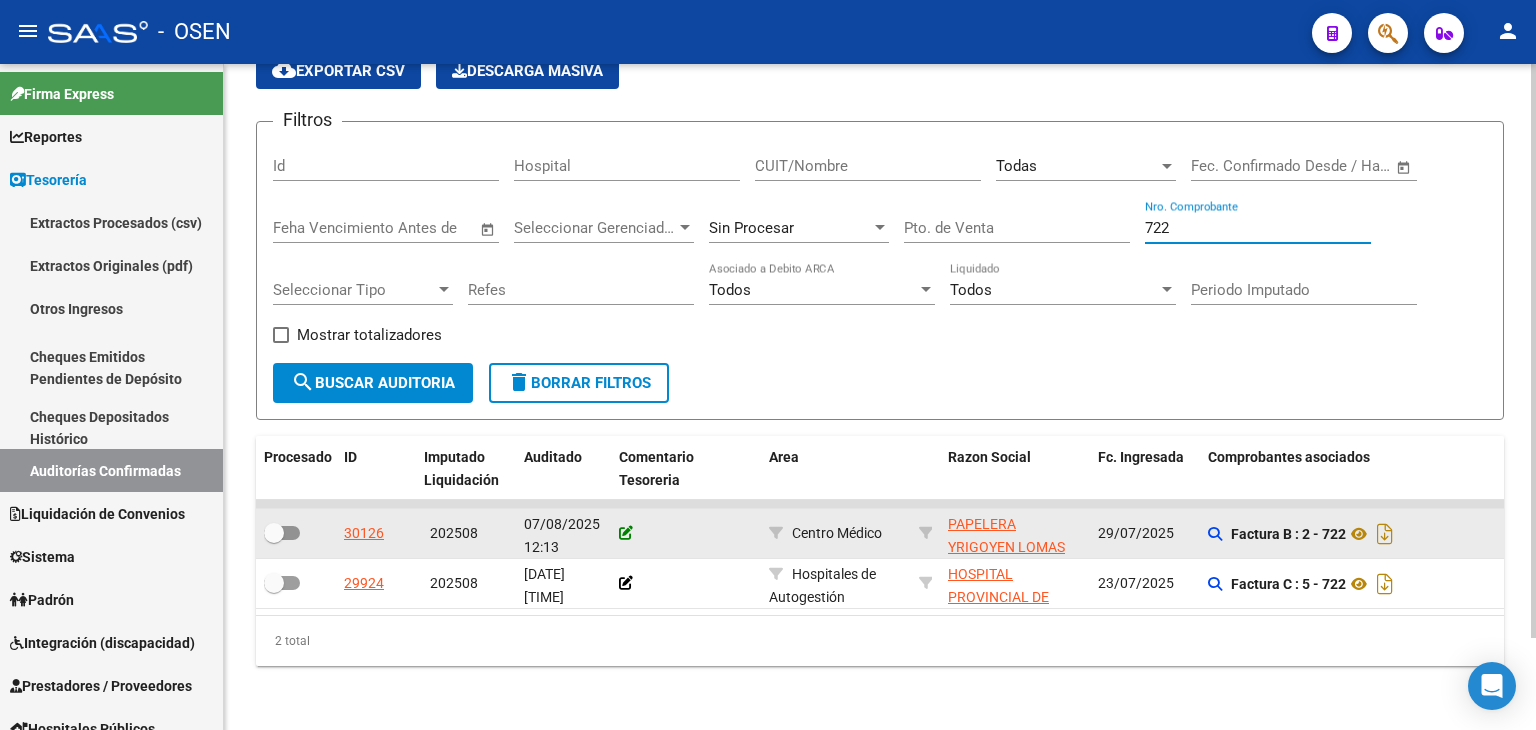 type on "722" 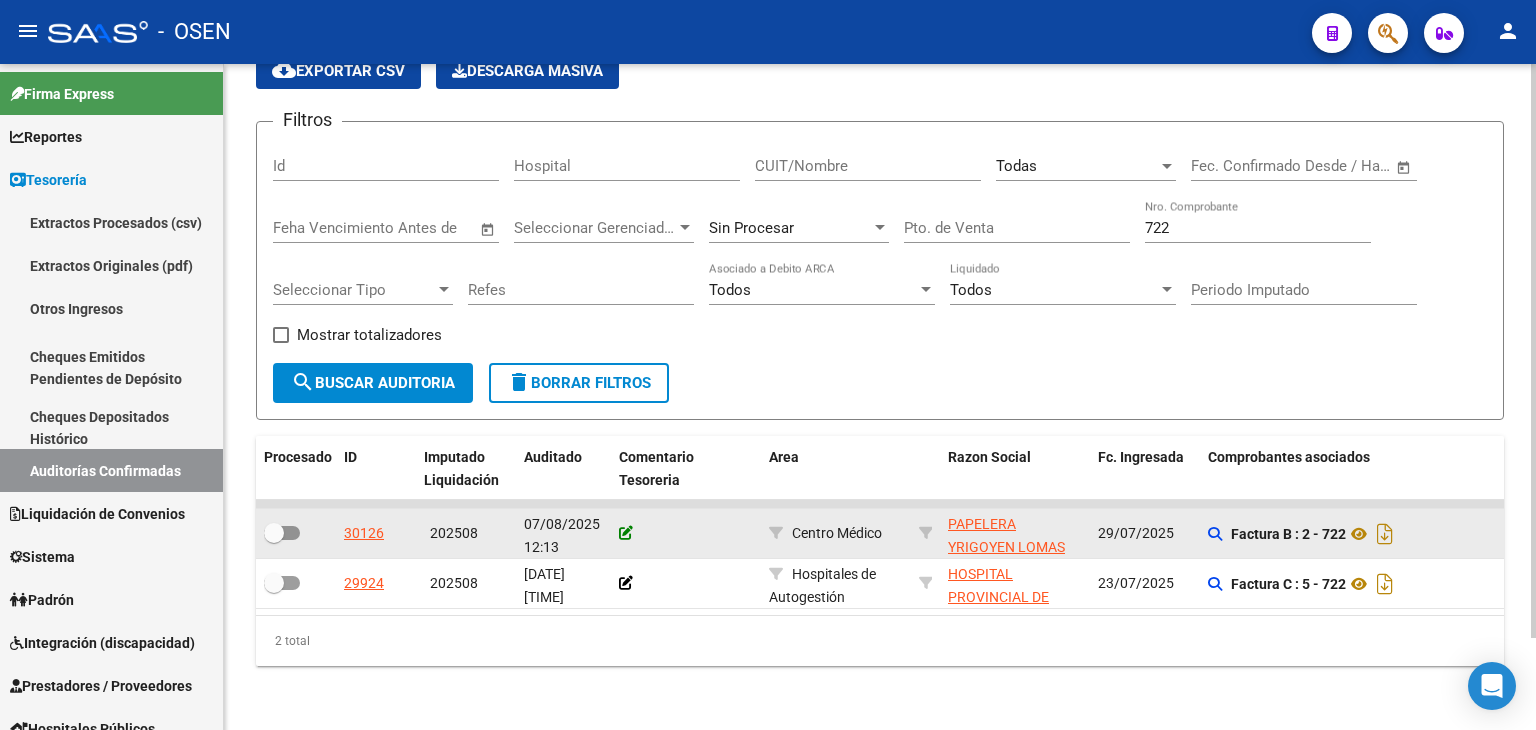 click 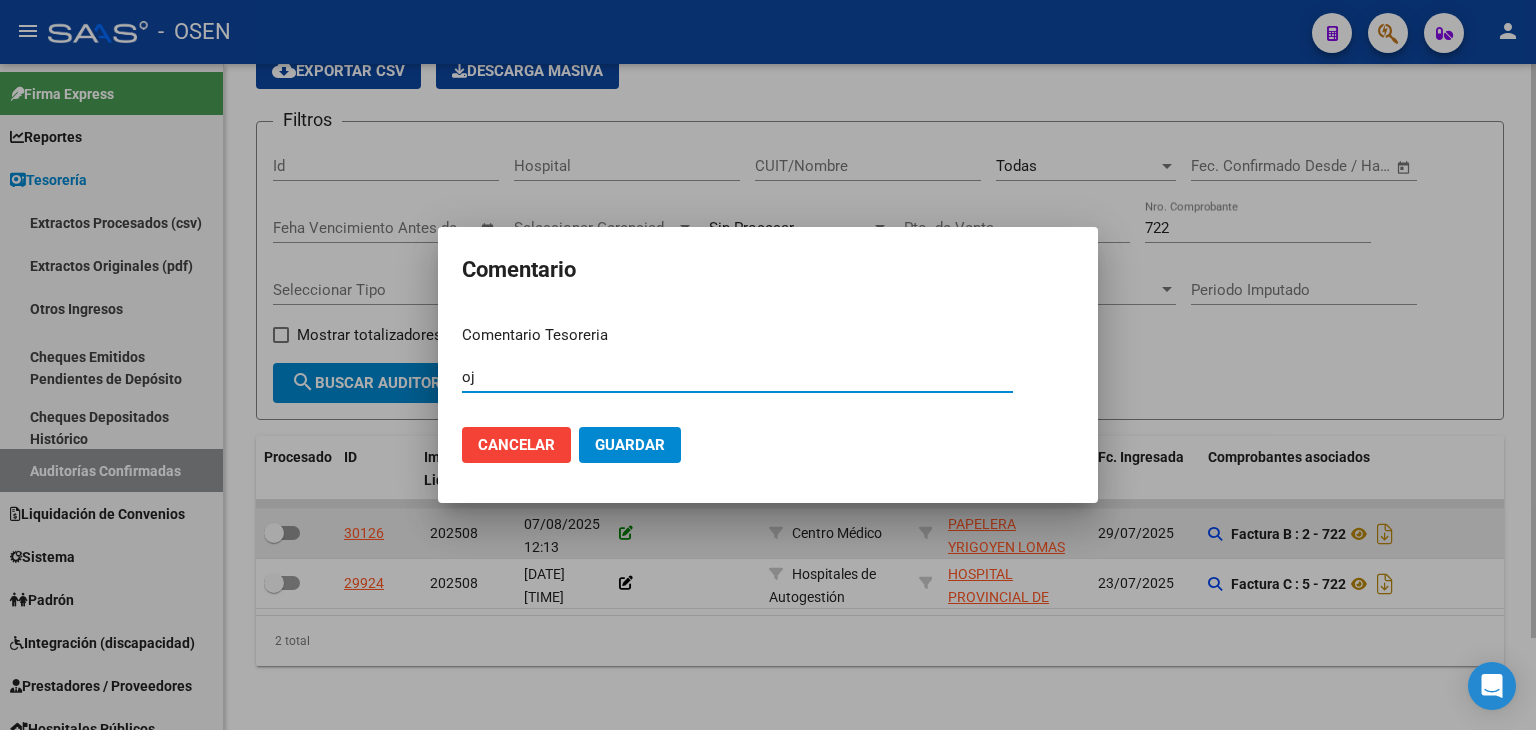 type on "o" 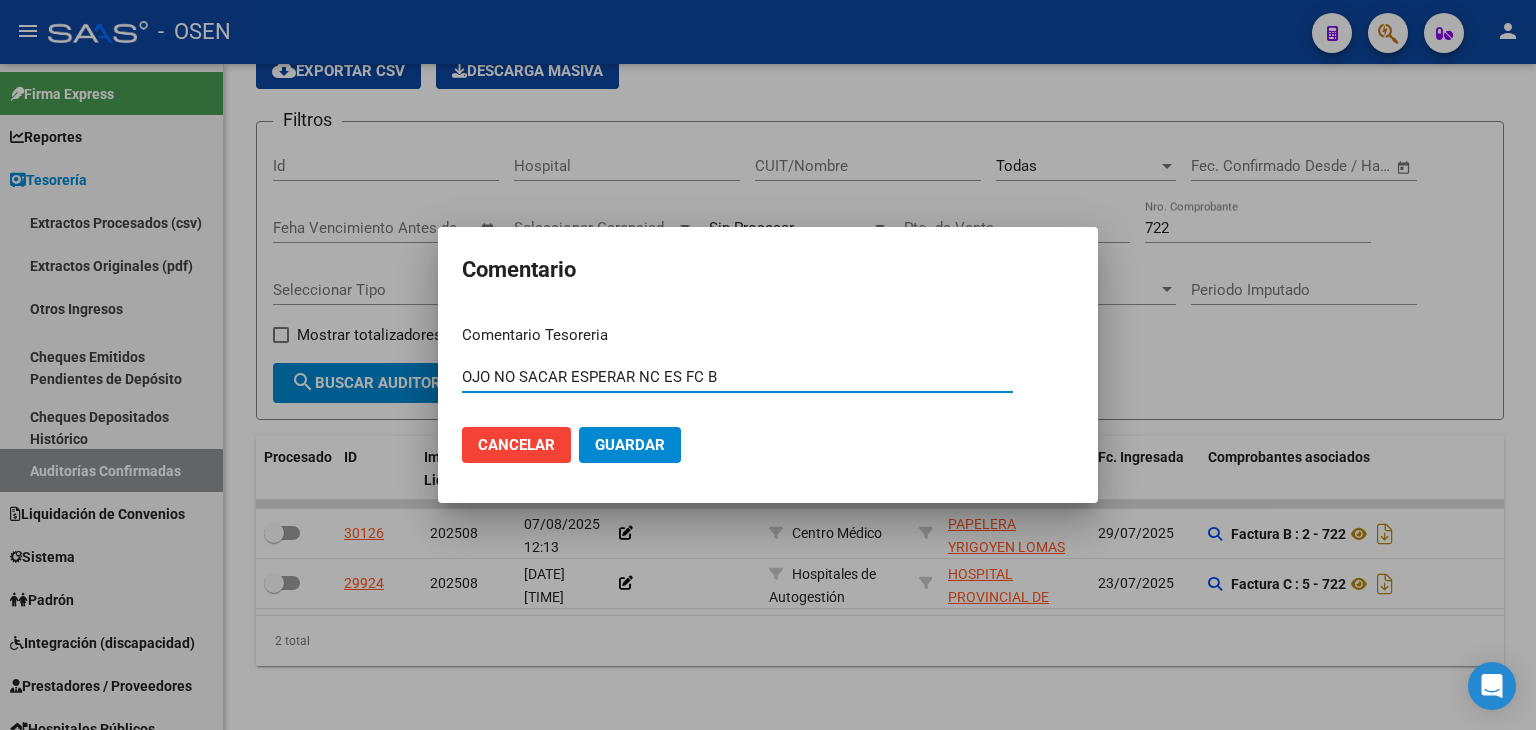 type on "OJO NO SACAR ESPERAR NC ES FC B" 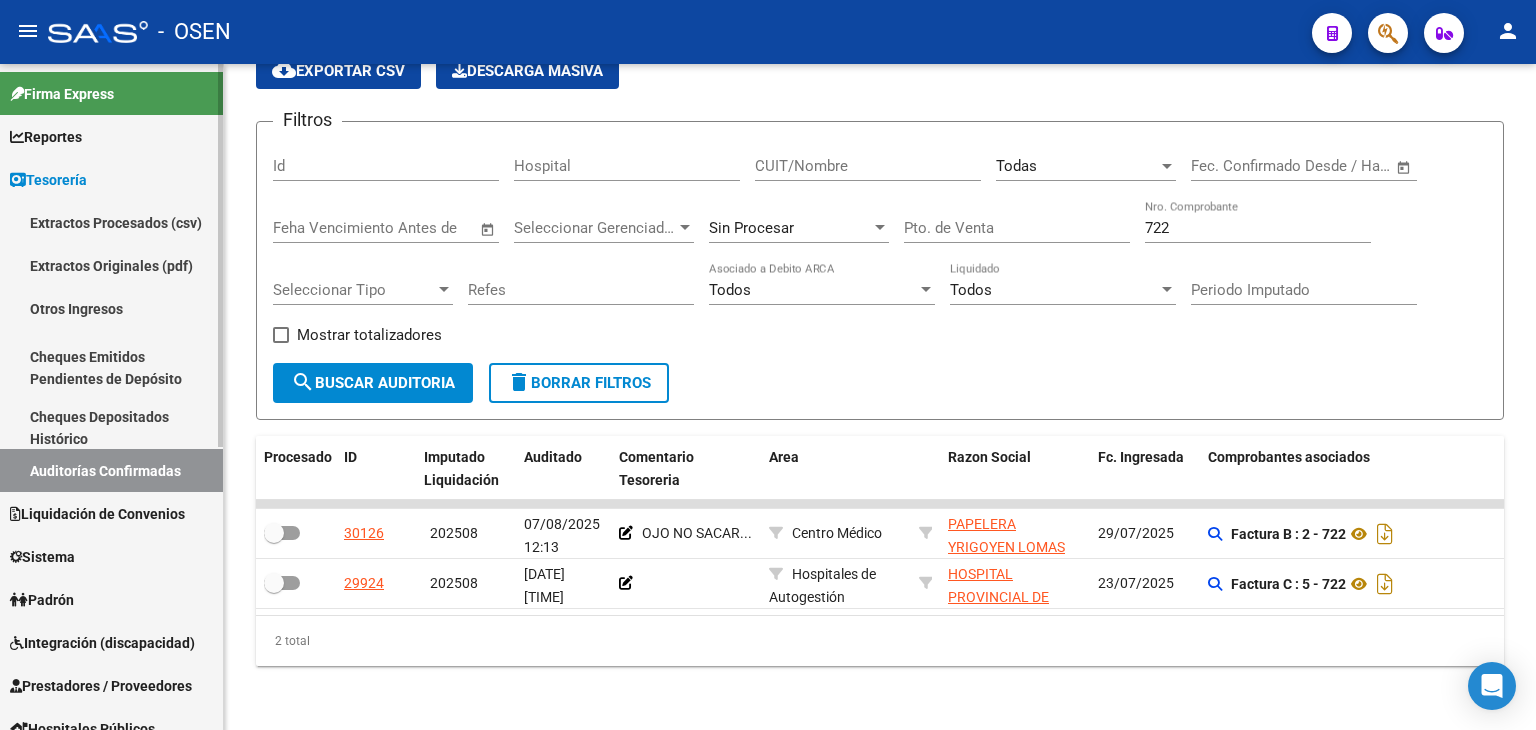scroll, scrollTop: 493, scrollLeft: 0, axis: vertical 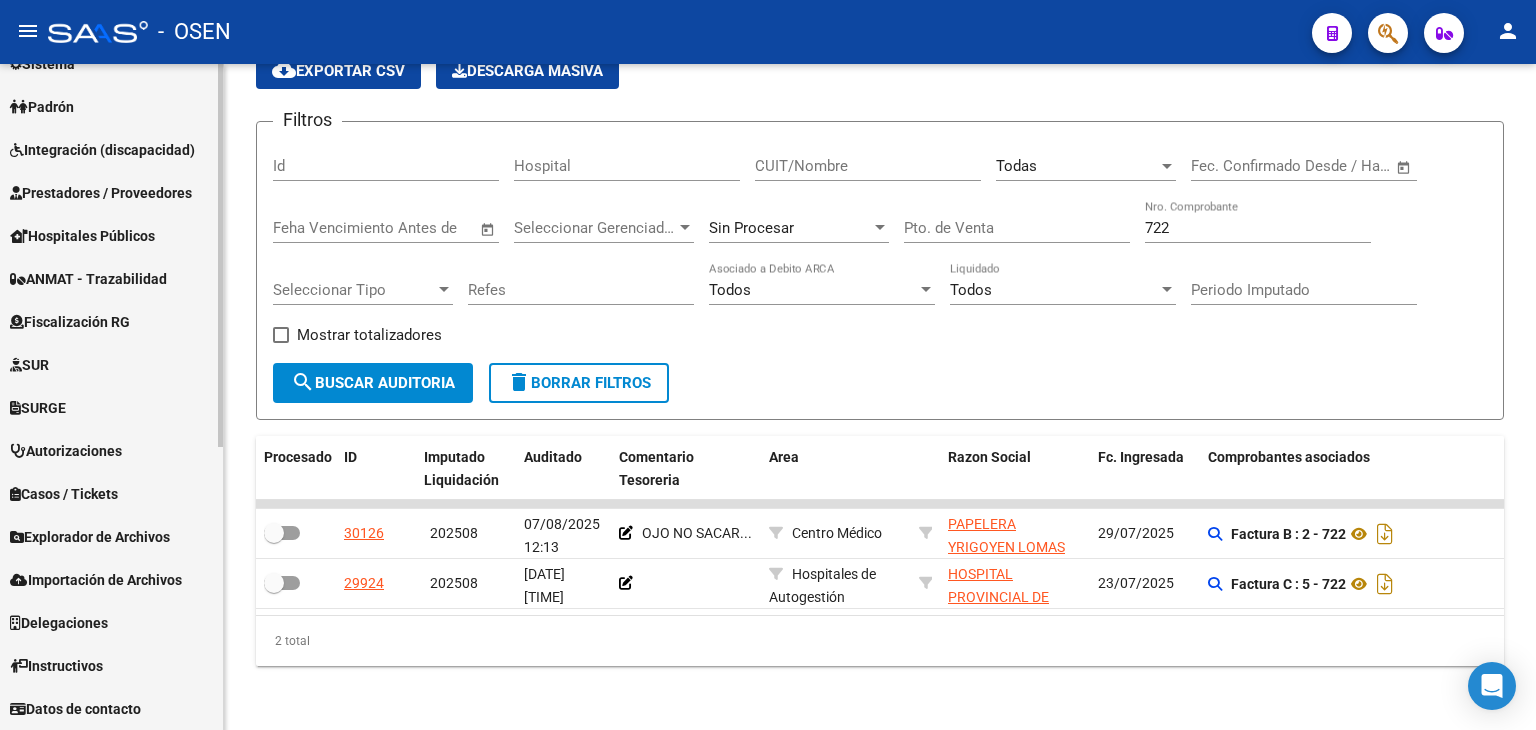 click on "Prestadores / Proveedores" at bounding box center [101, 193] 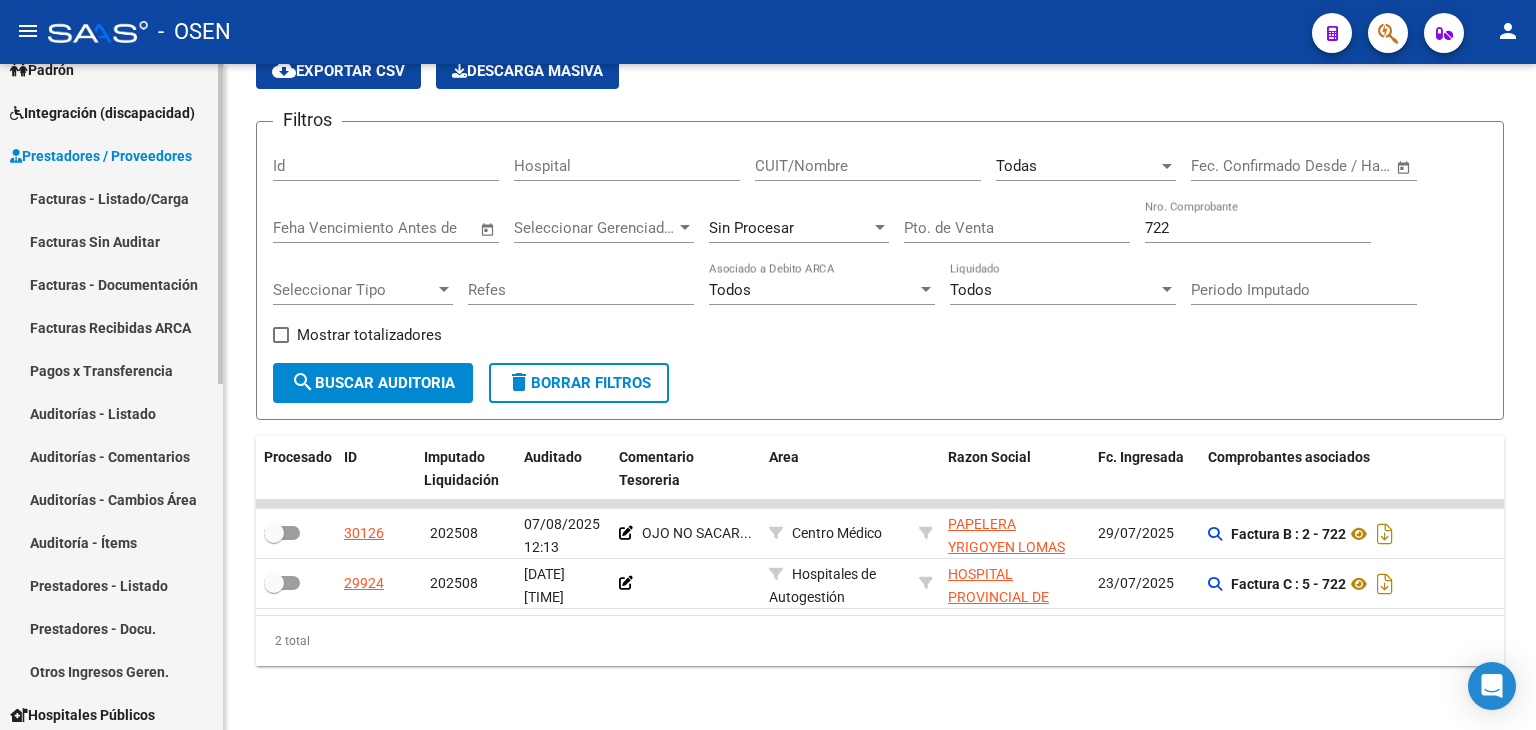 scroll, scrollTop: 202, scrollLeft: 0, axis: vertical 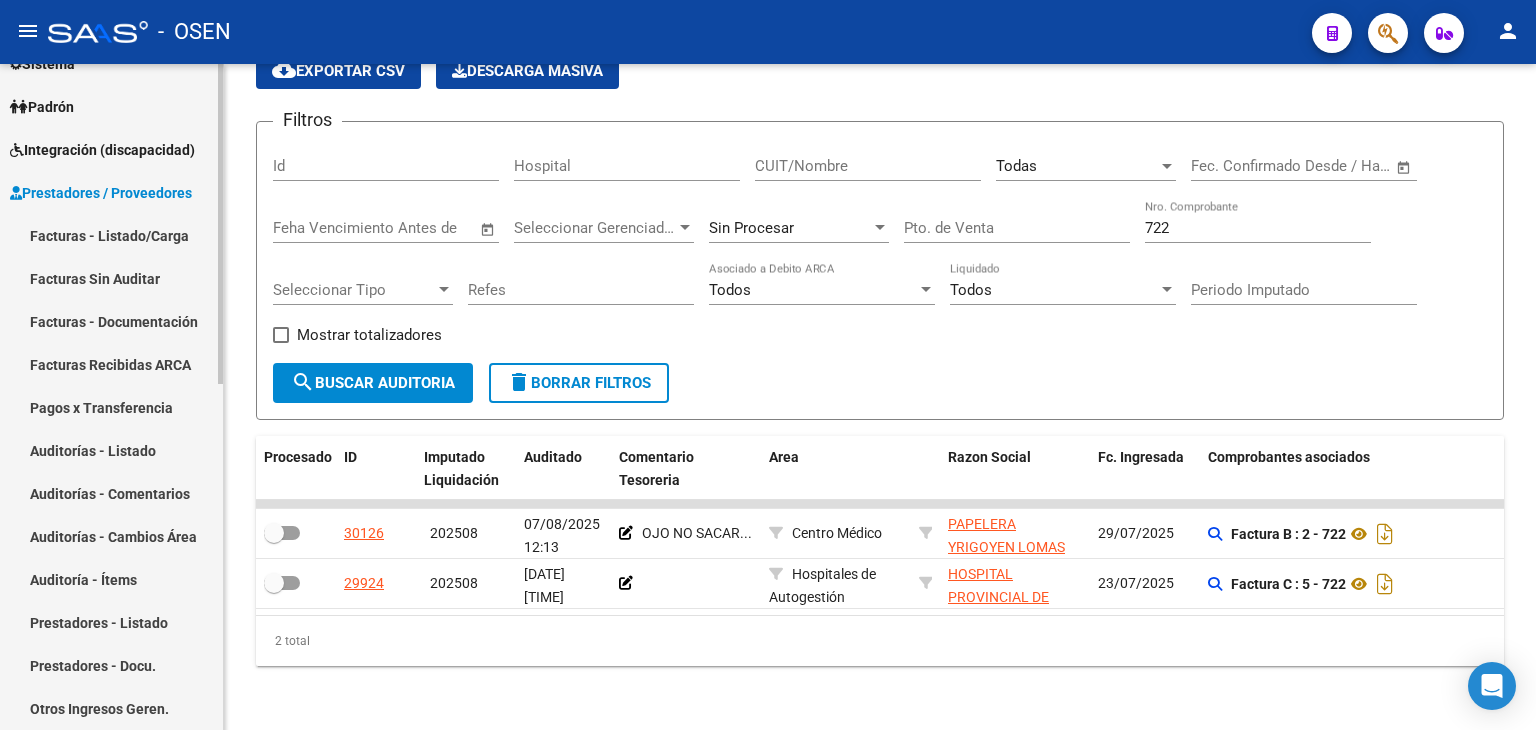click on "Facturas - Listado/Carga" at bounding box center [111, 235] 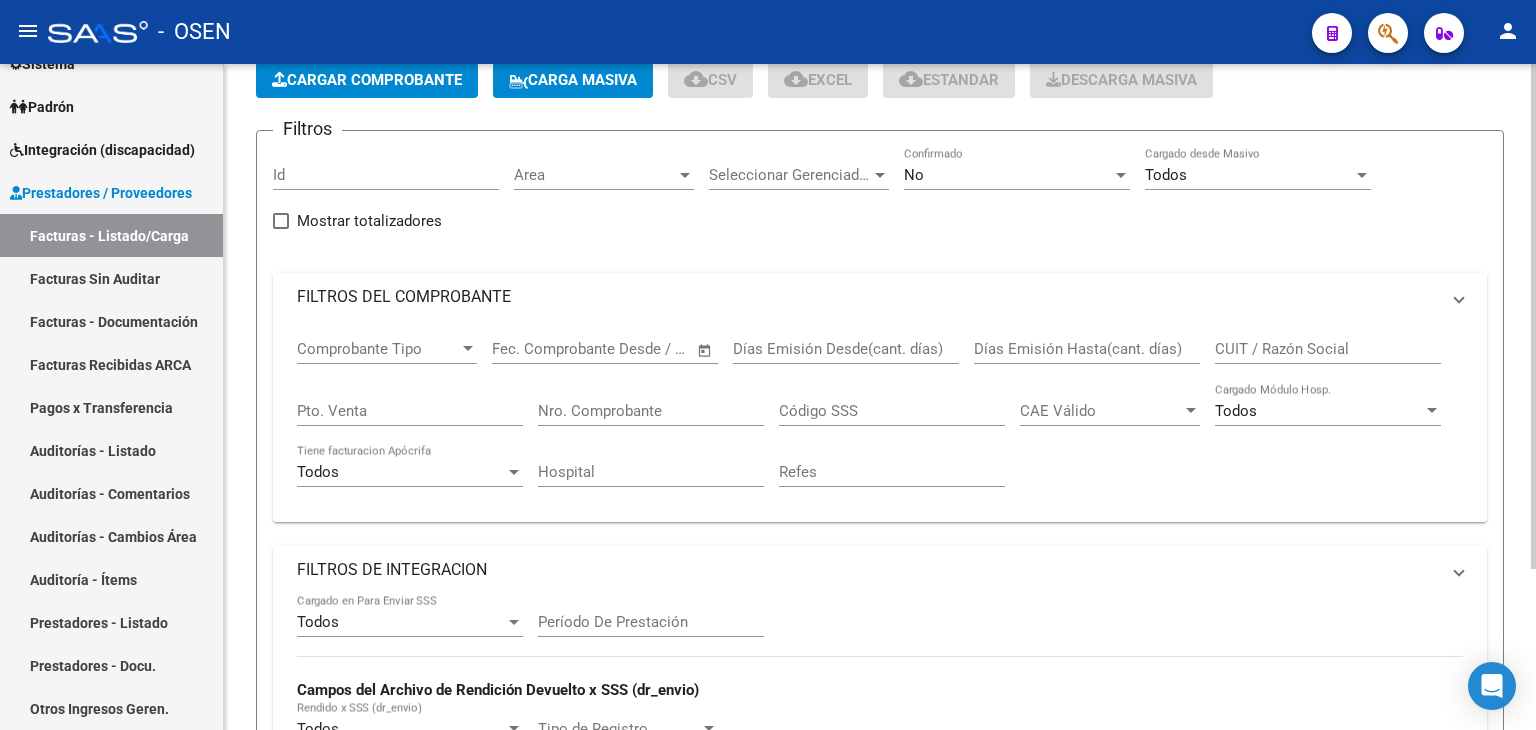 scroll, scrollTop: 0, scrollLeft: 0, axis: both 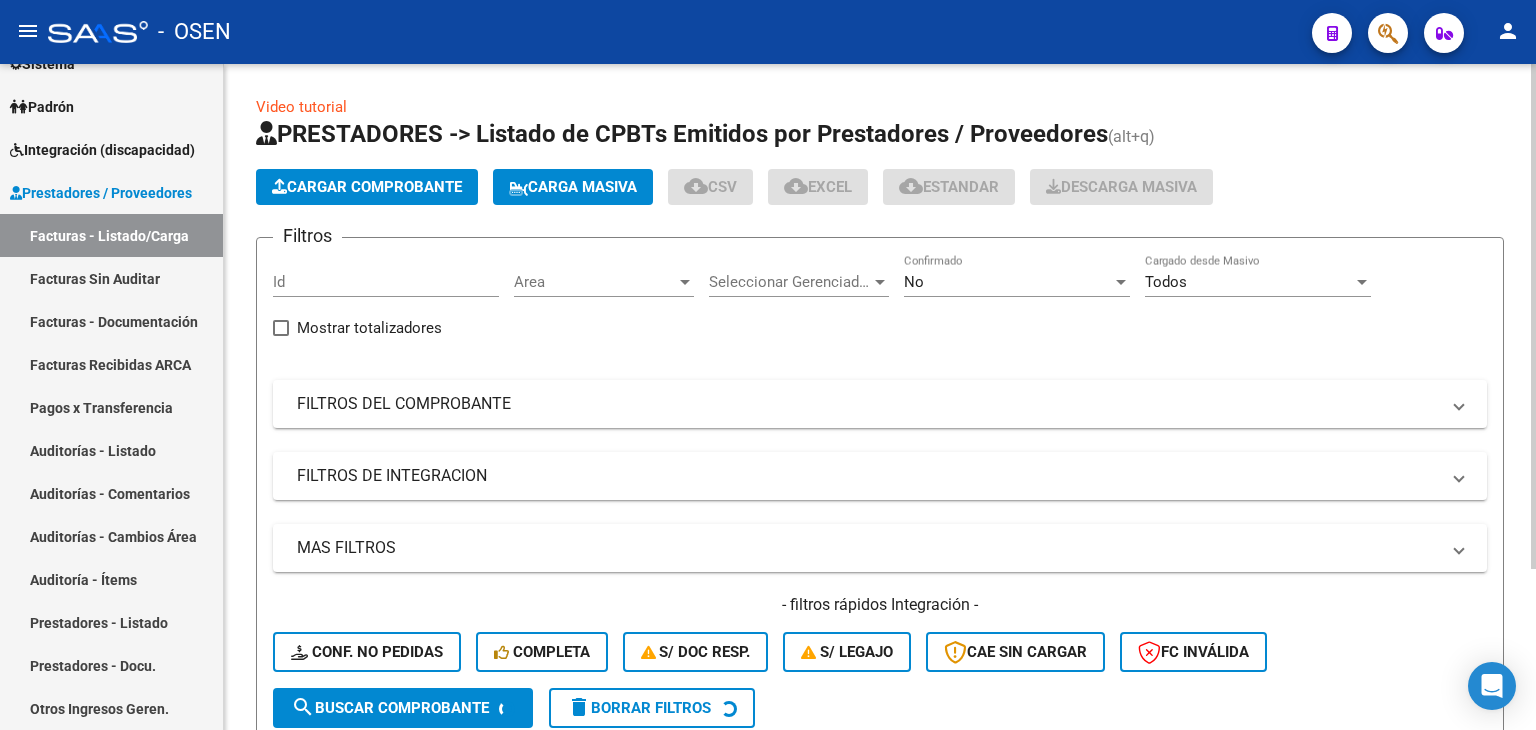 click on "PRESTADORES -> Listado de CPBTs Emitidos por Prestadores / Proveedores (alt+q)   Cargar Comprobante
Carga Masiva  cloud_download  CSV  cloud_download  EXCEL  cloud_download  Estandar   Descarga Masiva
Filtros Id Area Area Seleccionar Gerenciador Seleccionar Gerenciador No Confirmado Todos Cargado desde Masivo   Mostrar totalizadores   FILTROS DEL COMPROBANTE  Comprobante Tipo Comprobante Tipo Start date – End date Fec. Comprobante Desde / Hasta Días Emisión Desde(cant. días) Días Emisión Hasta(cant. días) CUIT / Razón Social Pto. Venta Nro. Comprobante Código SSS CAE Válido CAE Válido Todos Cargado Módulo Hosp. Todos Tiene facturacion Apócrifa Hospital Refes  FILTROS DE INTEGRACION  Todos Cargado en Para Enviar SSS Período De Prestación Campos del Archivo de Rendición Devuelto x SSS (dr_envio) Todos Rendido x SSS (dr_envio) Tipo de Registro Tipo de Registro Campos del Legajo Asociado (preaprobación) Afiliado Legajo (cuil/nombre) Todos Solo facturas preaprobadas  MAS FILTROS  Todos Op" 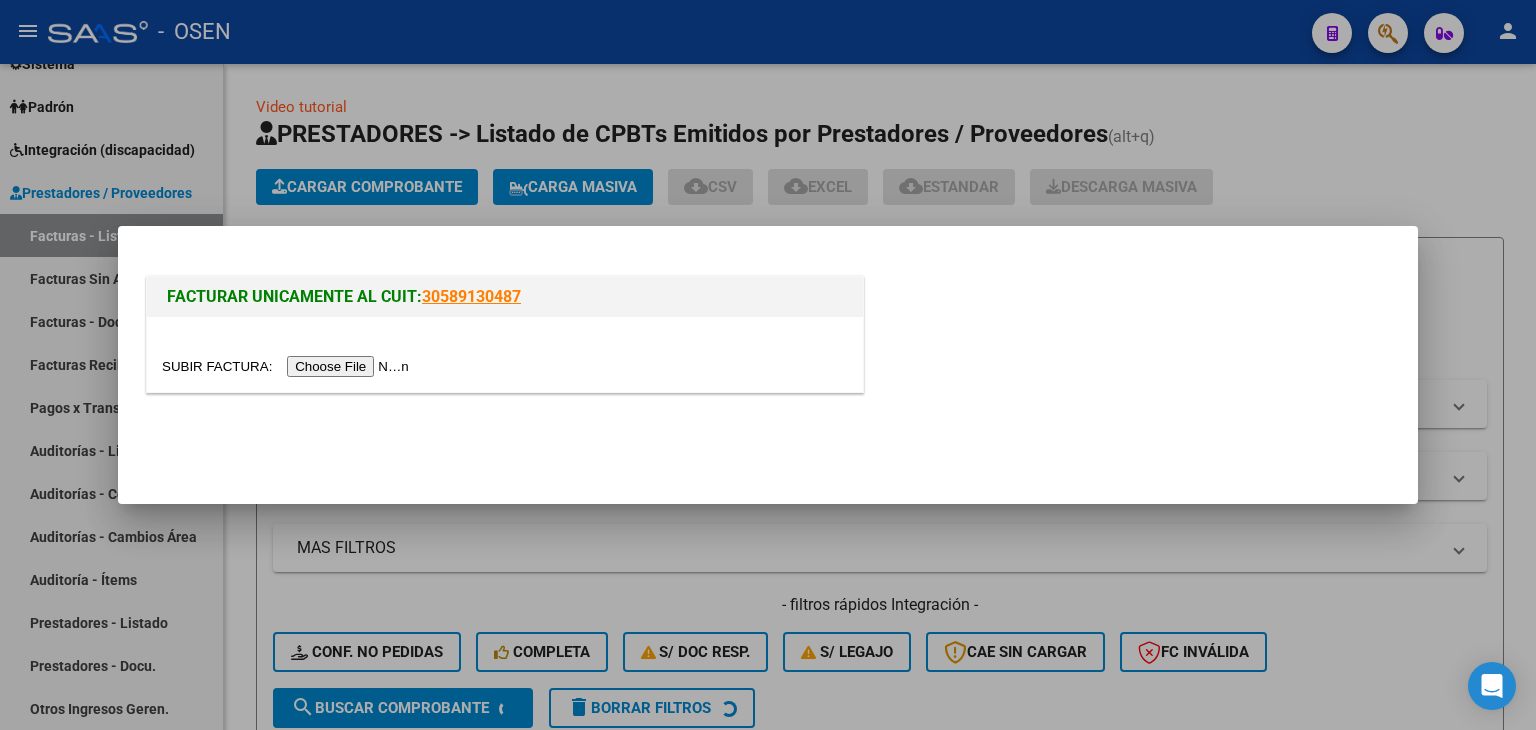click at bounding box center [288, 366] 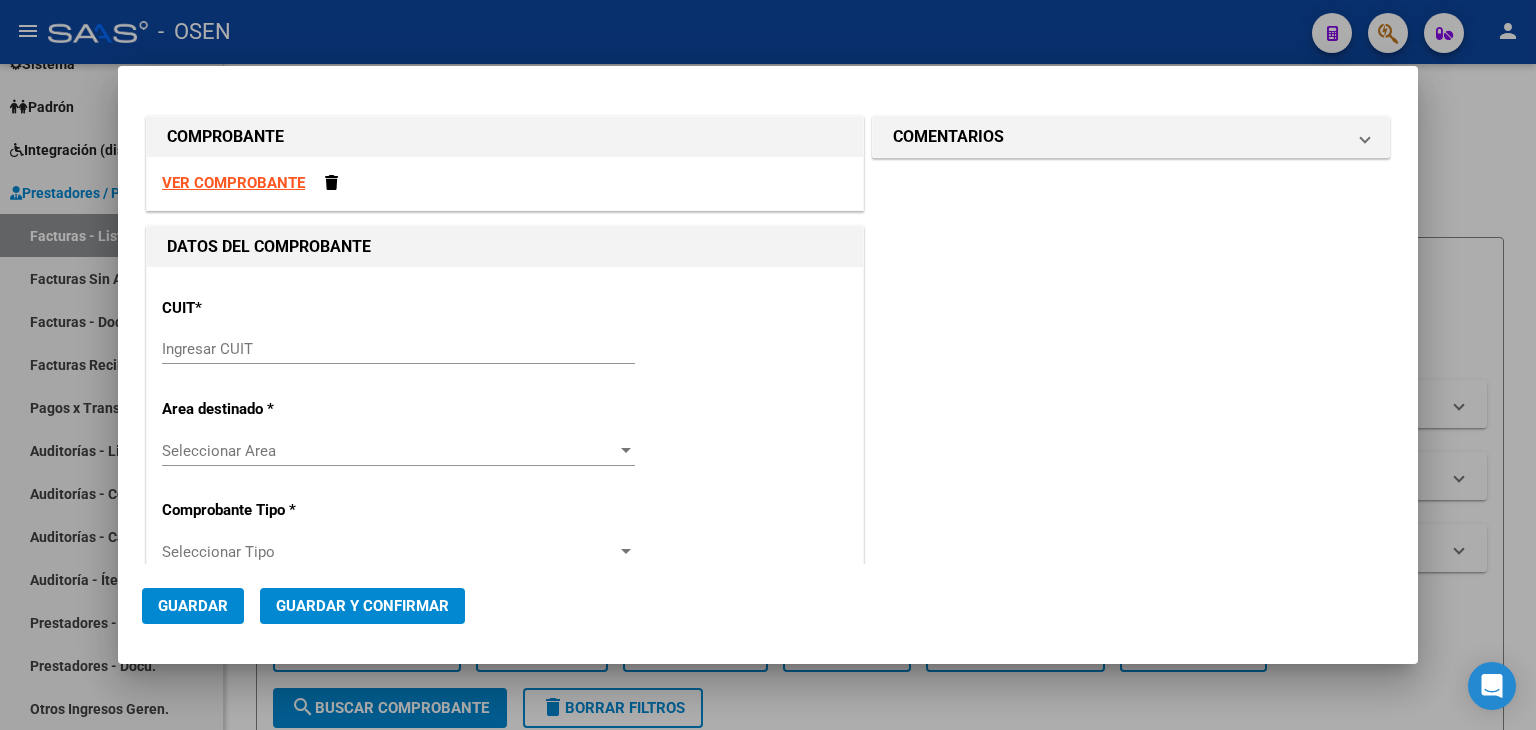 click on "VER COMPROBANTE" at bounding box center (233, 183) 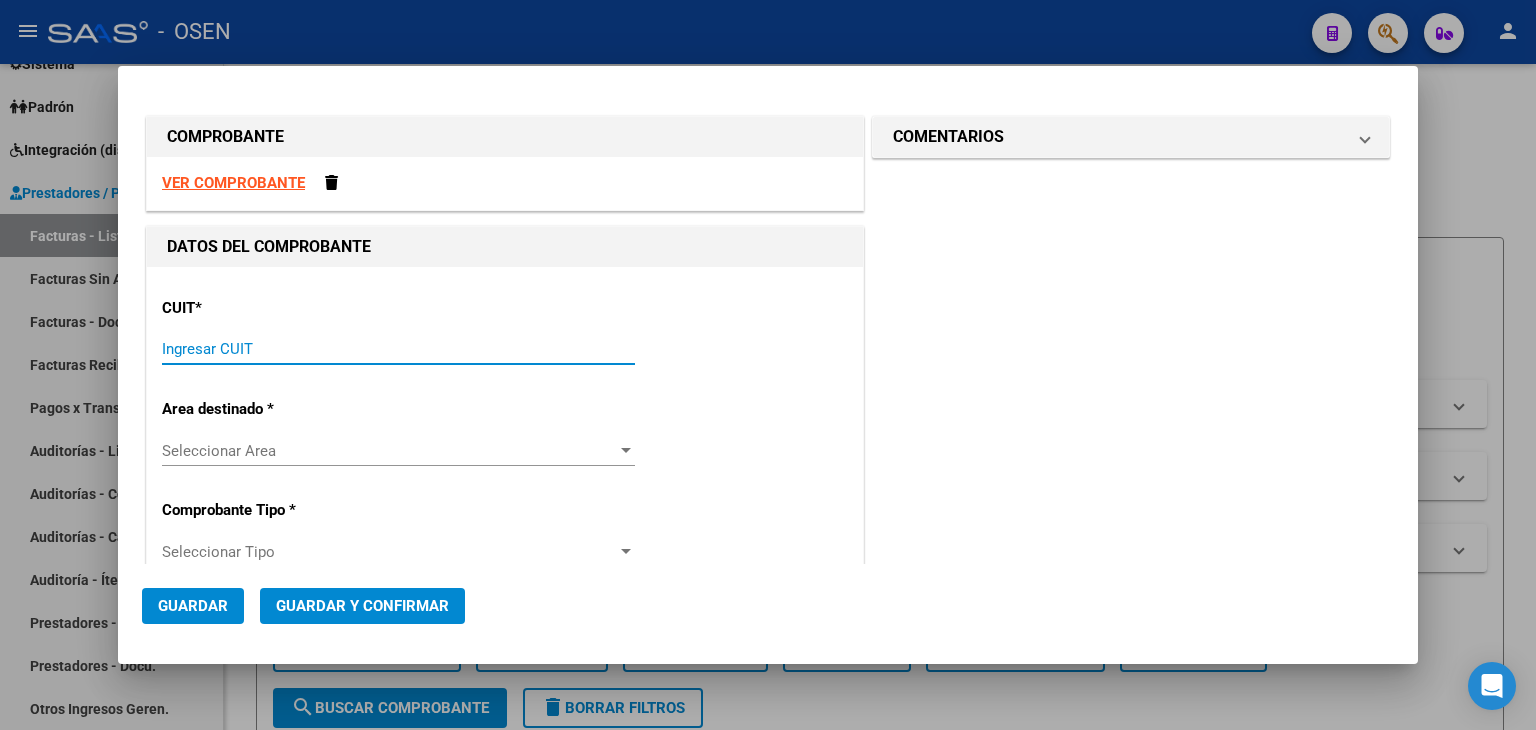click on "Ingresar CUIT" at bounding box center [398, 349] 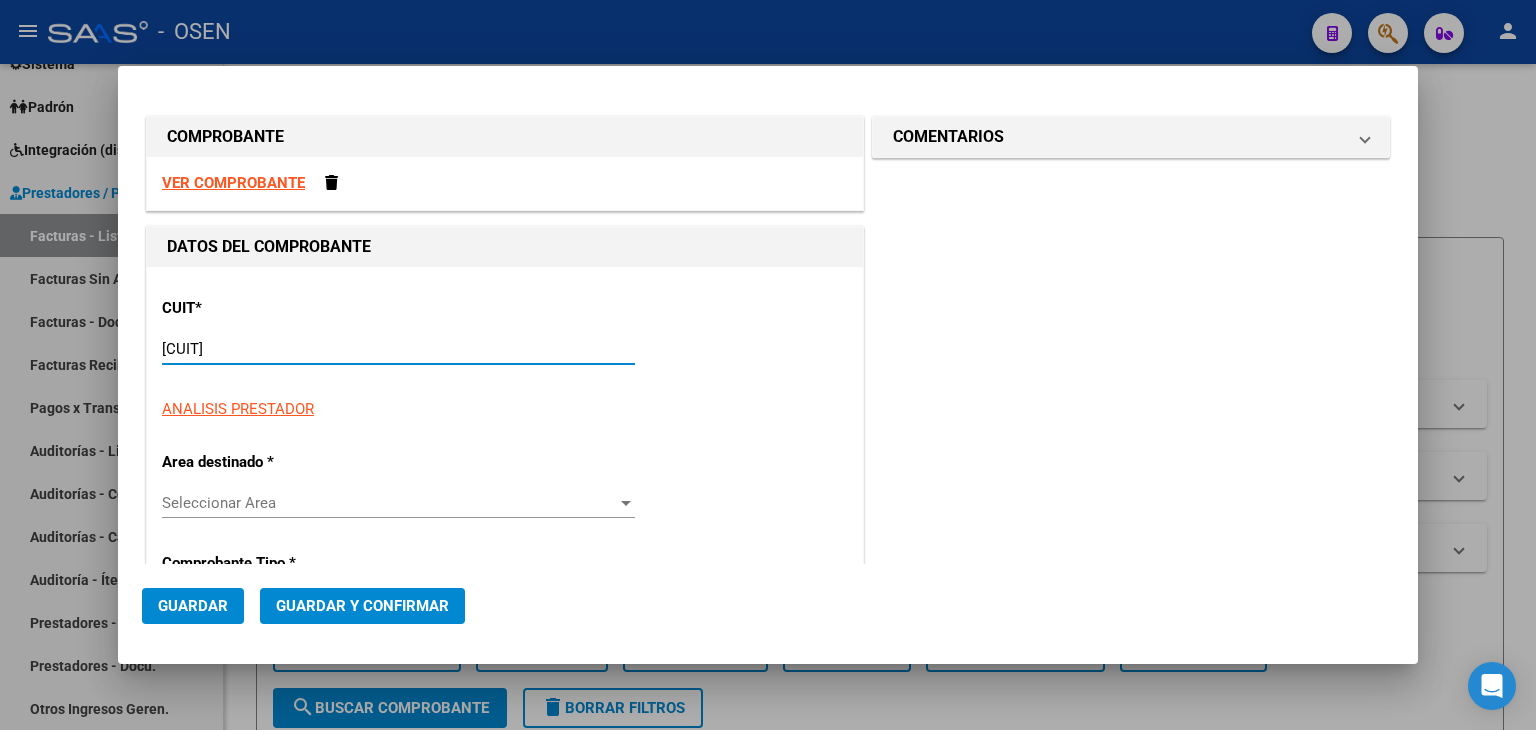 type on "3108" 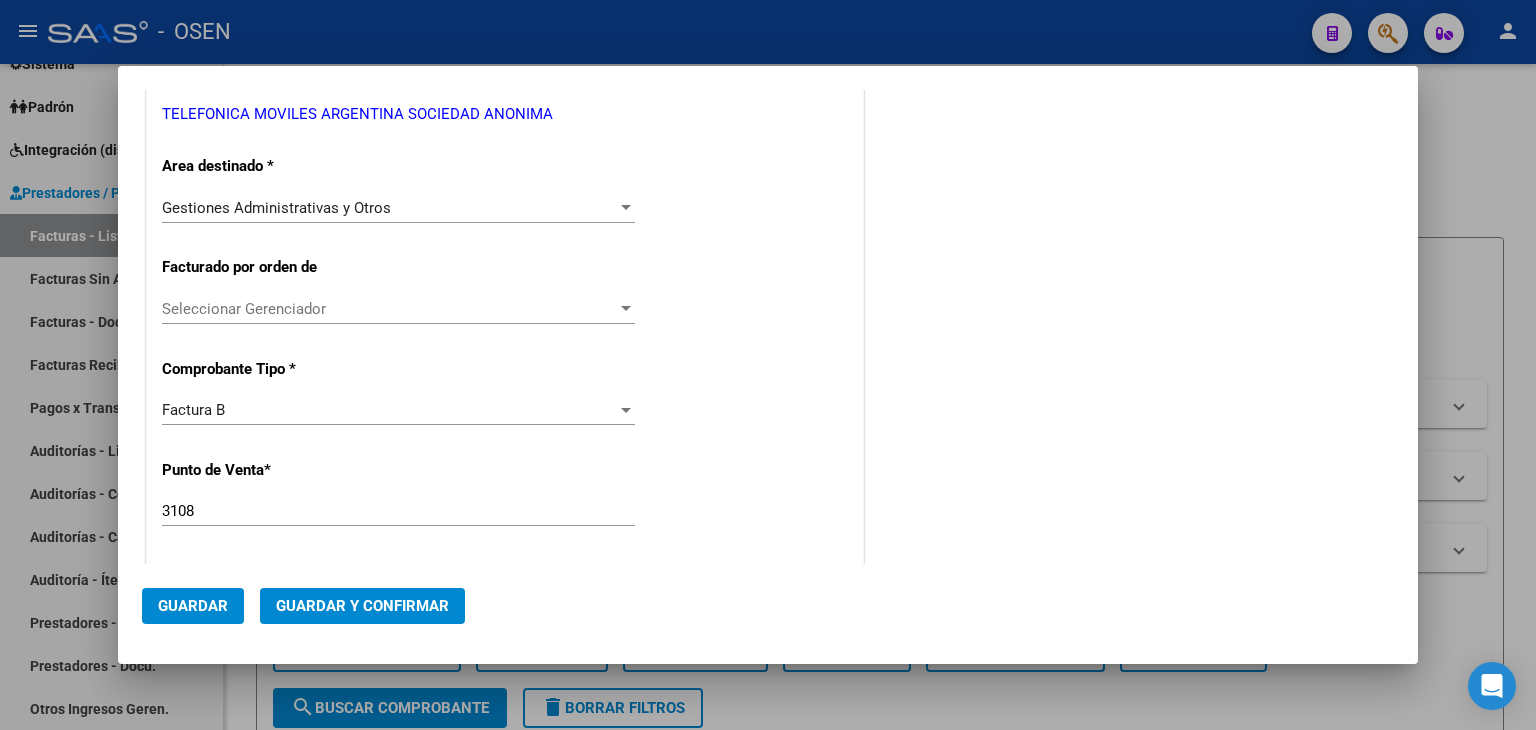 scroll, scrollTop: 0, scrollLeft: 0, axis: both 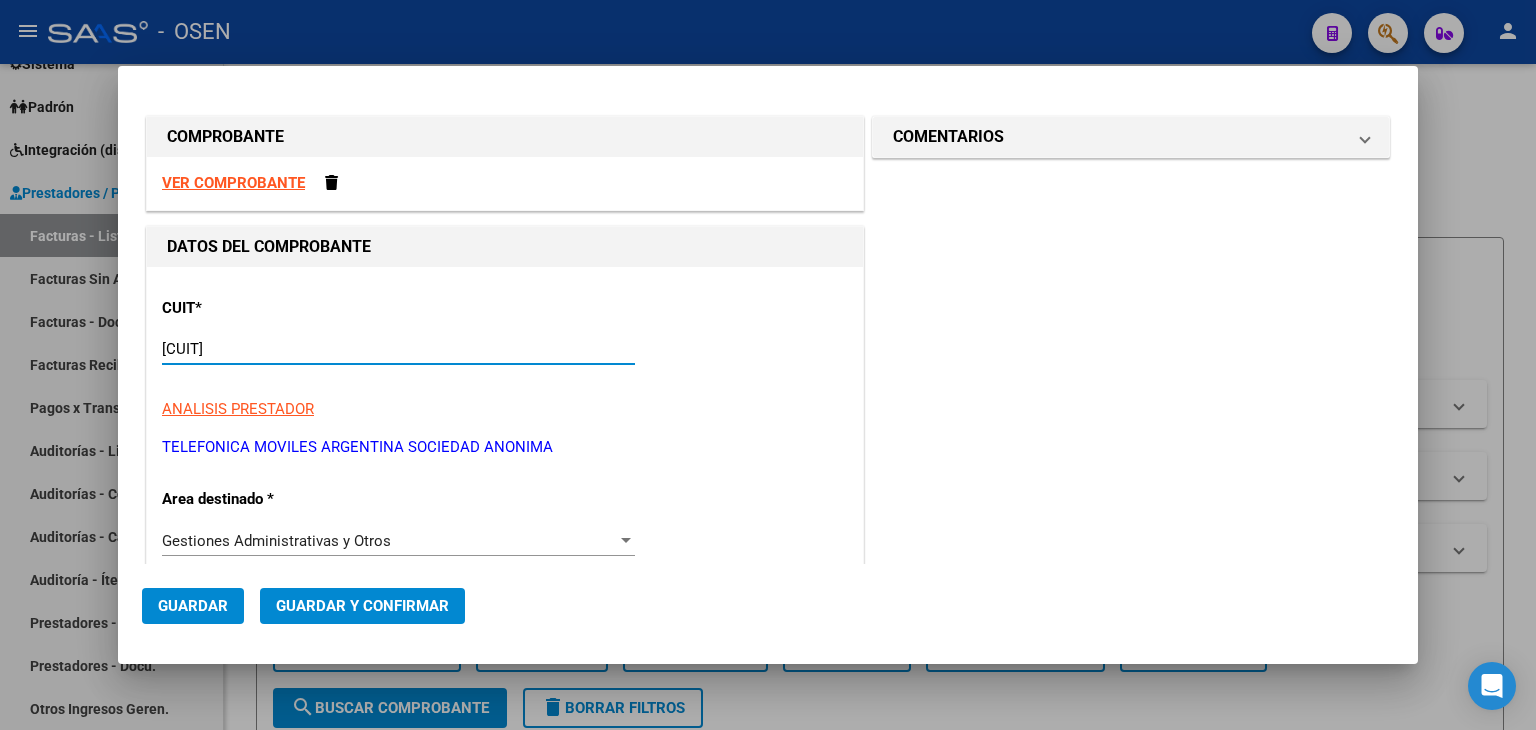 type on "[CUIT]" 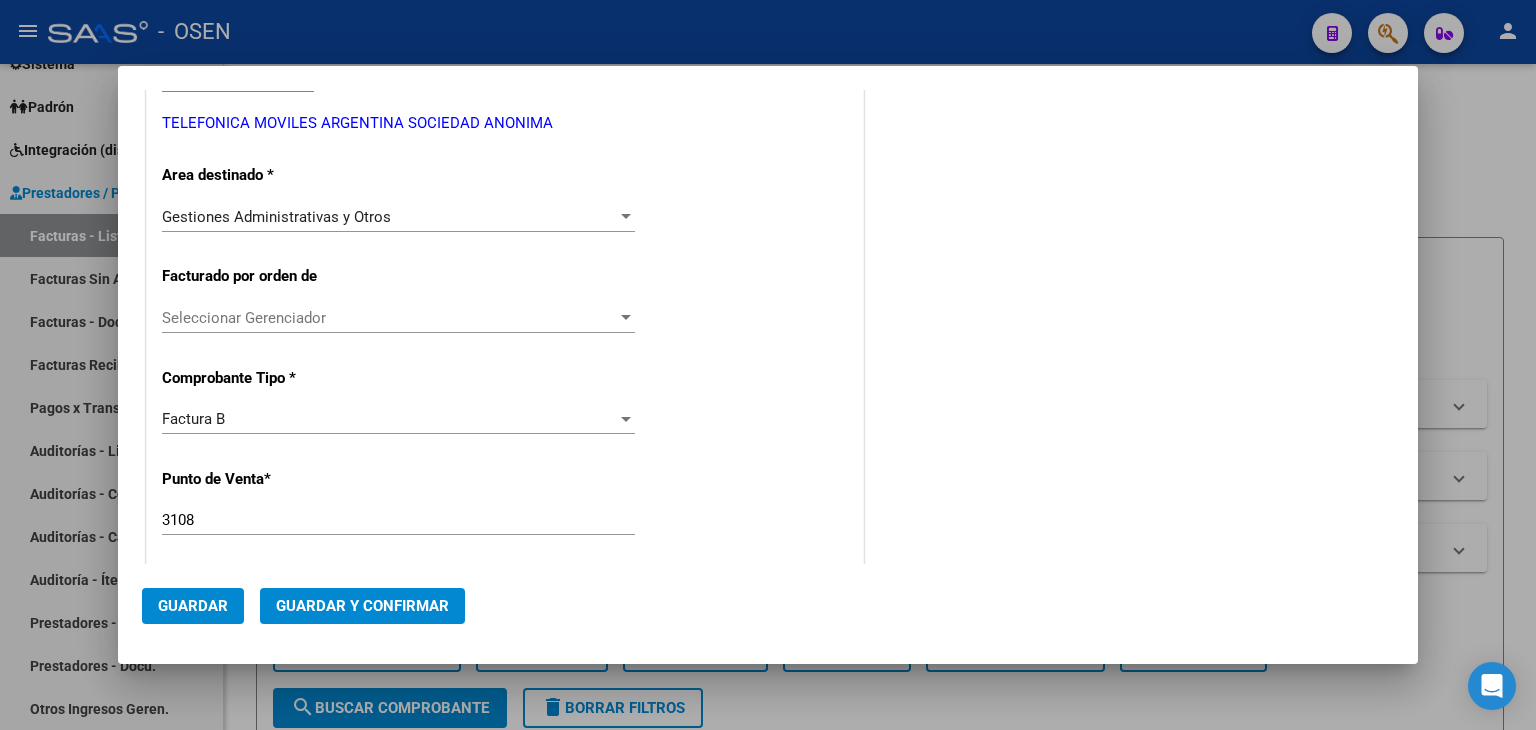 scroll, scrollTop: 333, scrollLeft: 0, axis: vertical 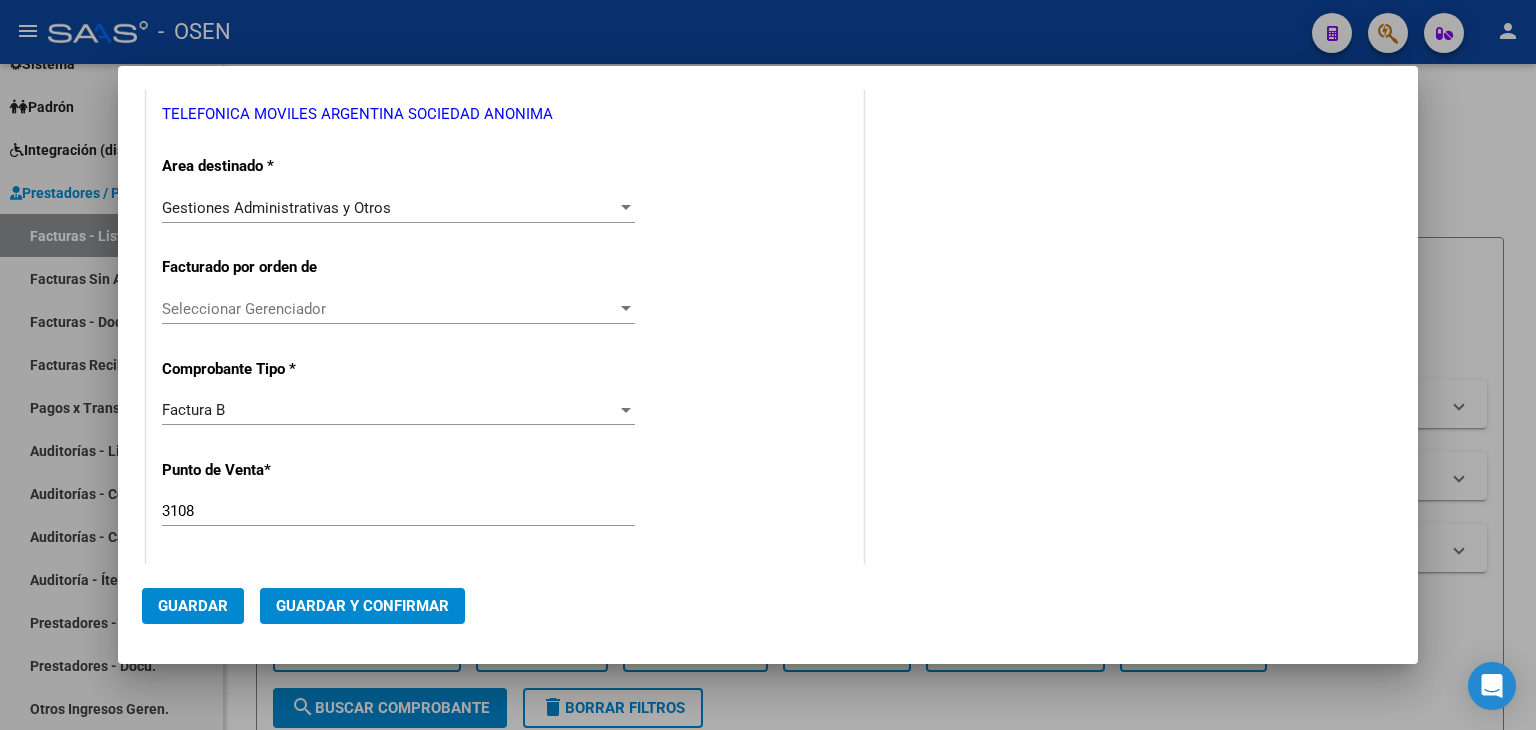 drag, startPoint x: 392, startPoint y: 489, endPoint x: 483, endPoint y: 489, distance: 91 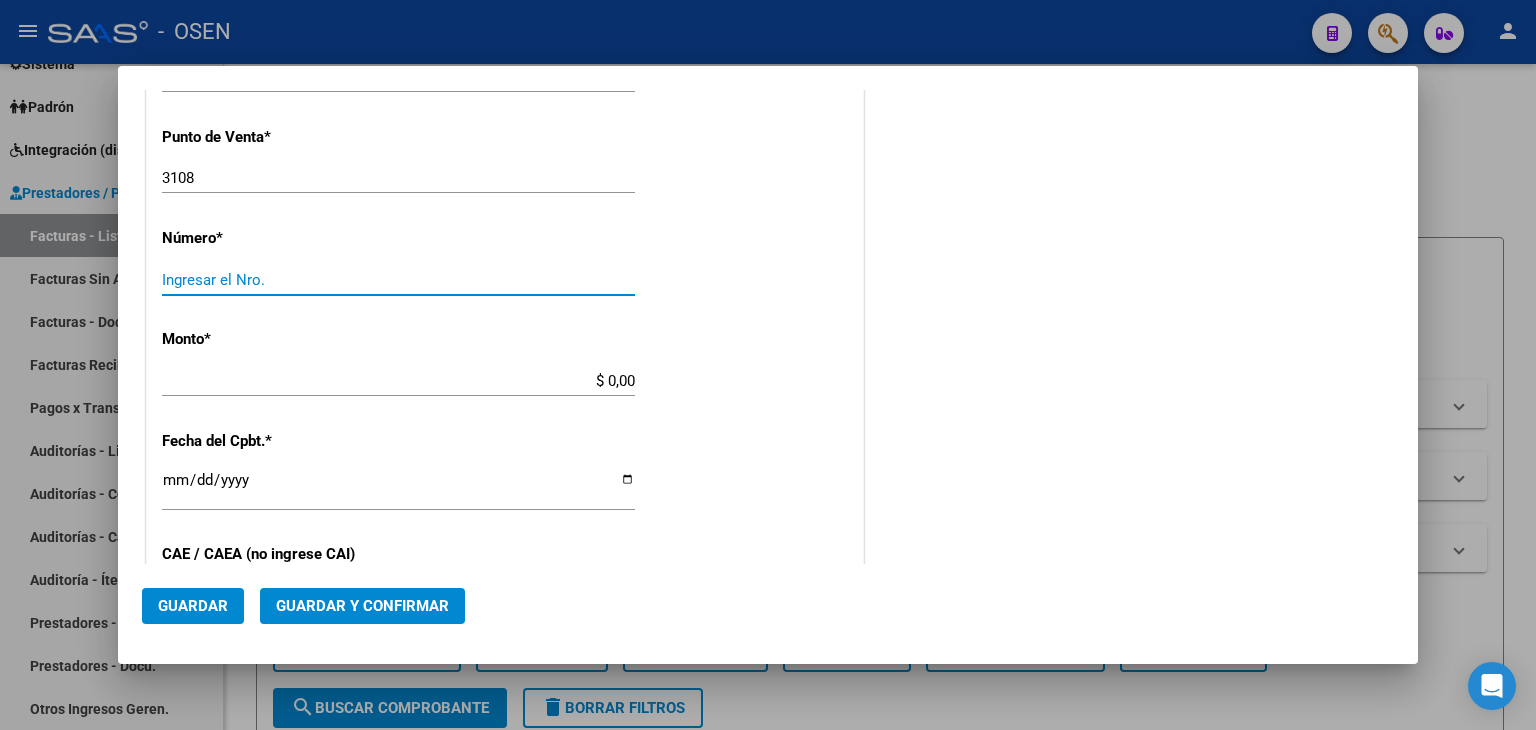 click on "Ingresar el Nro." at bounding box center [398, 280] 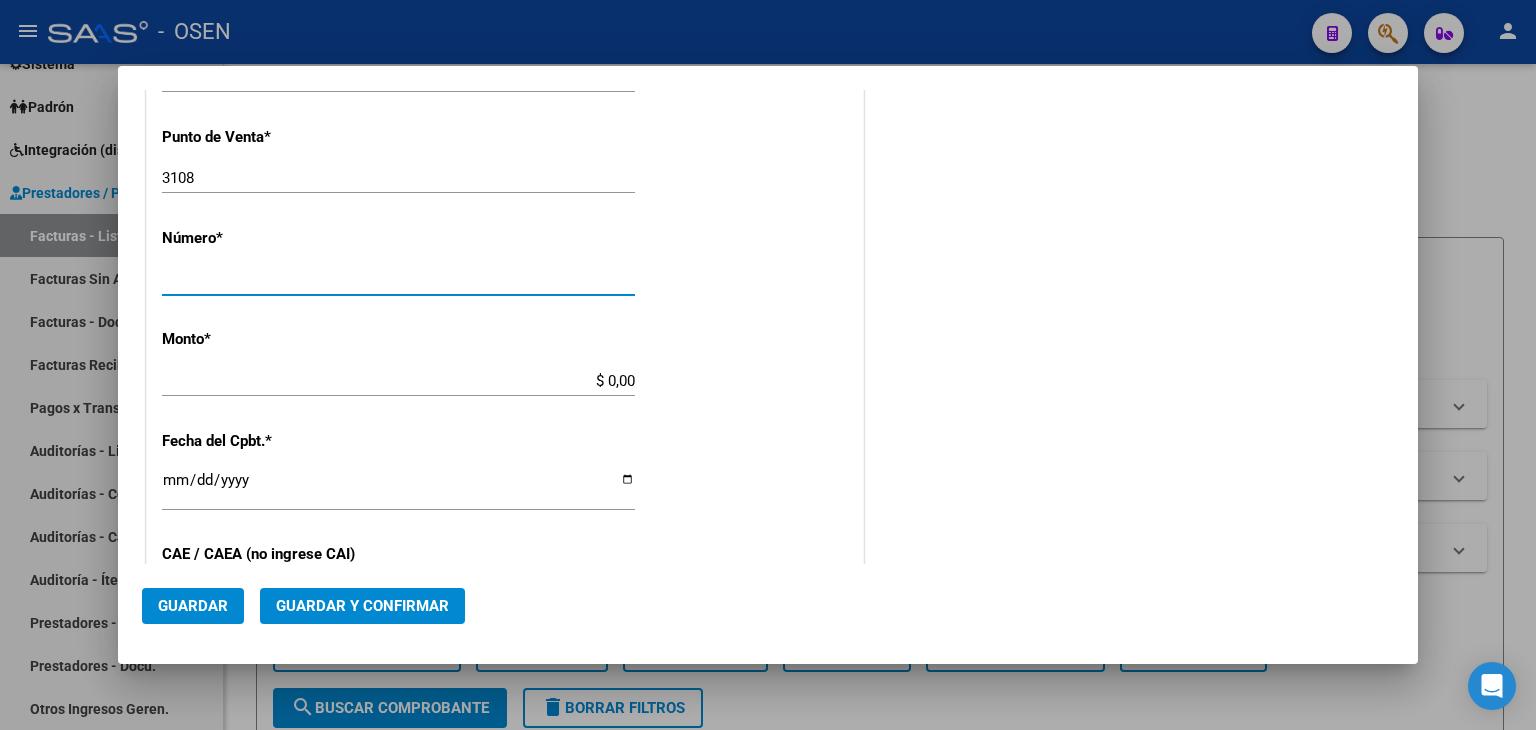 type on "[NUMBER]" 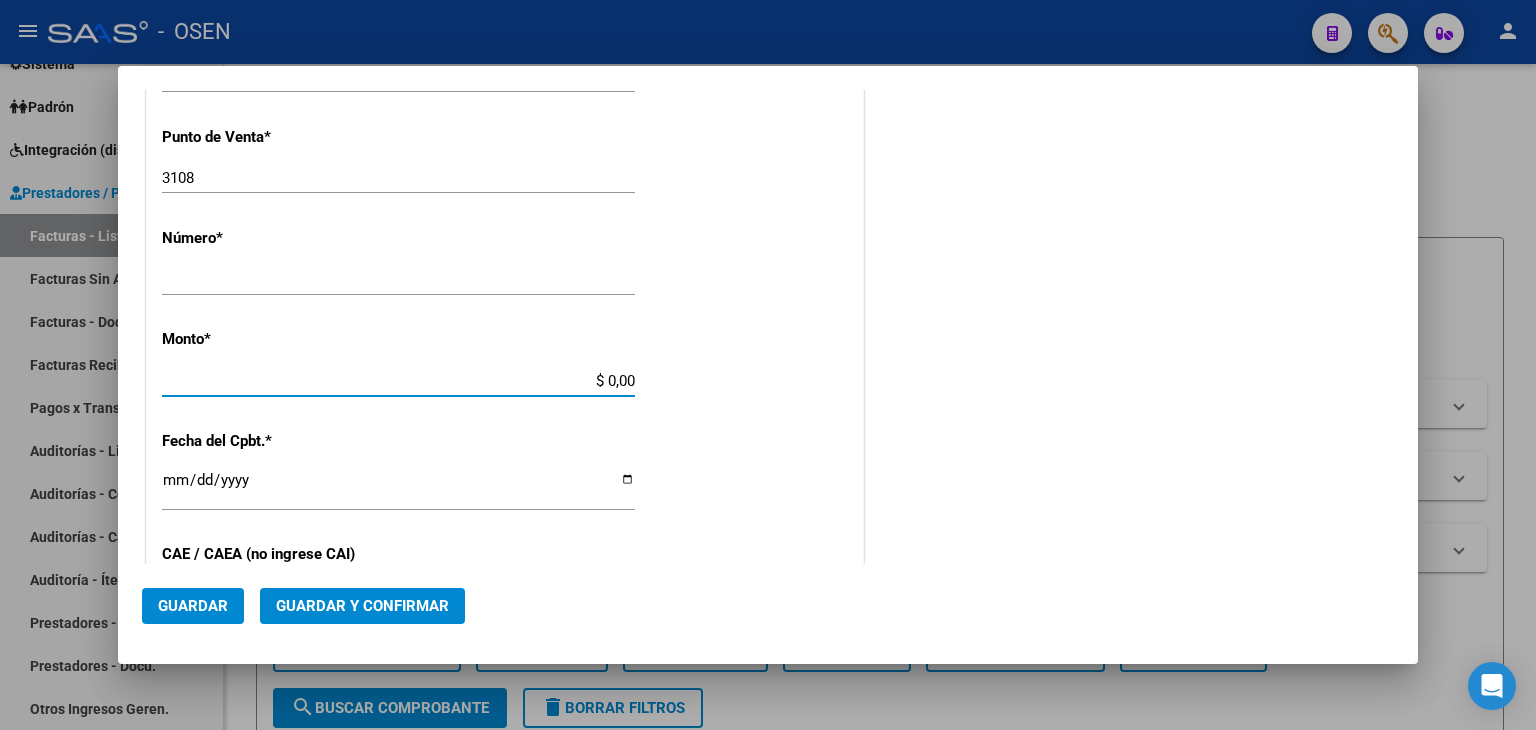 drag, startPoint x: 462, startPoint y: 378, endPoint x: 1268, endPoint y: 328, distance: 807.5494 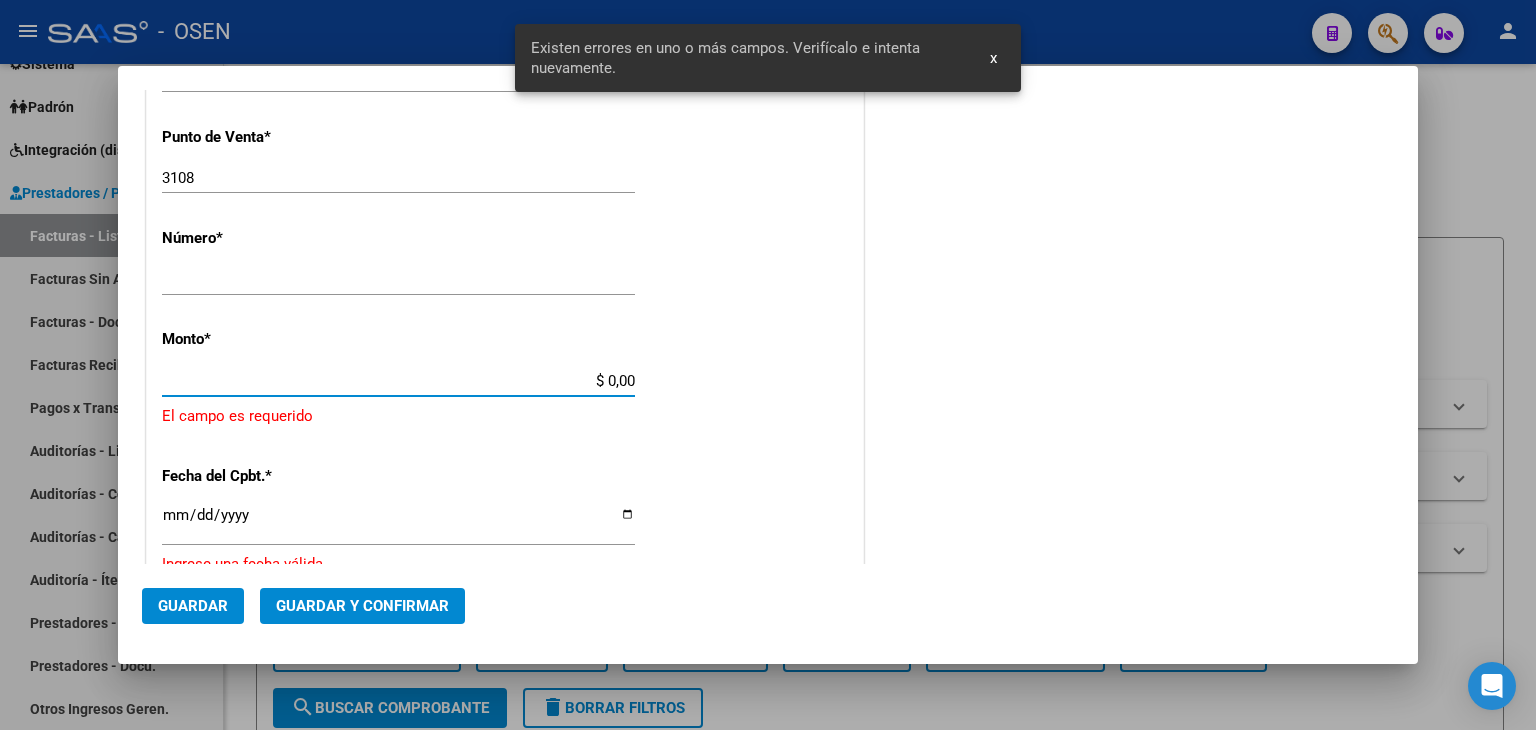 scroll, scrollTop: 709, scrollLeft: 0, axis: vertical 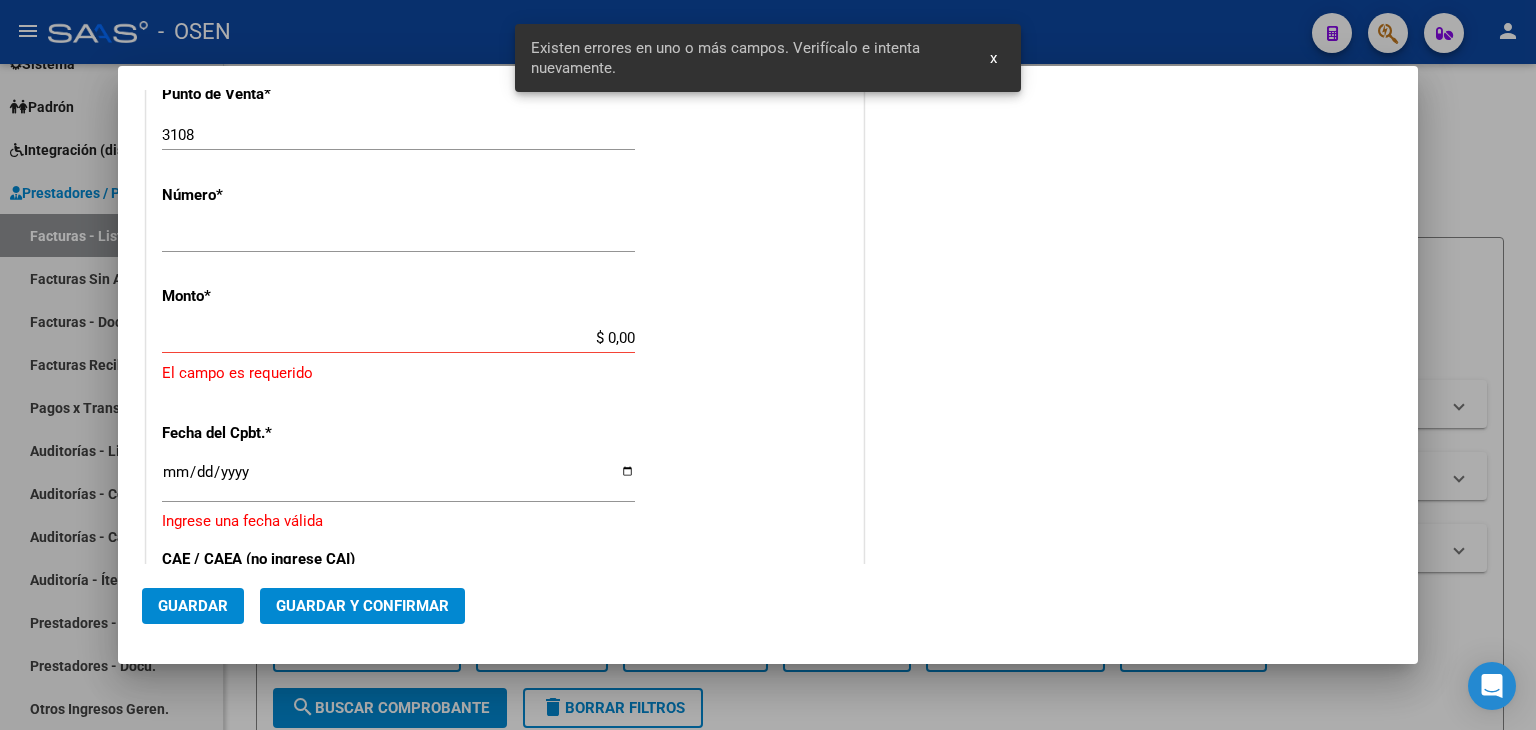 click on "Monto  *   $ 0,00 Ingresar el monto   El campo es requerido" 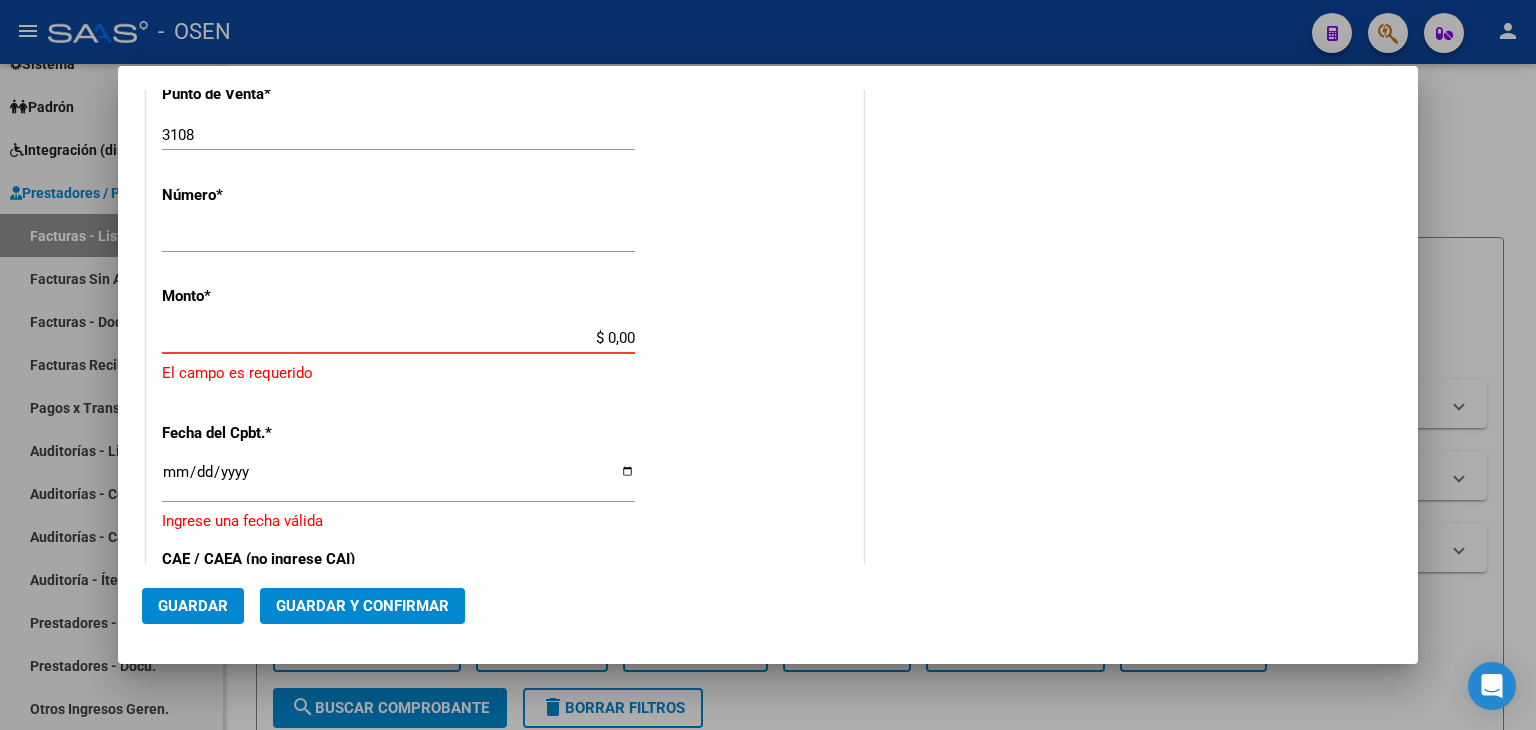 drag, startPoint x: 545, startPoint y: 341, endPoint x: 770, endPoint y: 351, distance: 225.2221 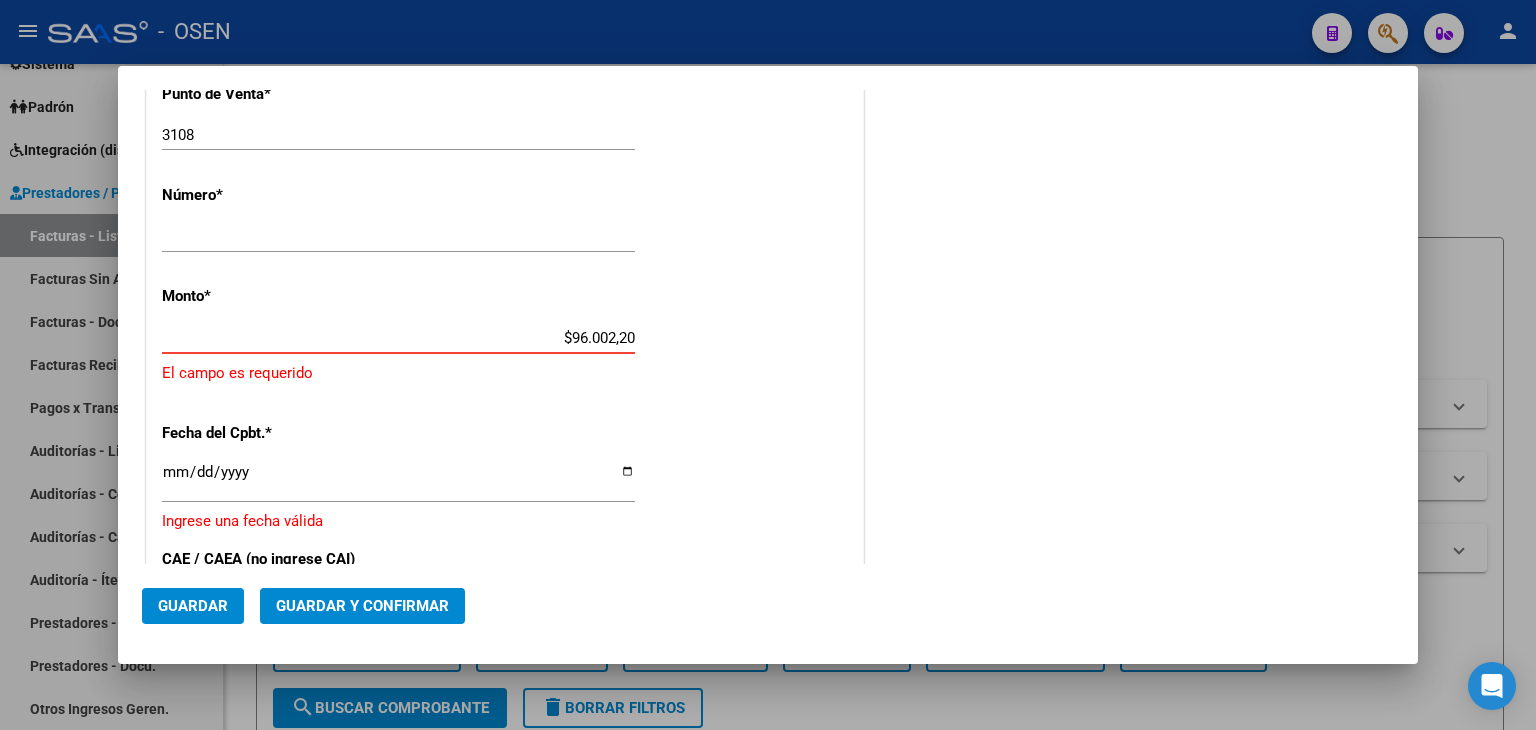 type on "$ 96.002,20" 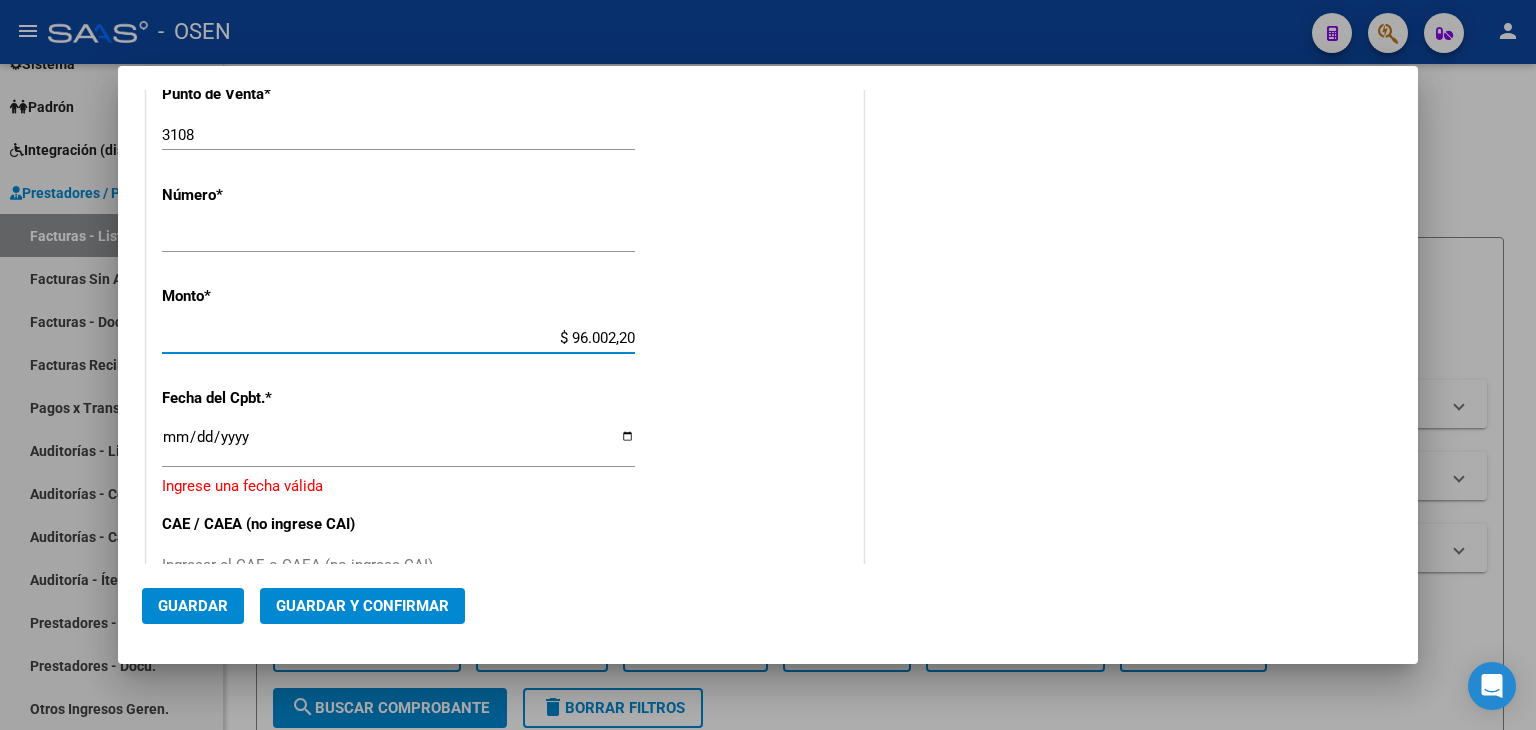 drag, startPoint x: 770, startPoint y: 351, endPoint x: 674, endPoint y: 357, distance: 96.18732 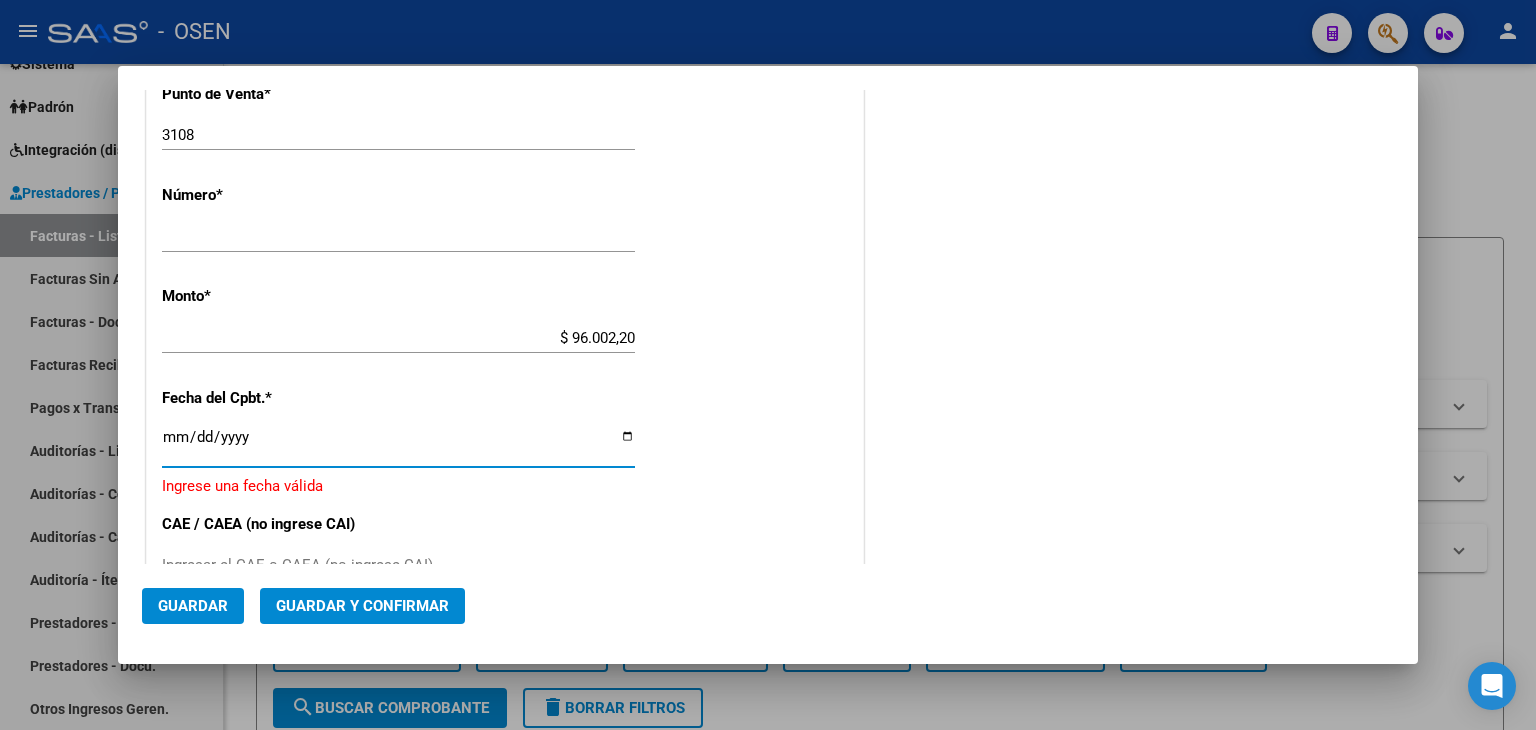 click on "Ingresar la fecha" at bounding box center [398, 445] 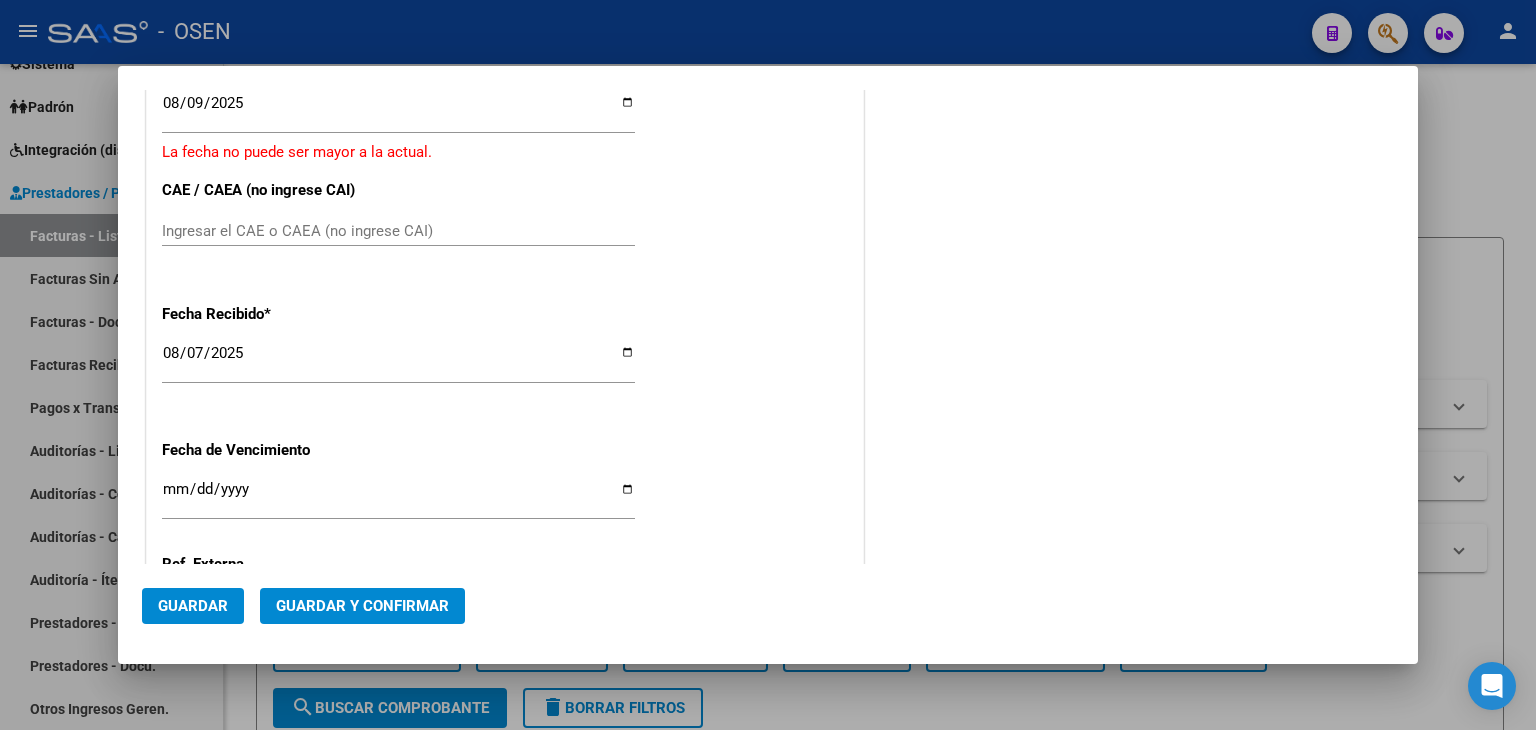 scroll, scrollTop: 709, scrollLeft: 0, axis: vertical 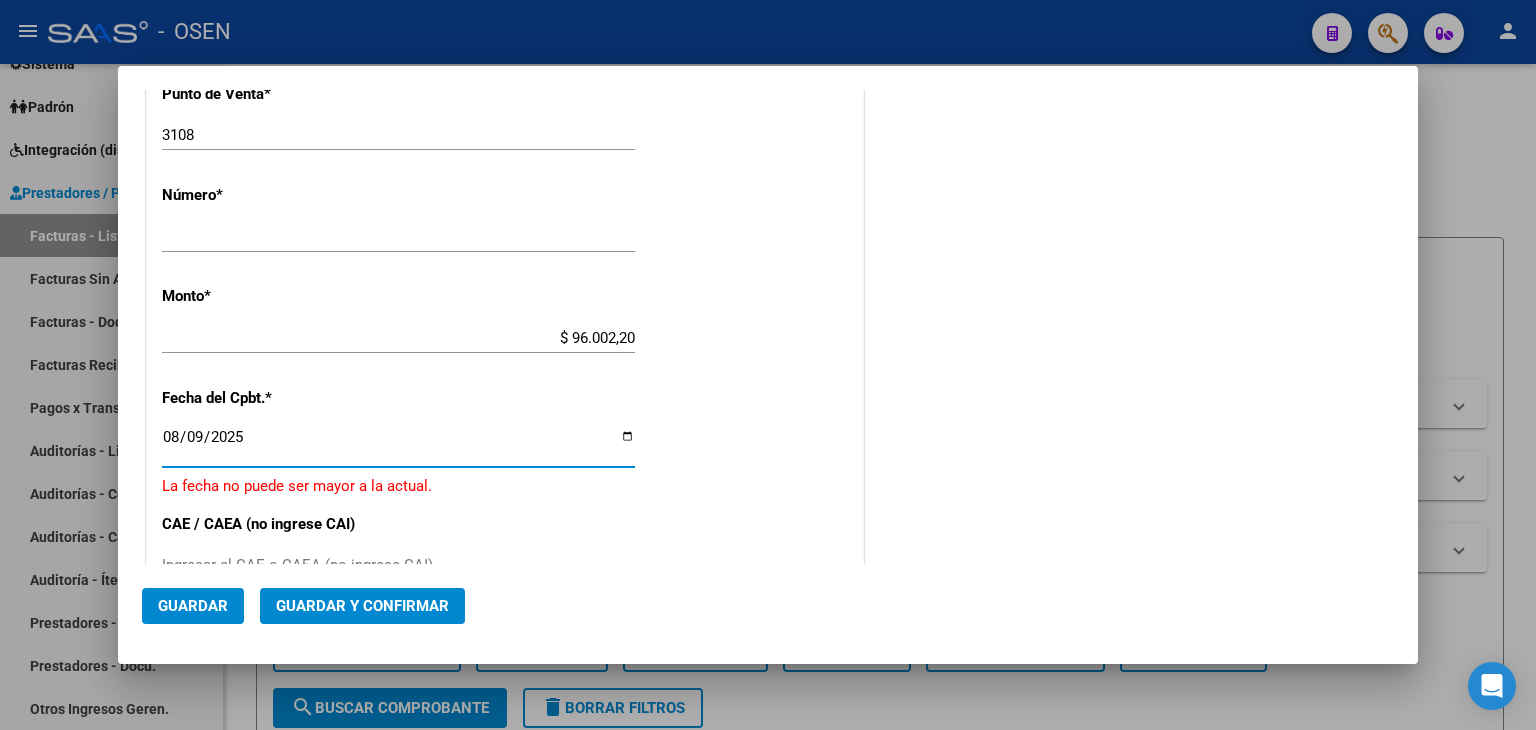 click on "2025-08-09" at bounding box center (398, 445) 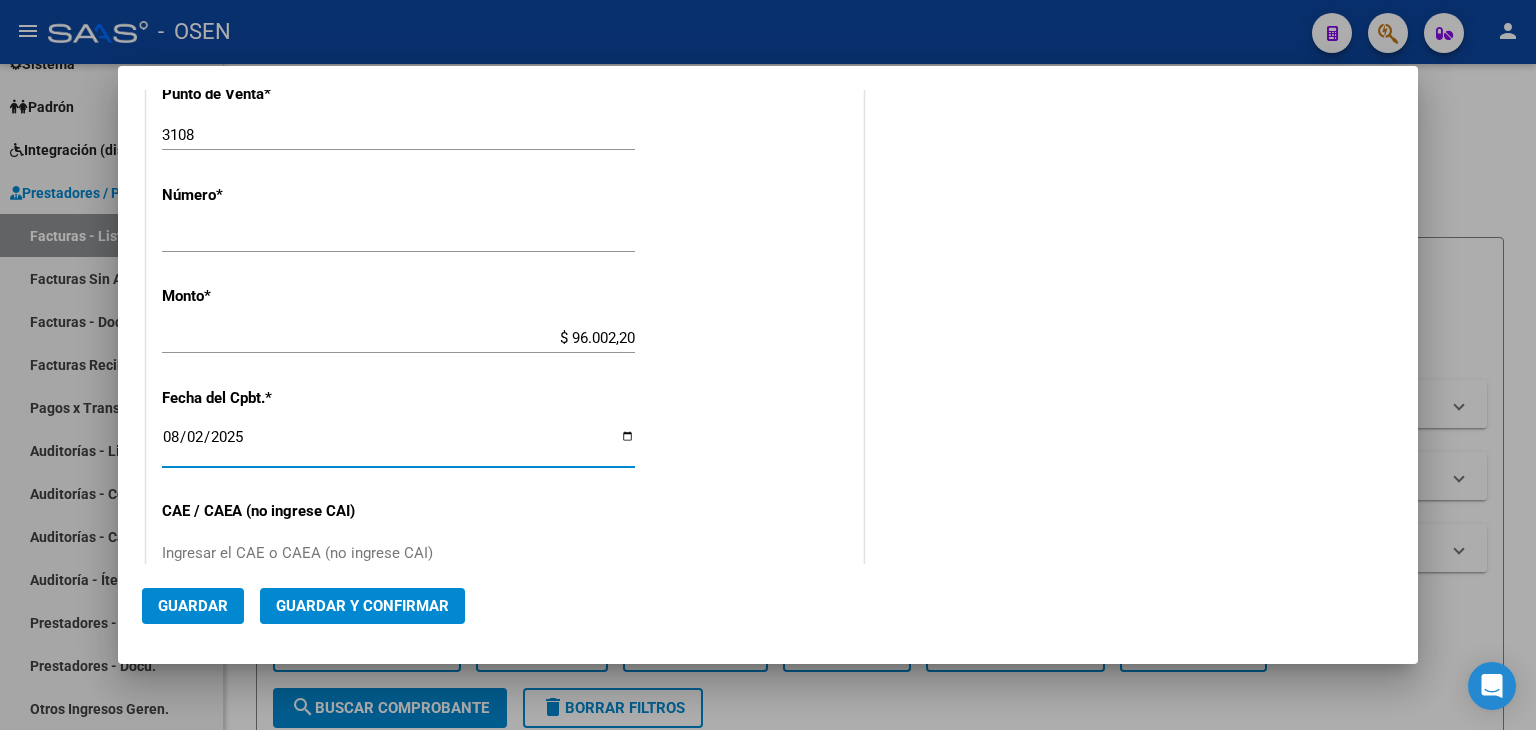 type on "[DATE]" 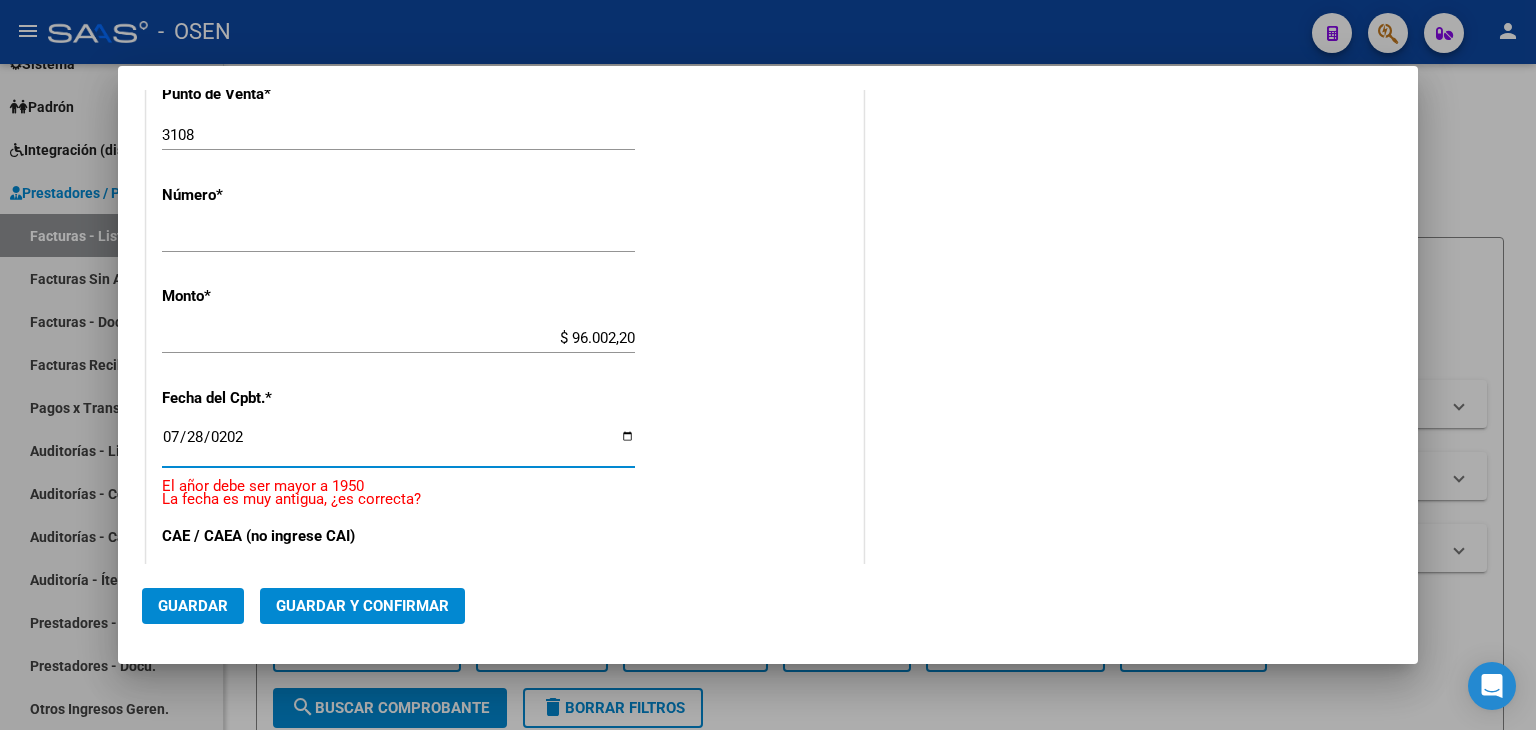 type on "2025-07-28" 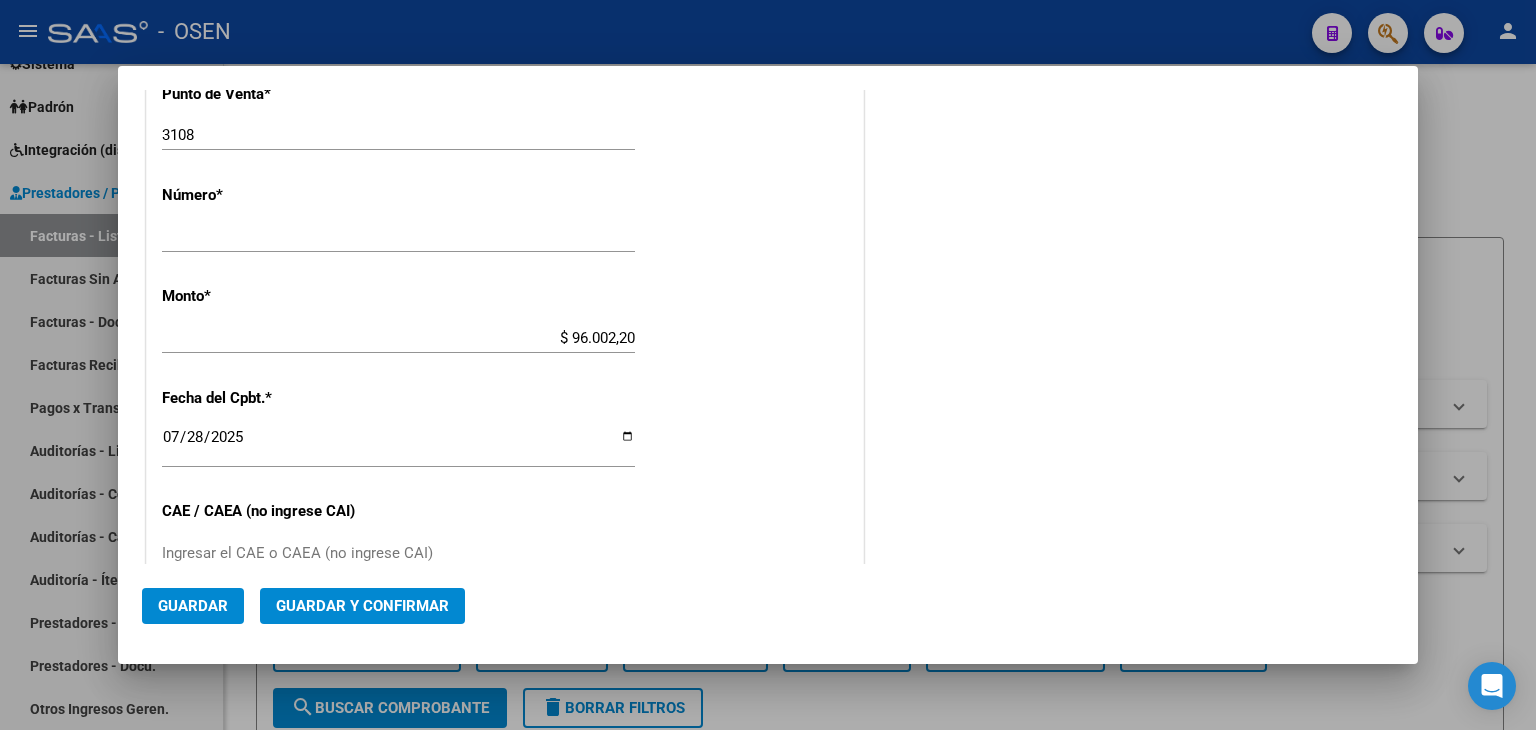 drag, startPoint x: 493, startPoint y: 494, endPoint x: 544, endPoint y: 483, distance: 52.17279 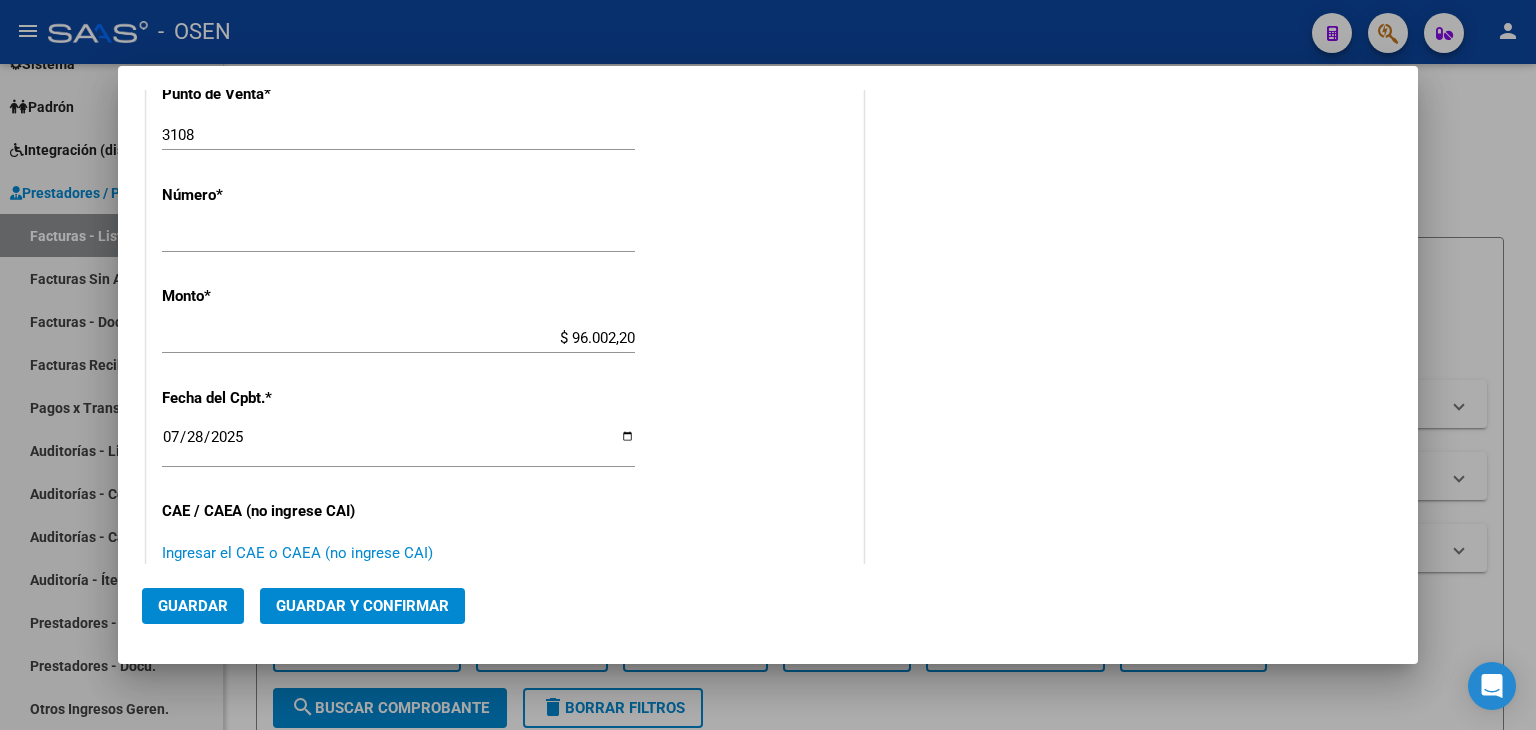 paste on "75307082232274" 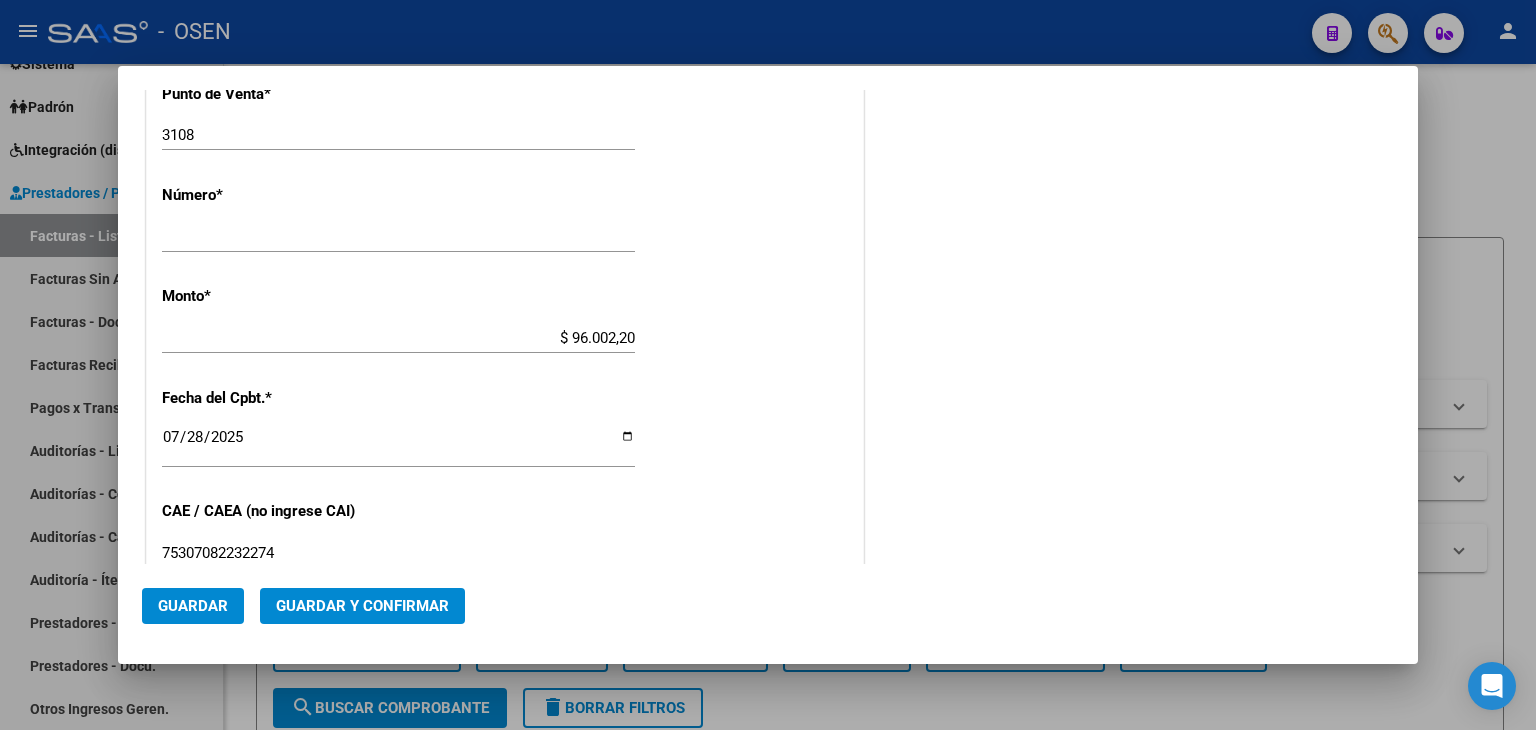 click on "75307082232274" at bounding box center (398, 553) 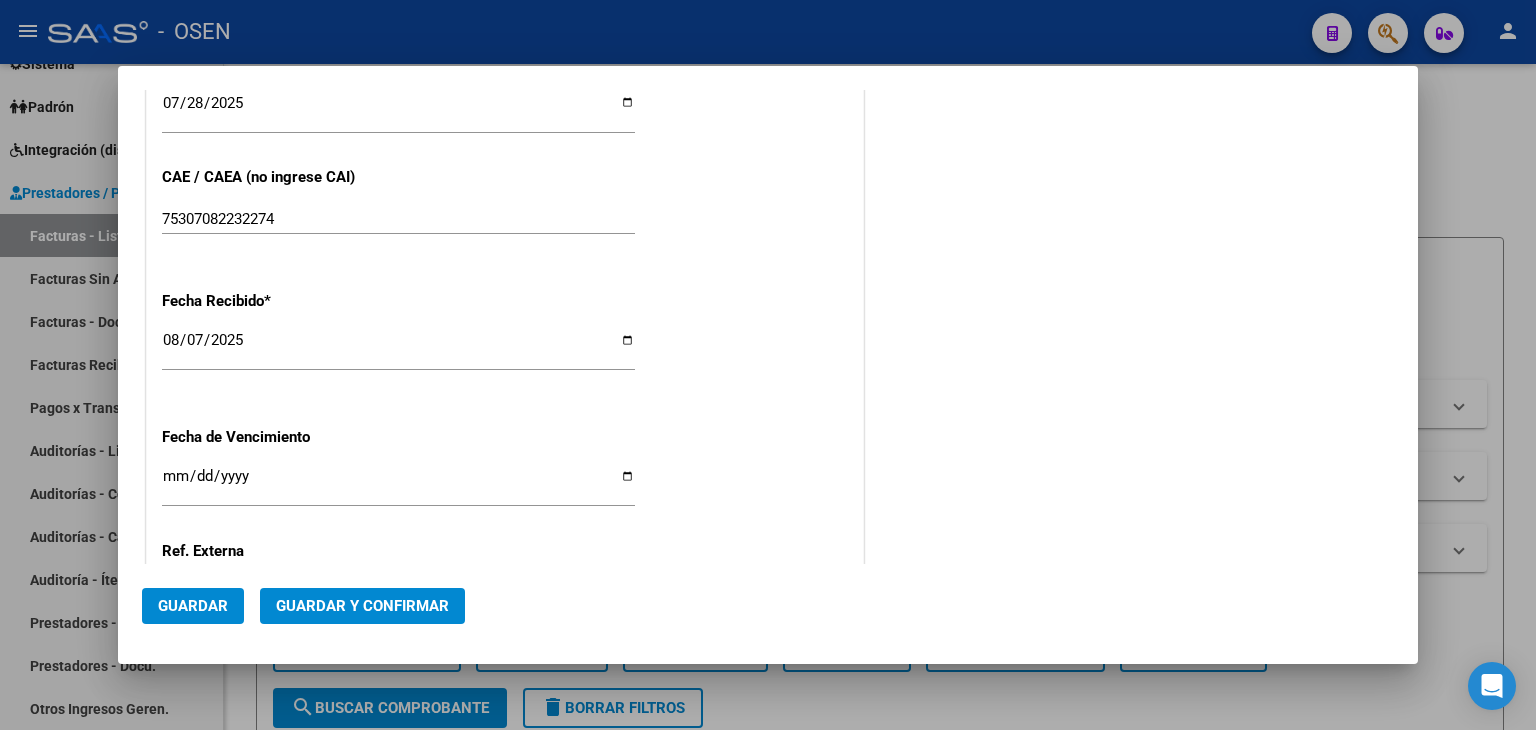 click on "Guardar y Confirmar" 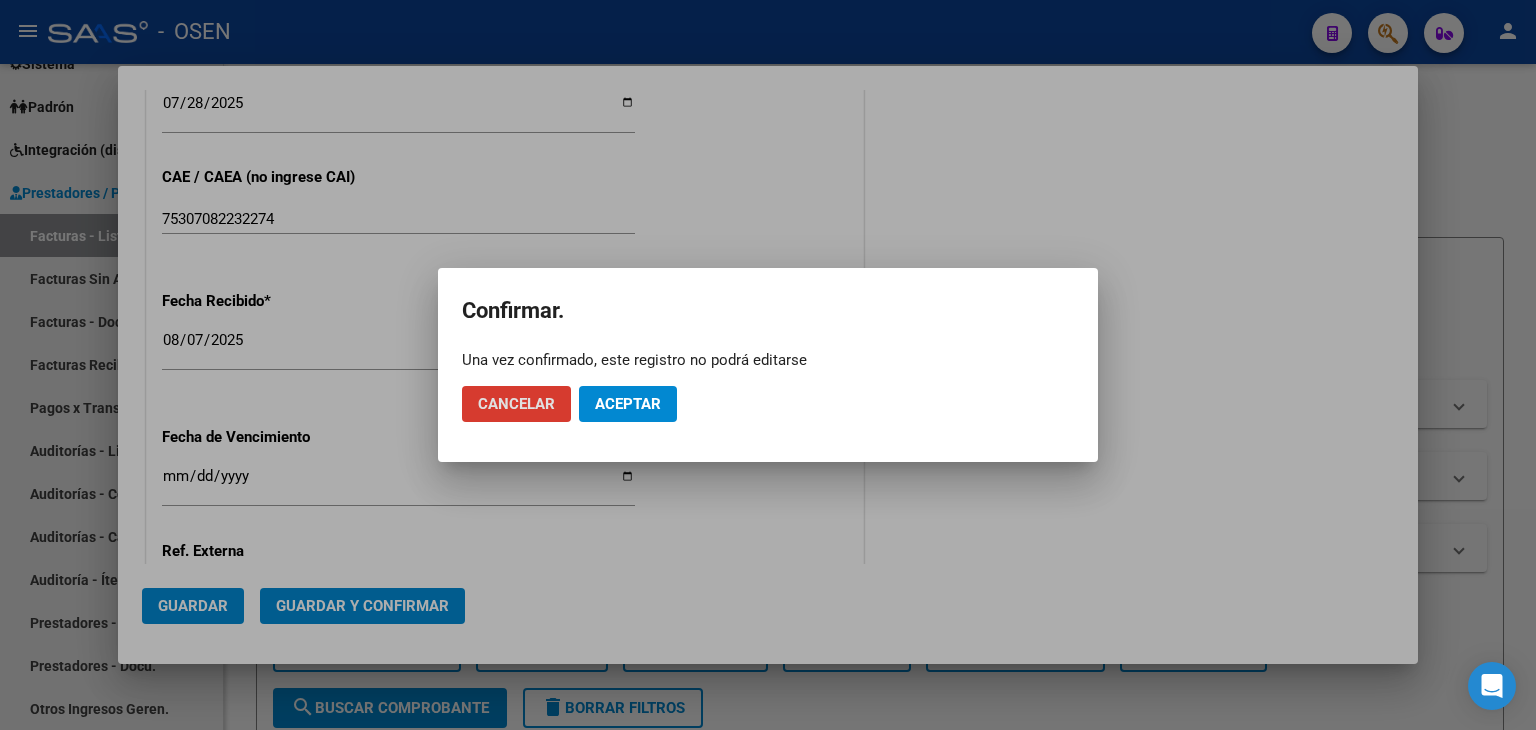 click on "Aceptar" 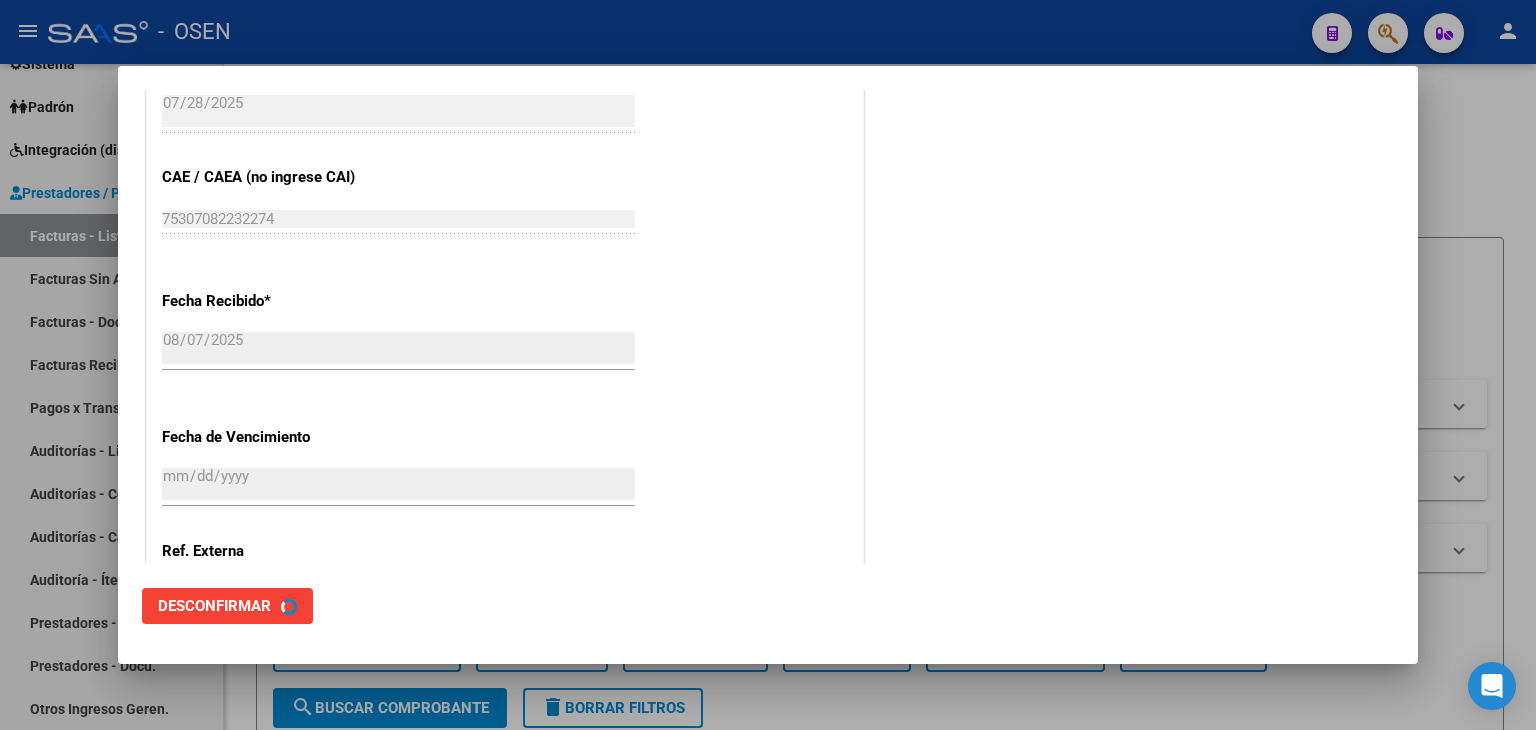 scroll, scrollTop: 0, scrollLeft: 0, axis: both 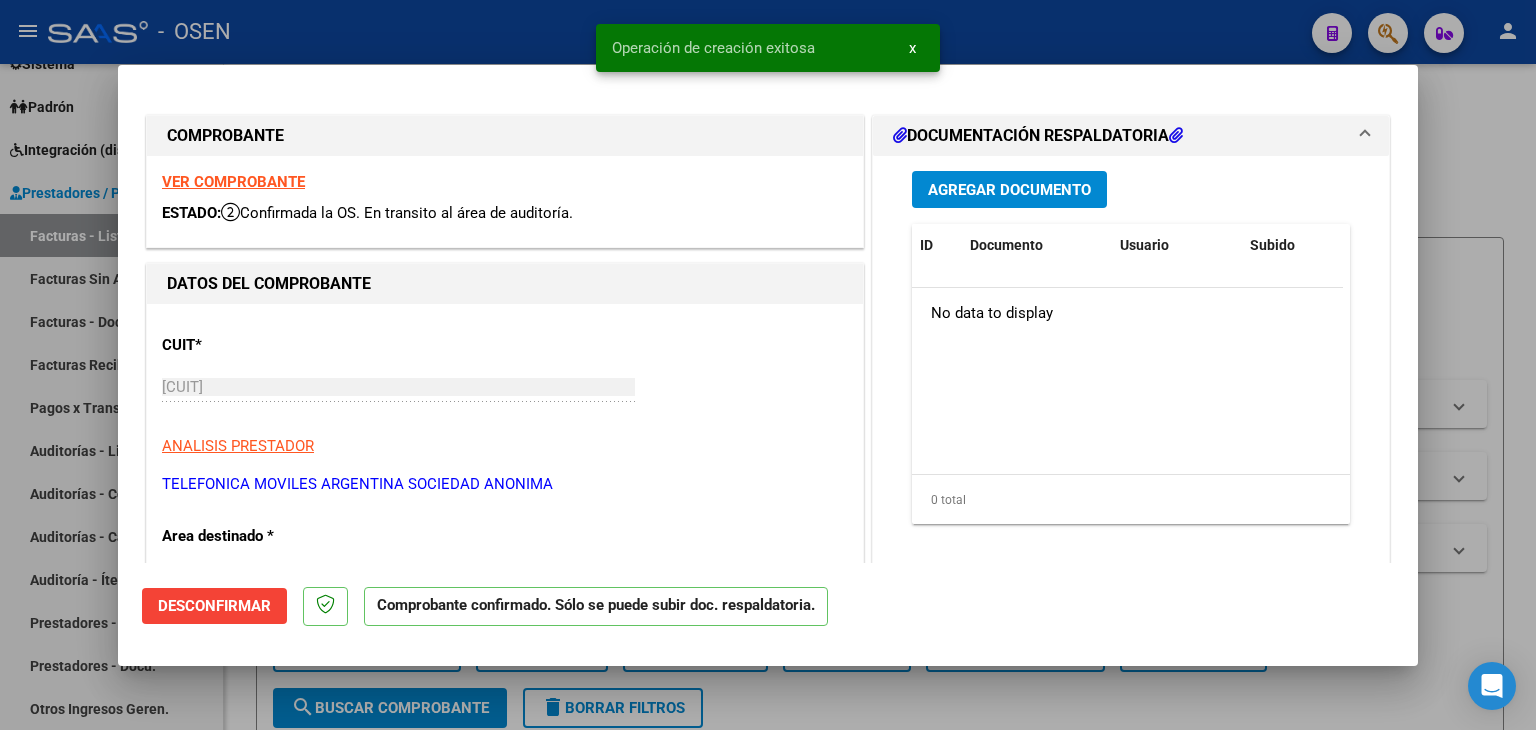 click at bounding box center [768, 365] 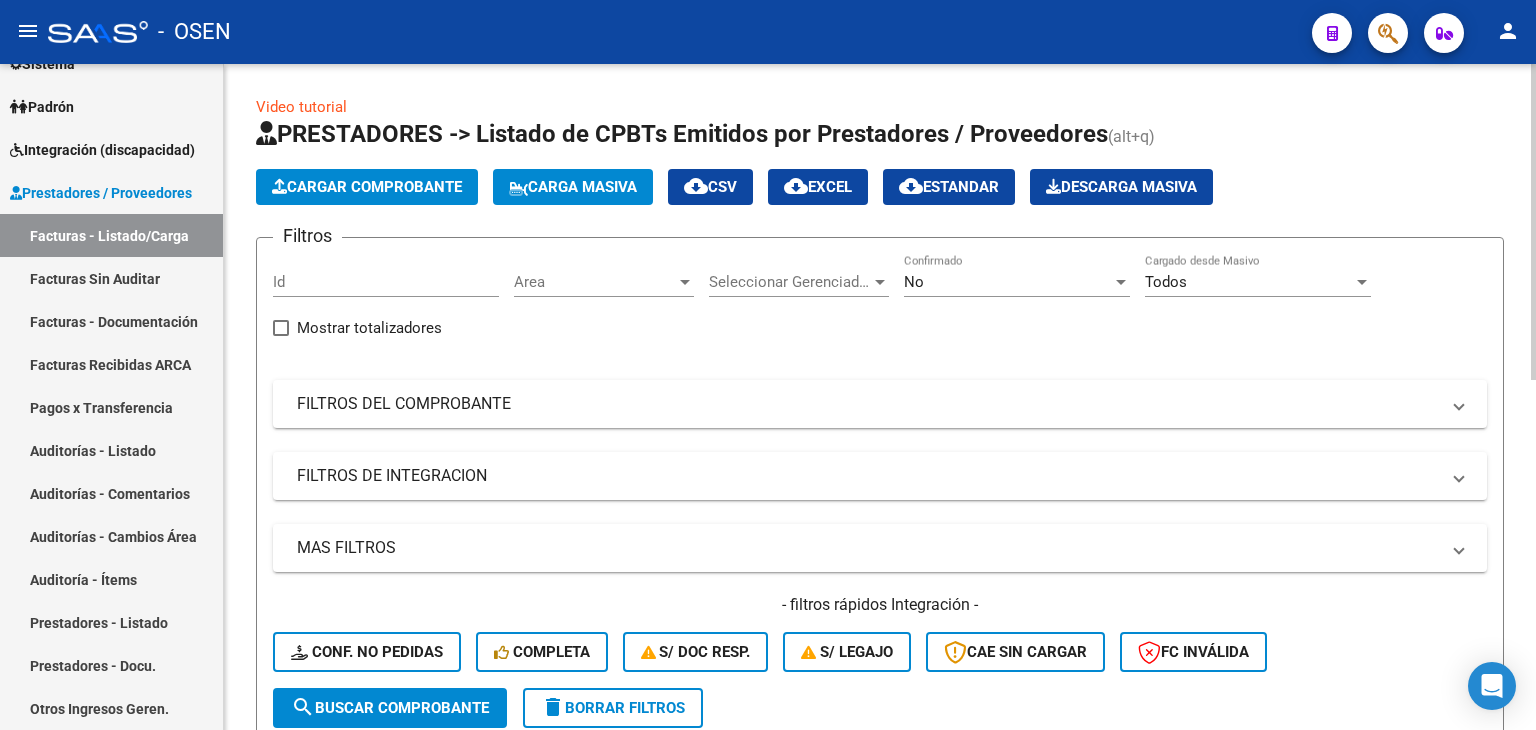 click on "- filtros rápidos Integración -    Conf. no pedidas    Completa    S/ Doc Resp.    S/ legajo  CAE SIN CARGAR  FC Inválida" 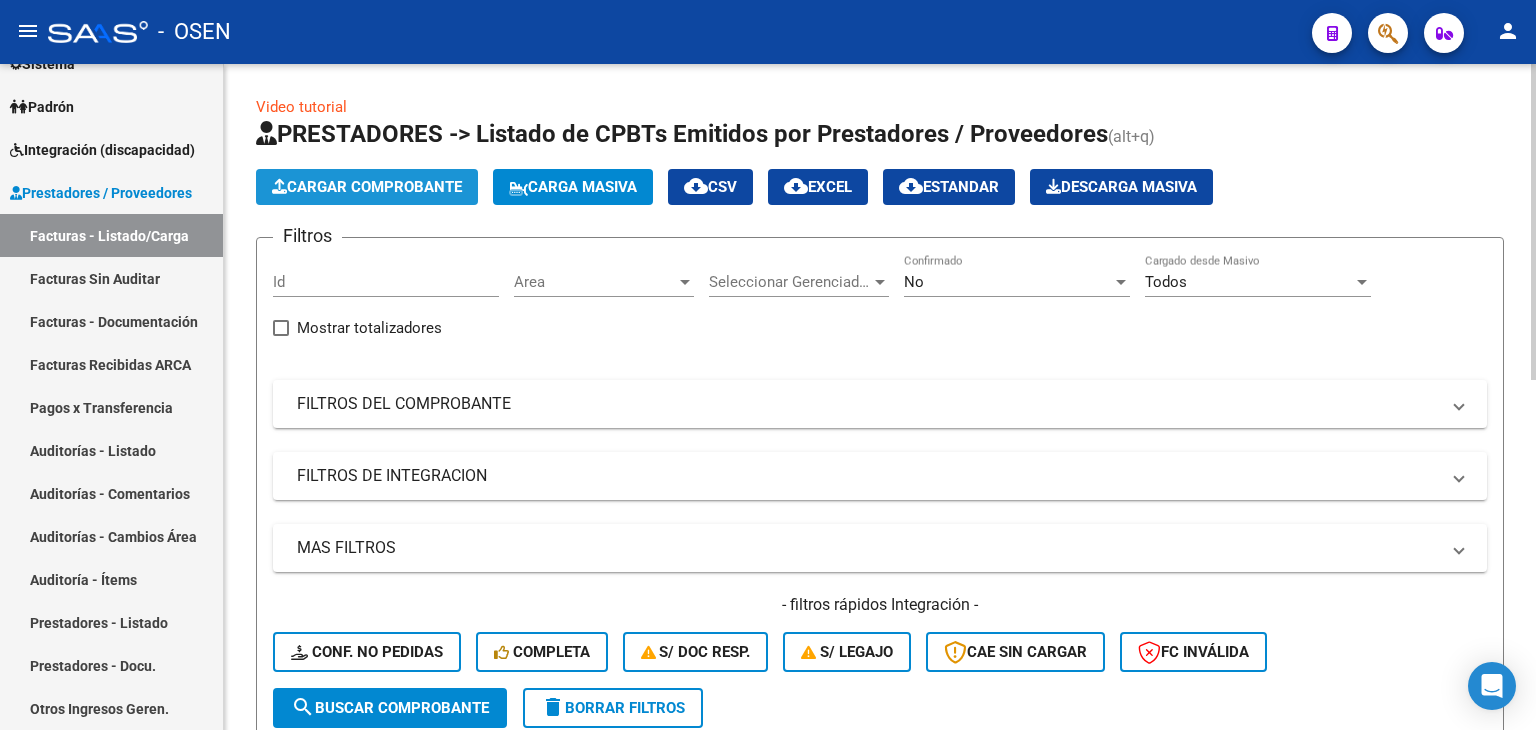 click on "Cargar Comprobante" 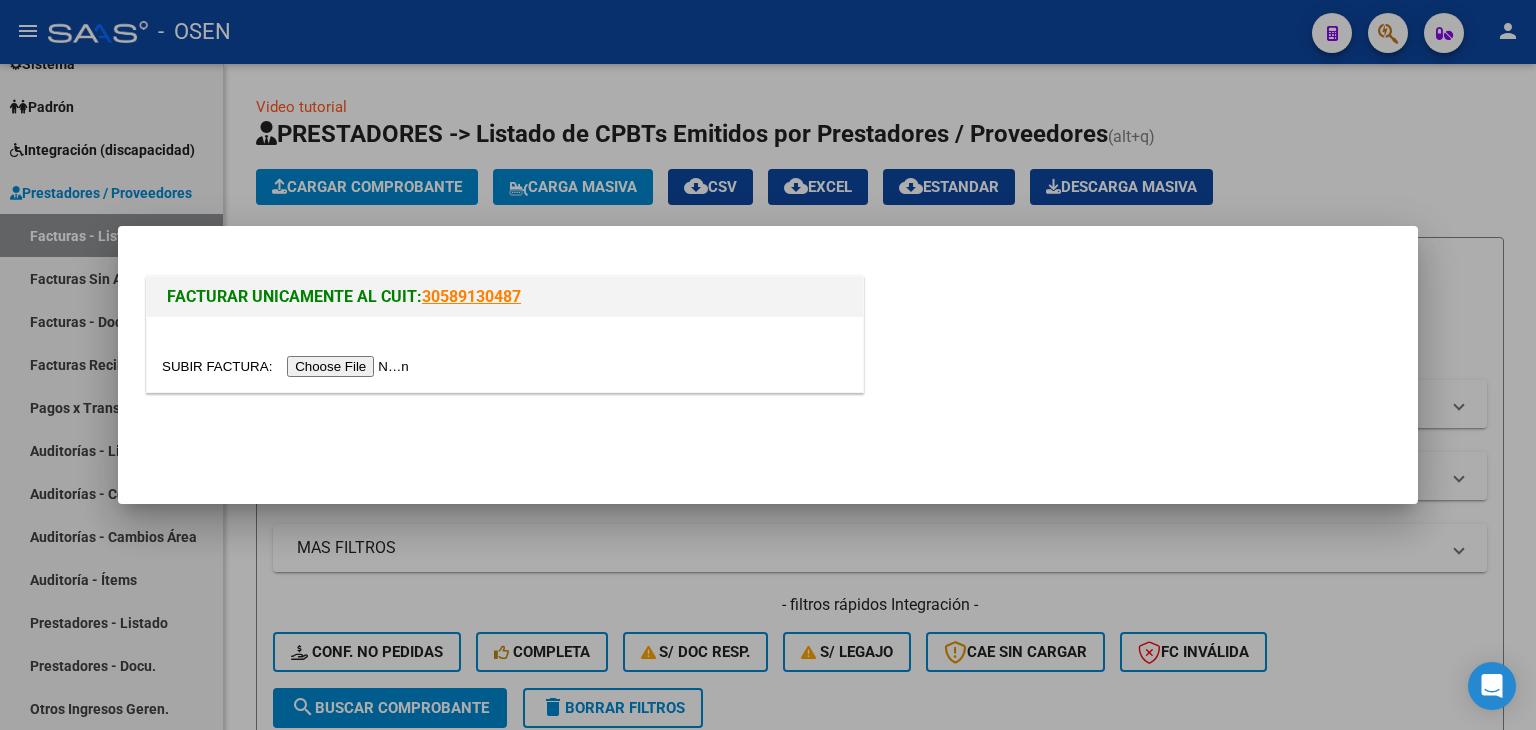click at bounding box center [288, 366] 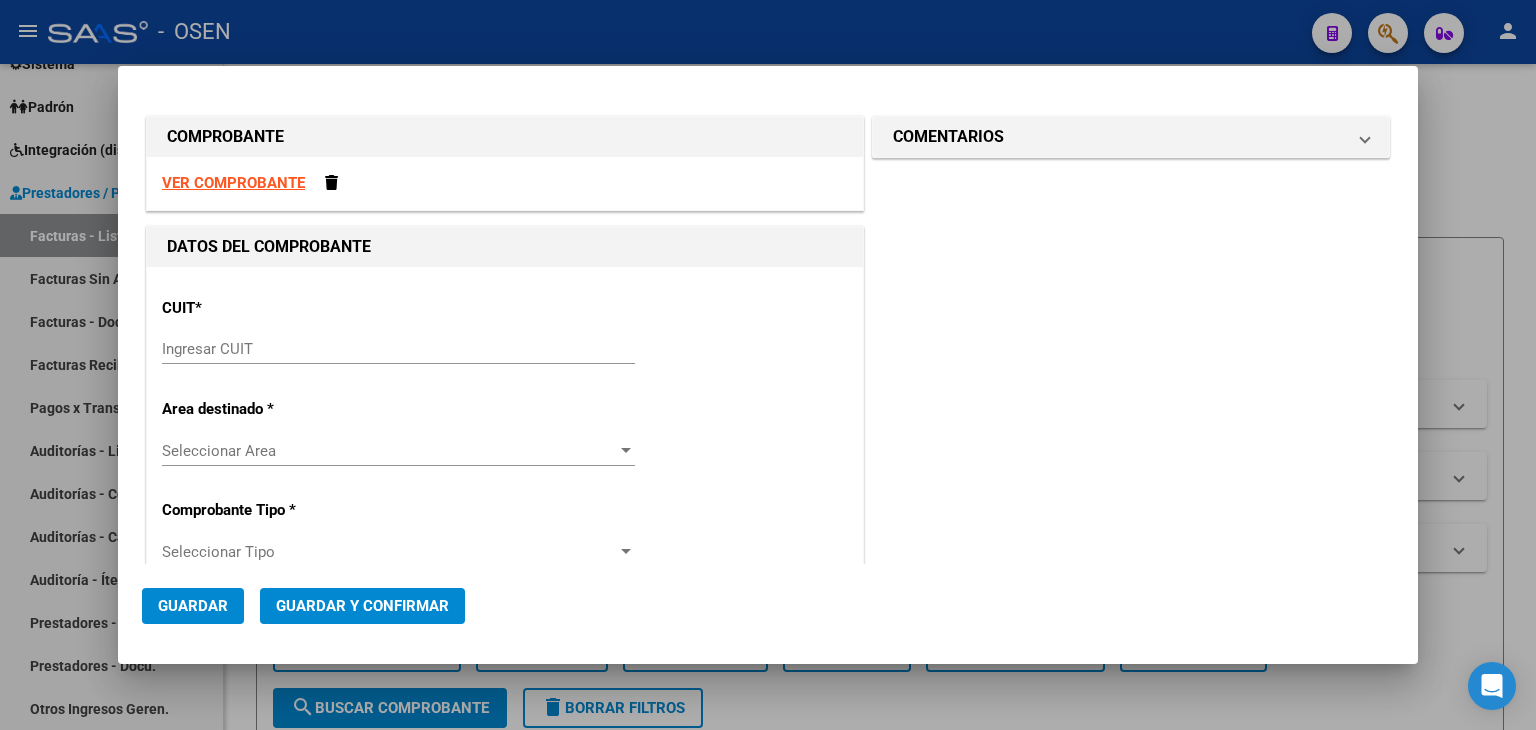 click on "VER COMPROBANTE" at bounding box center (233, 183) 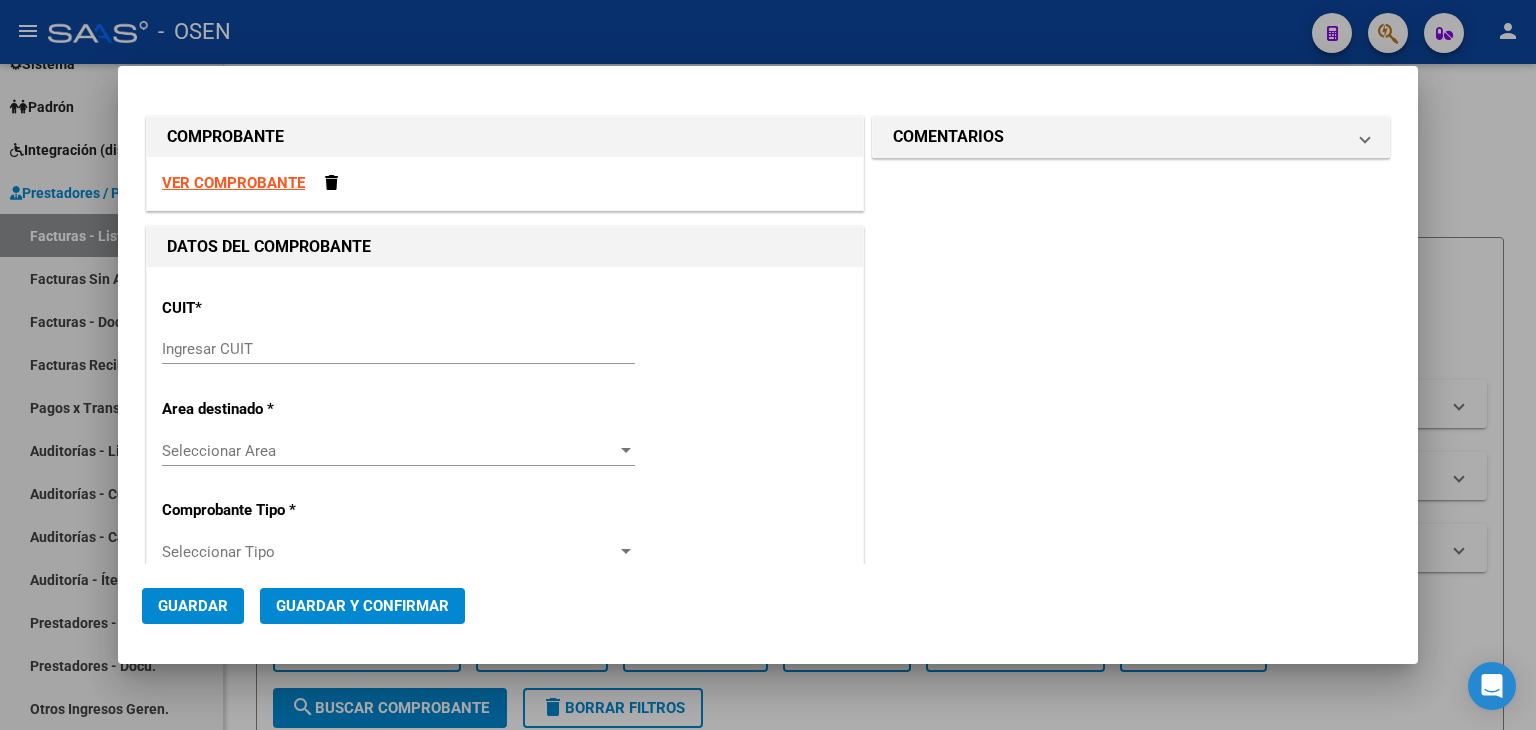 click on "Ingresar CUIT" at bounding box center [398, 349] 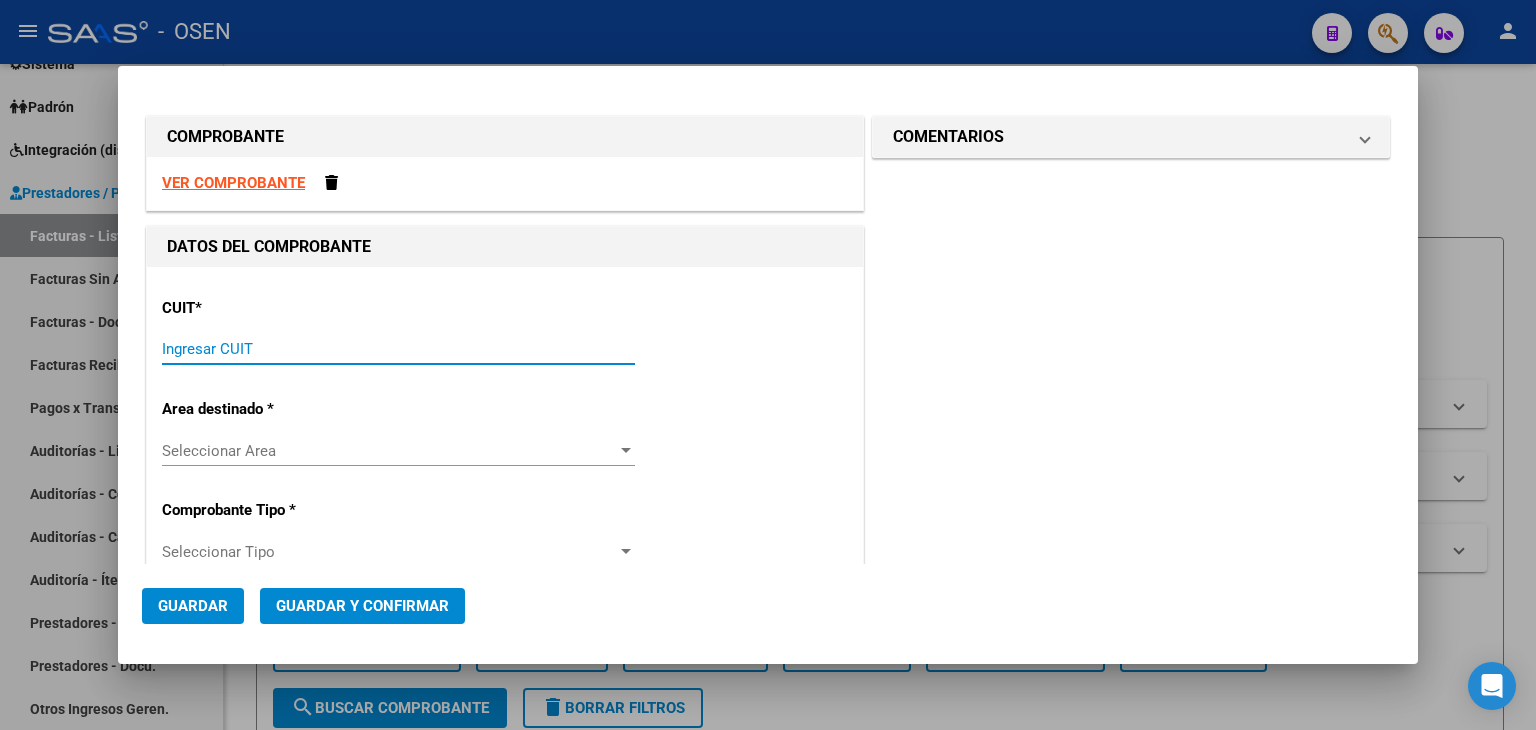 paste on "[CUIT]" 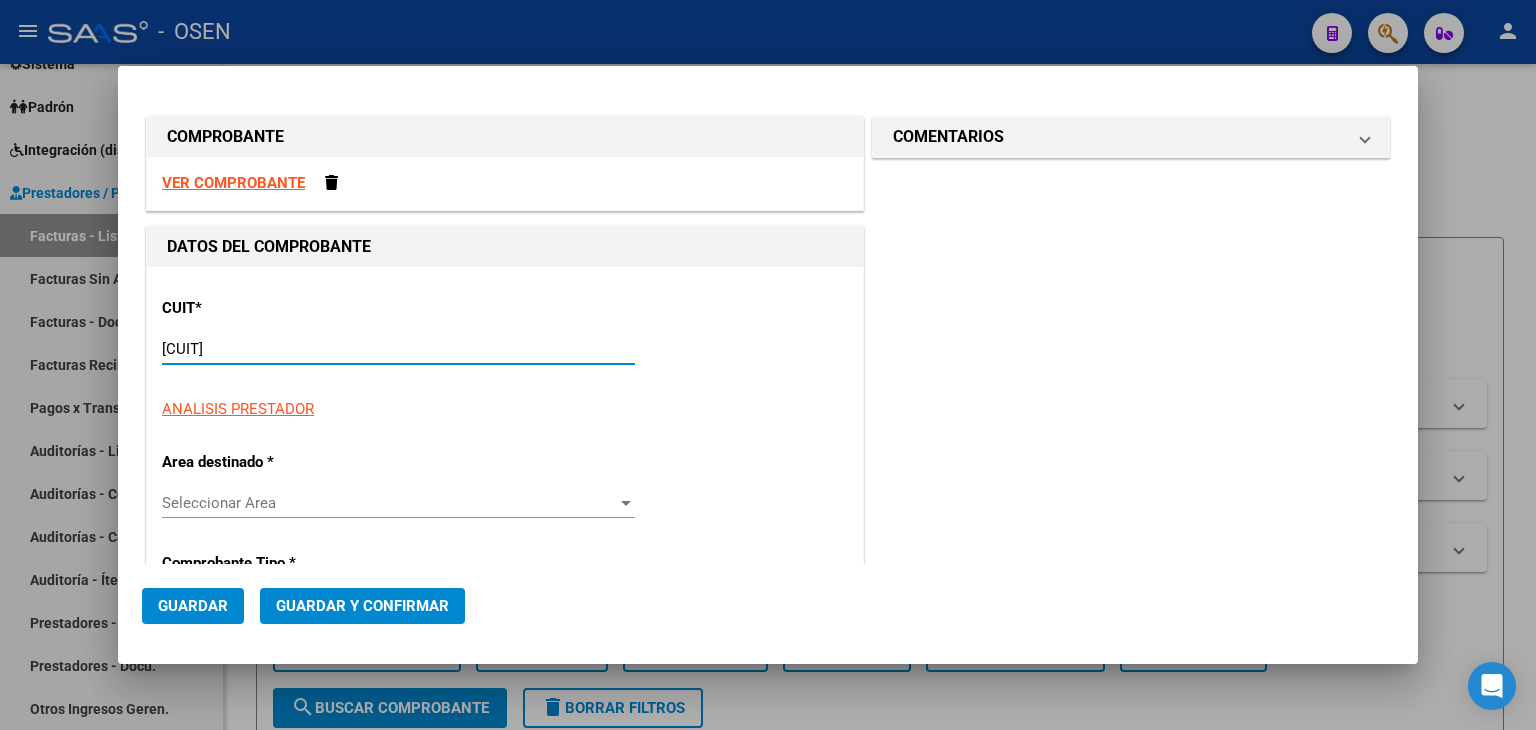 type on "3108" 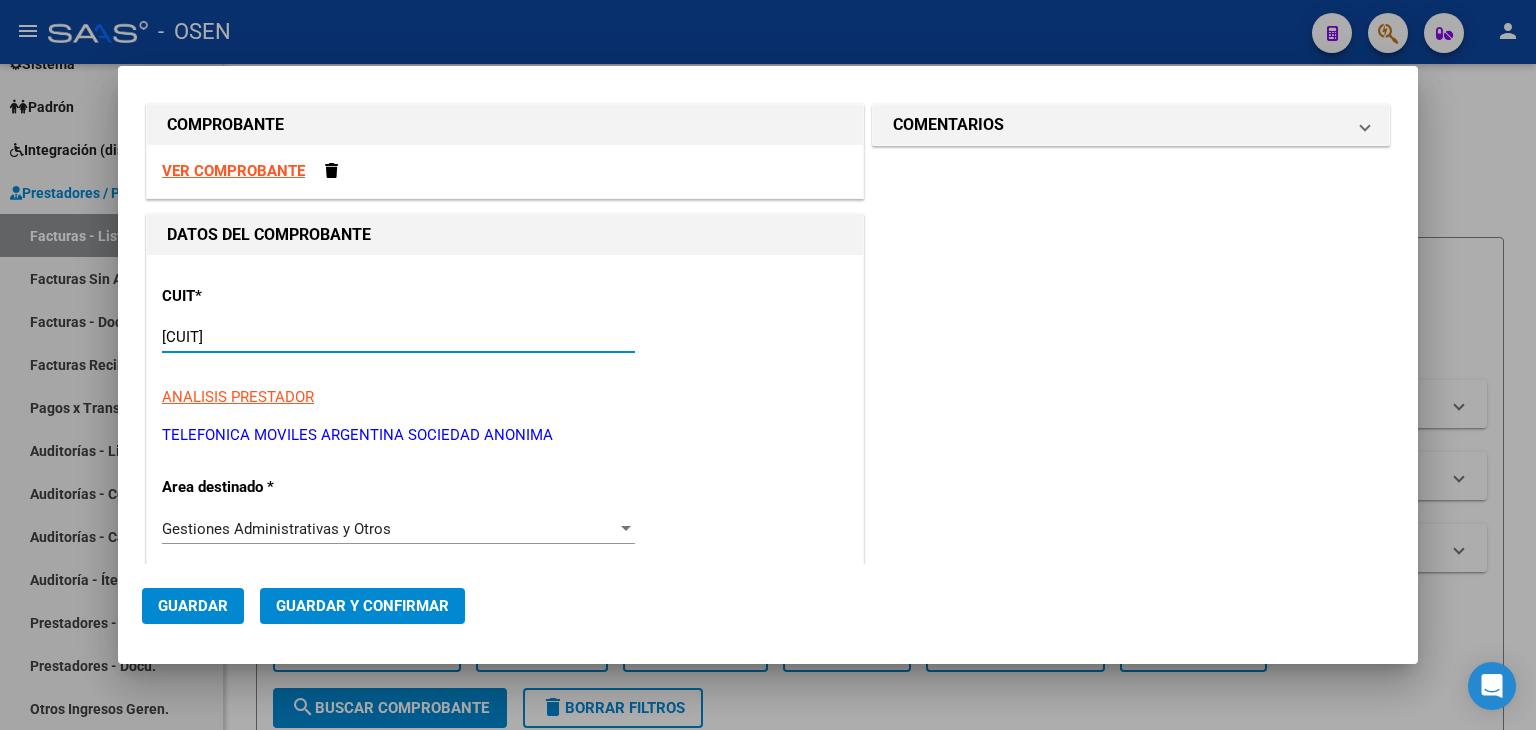 scroll, scrollTop: 0, scrollLeft: 0, axis: both 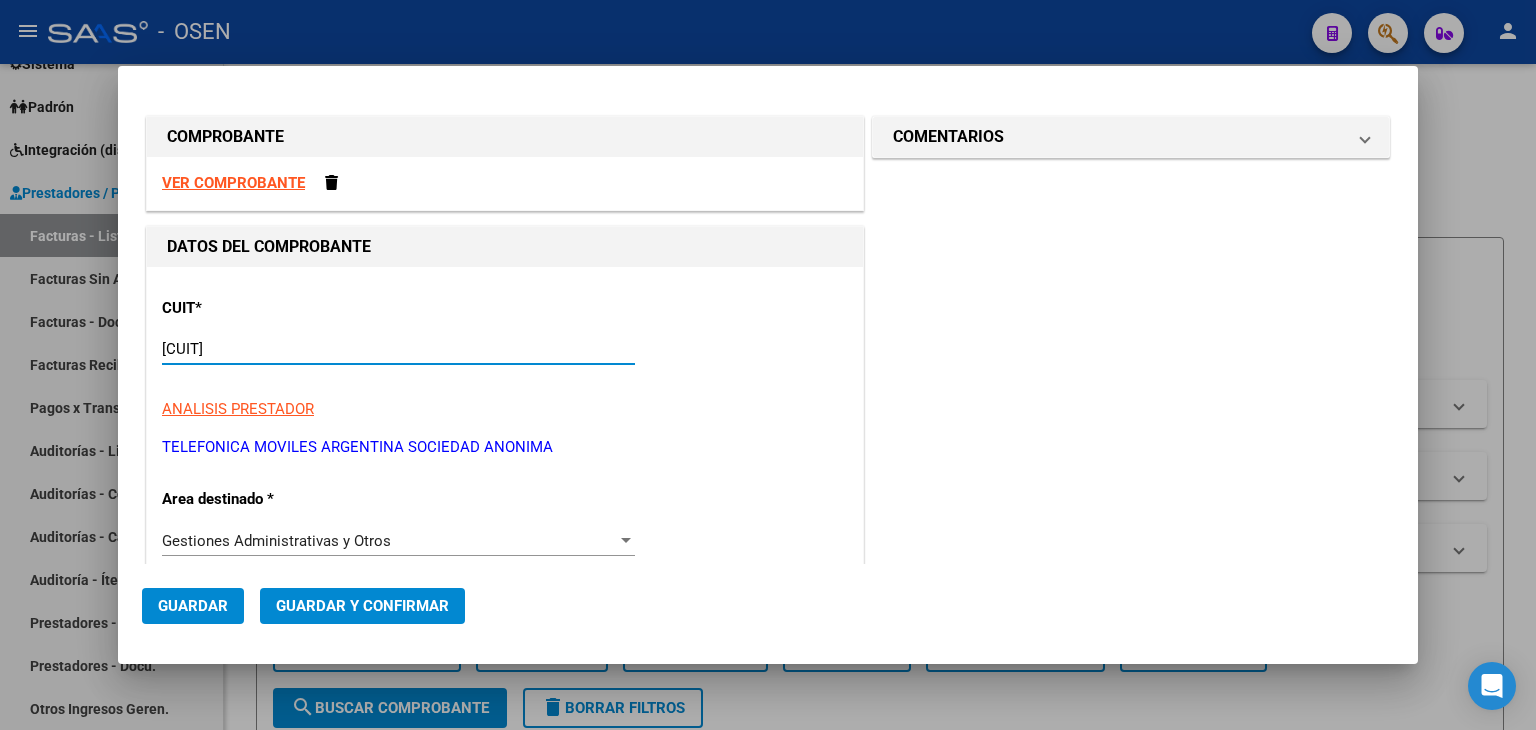 type on "[CUIT]" 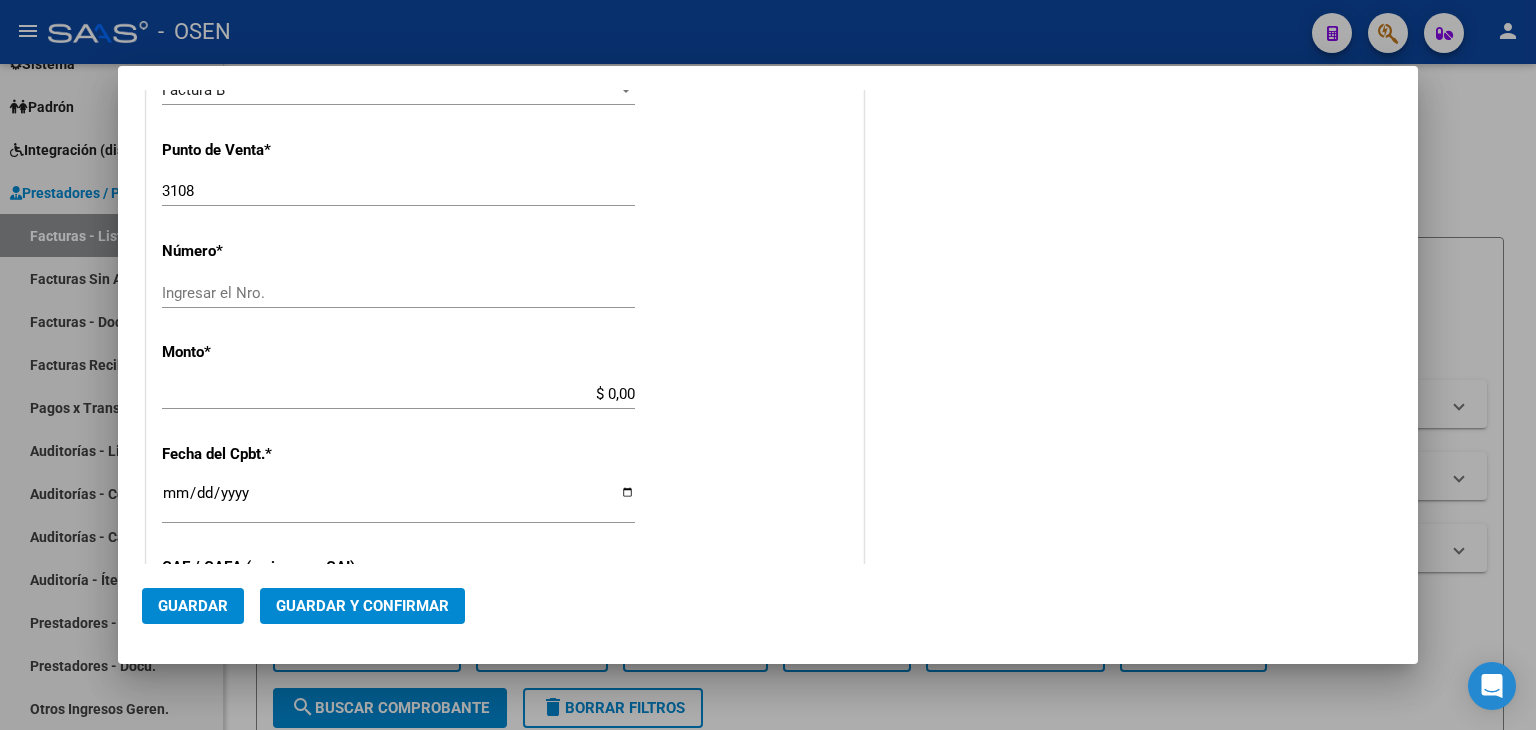 scroll, scrollTop: 666, scrollLeft: 0, axis: vertical 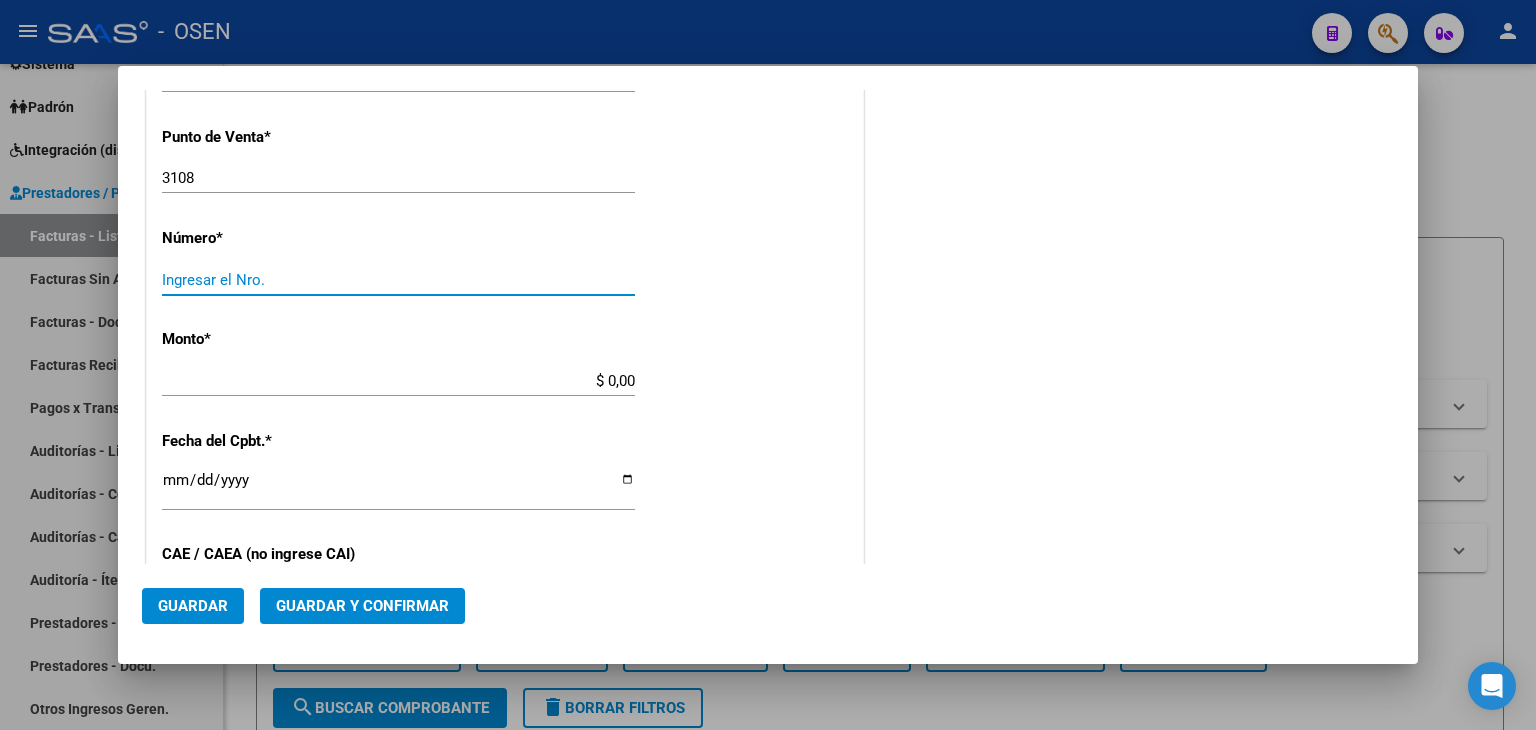 click on "Ingresar el Nro." at bounding box center [398, 280] 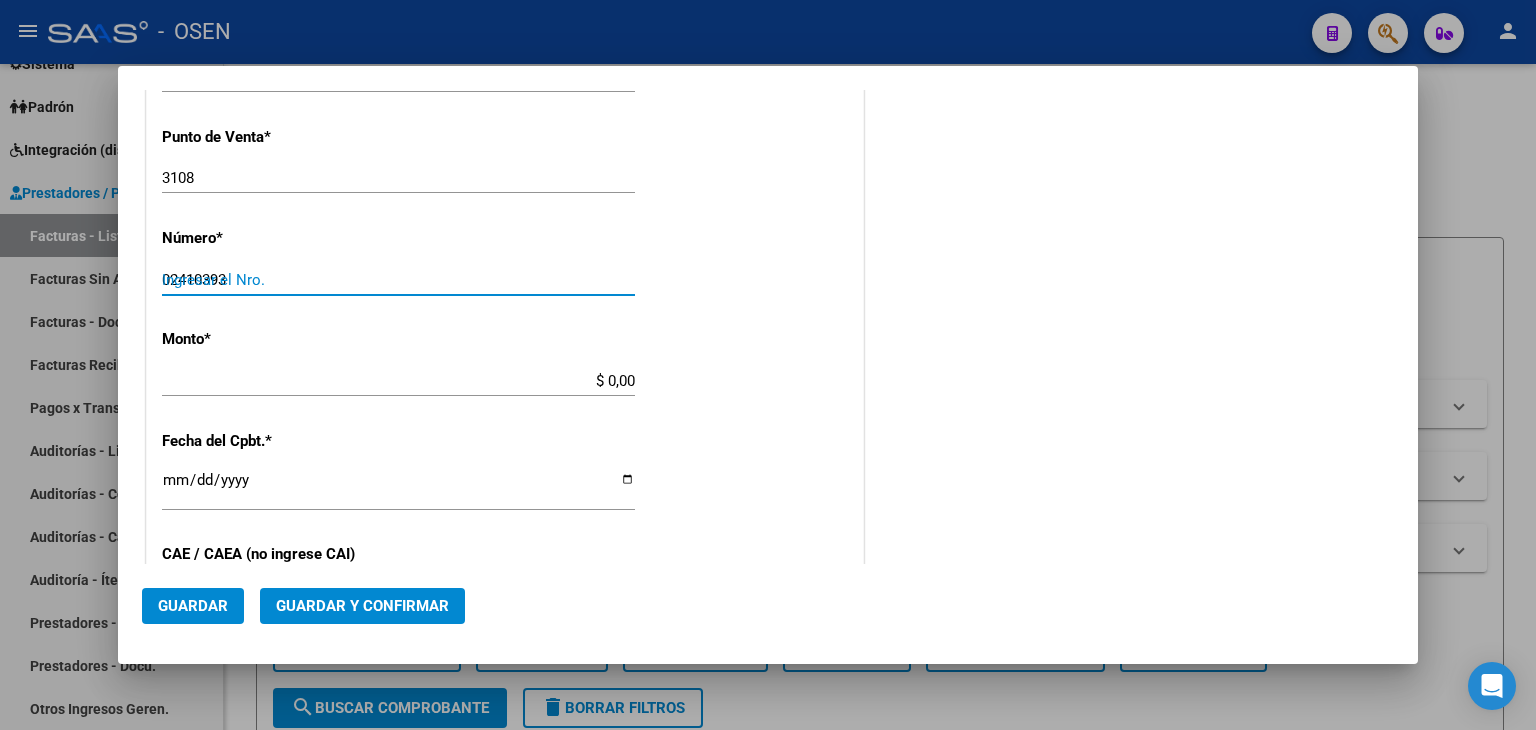type on "02410393" 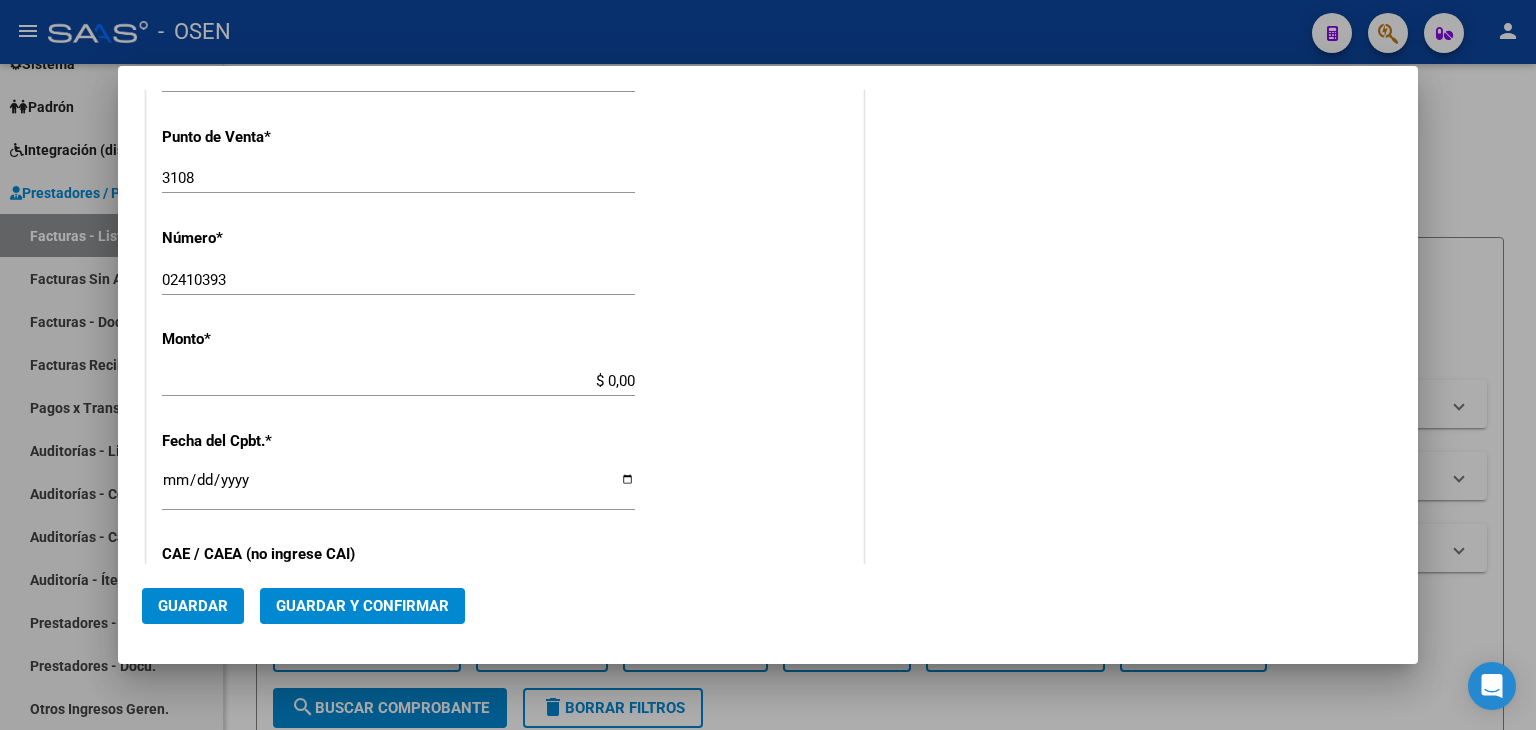 drag, startPoint x: 416, startPoint y: 331, endPoint x: 445, endPoint y: 376, distance: 53.535034 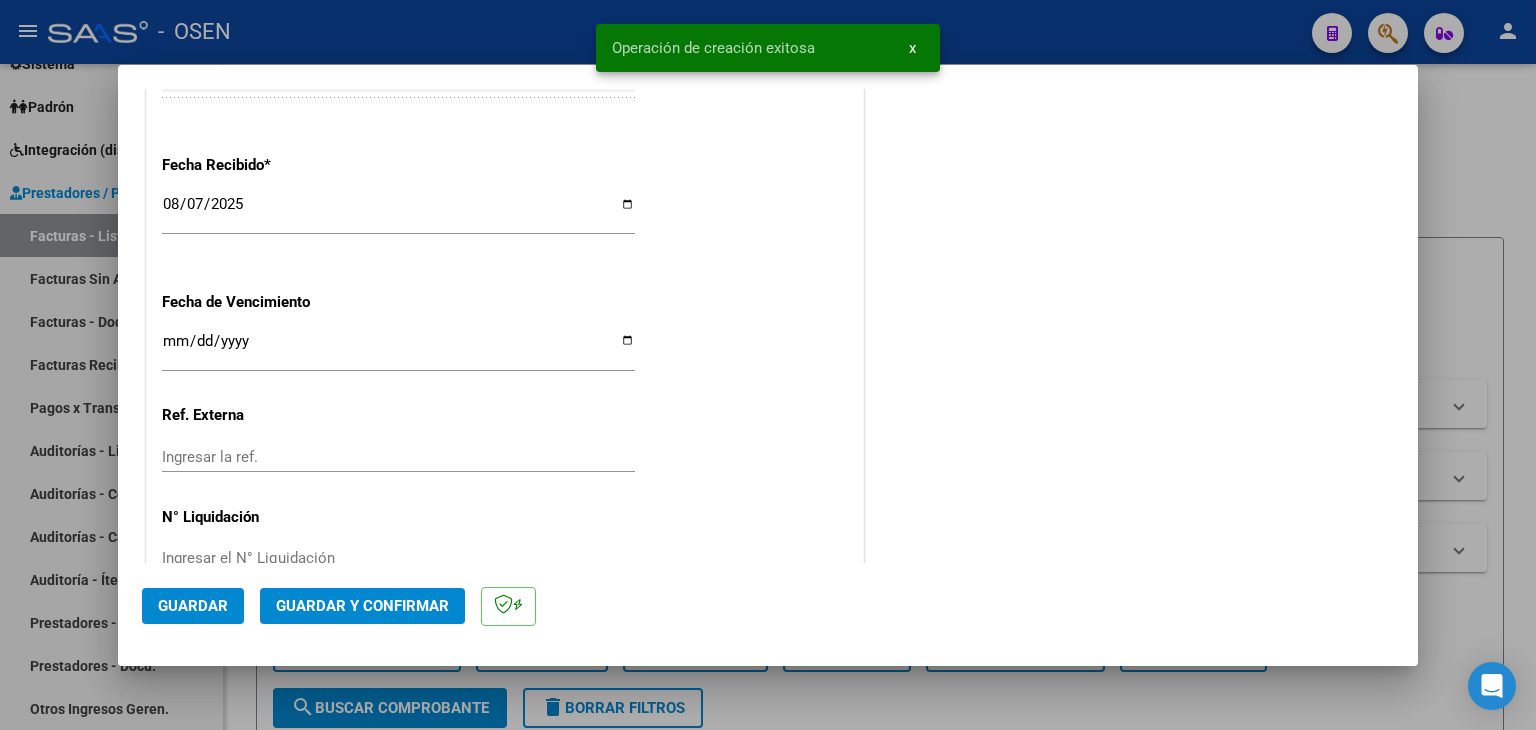 scroll, scrollTop: 1264, scrollLeft: 0, axis: vertical 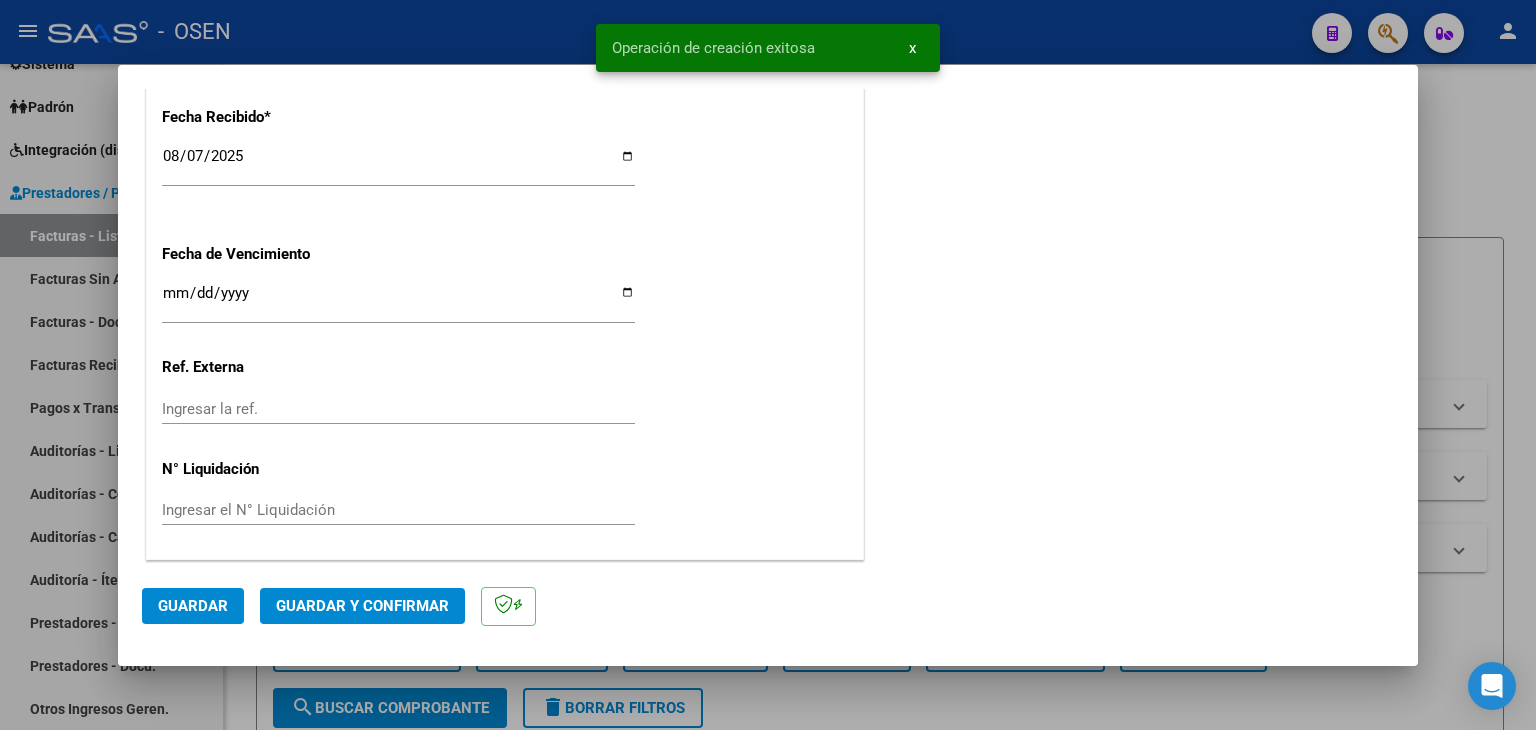 click on "Guardar y Confirmar" 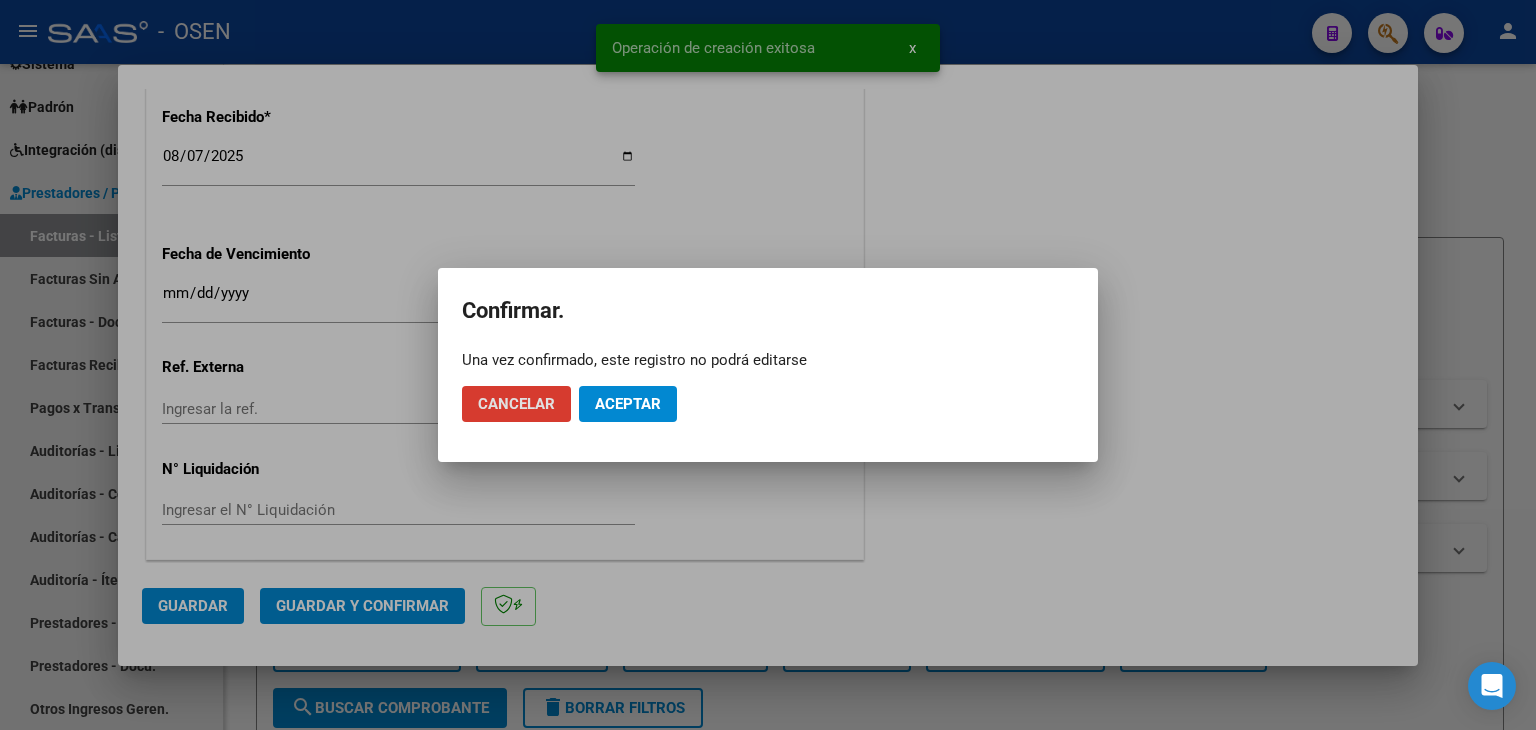click on "Aceptar" 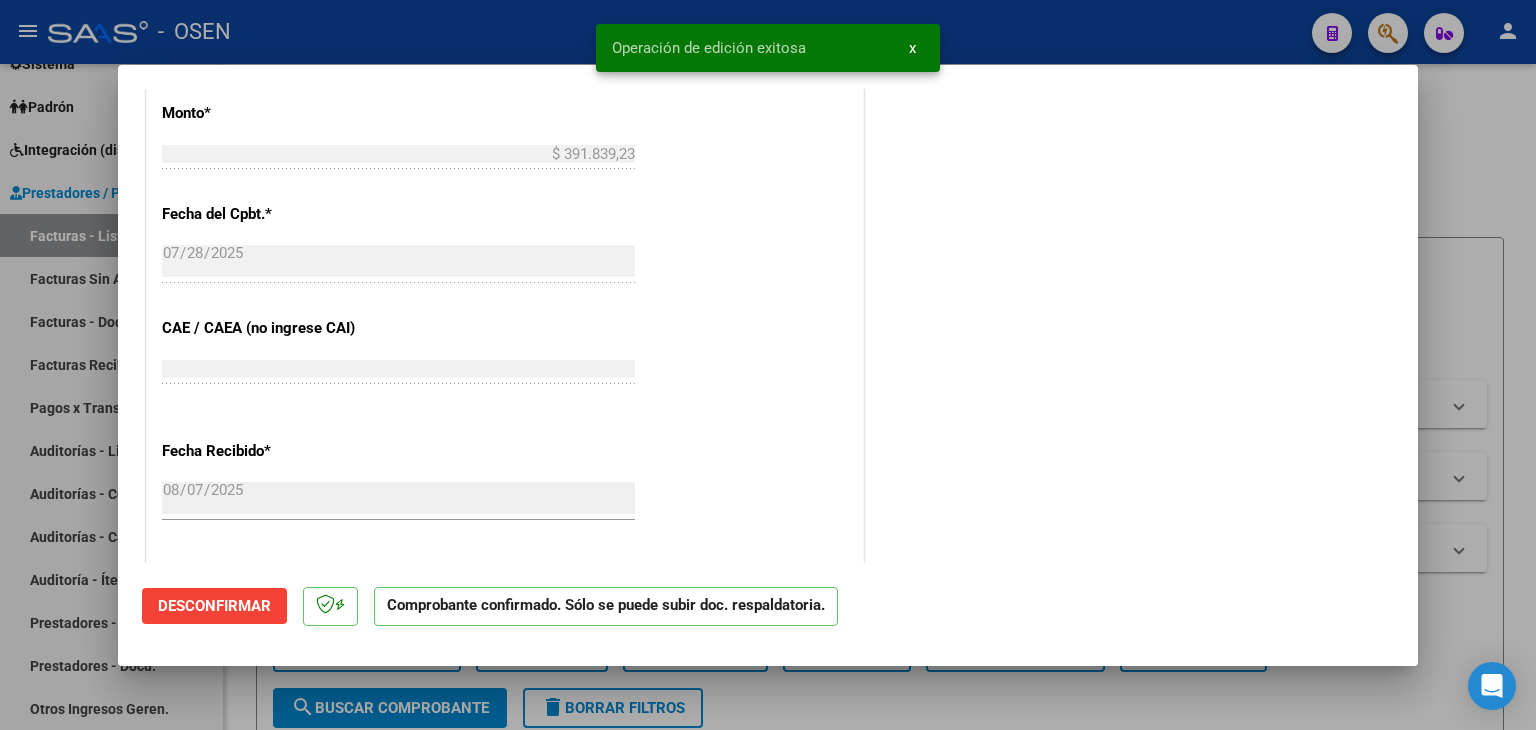 scroll, scrollTop: 1264, scrollLeft: 0, axis: vertical 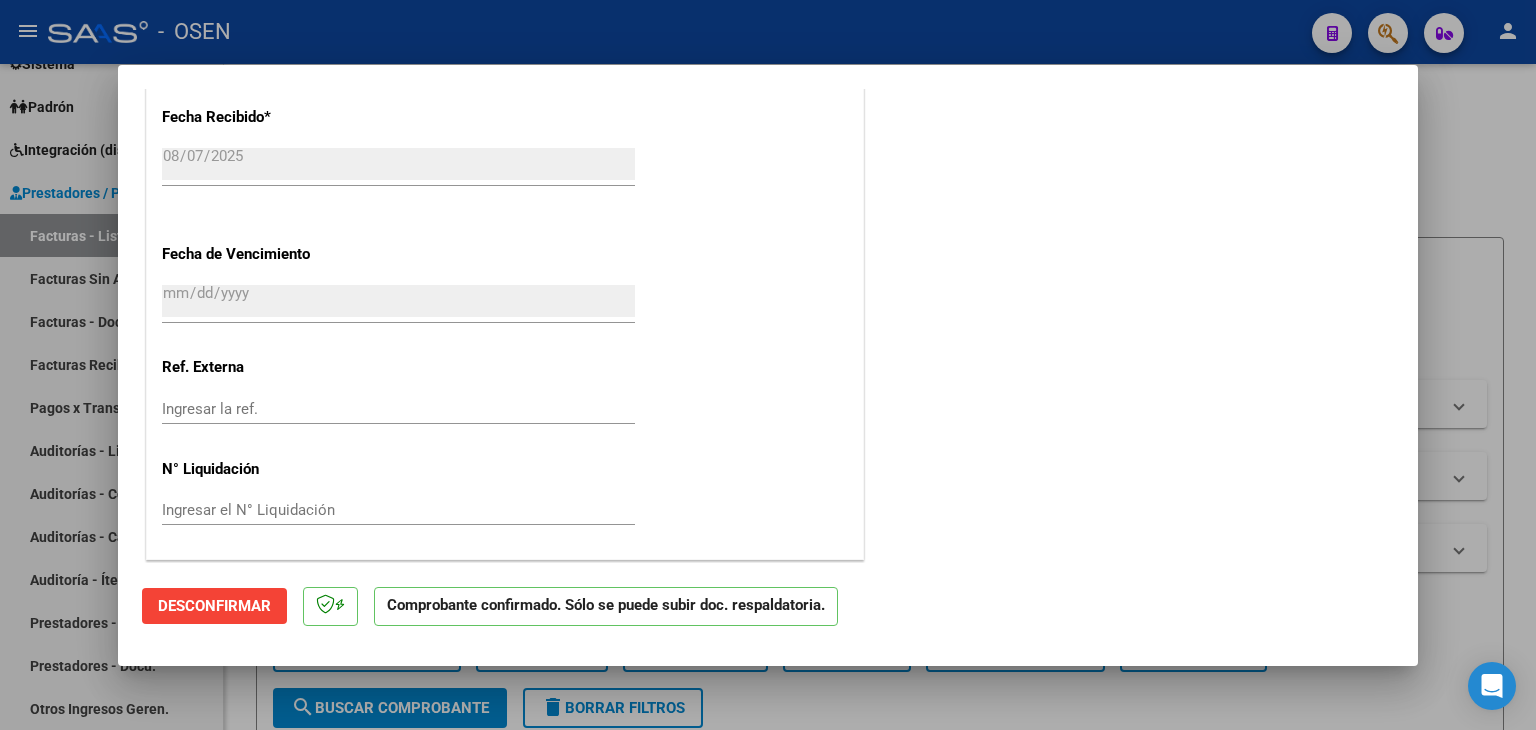 click at bounding box center (768, 365) 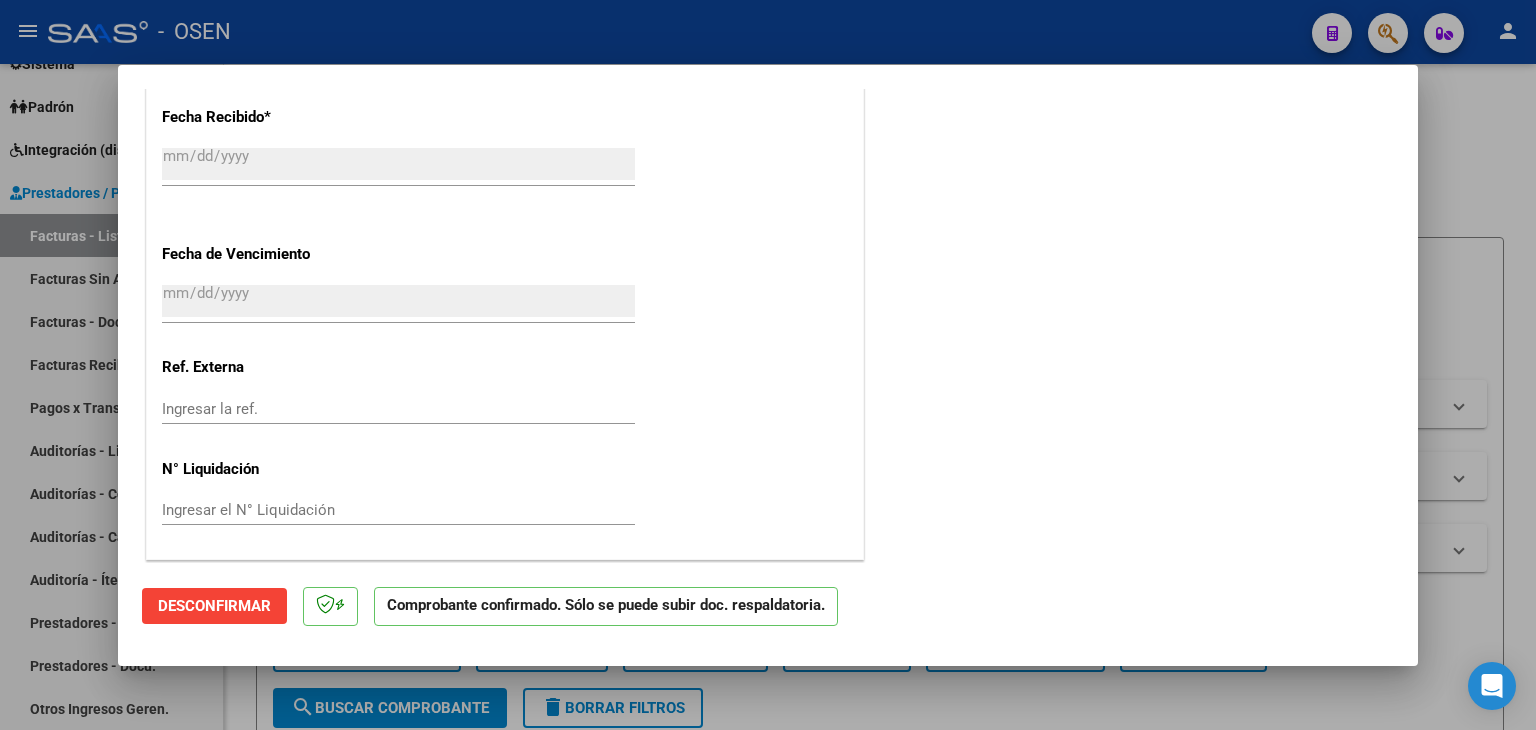 scroll, scrollTop: 1488, scrollLeft: 0, axis: vertical 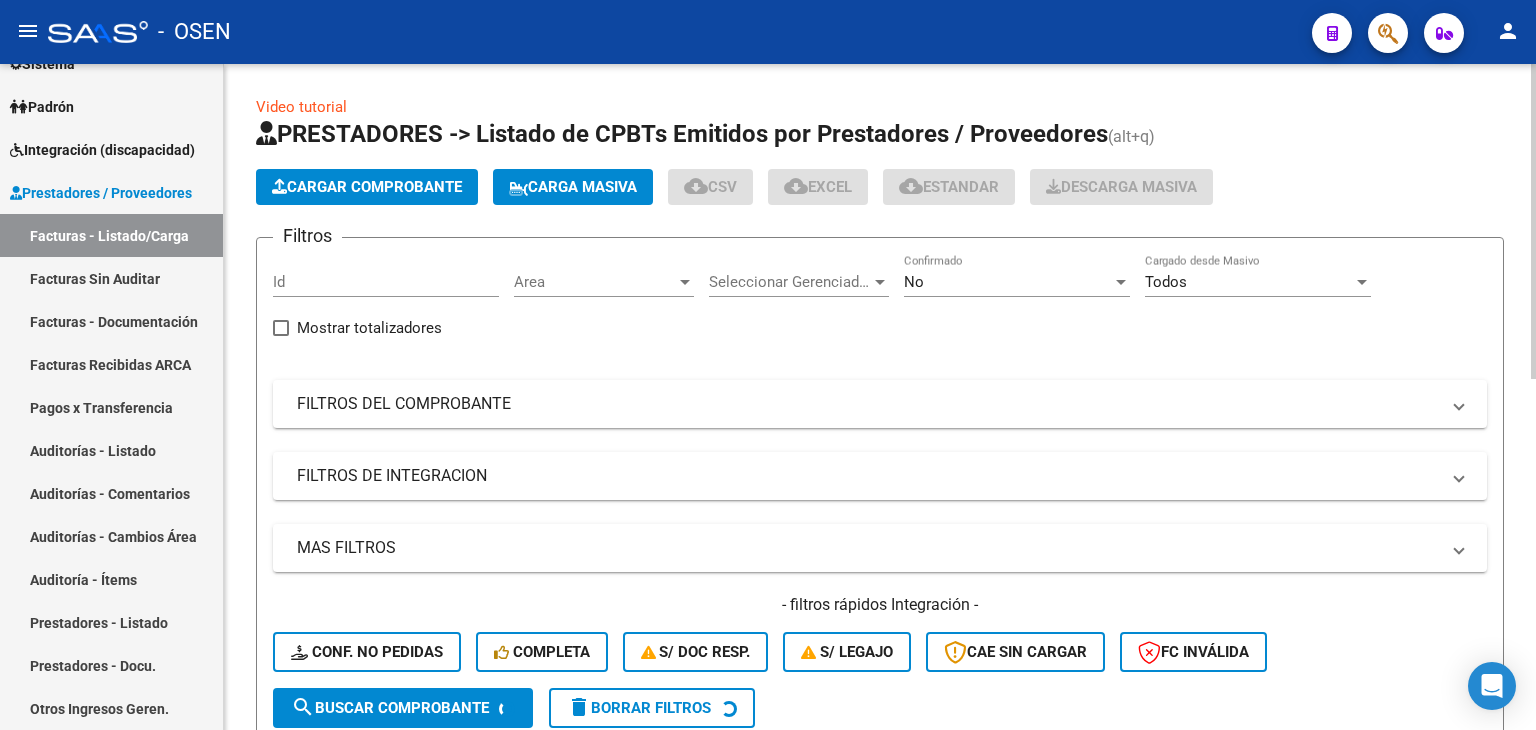 click on "Cargar Comprobante" 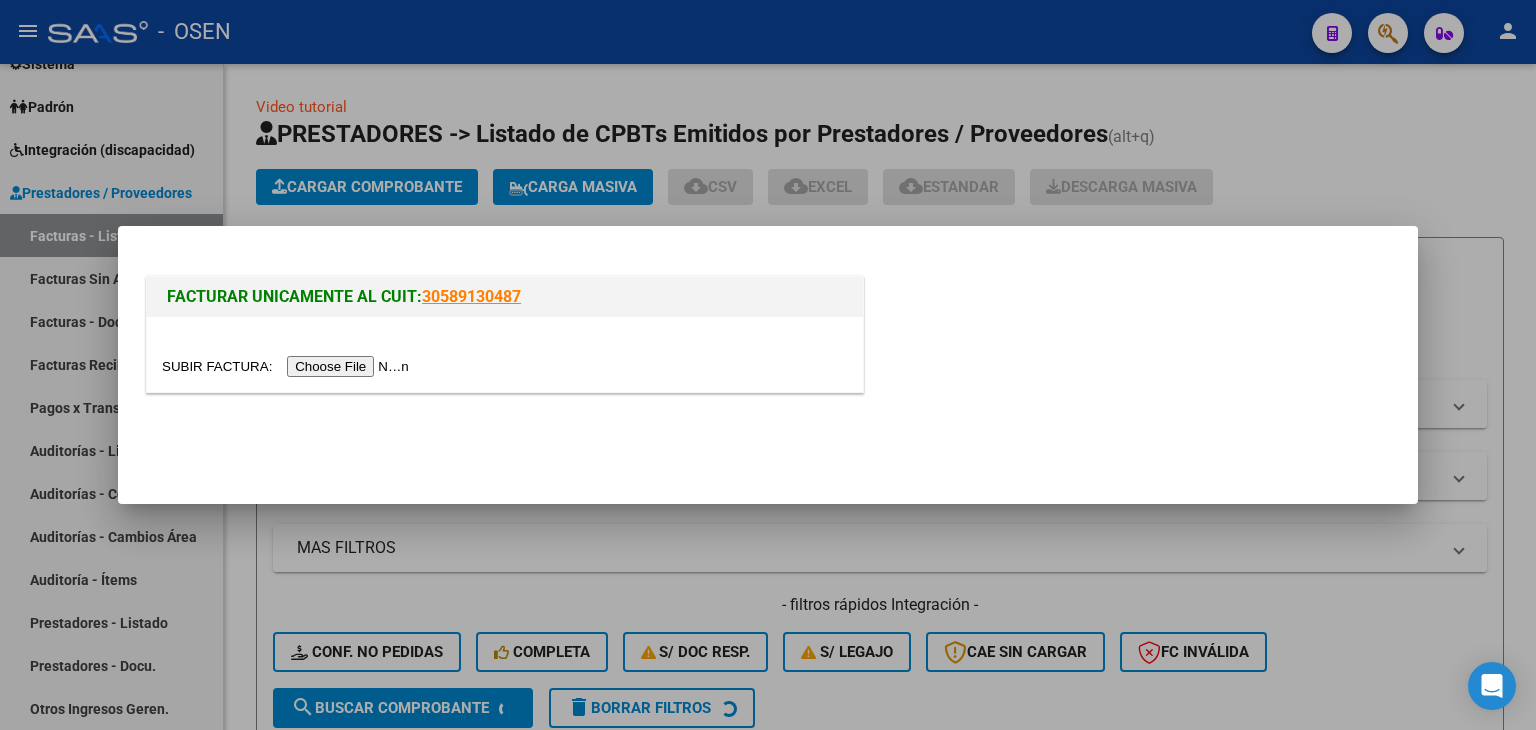 click at bounding box center [288, 366] 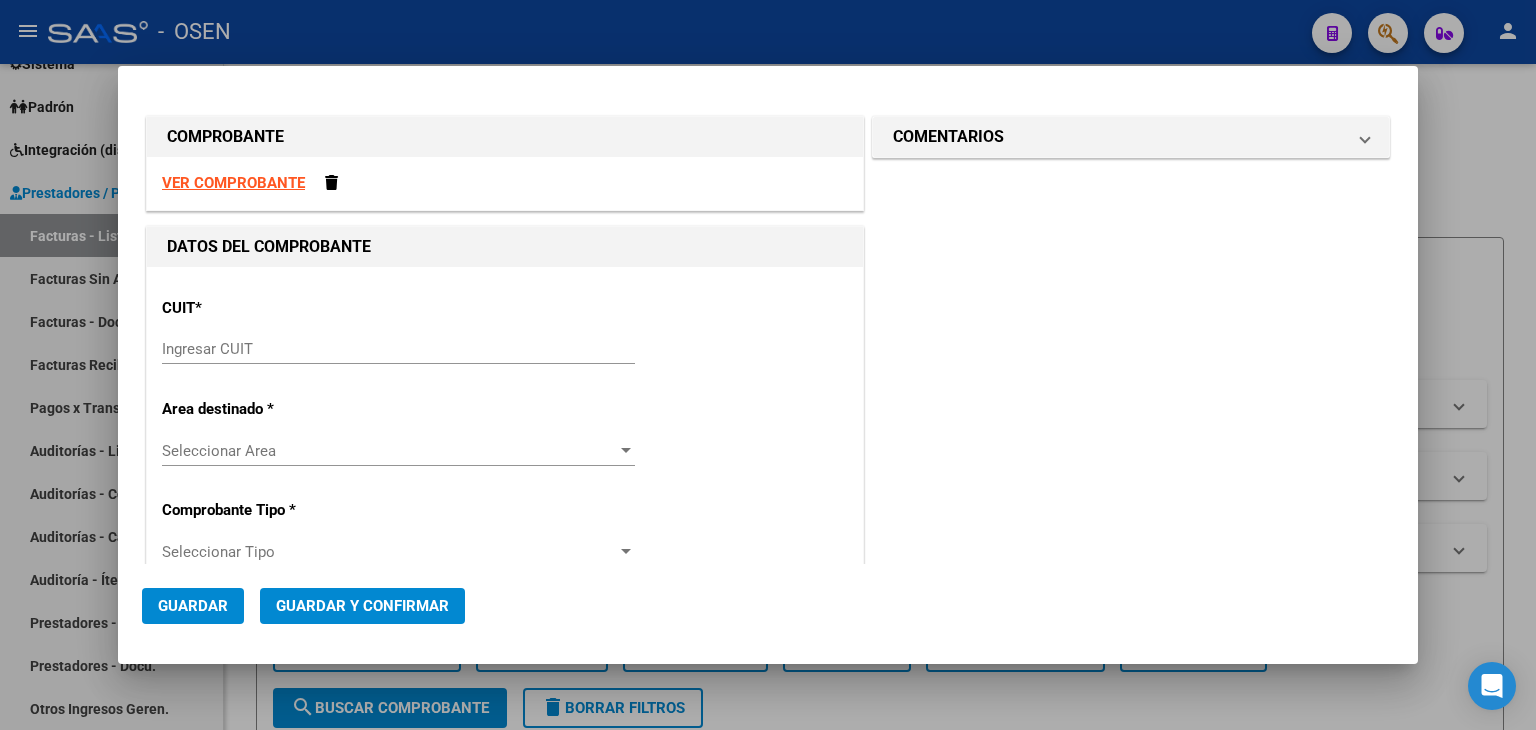click on "Ingresar CUIT" at bounding box center [398, 349] 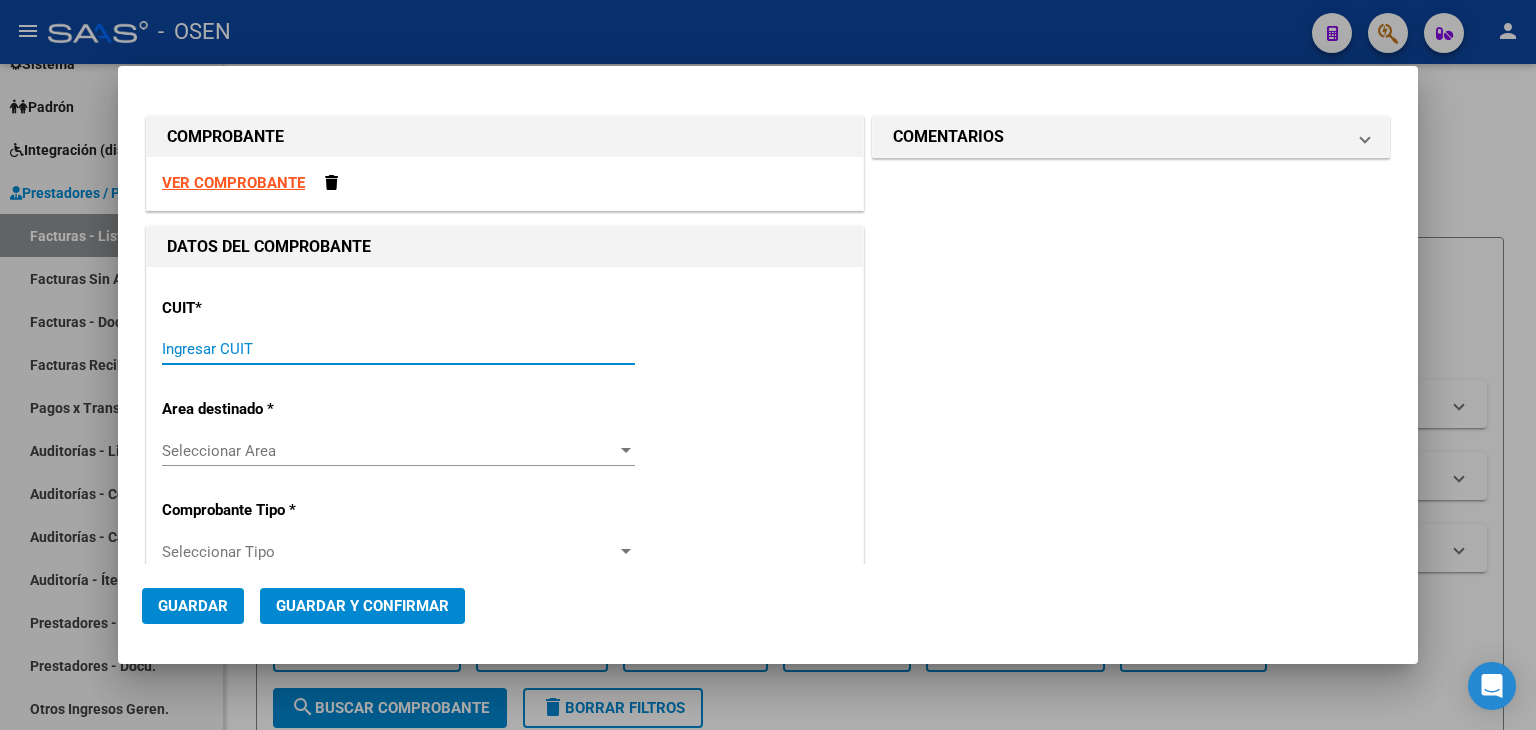 click on "Ingresar CUIT" at bounding box center [398, 349] 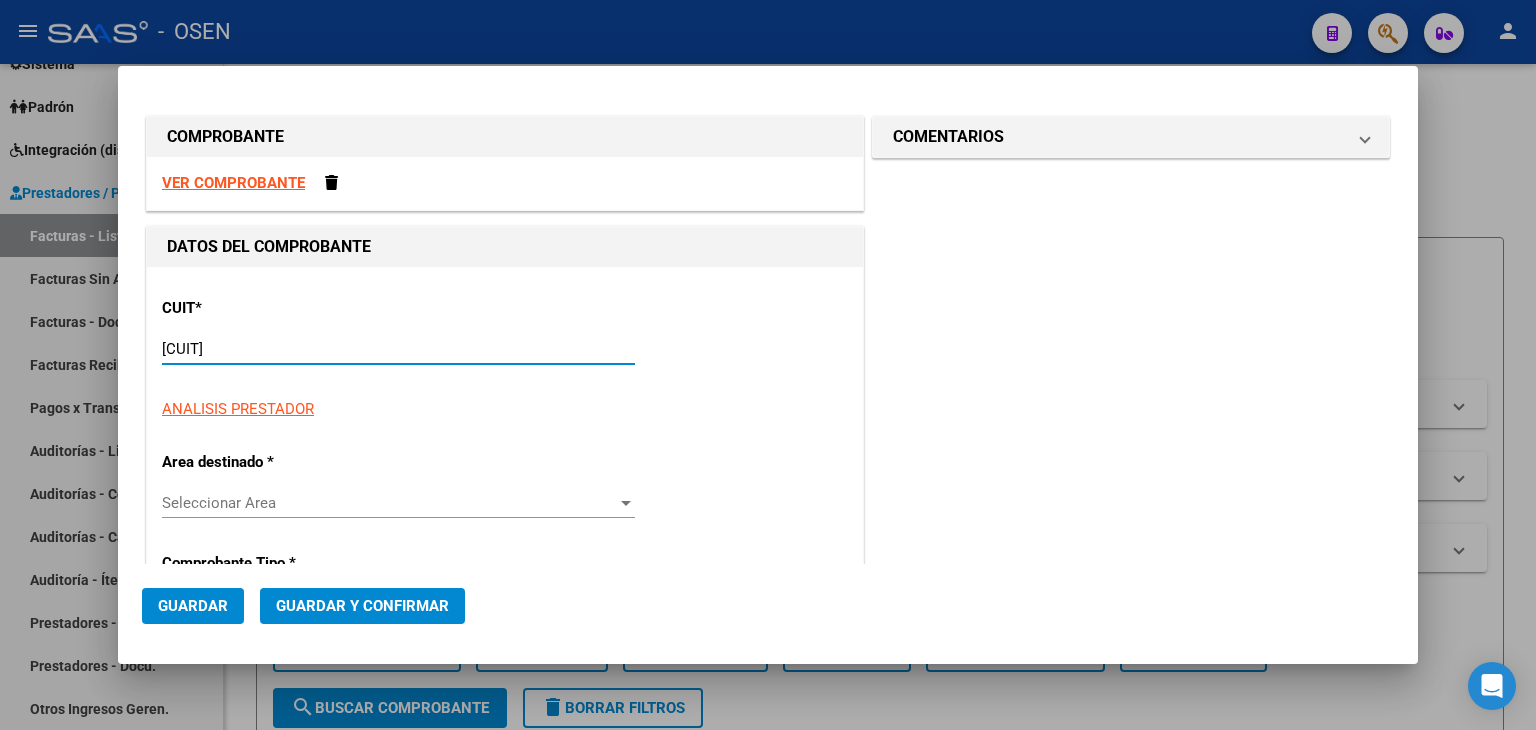 drag, startPoint x: 416, startPoint y: 345, endPoint x: 407, endPoint y: 355, distance: 13.453624 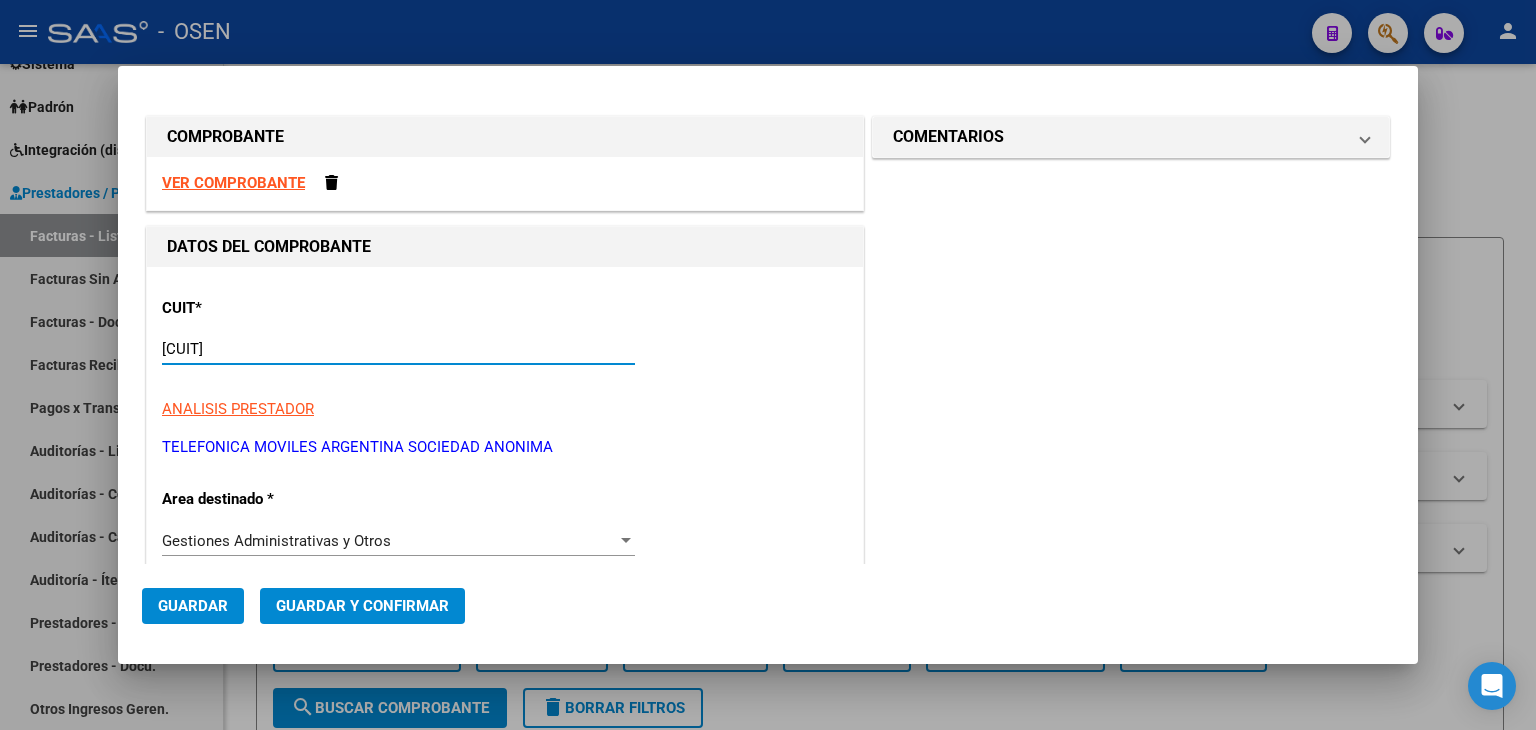 type on "[CUIT]" 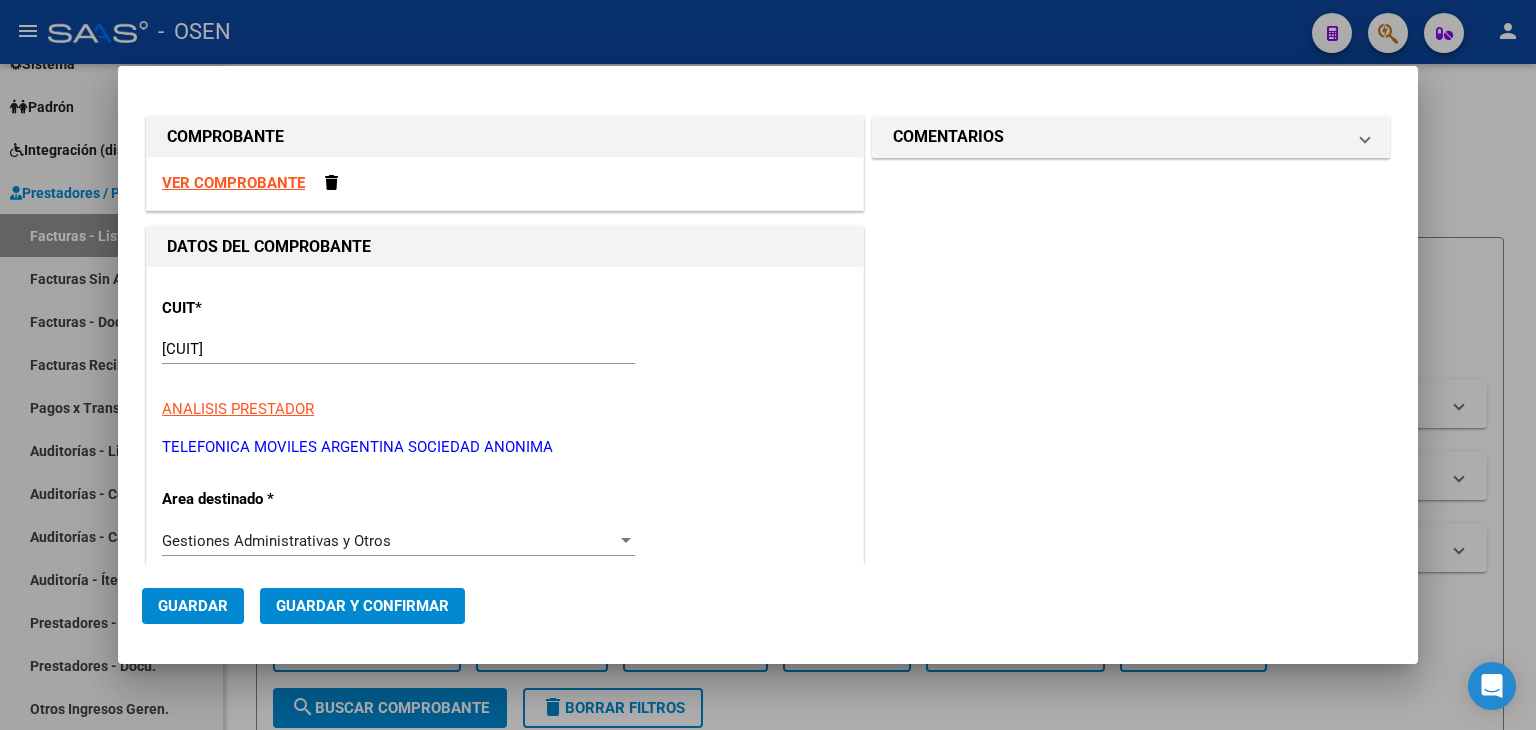 click on "VER COMPROBANTE" at bounding box center (233, 183) 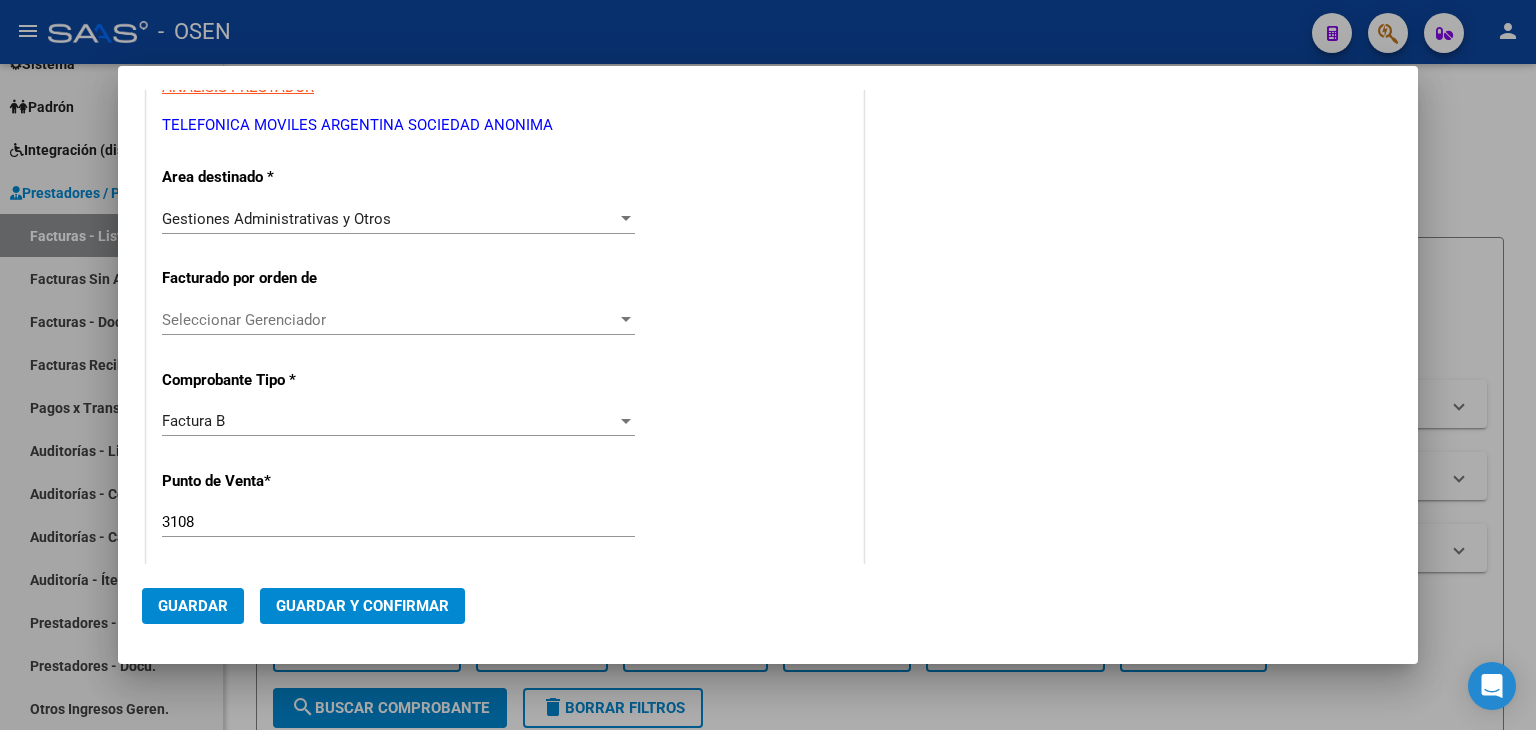 scroll, scrollTop: 333, scrollLeft: 0, axis: vertical 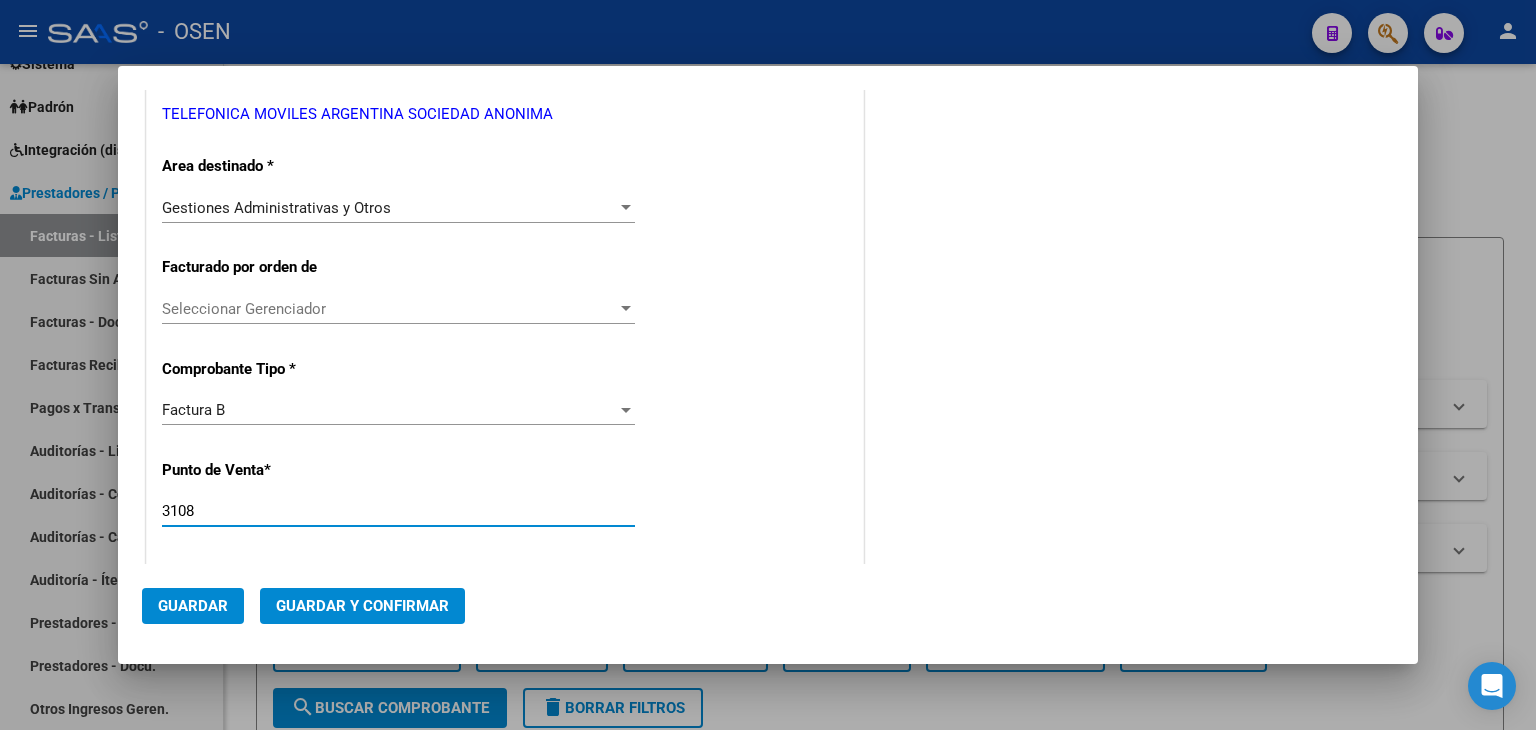 drag, startPoint x: 223, startPoint y: 505, endPoint x: 140, endPoint y: 498, distance: 83.294655 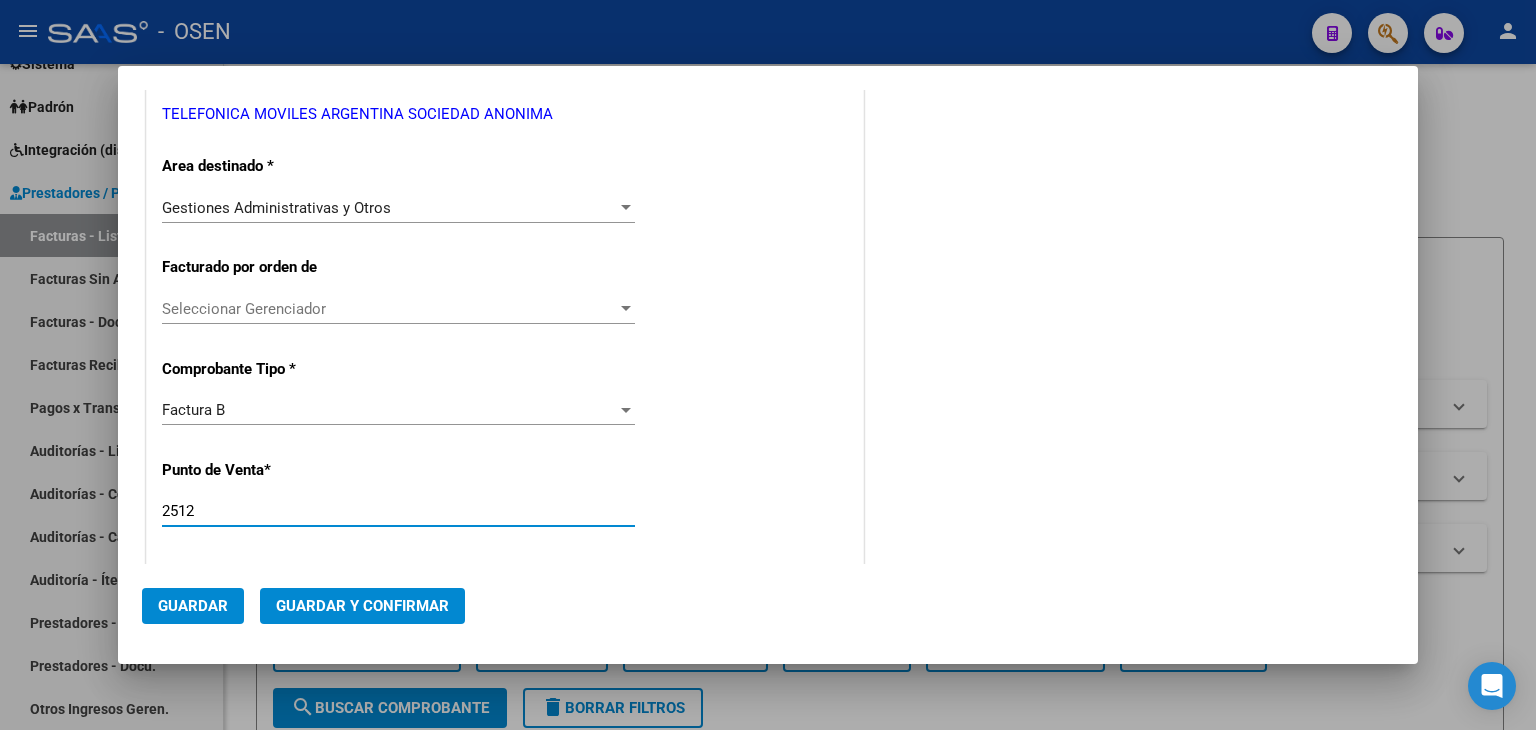 type on "2512" 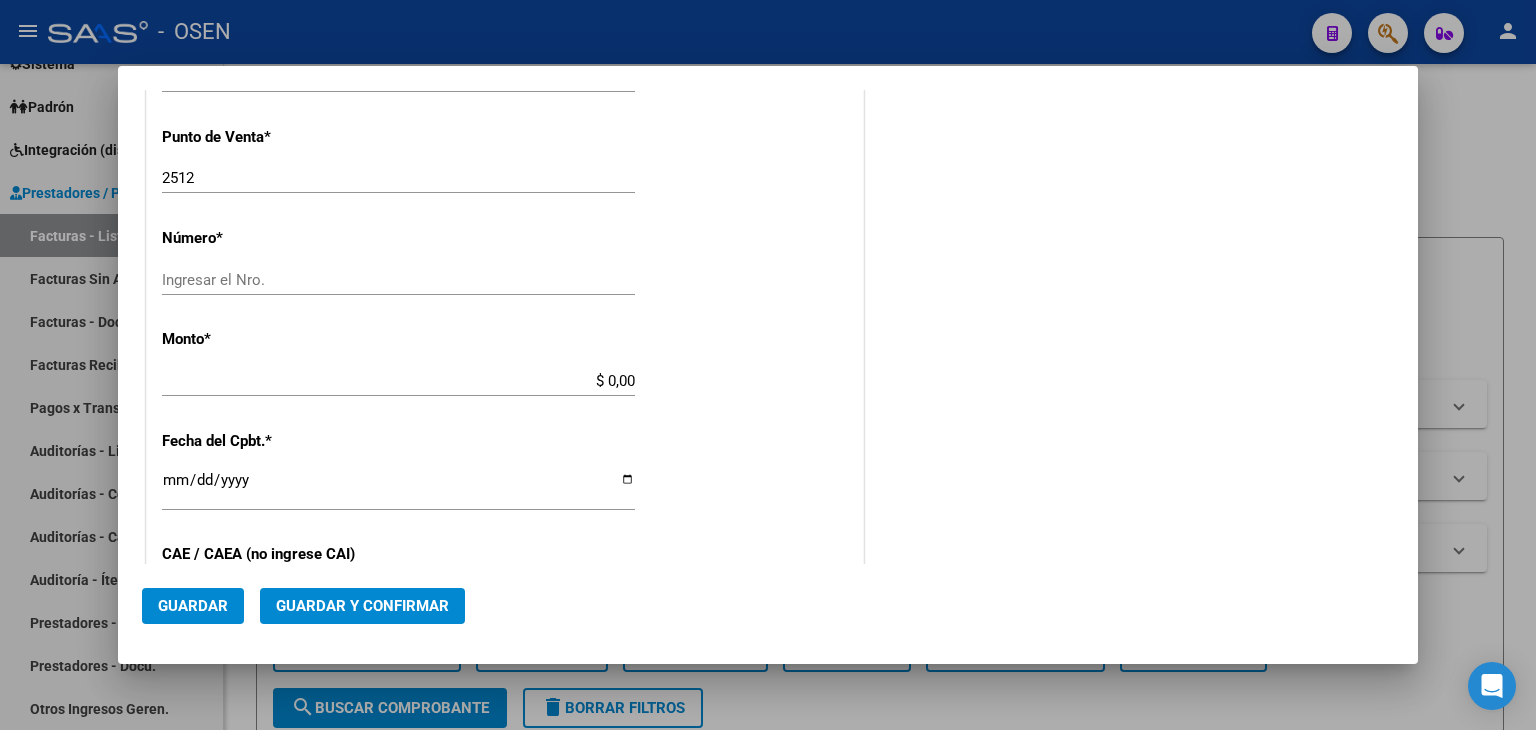click on "CUIT  *   [NUMBER] Ingresar CUIT  ANALISIS PRESTADOR  [BRAND] [BRAND] [BRAND] [BRAND] [BRAND]  ARCA Padrón  Area destinado * Gestiones Administrativas y Otros Seleccionar Area  Facturado por orden de  Seleccionar Gerenciador Seleccionar Gerenciador  Comprobante Tipo * Factura B Seleccionar Tipo Punto de Venta  *   [NUMBER] Ingresar el Nro.  Número  *   Ingresar el Nro.  Monto  *   $ [AMOUNT] Ingresar el monto  Fecha del Cpbt.  *   Ingresar la fecha  CAE / CAEA (no ingrese CAI)    Ingresar el CAE o CAEA (no ingrese CAI)  Fecha Recibido  *   [DATE] Ingresar la fecha  Fecha de Vencimiento    Ingresar la fecha  Ref. Externa    Ingresar la ref.  N° Liquidación    Ingresar el N° Liquidación" at bounding box center (505, 360) 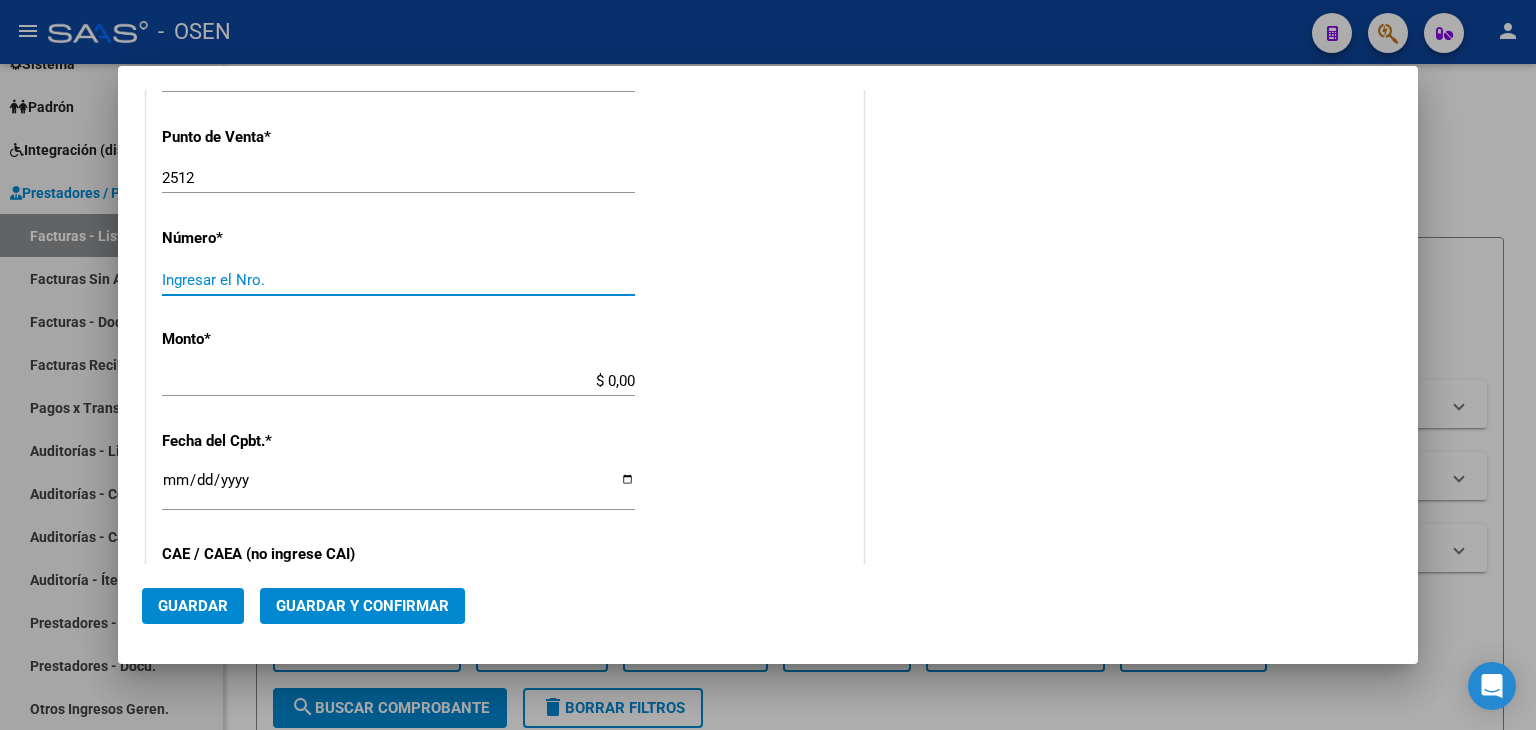 click on "Ingresar el Nro." at bounding box center [398, 280] 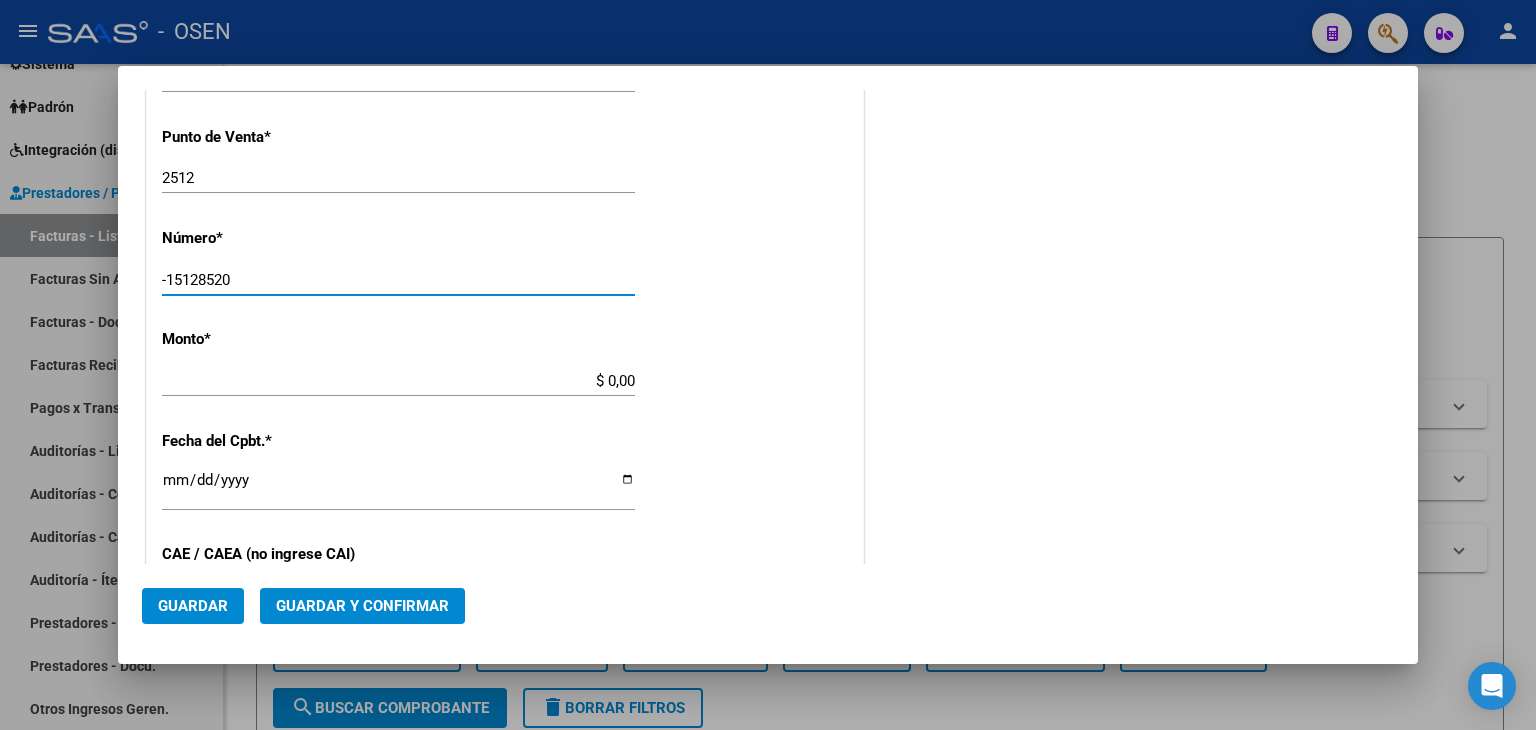 click on "-15128520" at bounding box center [398, 280] 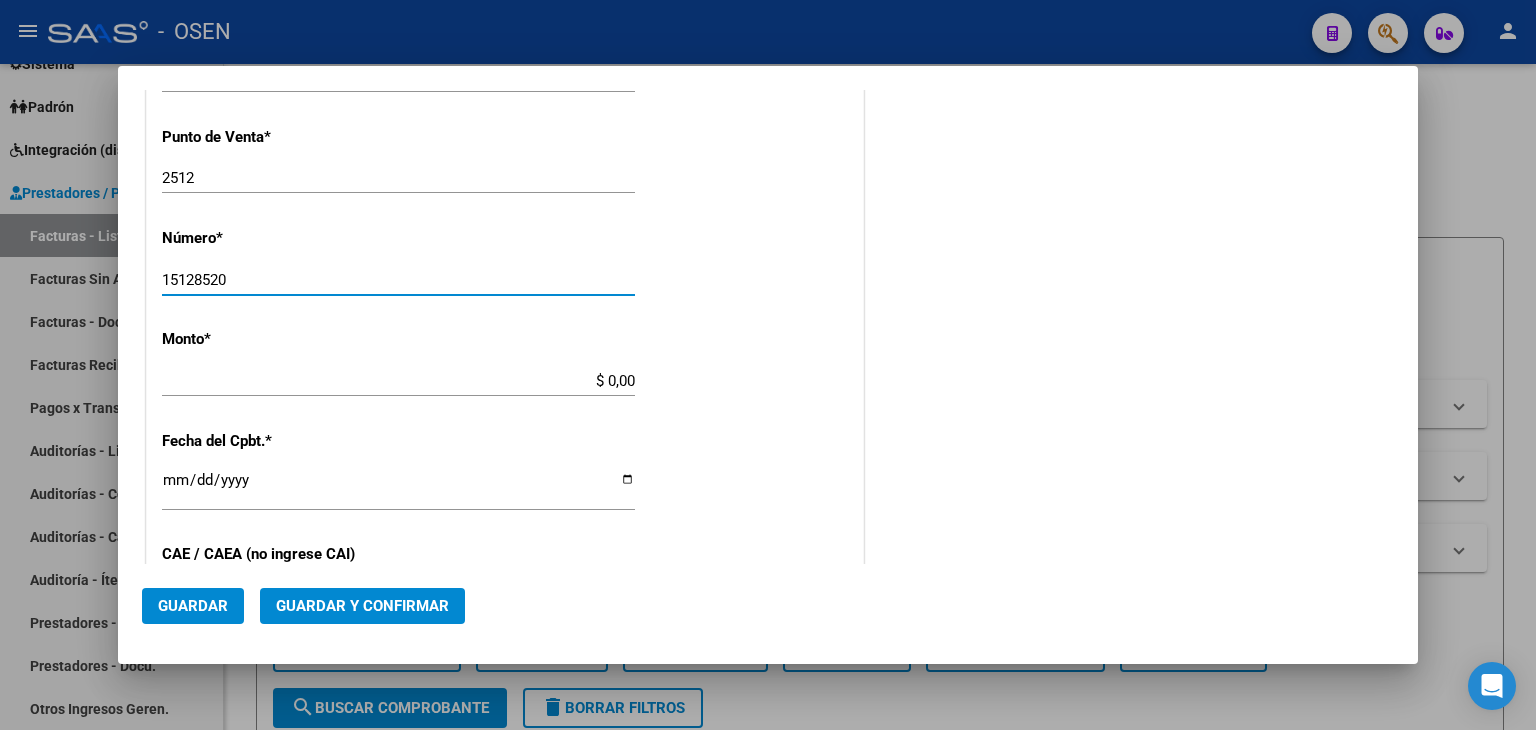 type on "15128520" 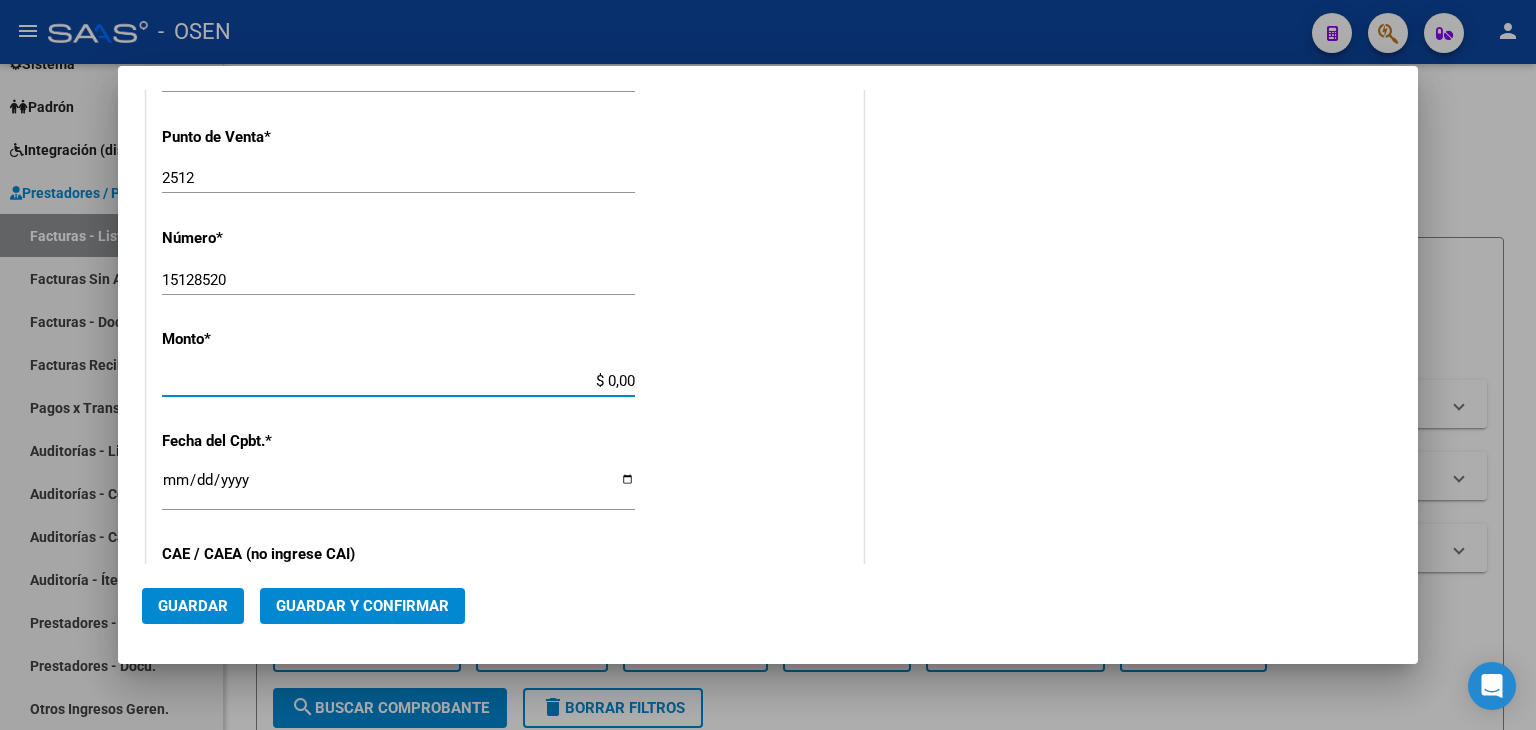 type on "$ 1.078.953,54" 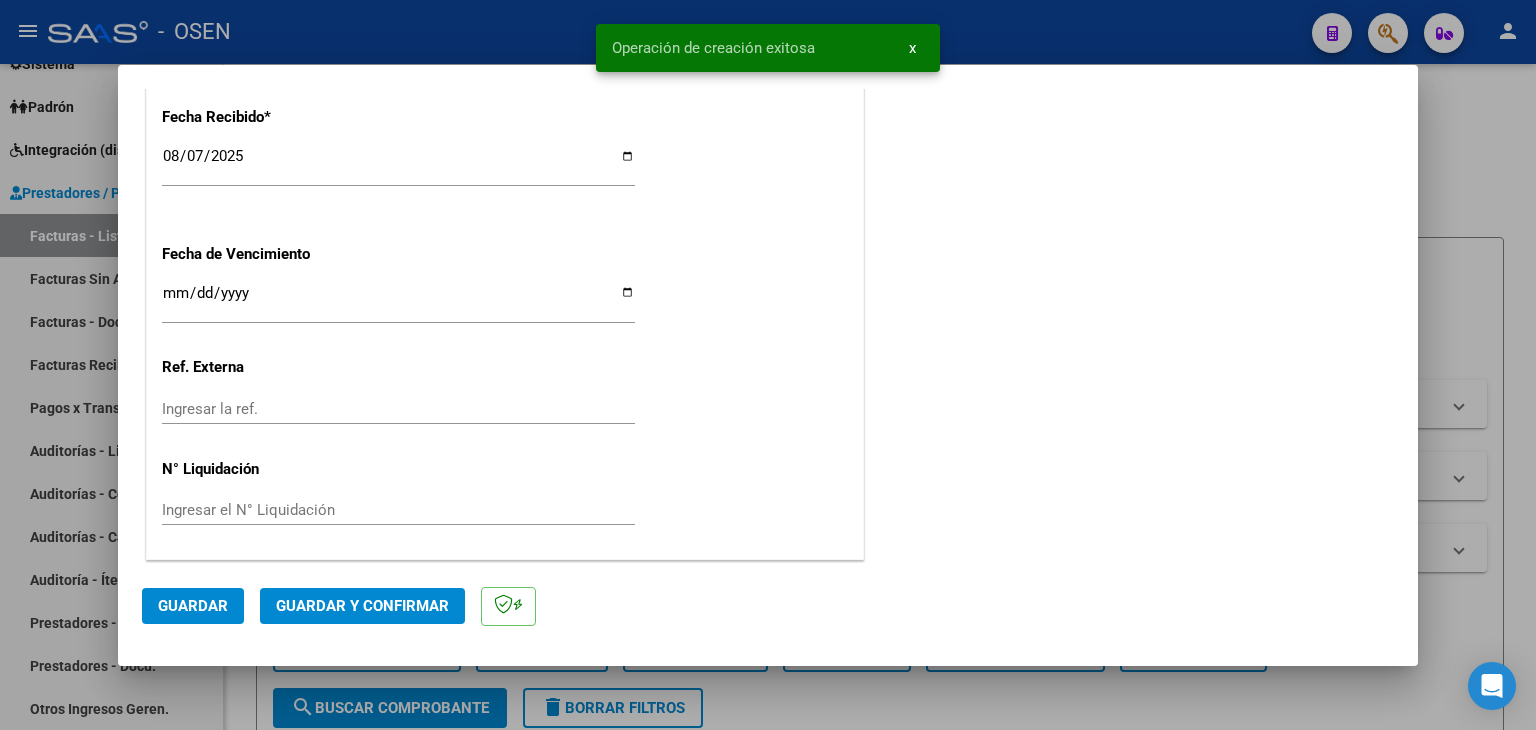 scroll, scrollTop: 930, scrollLeft: 0, axis: vertical 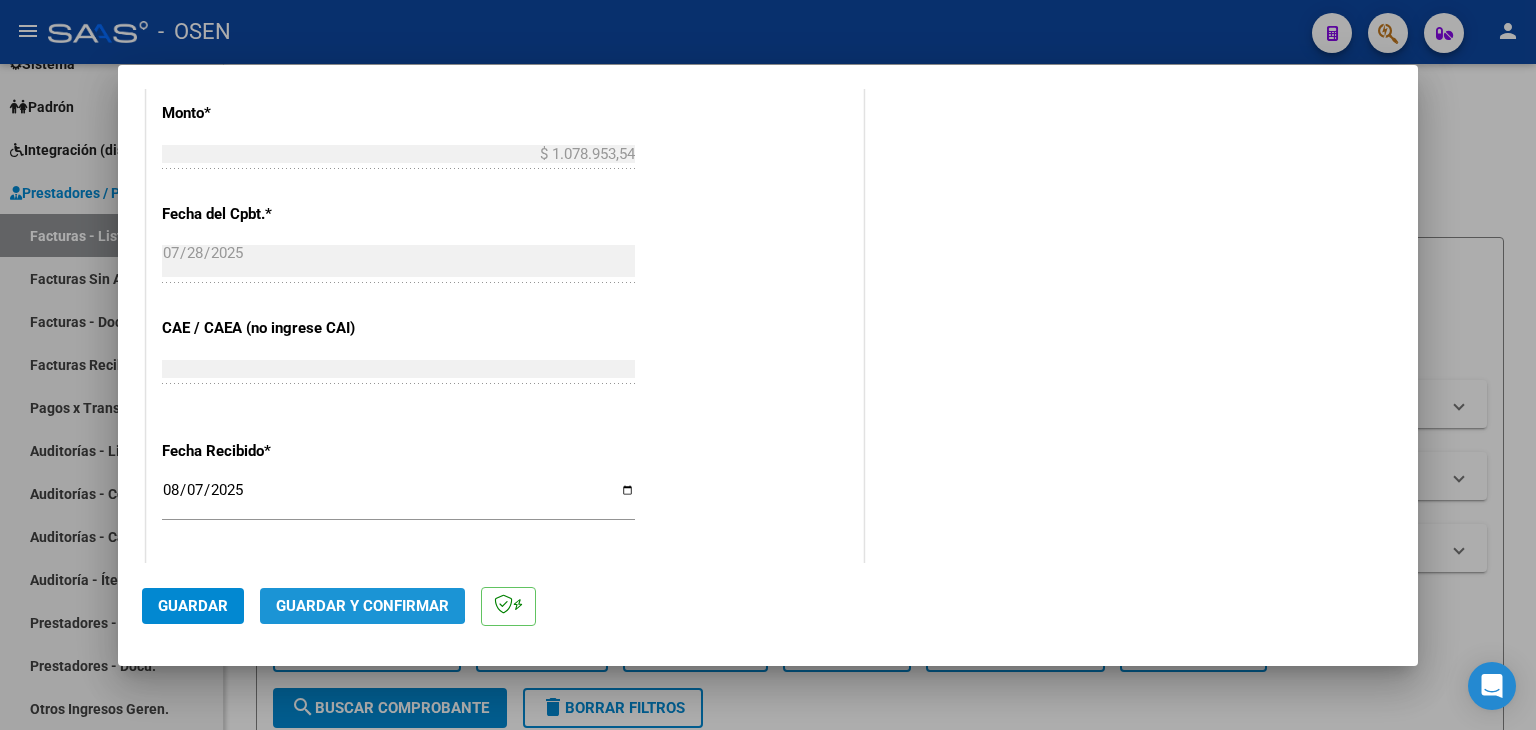 click on "Guardar y Confirmar" 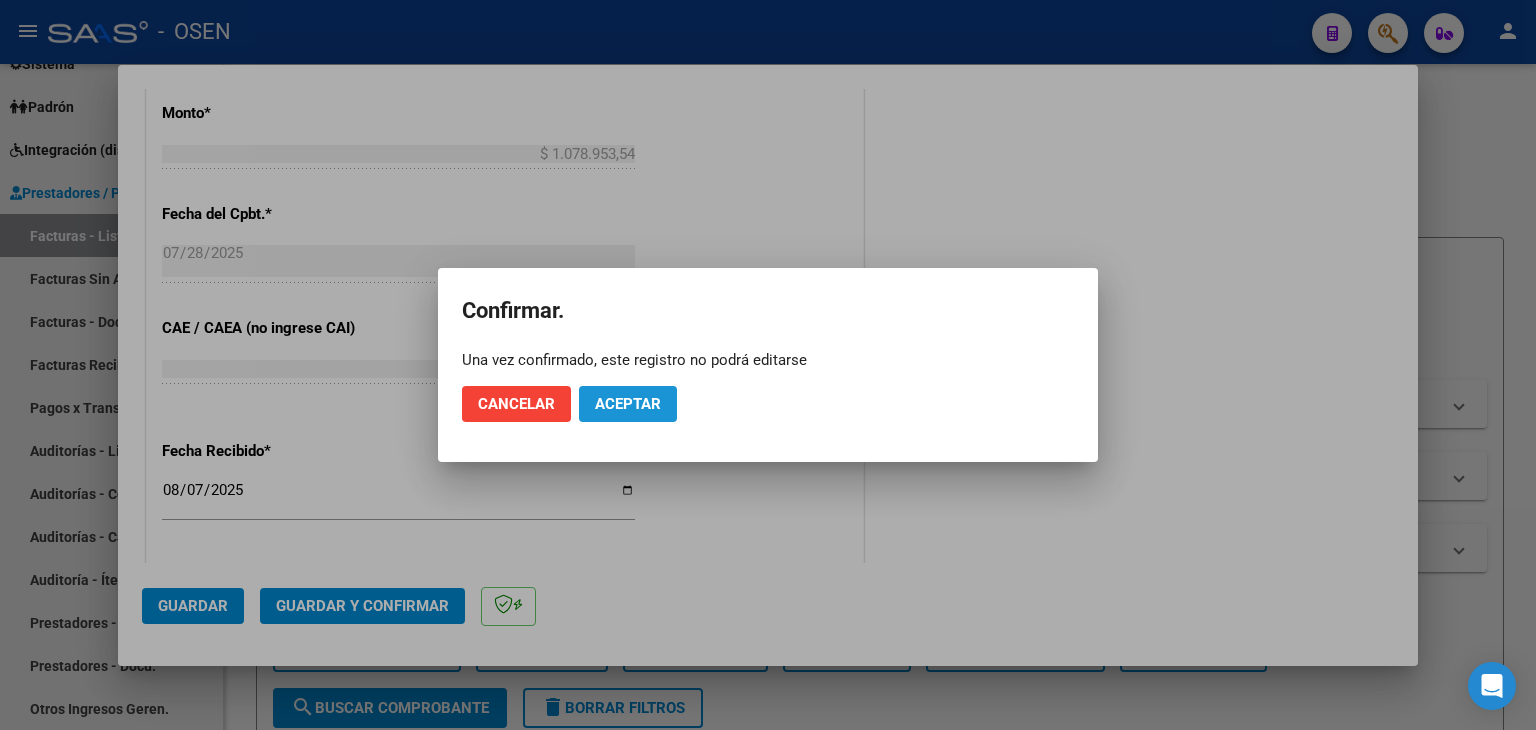 click on "Aceptar" 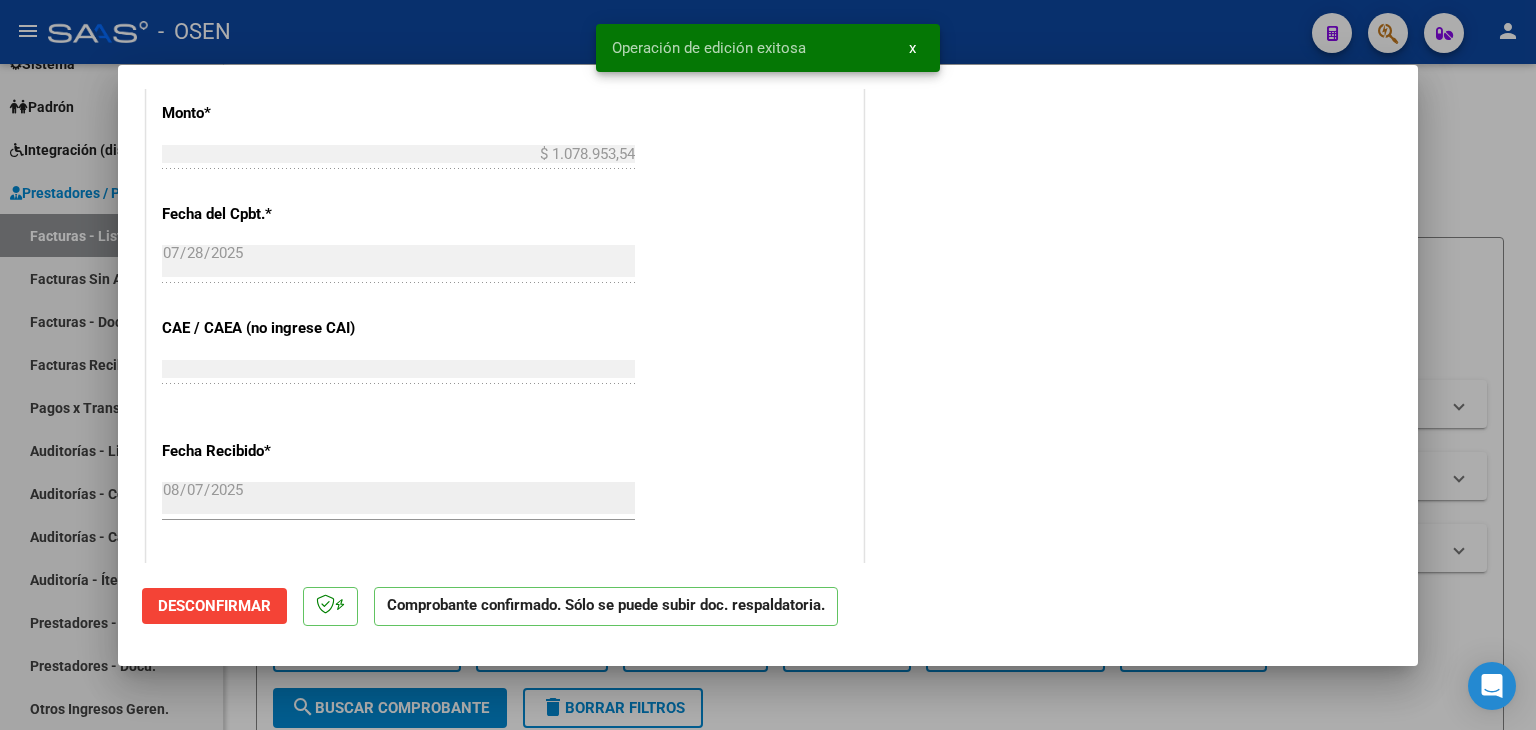 click at bounding box center [768, 365] 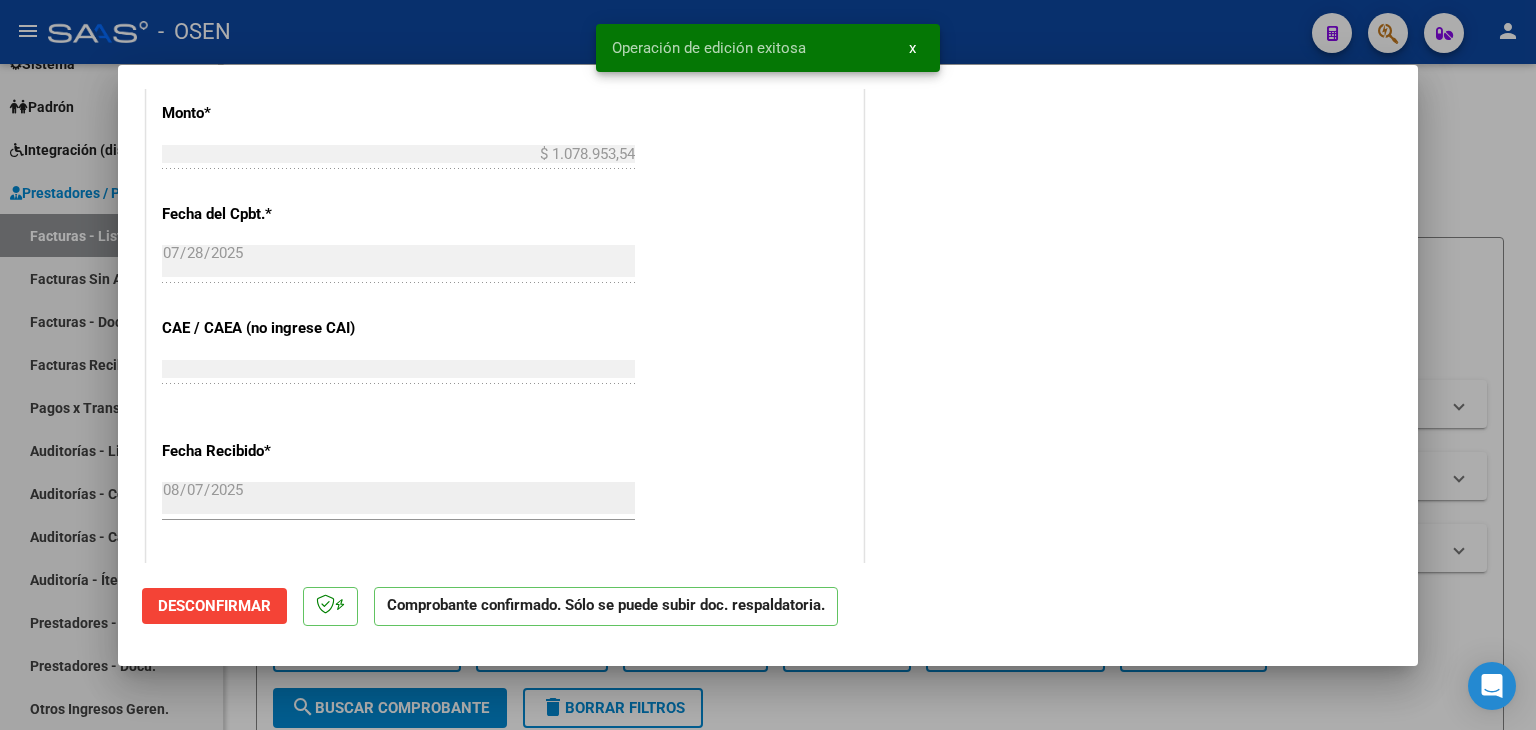 type 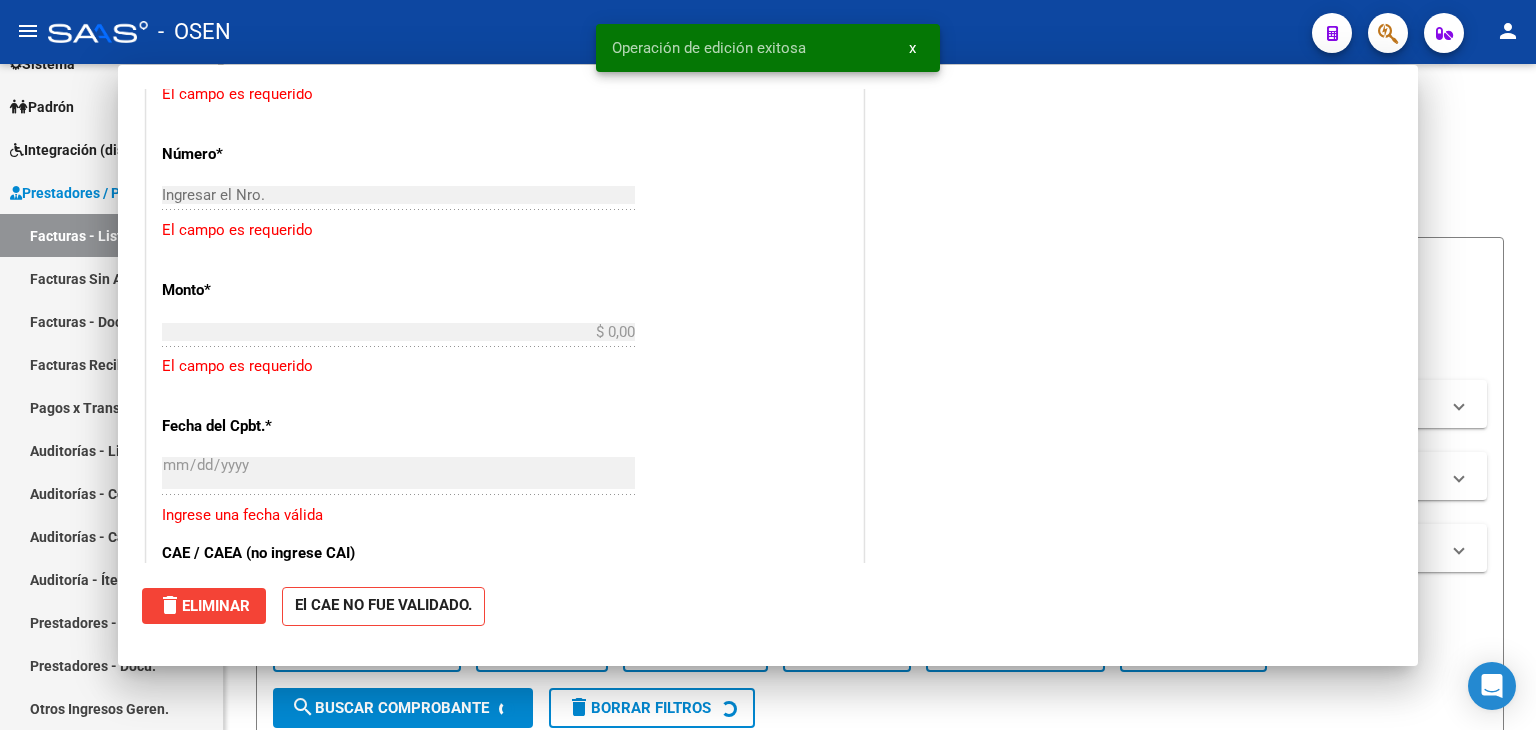 scroll, scrollTop: 1108, scrollLeft: 0, axis: vertical 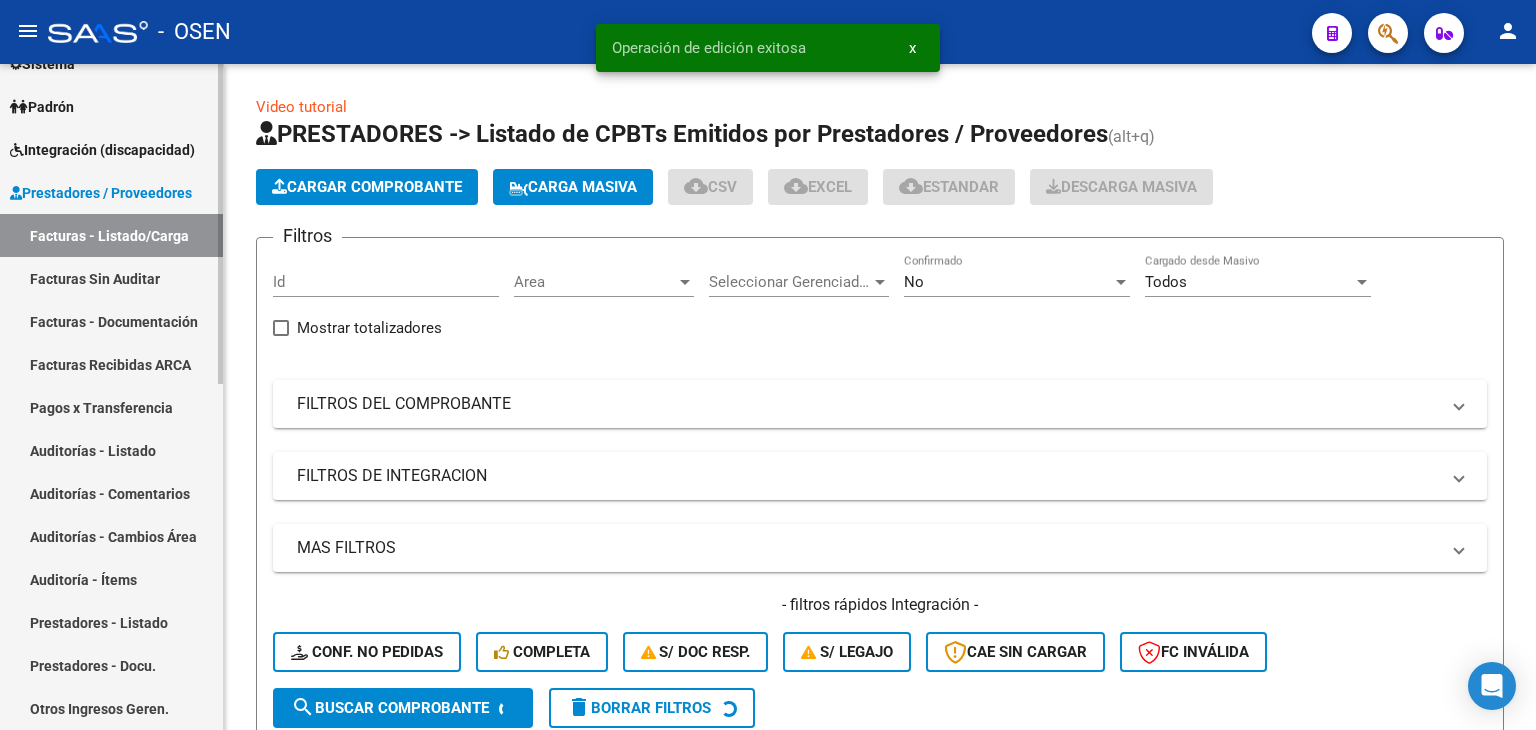 click on "Auditorías - Listado" at bounding box center [111, 450] 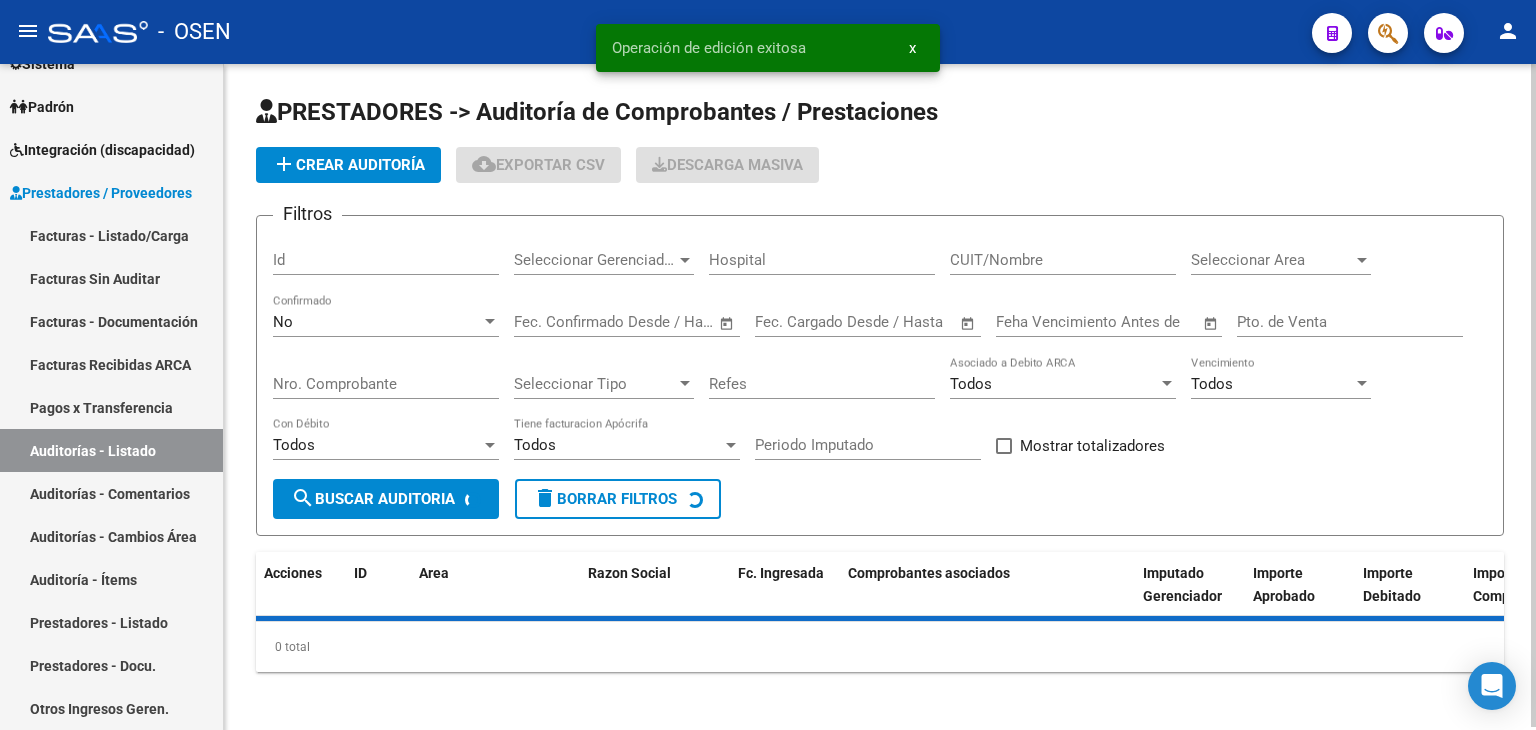 click on "add  Crear Auditoría" 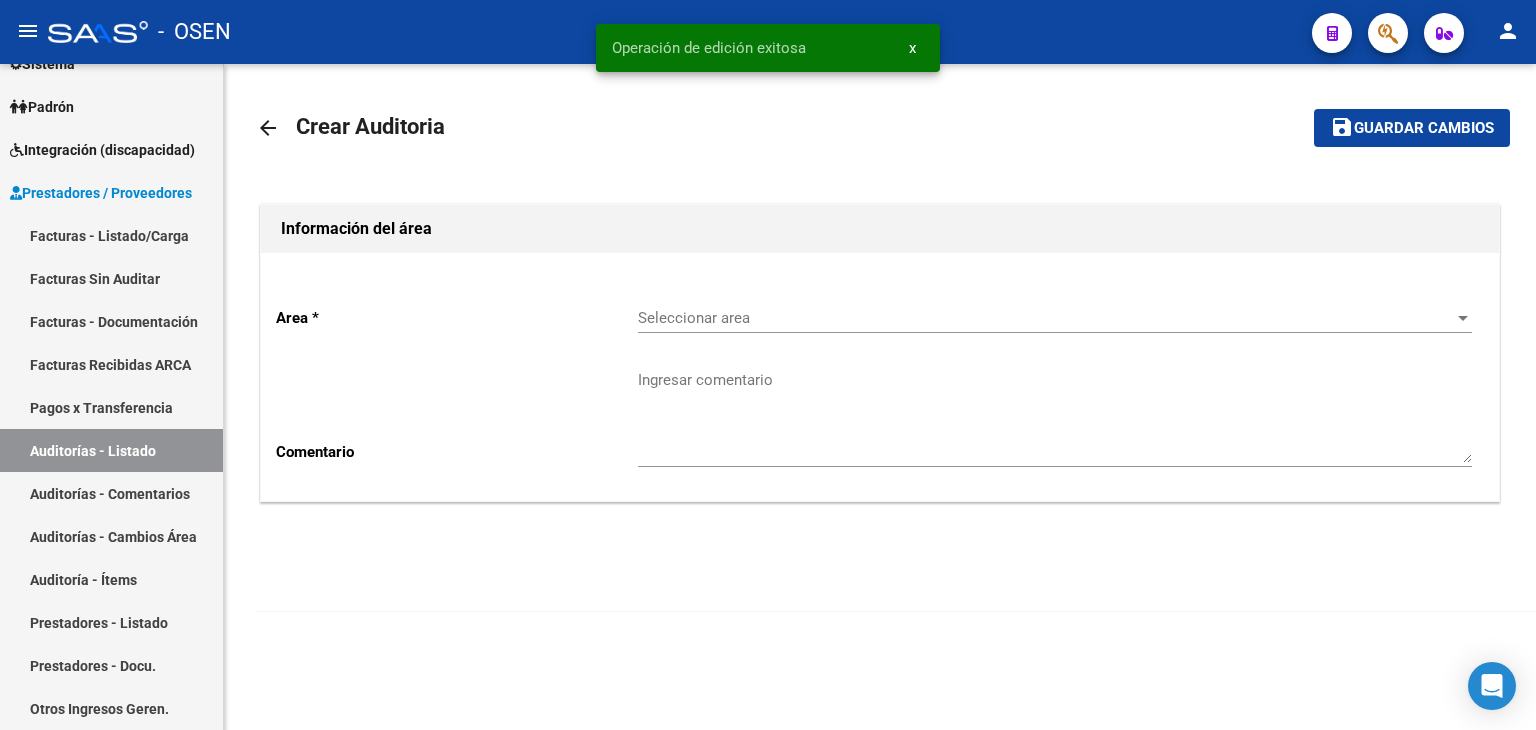 click on "Seleccionar area Seleccionar area" 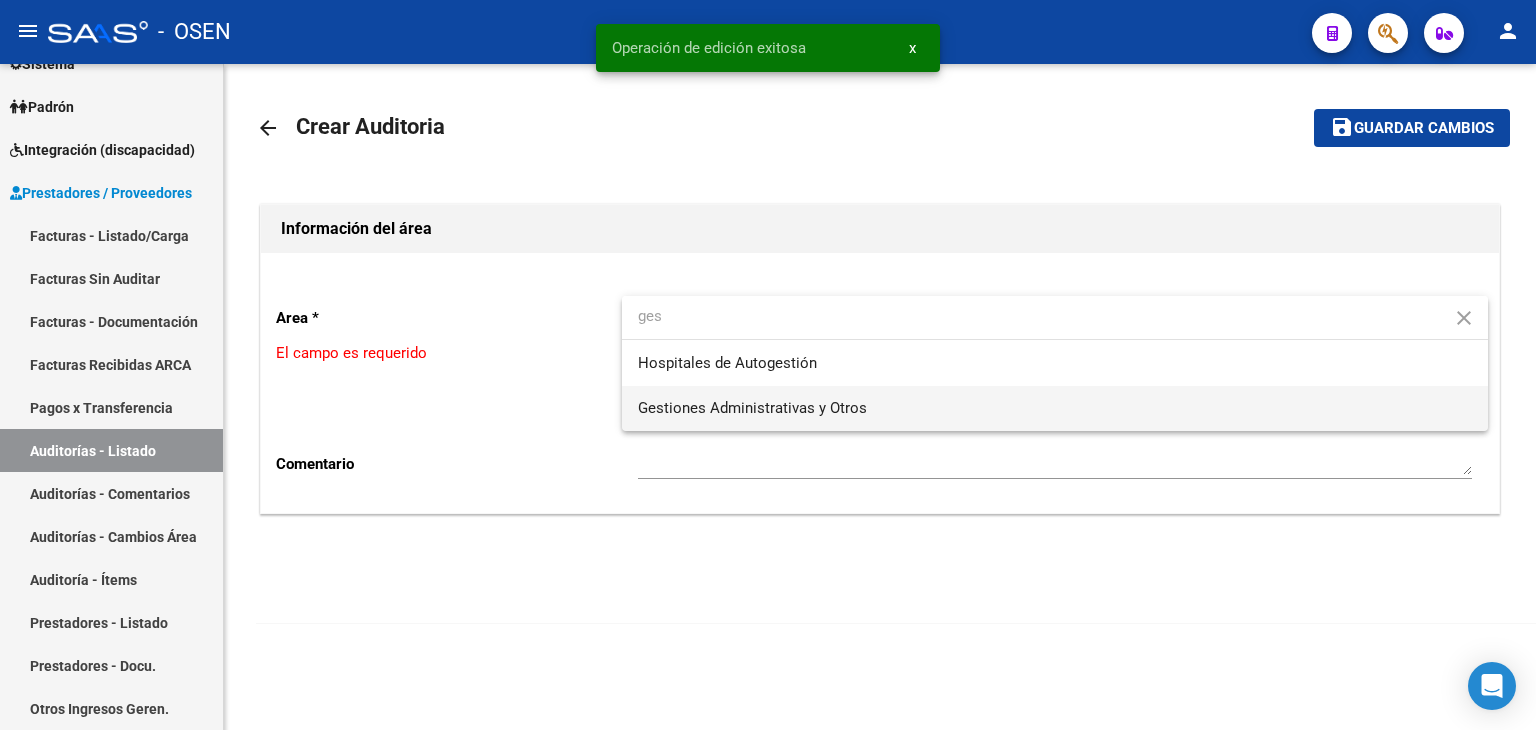 type on "ges" 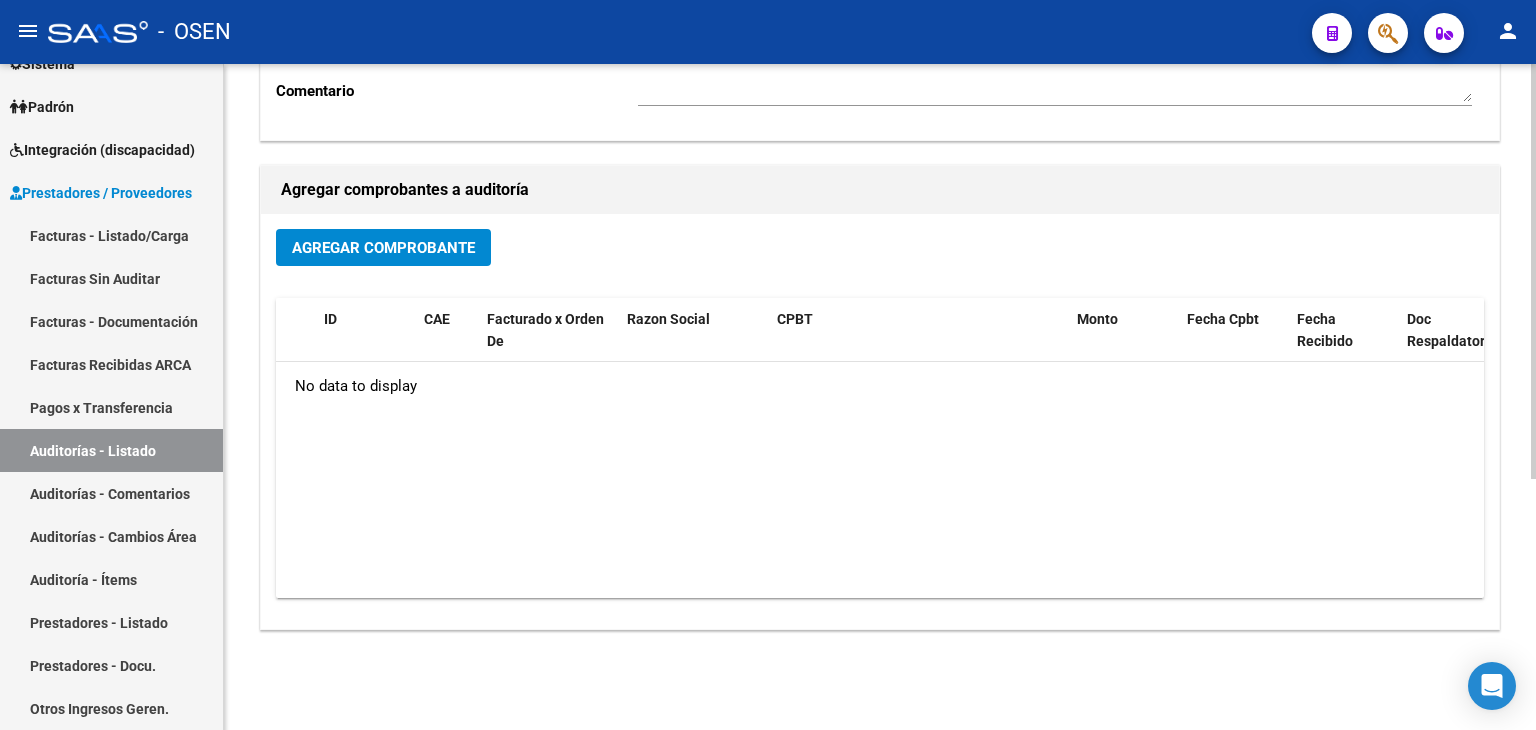 scroll, scrollTop: 401, scrollLeft: 0, axis: vertical 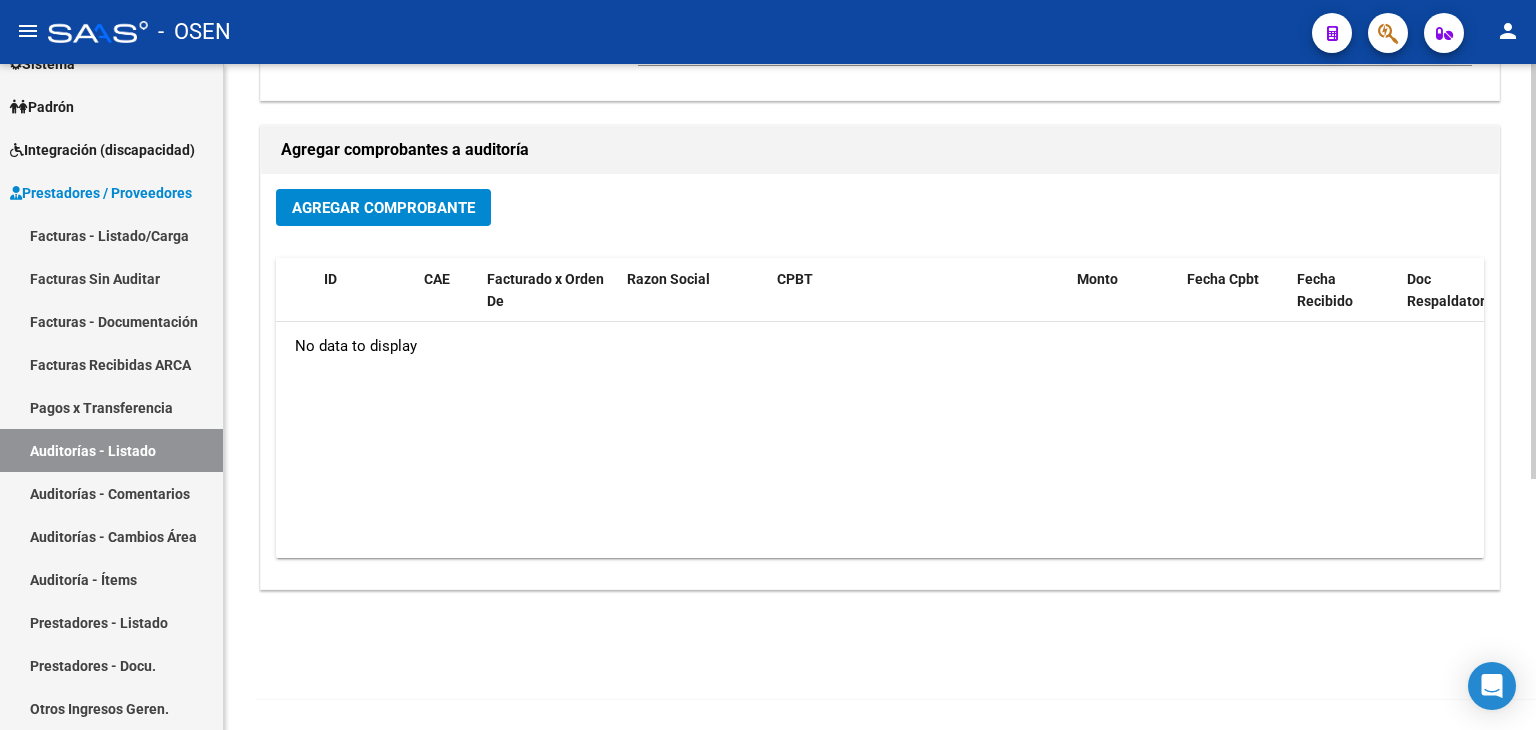 click on "Agregar Comprobante ID CAE Facturado x Orden De Razon Social CPBT Monto Fecha Cpbt Fecha Recibido Doc Respaldatoria Expte. Interno Creado Usuario No data to display" 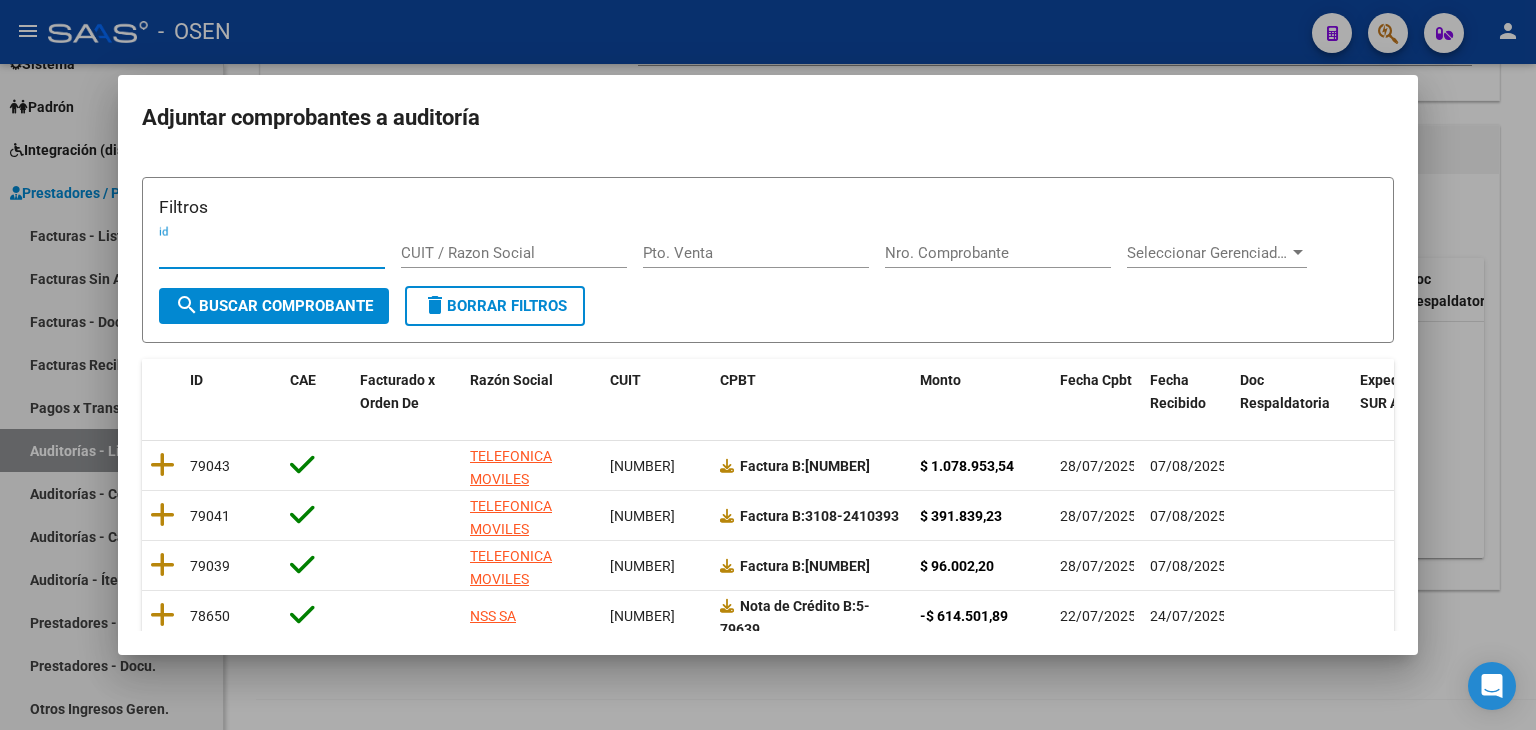 click on "Filtros id CUIT / Razon Social Pto. Venta Nro. Comprobante Seleccionar Gerenciador Seleccionar Gerenciador search  Buscar Comprobante  delete  Borrar Filtros  ID CAE Facturado x Orden De Razon Social CUIT CPBT Monto Fecha Cpbt Fecha Recibido Doc Respaldatoria Expediente SUR Asociado Comentario Privado 79043 TELEFONICA MOVILES ARGENTINA SOCIEDAD ANONIMA [PHONE]    Factura B:  2512-15128520 $ 1.078.953,54 [DATE] [DATE]    79041 TELEFONICA MOVILES ARGENTINA SOCIEDAD ANONIMA [PHONE]    Factura B:  3108-2410393 $ 391.839,23 [DATE] [DATE]    79039 TELEFONICA MOVILES ARGENTINA SOCIEDAD ANONIMA [PHONE]    Factura B:  3108-2408180 $ 96.002,20 [DATE] [DATE]    78650 NSS SA [PHONE]    Nota de Crédito B:  5-79639 -$ 614.501,89 [DATE] [DATE]    78649 NSS SA [PHONE]    Factura B:  5-4865209 $ 543.943,40 [DATE] [DATE]    64322 FINOCHIETTO MAGALI [PHONE]    Nota de Crédito C:  1-9 -$ 500.000,00 [DATE] [DATE]    59263 100000 LAMPARAS SRL" at bounding box center [768, 394] 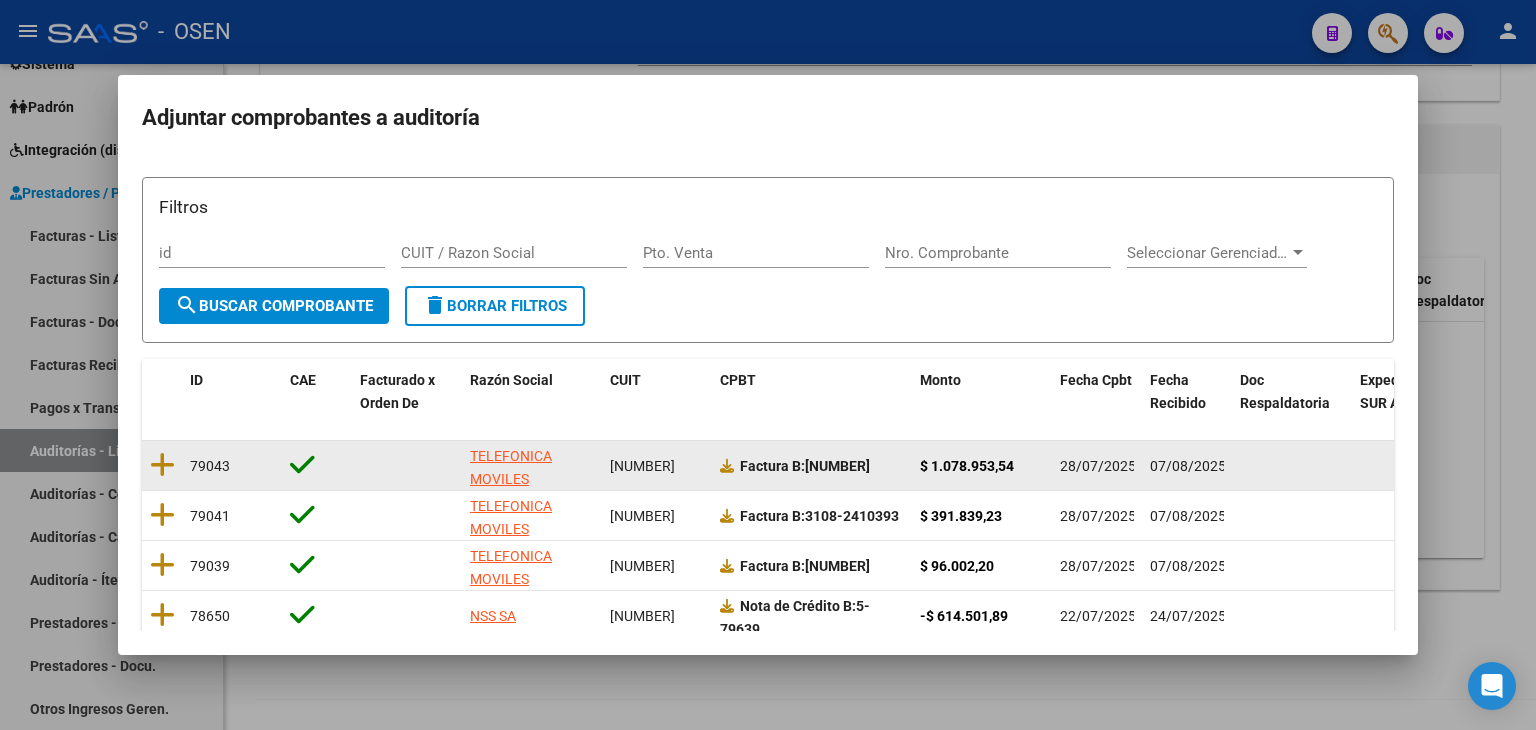click 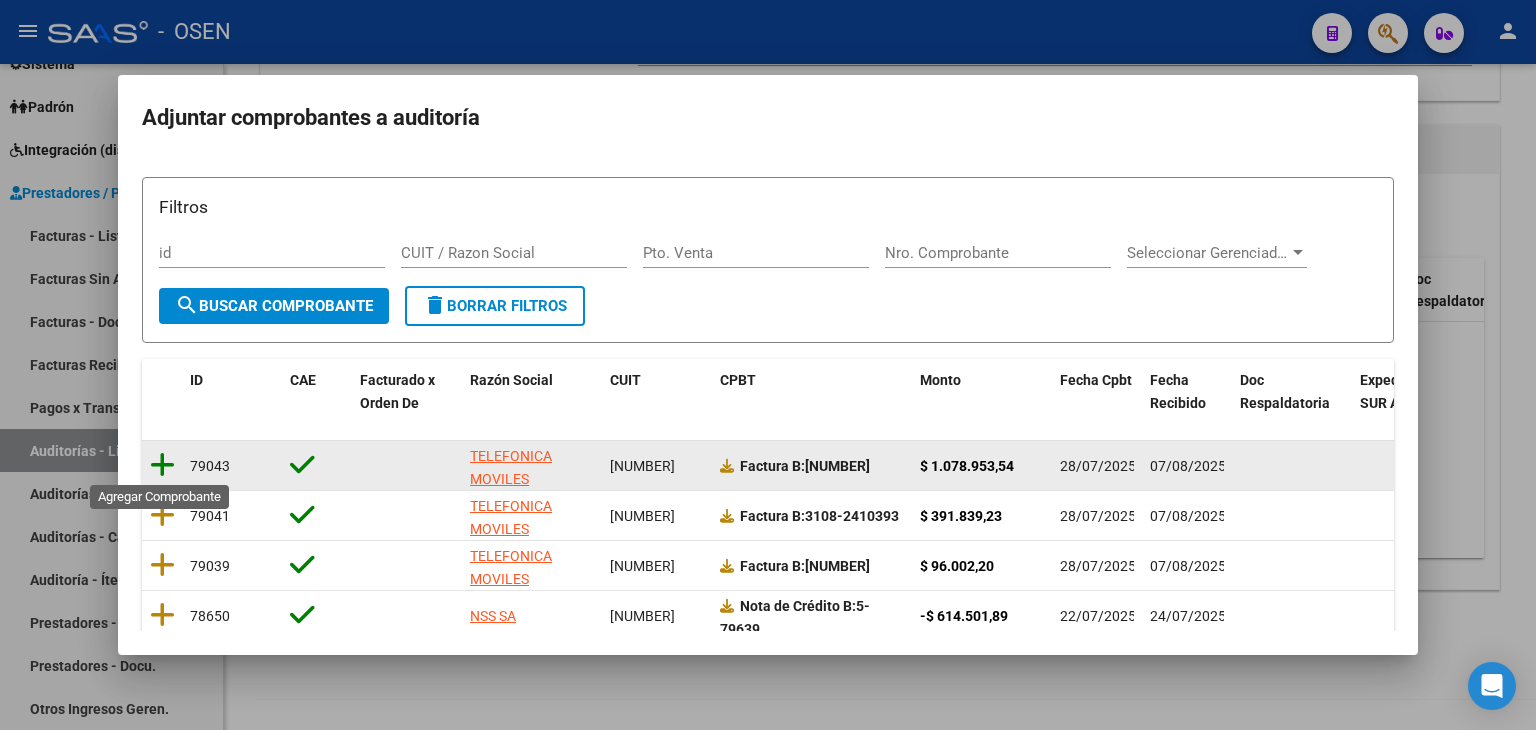 drag, startPoint x: 169, startPoint y: 465, endPoint x: 458, endPoint y: 458, distance: 289.08478 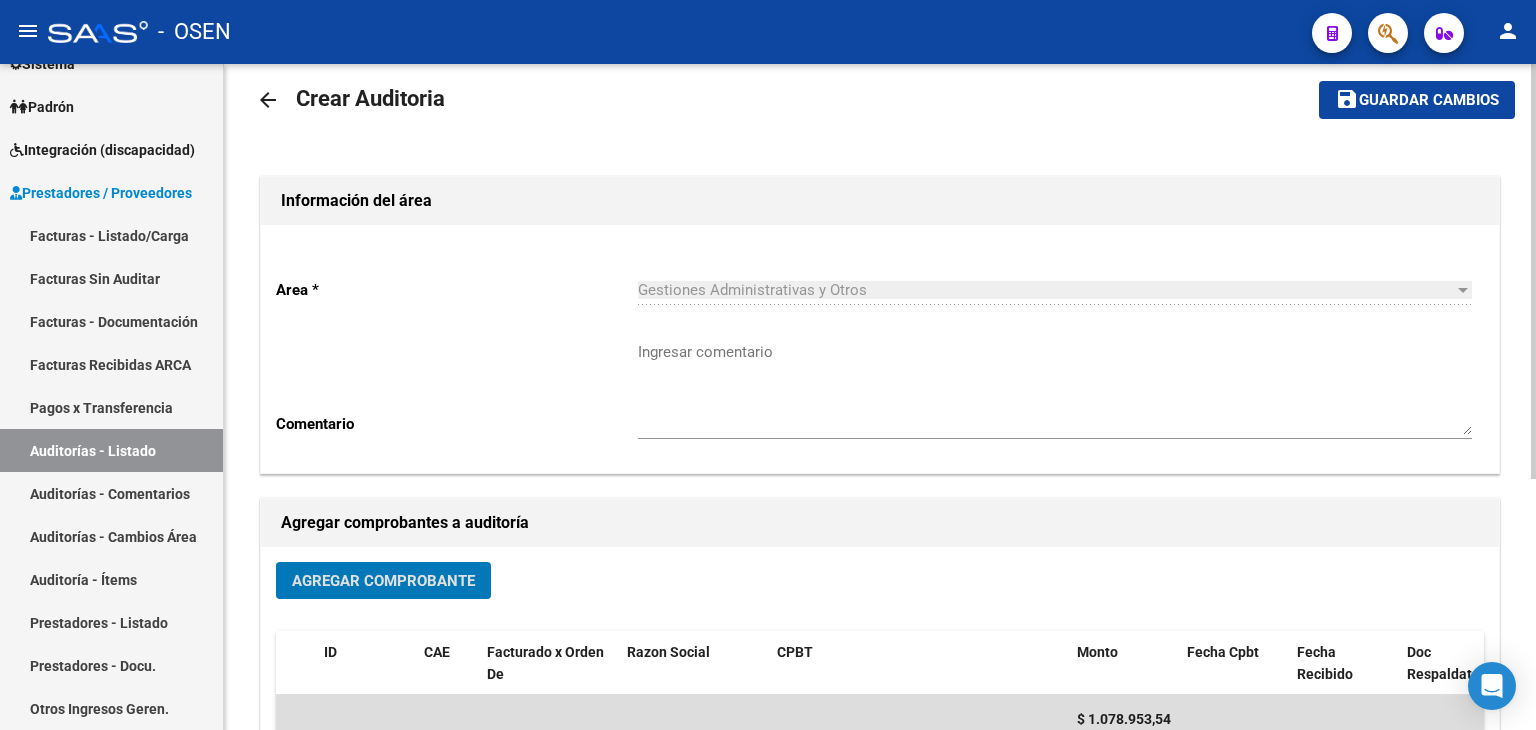 scroll, scrollTop: 0, scrollLeft: 0, axis: both 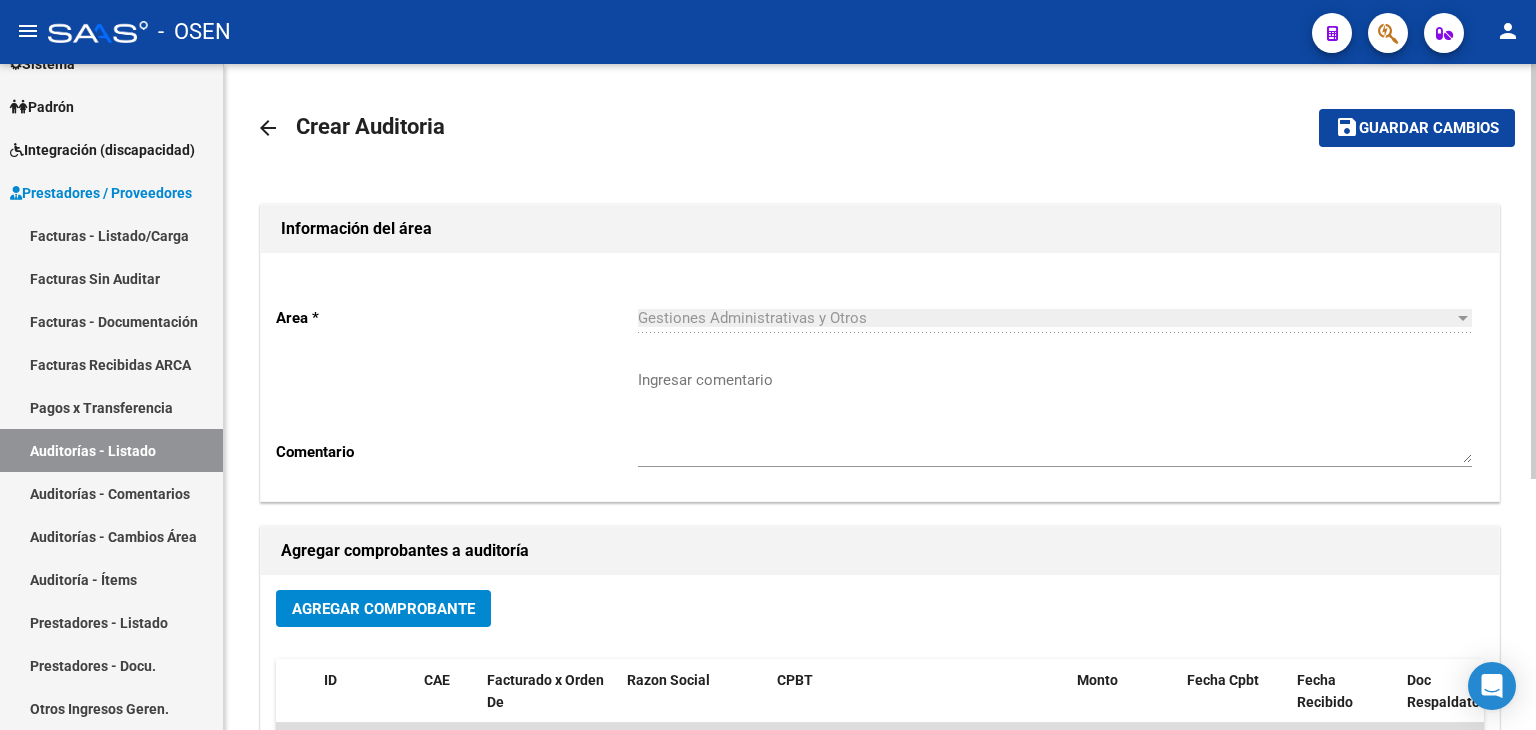 drag, startPoint x: 1302, startPoint y: 136, endPoint x: 1352, endPoint y: 129, distance: 50.48762 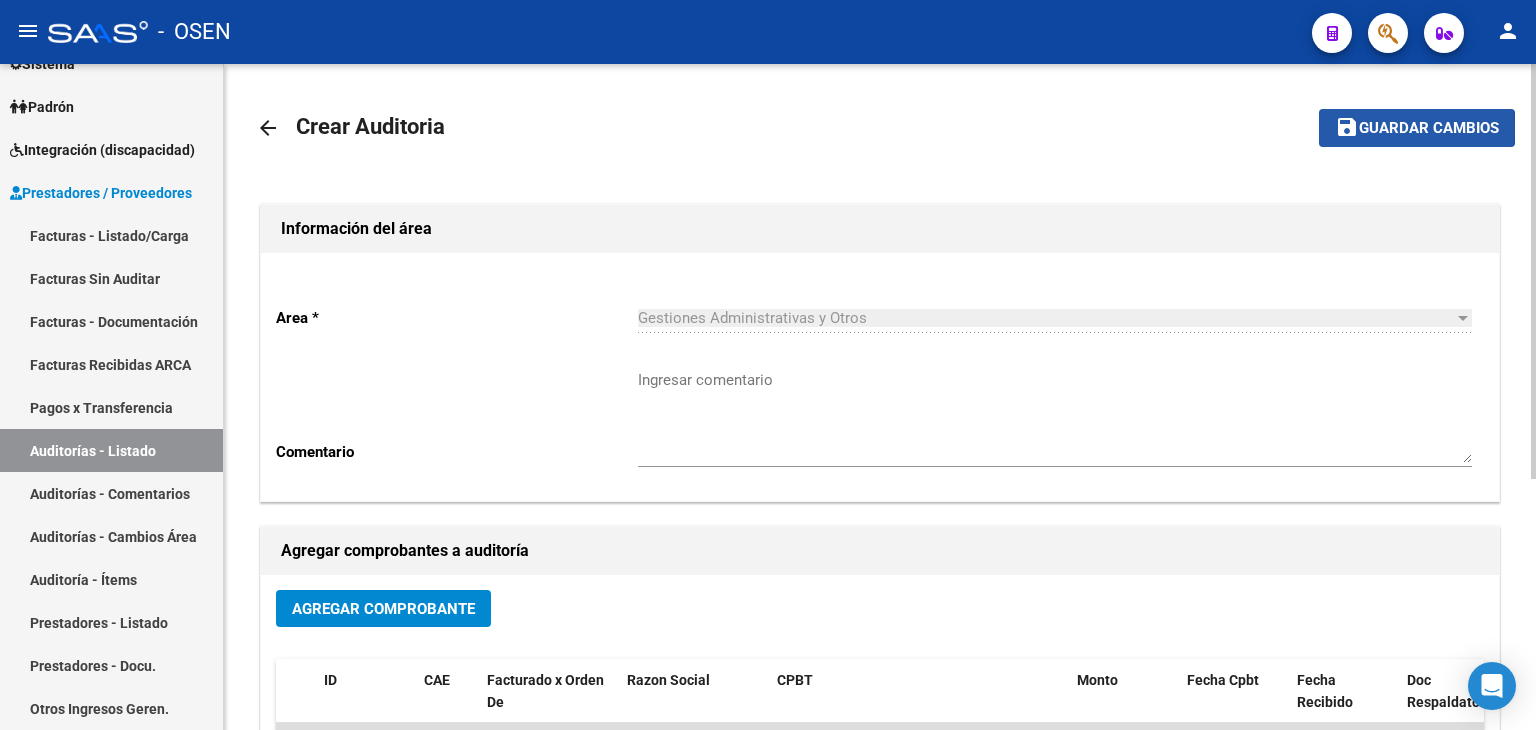 click on "save" 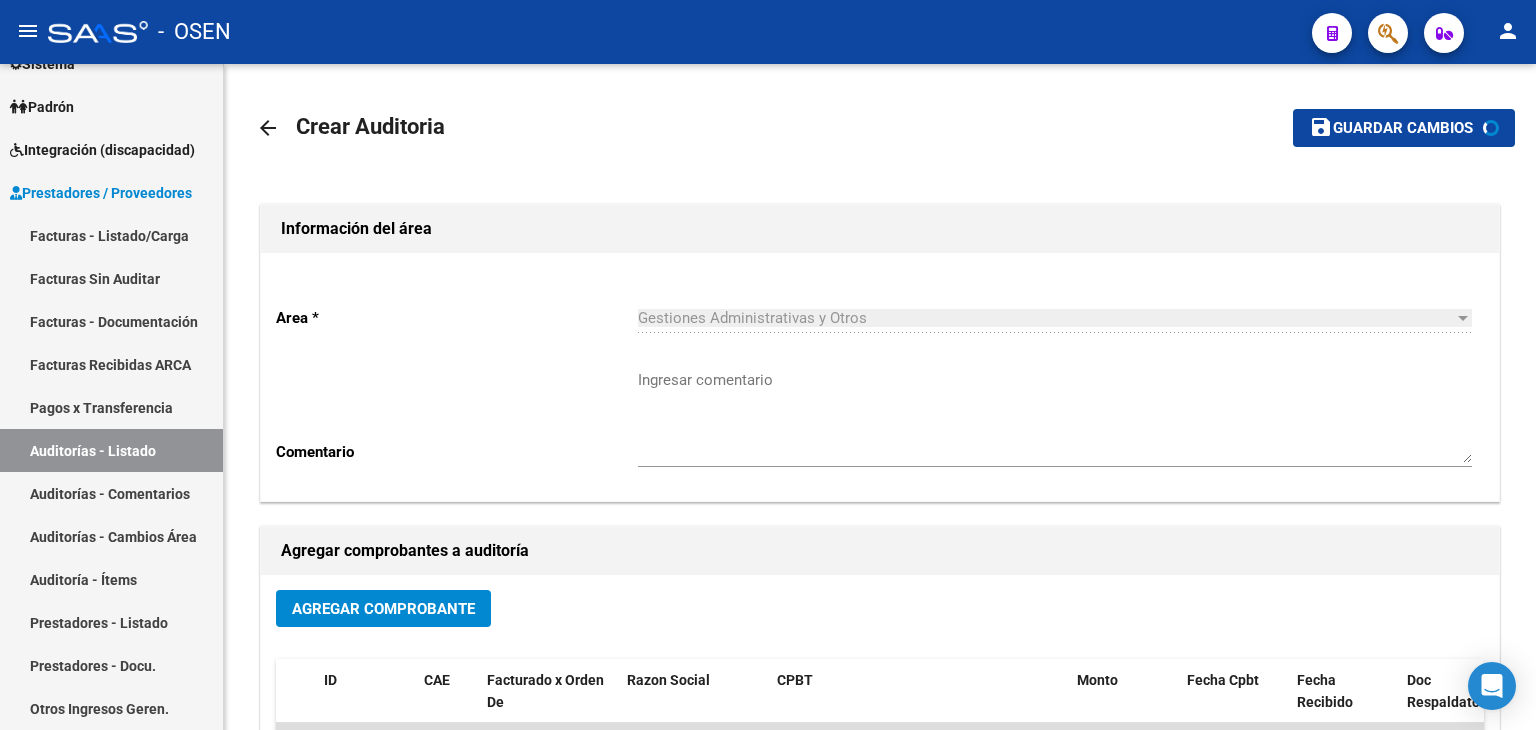 scroll, scrollTop: 368, scrollLeft: 0, axis: vertical 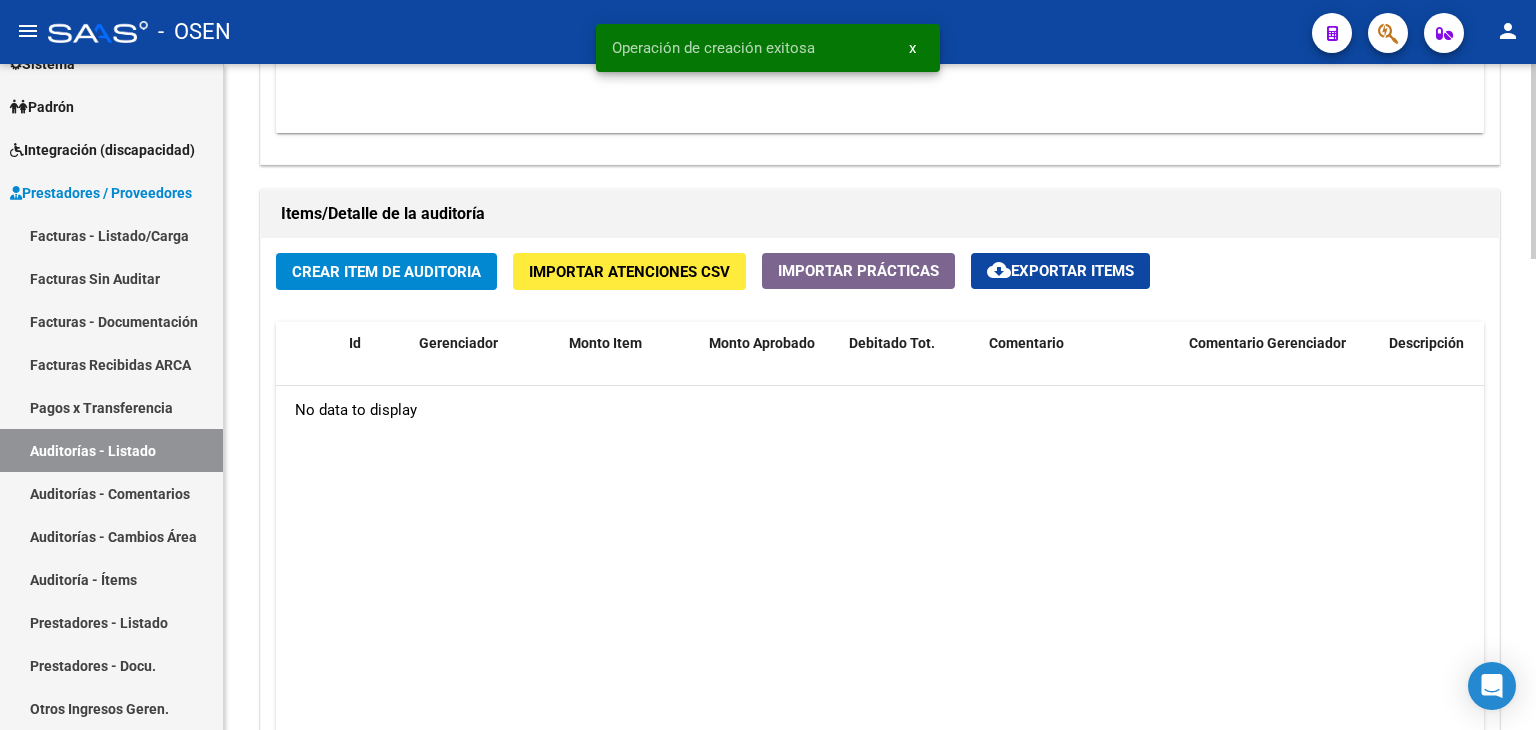 click on "Crear Item de Auditoria" 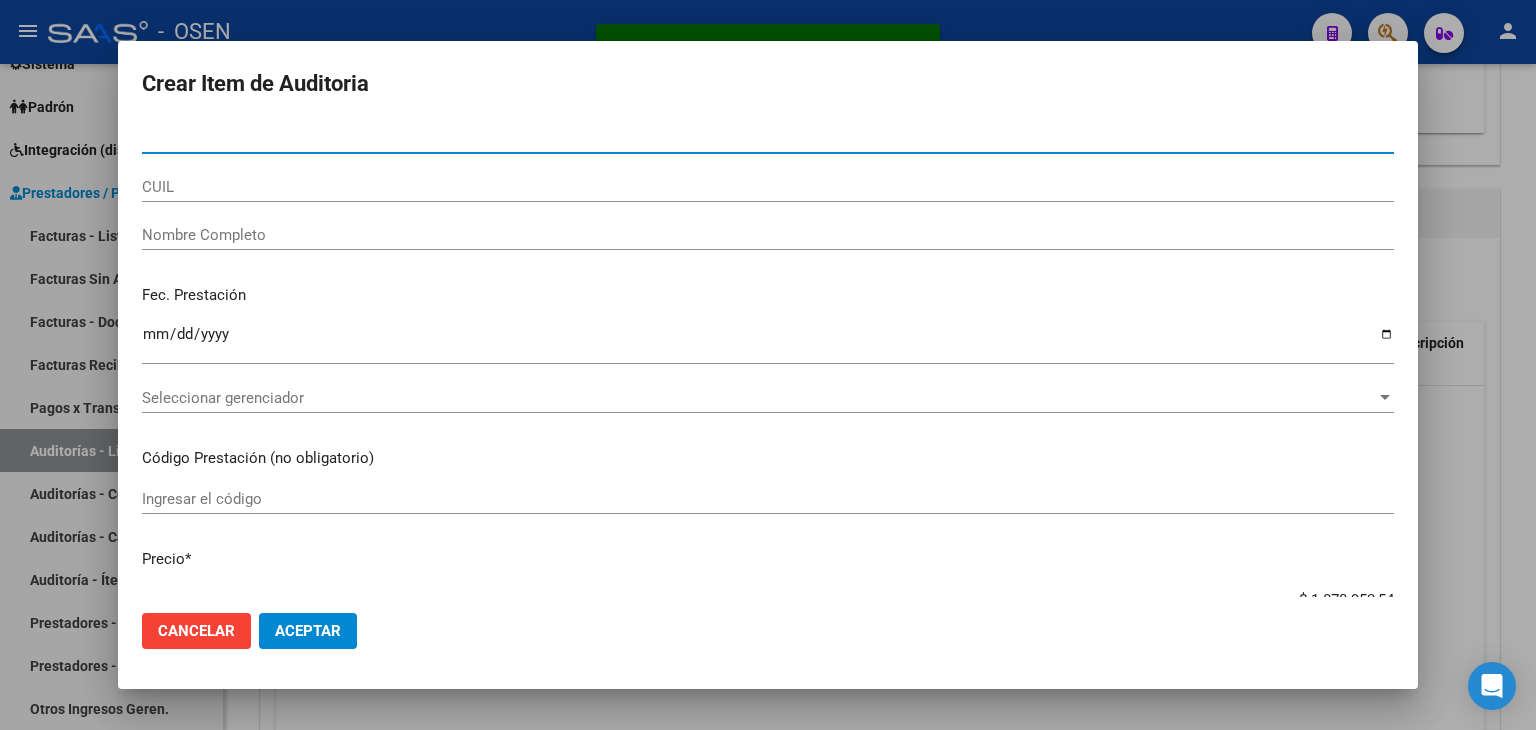 drag, startPoint x: 334, startPoint y: 616, endPoint x: 359, endPoint y: 625, distance: 26.57066 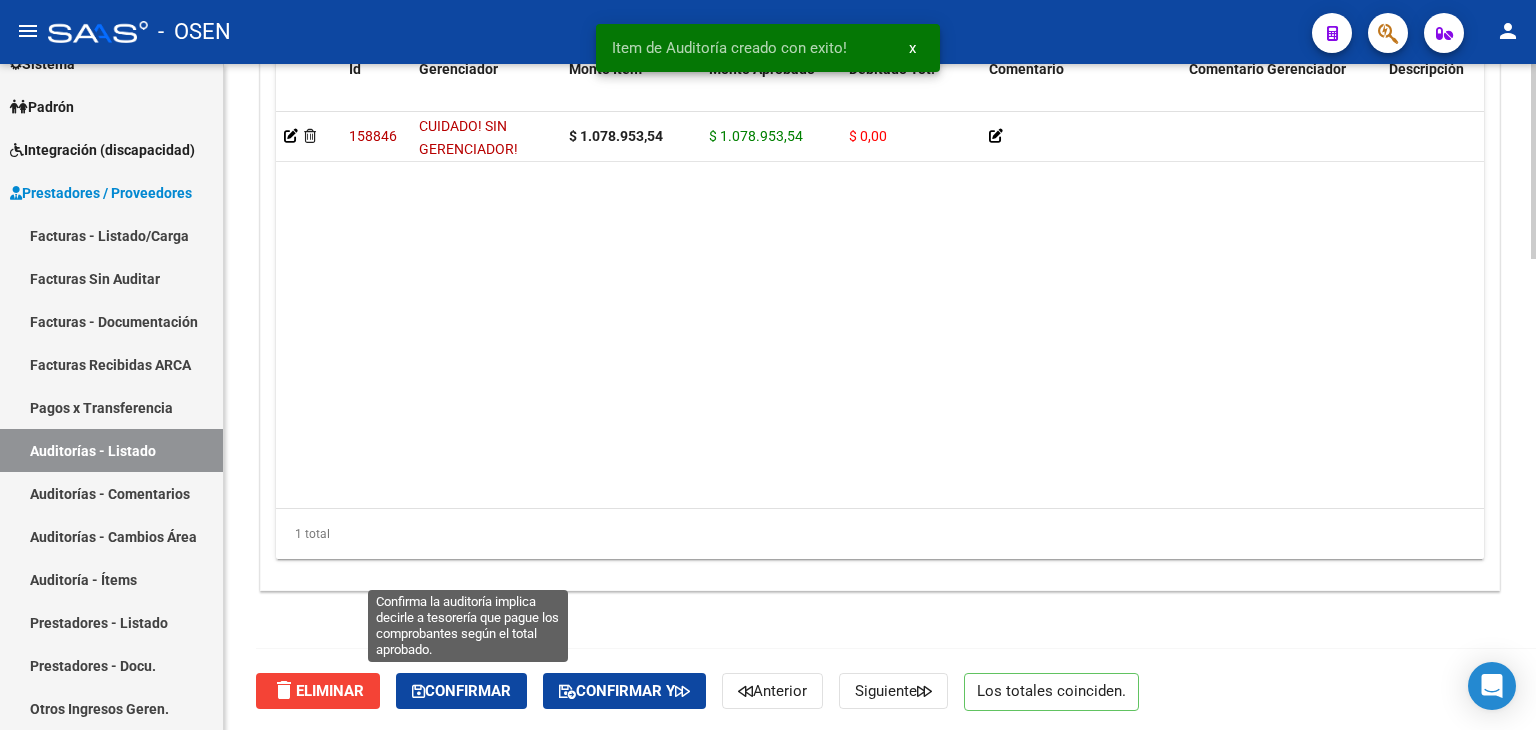 click on "Confirmar" 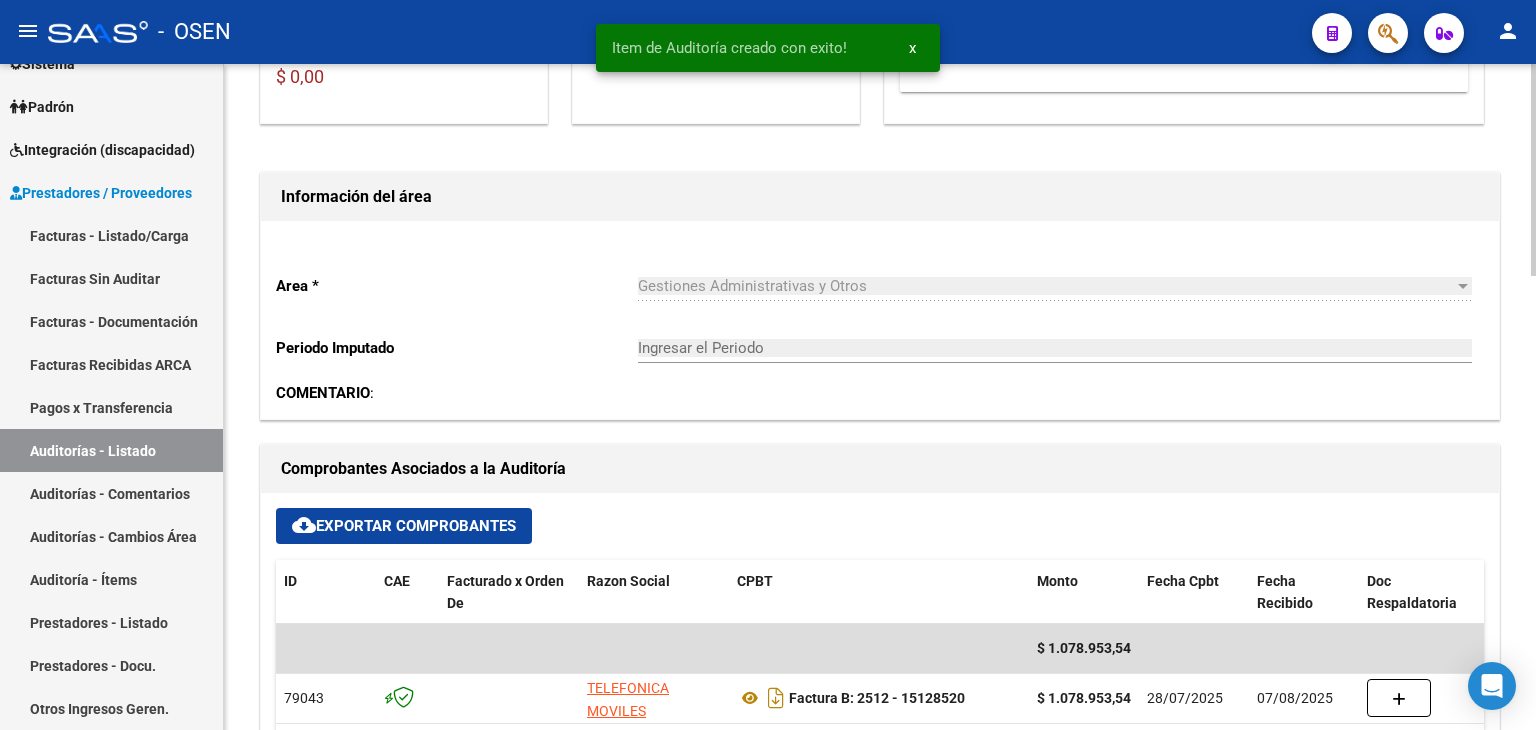 type on "202508" 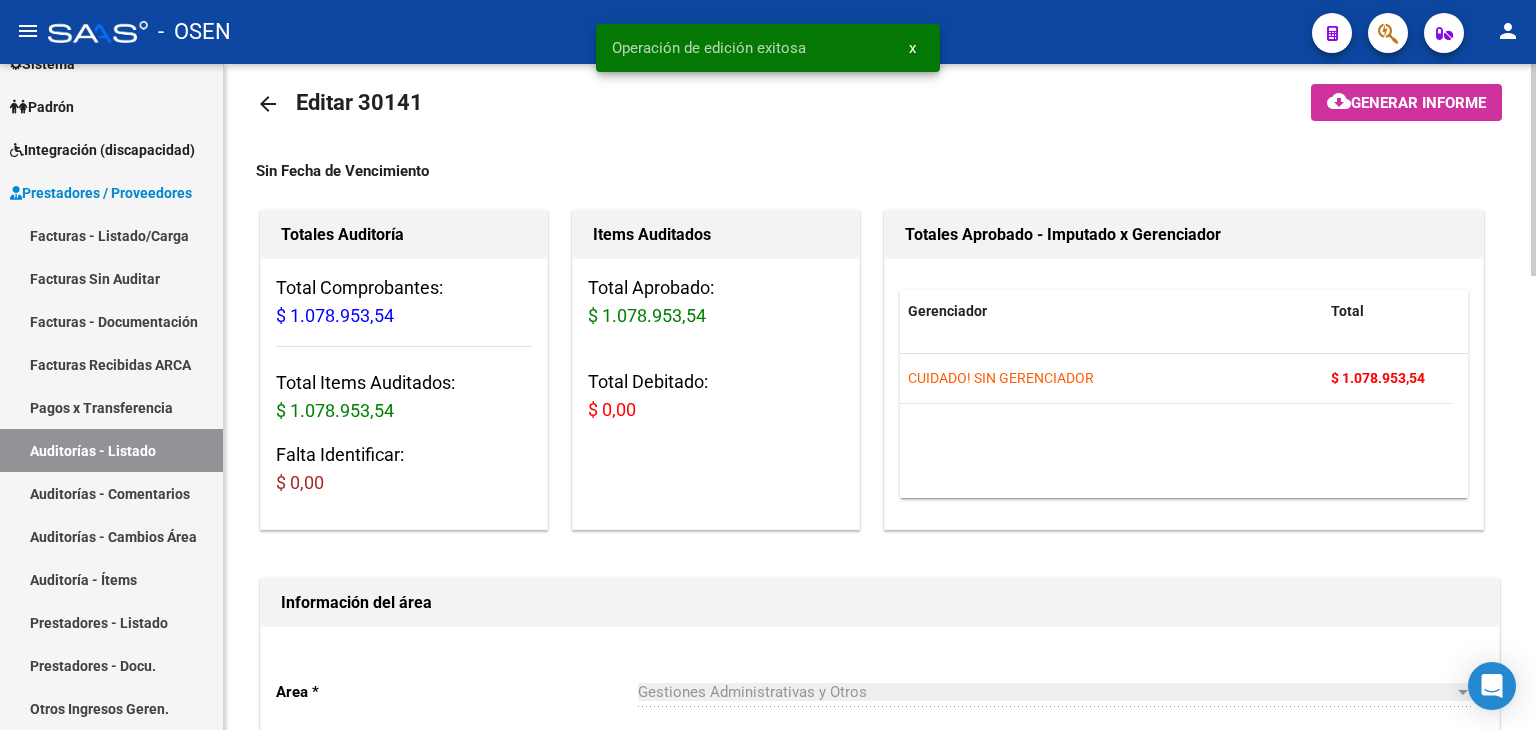 scroll, scrollTop: 0, scrollLeft: 0, axis: both 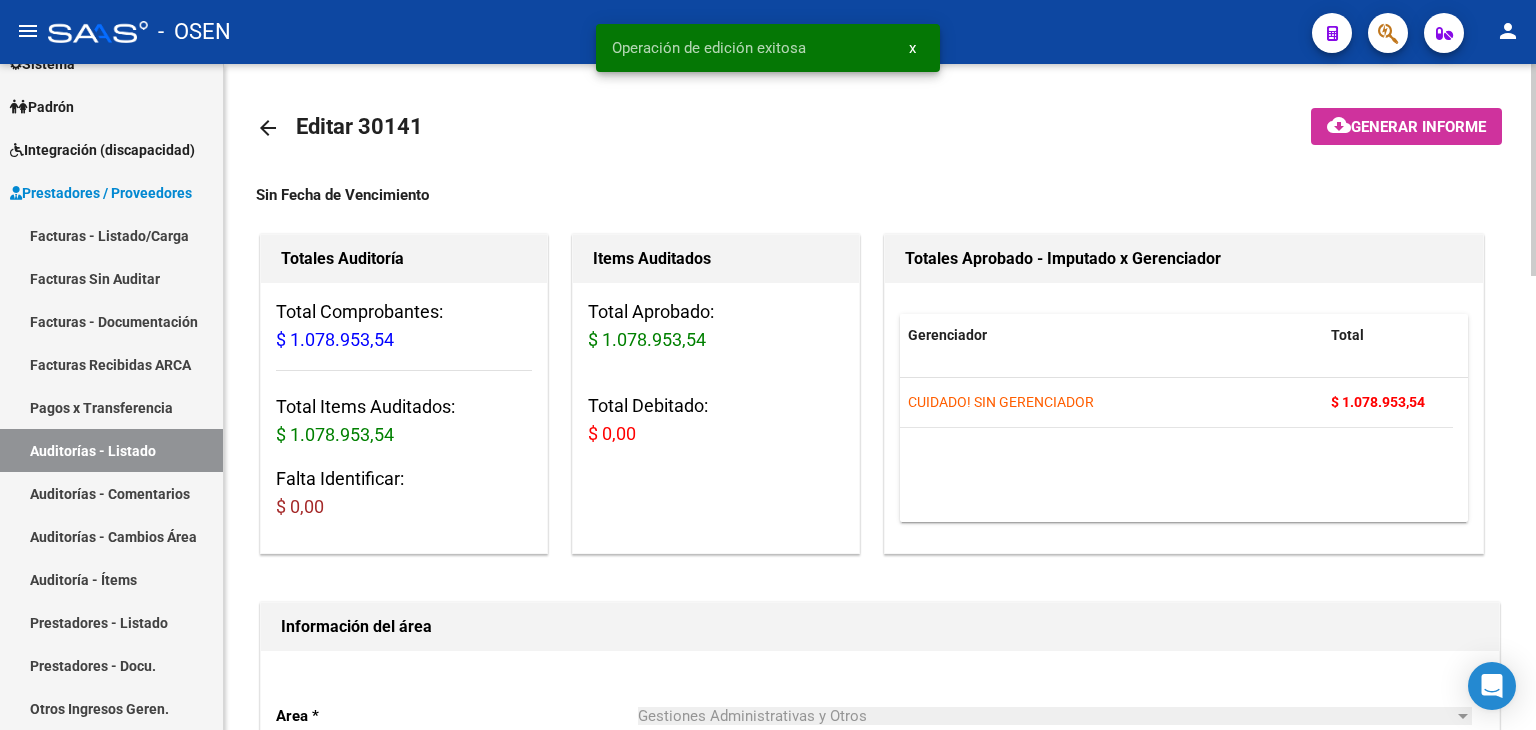 click on "arrow_back" 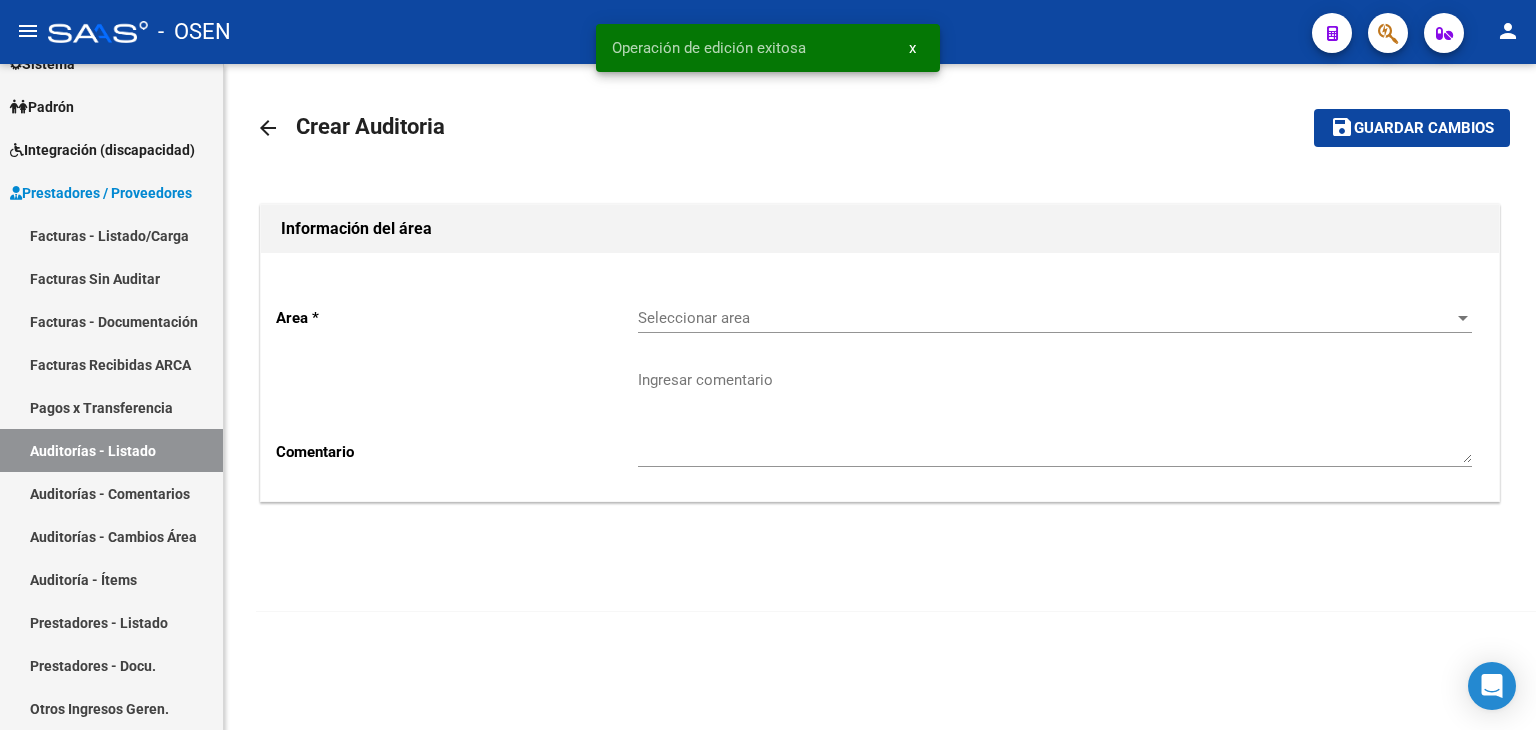 click on "Seleccionar area" at bounding box center (1046, 318) 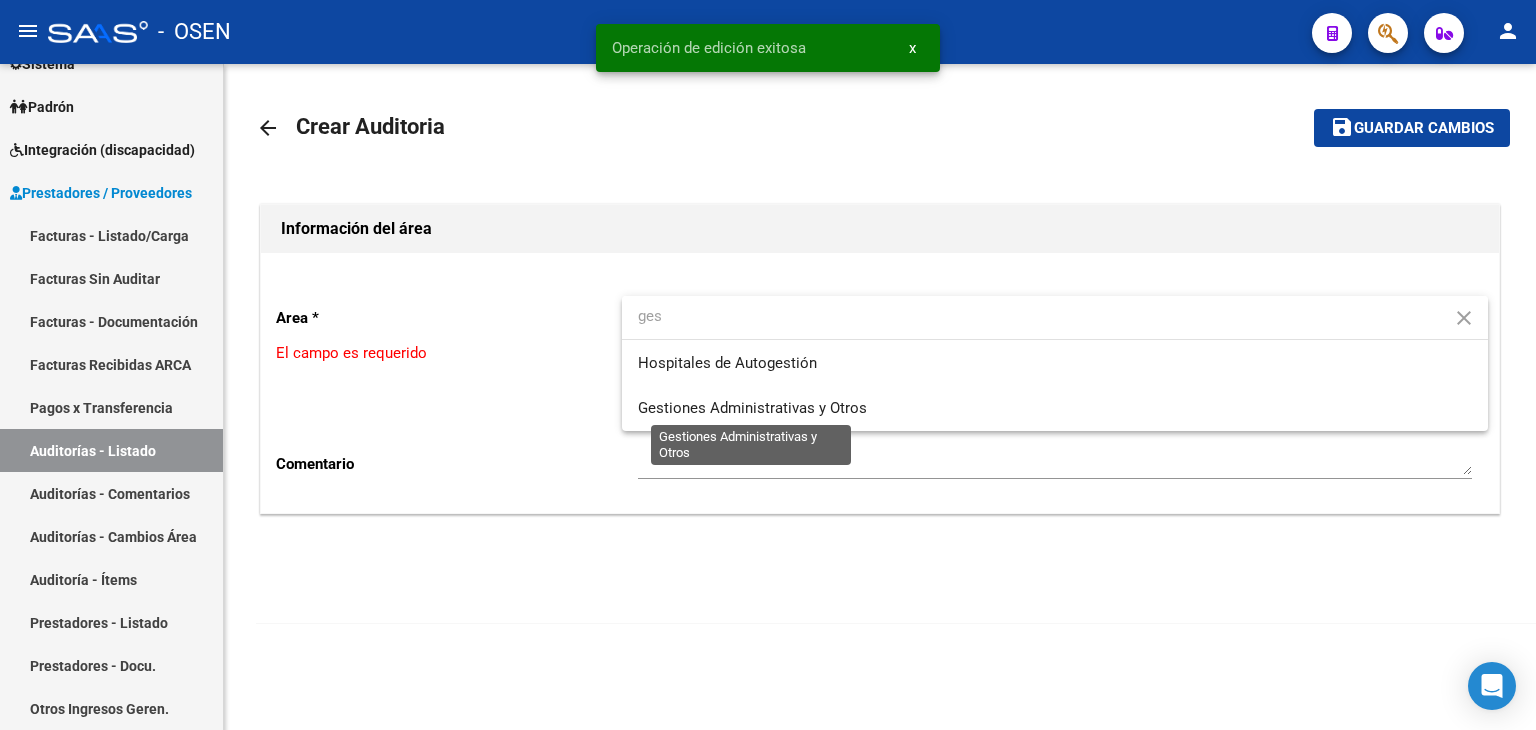 type on "ges" 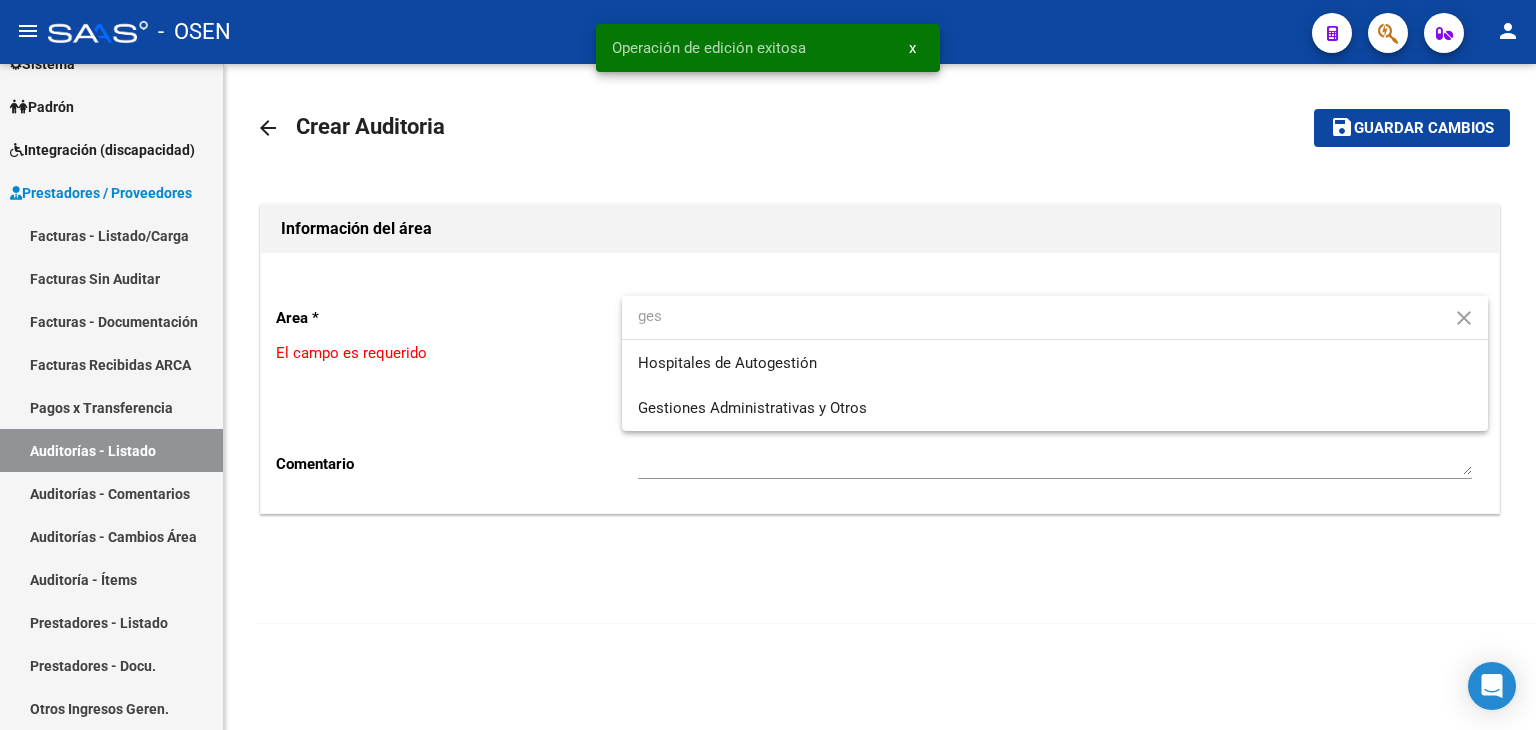 click at bounding box center [768, 365] 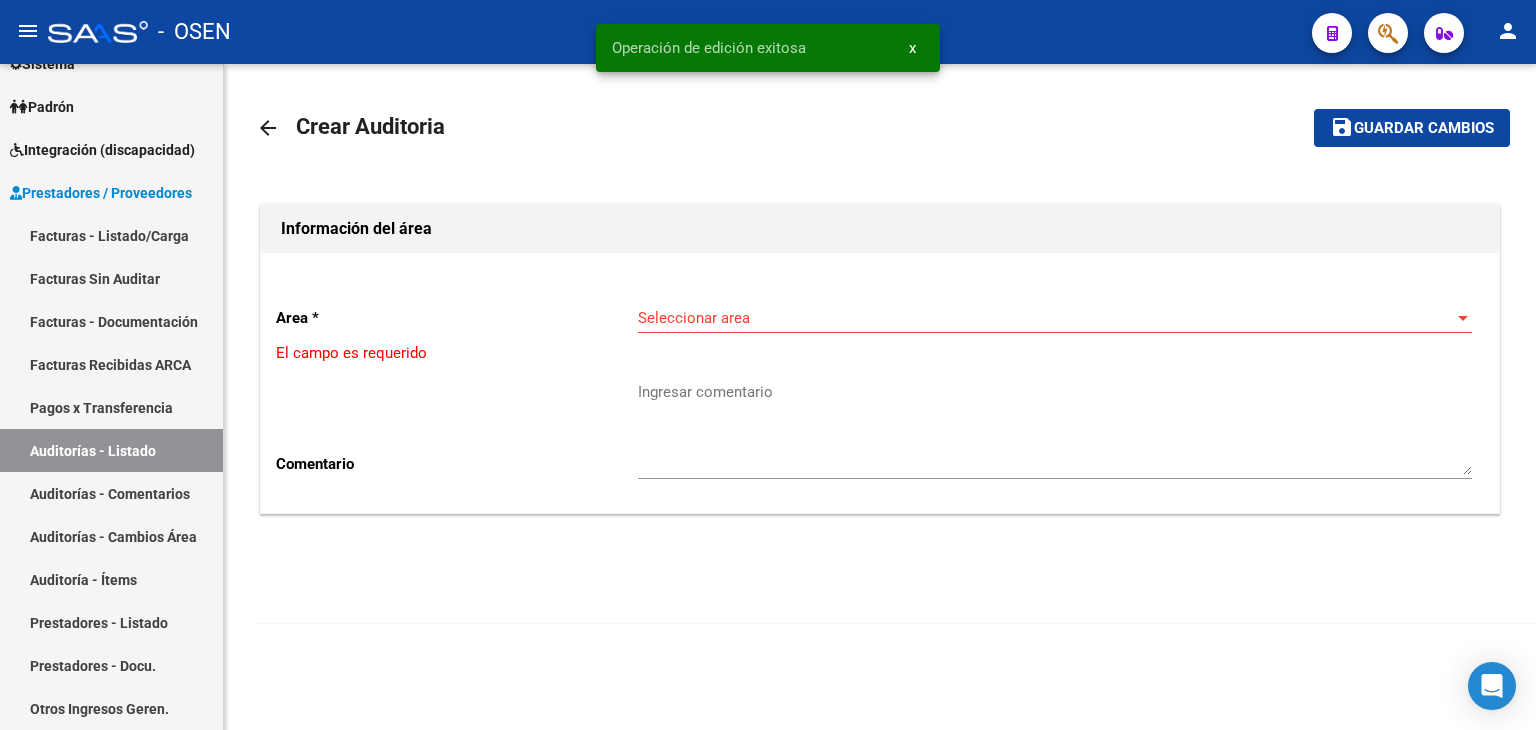 click on "Ingresar comentario" at bounding box center [1055, 428] 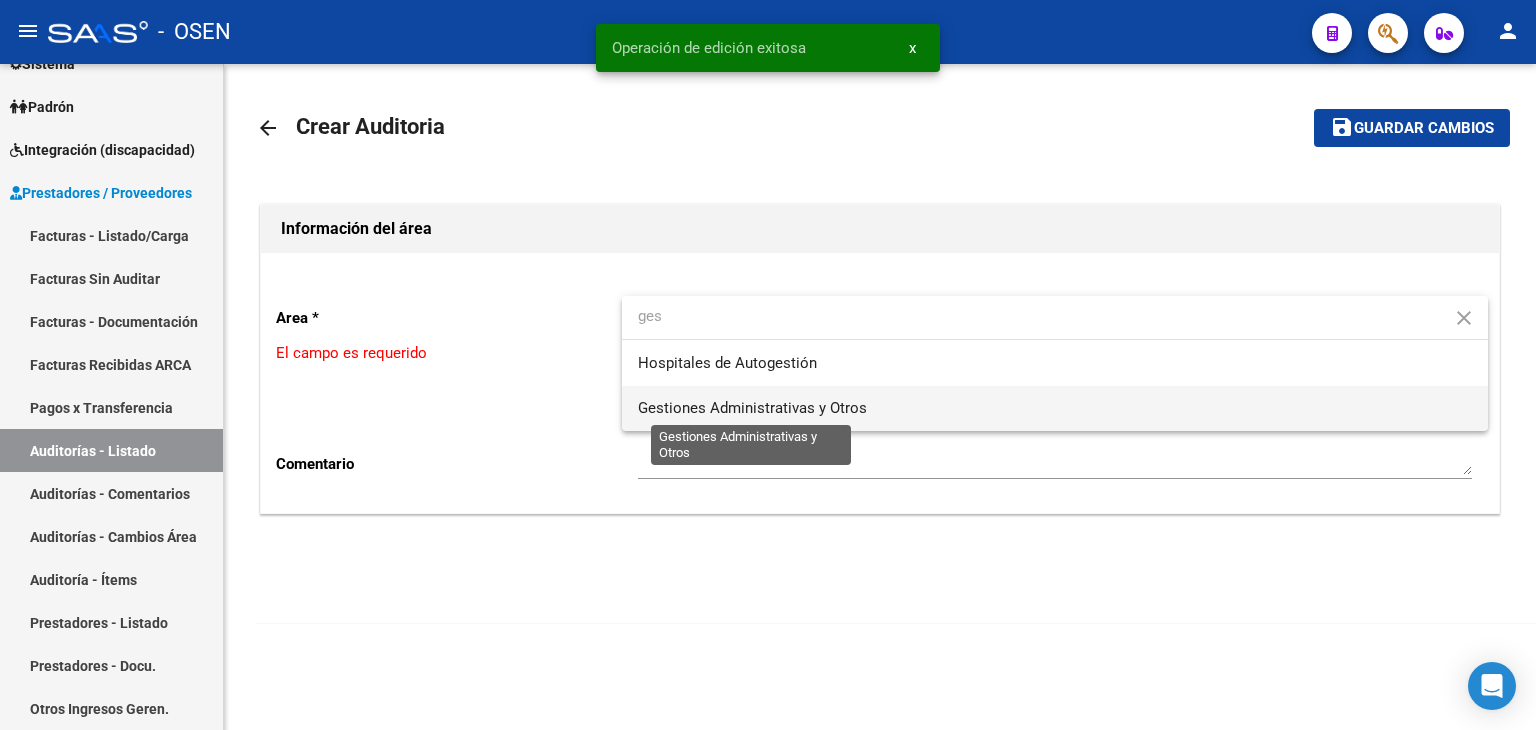 type on "ges" 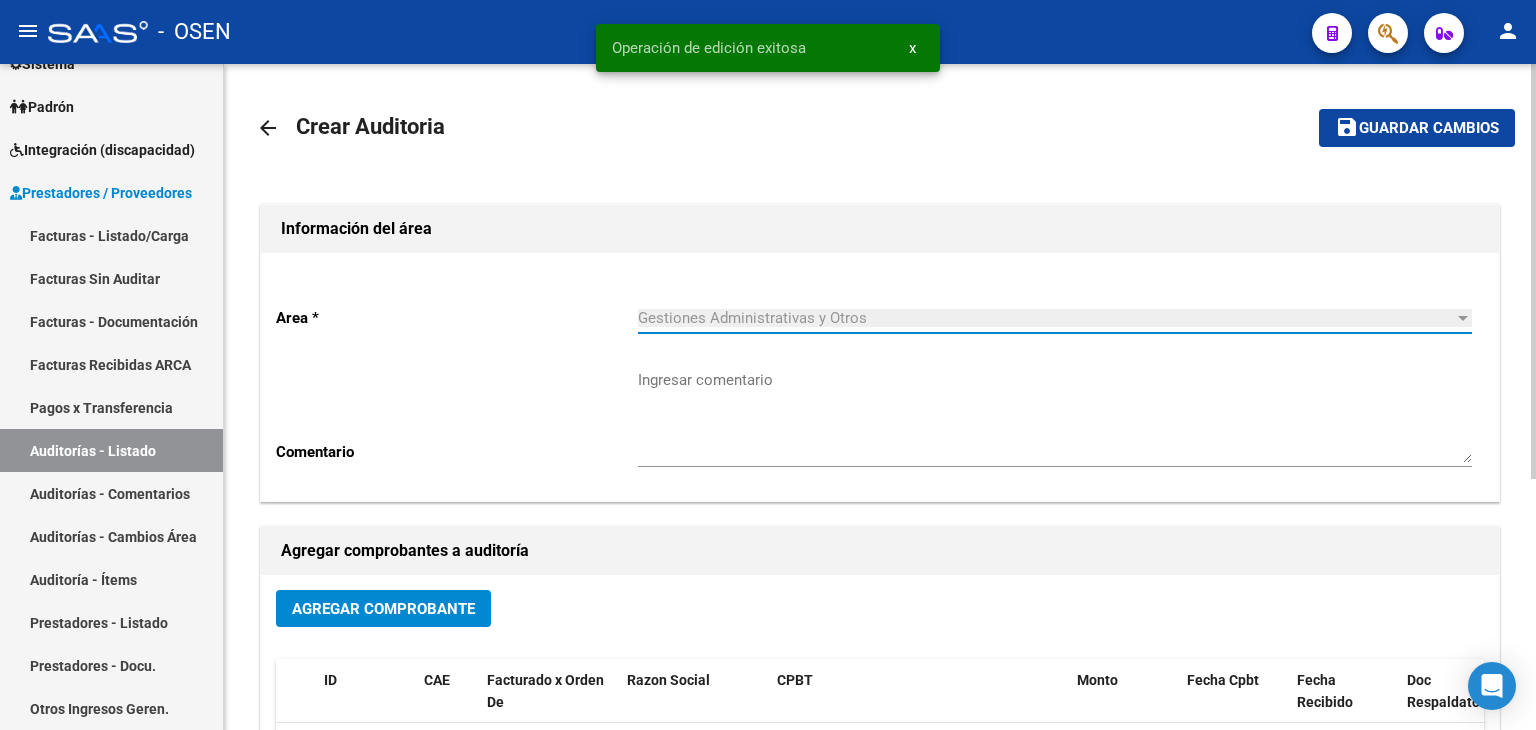scroll, scrollTop: 333, scrollLeft: 0, axis: vertical 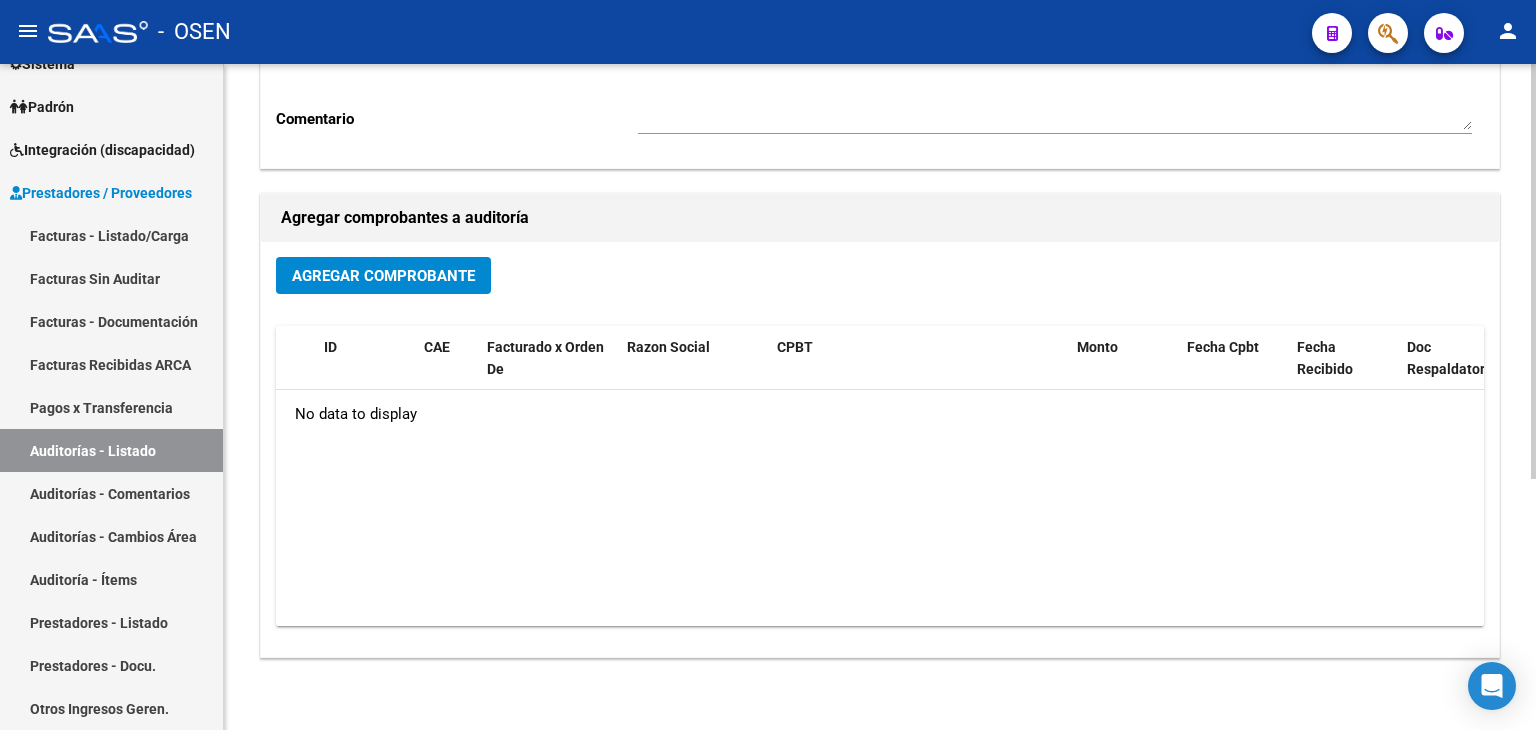 click on "Agregar Comprobante" 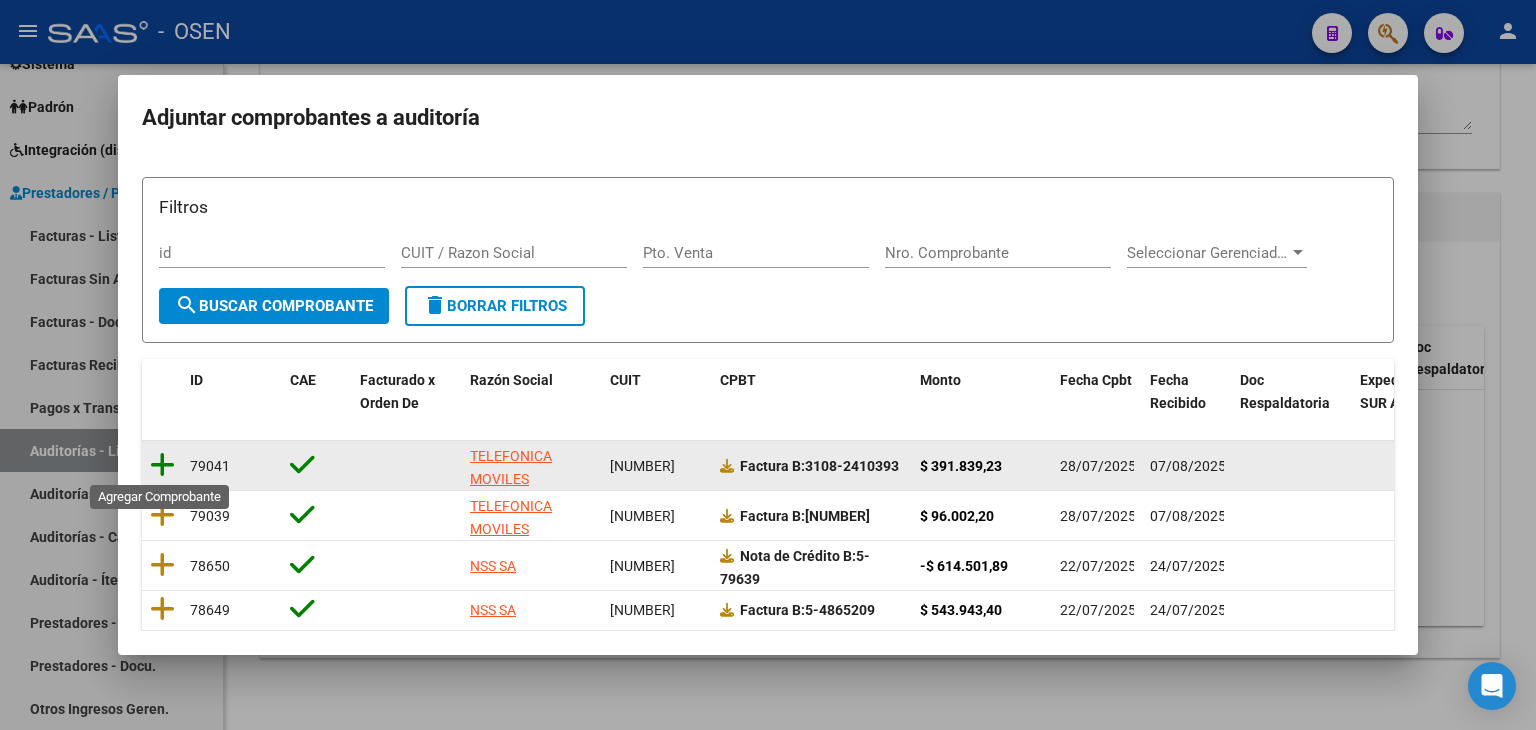 click 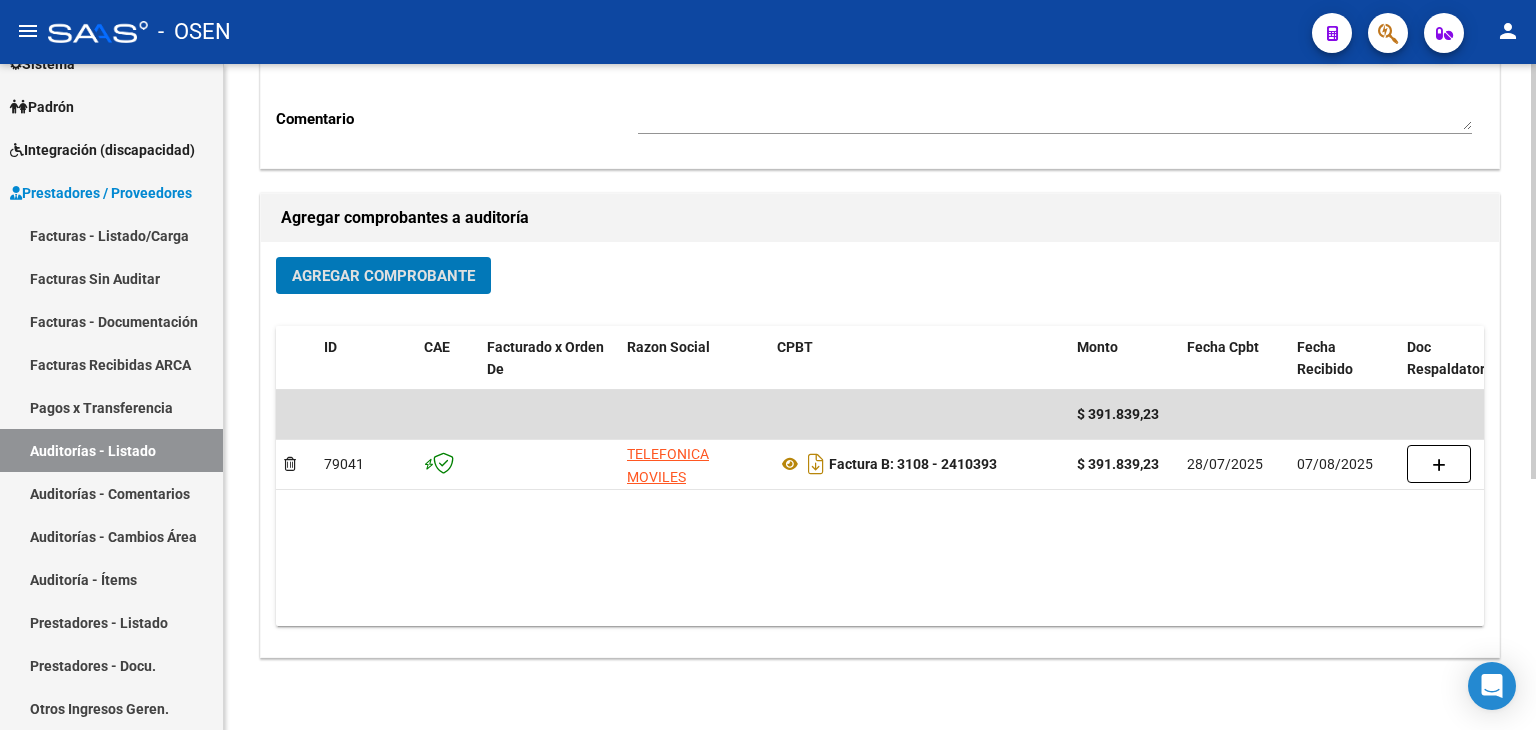 scroll, scrollTop: 0, scrollLeft: 0, axis: both 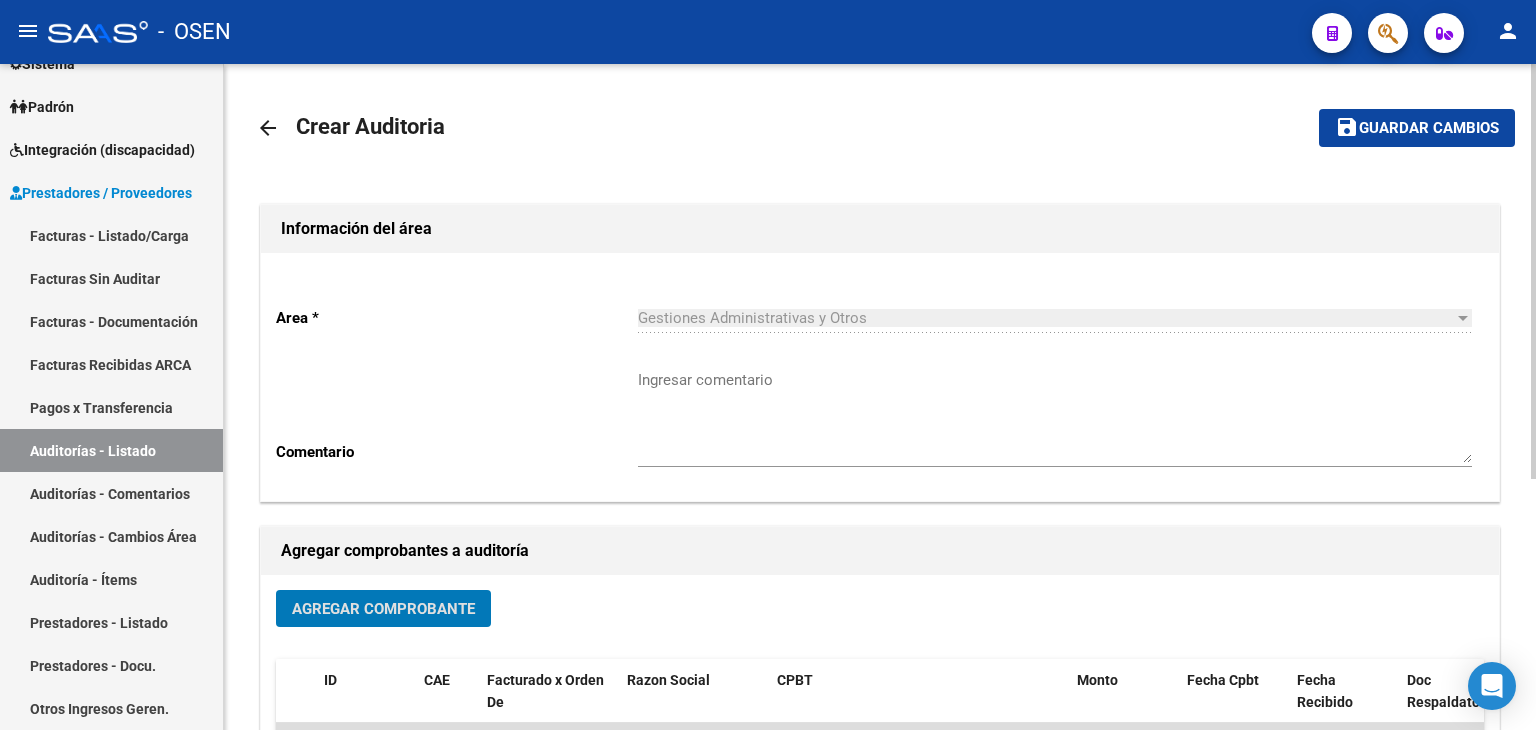 click on "save" 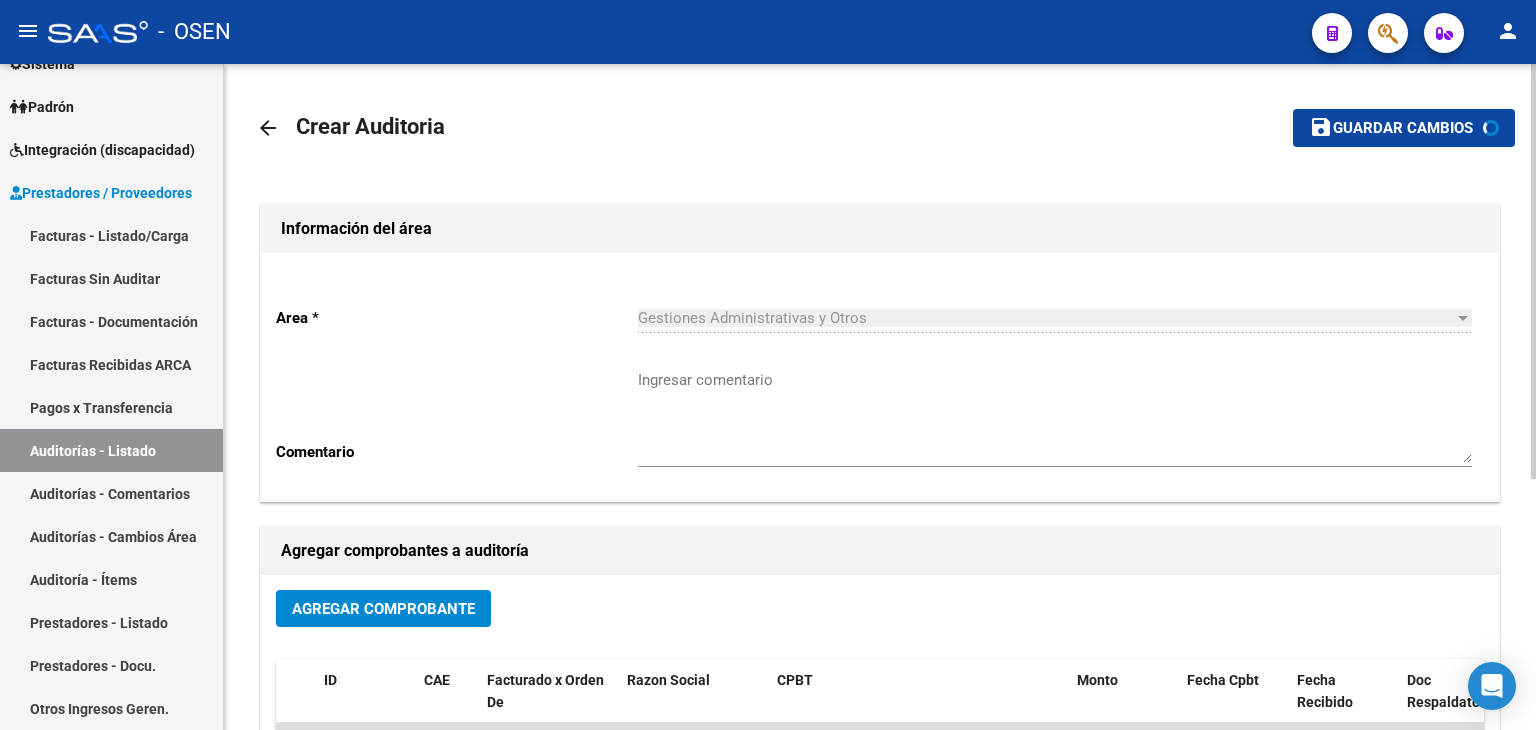 scroll, scrollTop: 401, scrollLeft: 0, axis: vertical 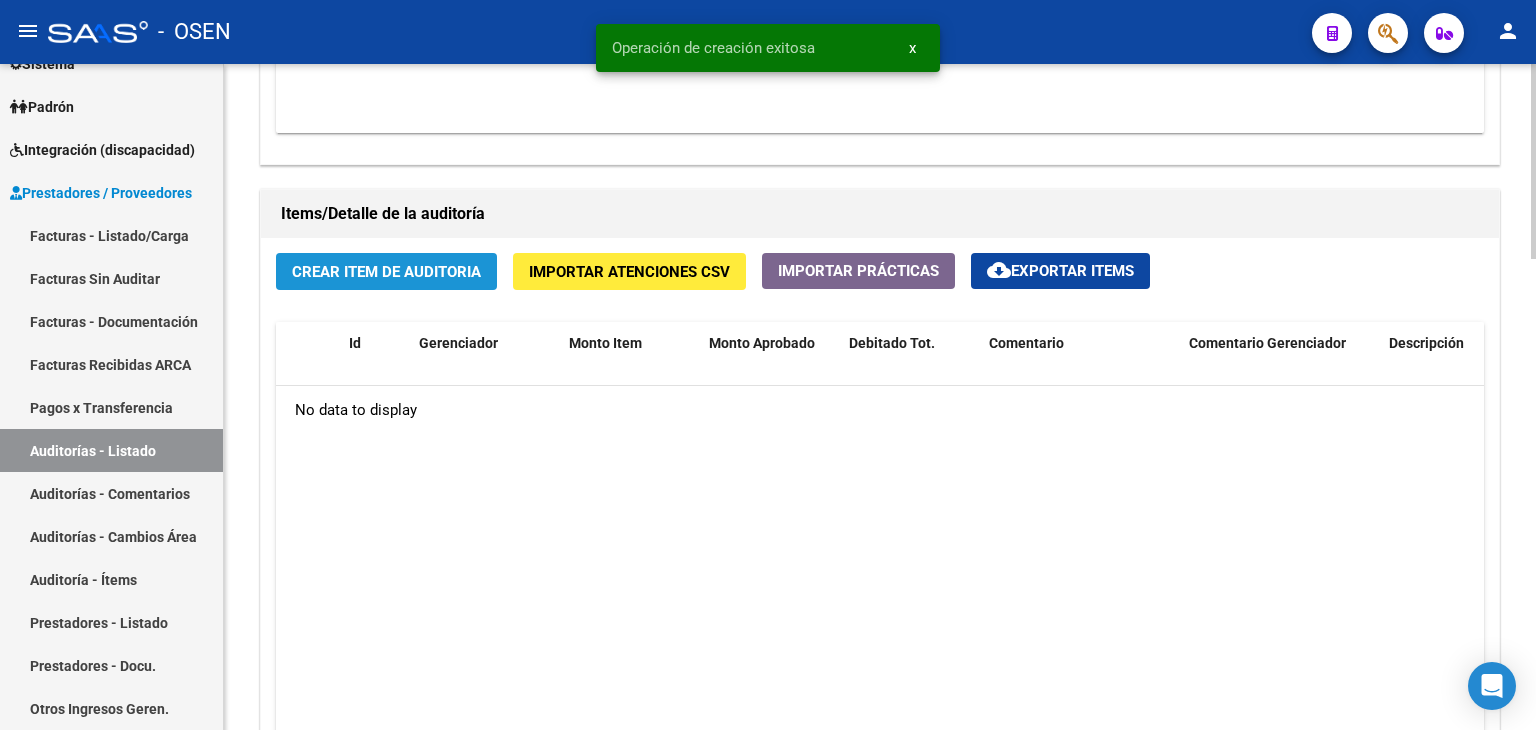click on "Crear Item de Auditoria" 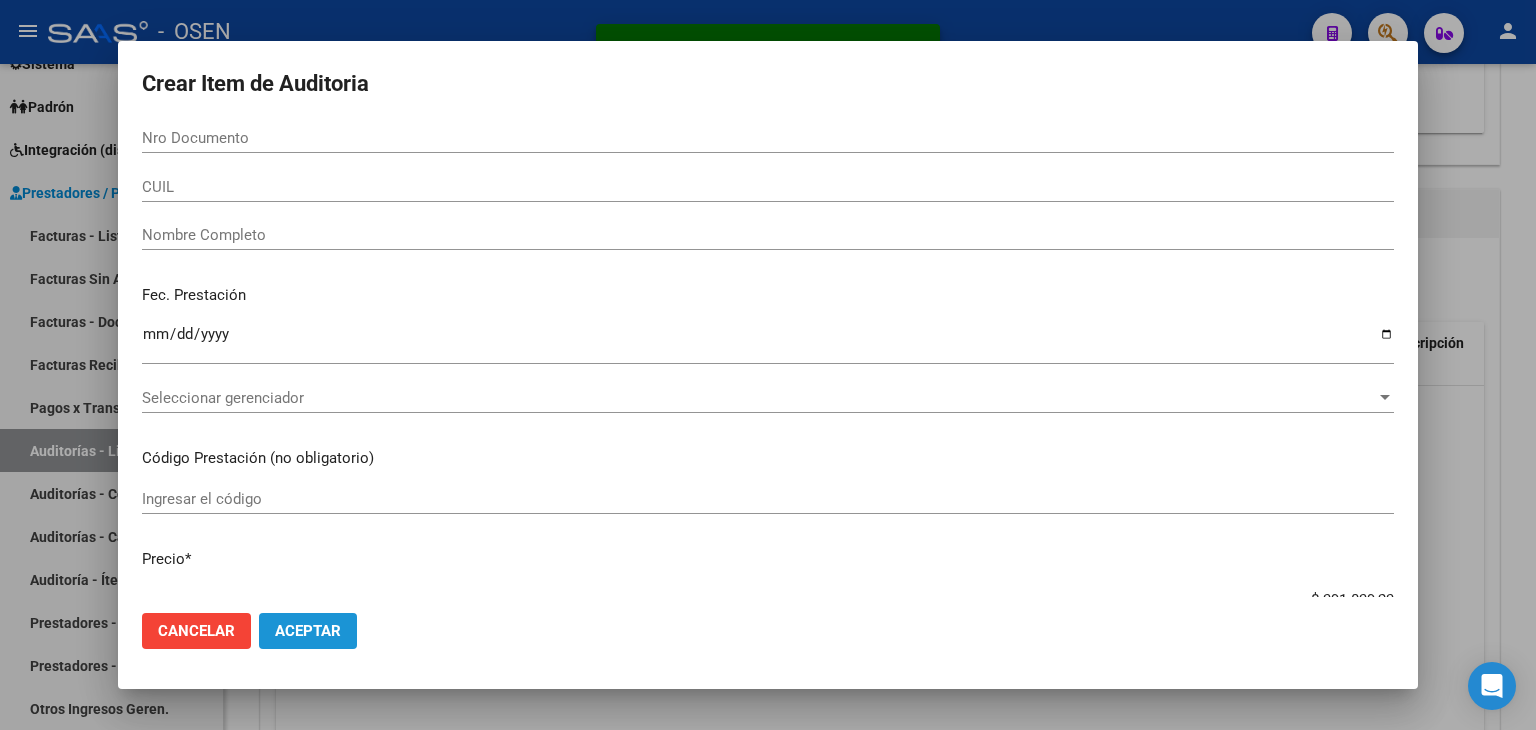 drag, startPoint x: 284, startPoint y: 614, endPoint x: 352, endPoint y: 609, distance: 68.18358 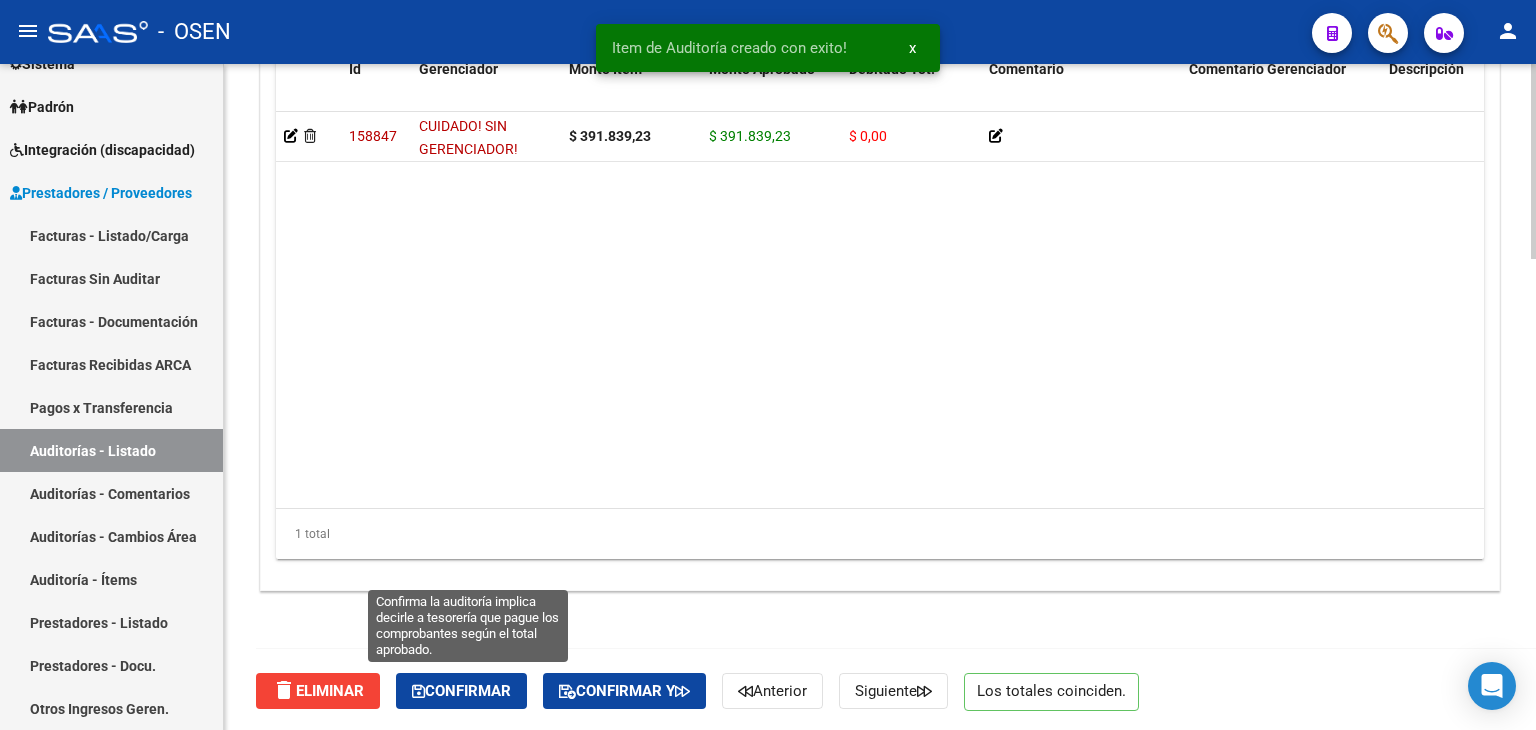 click on "Confirmar" 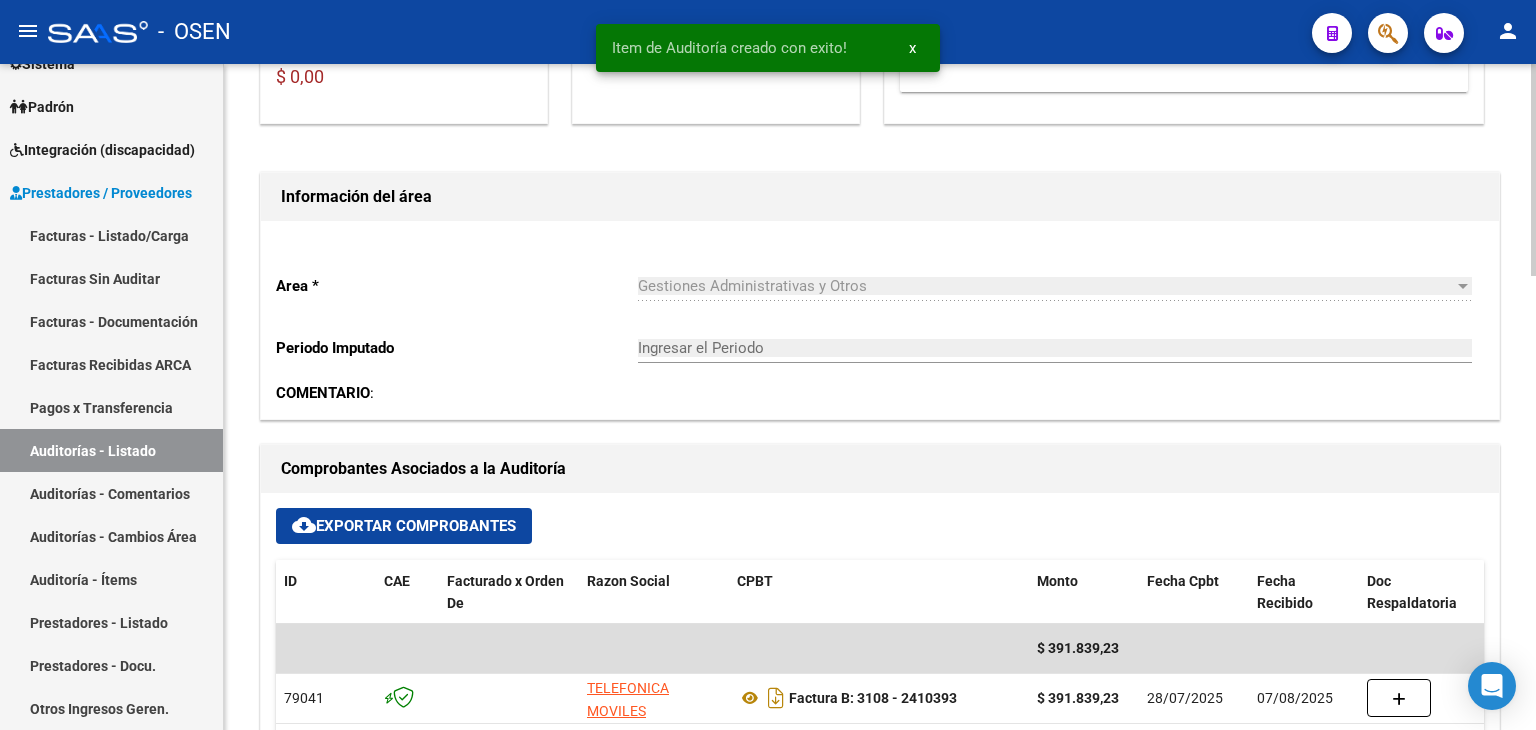 type on "202508" 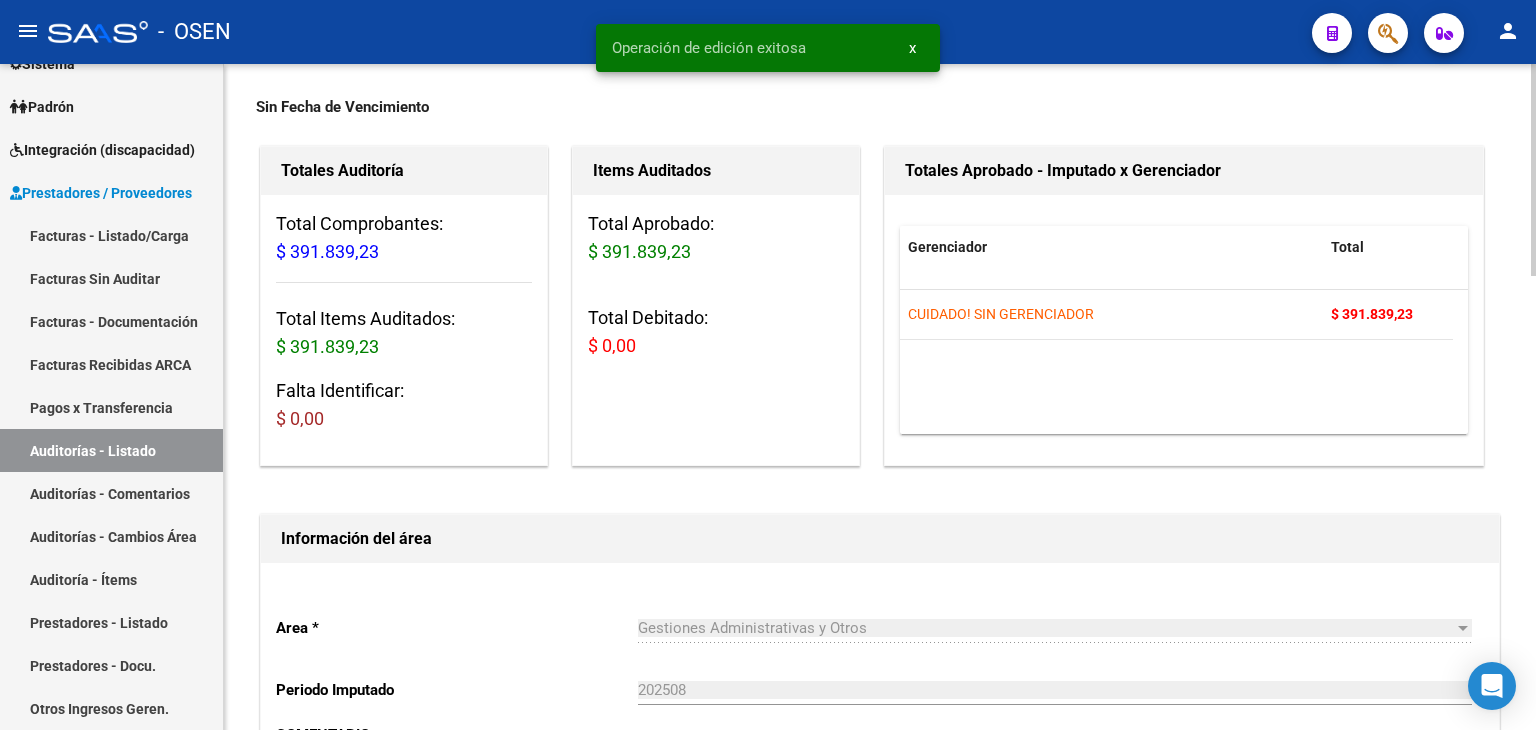 scroll, scrollTop: 0, scrollLeft: 0, axis: both 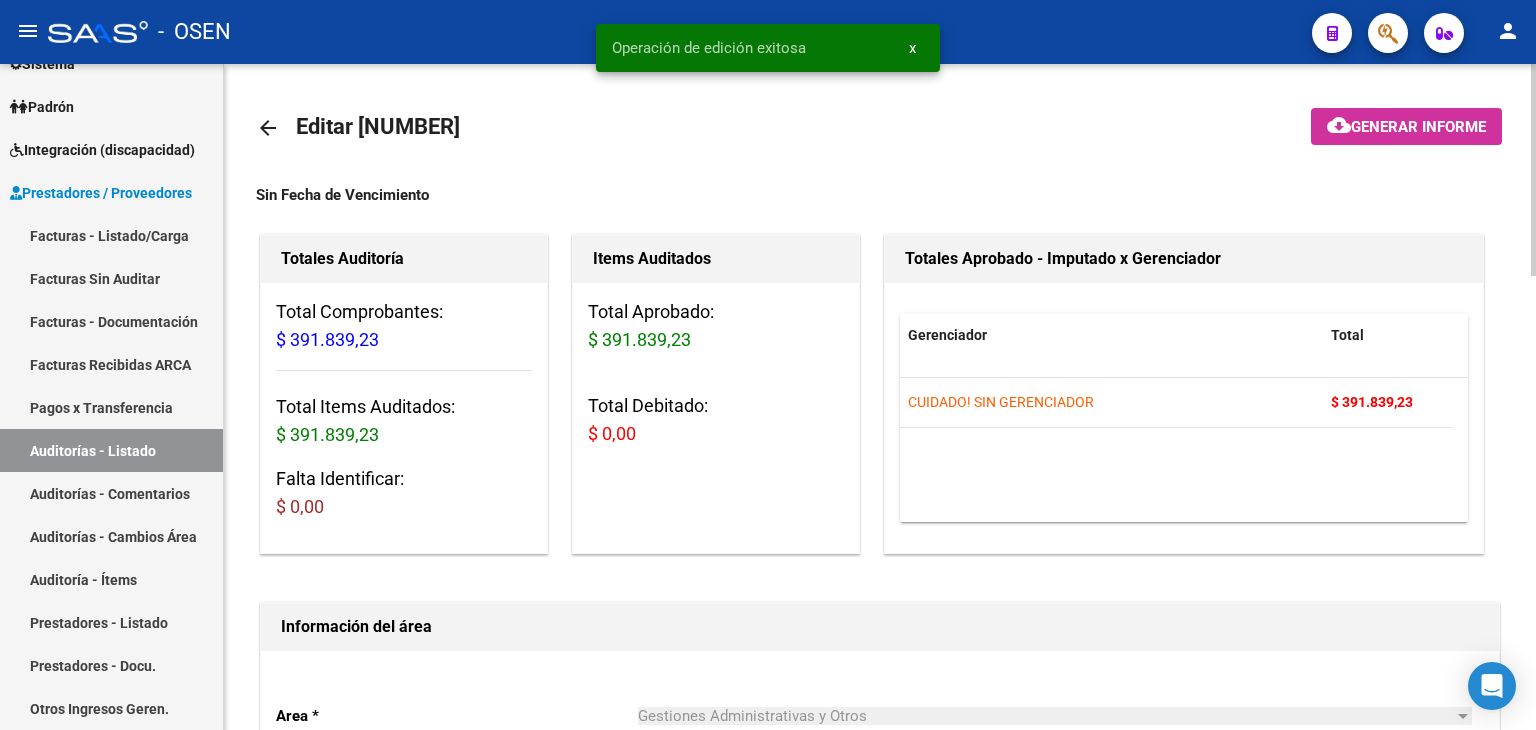 drag, startPoint x: 244, startPoint y: 145, endPoint x: 251, endPoint y: 137, distance: 10.630146 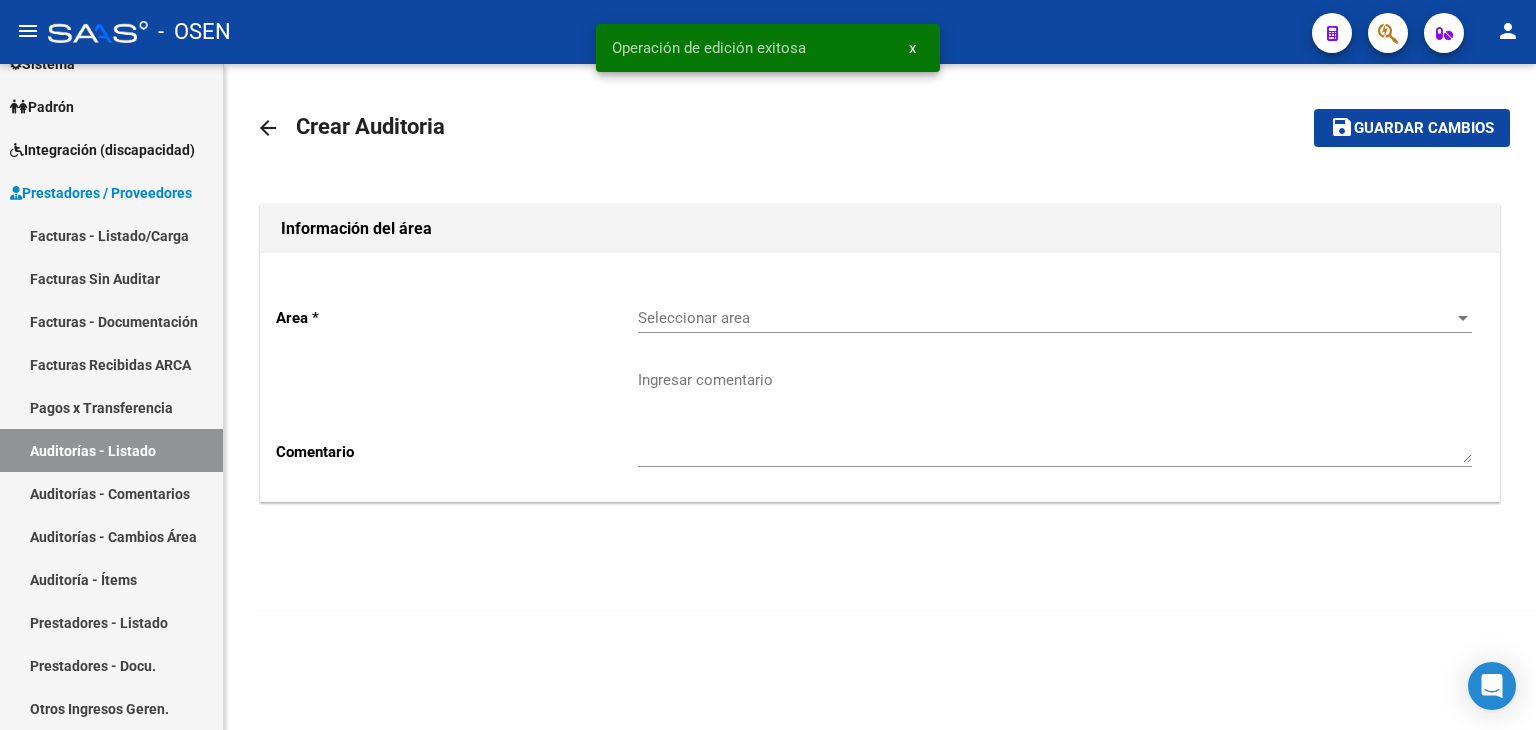 click on "Area * Seleccionar area Seleccionar area Comentario    Ingresar comentario" 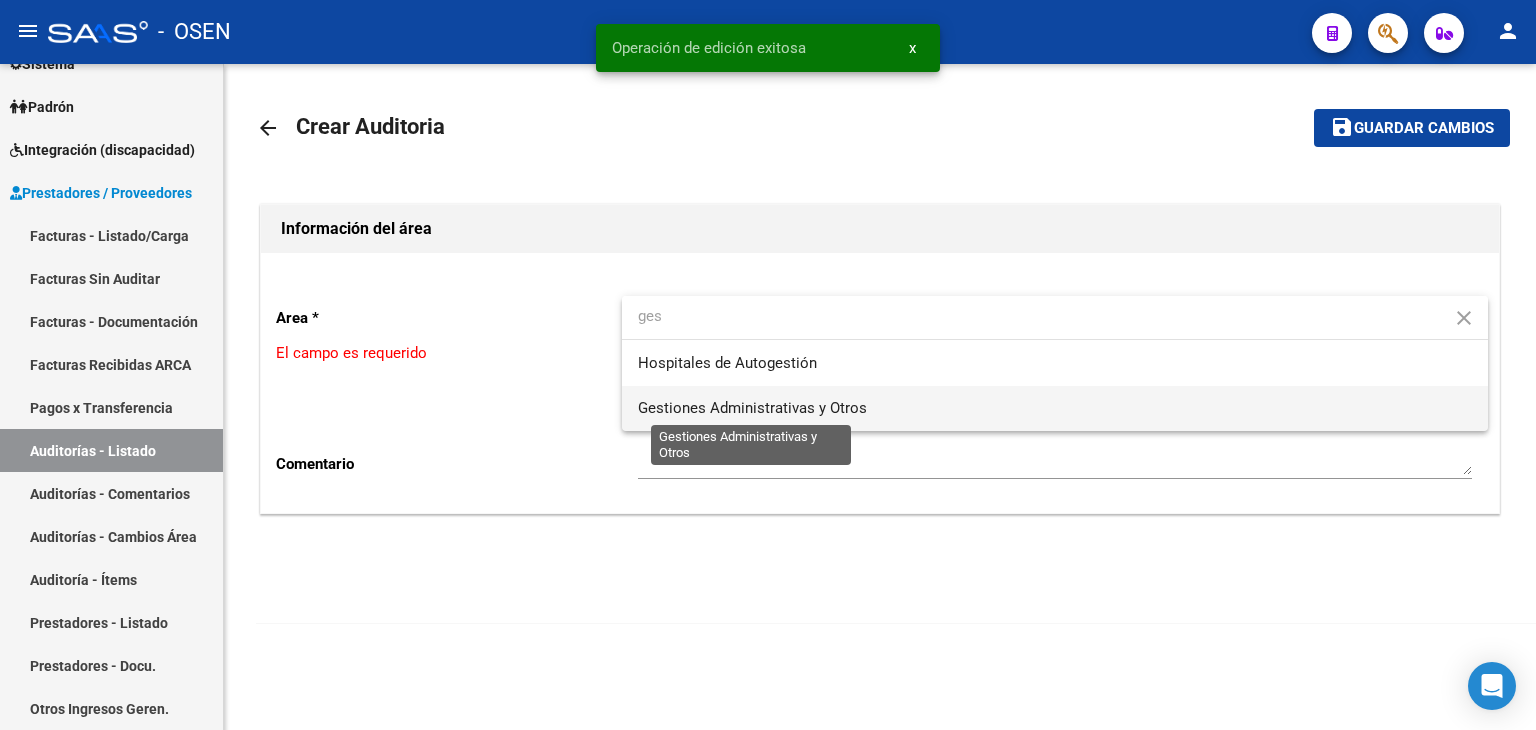 type on "ges" 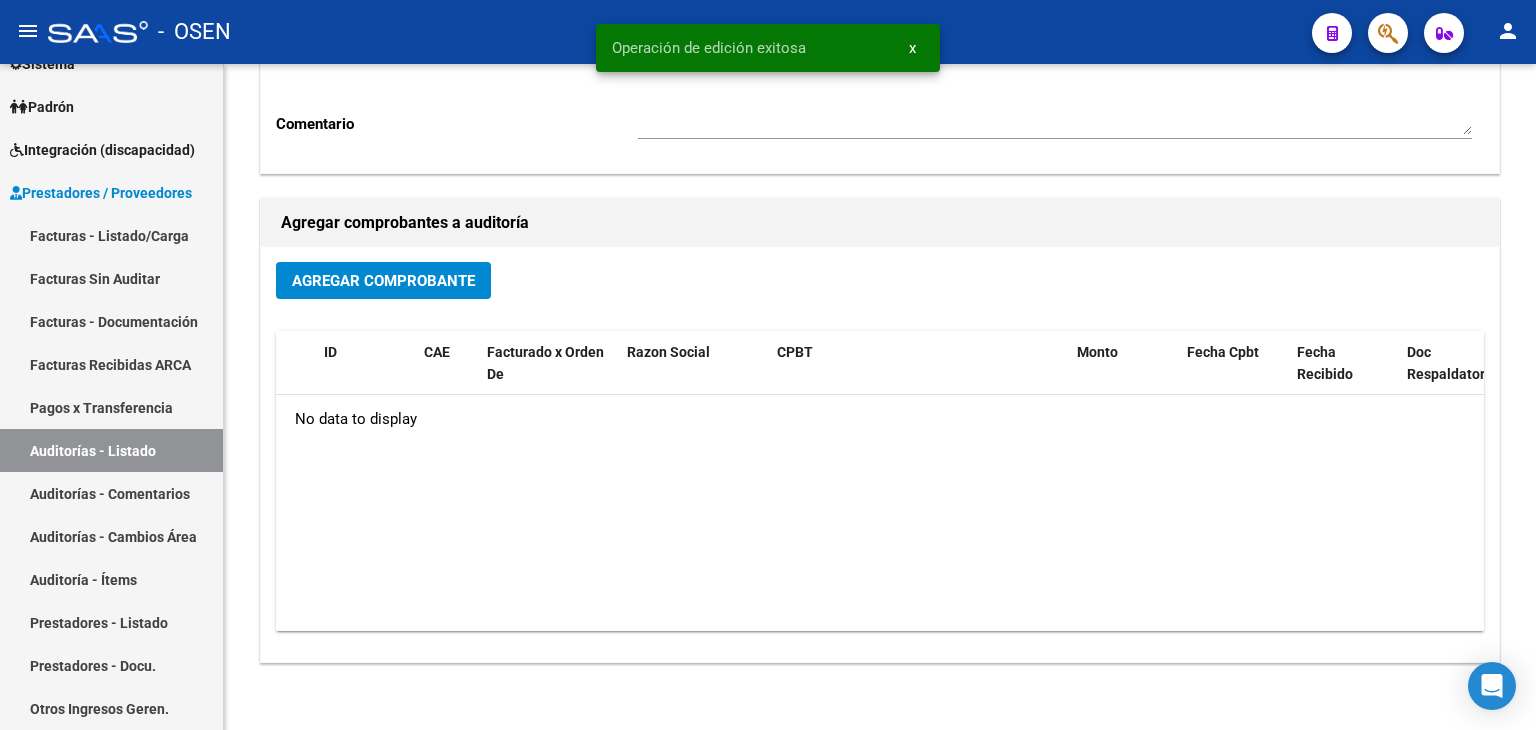 scroll, scrollTop: 401, scrollLeft: 0, axis: vertical 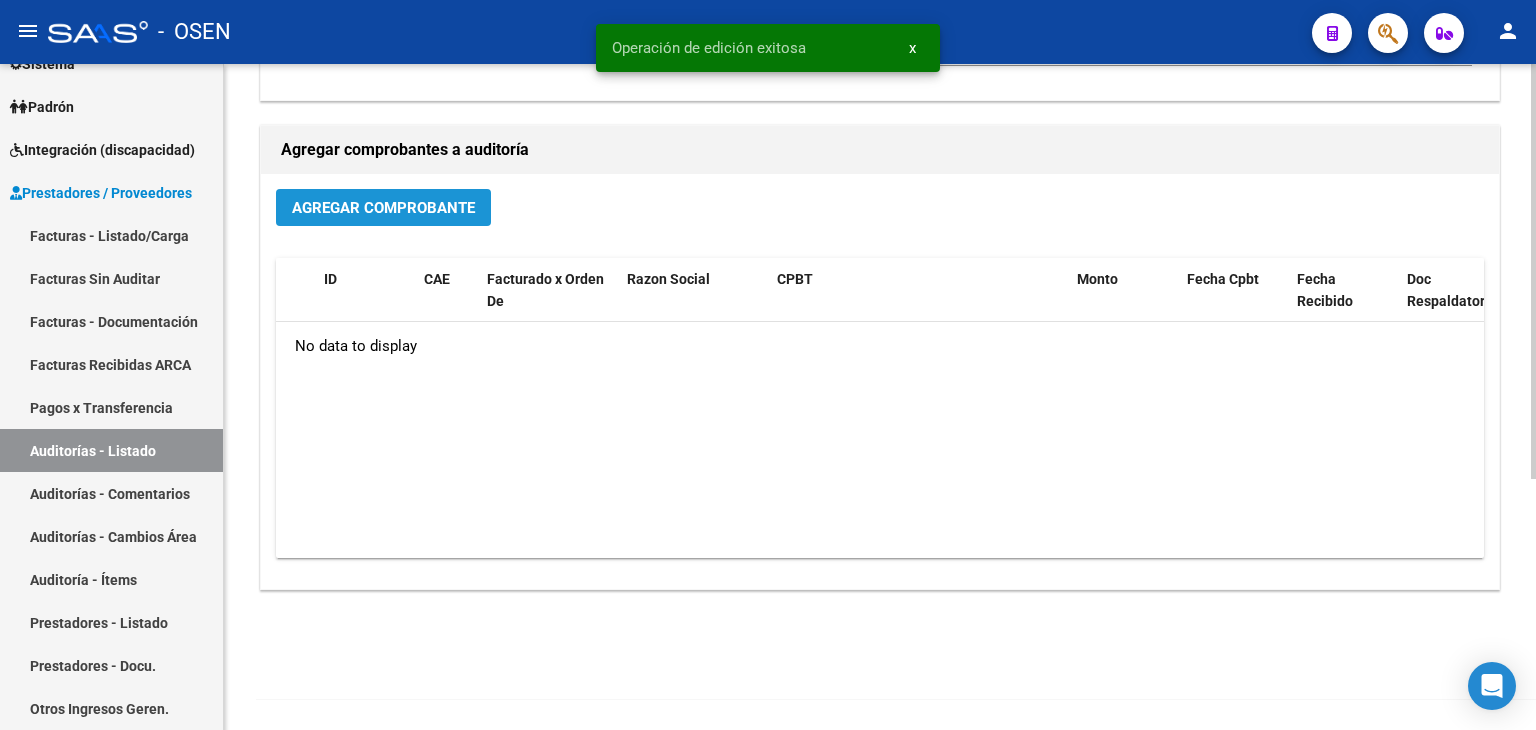 click on "Agregar Comprobante" 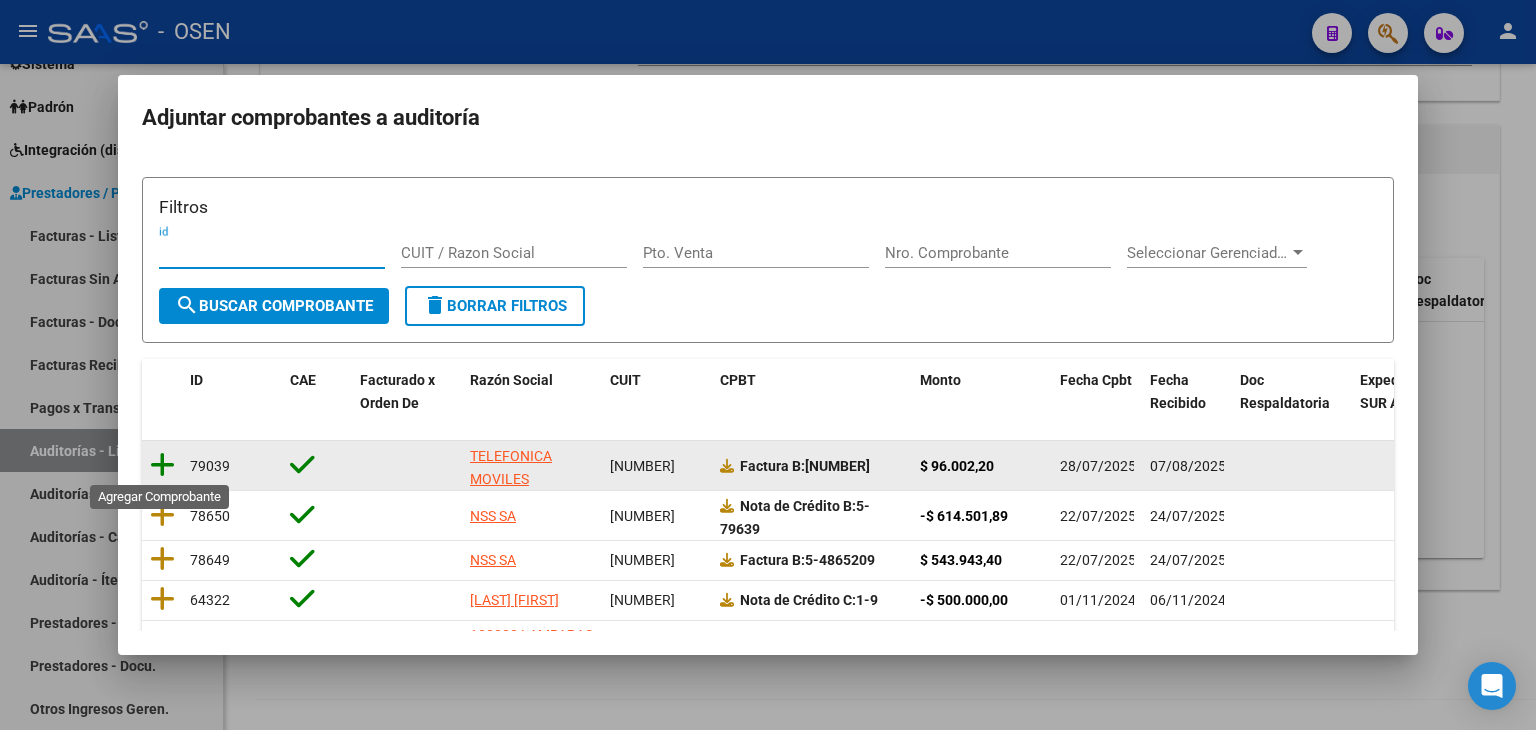 click 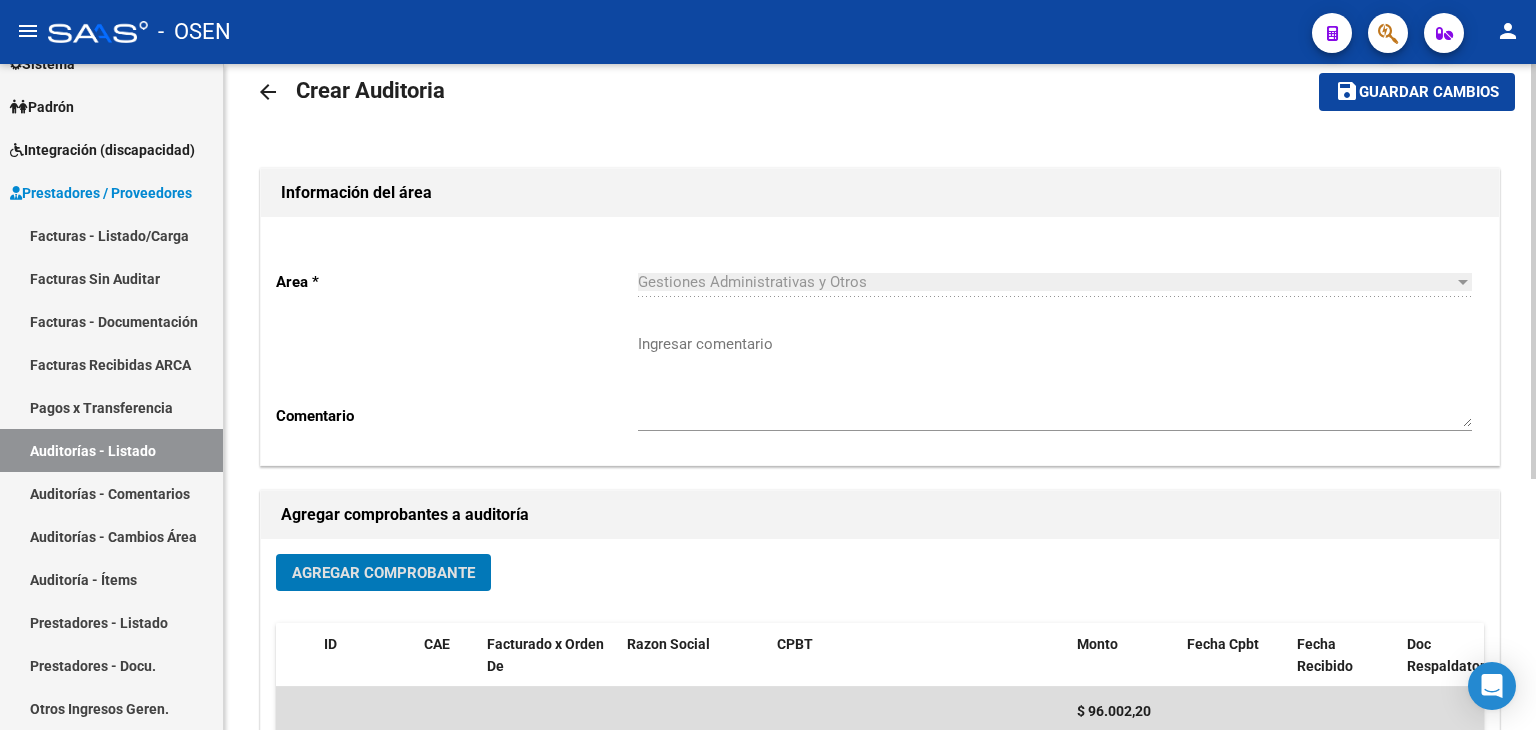 scroll, scrollTop: 0, scrollLeft: 0, axis: both 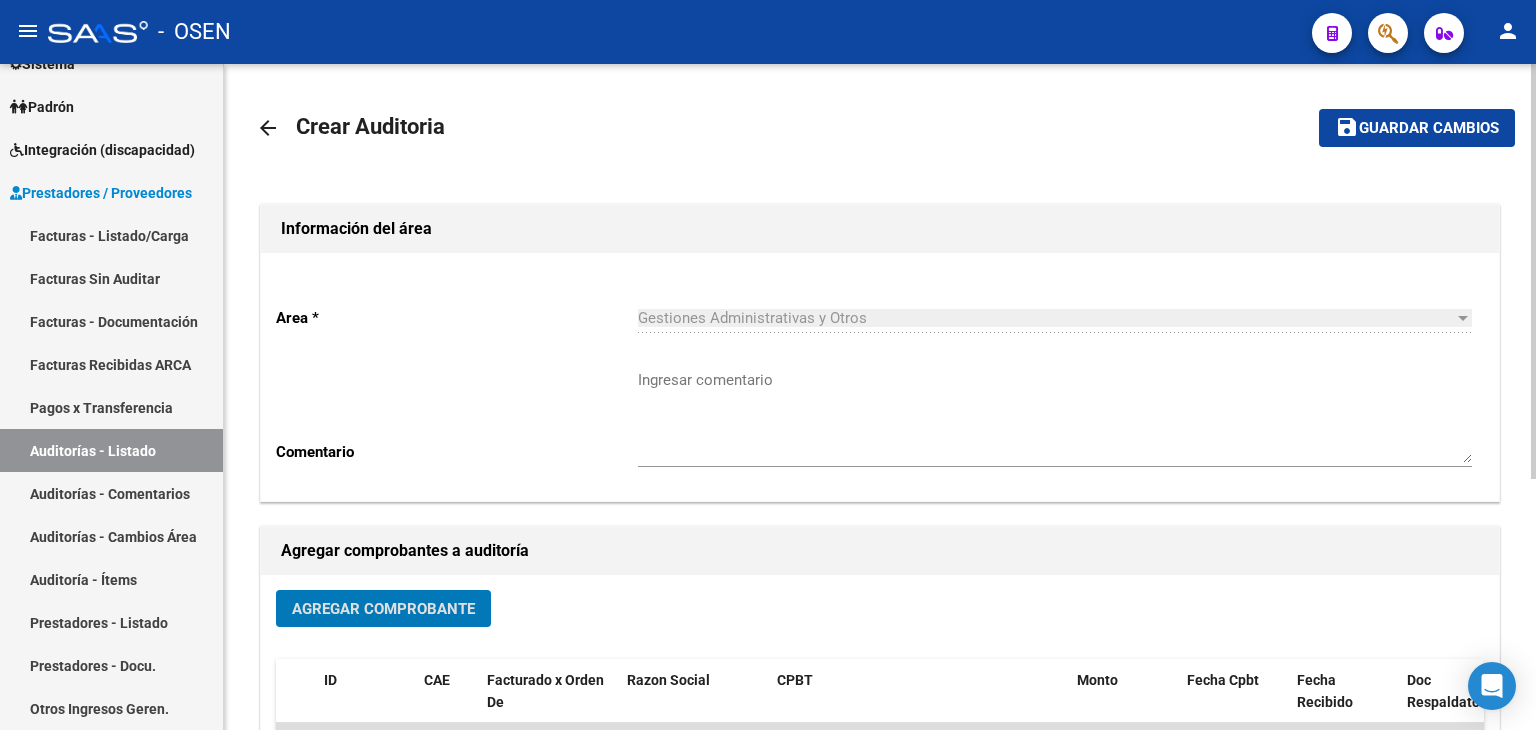 click on "Guardar cambios" 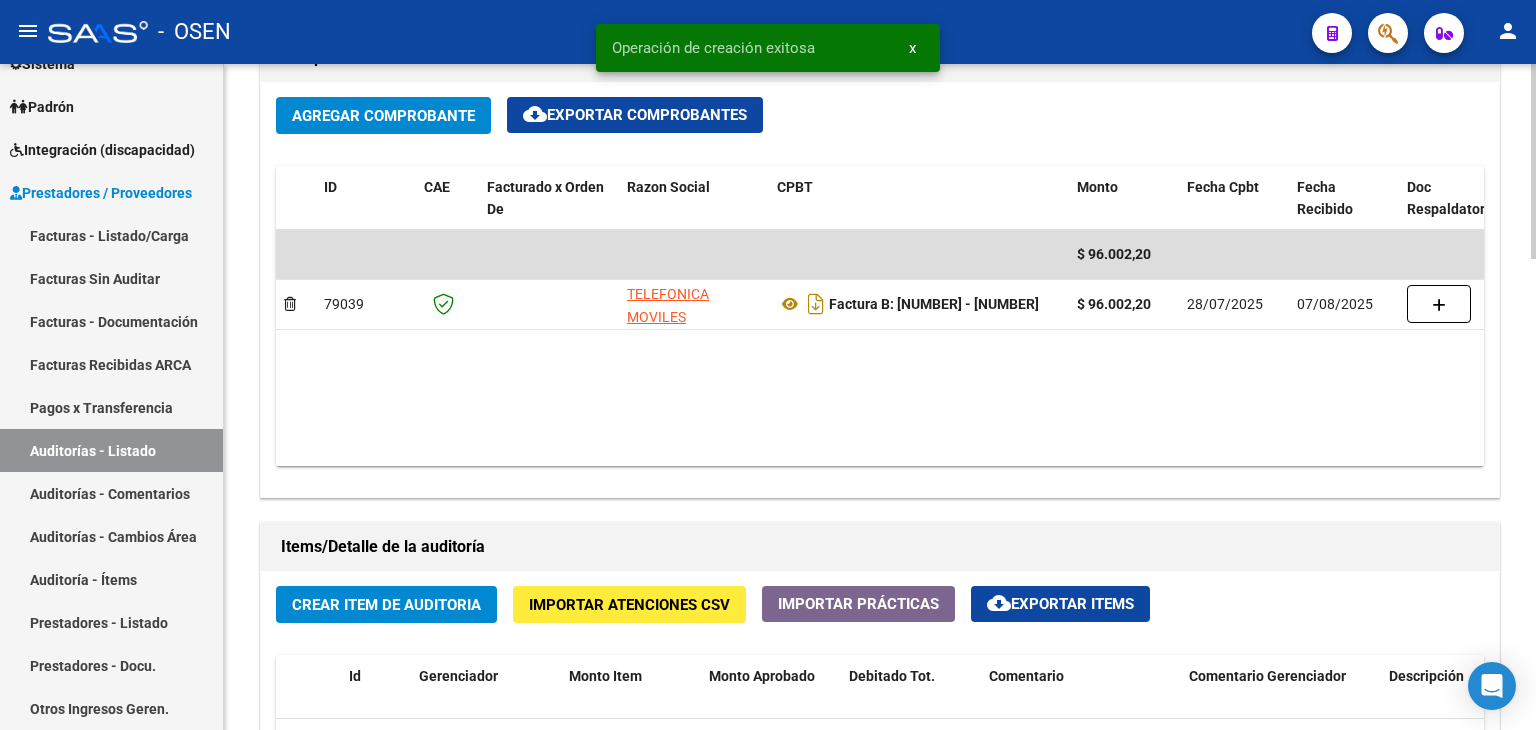 scroll, scrollTop: 1333, scrollLeft: 0, axis: vertical 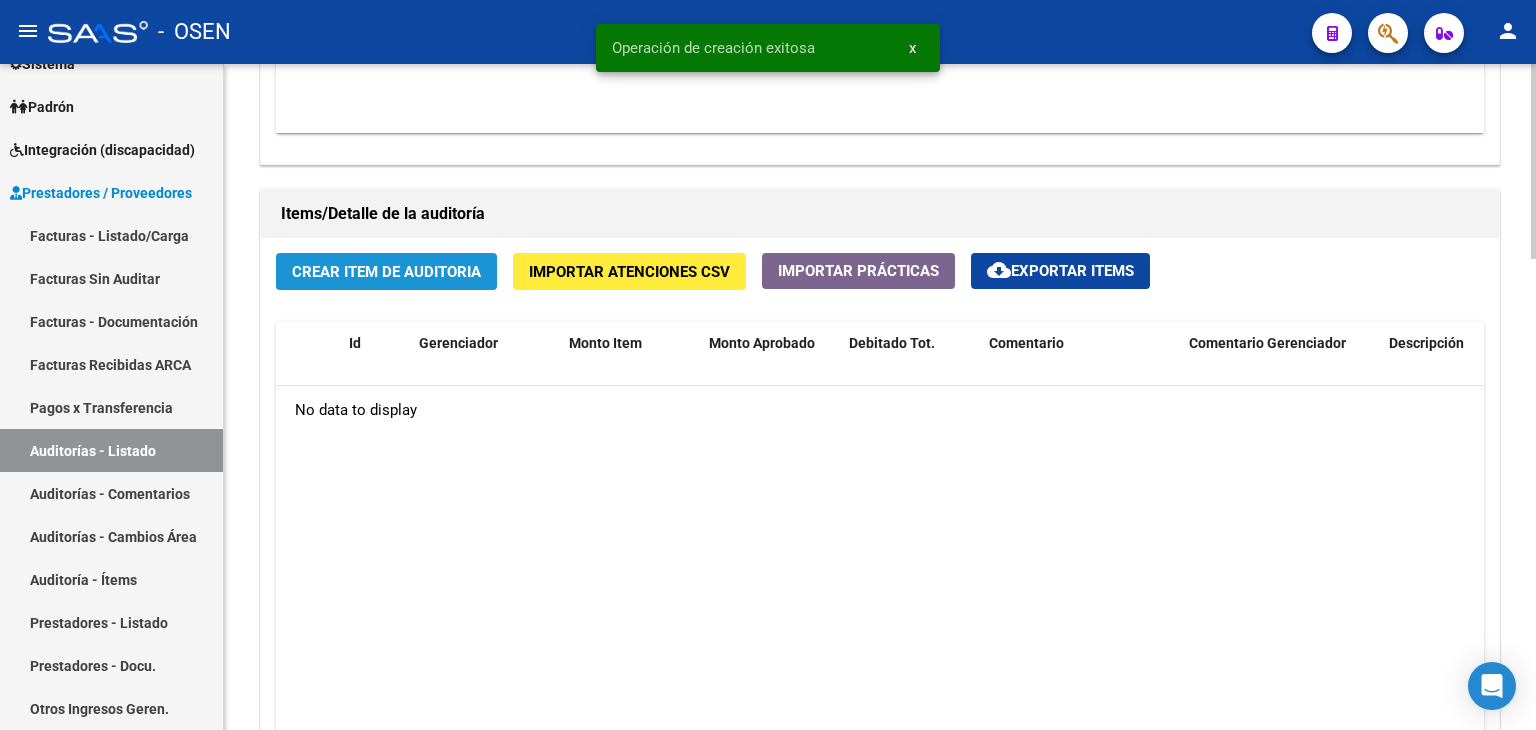 click on "Crear Item de Auditoria" 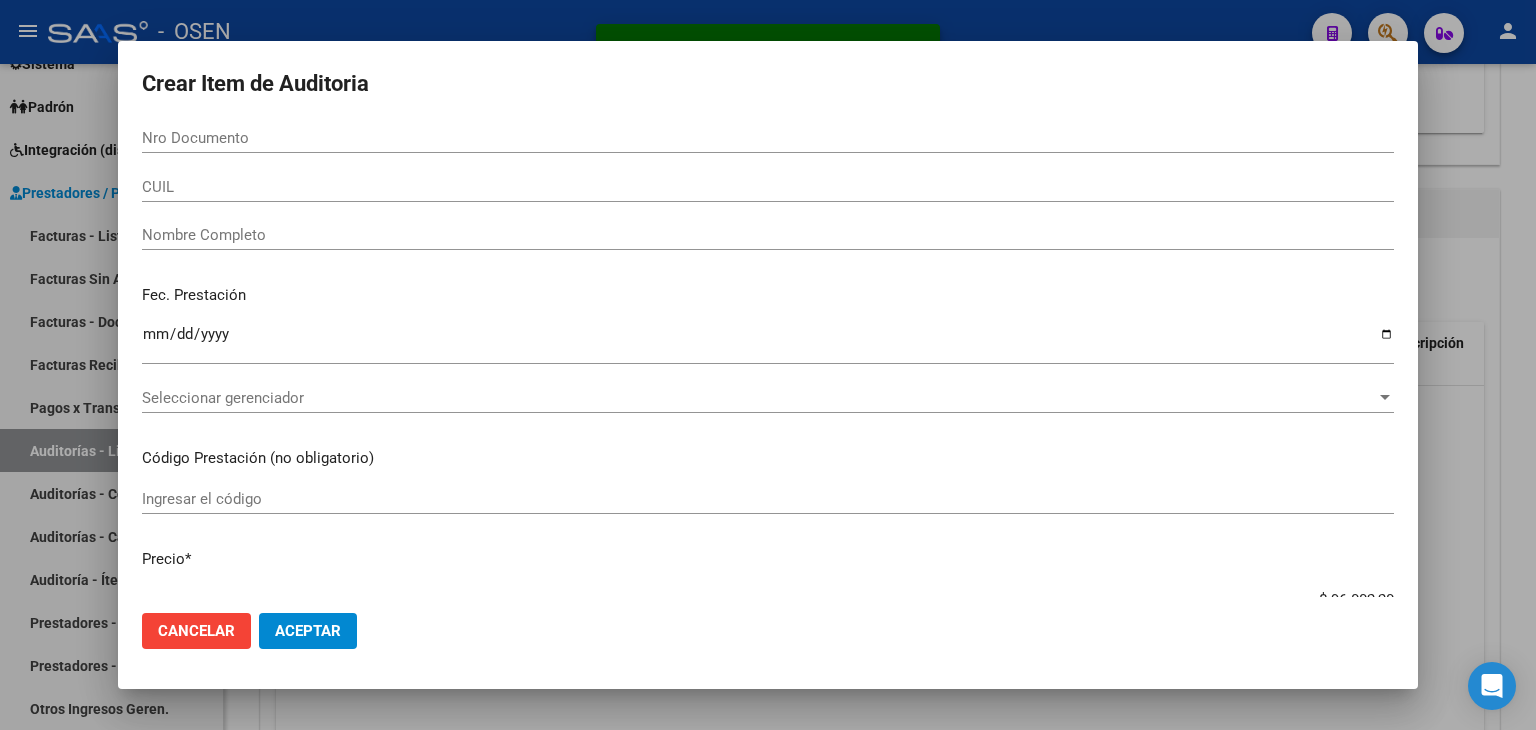 click on "Cancelar Aceptar" 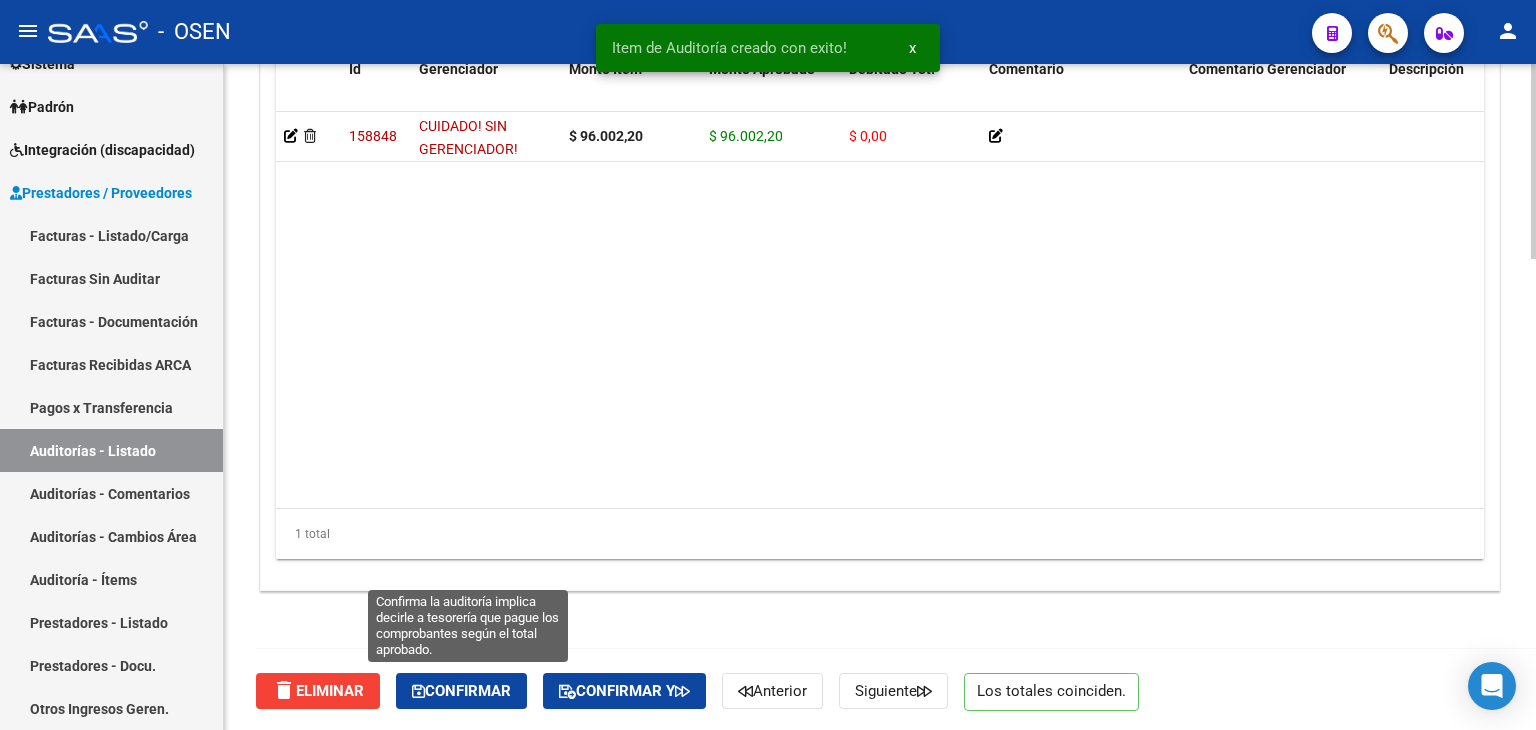 click on "Confirmar" 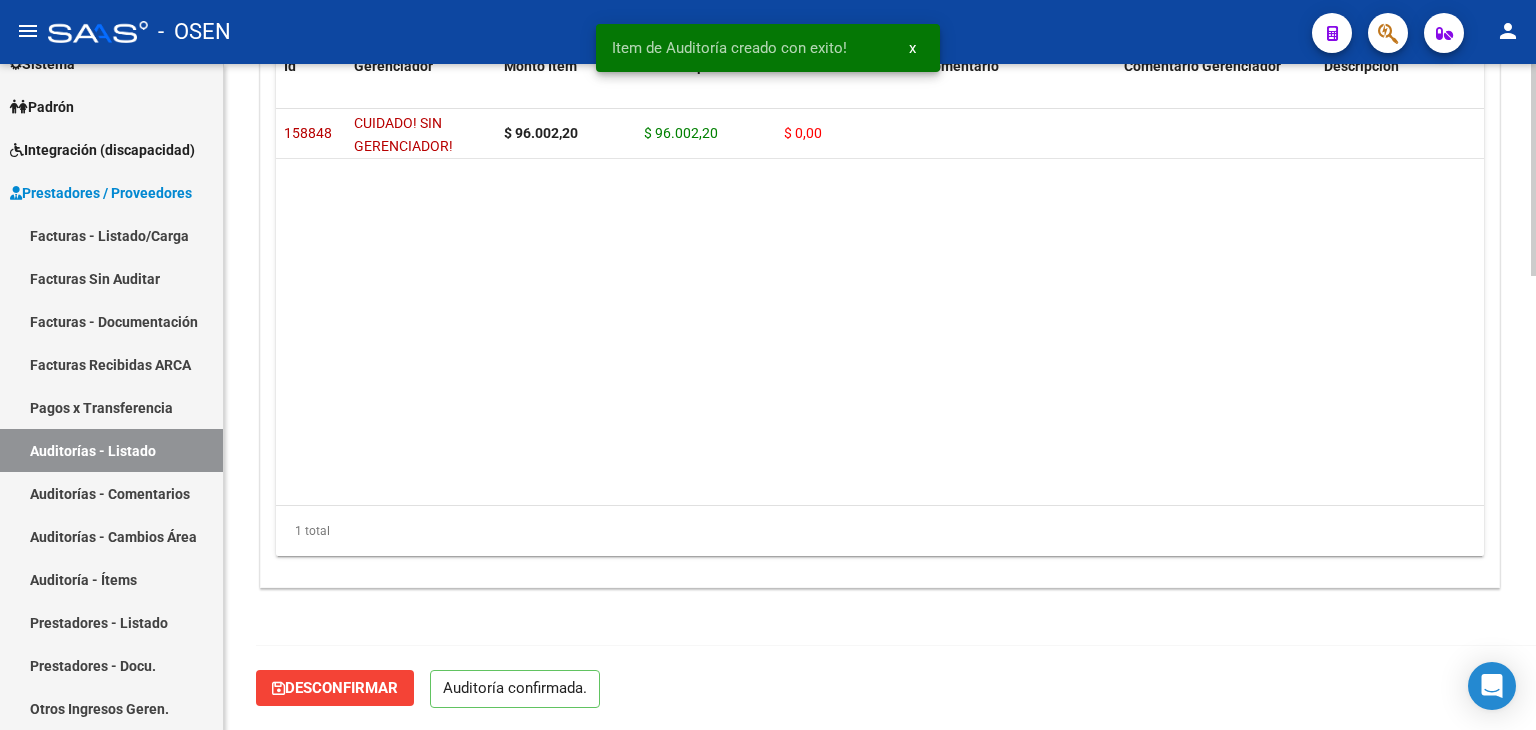 scroll, scrollTop: 1430, scrollLeft: 0, axis: vertical 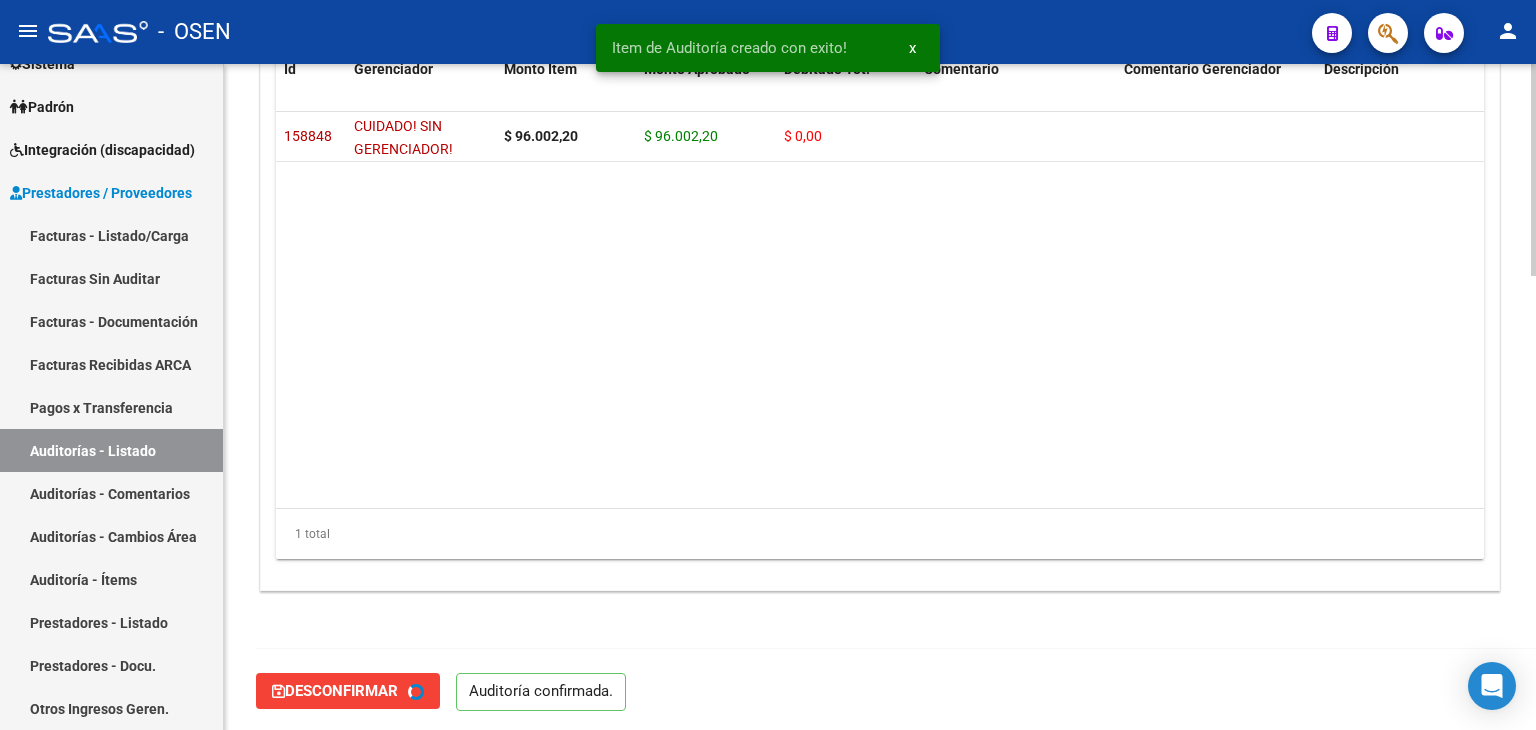 type on "202508" 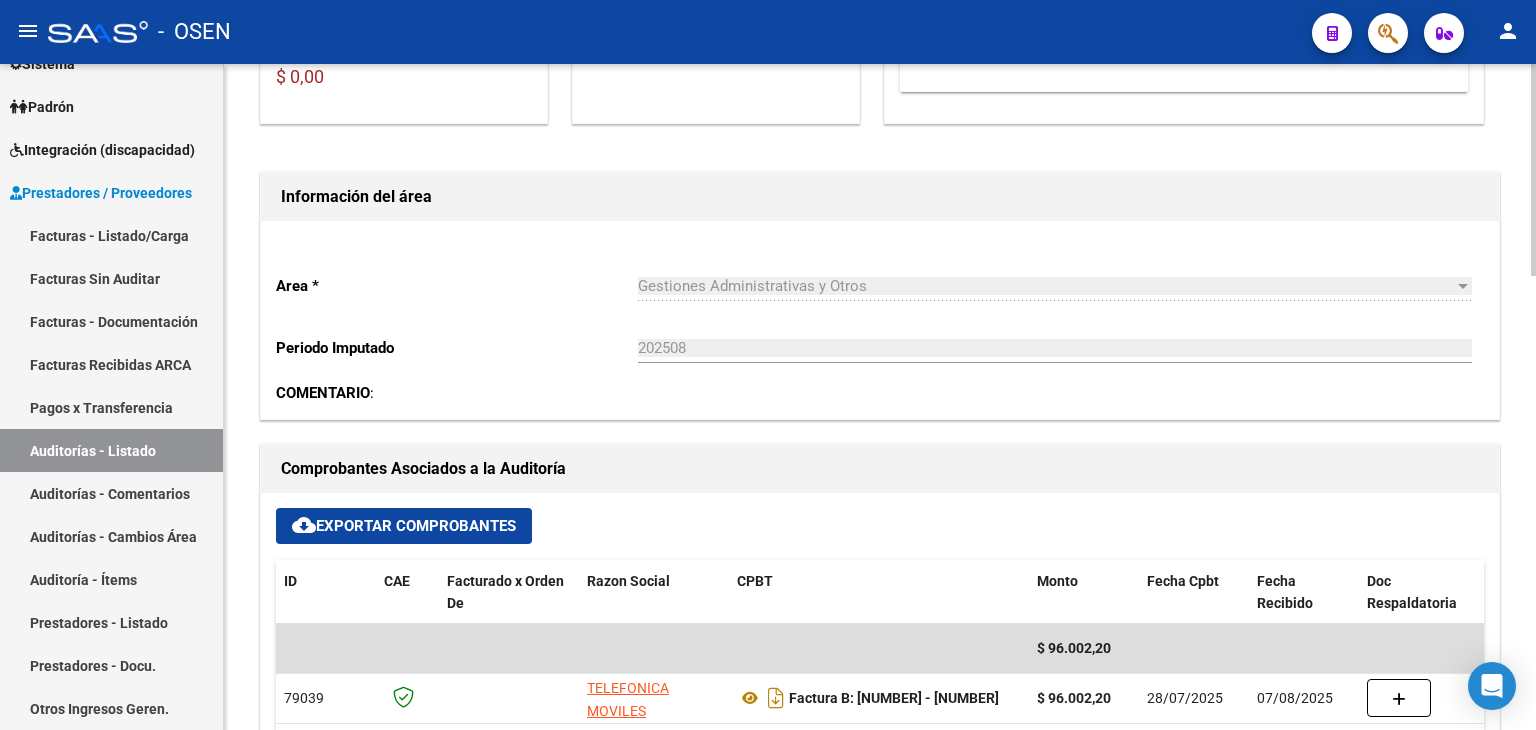 scroll, scrollTop: 96, scrollLeft: 0, axis: vertical 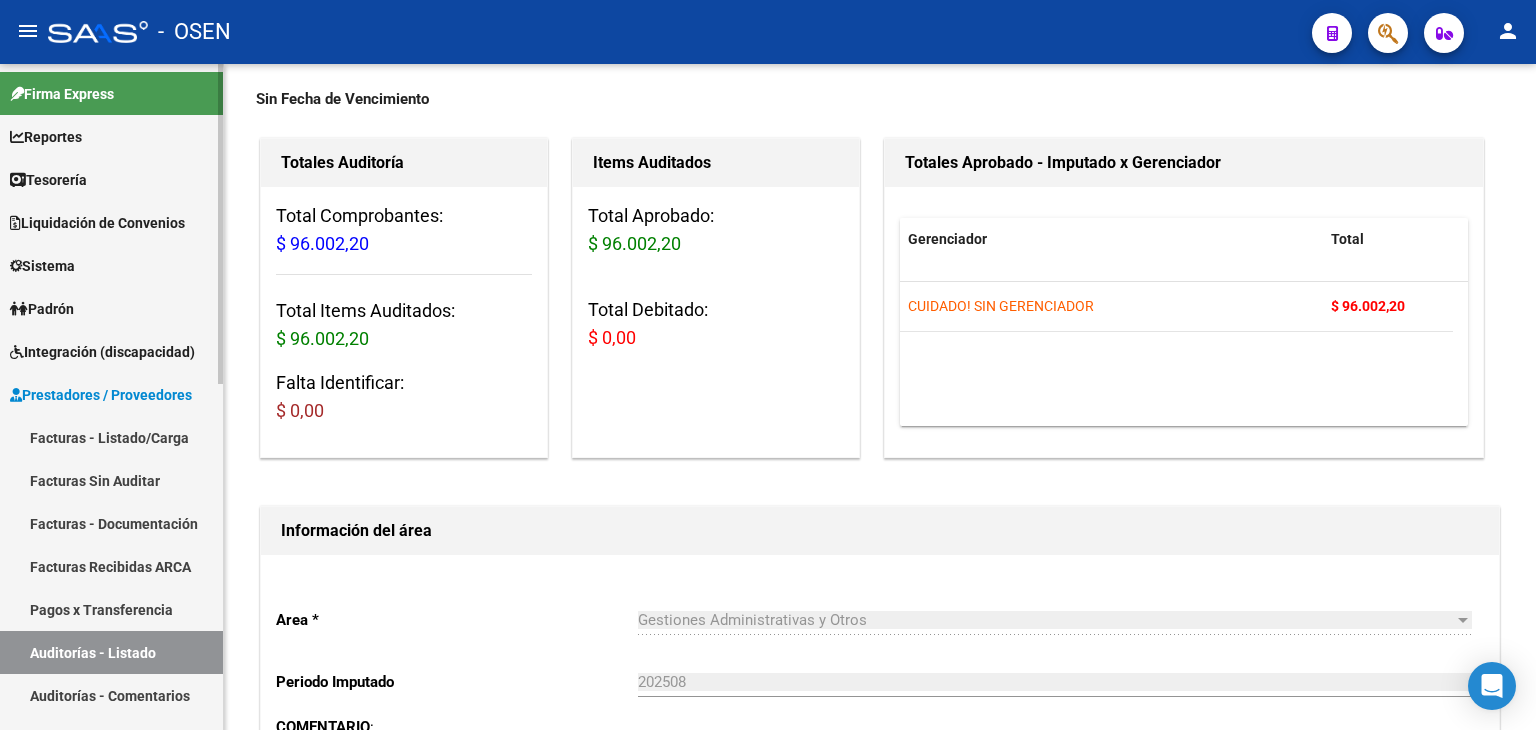 click on "Tesorería" at bounding box center [48, 180] 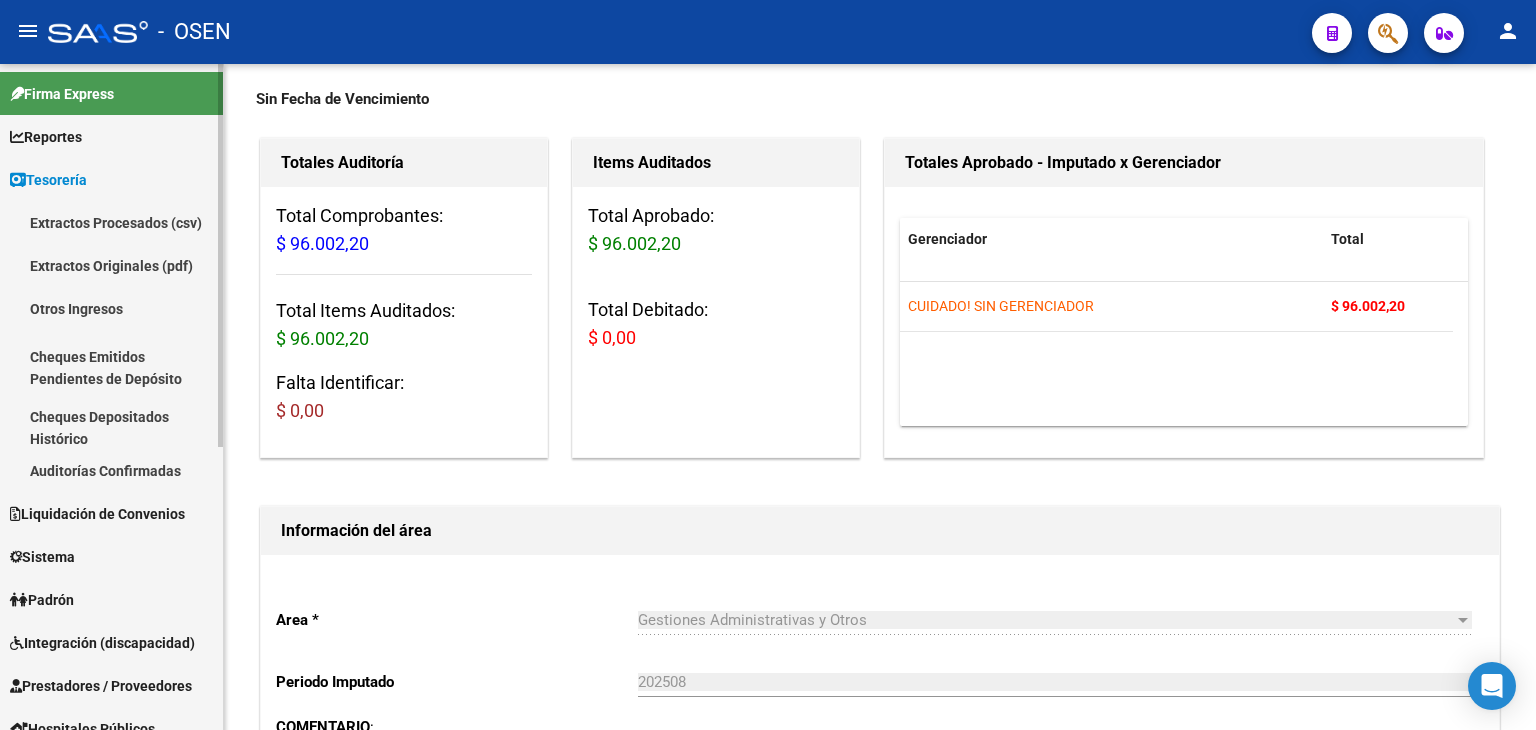 click on "Auditorías Confirmadas" at bounding box center [111, 470] 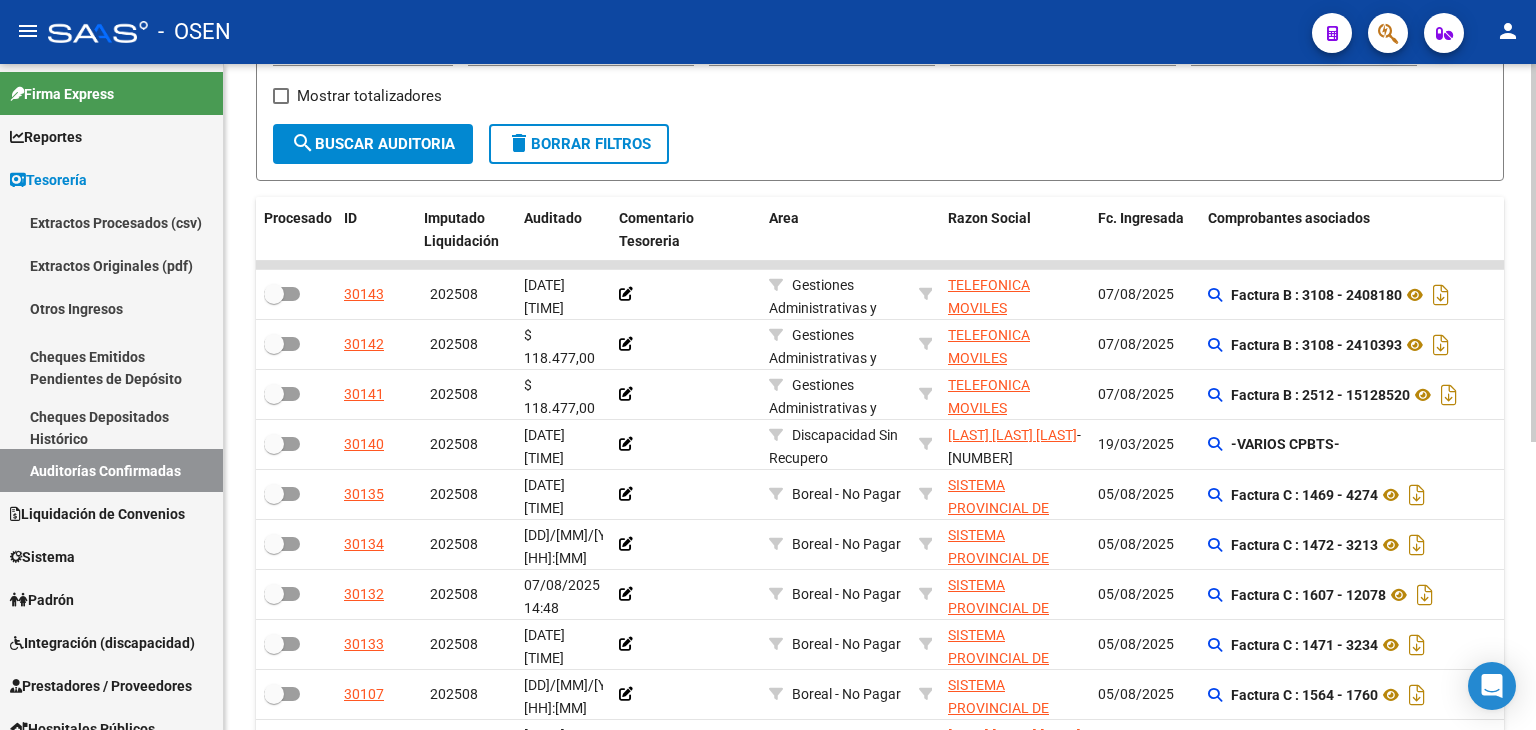 scroll, scrollTop: 0, scrollLeft: 0, axis: both 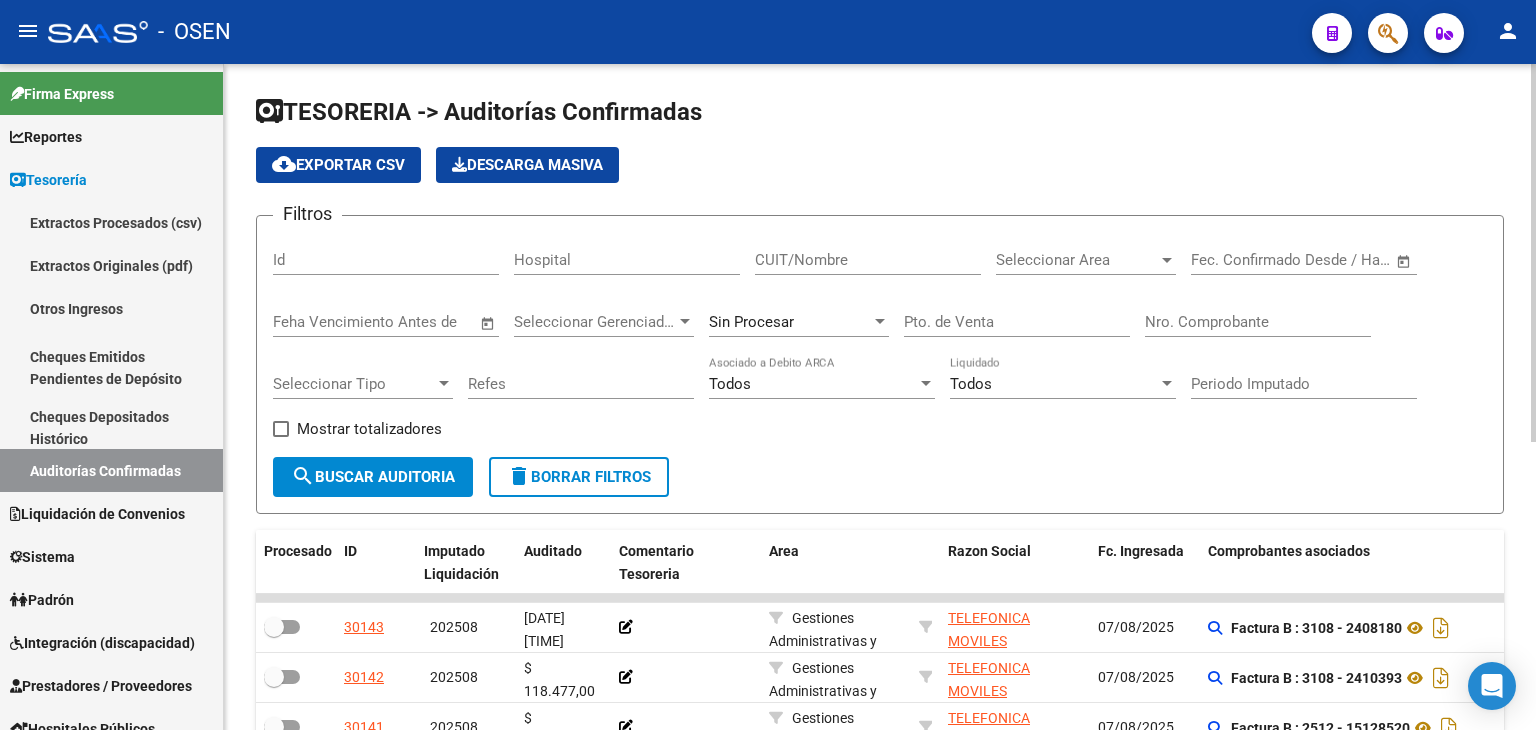 click on "Seleccionar Area" at bounding box center [1077, 260] 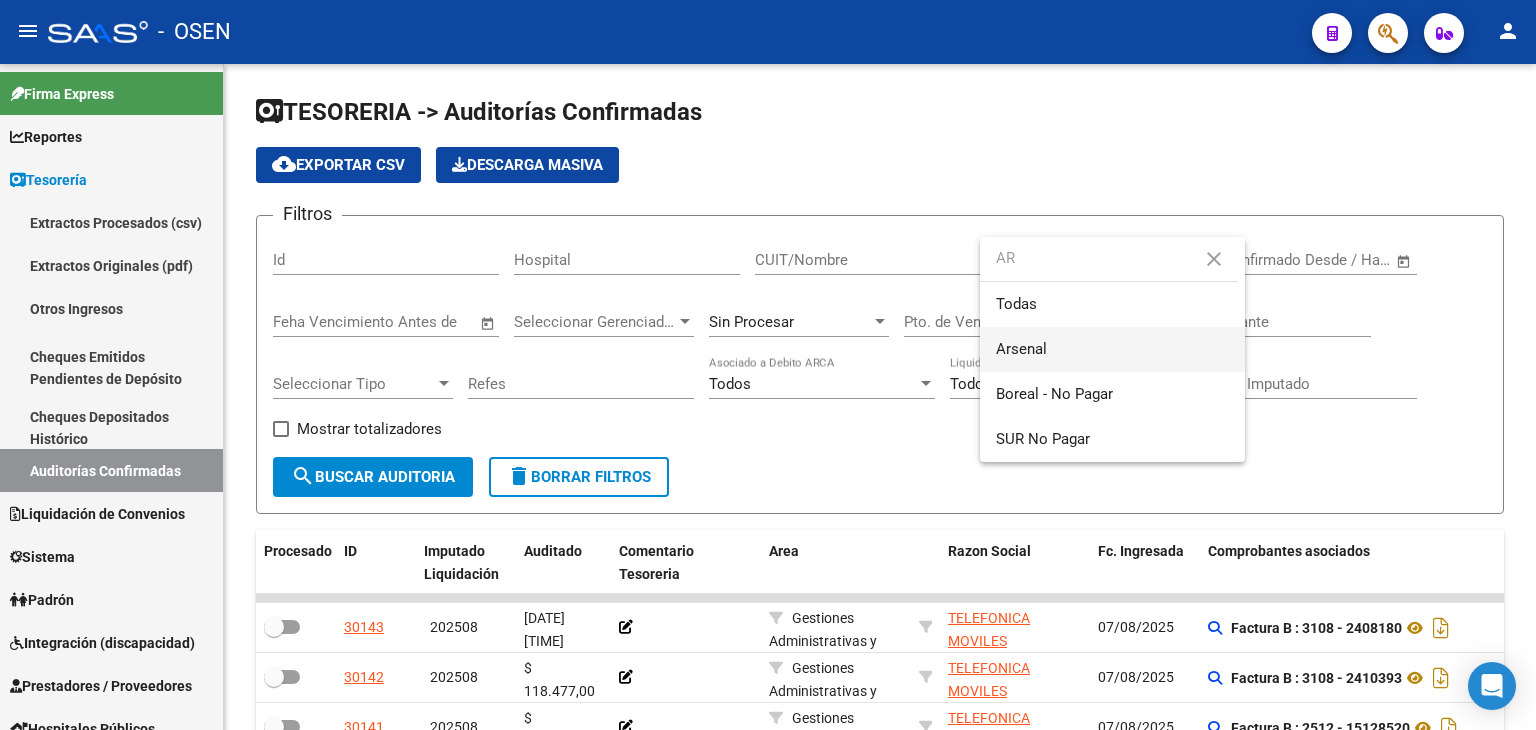 type on "AR" 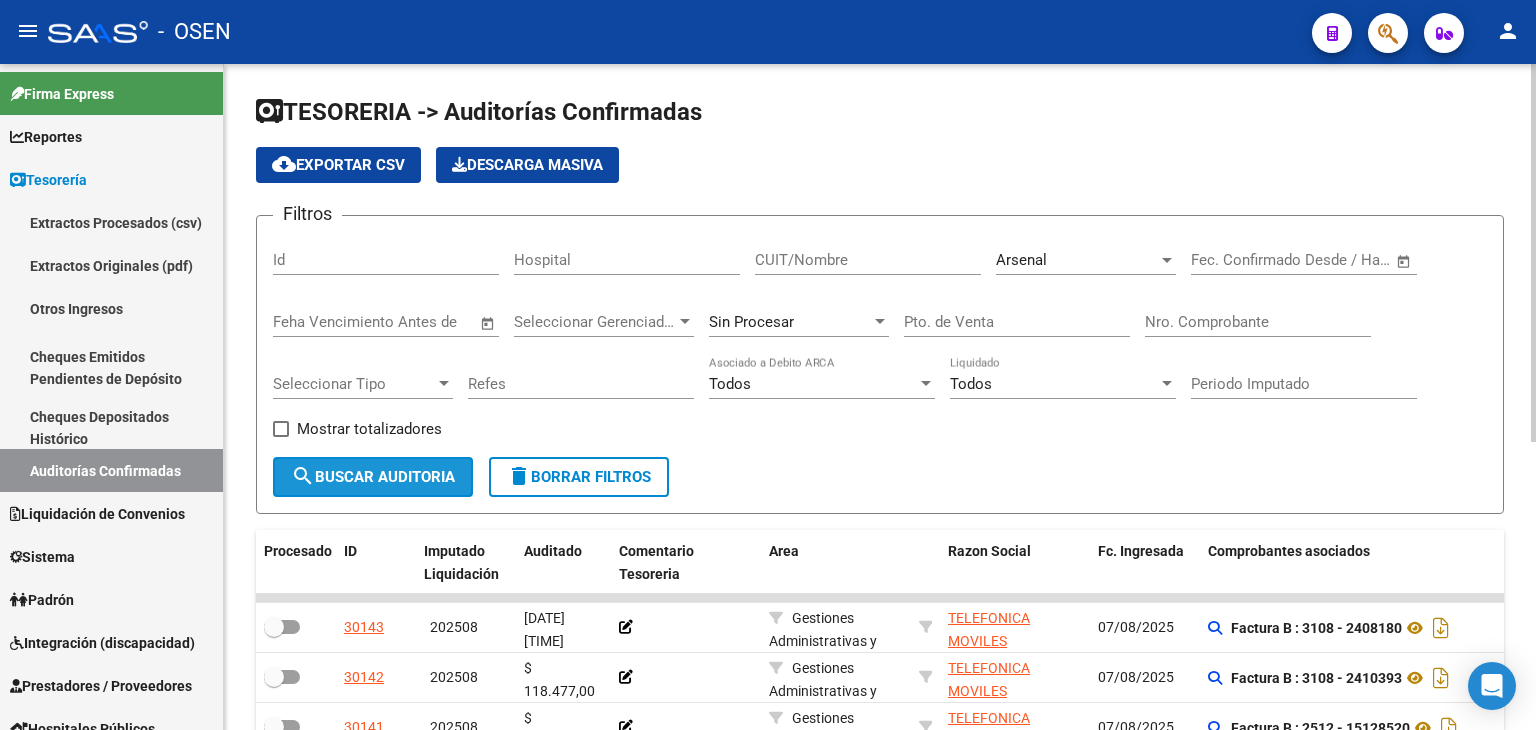 click on "search  Buscar Auditoria" 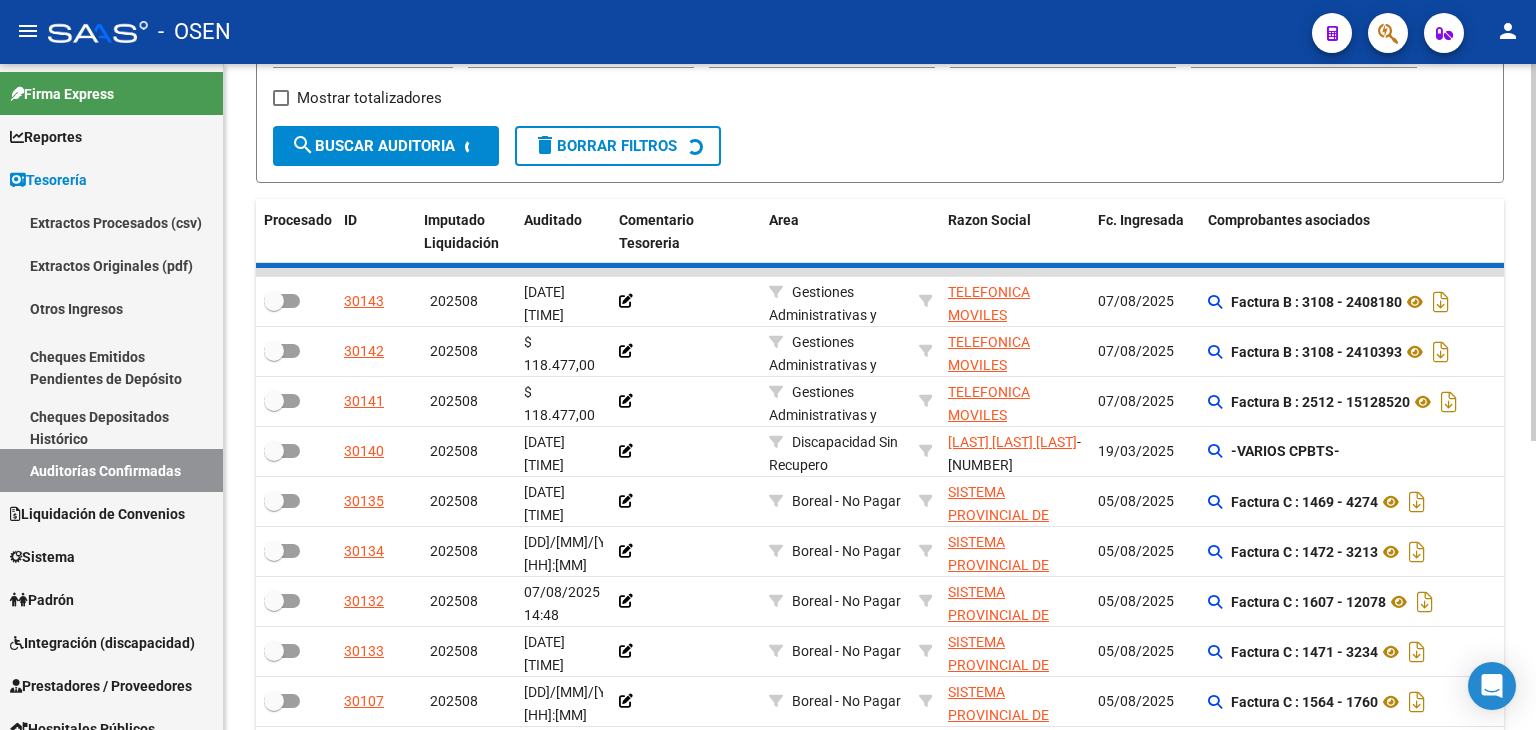 scroll, scrollTop: 333, scrollLeft: 0, axis: vertical 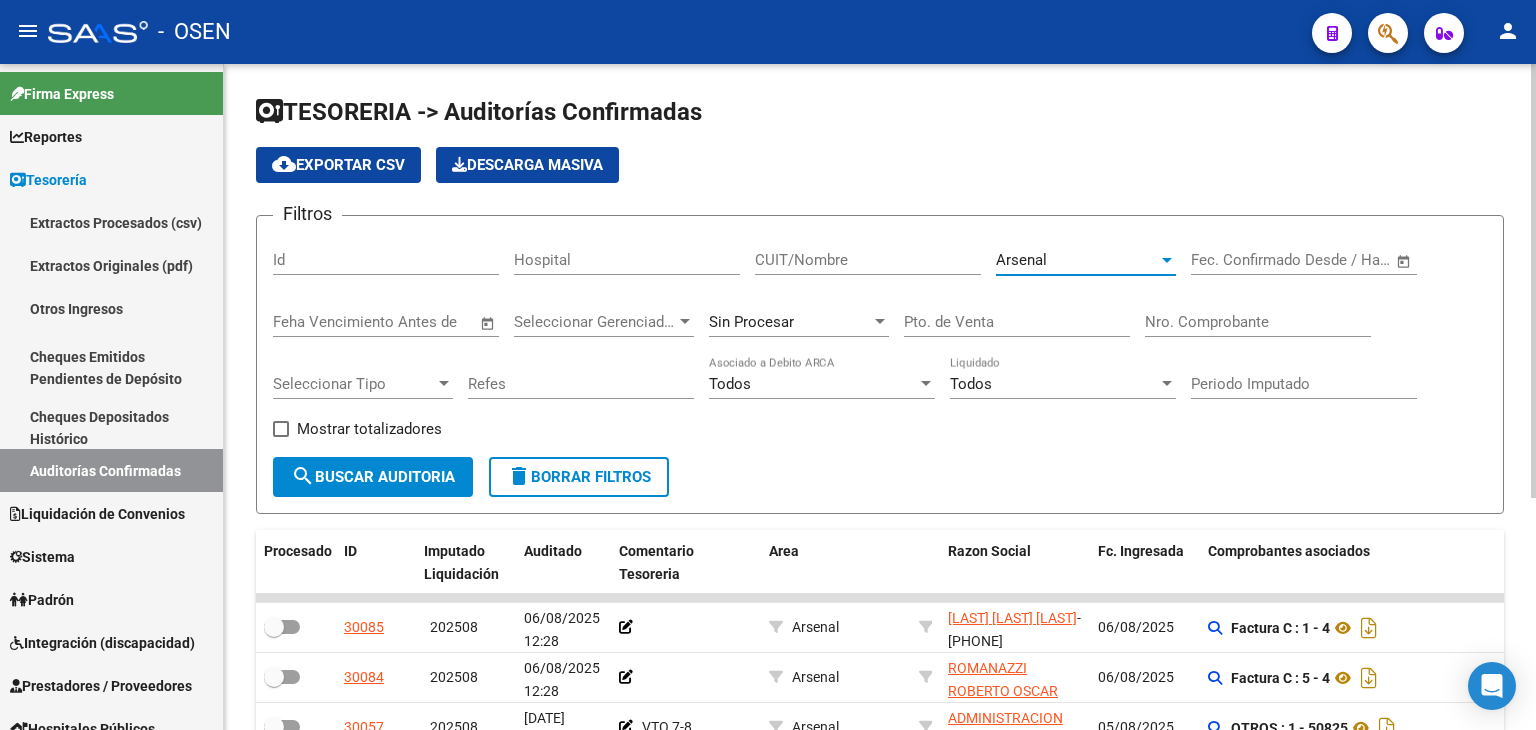click on "Arsenal" at bounding box center [1077, 260] 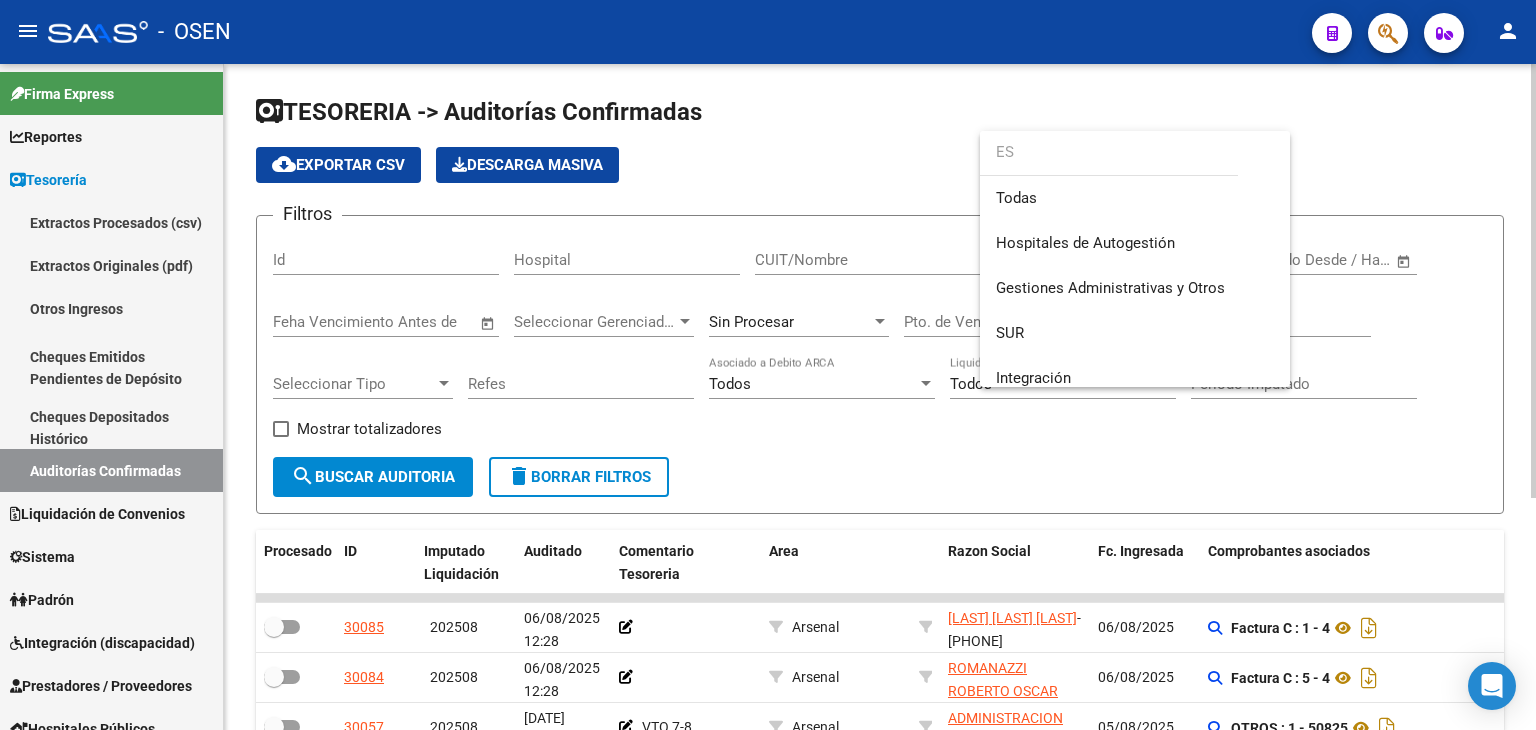 scroll, scrollTop: 0, scrollLeft: 0, axis: both 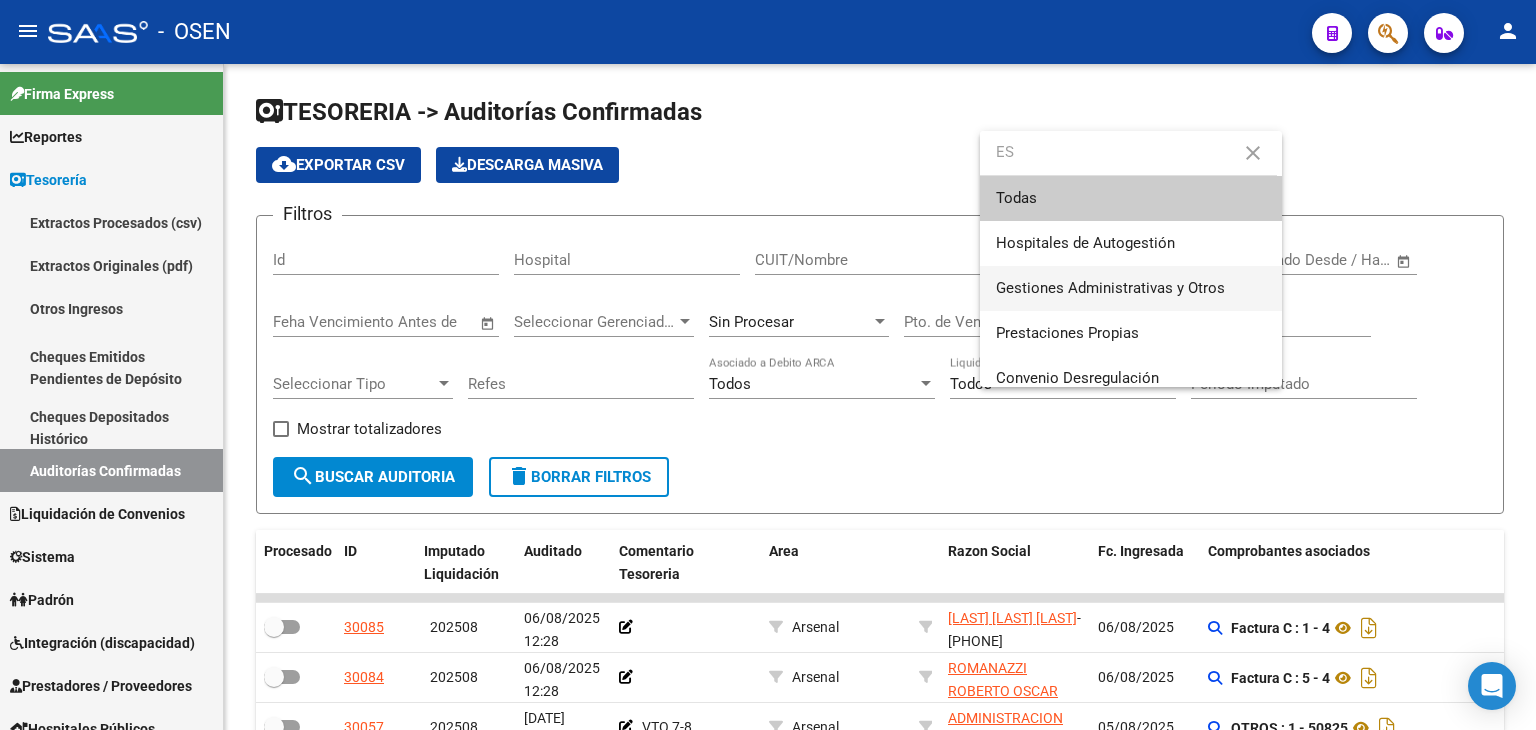 type on "ES" 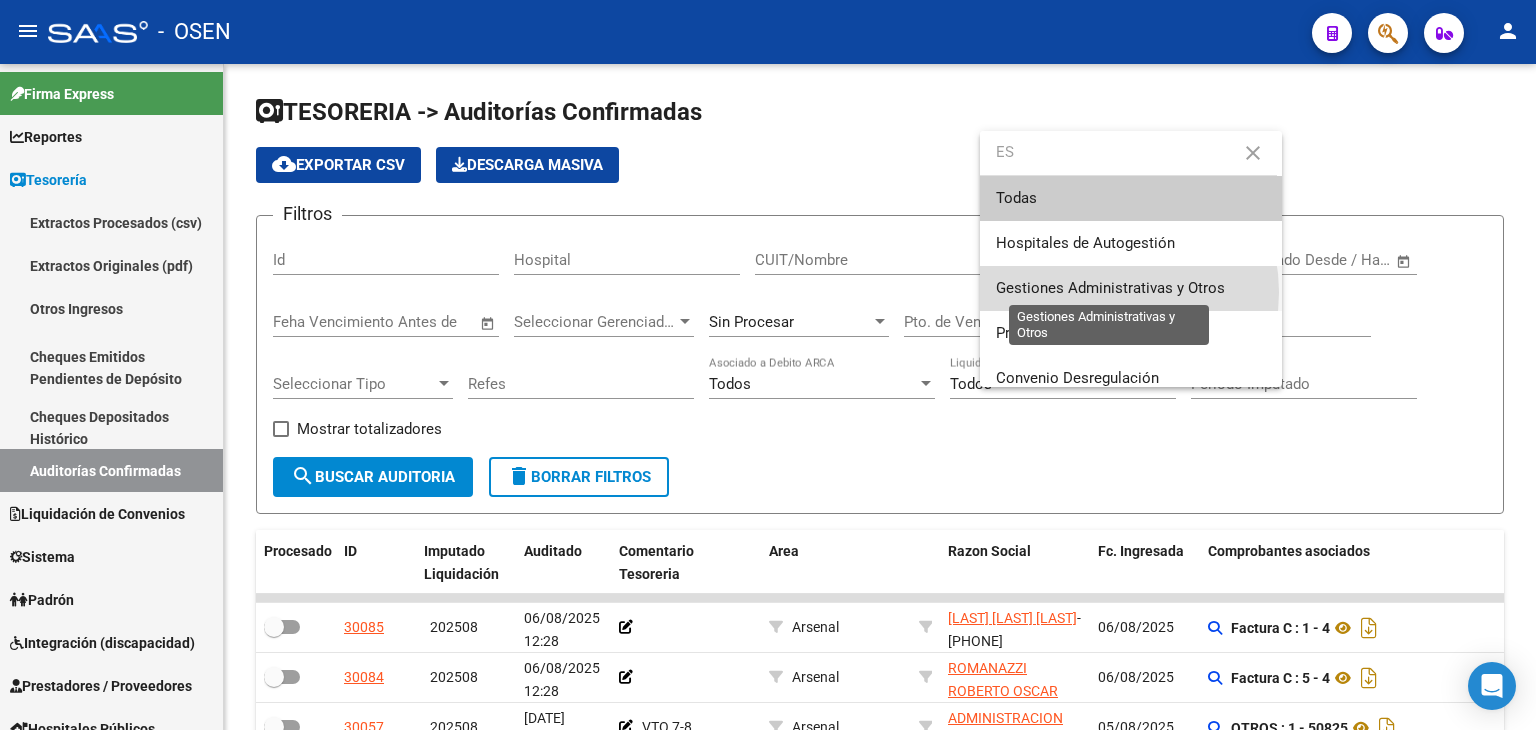 click on "Gestiones Administrativas y Otros" at bounding box center [1110, 288] 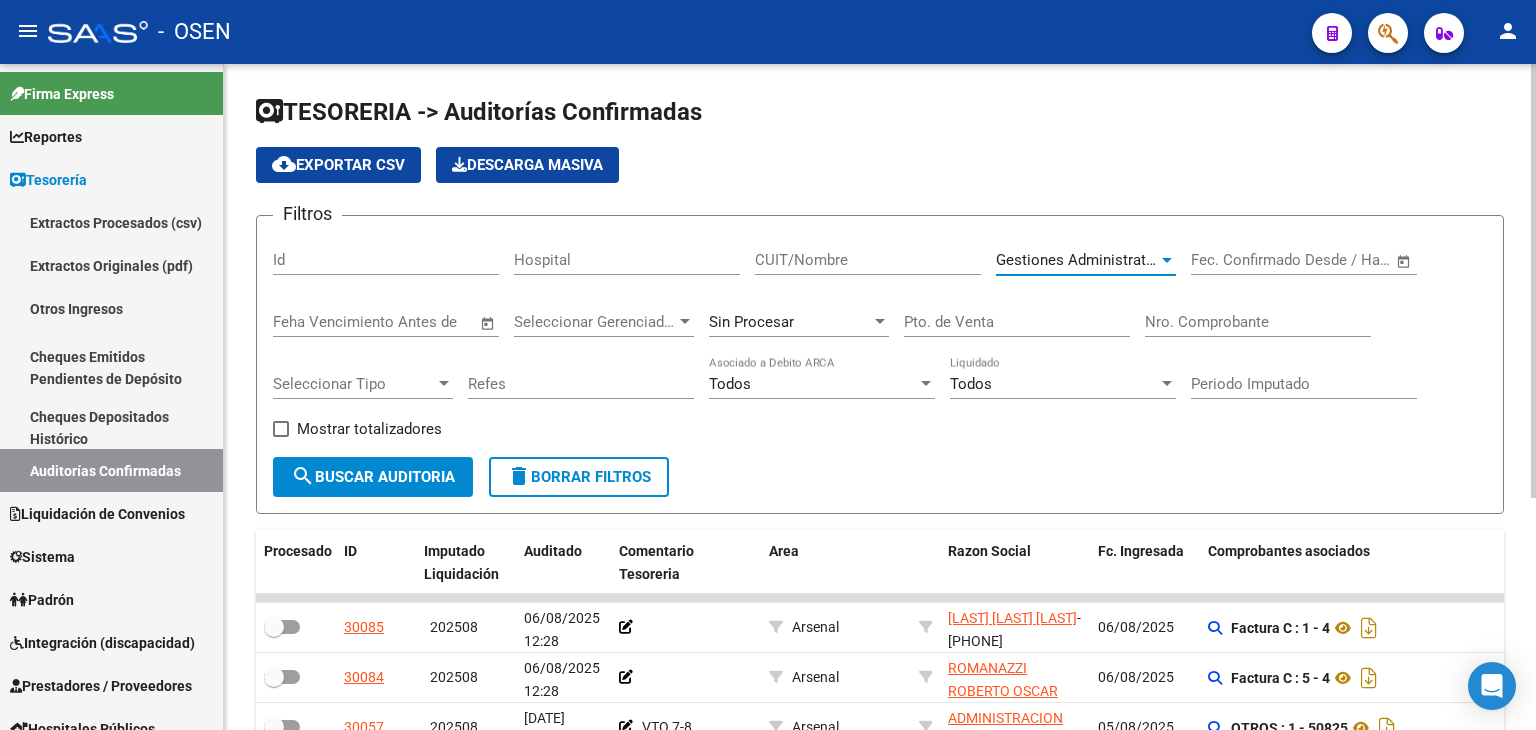 click on "search  Buscar Auditoria" 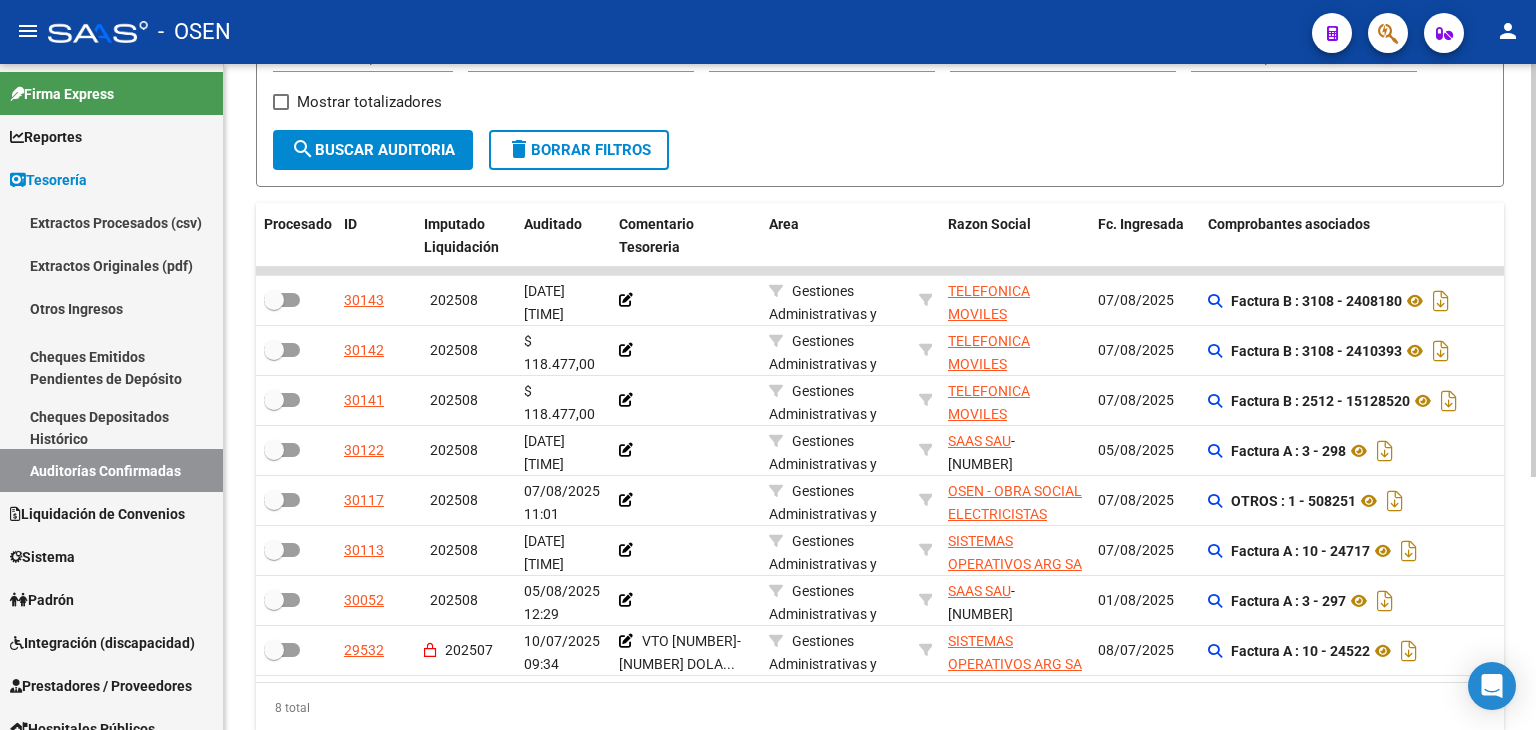 scroll, scrollTop: 333, scrollLeft: 0, axis: vertical 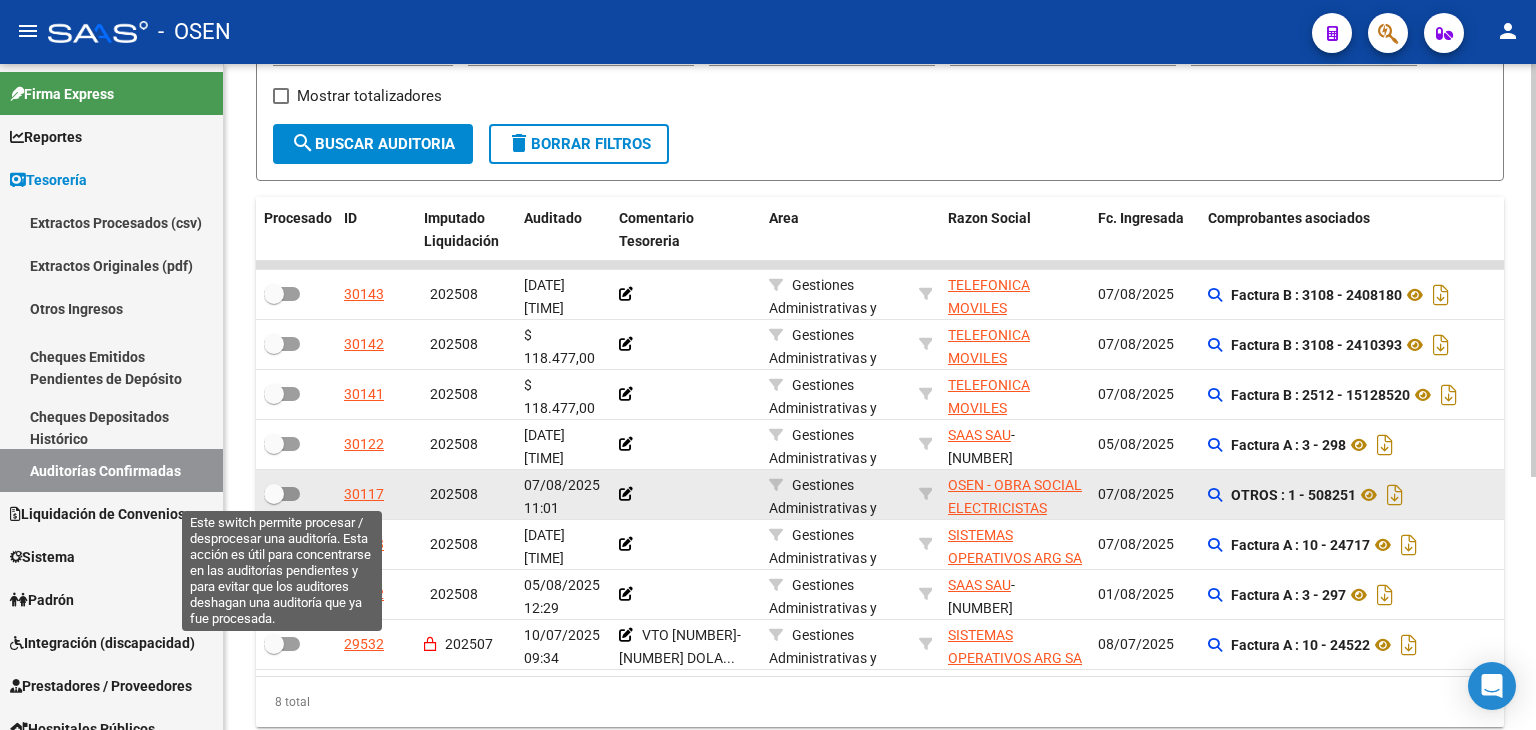 click at bounding box center [274, 494] 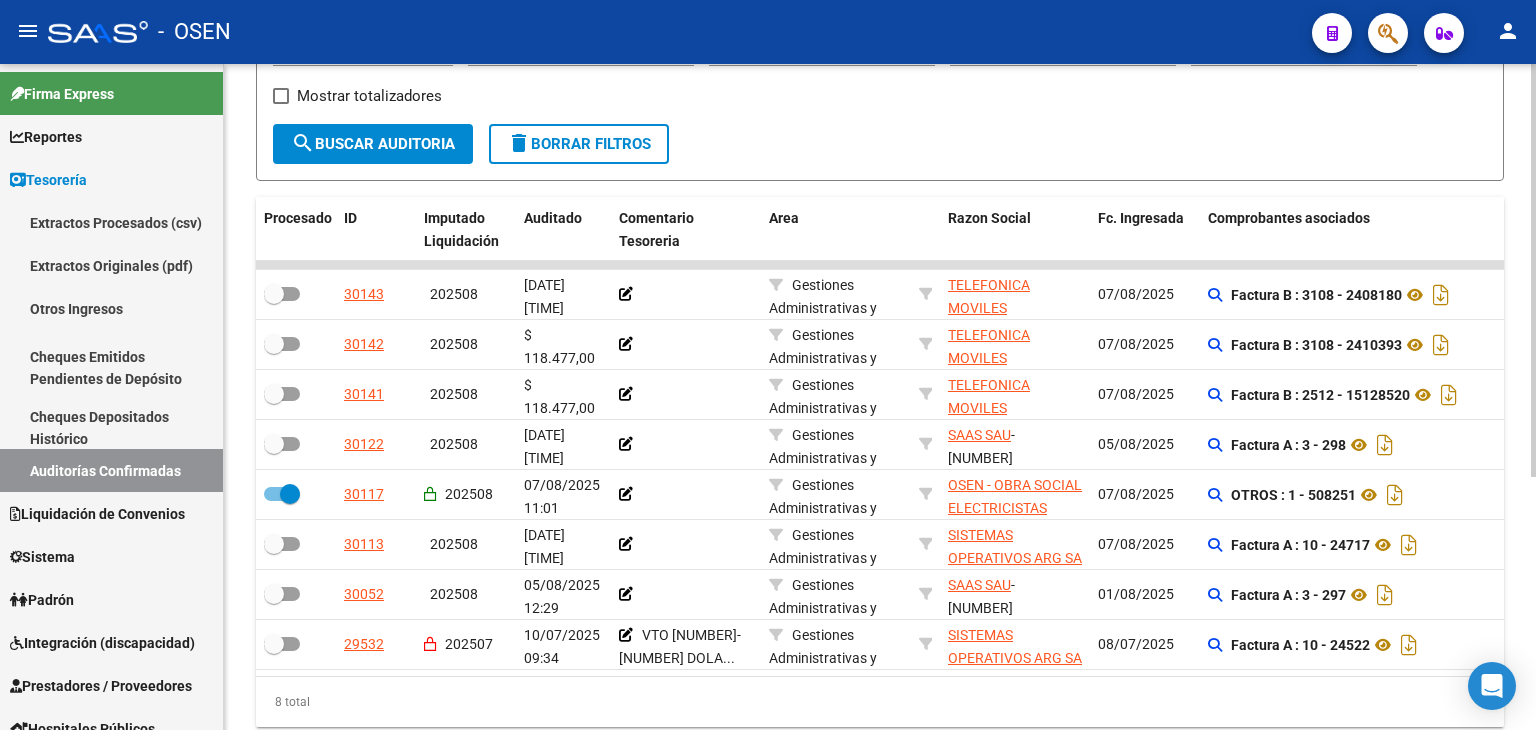 click on "search  Buscar Auditoria" 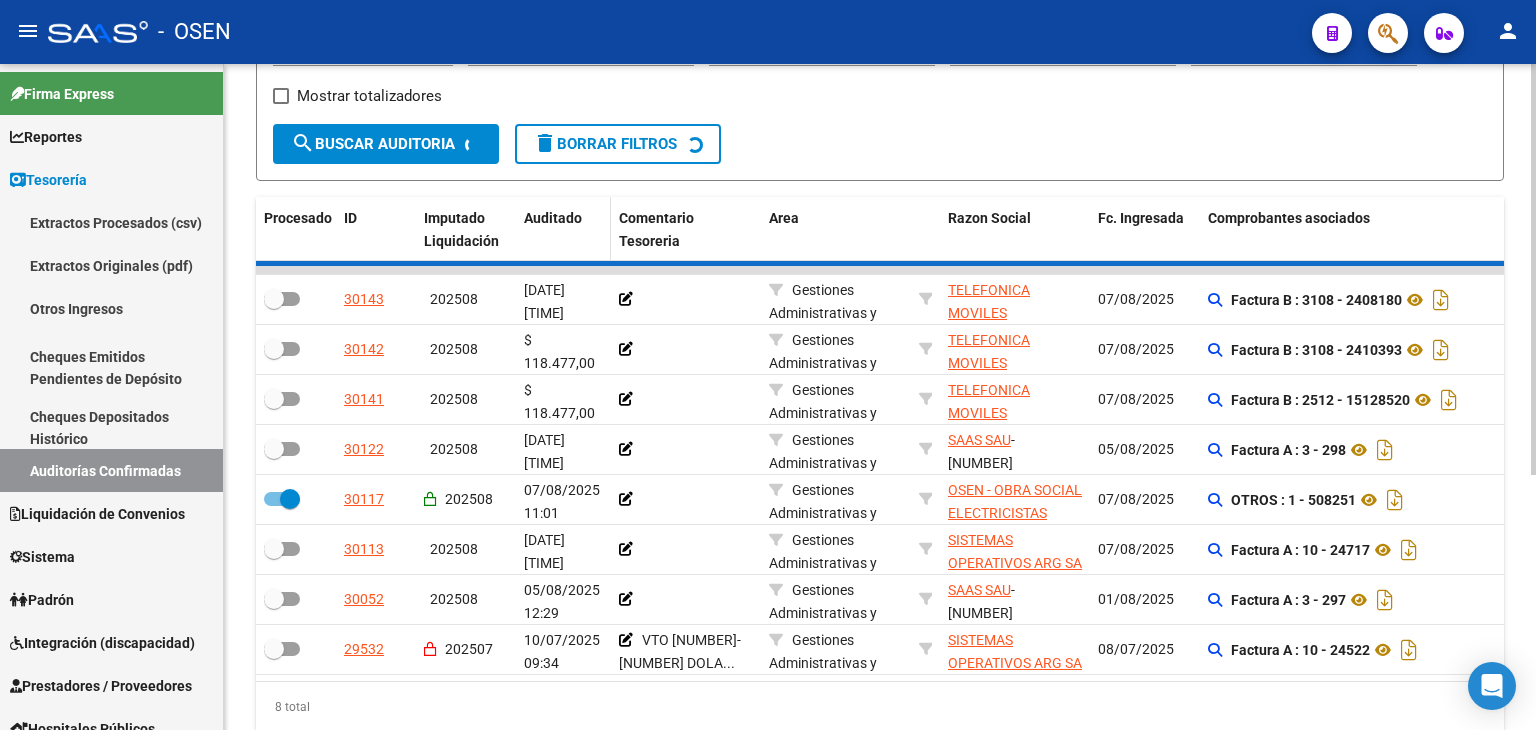 checkbox on "false" 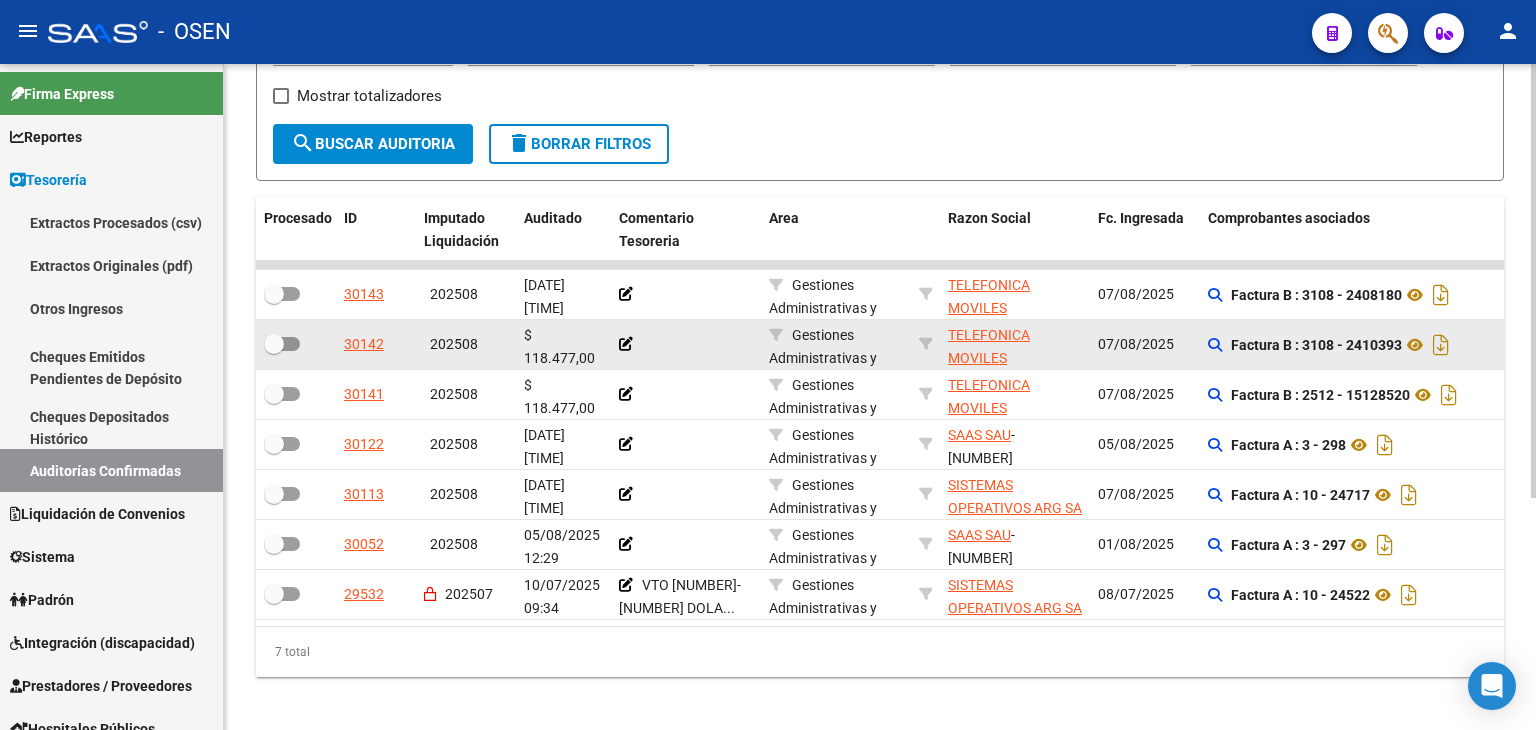 scroll, scrollTop: 0, scrollLeft: 0, axis: both 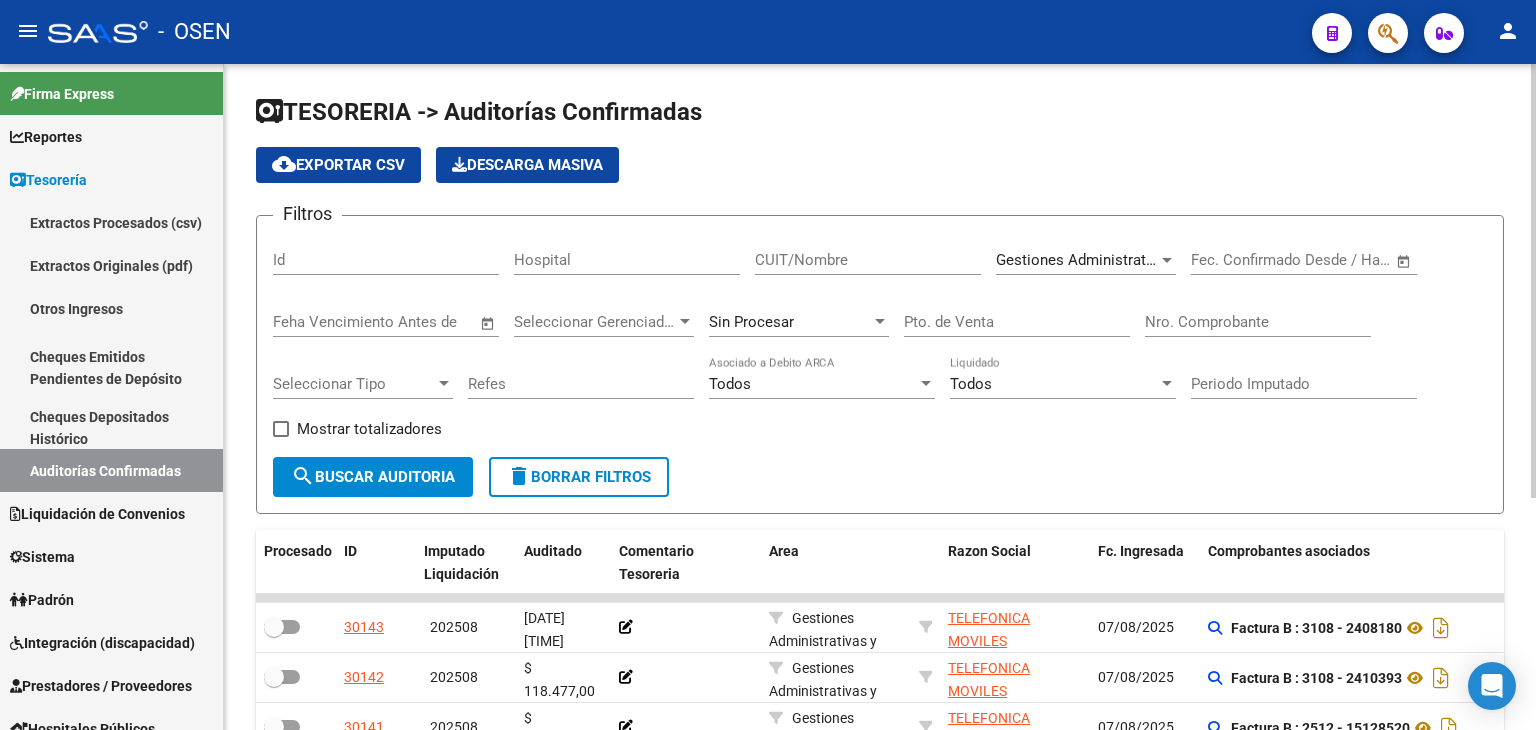 click on "Gestiones Administrativas y Otros Seleccionar Area" 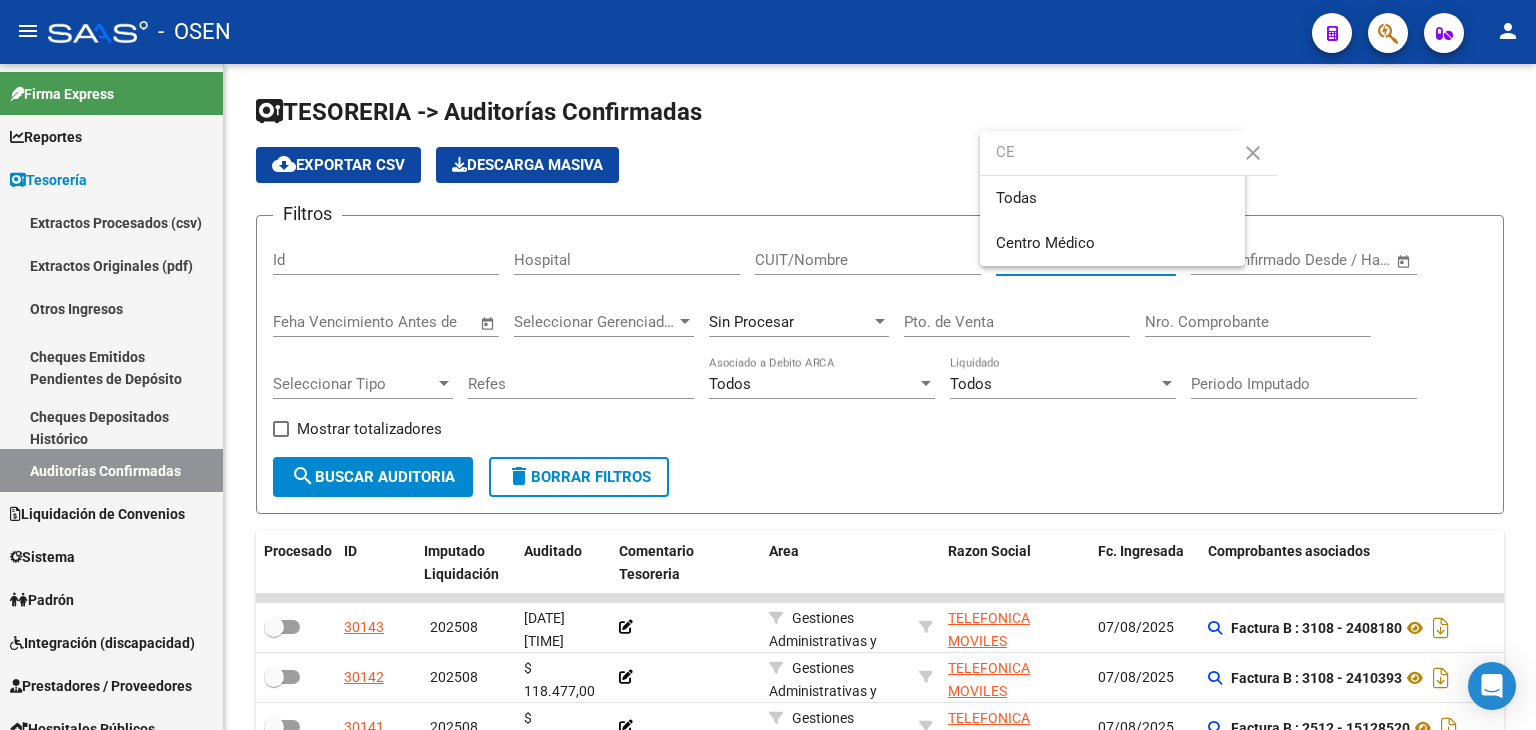 scroll, scrollTop: 0, scrollLeft: 0, axis: both 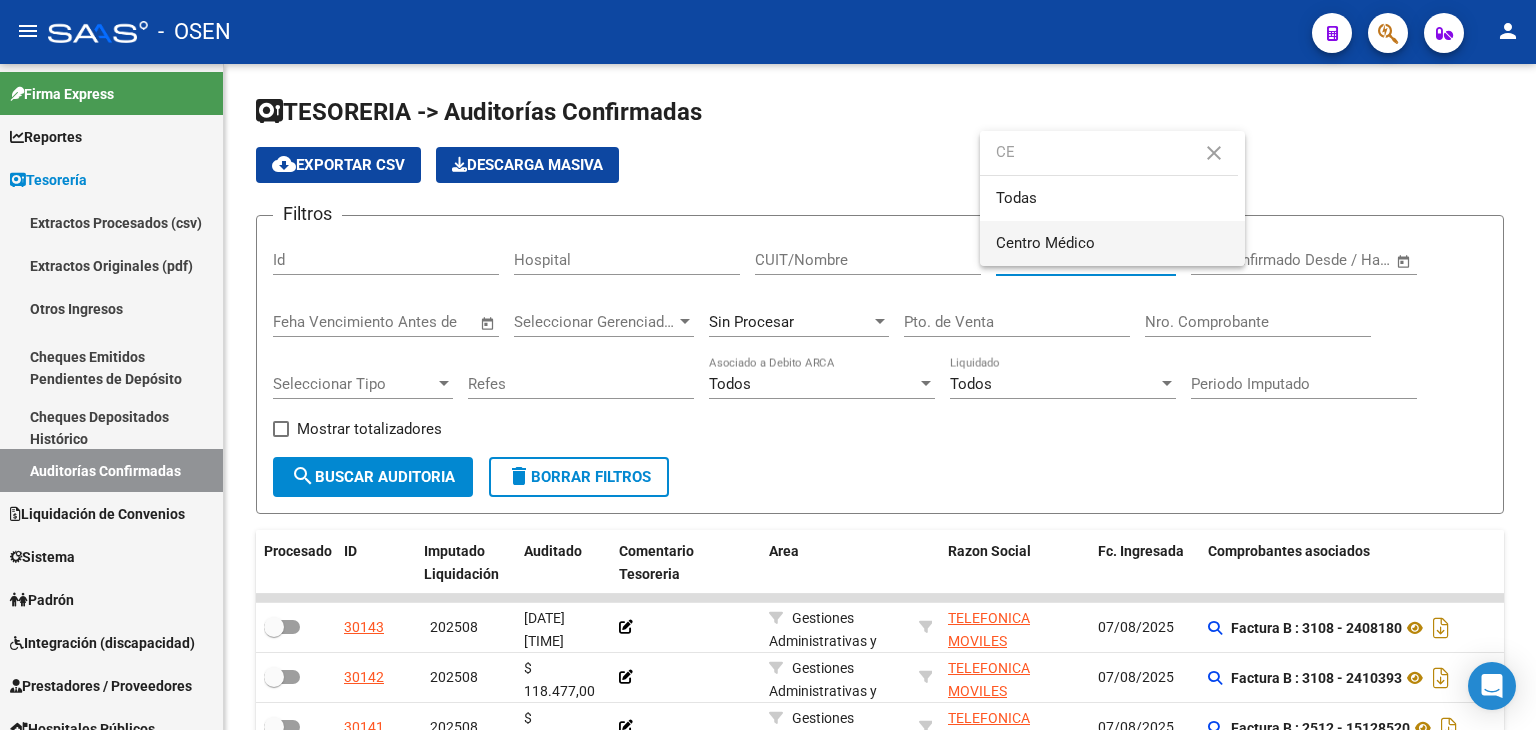 type on "CE" 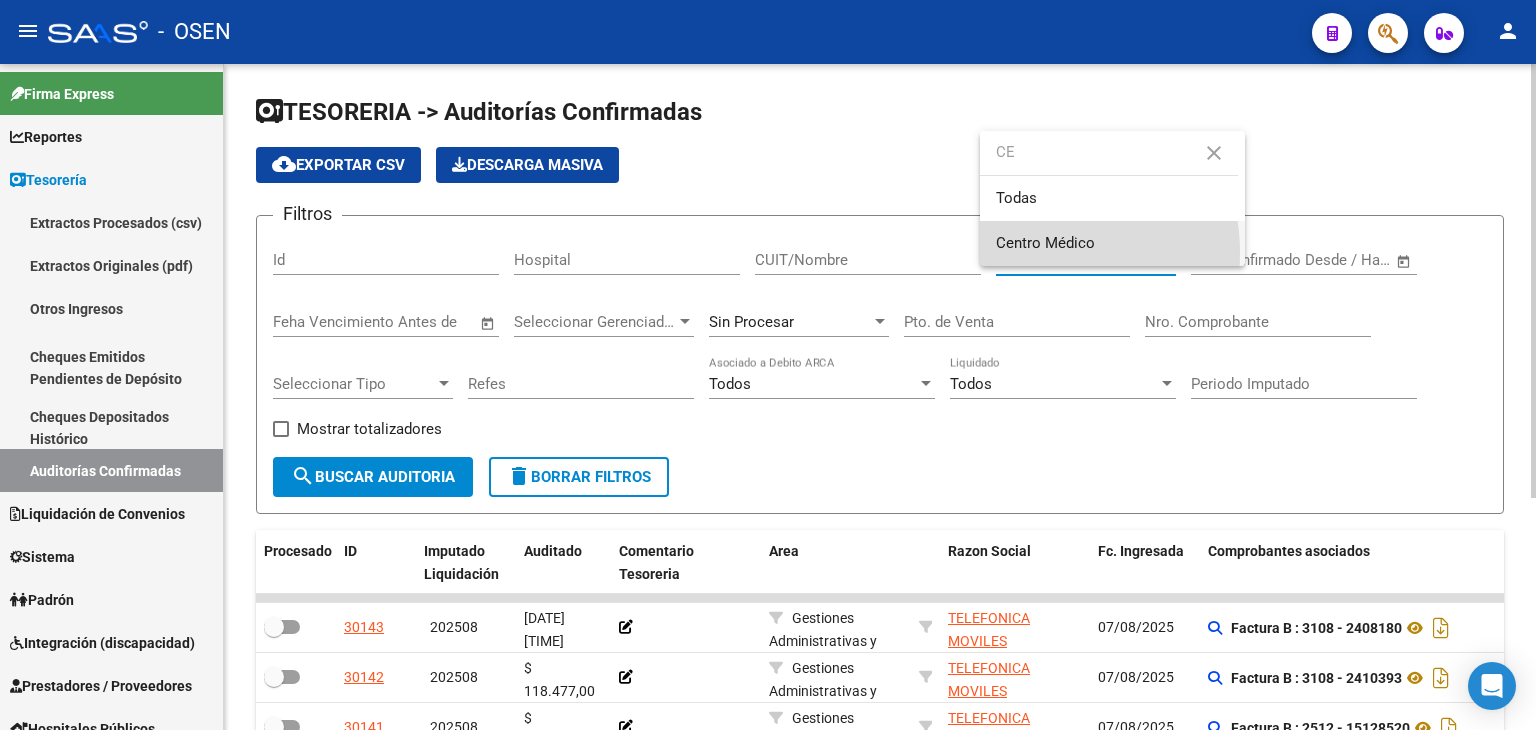 drag, startPoint x: 1023, startPoint y: 253, endPoint x: 608, endPoint y: 408, distance: 443.00113 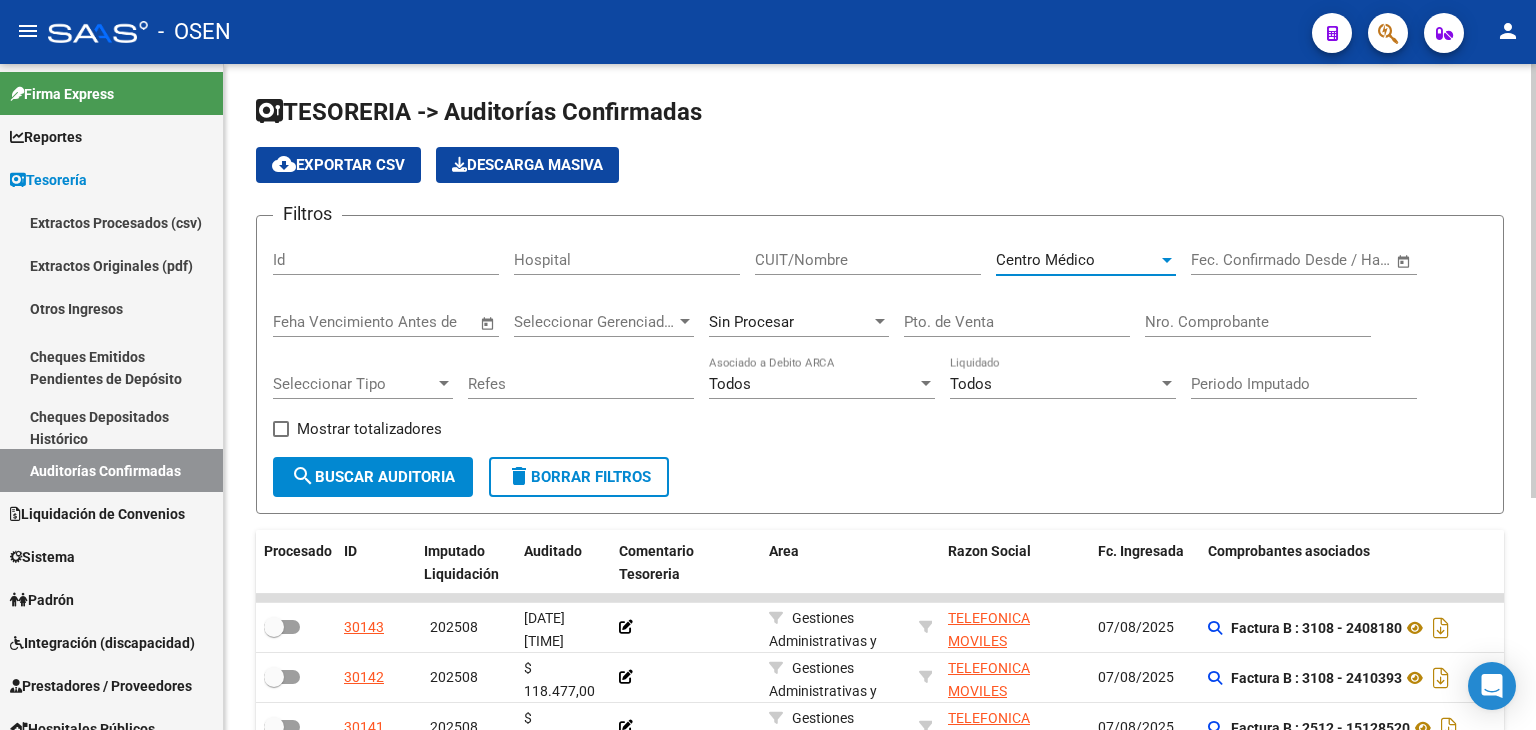click on "search  Buscar Auditoria" 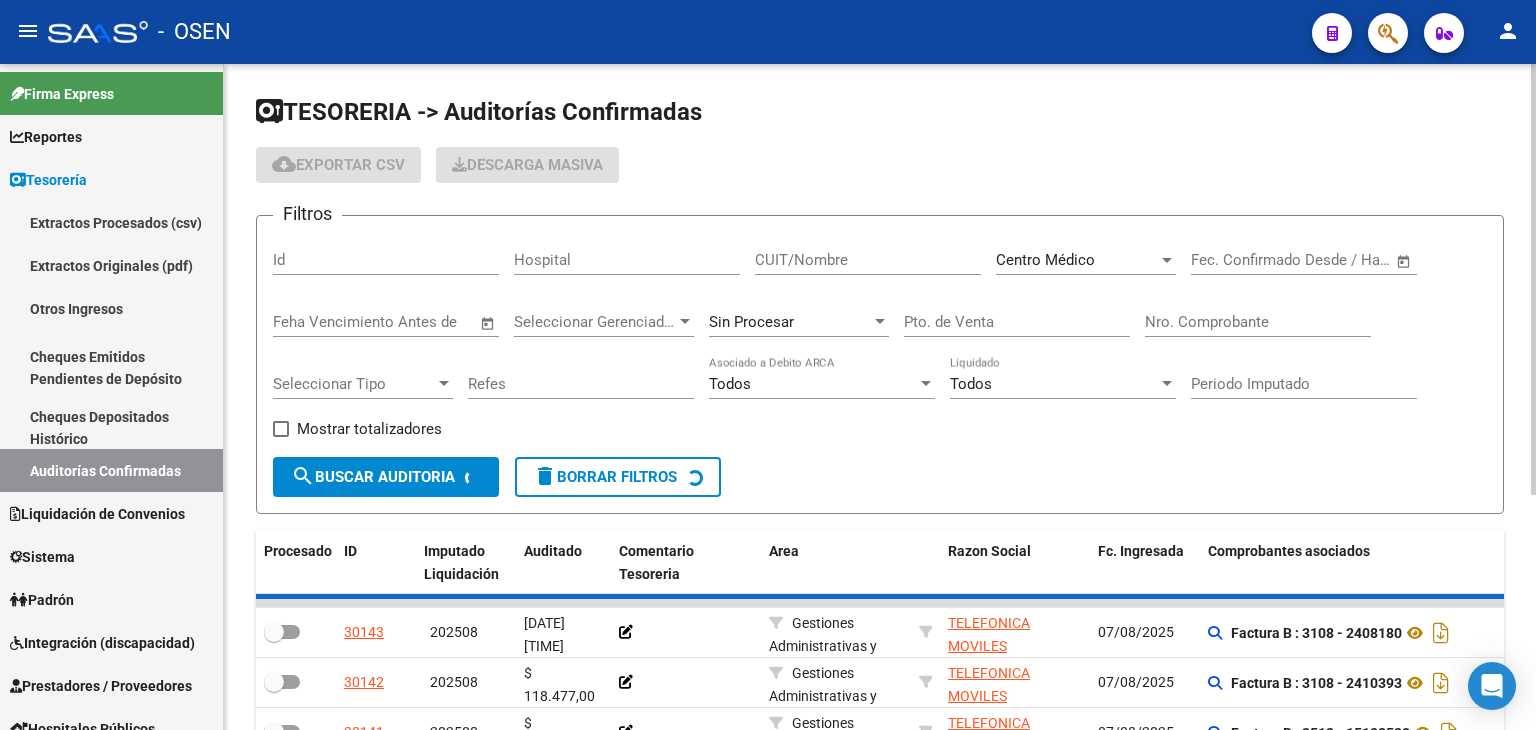 scroll, scrollTop: 333, scrollLeft: 0, axis: vertical 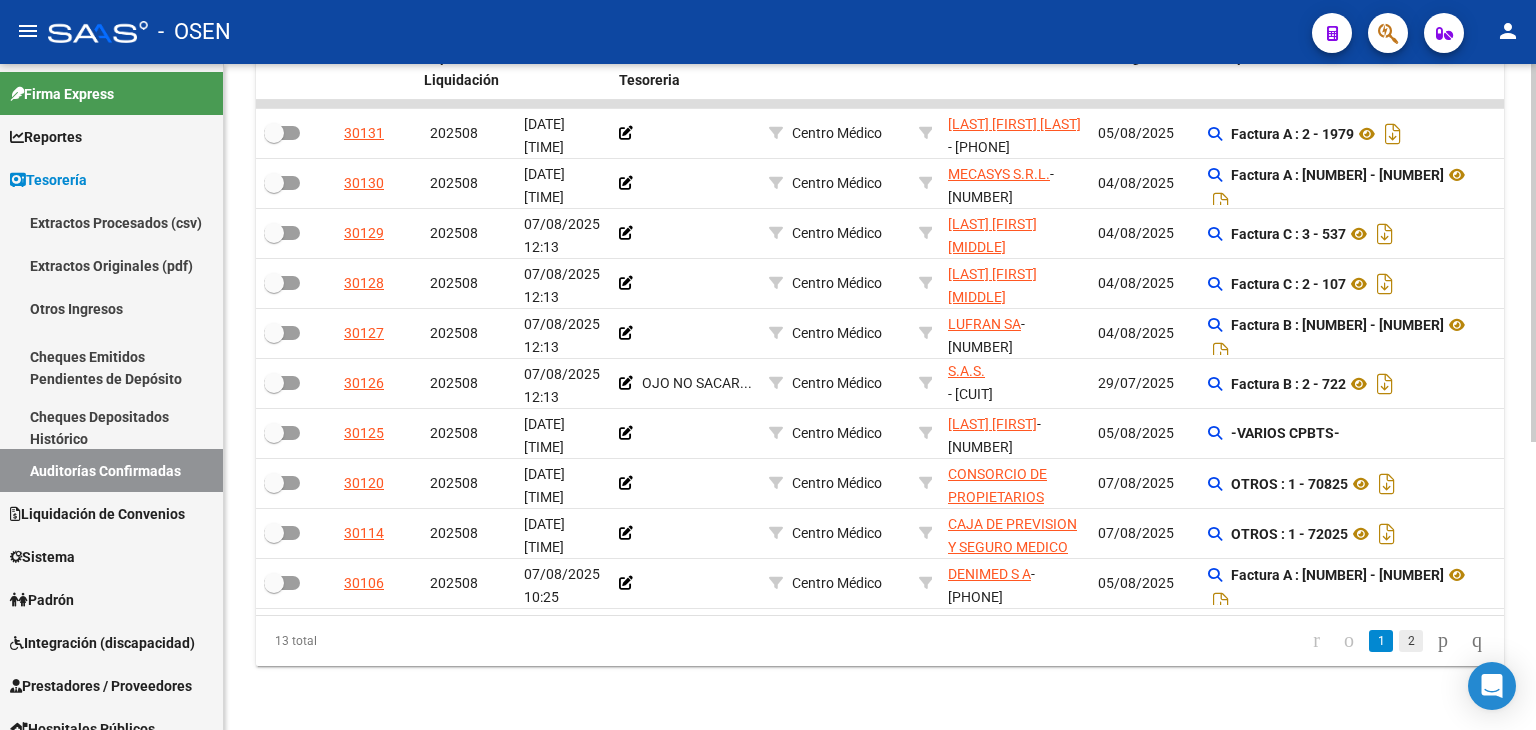 click on "2" 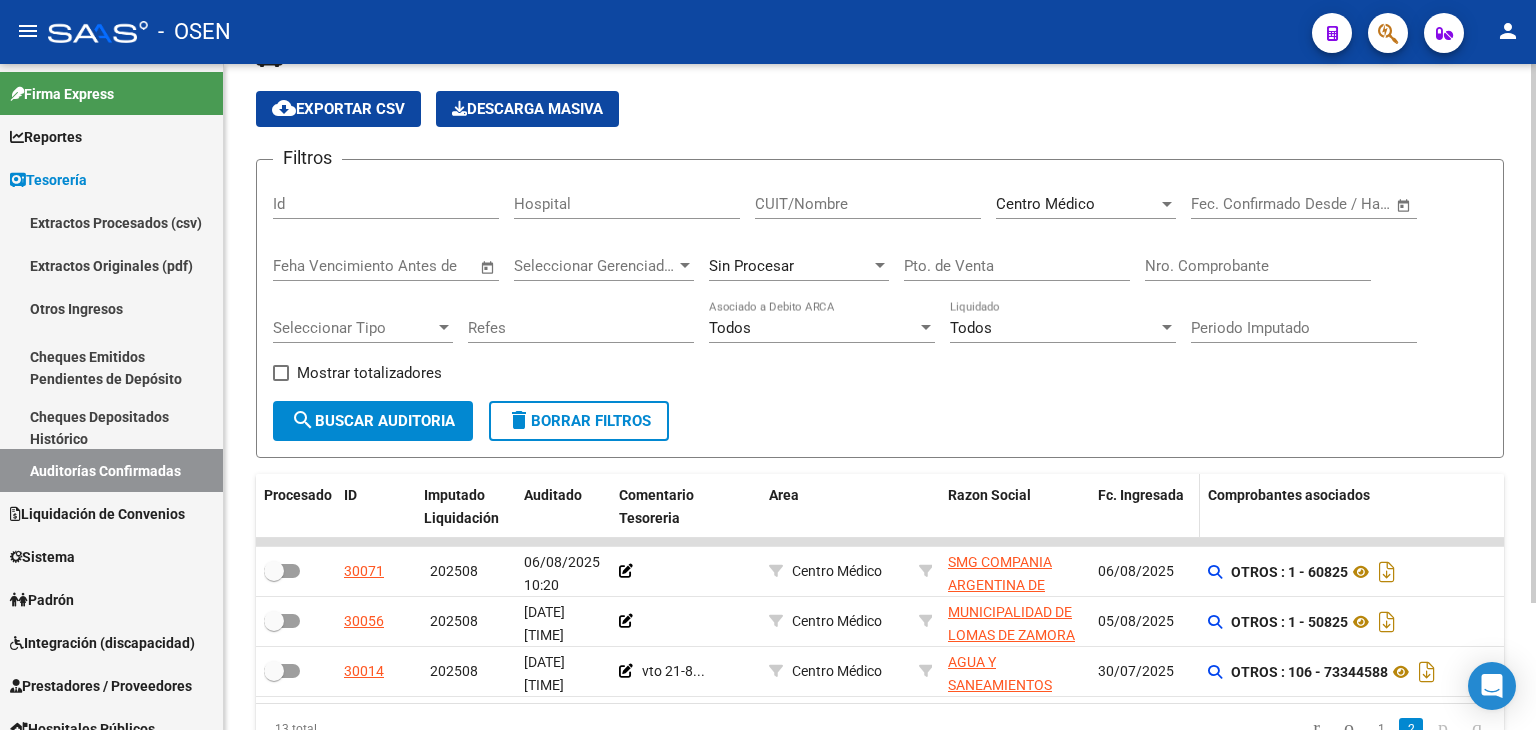 scroll, scrollTop: 0, scrollLeft: 0, axis: both 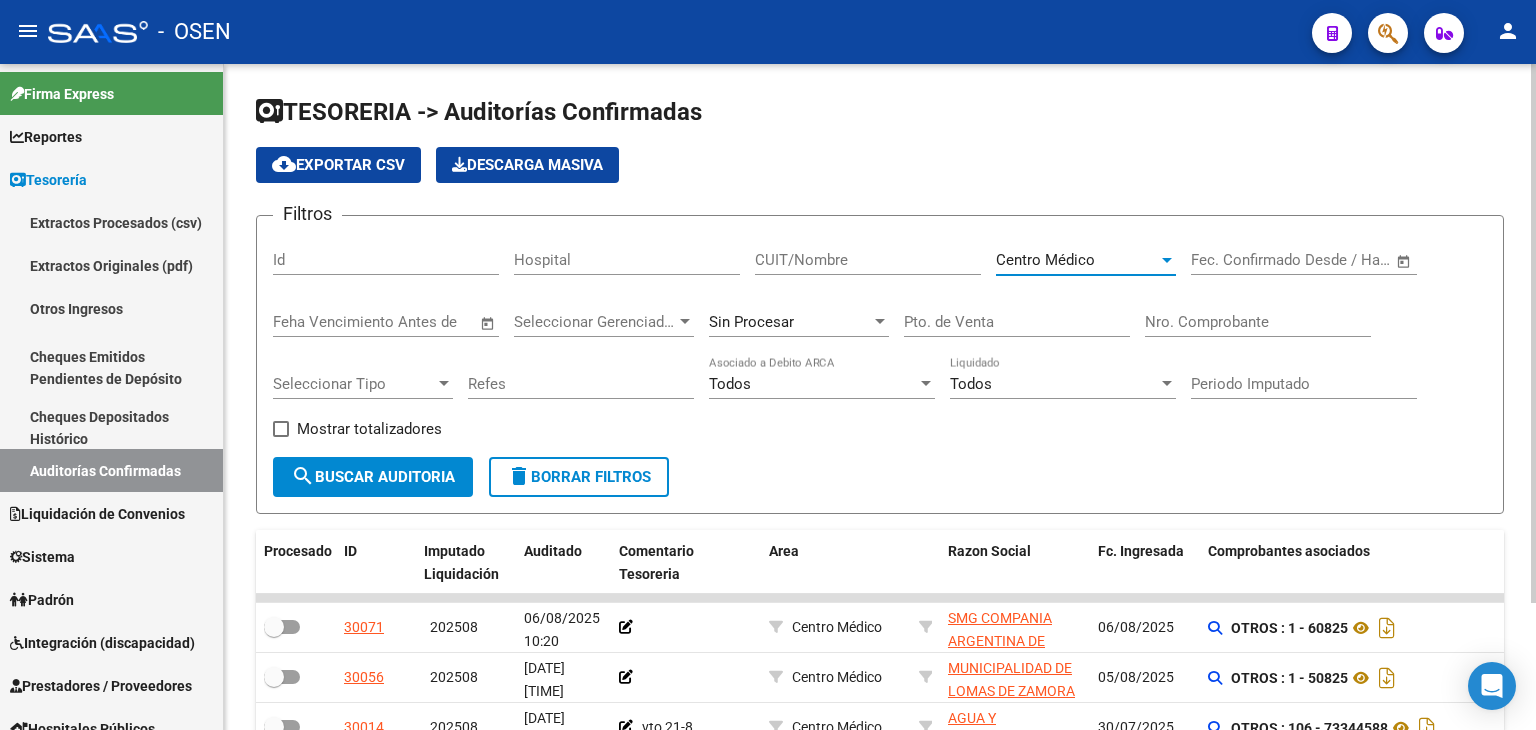 click on "Centro Médico" at bounding box center [1077, 260] 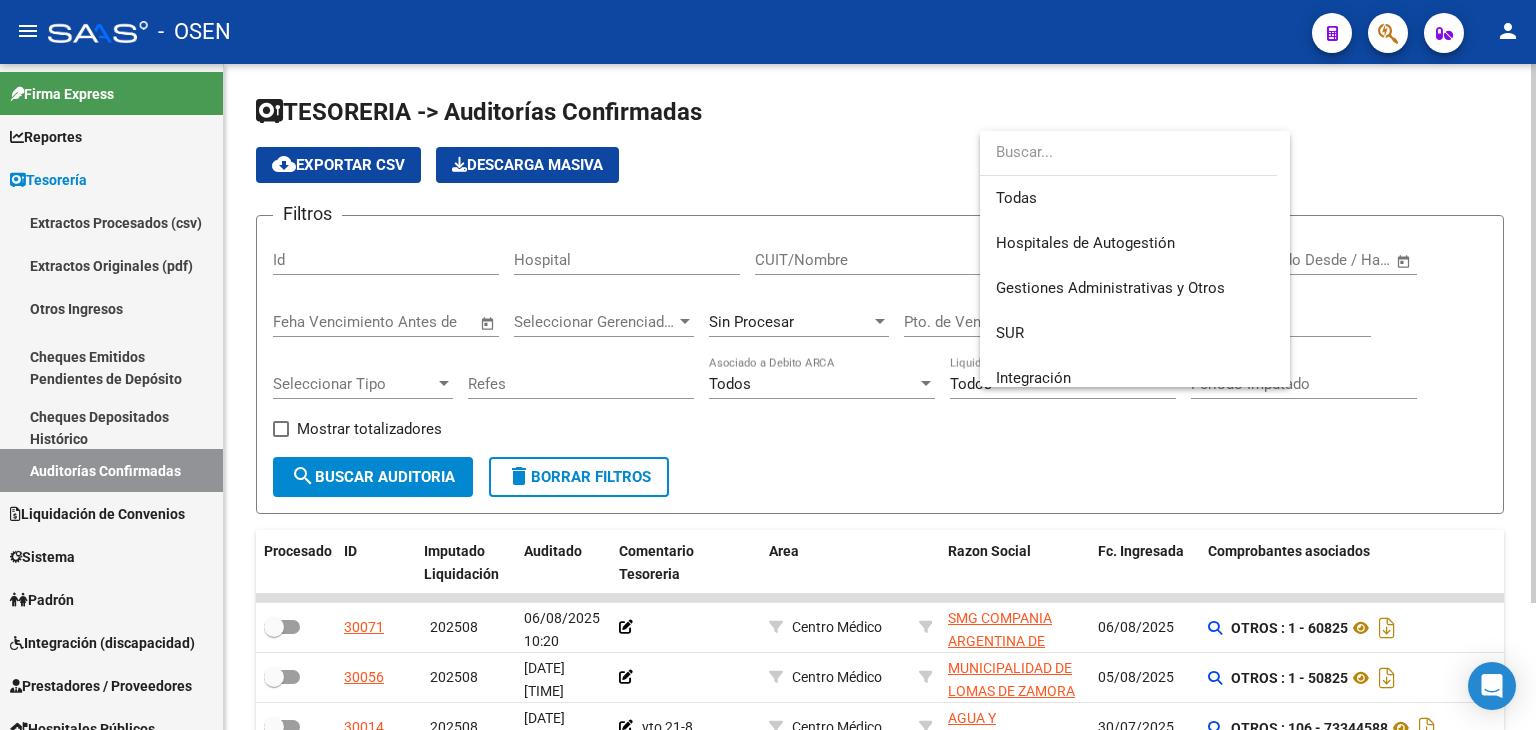 scroll, scrollTop: 569, scrollLeft: 0, axis: vertical 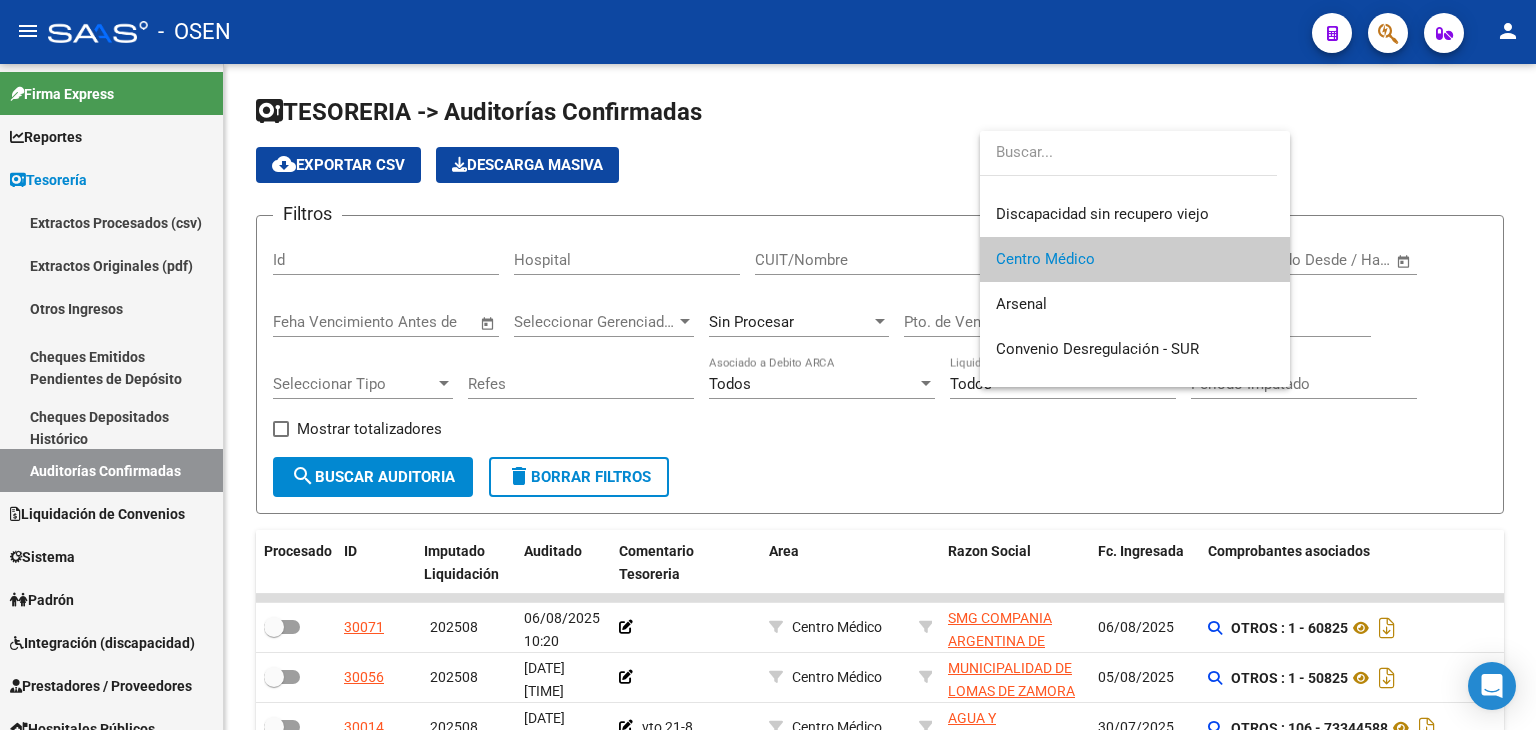 click at bounding box center [768, 365] 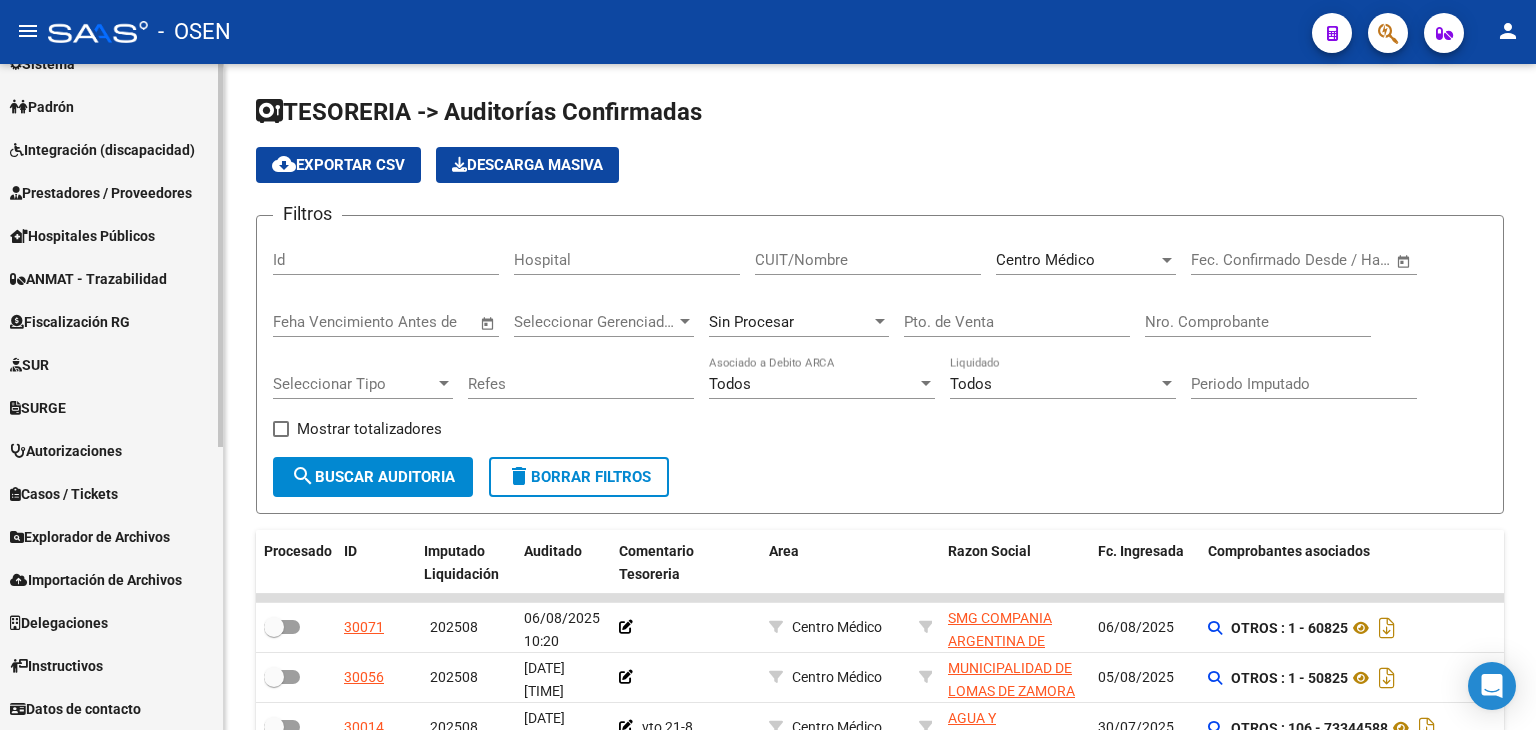 scroll, scrollTop: 160, scrollLeft: 0, axis: vertical 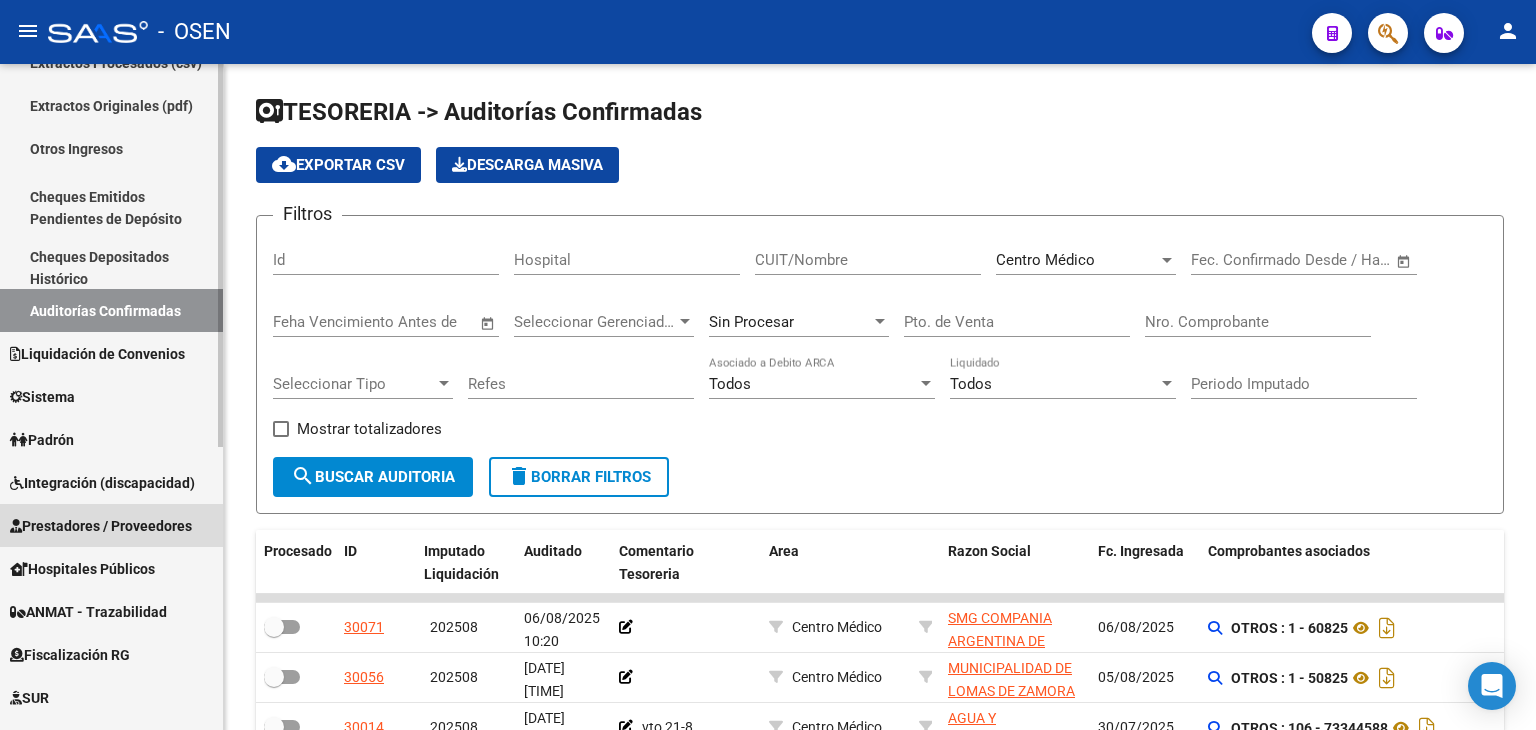 click on "Prestadores / Proveedores" at bounding box center (101, 526) 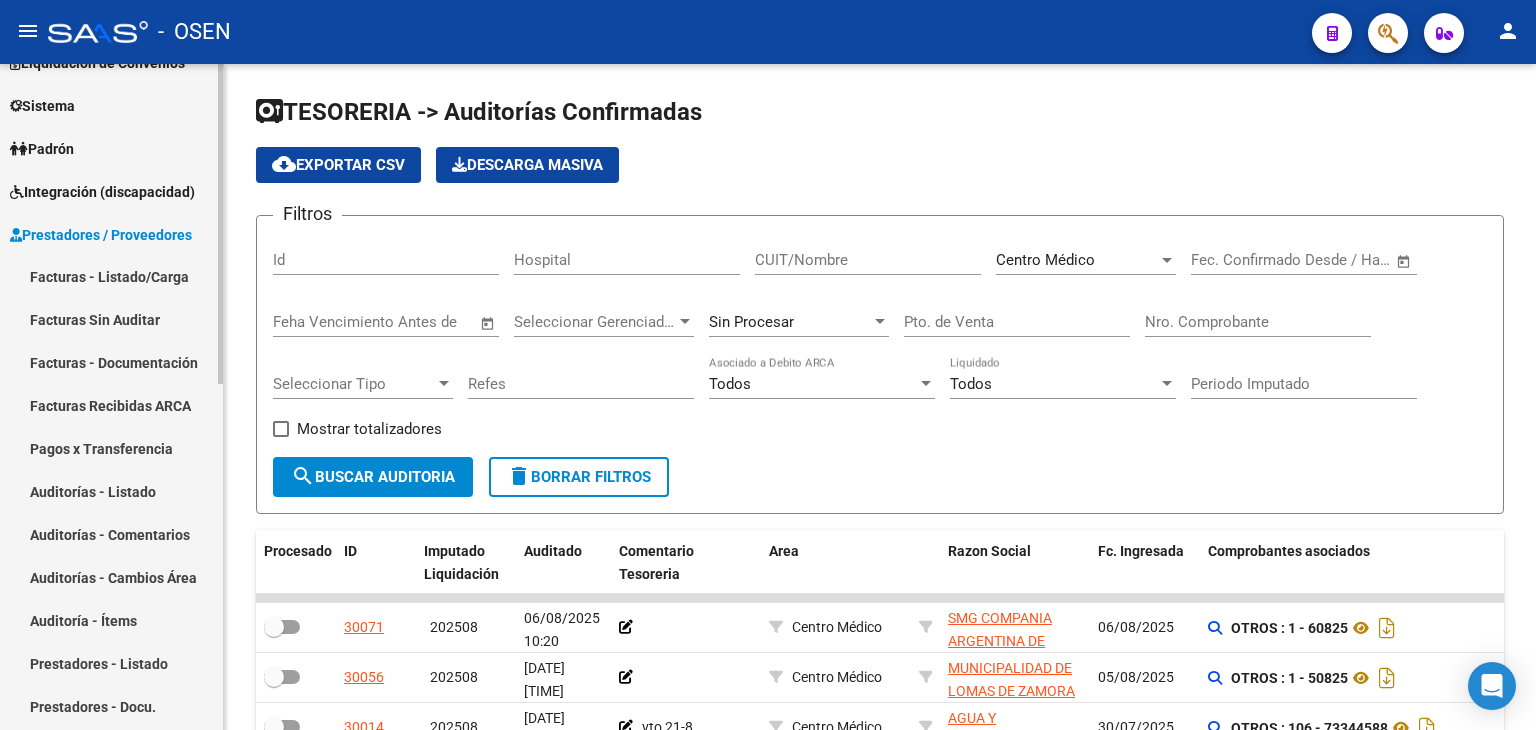 click on "Facturas - Listado/Carga" at bounding box center (111, 277) 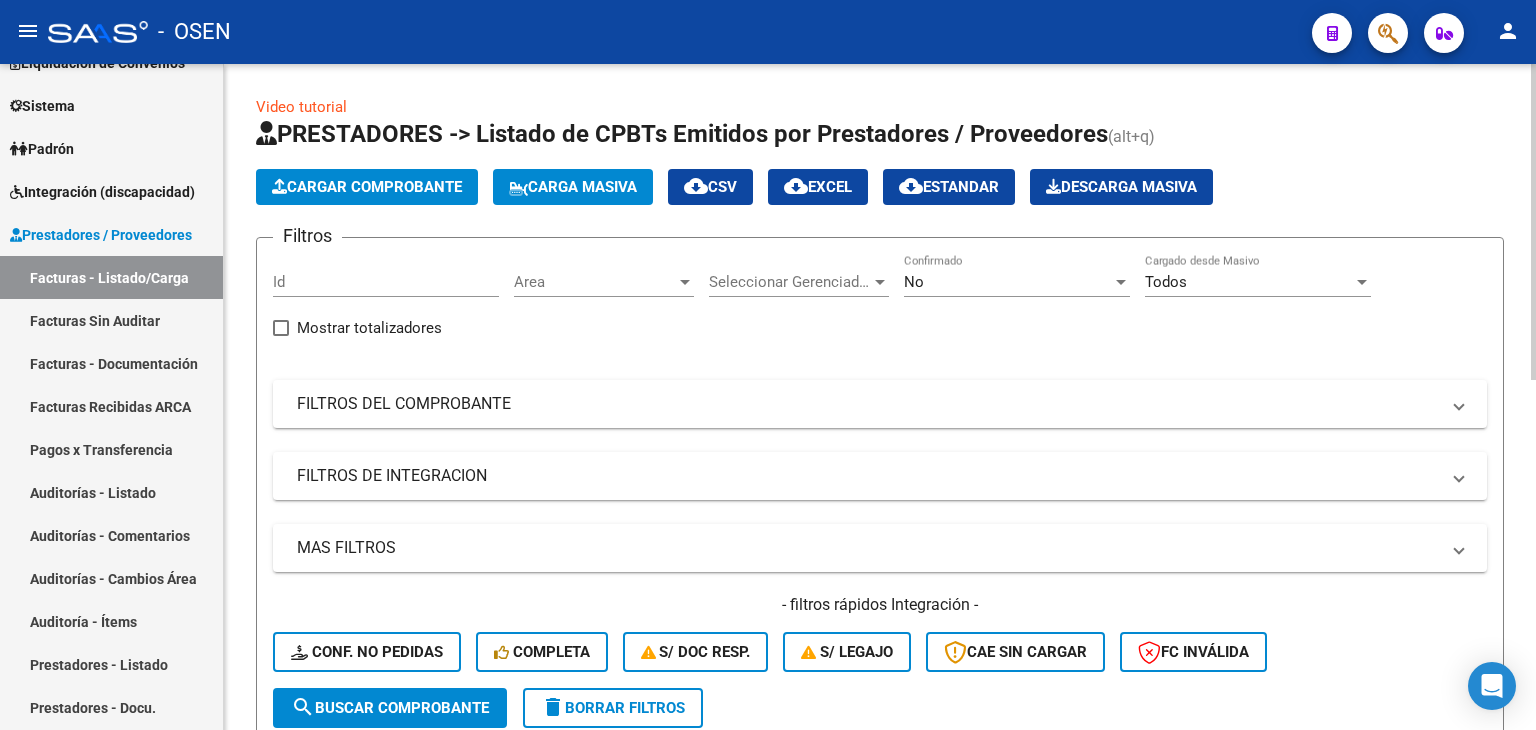 click on "Filtros Id Area Area Seleccionar Gerenciador Seleccionar Gerenciador No Confirmado Todos Cargado desde Masivo   Mostrar totalizadores   FILTROS DEL COMPROBANTE  Comprobante Tipo Comprobante Tipo Start date – End date Fec. Comprobante Desde / Hasta Días Emisión Desde(cant. días) Días Emisión Hasta(cant. días) CUIT / Razón Social Pto. Venta Nro. Comprobante Código SSS CAE Válido CAE Válido Todos Cargado Módulo Hosp. Todos Tiene facturacion Apócrifa Hospital Refes  FILTROS DE INTEGRACION  Todos Cargado en Para Enviar SSS Período De Prestación Campos del Archivo de Rendición Devuelto x SSS (dr_envio) Todos Rendido x SSS (dr_envio) Tipo de Registro Tipo de Registro Período Presentación Período Presentación Campos del Legajo Asociado (preaprobación) Afiliado Legajo (cuil/nombre) Todos Solo facturas preaprobadas  MAS FILTROS  Todos Con Doc. Respaldatoria Todos Con Trazabilidad Todos Asociado a Expediente Sur Auditoría Auditoría Auditoría Id Start date – End date Start date – End date Op" 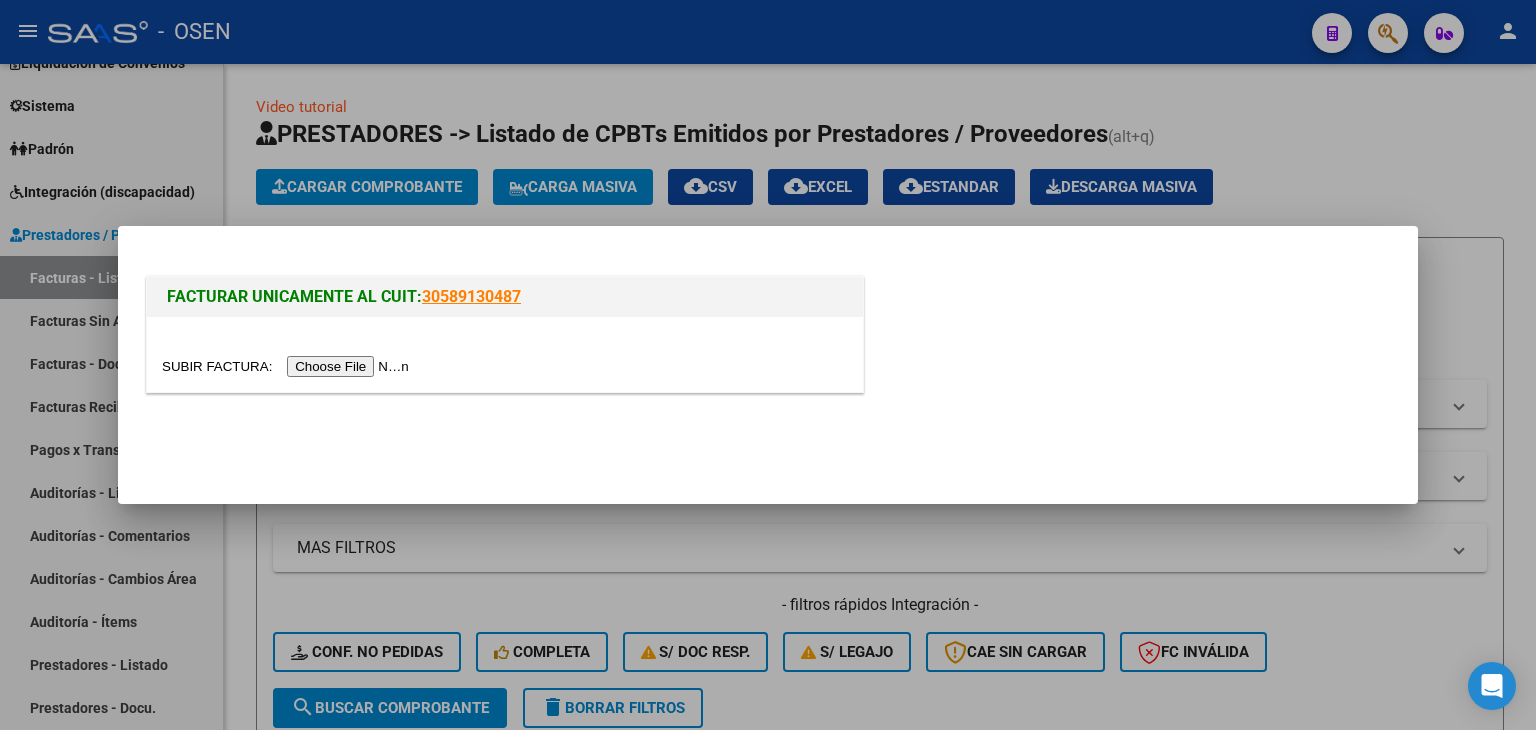 click at bounding box center [288, 366] 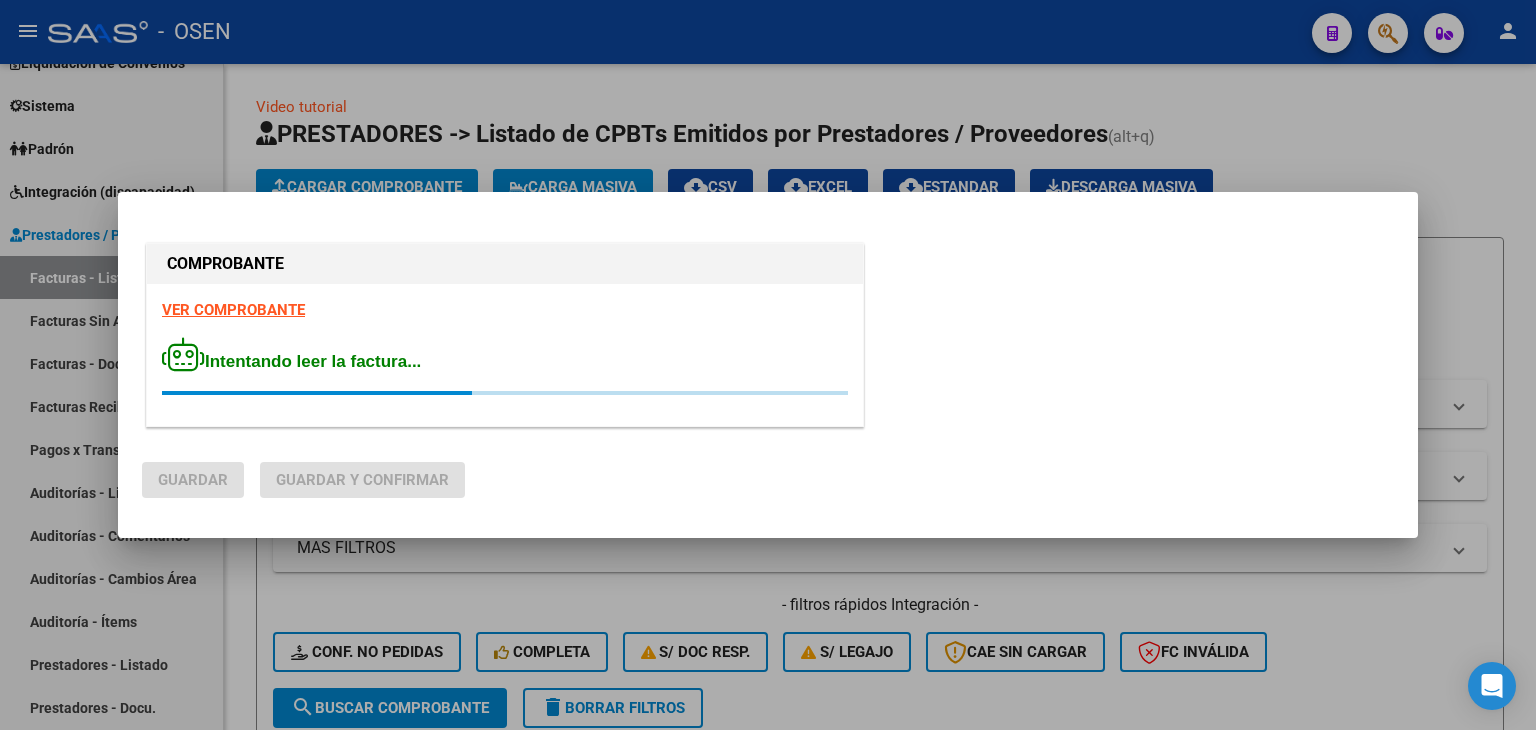 click on "VER COMPROBANTE" at bounding box center [233, 310] 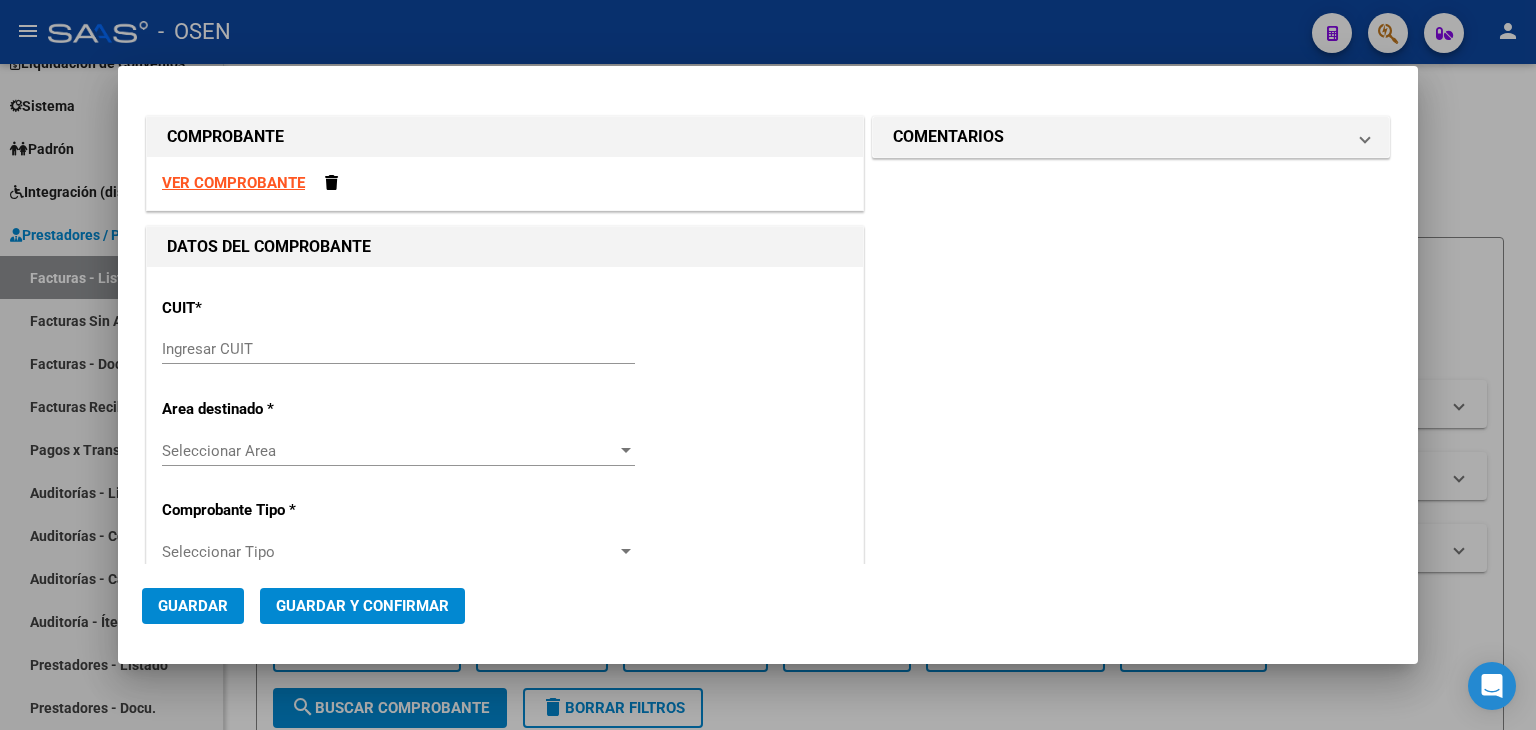click on "Ingresar CUIT" at bounding box center (398, 349) 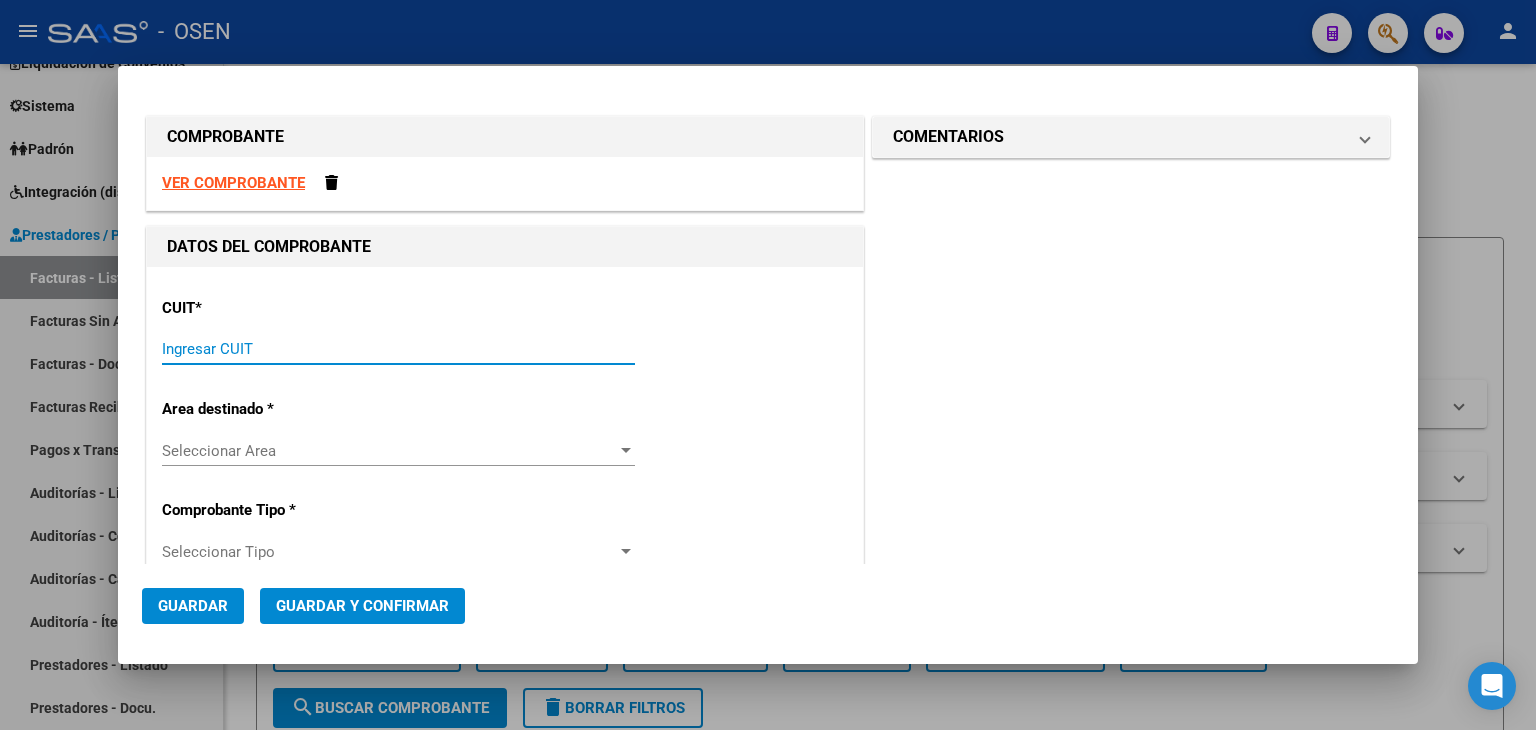 paste on "[CUIT]" 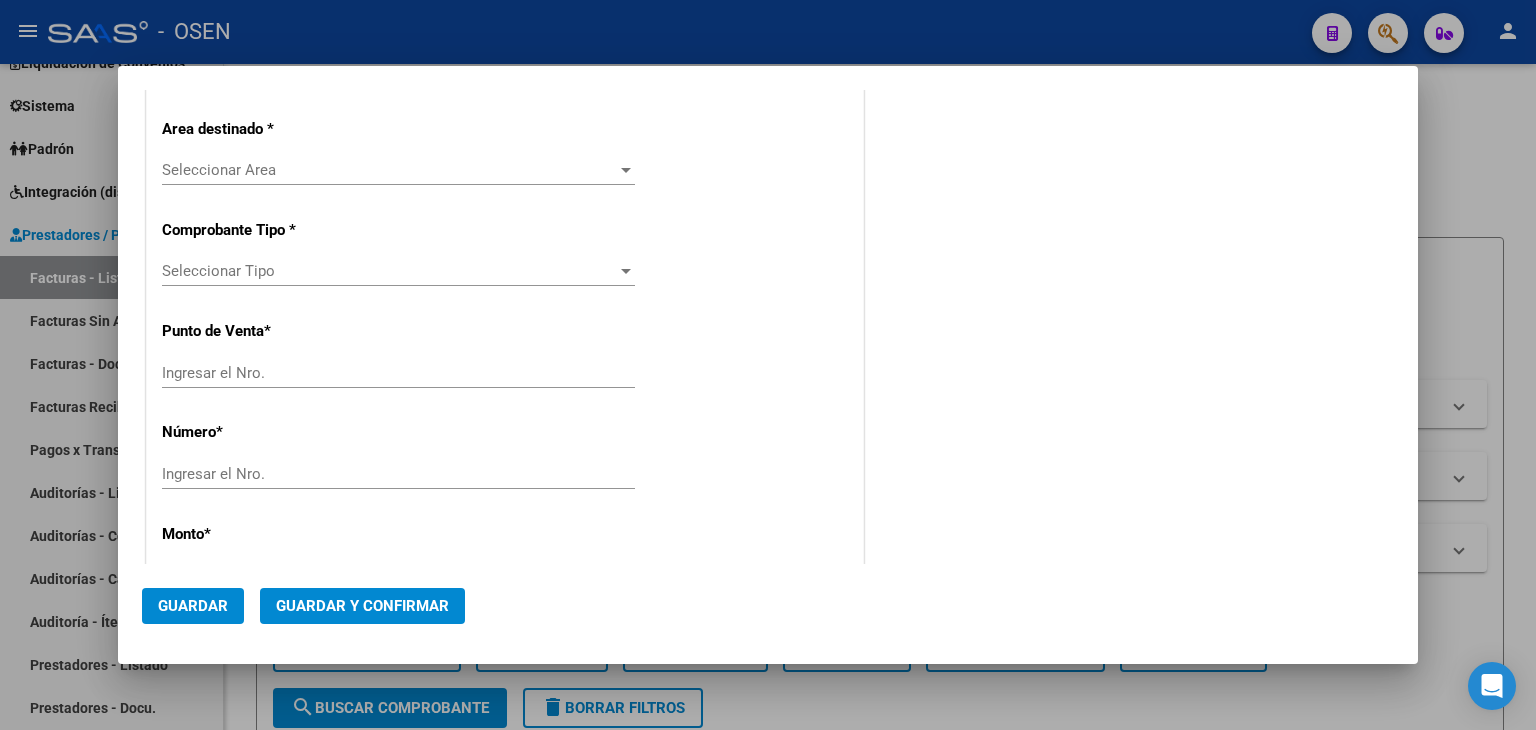 type on "1" 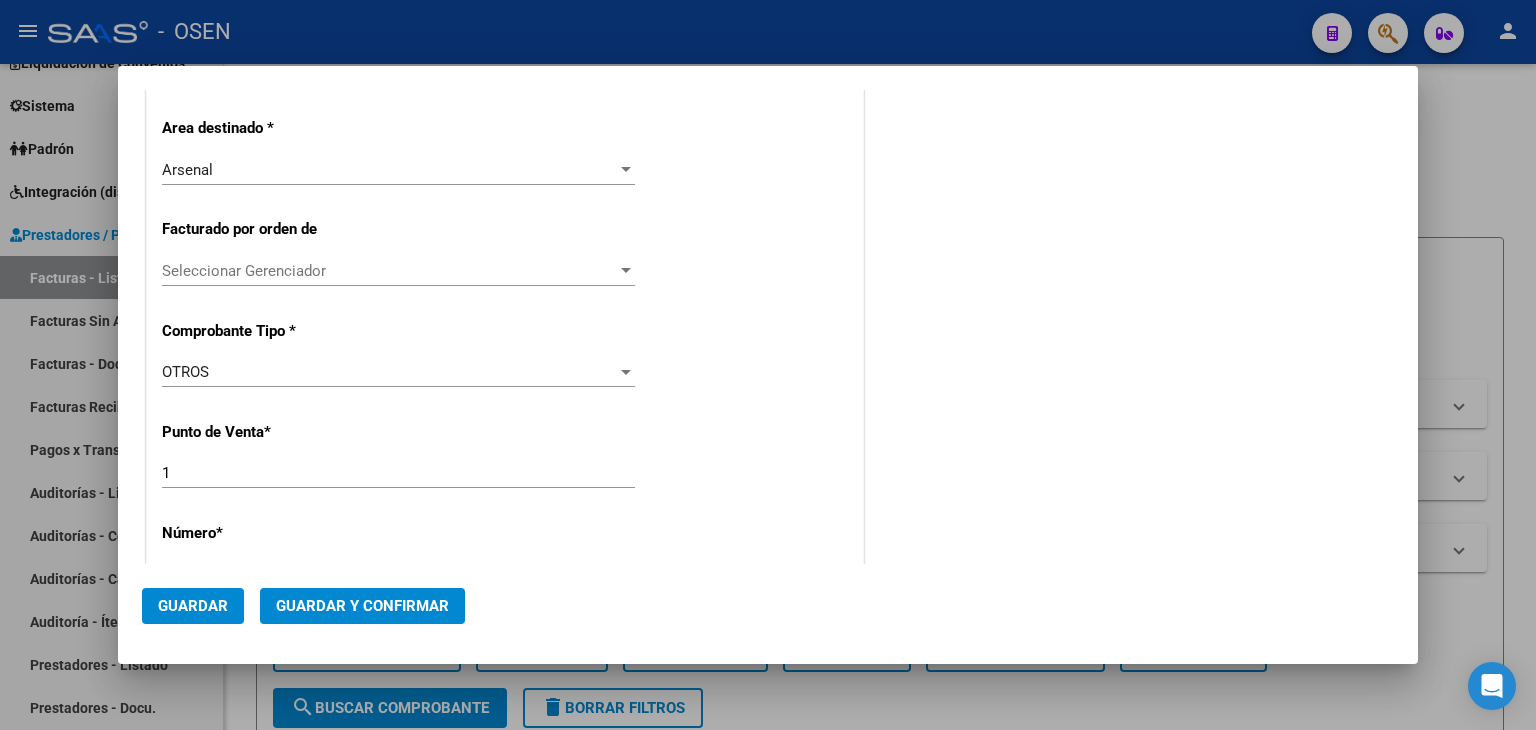 scroll, scrollTop: 704, scrollLeft: 0, axis: vertical 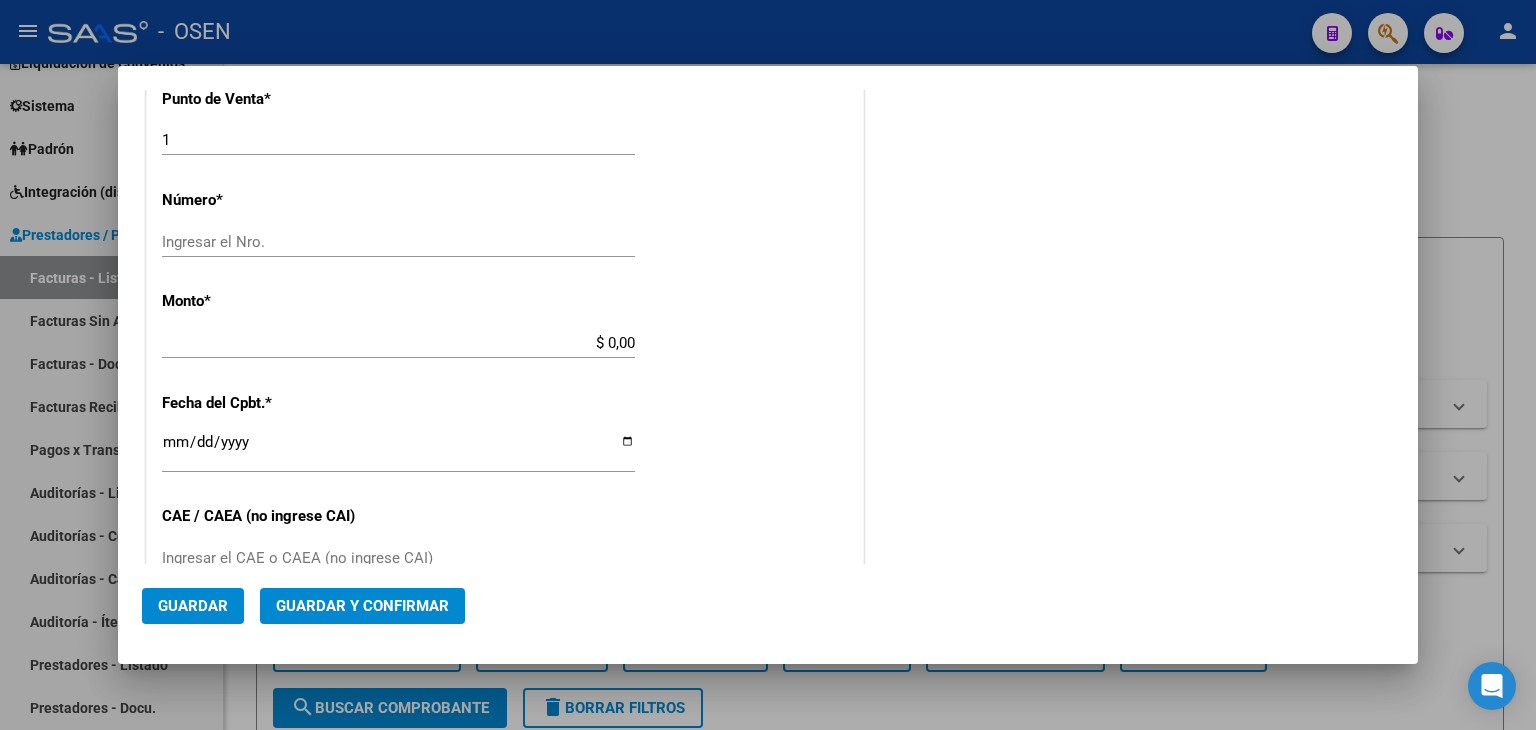 type on "[CUIT]" 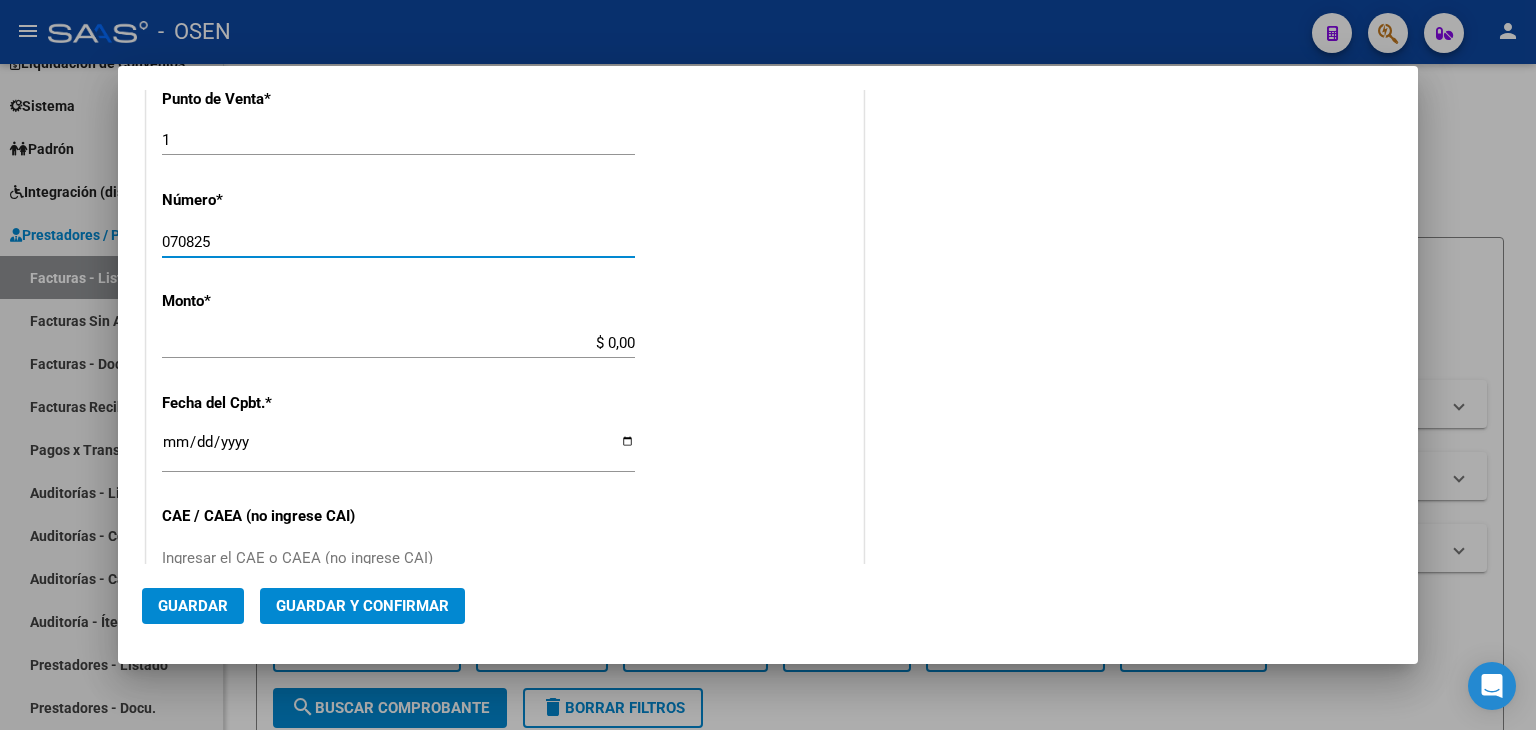 type on "070825" 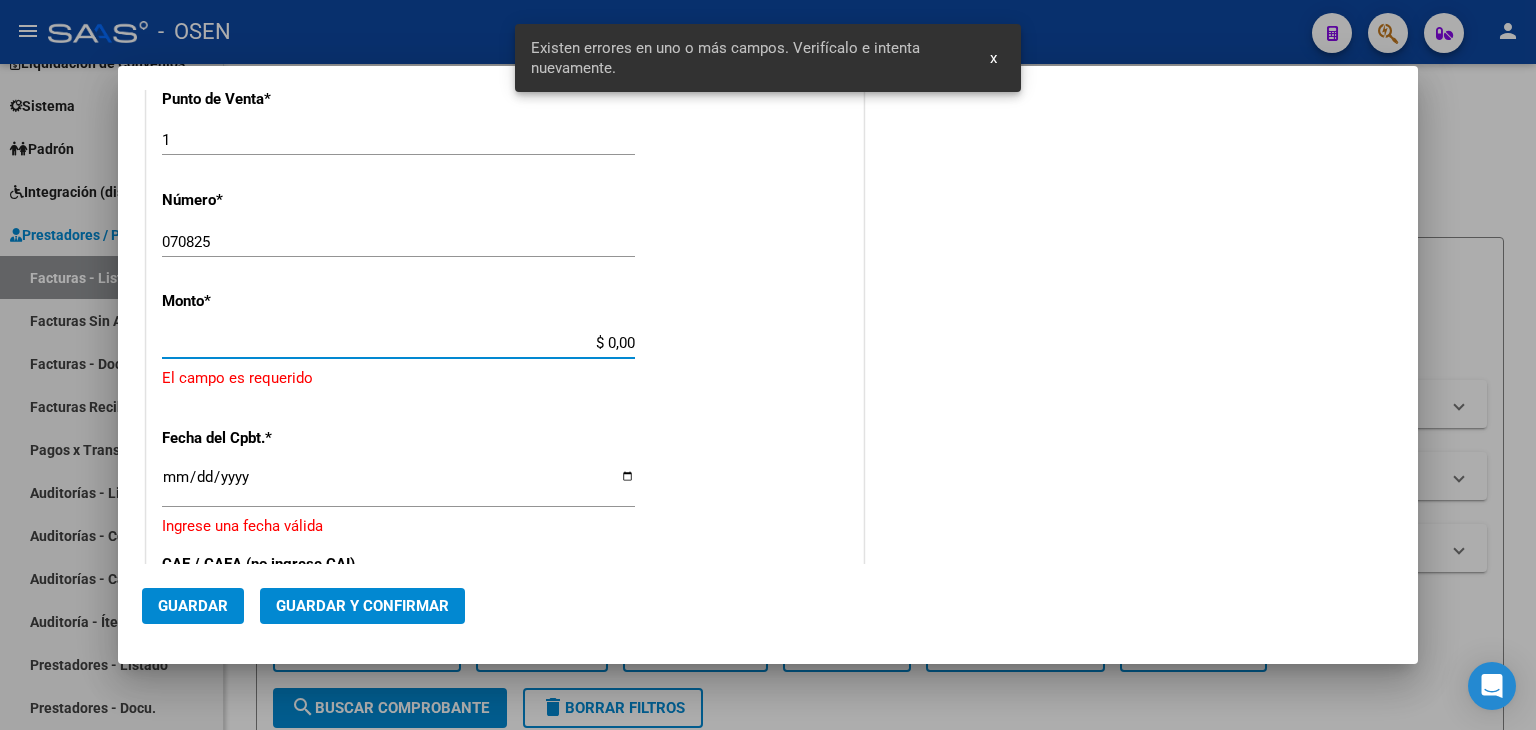scroll, scrollTop: 709, scrollLeft: 0, axis: vertical 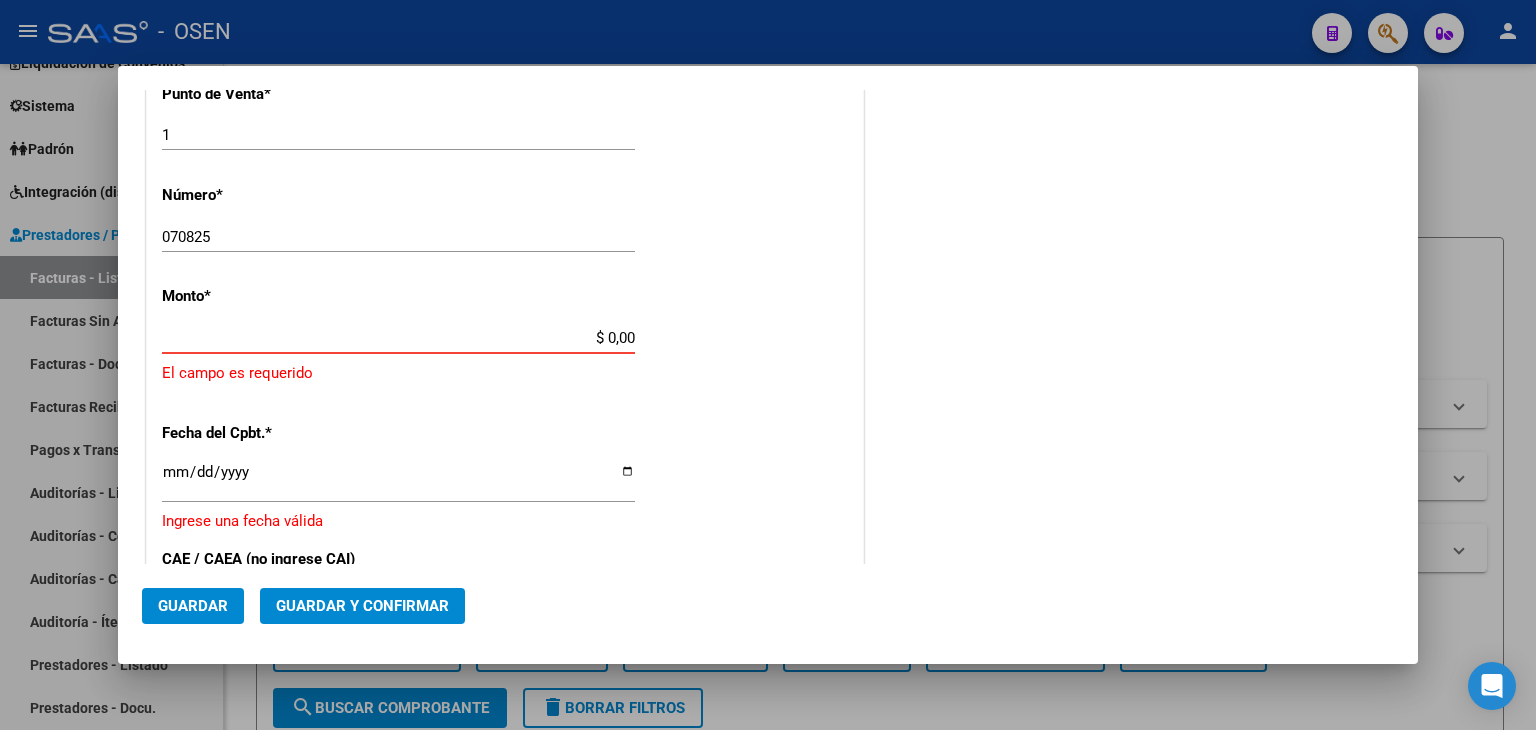 paste on "118,477" 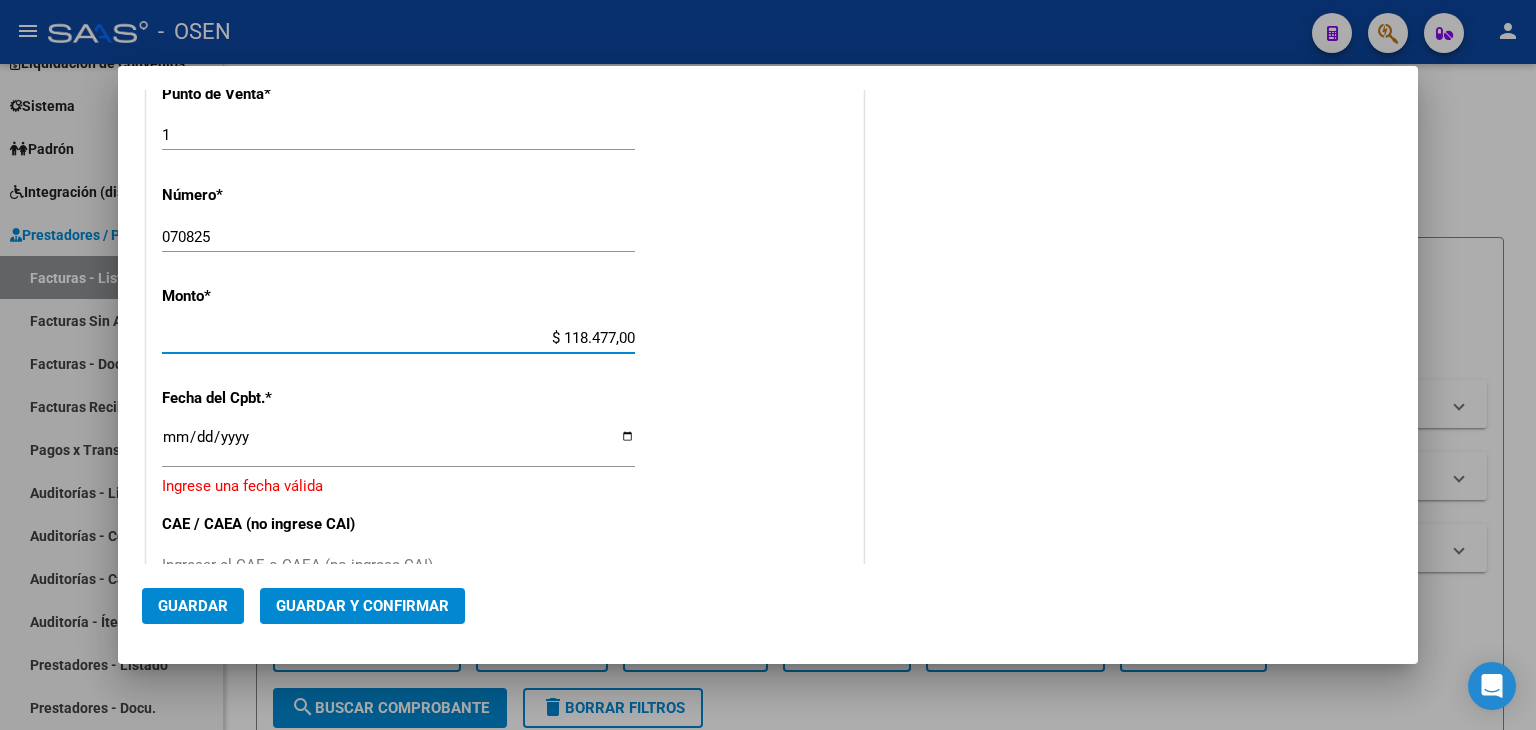 type on "$ 118.477,00" 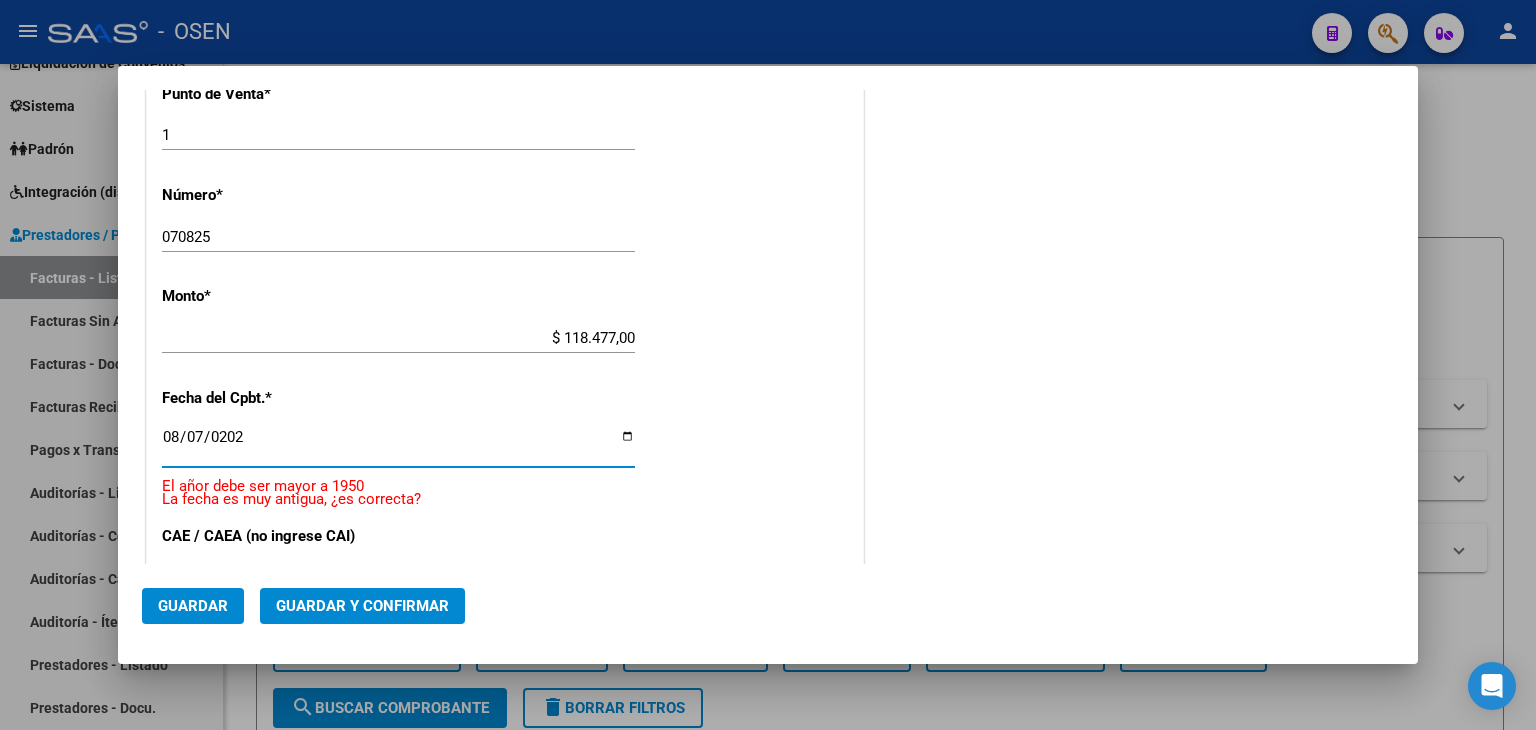 type on "2025-08-07" 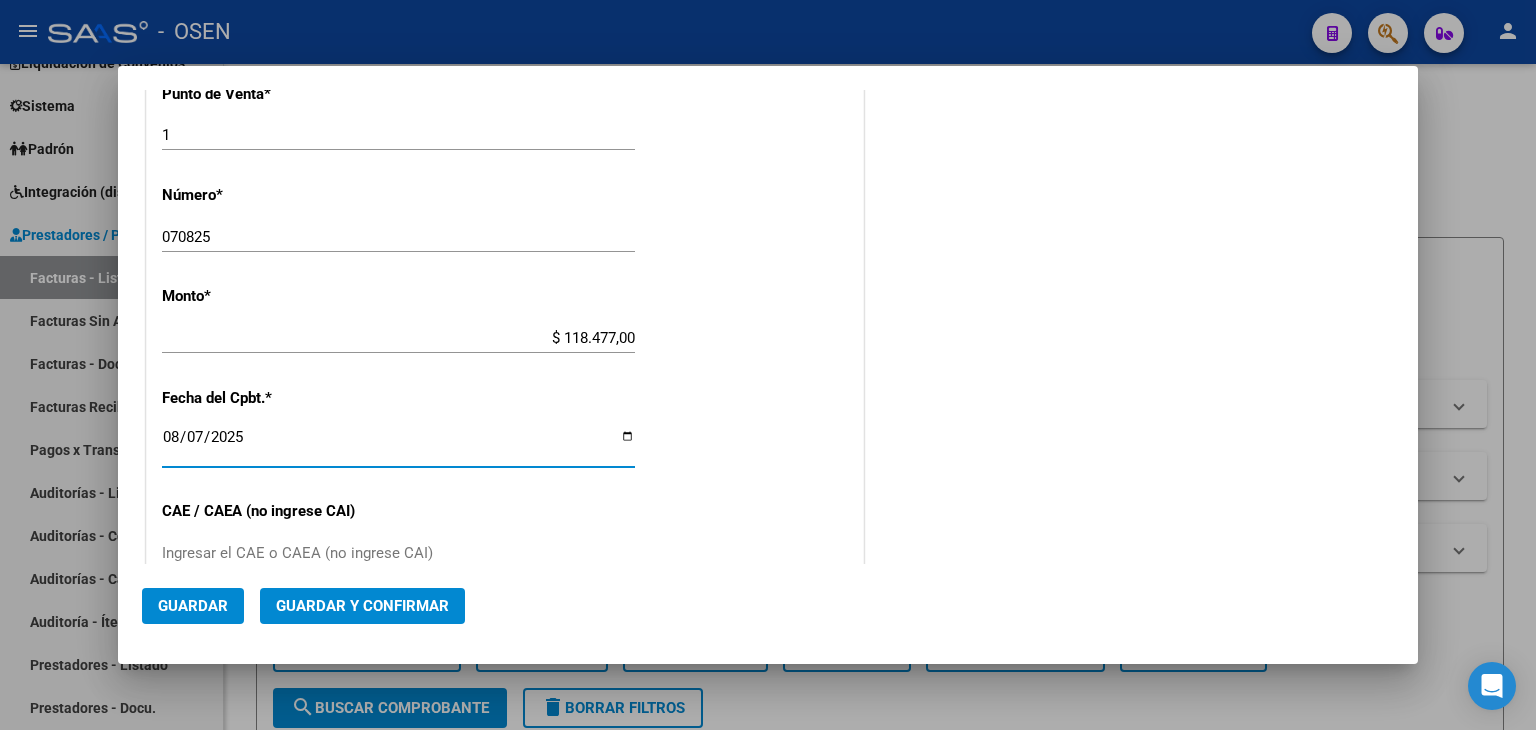 click on "Guardar y Confirmar" 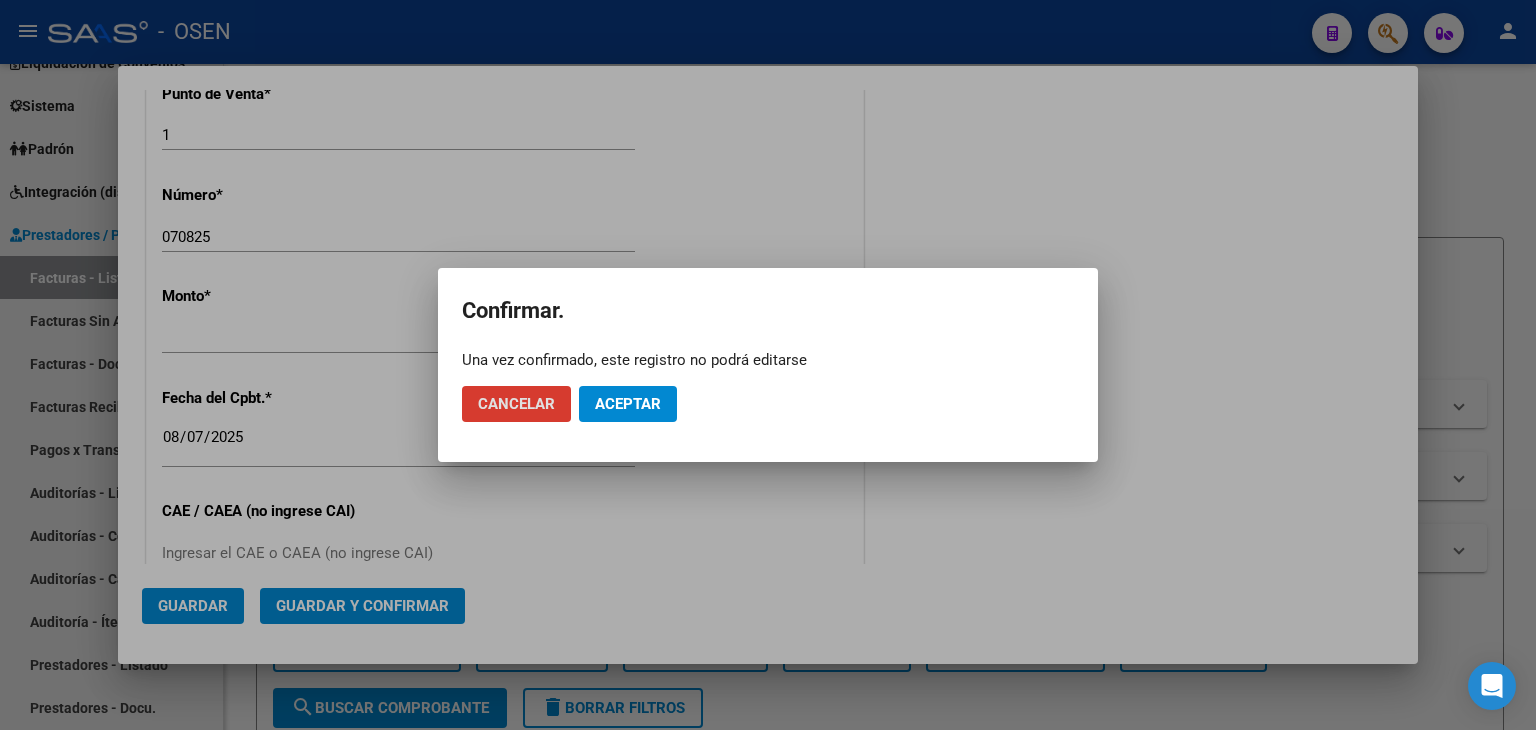 click on "Aceptar" 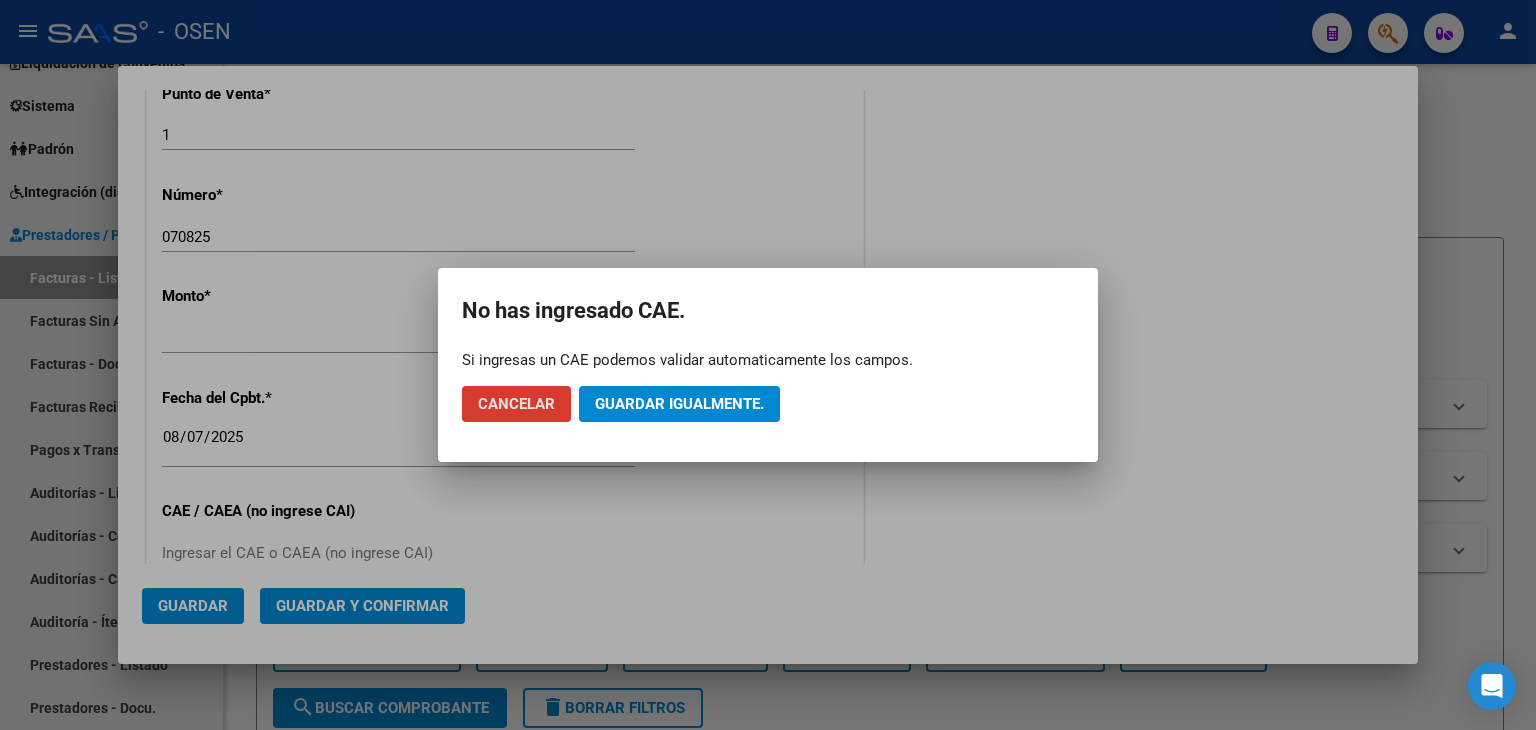click on "Guardar igualmente." 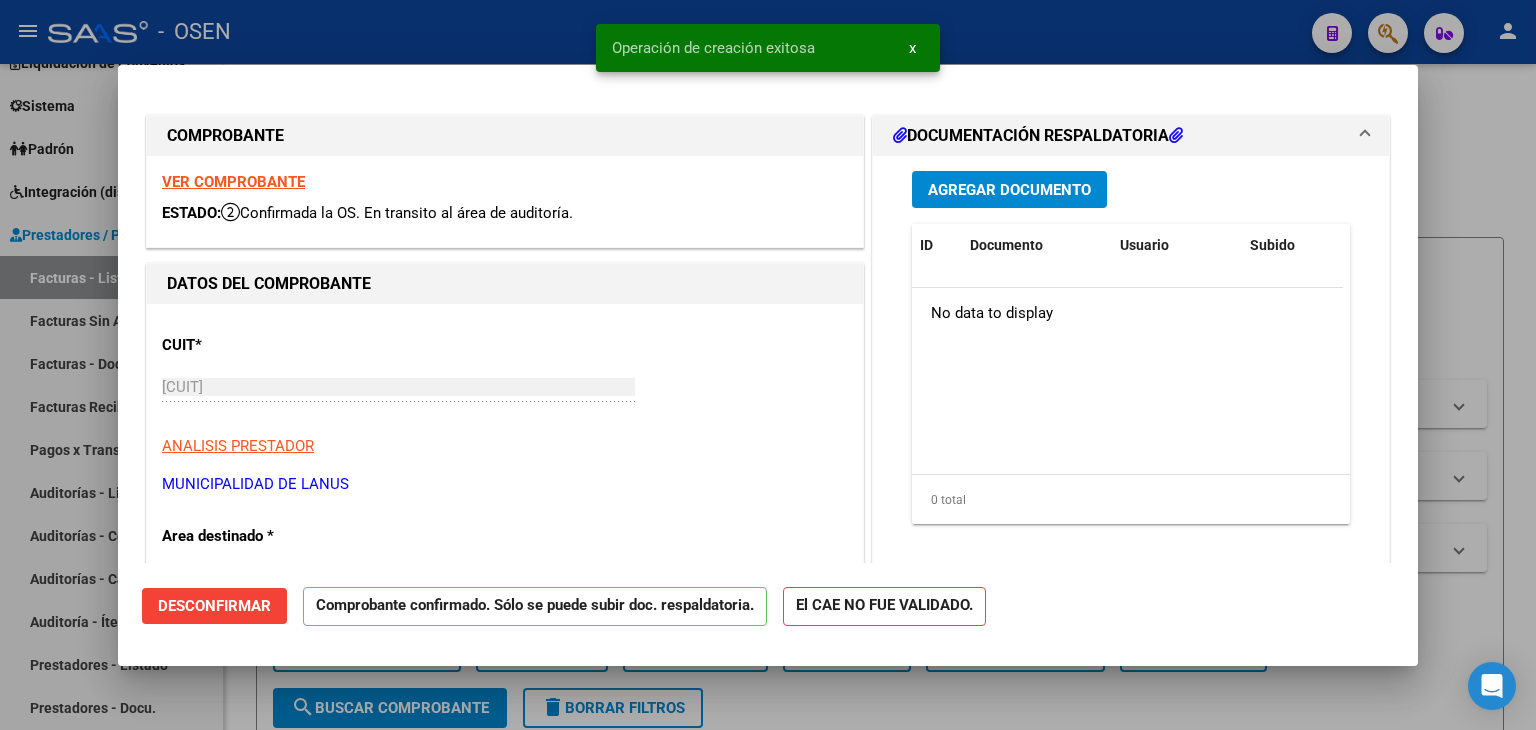 scroll, scrollTop: 333, scrollLeft: 0, axis: vertical 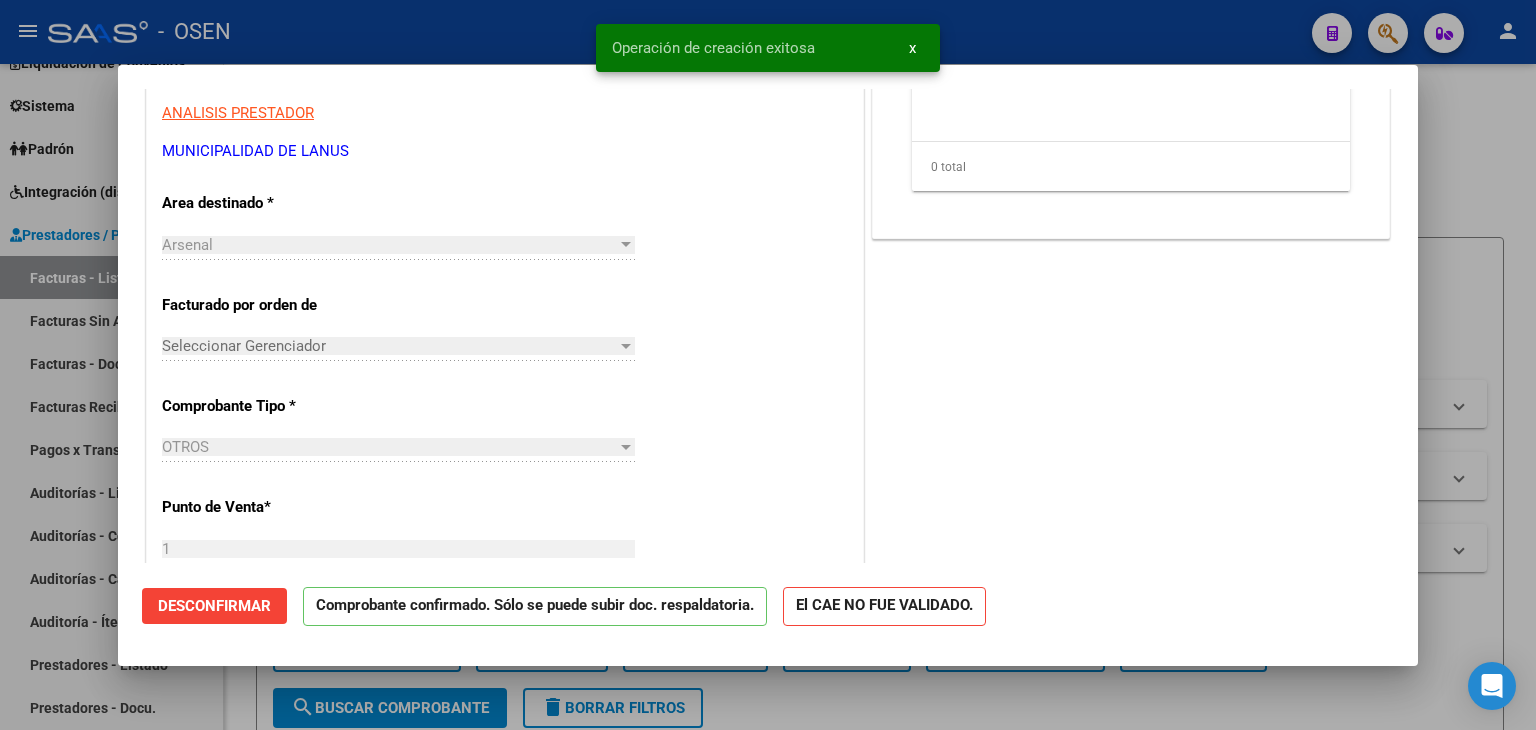 click at bounding box center (768, 365) 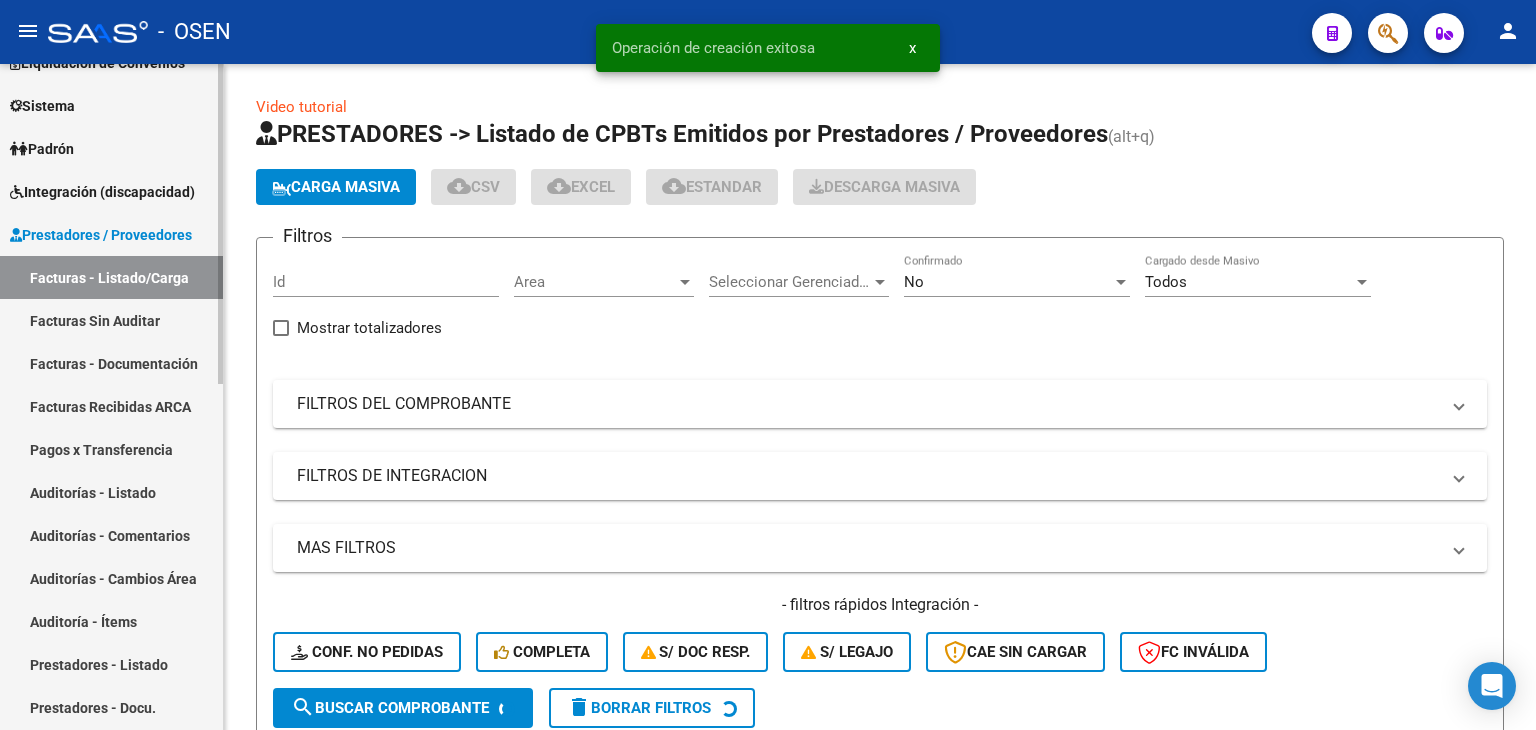 click on "Auditorías - Listado" at bounding box center [111, 492] 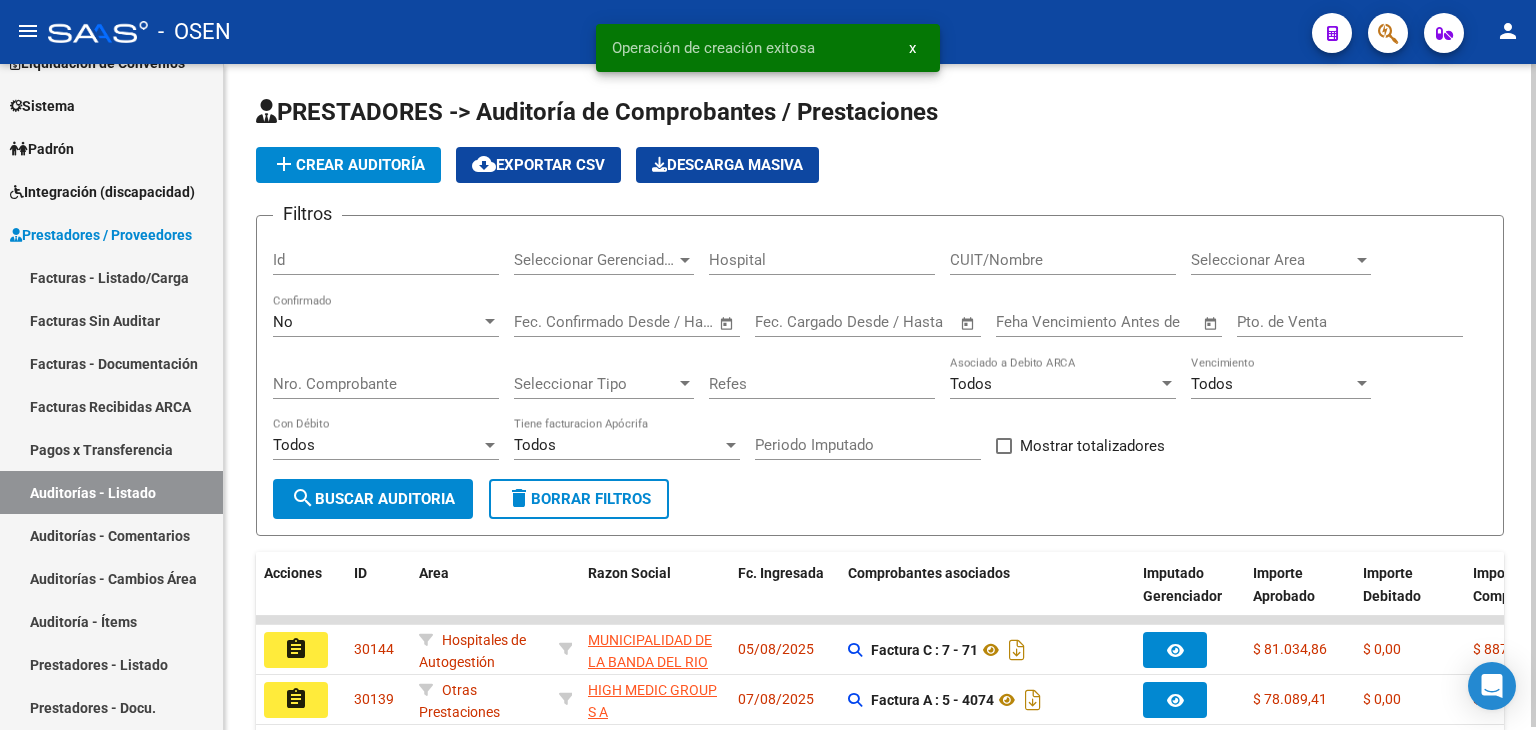 click on "add  Crear Auditoría" 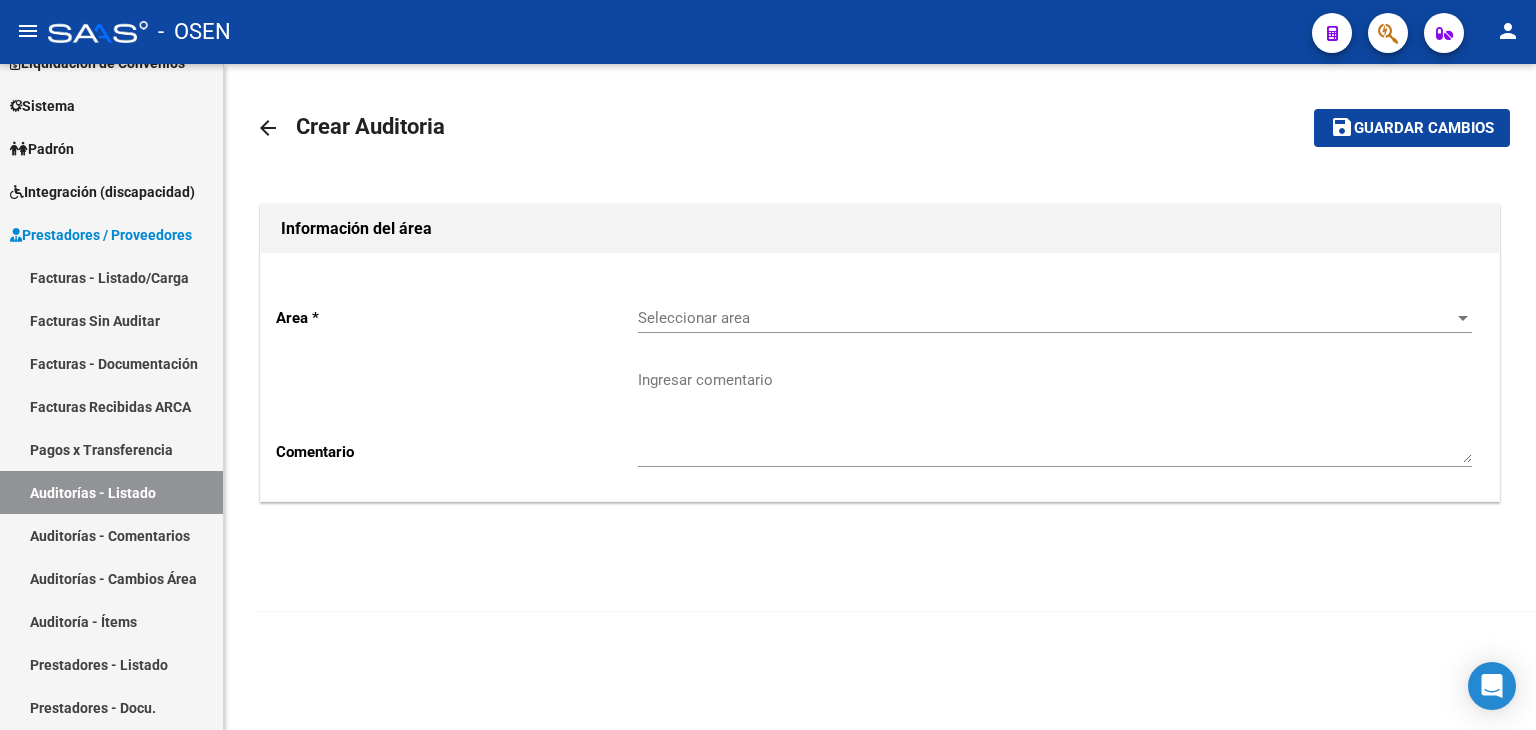 click on "Seleccionar area" at bounding box center [1046, 318] 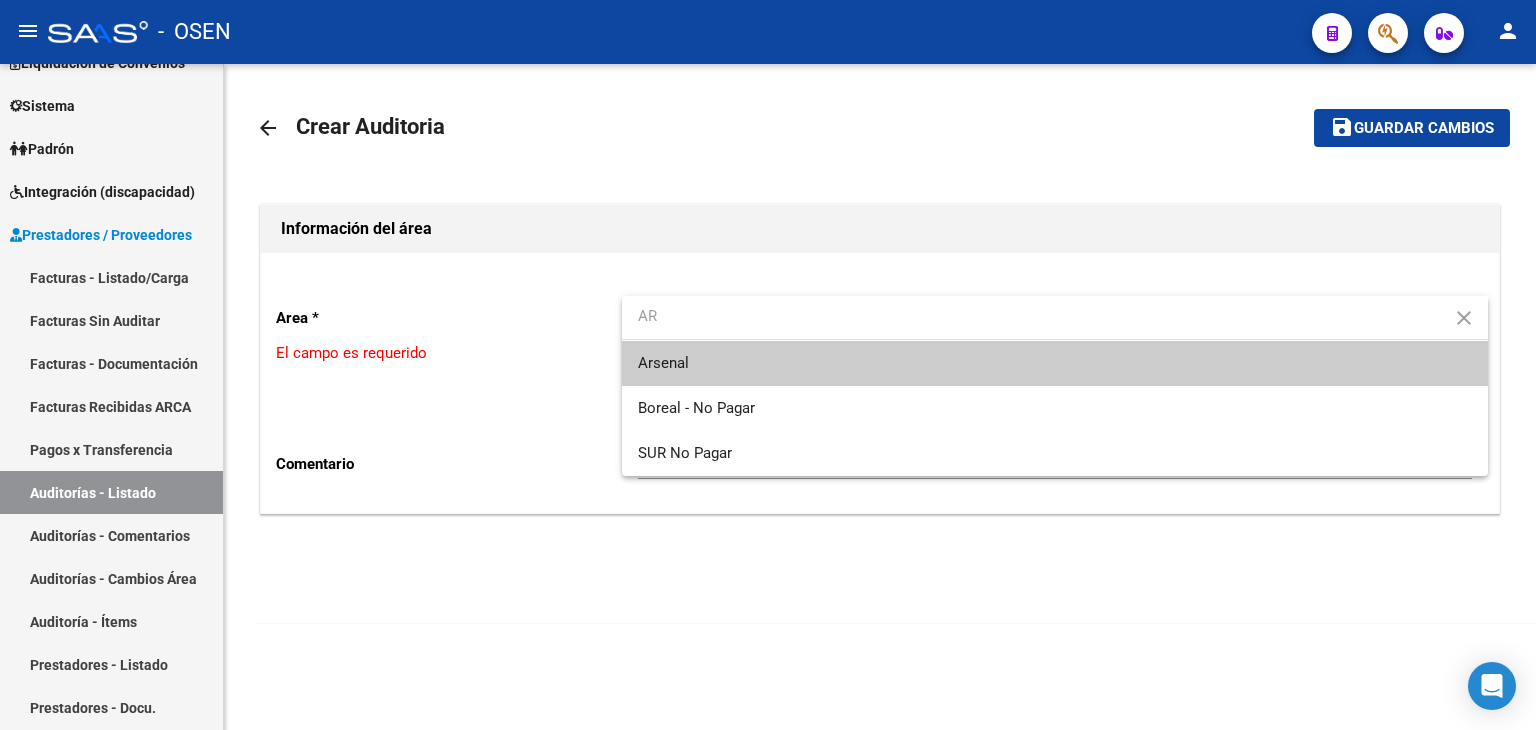 type on "AR" 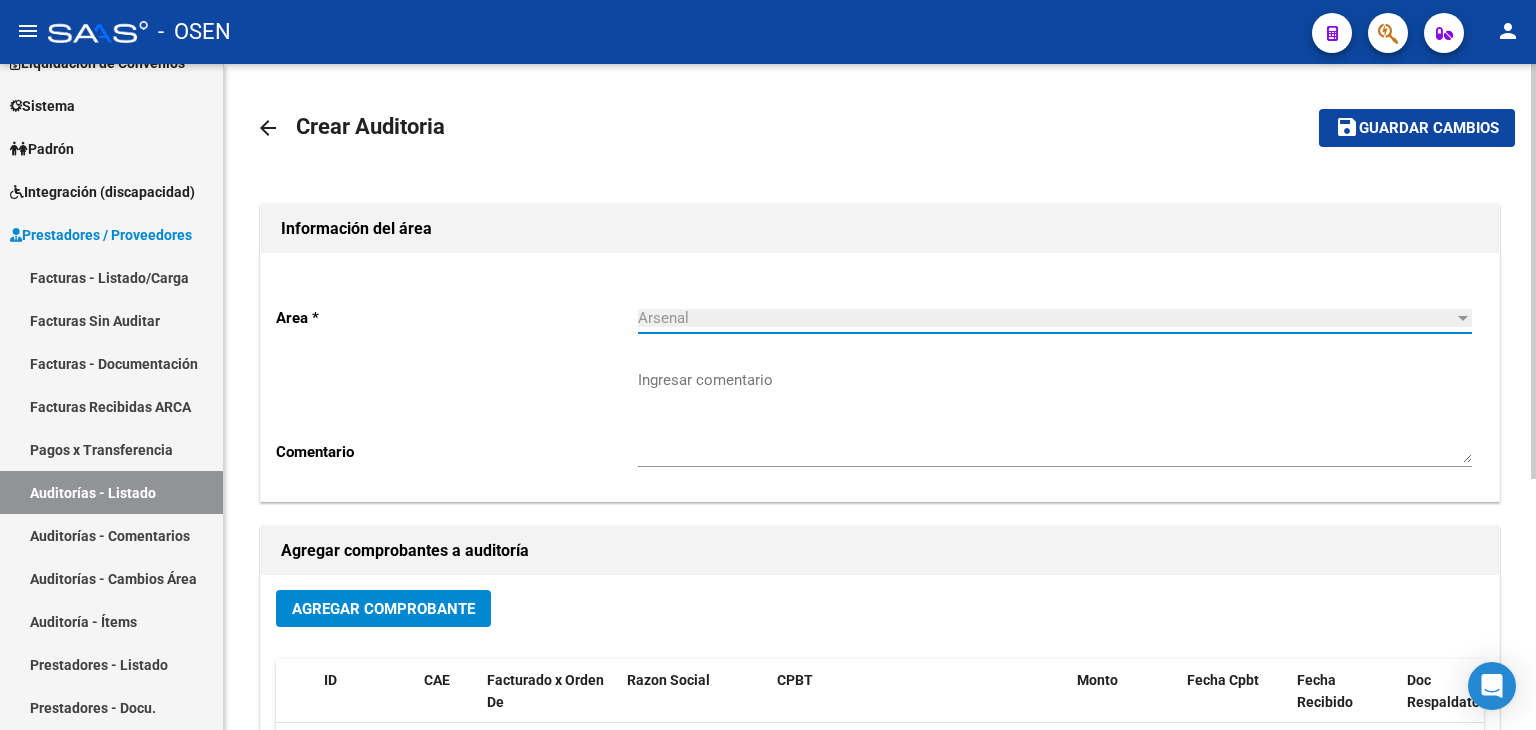 scroll, scrollTop: 333, scrollLeft: 0, axis: vertical 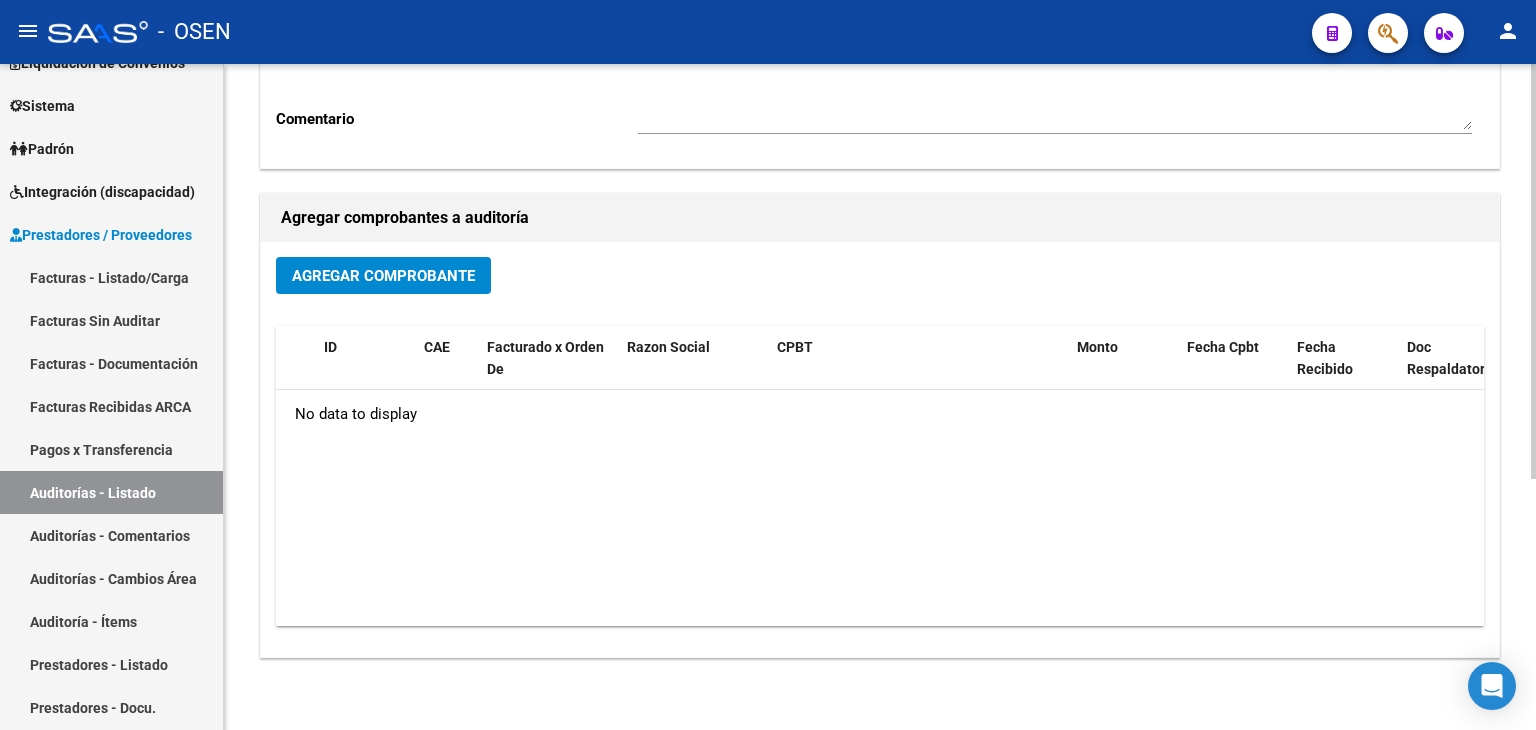 click on "Agregar Comprobante ID CAE Facturado x Orden De Razon Social CPBT Monto Fecha Cpbt Fecha Recibido Doc Respaldatoria Expte. Interno Creado Usuario No data to display" 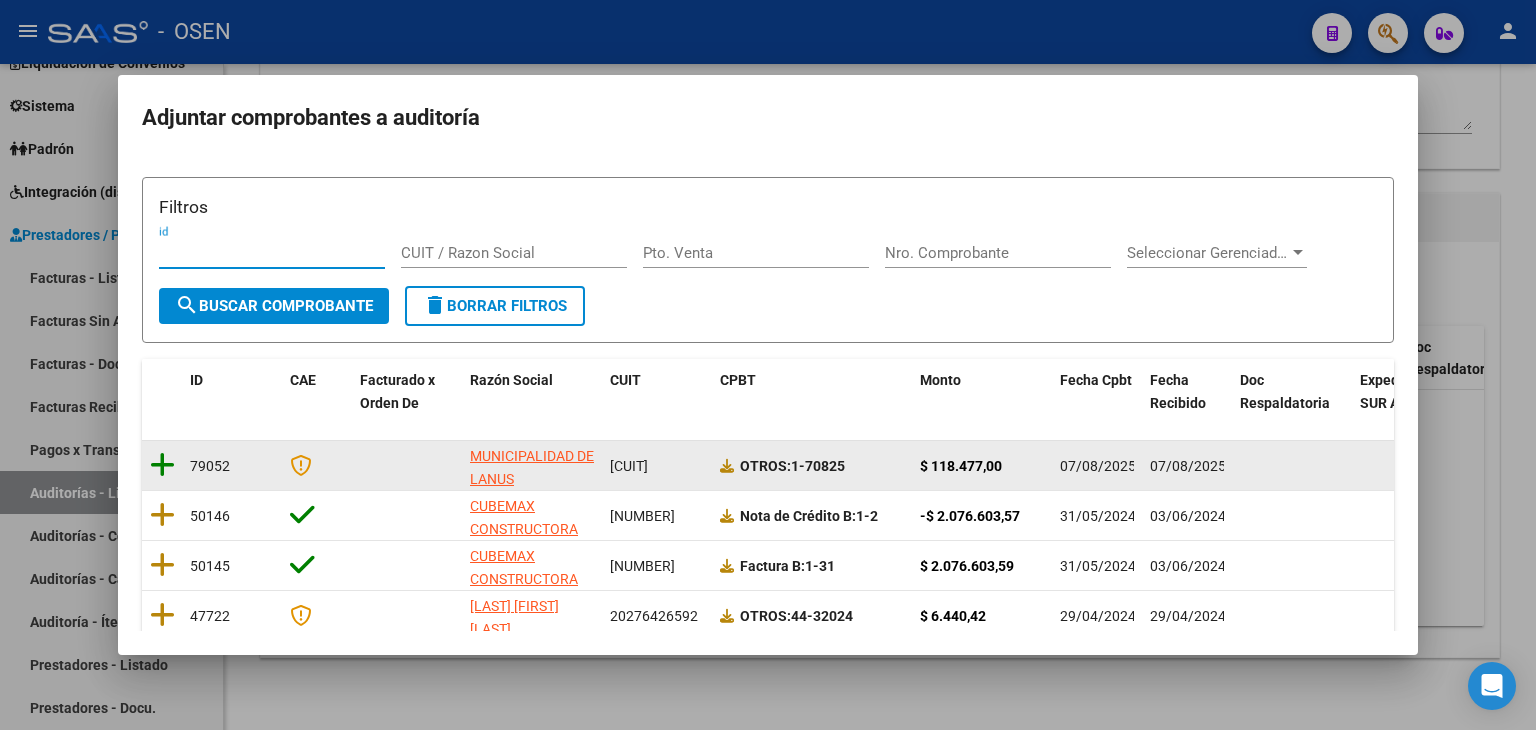 click 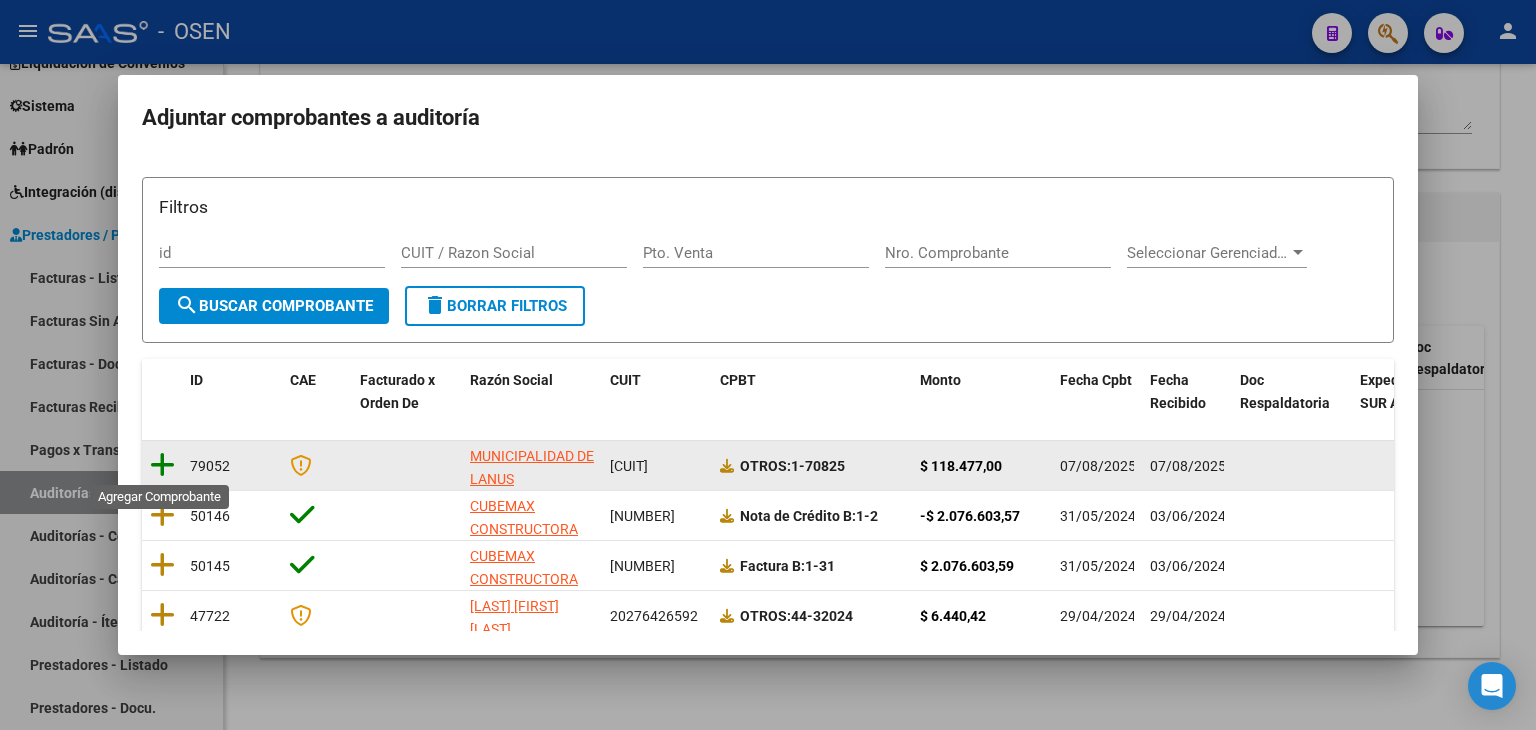 click 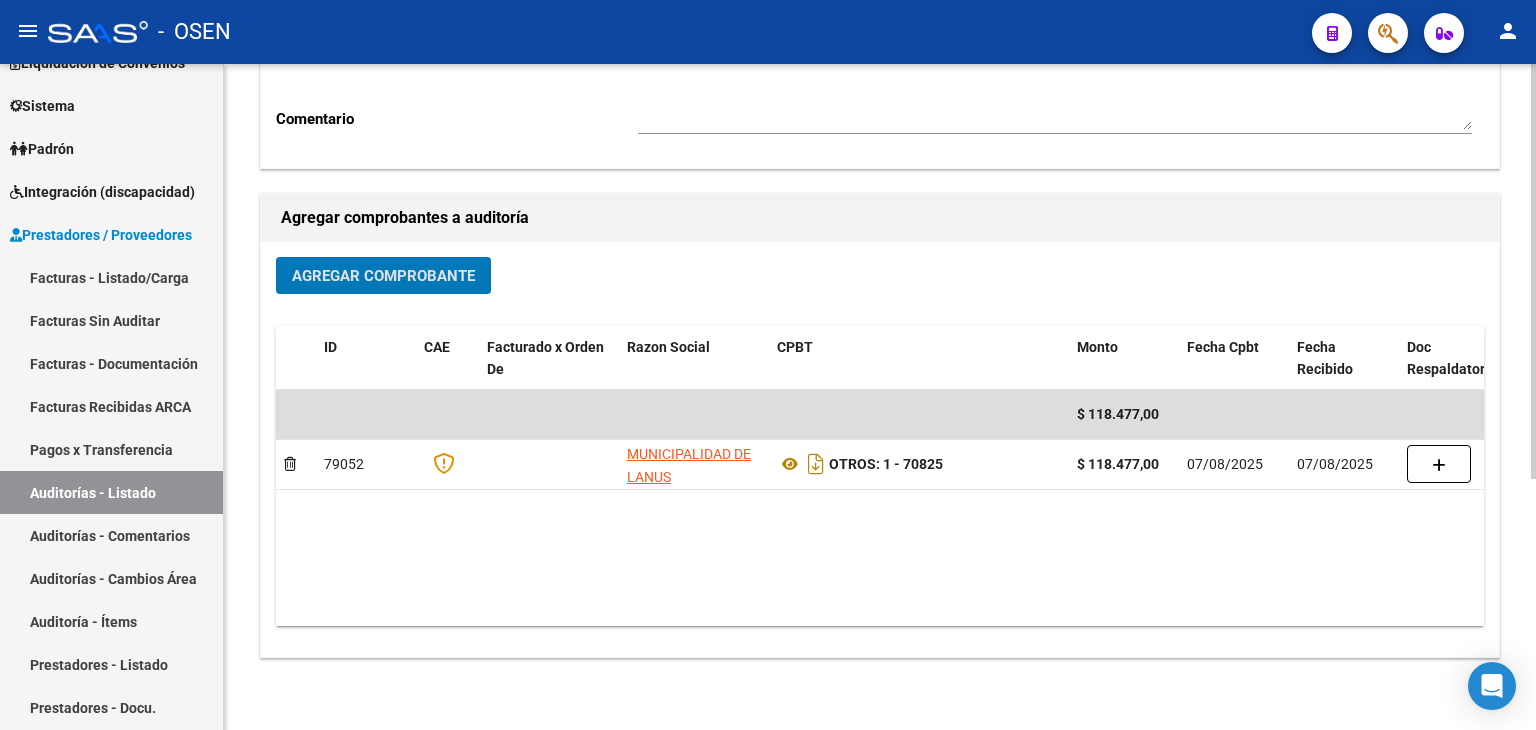 scroll, scrollTop: 0, scrollLeft: 0, axis: both 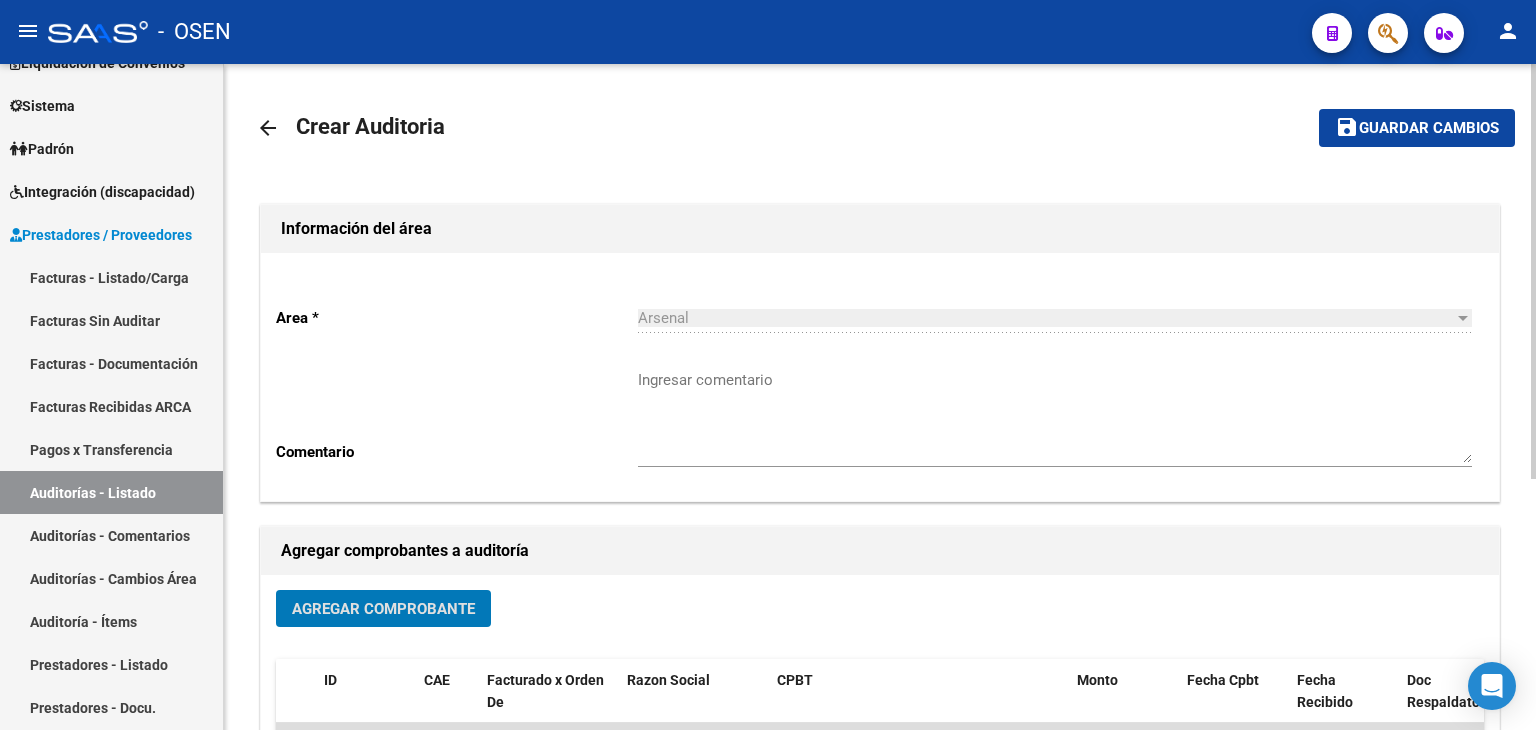 click on "Guardar cambios" 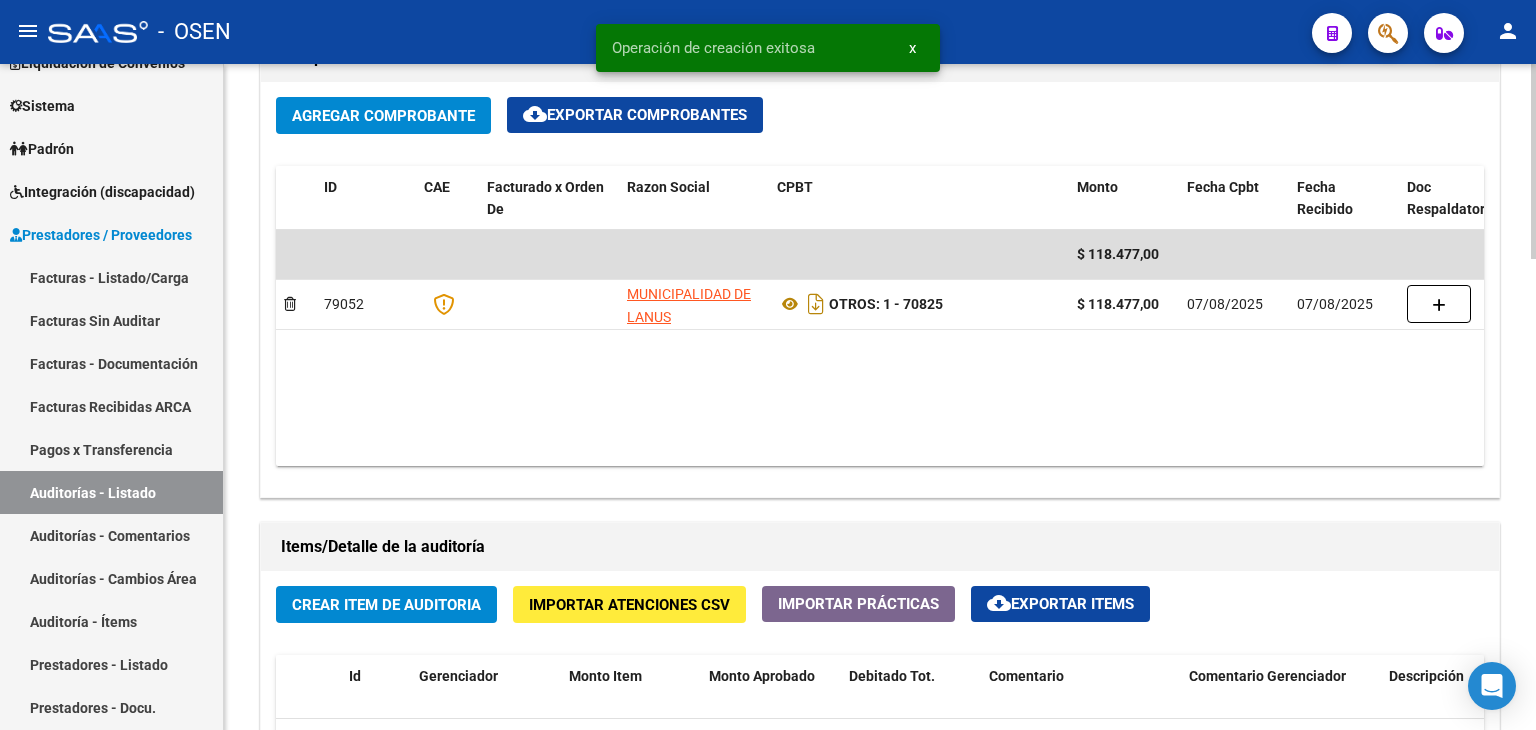 scroll, scrollTop: 1333, scrollLeft: 0, axis: vertical 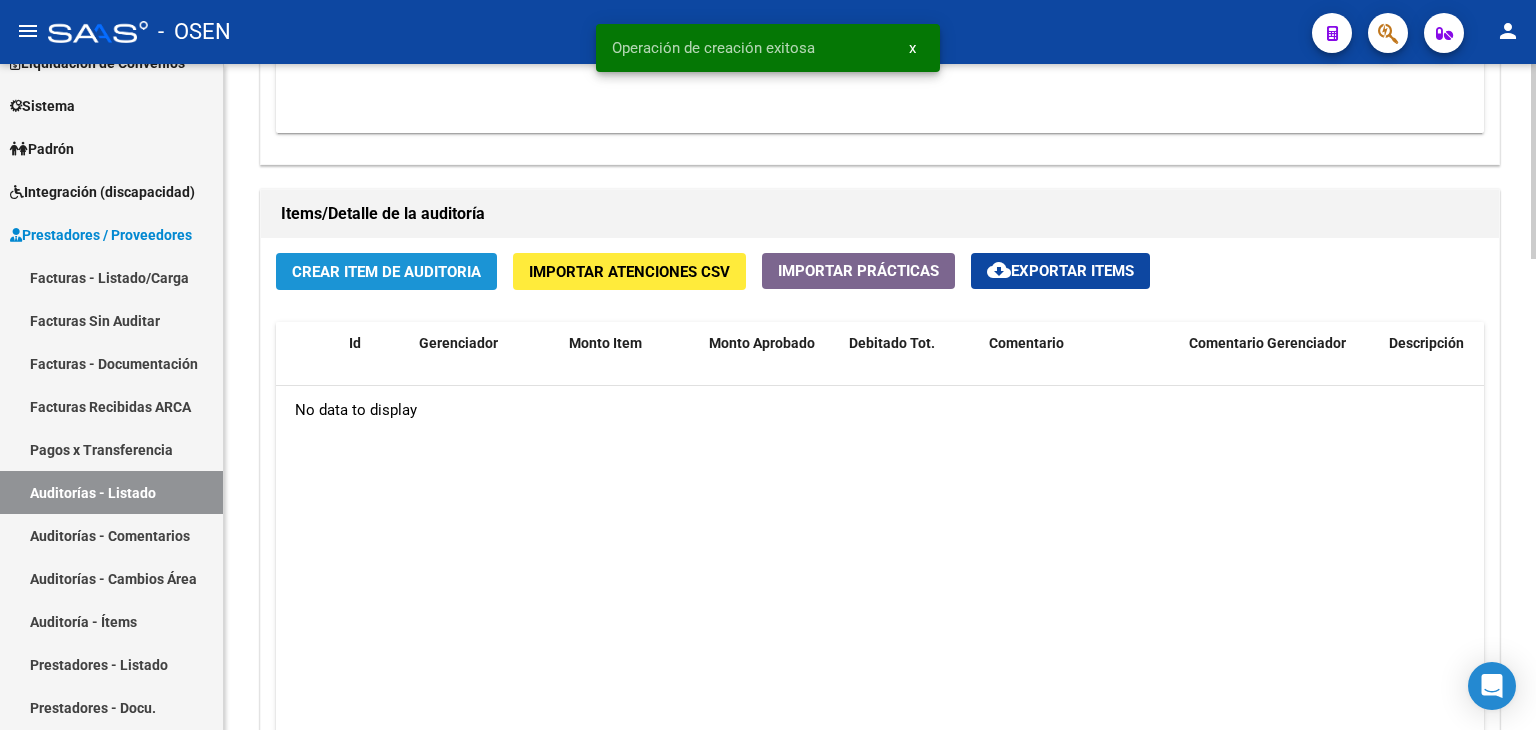 click on "Crear Item de Auditoria" 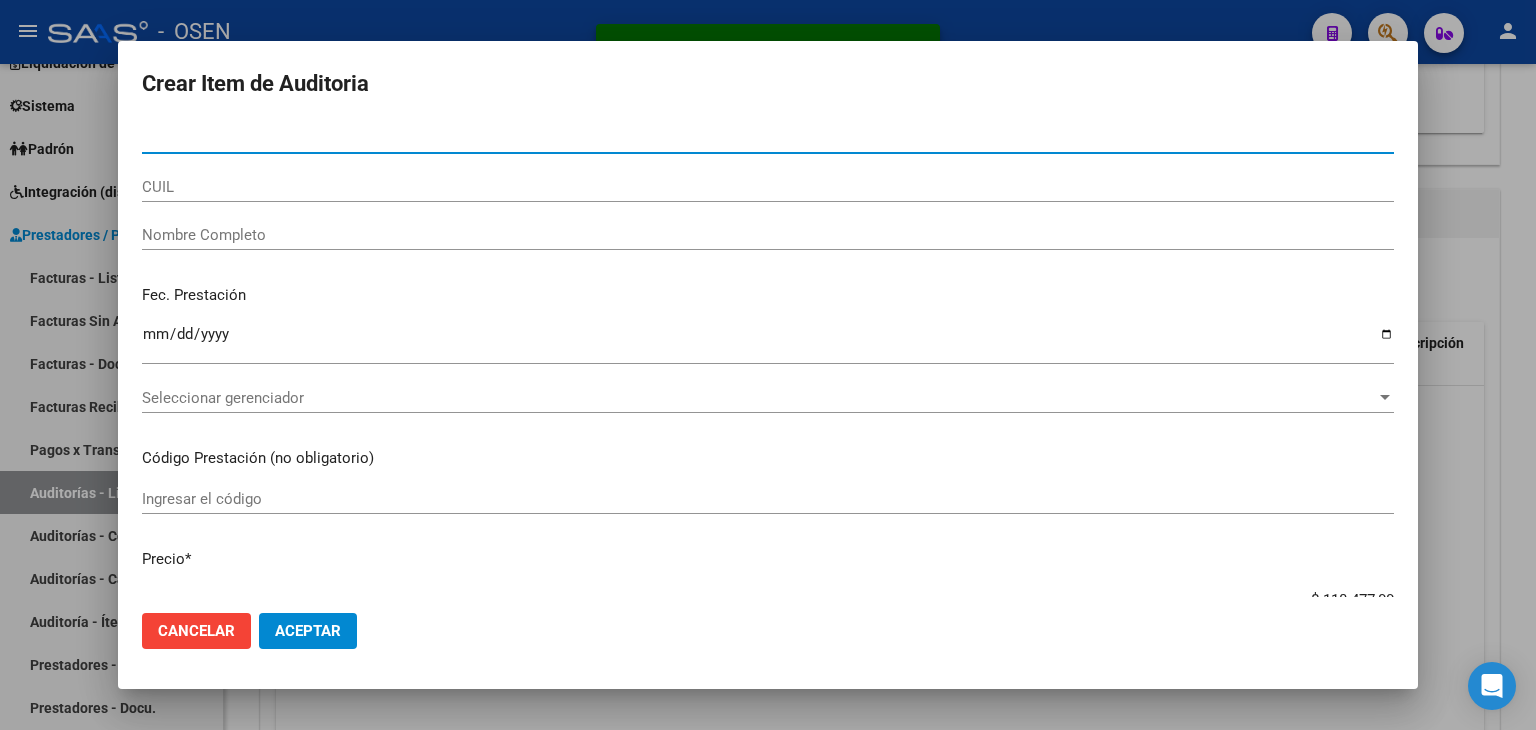 click on "Aceptar" 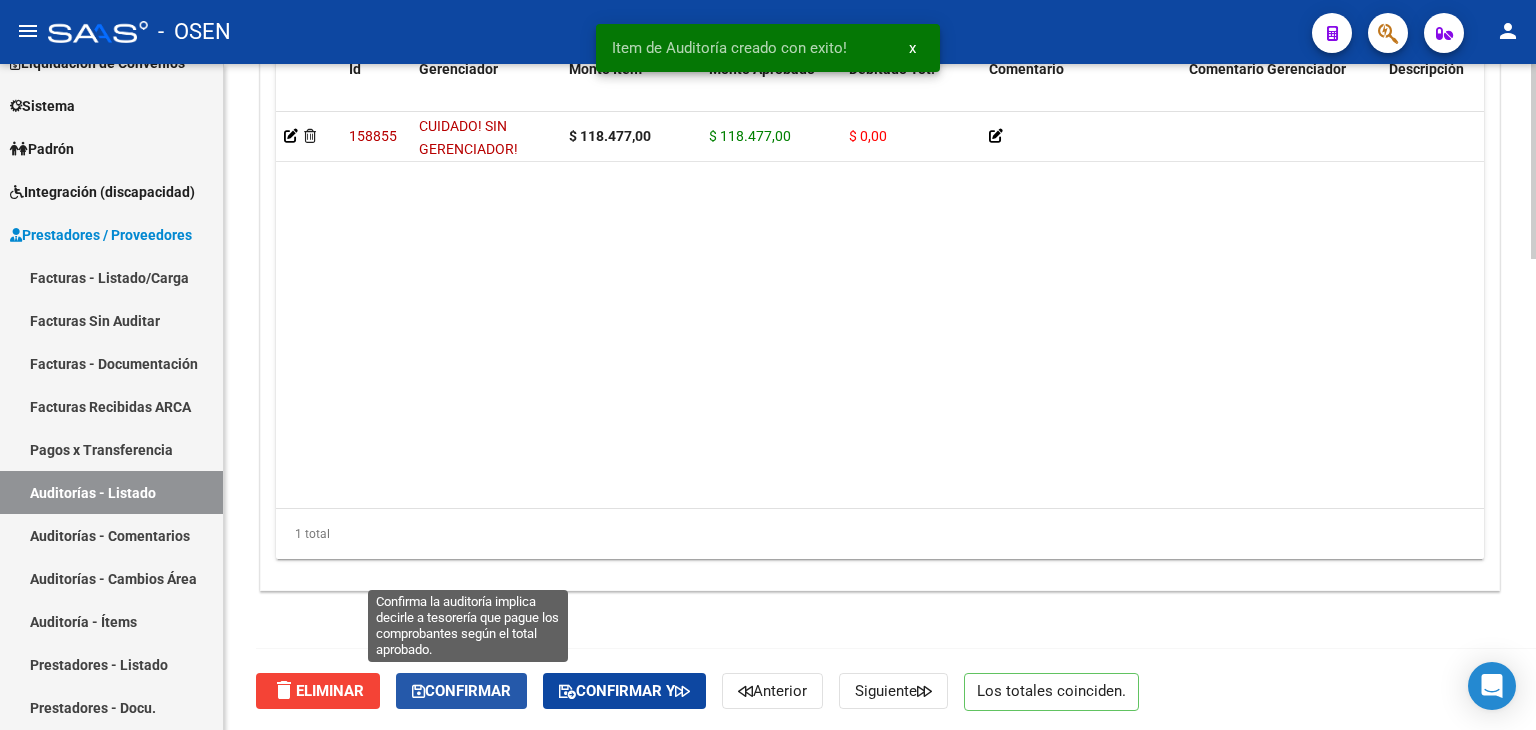 drag, startPoint x: 475, startPoint y: 673, endPoint x: 524, endPoint y: 655, distance: 52.201534 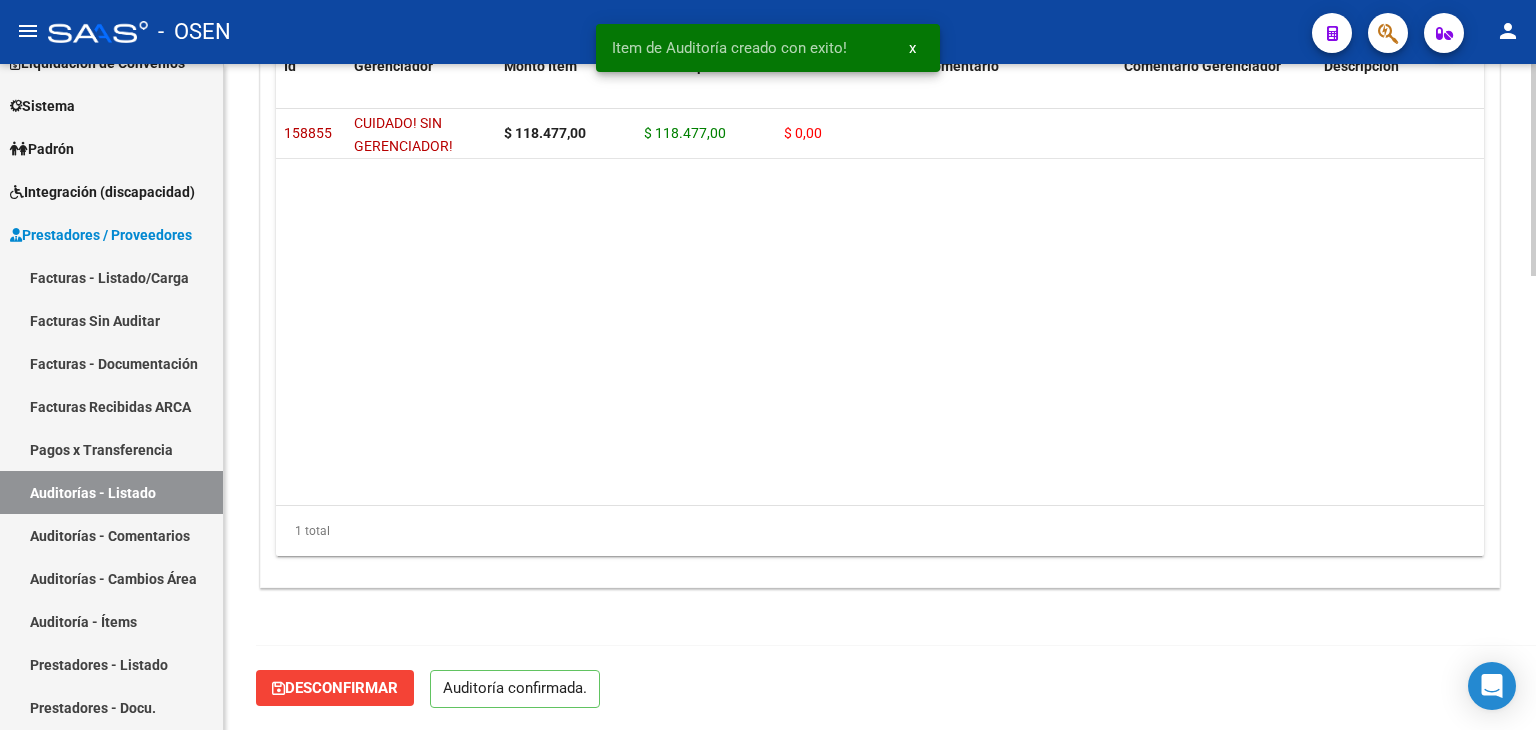 scroll, scrollTop: 1430, scrollLeft: 0, axis: vertical 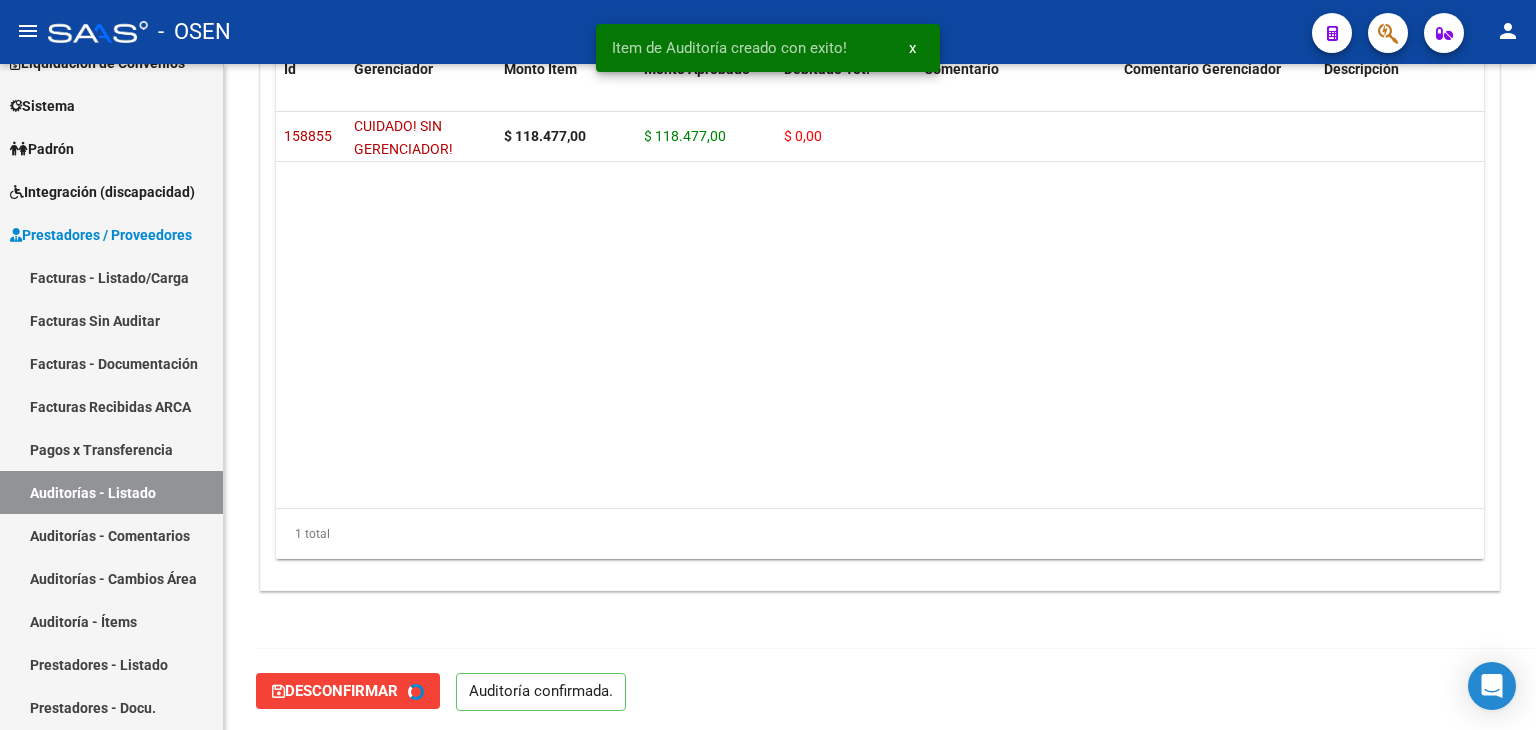 type on "202508" 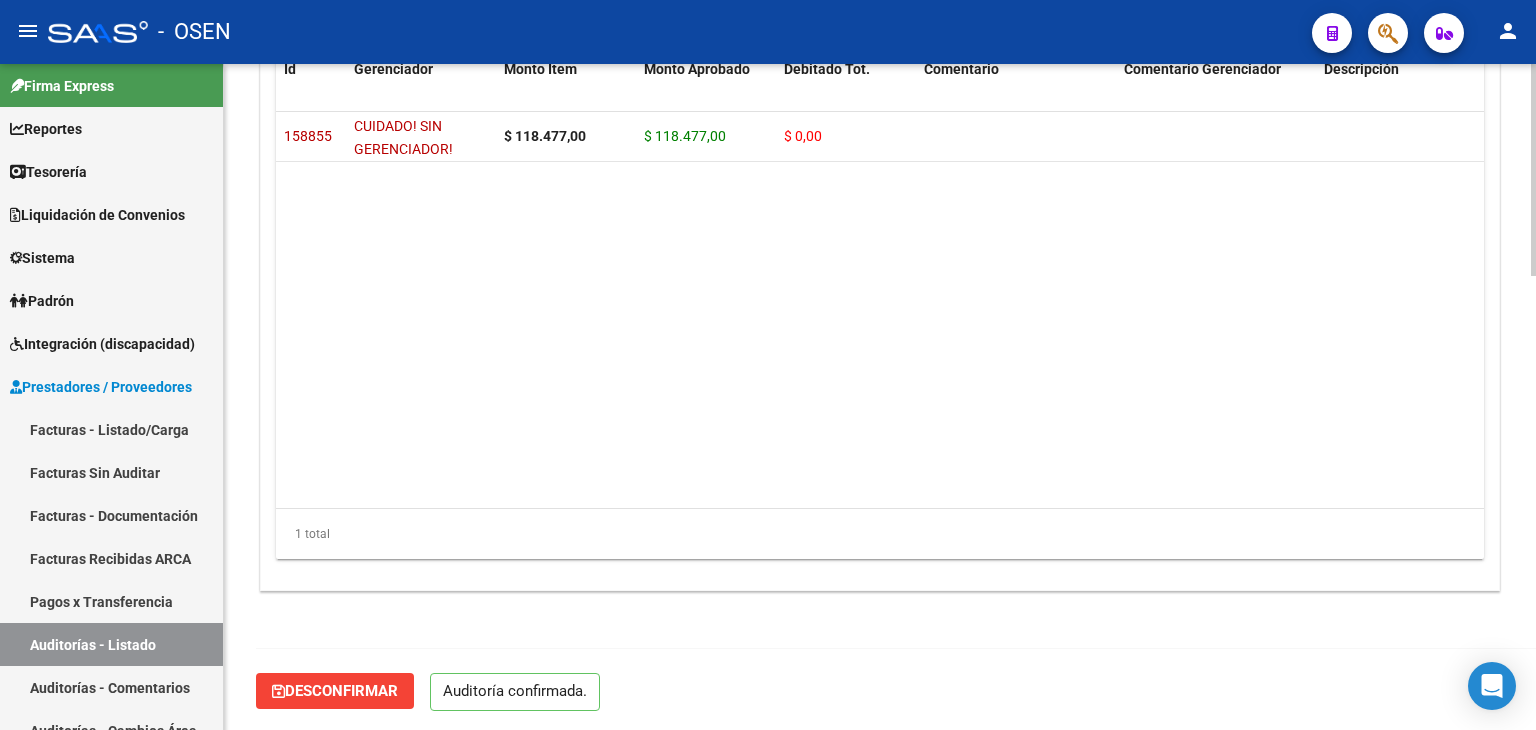 scroll, scrollTop: 0, scrollLeft: 0, axis: both 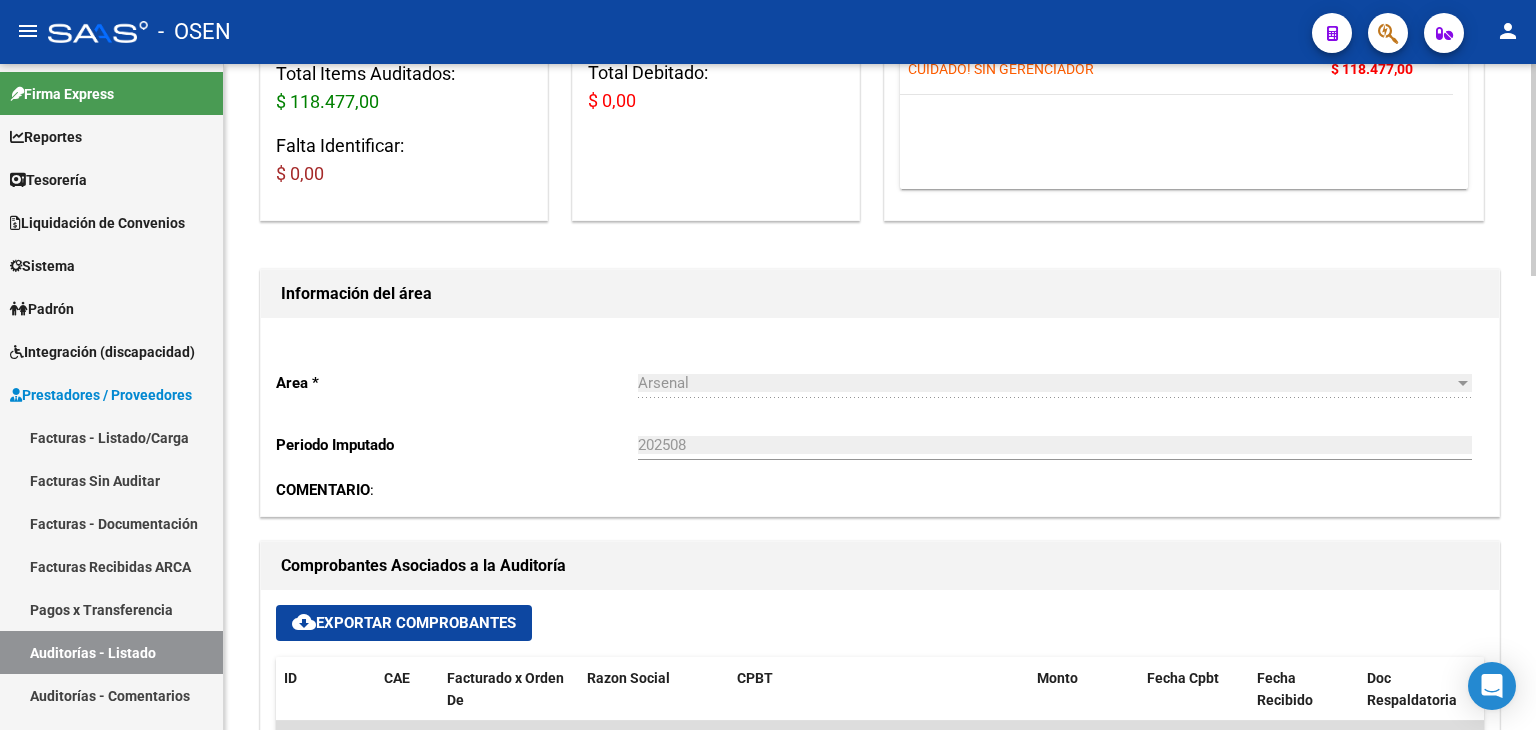 click on "Totales Auditoría Total Comprobantes:  $ 118.477,00 Total Items Auditados:  $ 118.477,00 Falta Identificar:   $ 0,00 Items Auditados Total Aprobado: $ 118.477,00 Total Debitado: $ 0,00 Totales Aprobado - Imputado x Gerenciador Gerenciador Total CUIDADO! SIN GERENCIADOR  $ 118.477,00 Información del área  Area * Arsenal Seleccionar area Periodo Imputado    202508 Ingresar el Periodo  COMENTARIO :  Comprobantes Asociados a la Auditoría cloud_download  Exportar Comprobantes  ID CAE Facturado x Orden De Razon Social CPBT Monto Fecha Cpbt Fecha Recibido Doc Respaldatoria Expte. Interno Creado Usuario $ 118.477,00 79052 MUNICIPALIDAD DE LANUS  OTROS: 1 - 70825  $ 118.477,00 [DATE] [DATE] [DATE] Mabel Fernandez - [EMAIL] Items/Detalle de la auditoría cloud_download  Exportar Items  Id Gerenciador Monto Item Monto Aprobado Debitado Tot. Comentario Comentario Gerenciador Descripción Afiliado Estado CUIL Documento Nombre Completo Fec. Prestación Atencion Tipo Usuario" 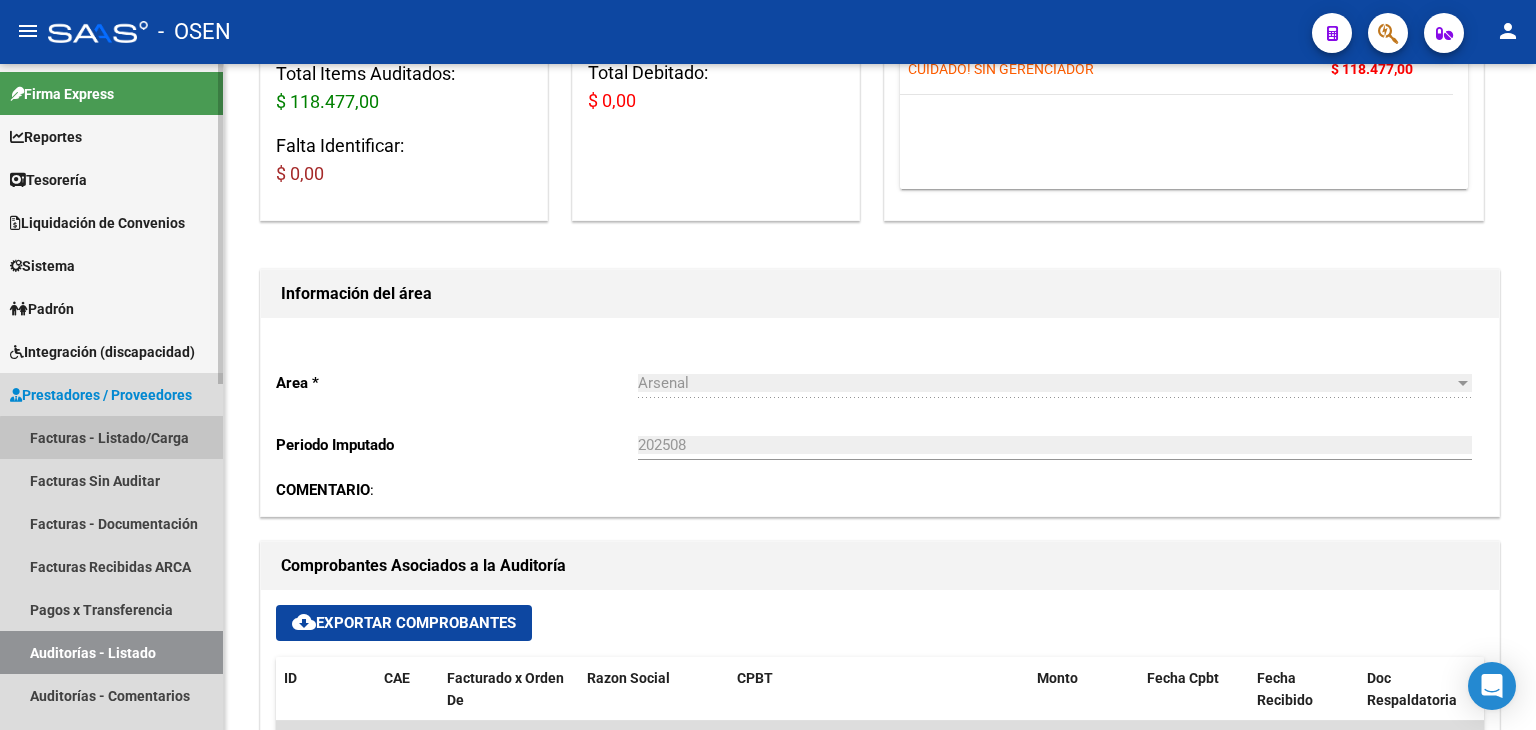 click on "Facturas - Listado/Carga" at bounding box center (111, 437) 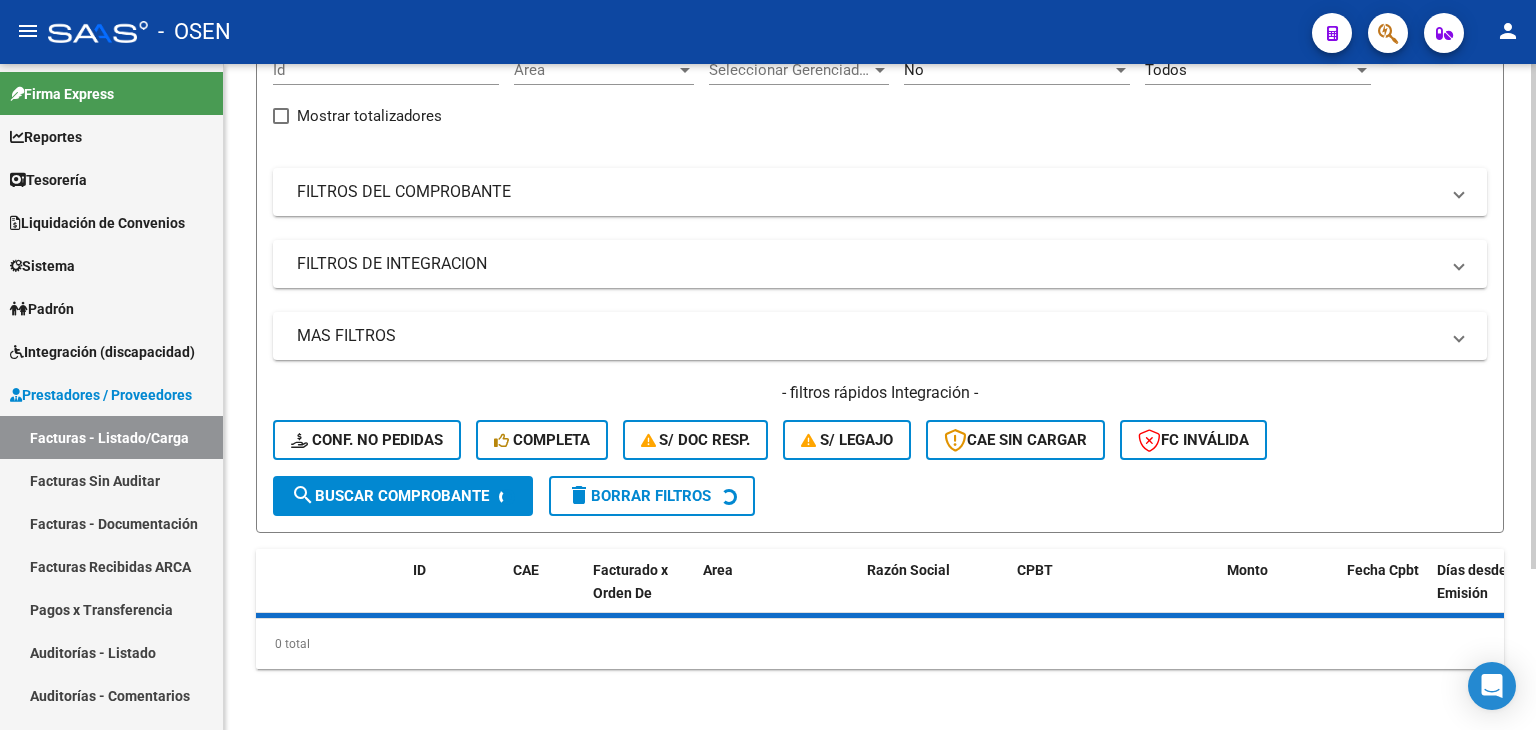 scroll, scrollTop: 0, scrollLeft: 0, axis: both 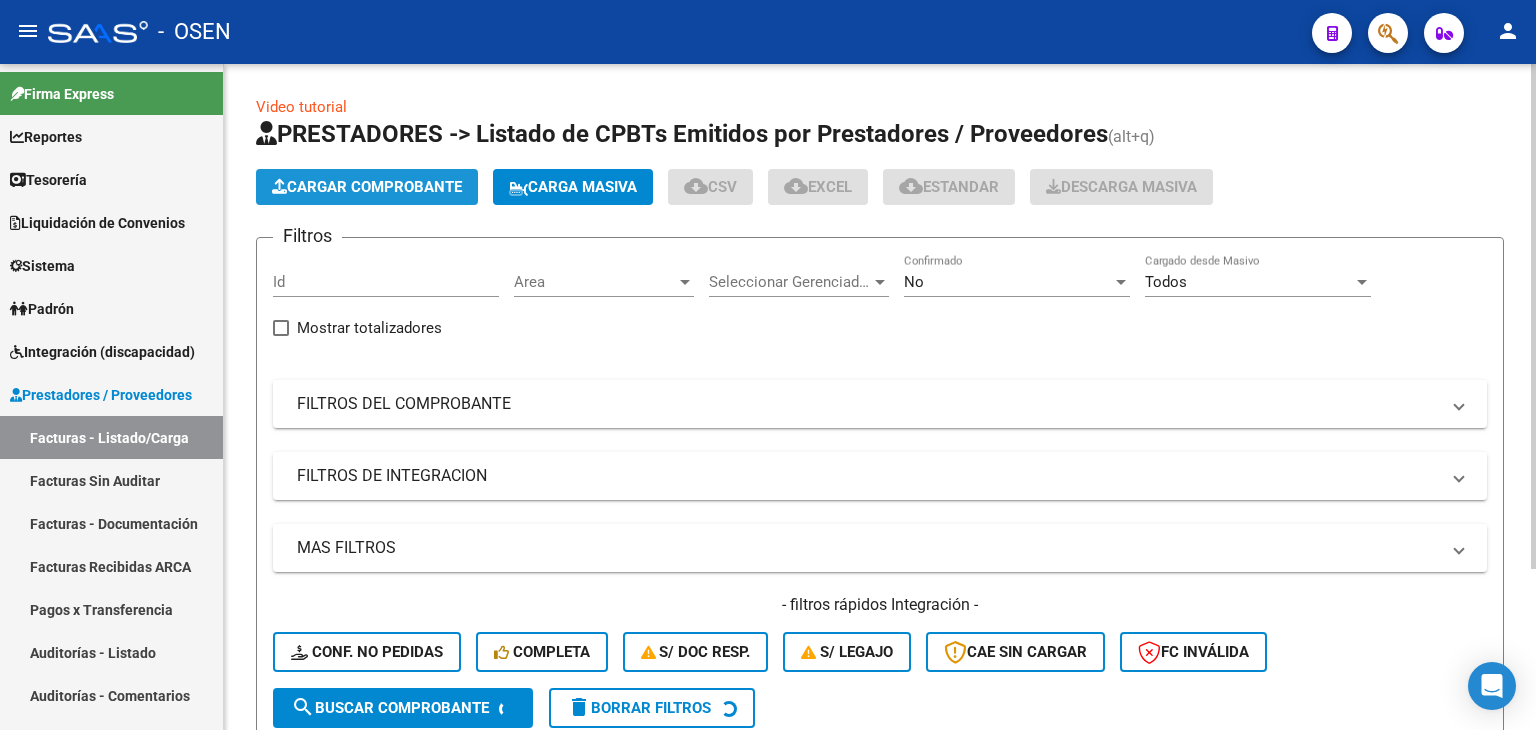 click on "Cargar Comprobante" 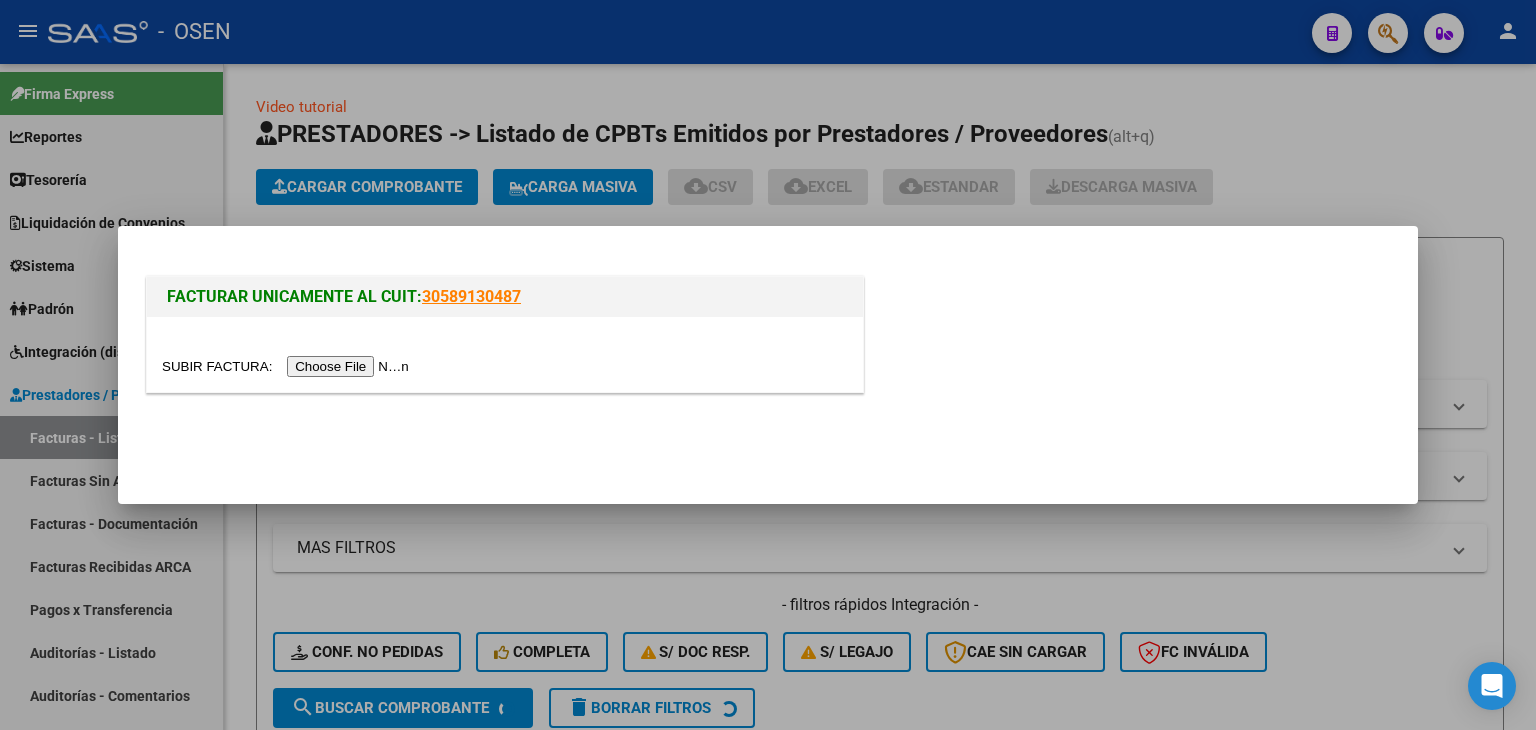 click at bounding box center [288, 366] 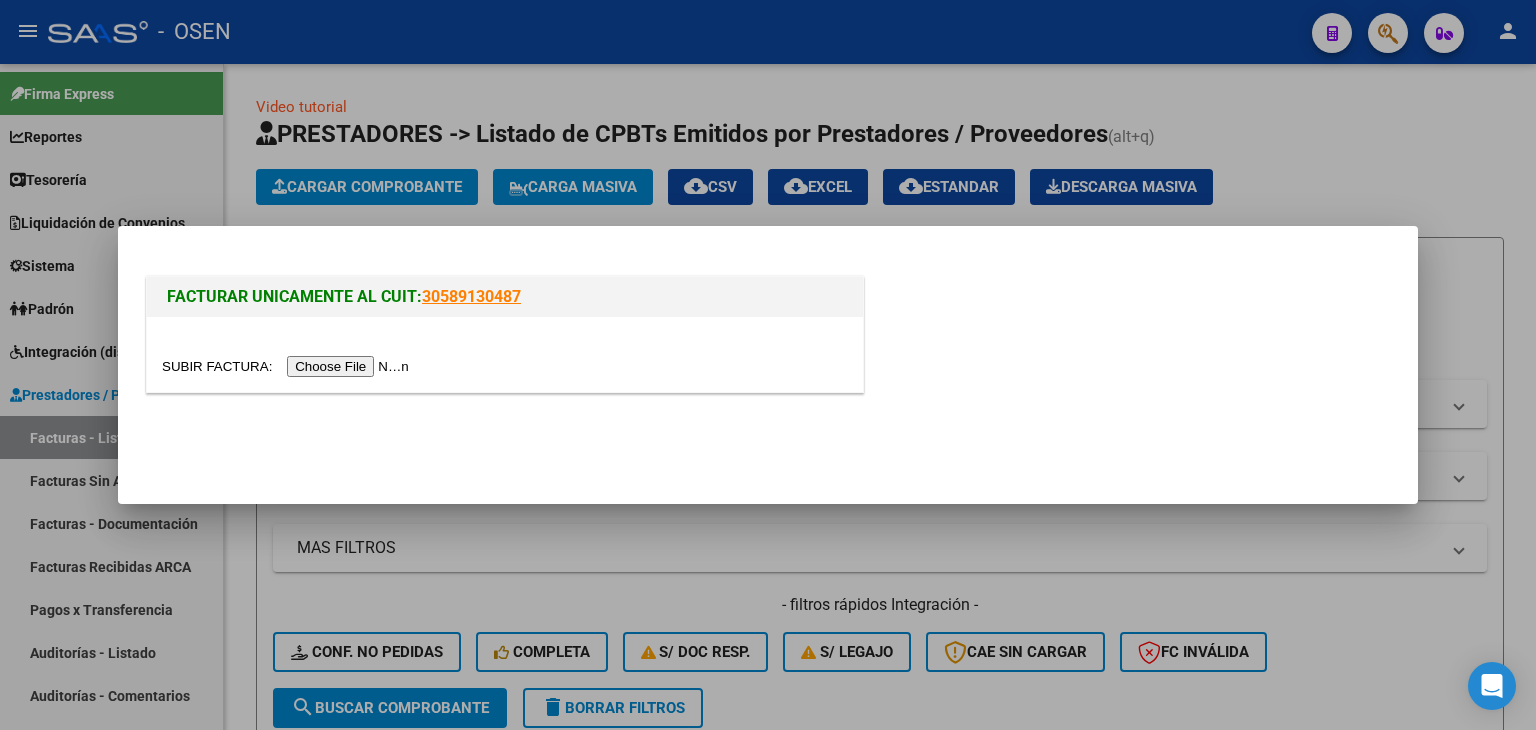 click at bounding box center [288, 366] 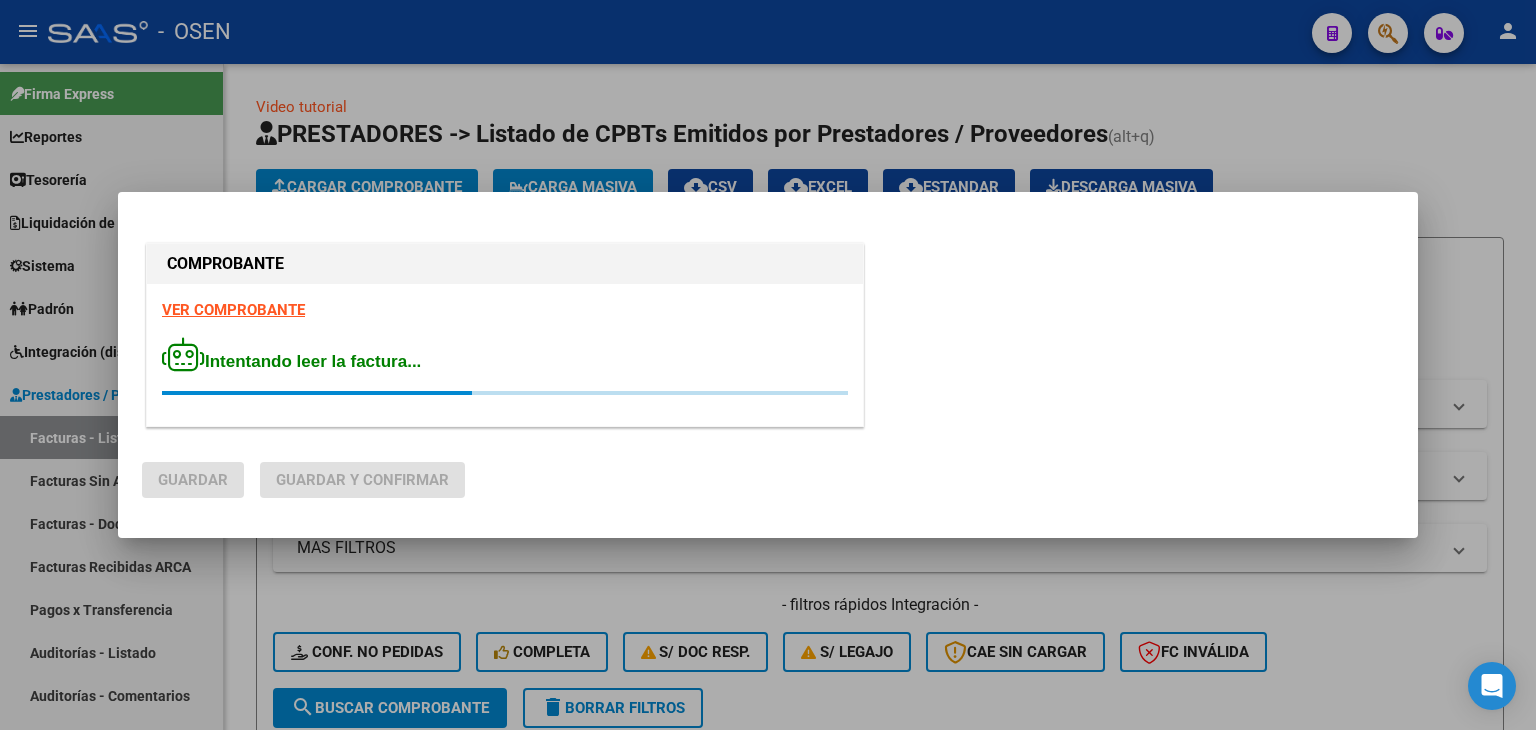 click on "VER COMPROBANTE" at bounding box center (233, 310) 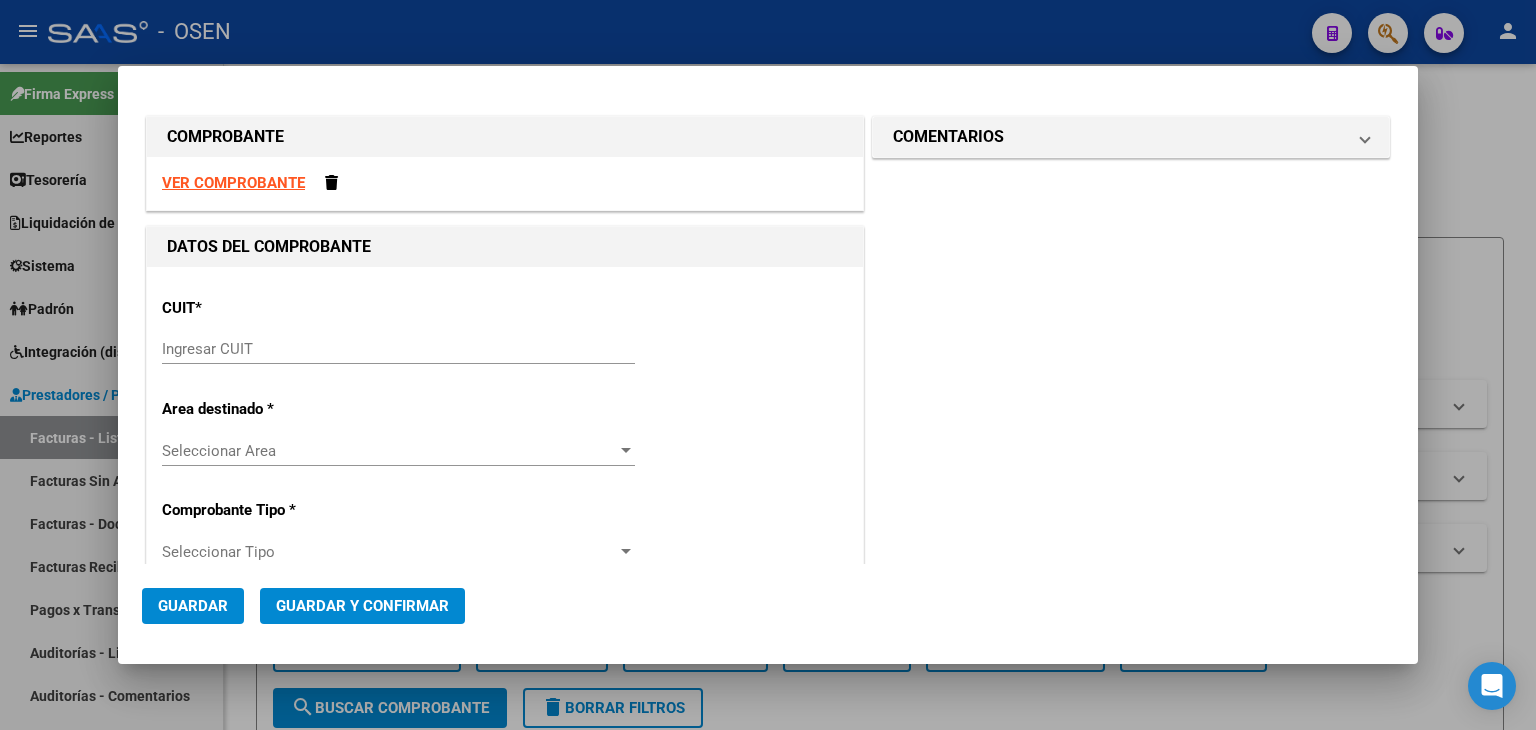 click on "Ingresar CUIT" at bounding box center [398, 349] 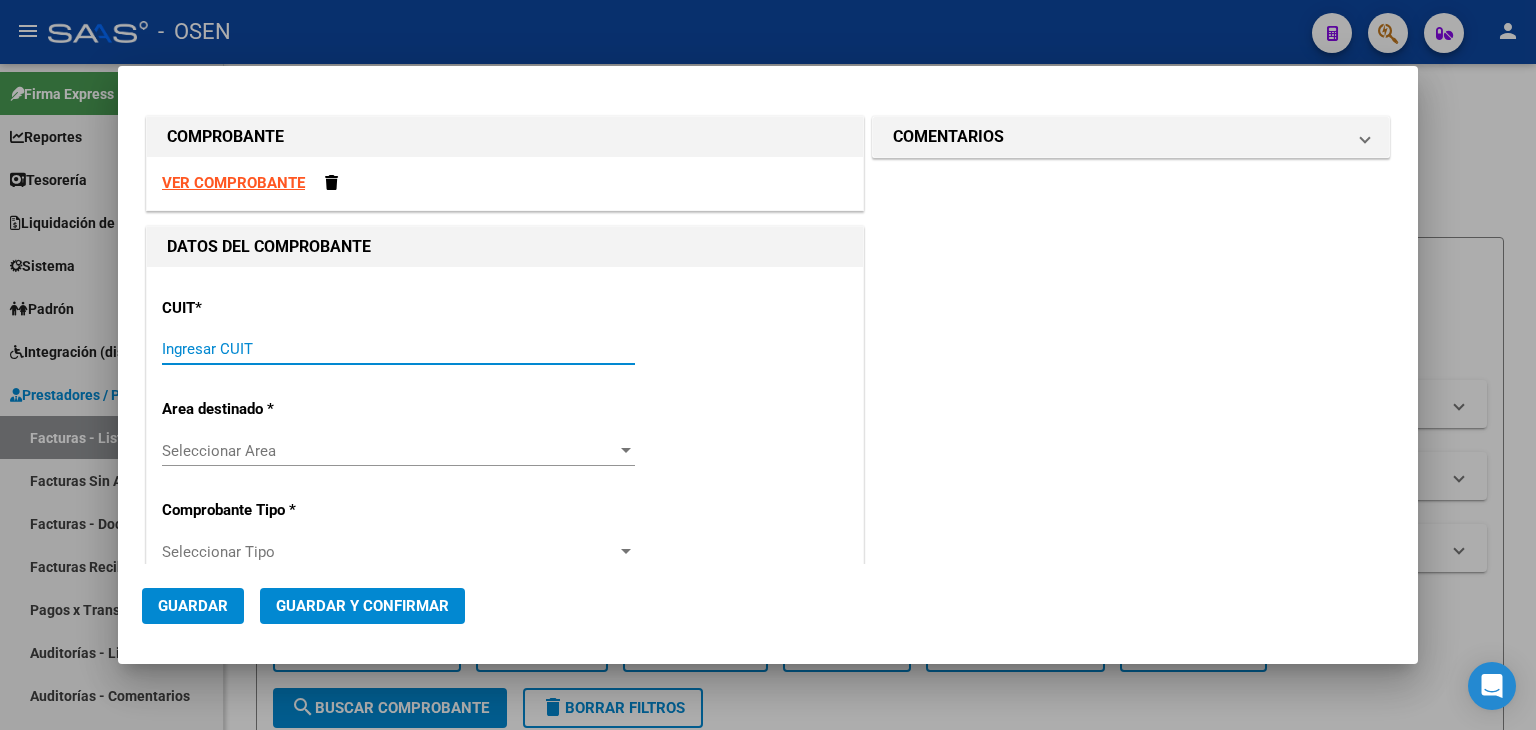 paste on "[PHONE]" 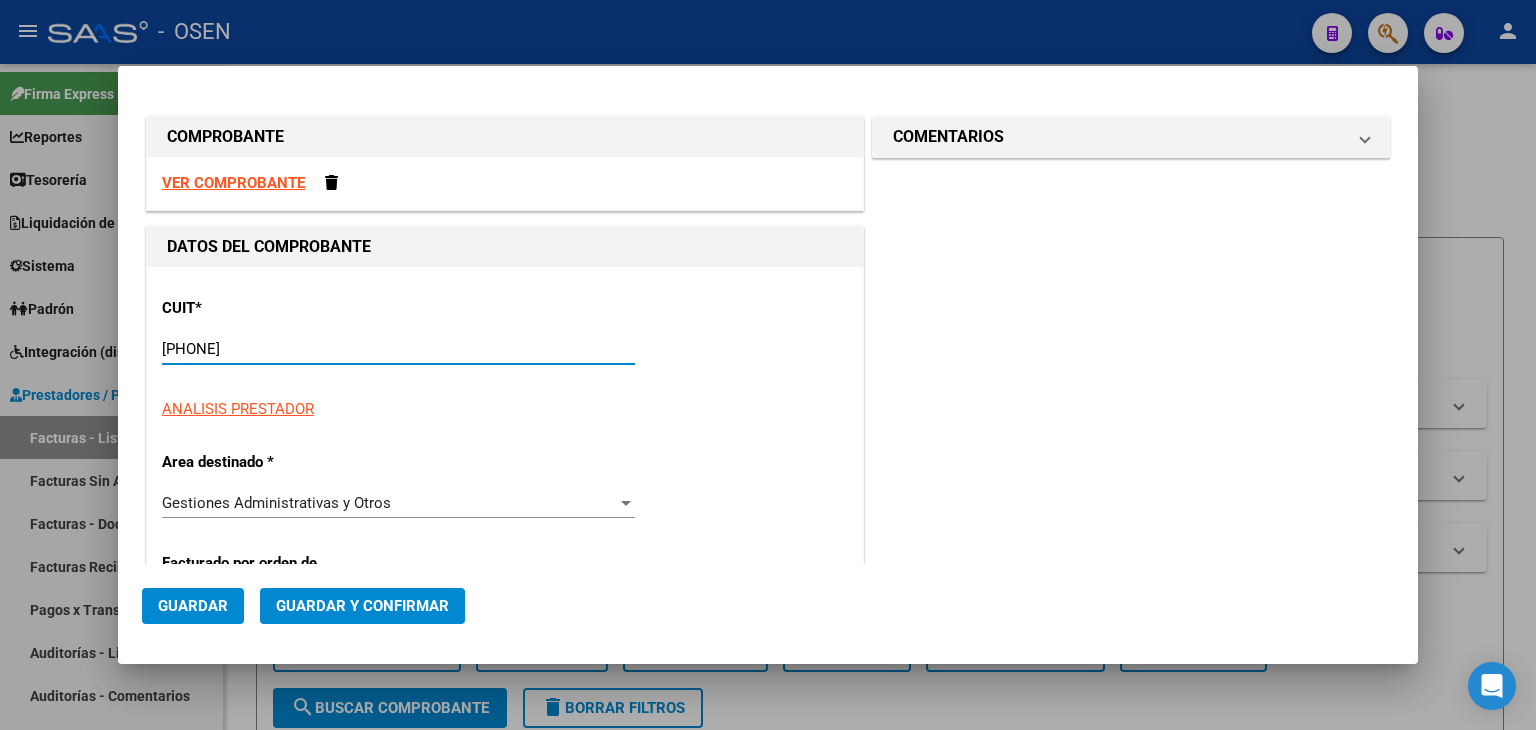 type on "1" 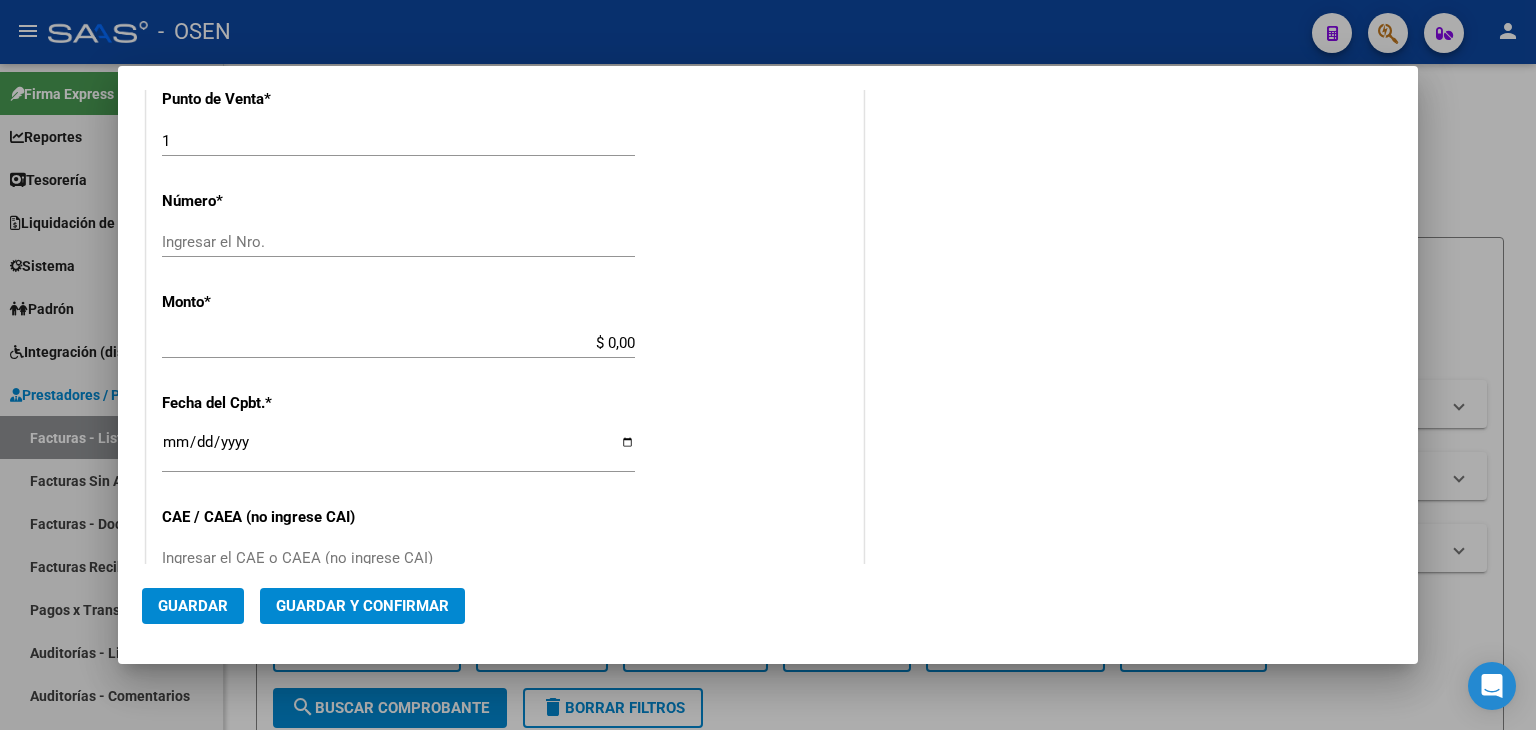 scroll, scrollTop: 704, scrollLeft: 0, axis: vertical 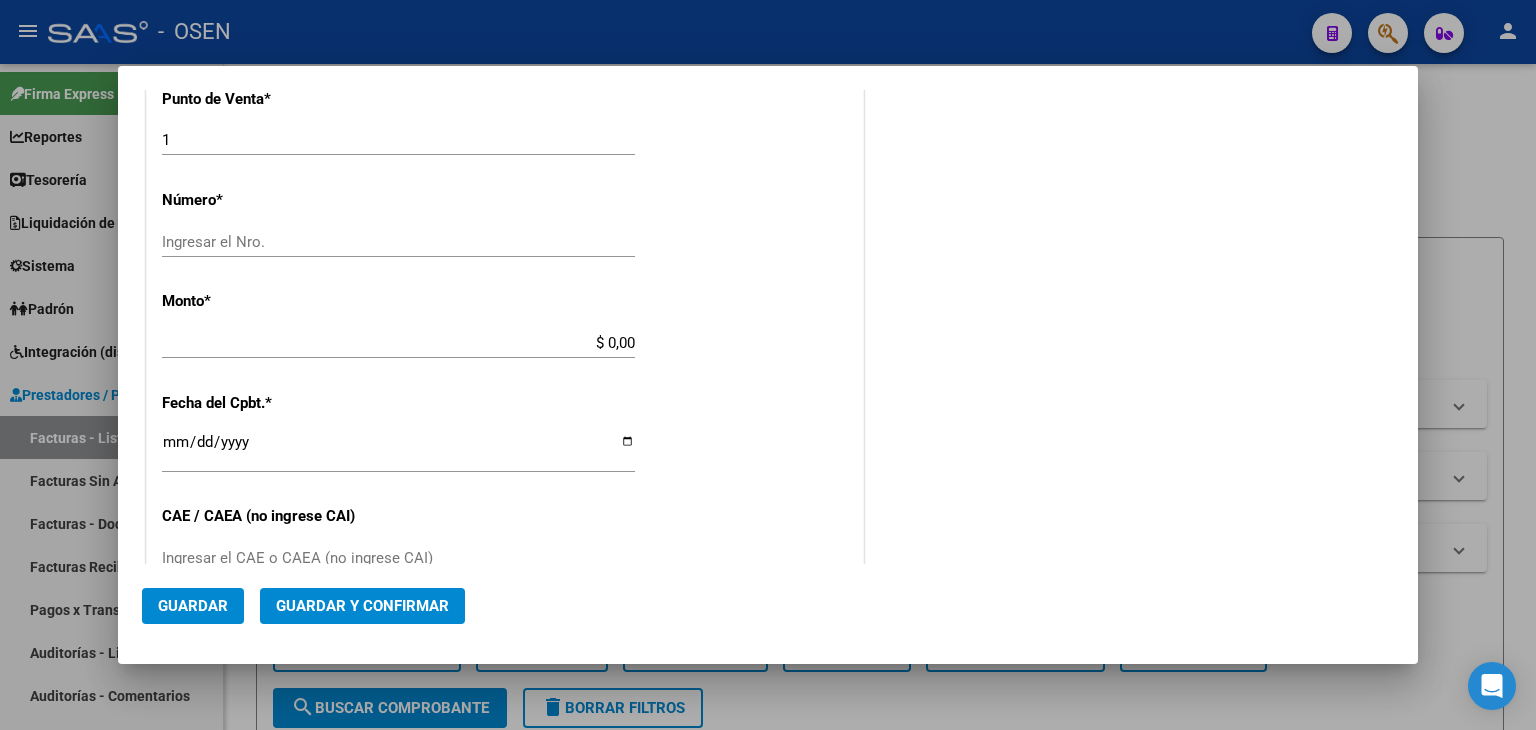type on "[PHONE]" 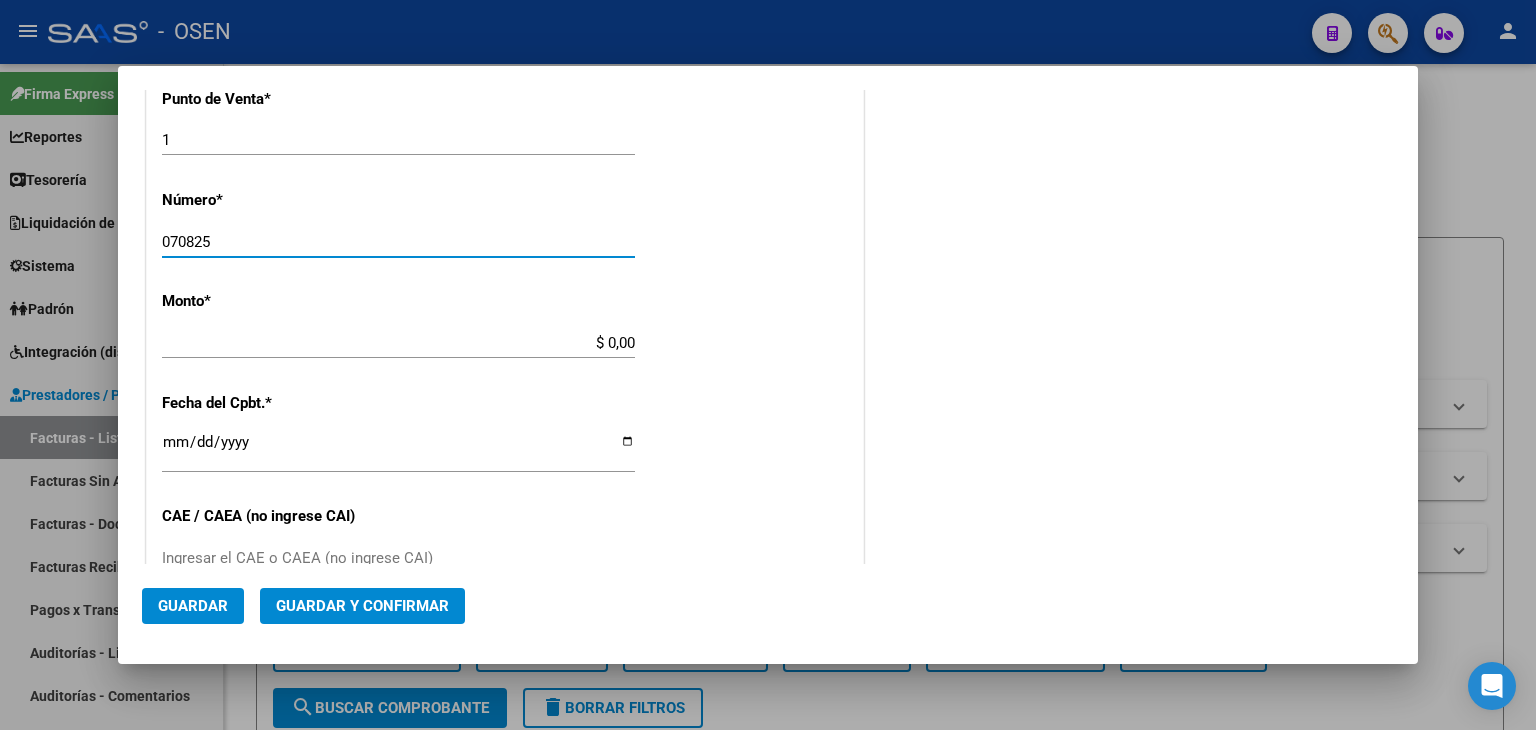 type on "070825" 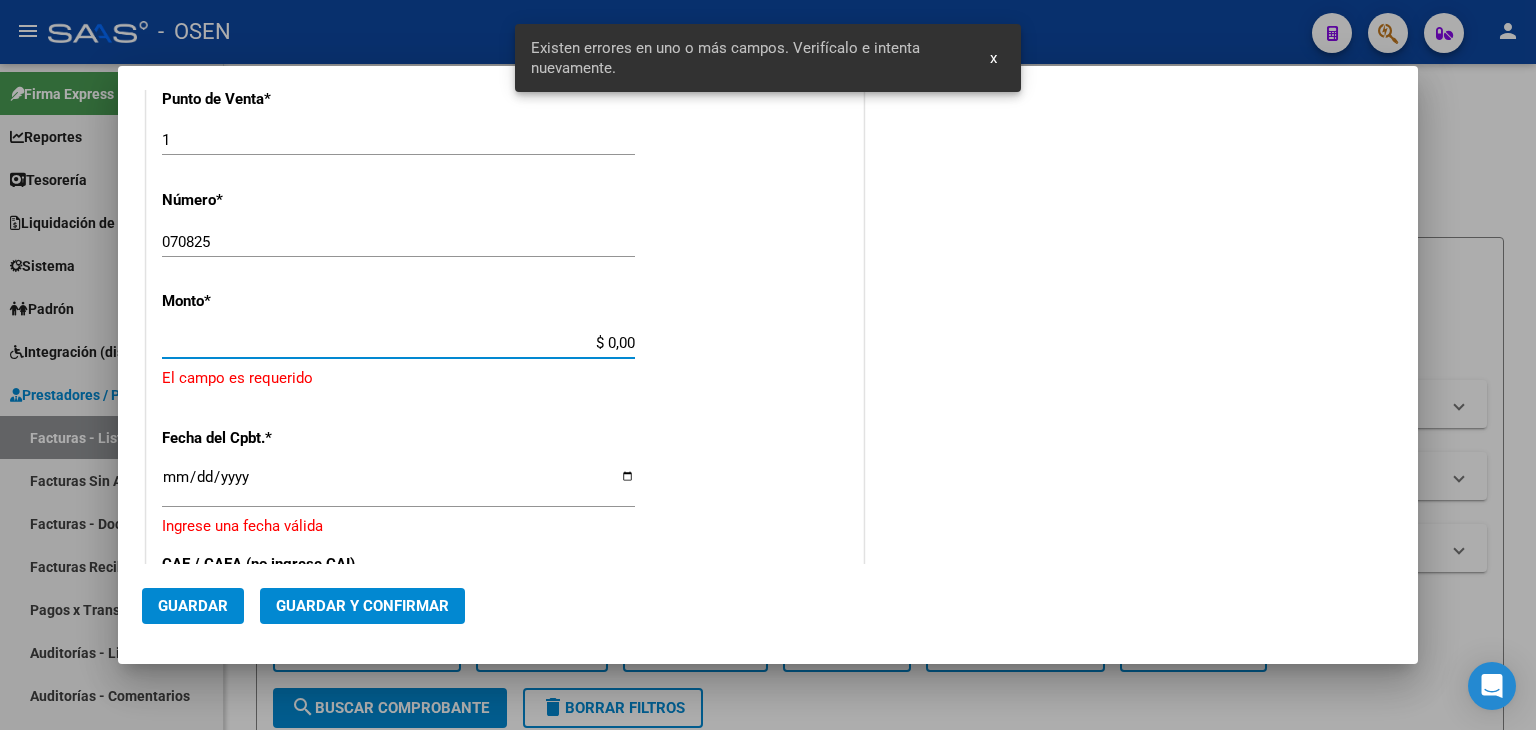 scroll, scrollTop: 709, scrollLeft: 0, axis: vertical 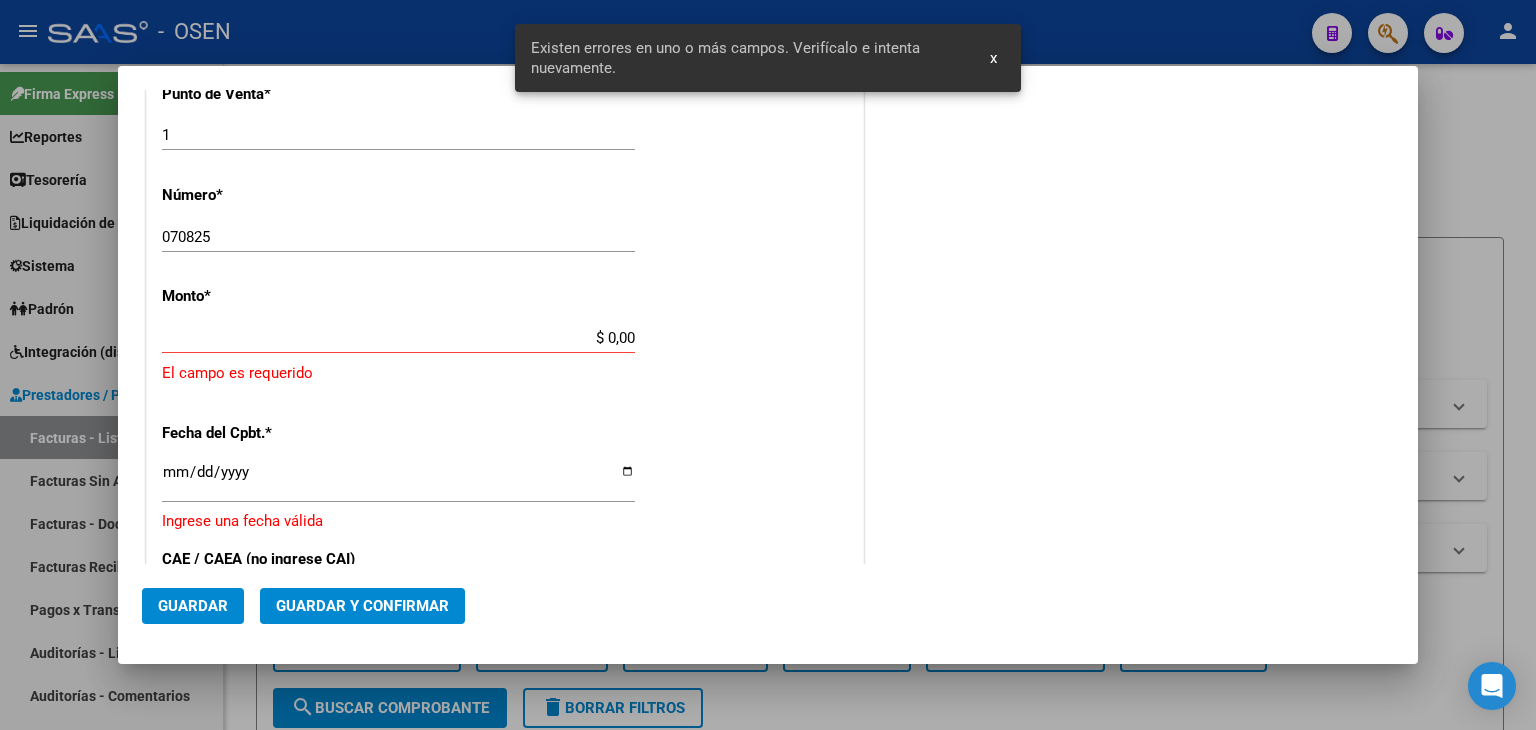 drag, startPoint x: 704, startPoint y: 349, endPoint x: 540, endPoint y: 349, distance: 164 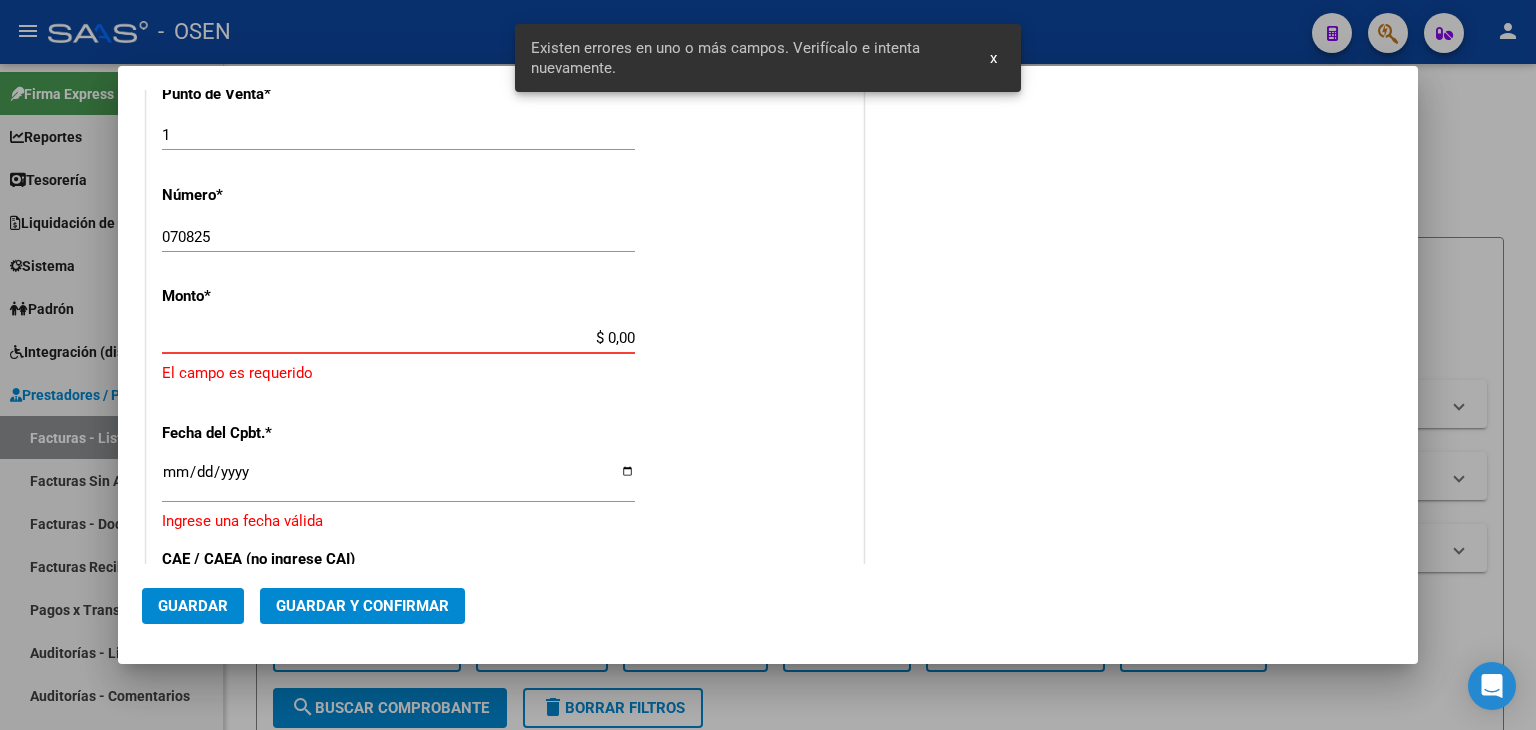 drag, startPoint x: 548, startPoint y: 335, endPoint x: 635, endPoint y: 356, distance: 89.498604 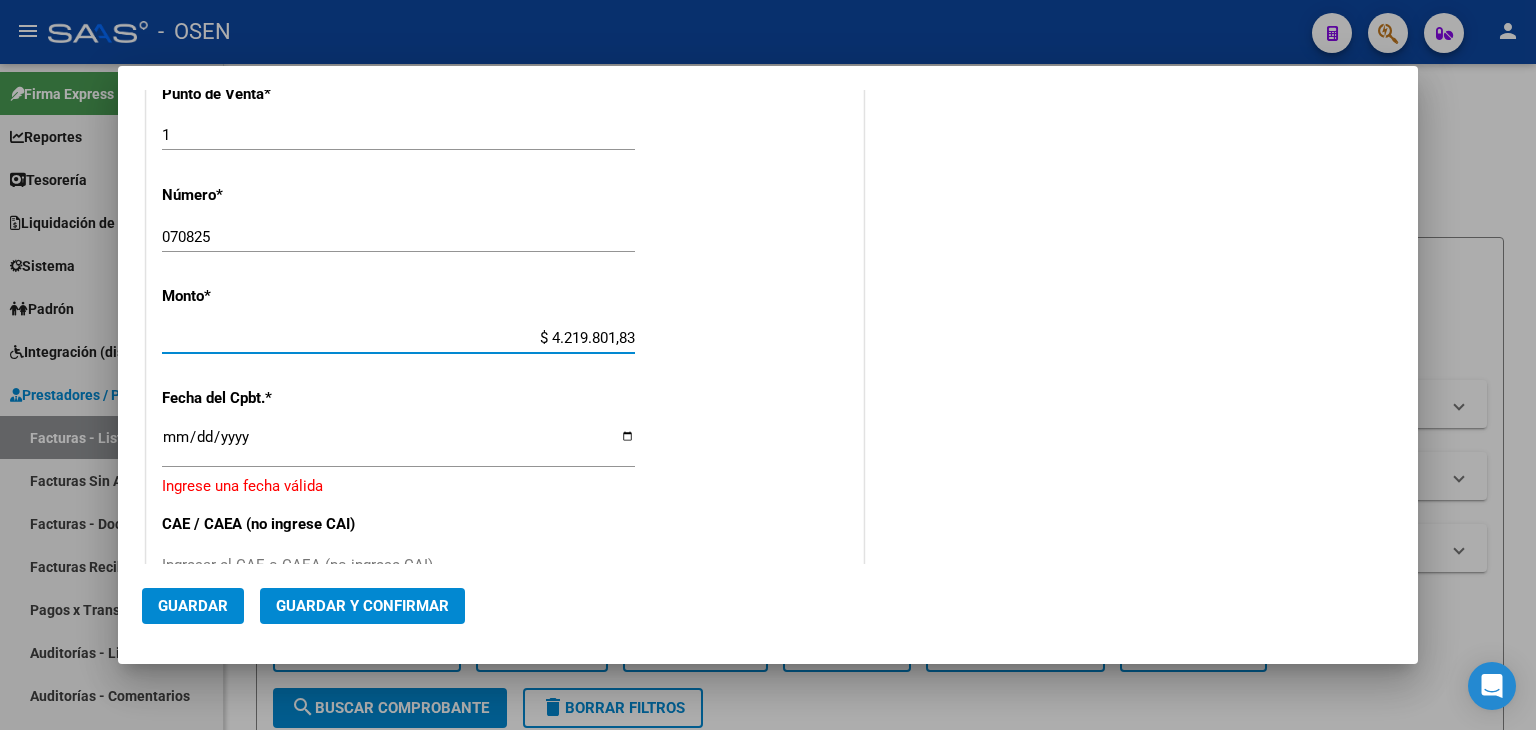 type on "$ 4.219.801,83" 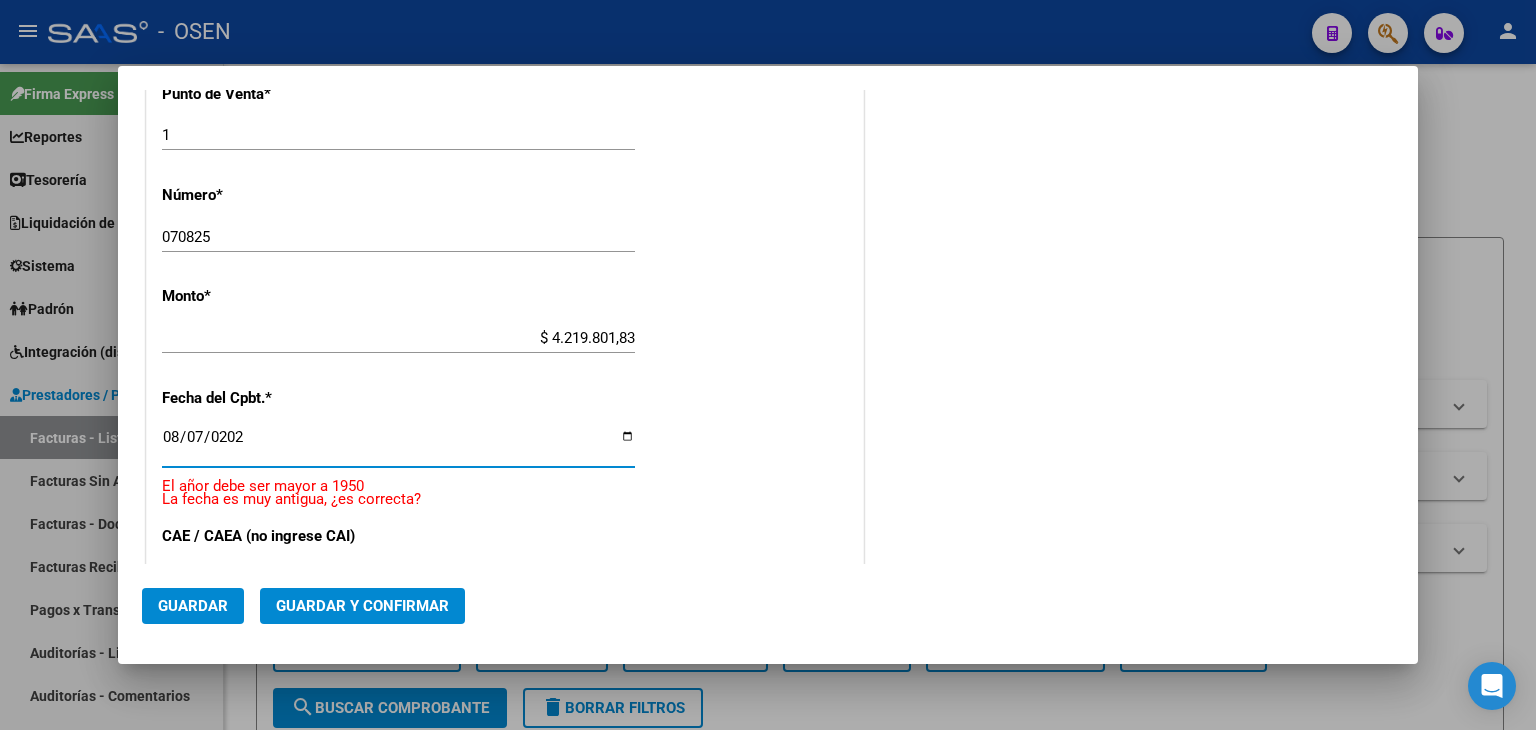 type on "2025-08-07" 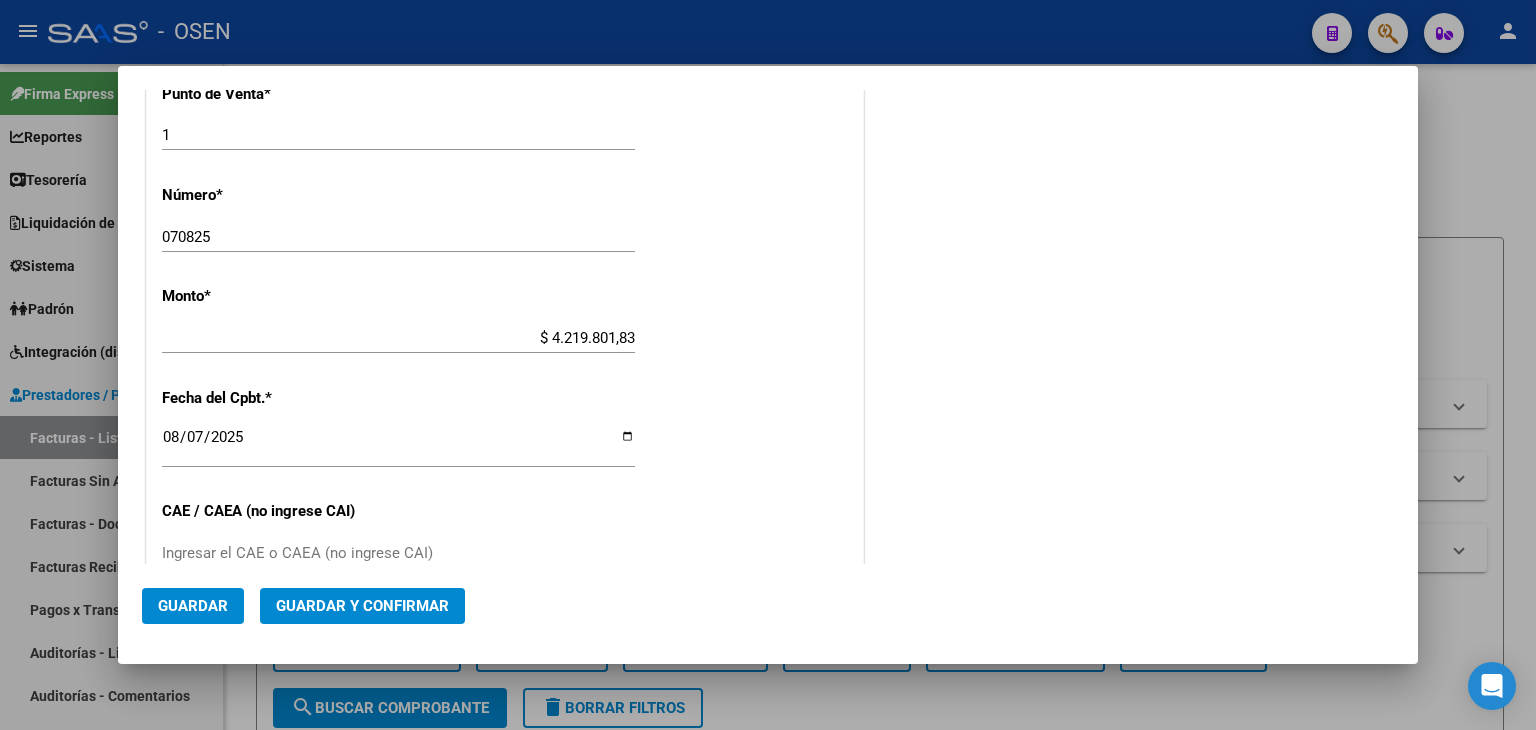 scroll, scrollTop: 376, scrollLeft: 0, axis: vertical 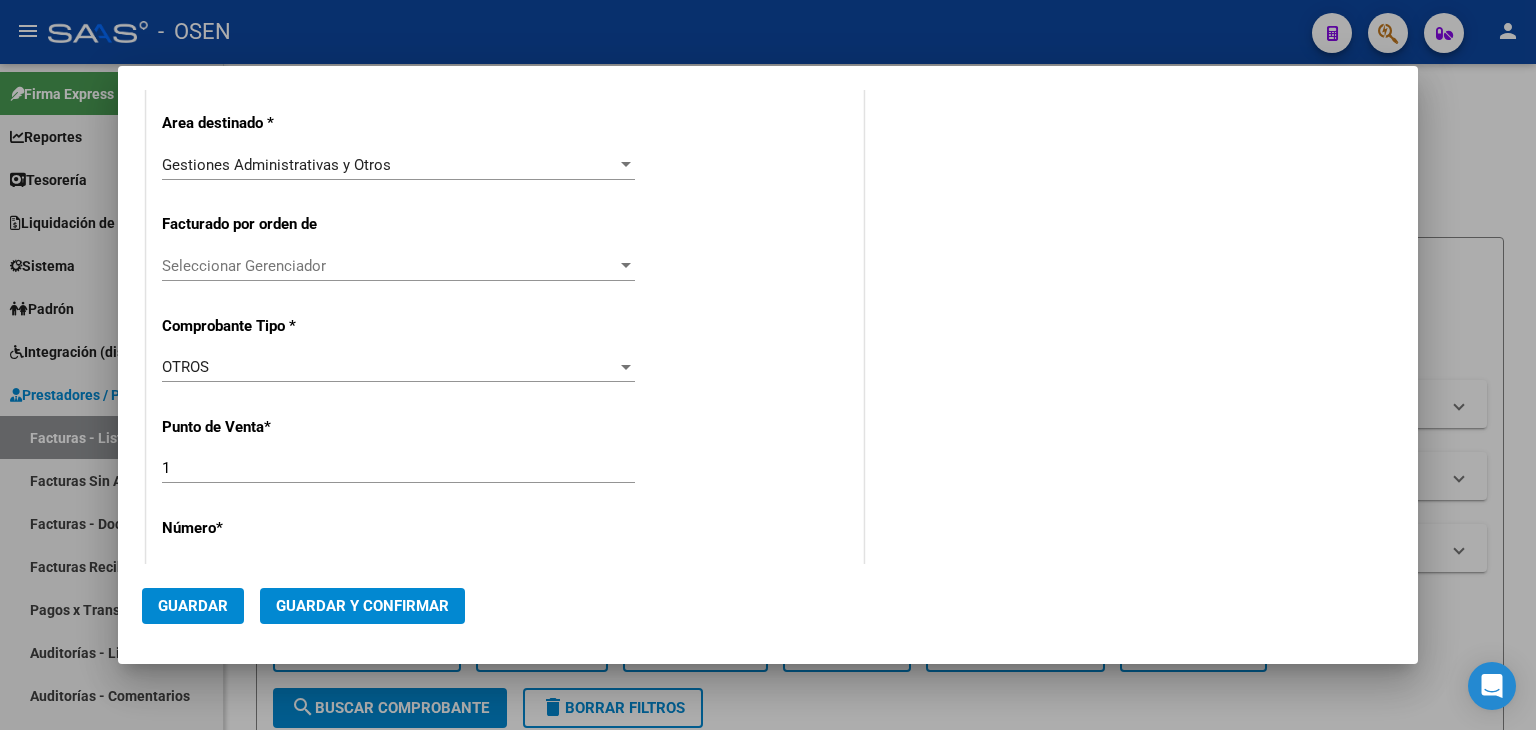 click on "Guardar y Confirmar" 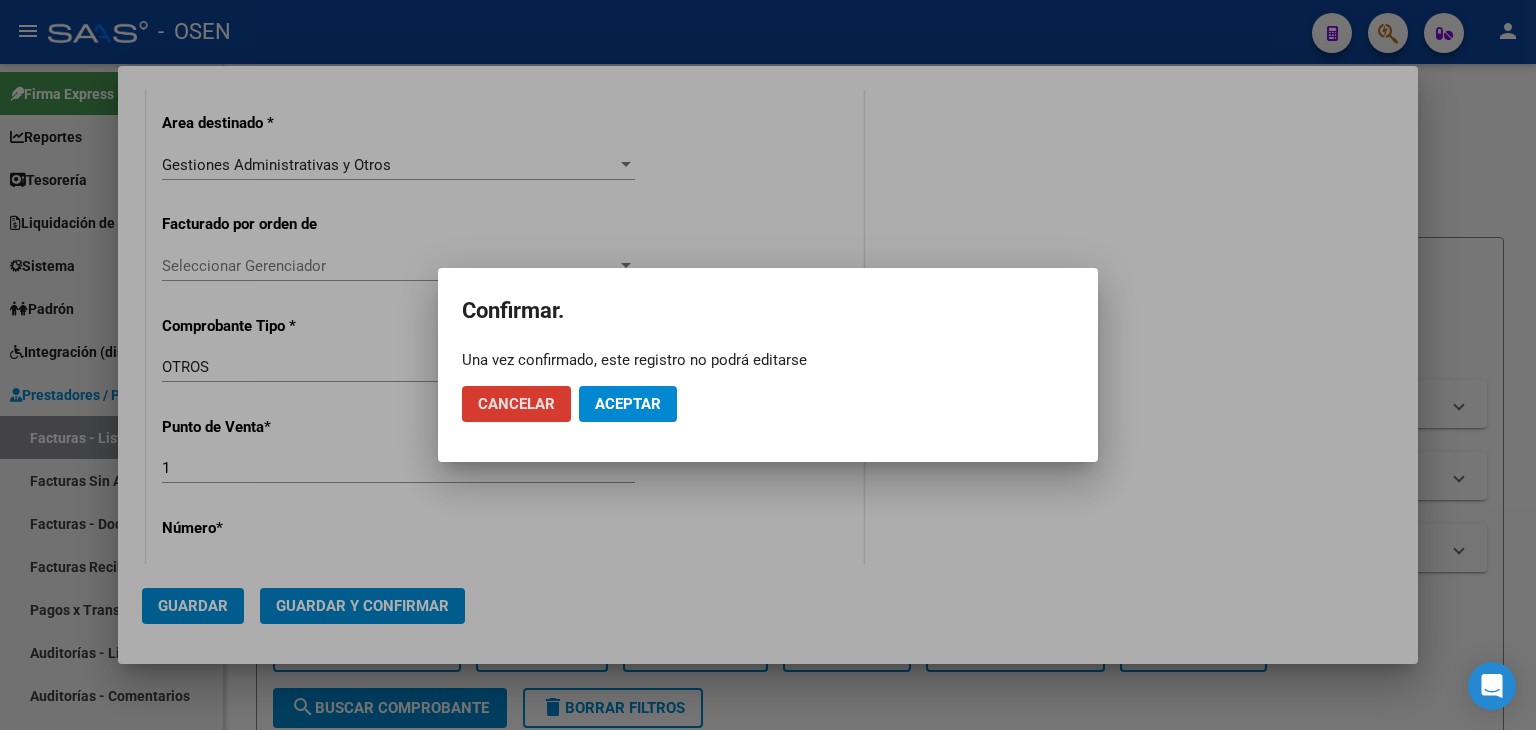 click on "Aceptar" 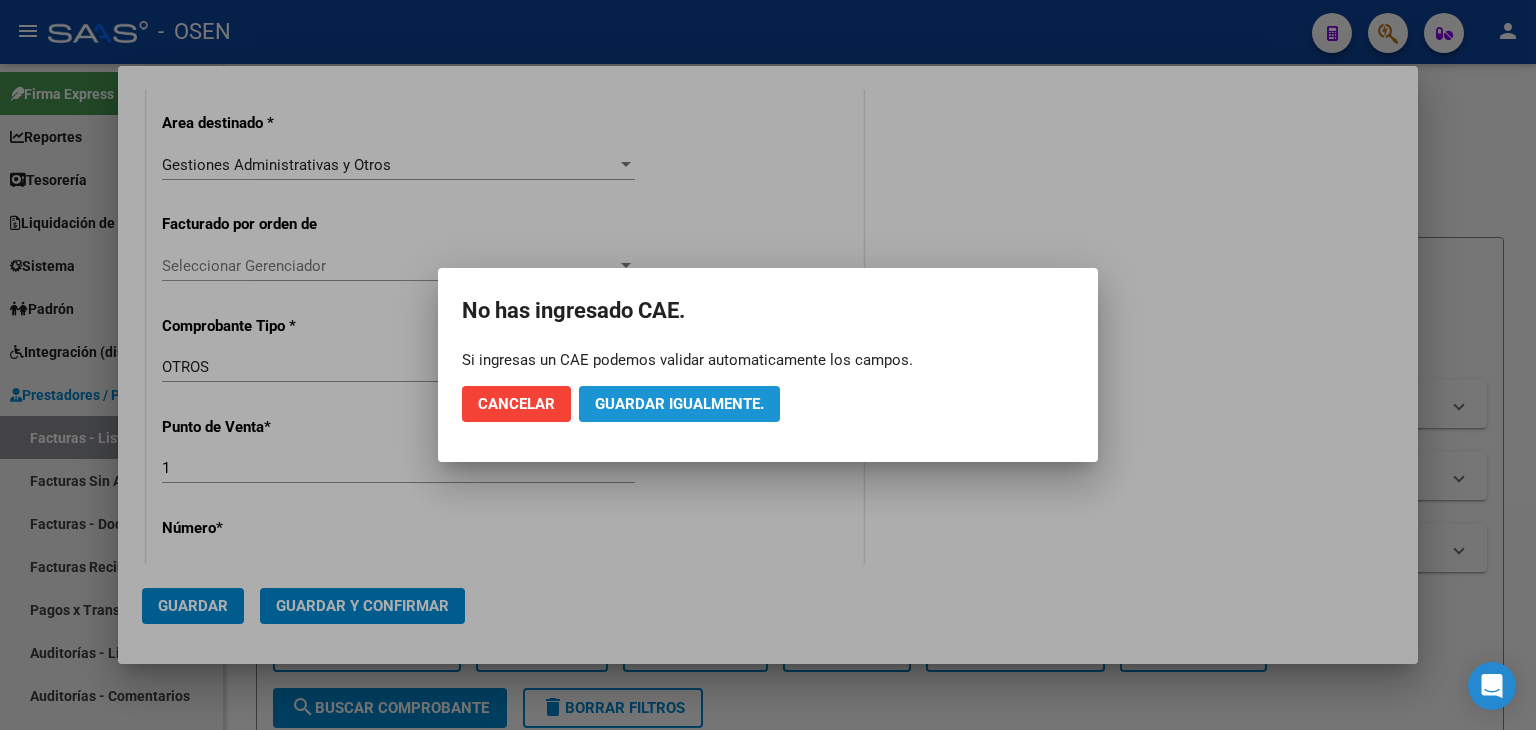 click on "Guardar igualmente." 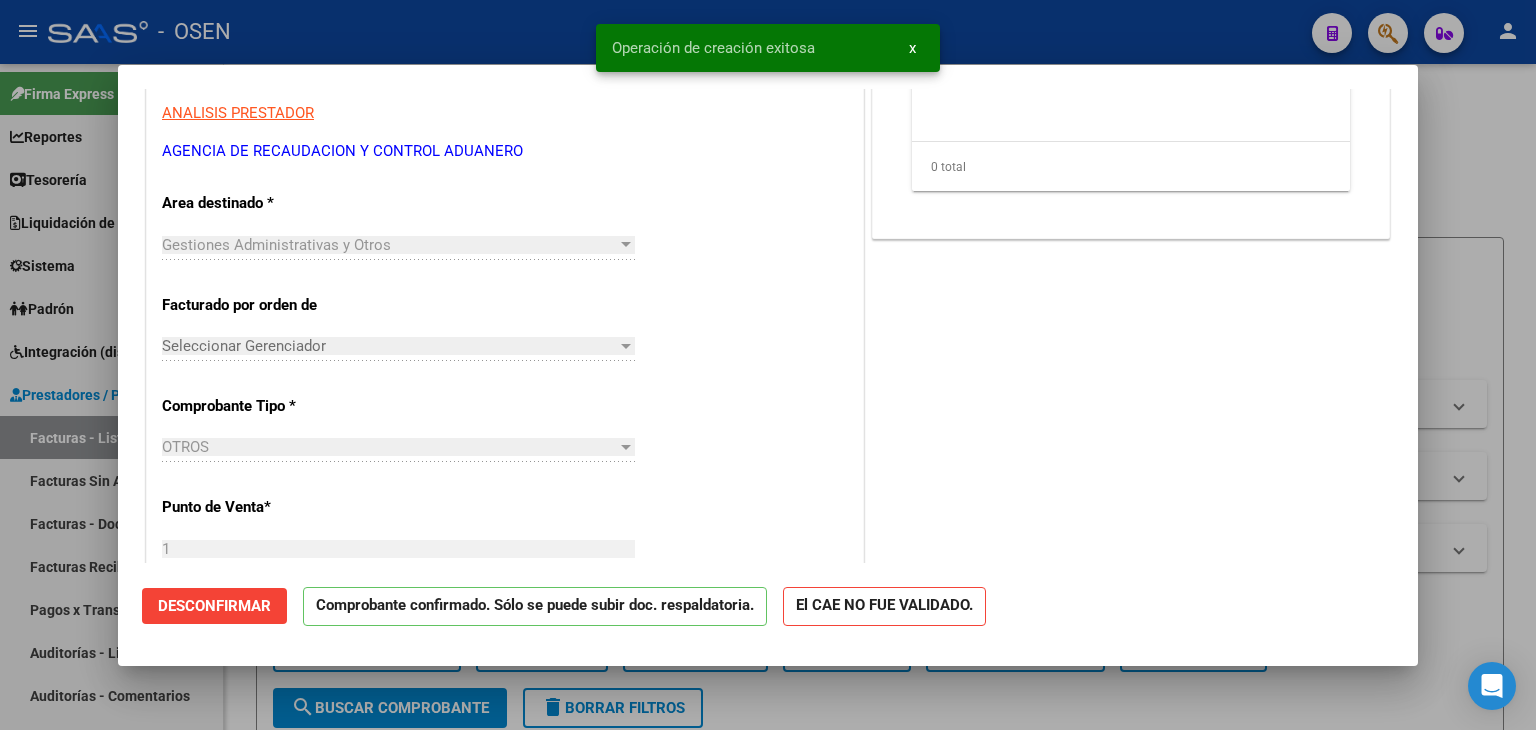 scroll, scrollTop: 666, scrollLeft: 0, axis: vertical 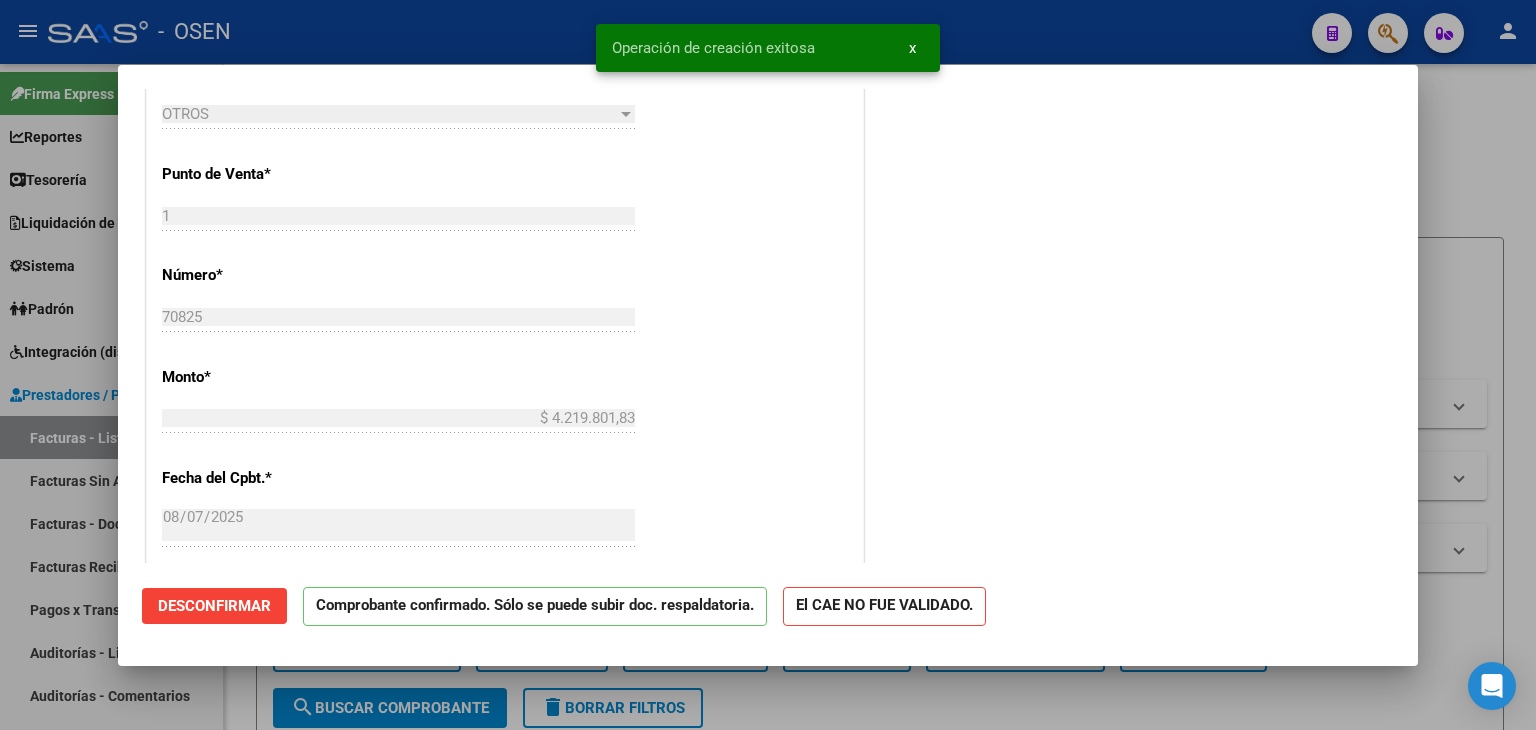 click at bounding box center [768, 365] 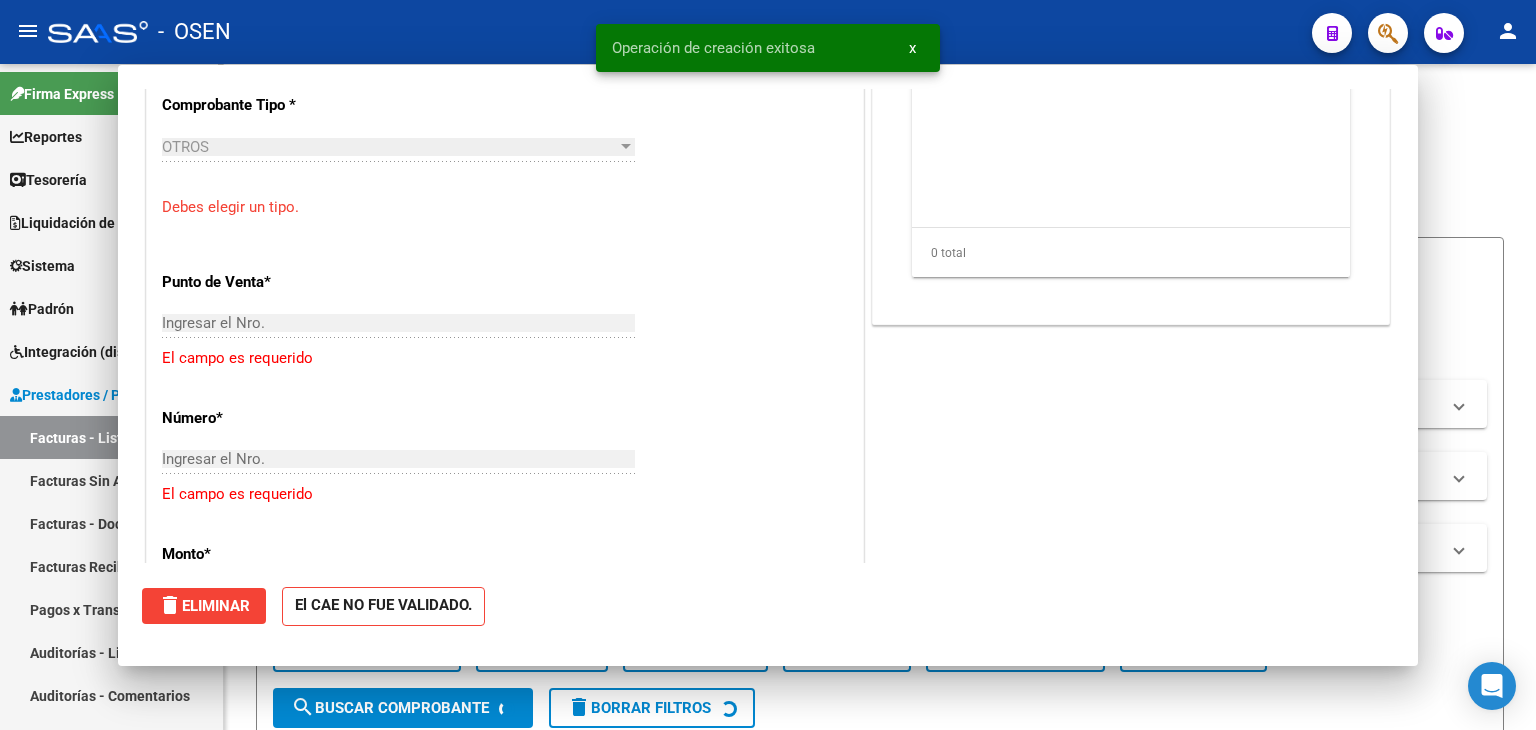 scroll, scrollTop: 0, scrollLeft: 0, axis: both 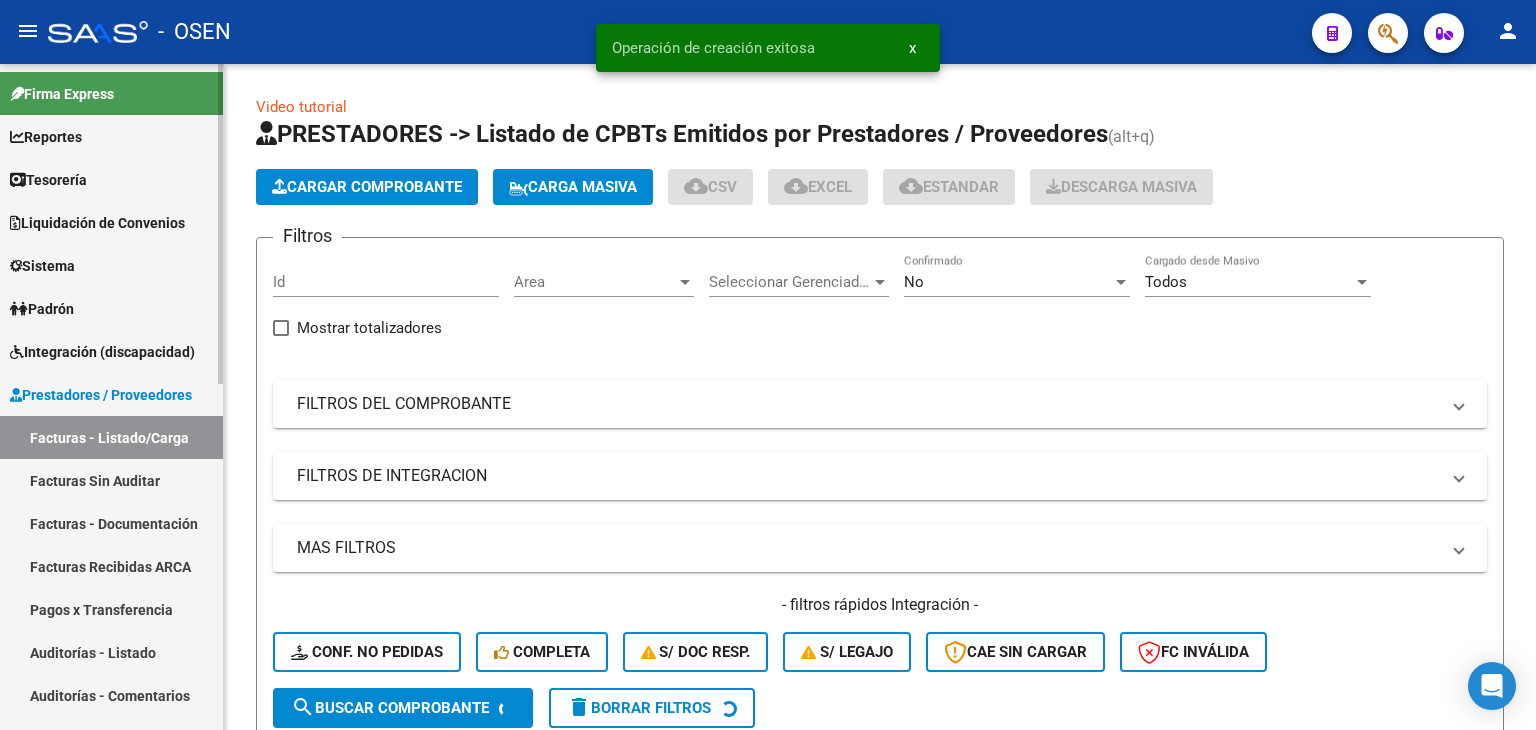 click on "Auditorías - Listado" at bounding box center [111, 652] 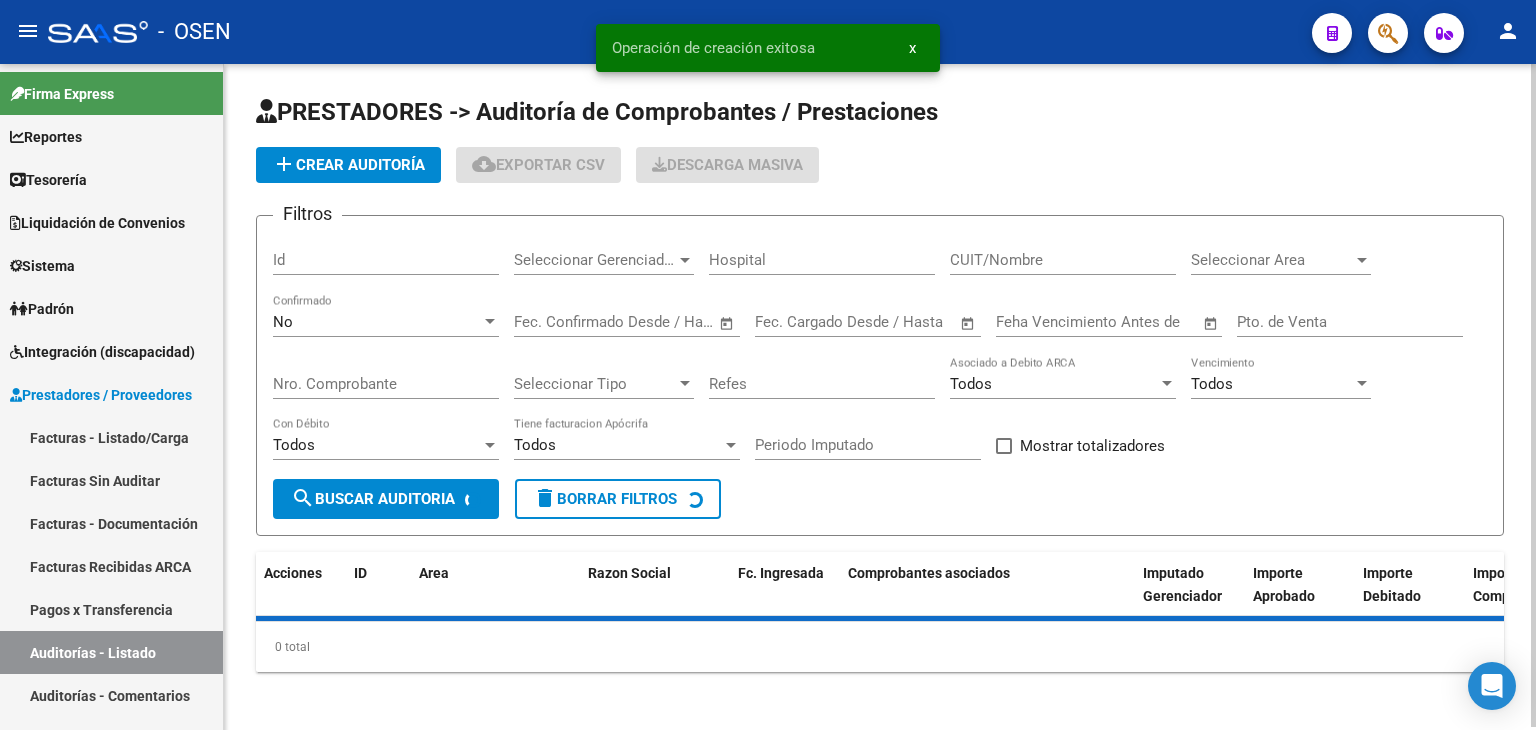 click on "add  Crear Auditoría" 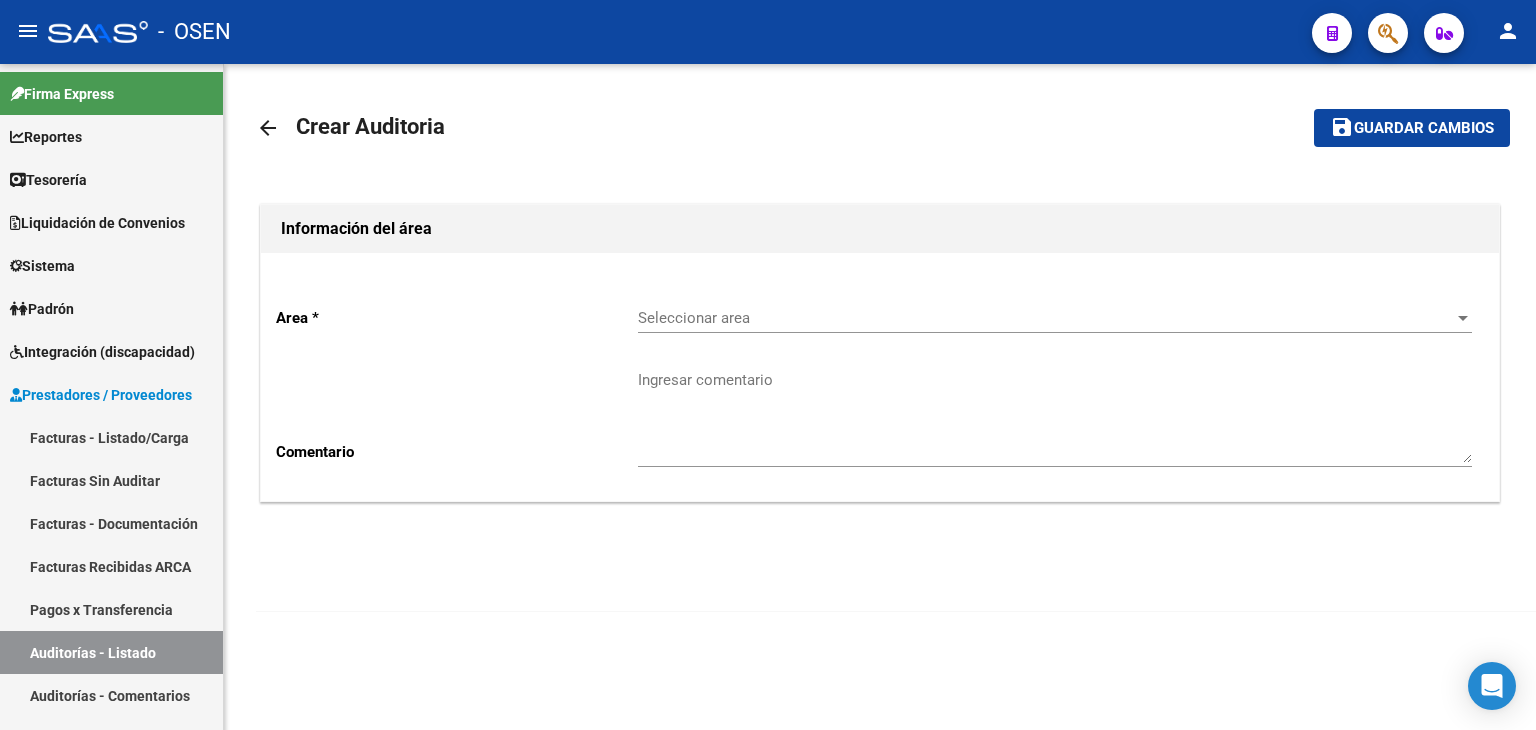 click on "Seleccionar area" at bounding box center [1046, 318] 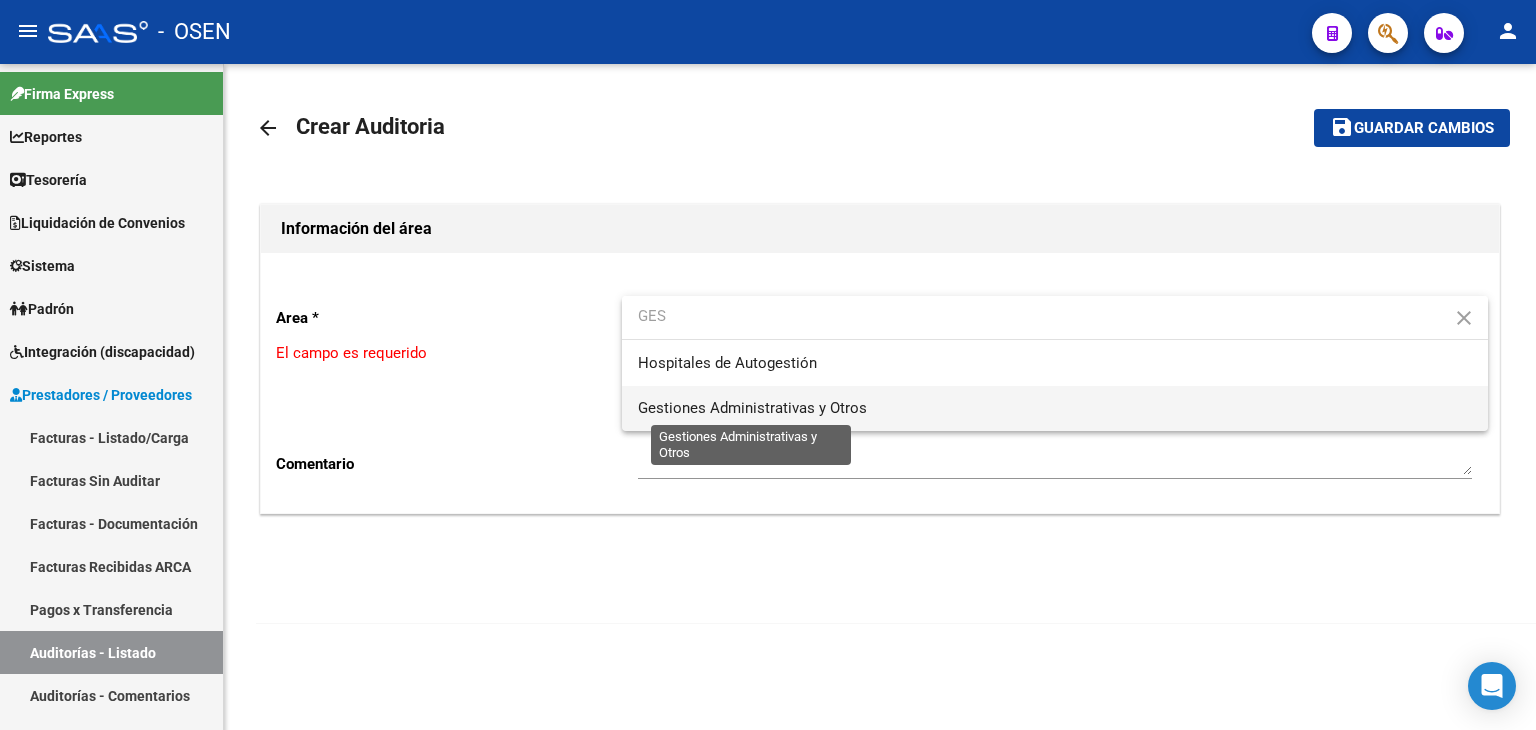 type on "GES" 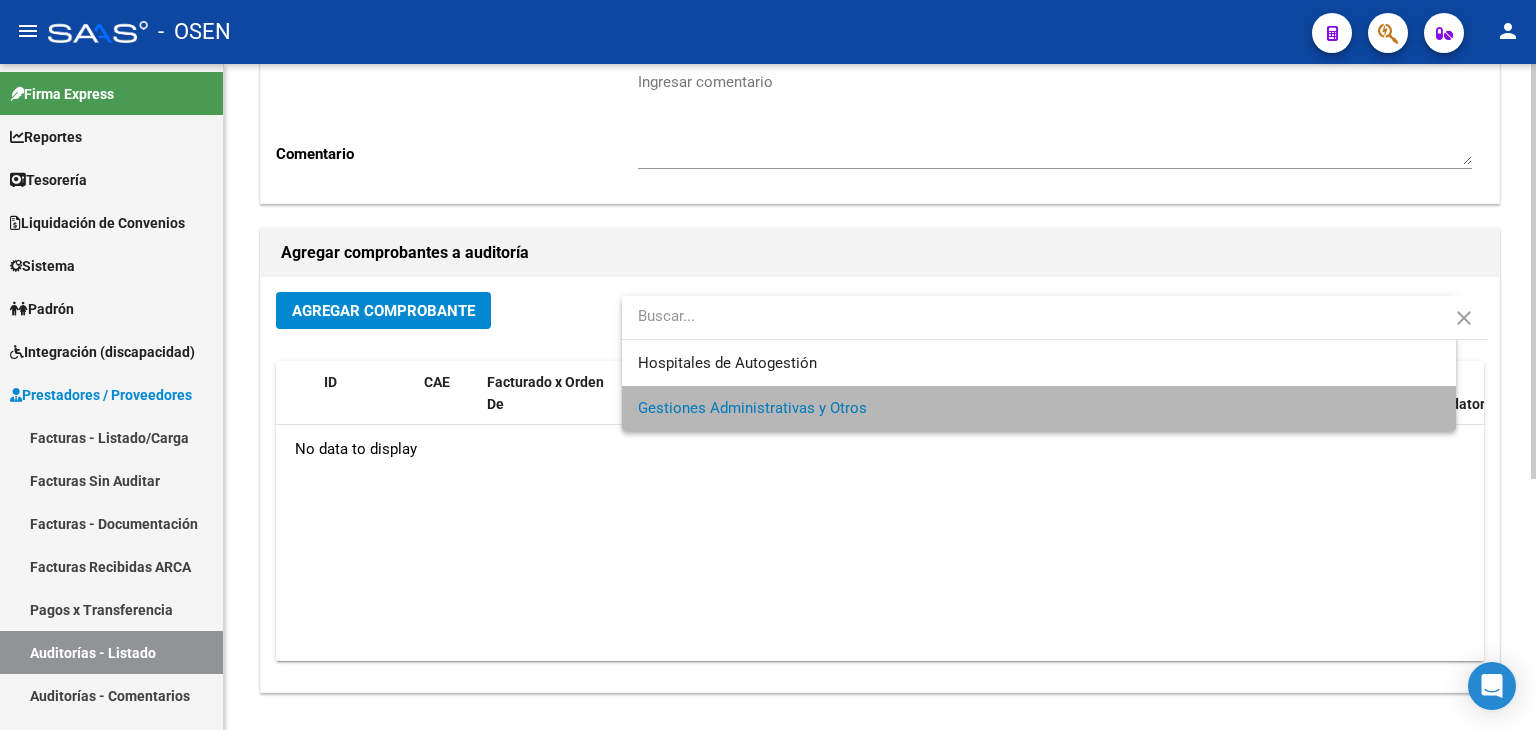 scroll, scrollTop: 333, scrollLeft: 0, axis: vertical 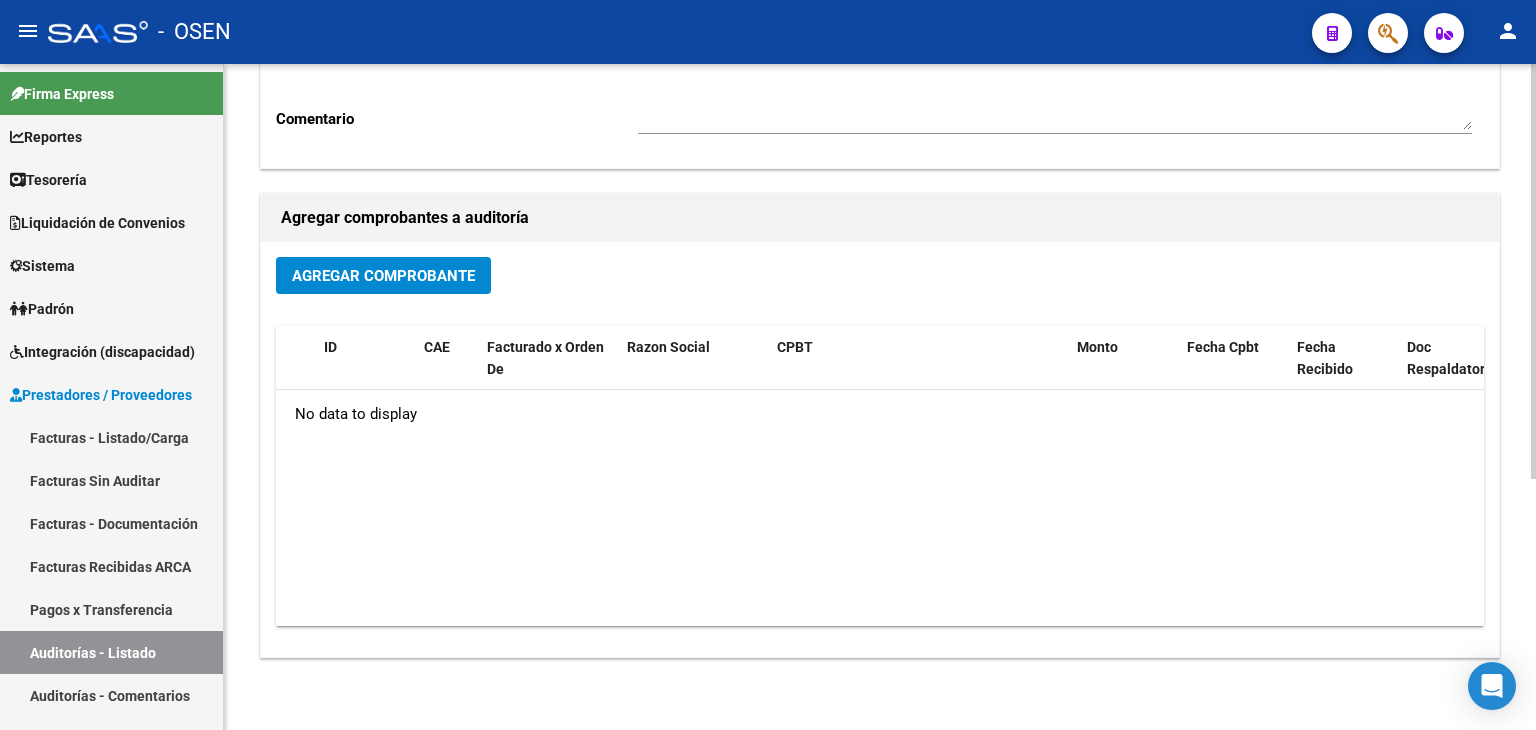 click on "Agregar Comprobante" 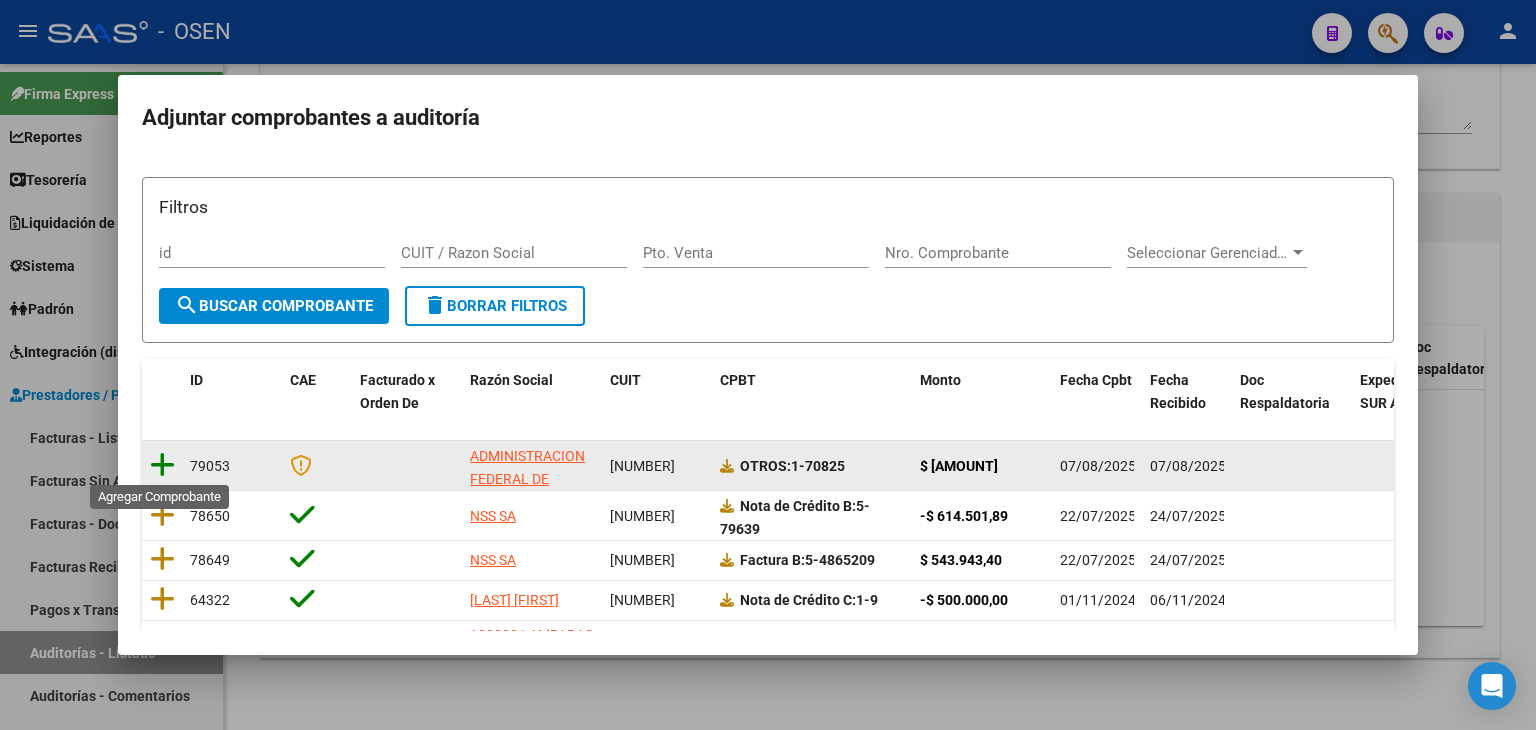 drag, startPoint x: 160, startPoint y: 459, endPoint x: 936, endPoint y: 410, distance: 777.5455 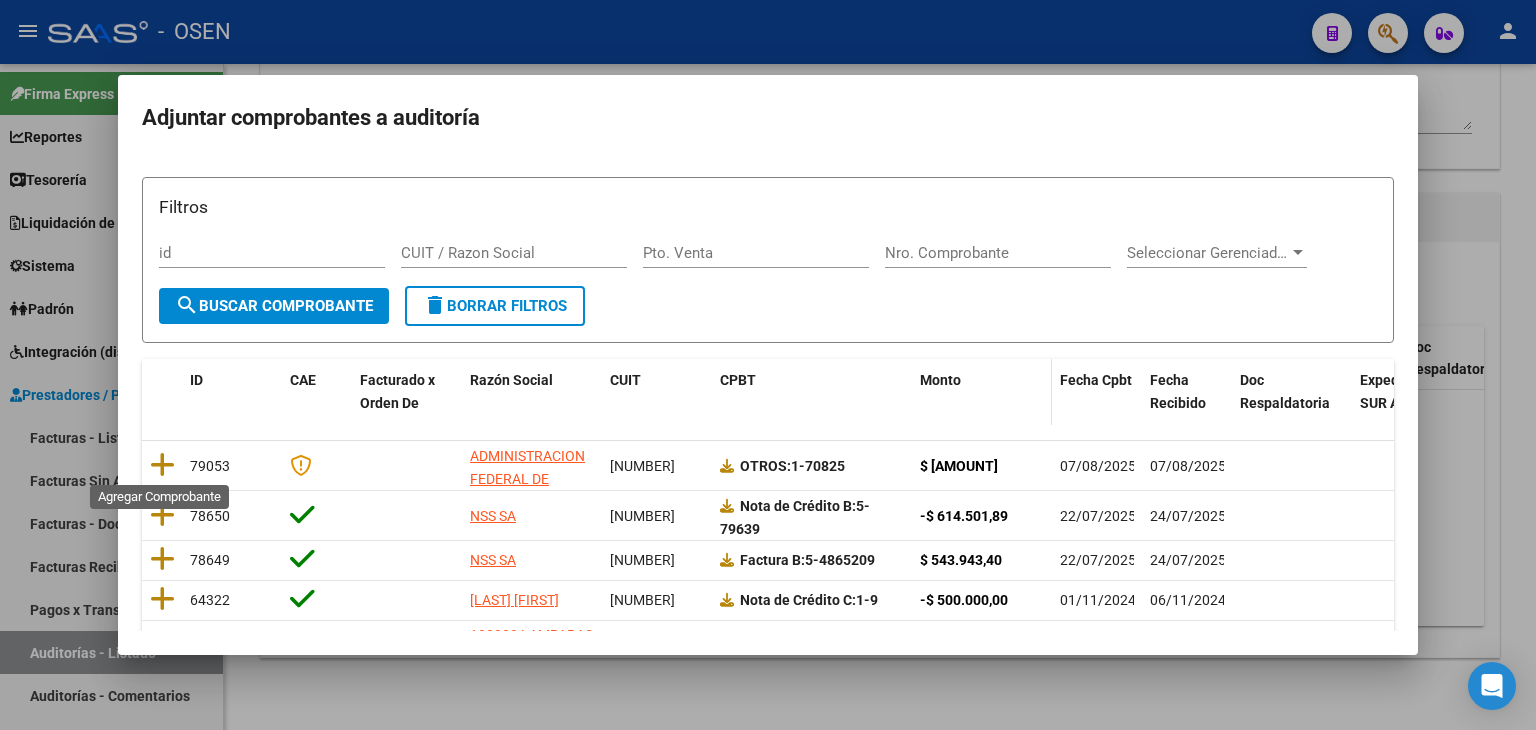 click 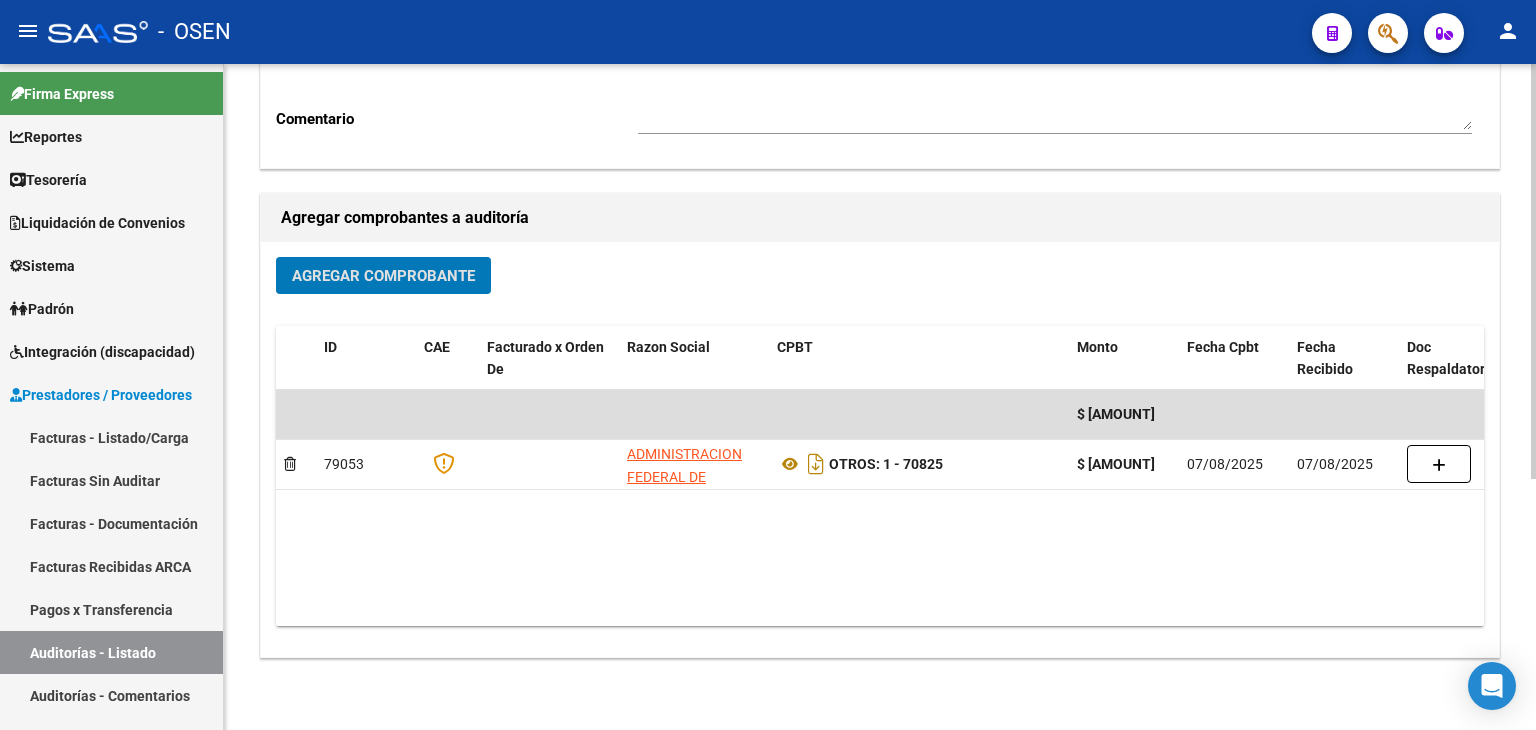 scroll, scrollTop: 0, scrollLeft: 0, axis: both 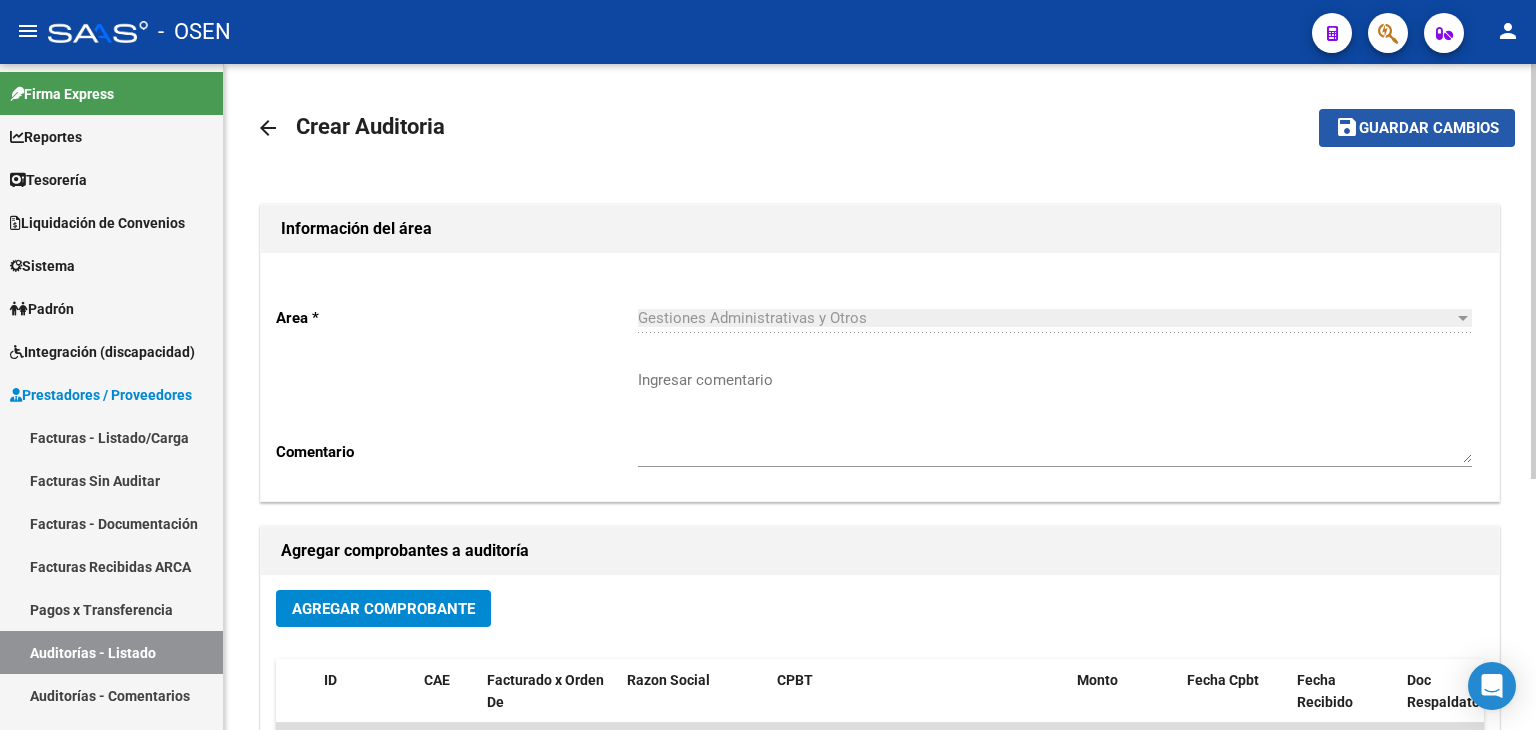 click on "Guardar cambios" 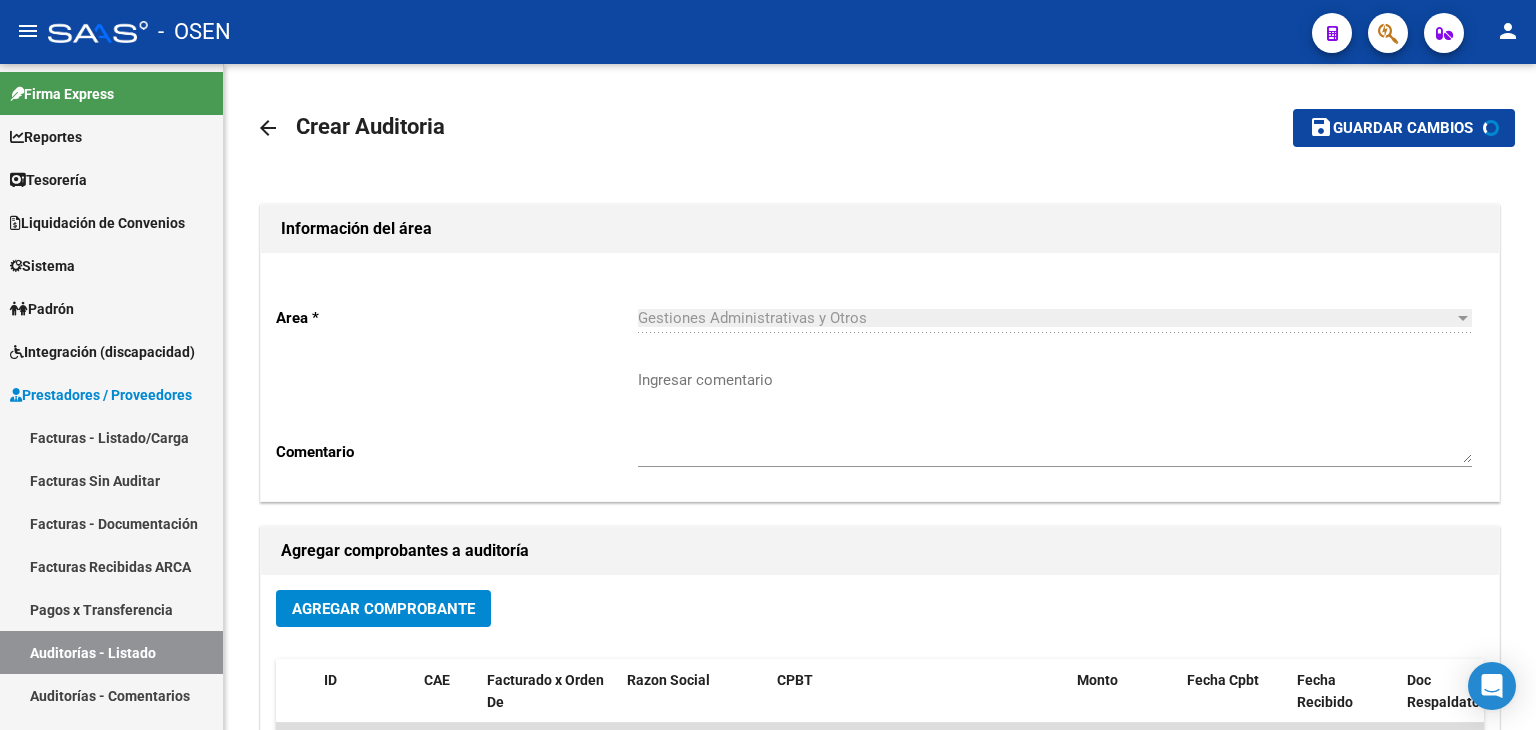 scroll, scrollTop: 398, scrollLeft: 0, axis: vertical 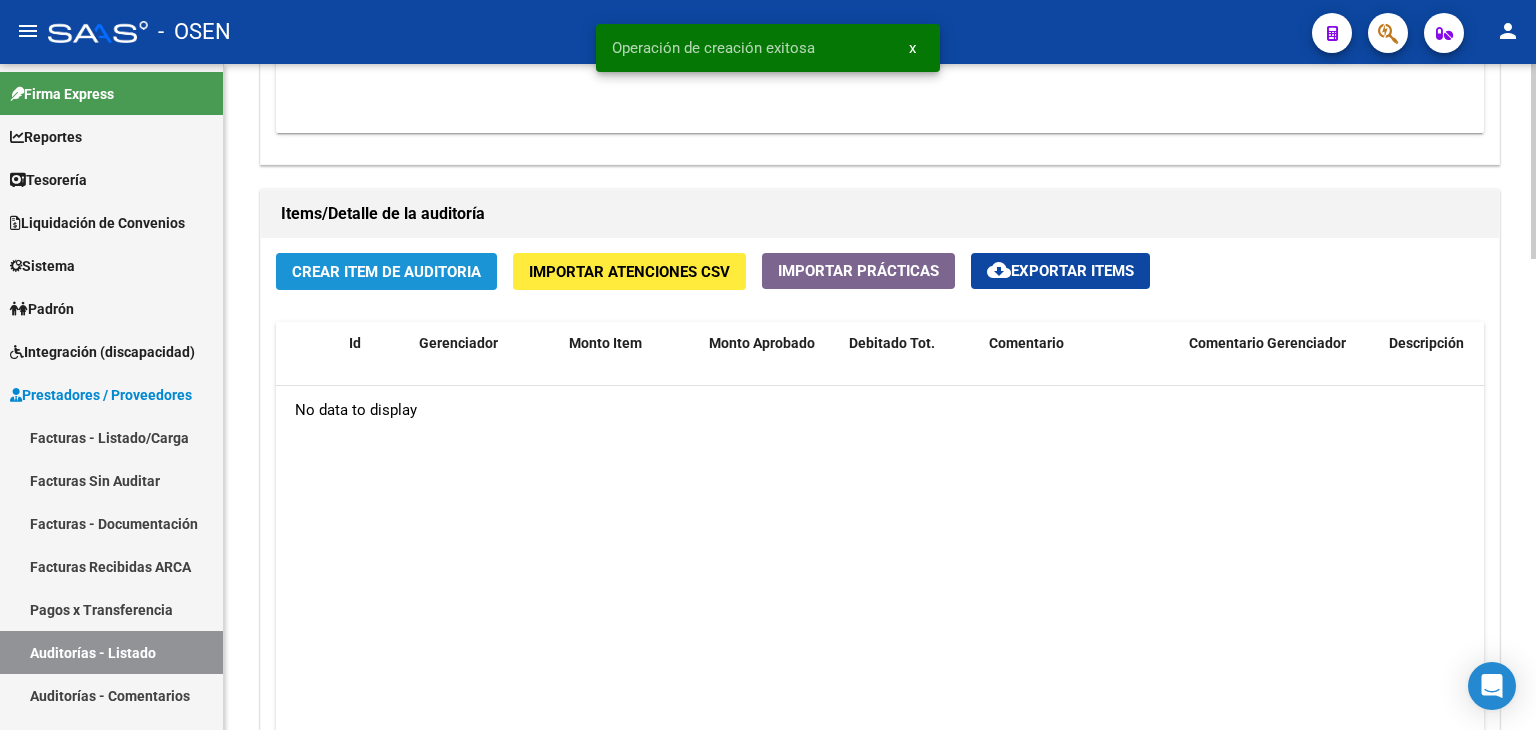 click on "Crear Item de Auditoria" 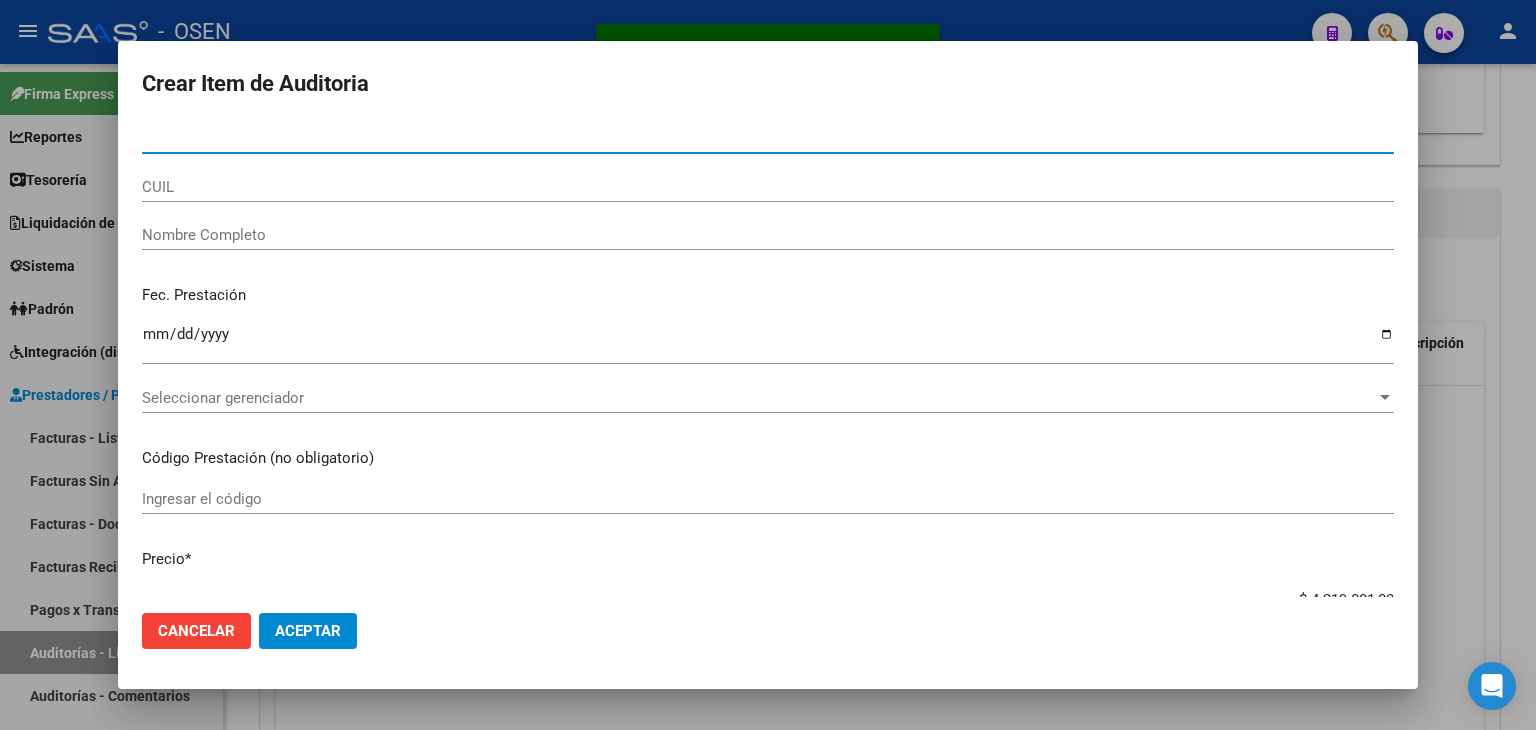 click on "Aceptar" 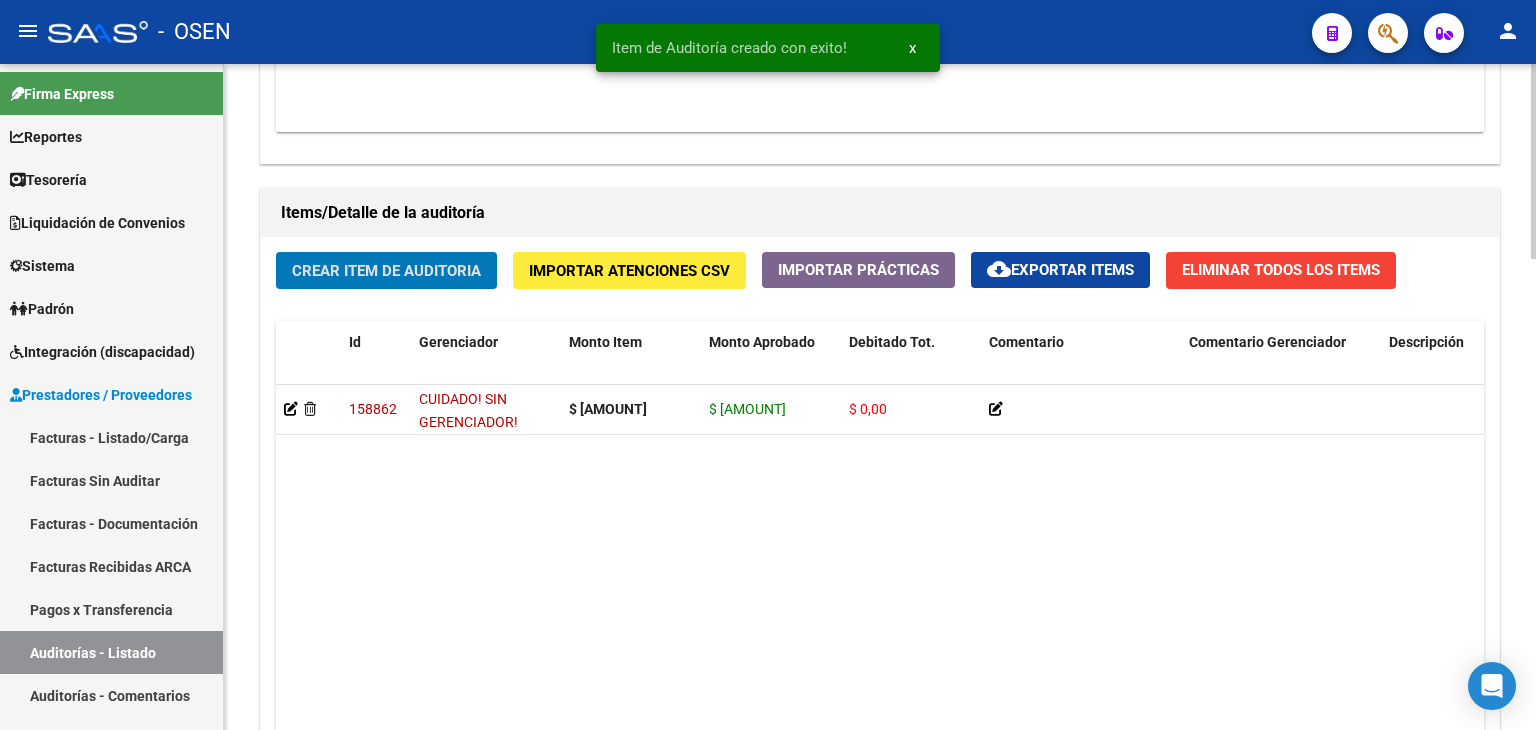 scroll, scrollTop: 1608, scrollLeft: 0, axis: vertical 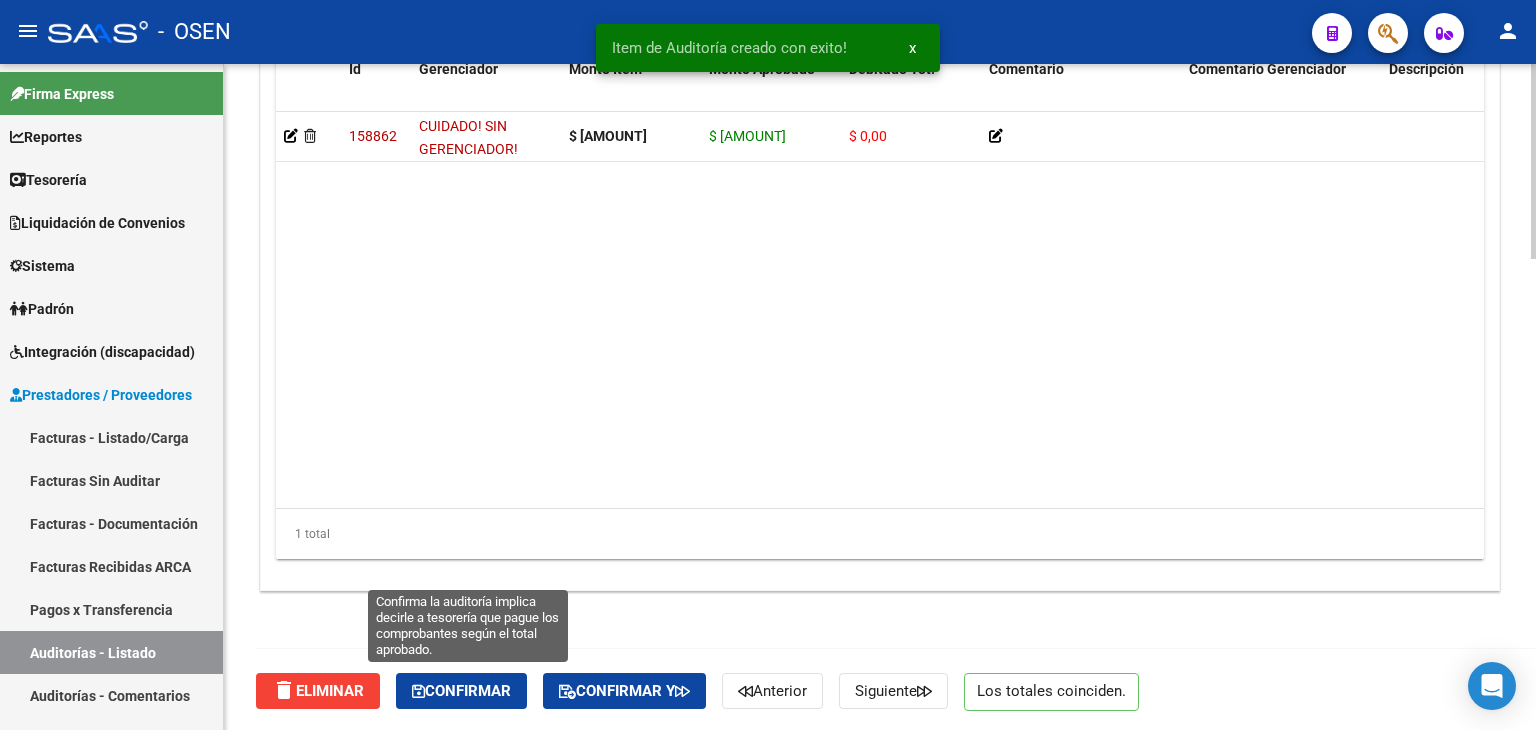 click on "Confirmar" 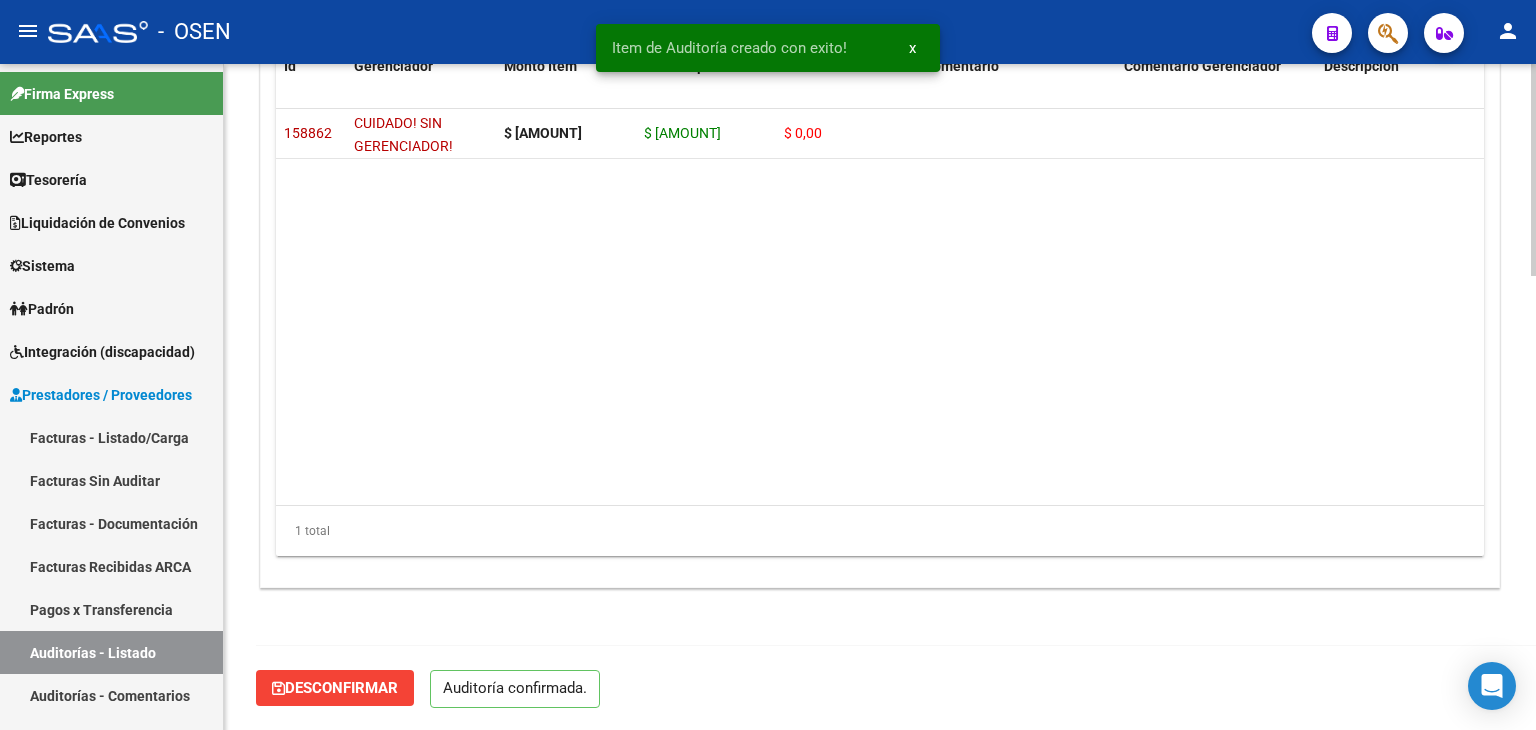 scroll, scrollTop: 1430, scrollLeft: 0, axis: vertical 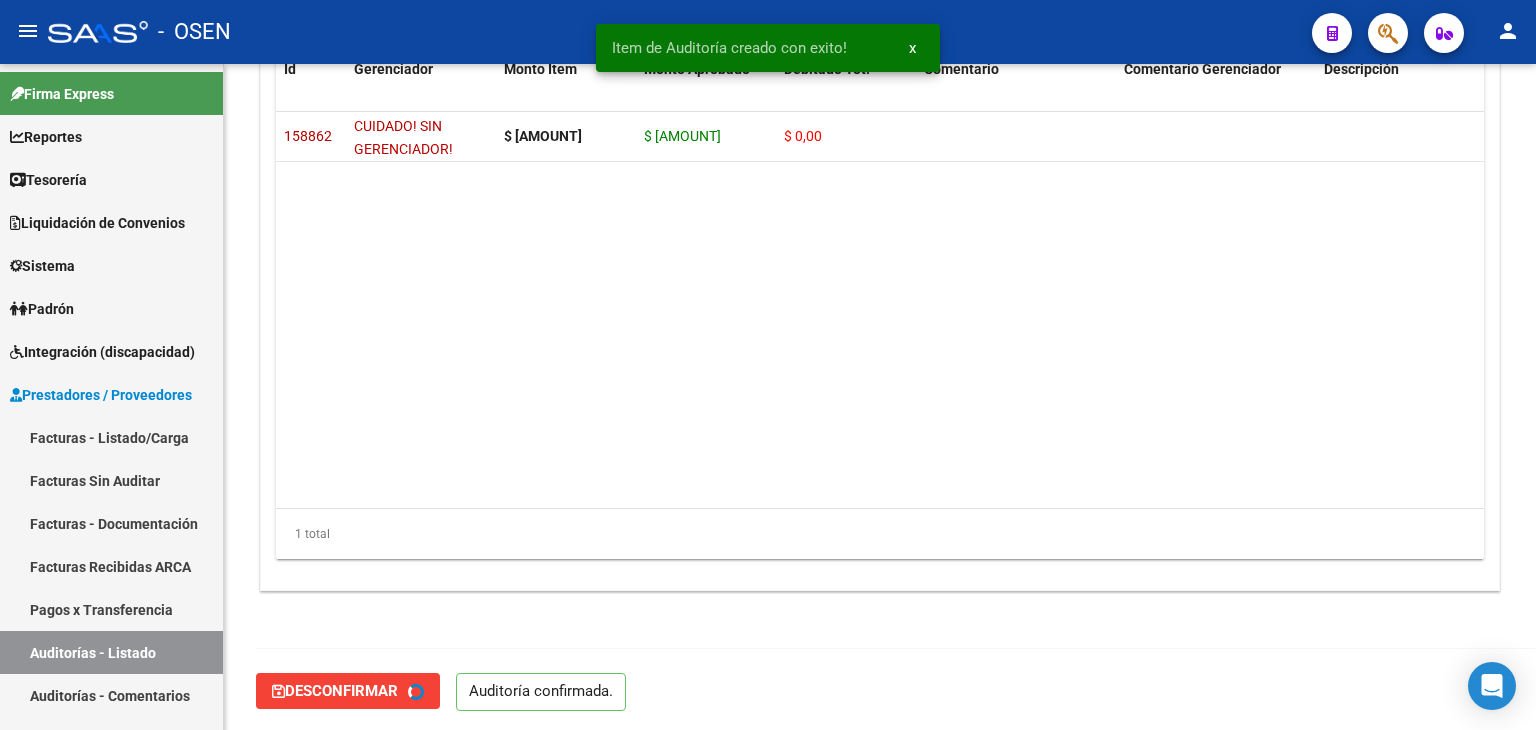 type on "202508" 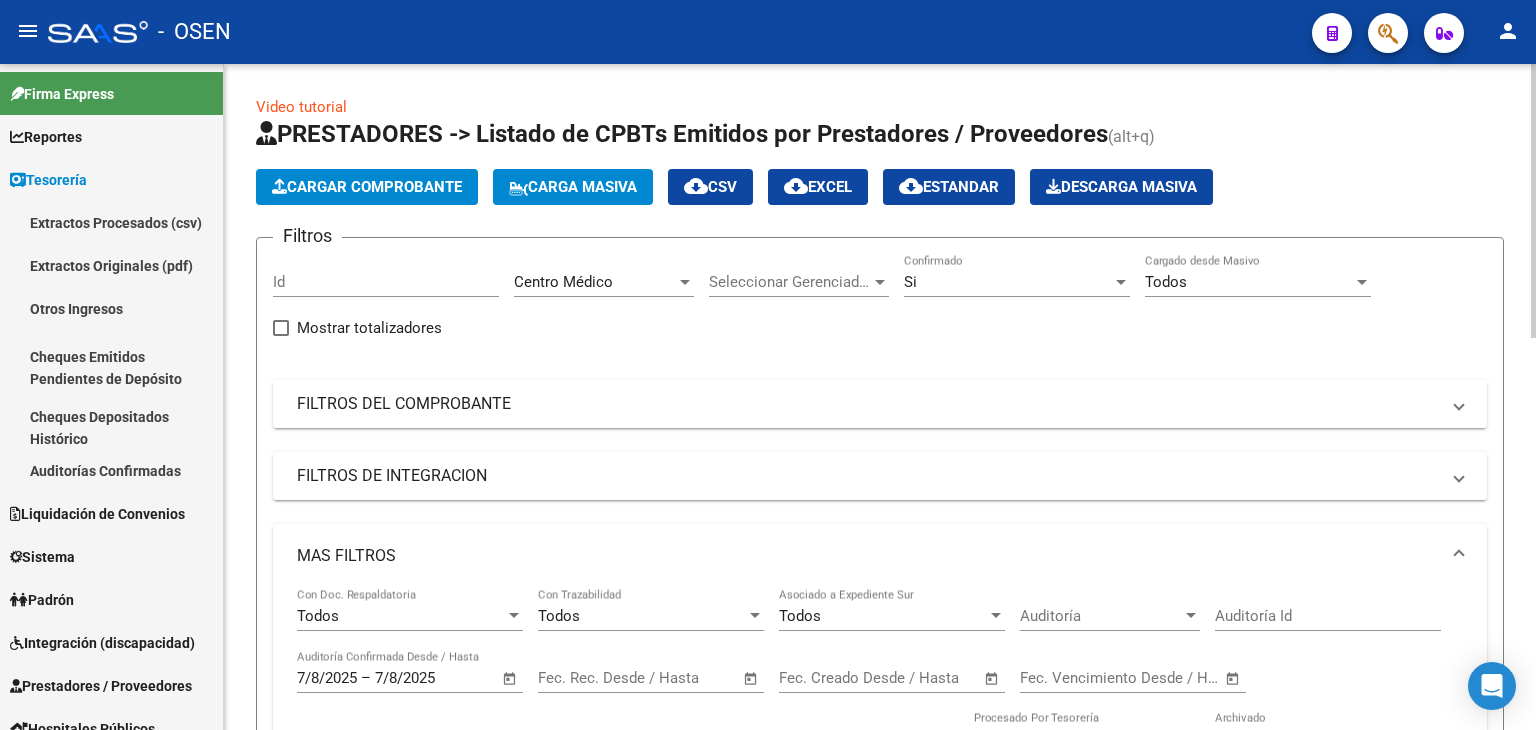 scroll, scrollTop: 0, scrollLeft: 0, axis: both 